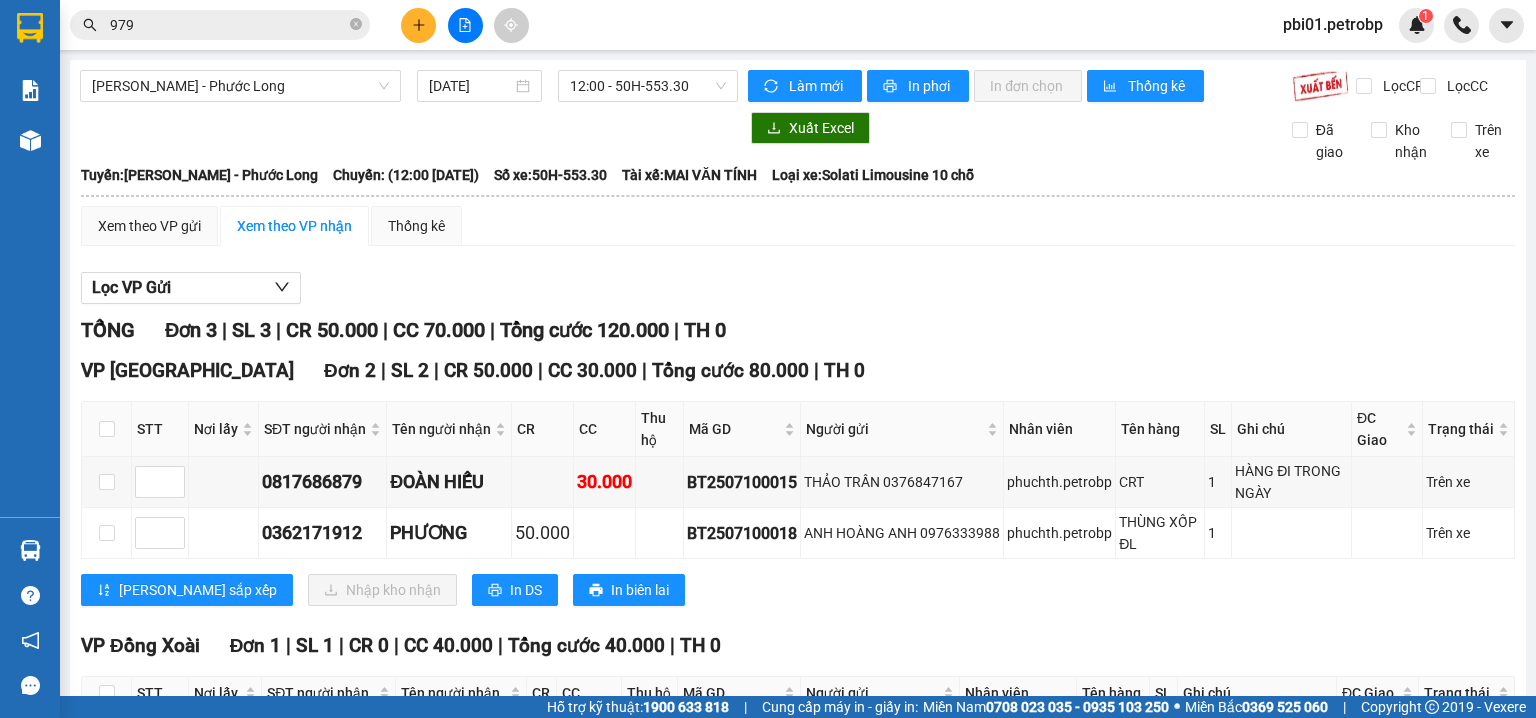 scroll, scrollTop: 0, scrollLeft: 0, axis: both 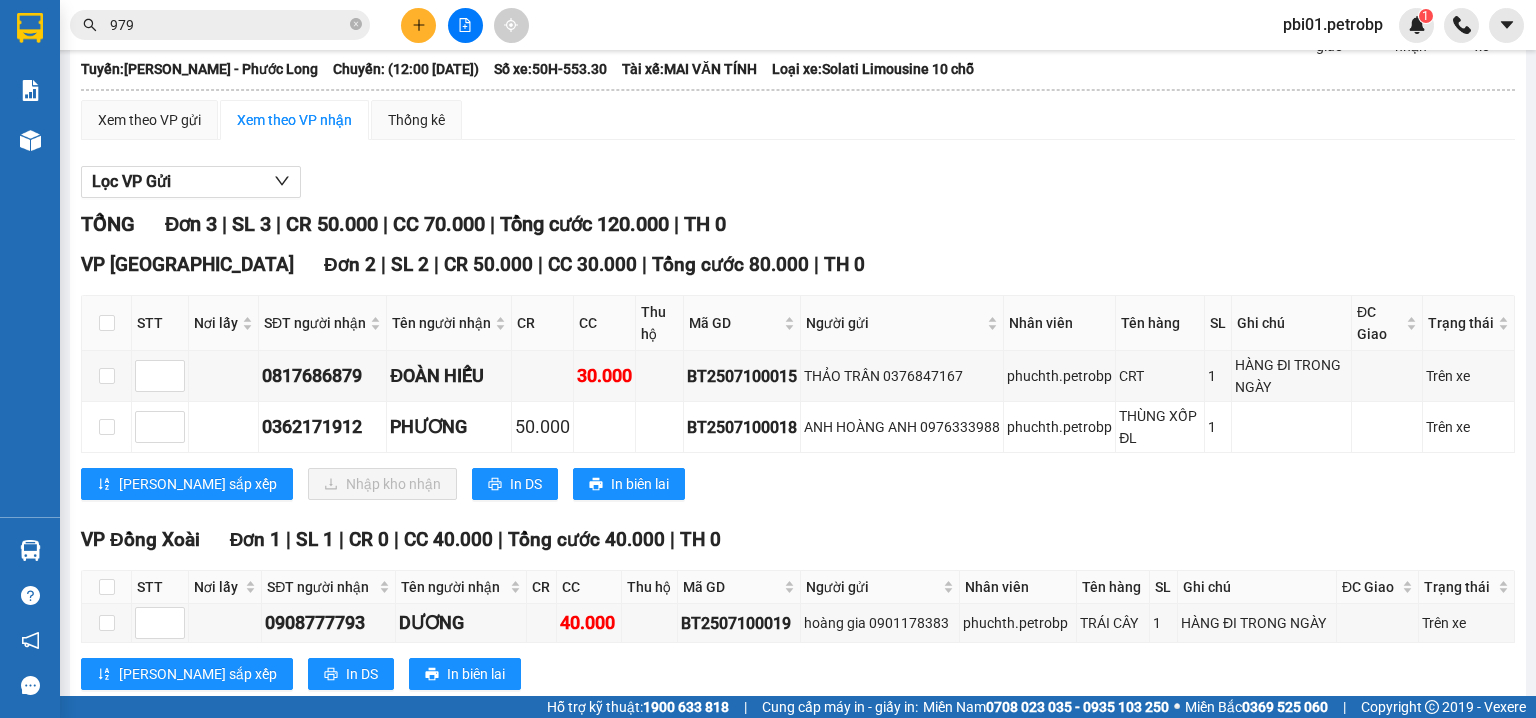 click at bounding box center (418, 25) 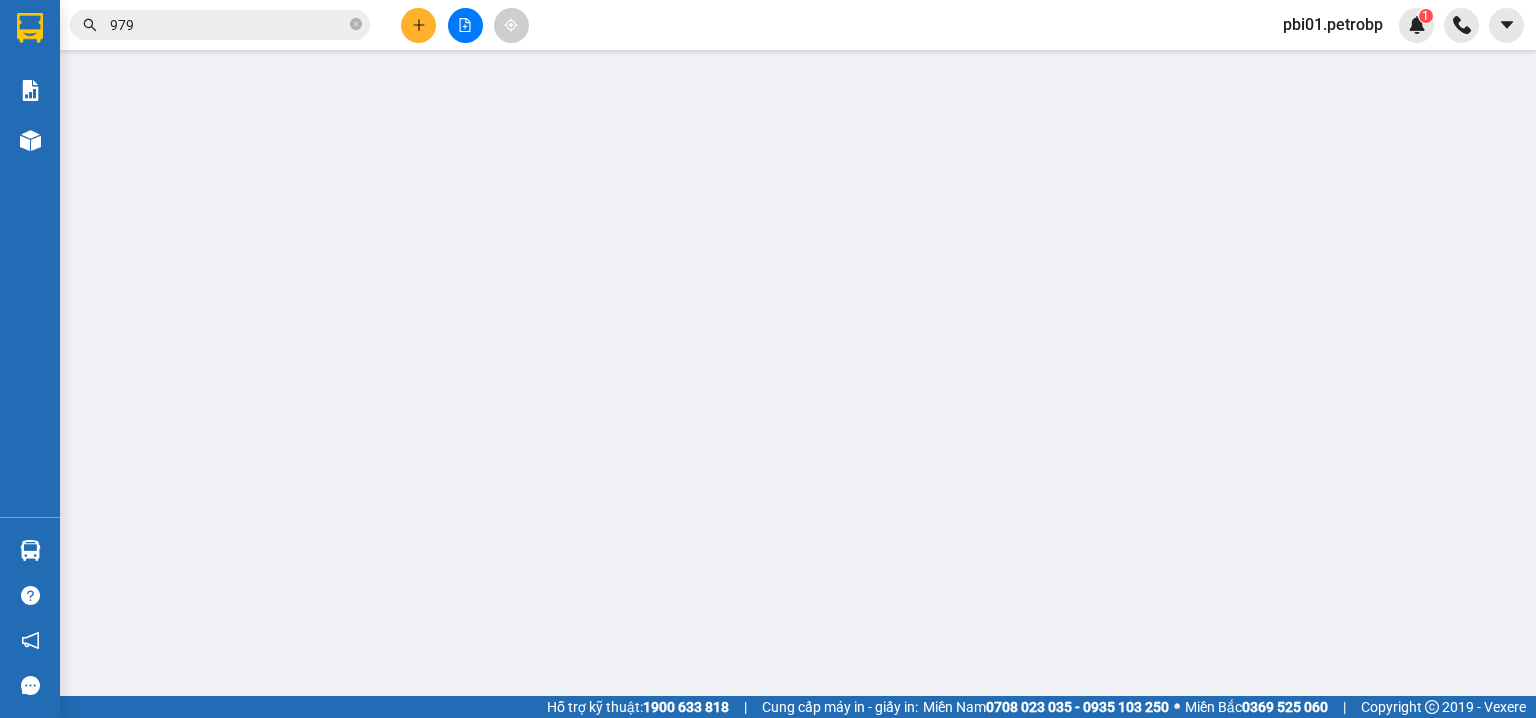 scroll, scrollTop: 0, scrollLeft: 0, axis: both 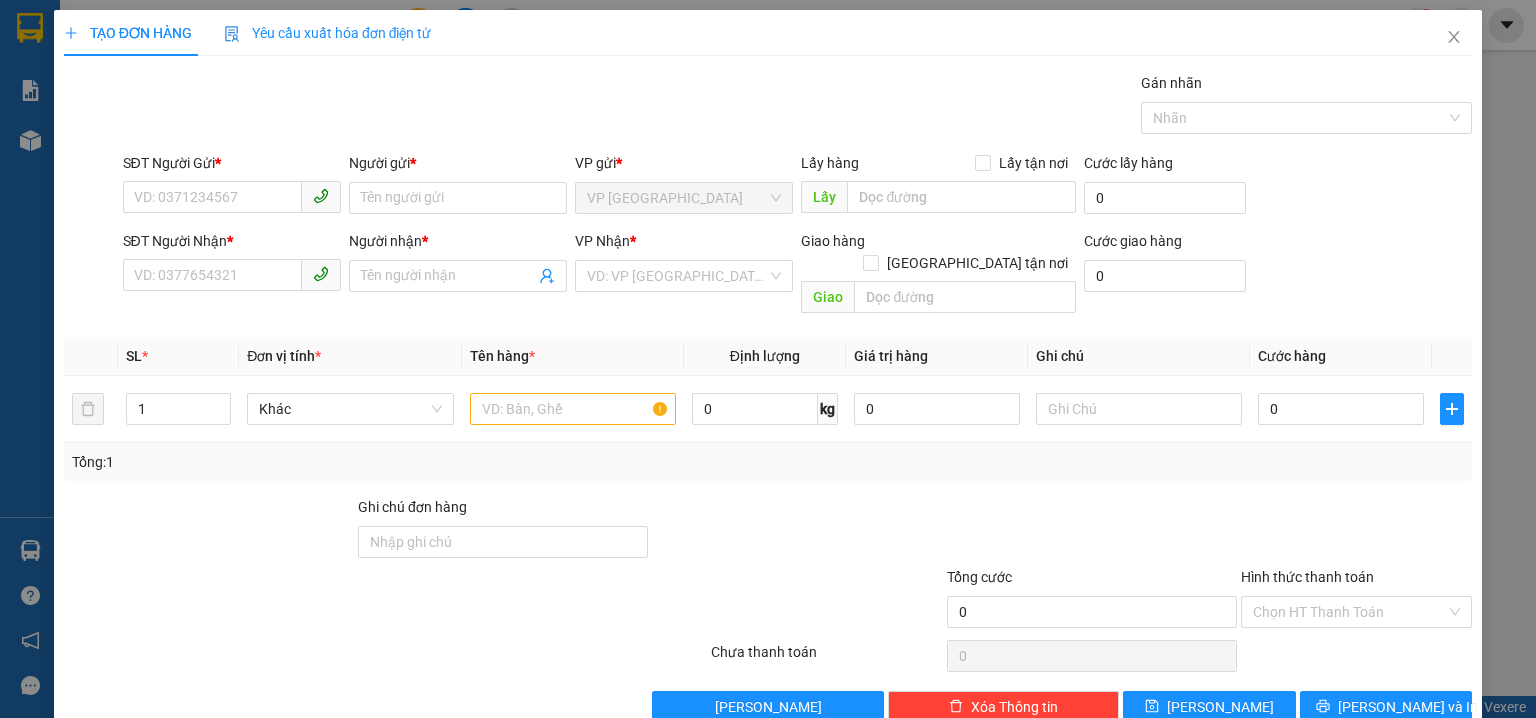 drag, startPoint x: 222, startPoint y: 179, endPoint x: 212, endPoint y: 165, distance: 17.20465 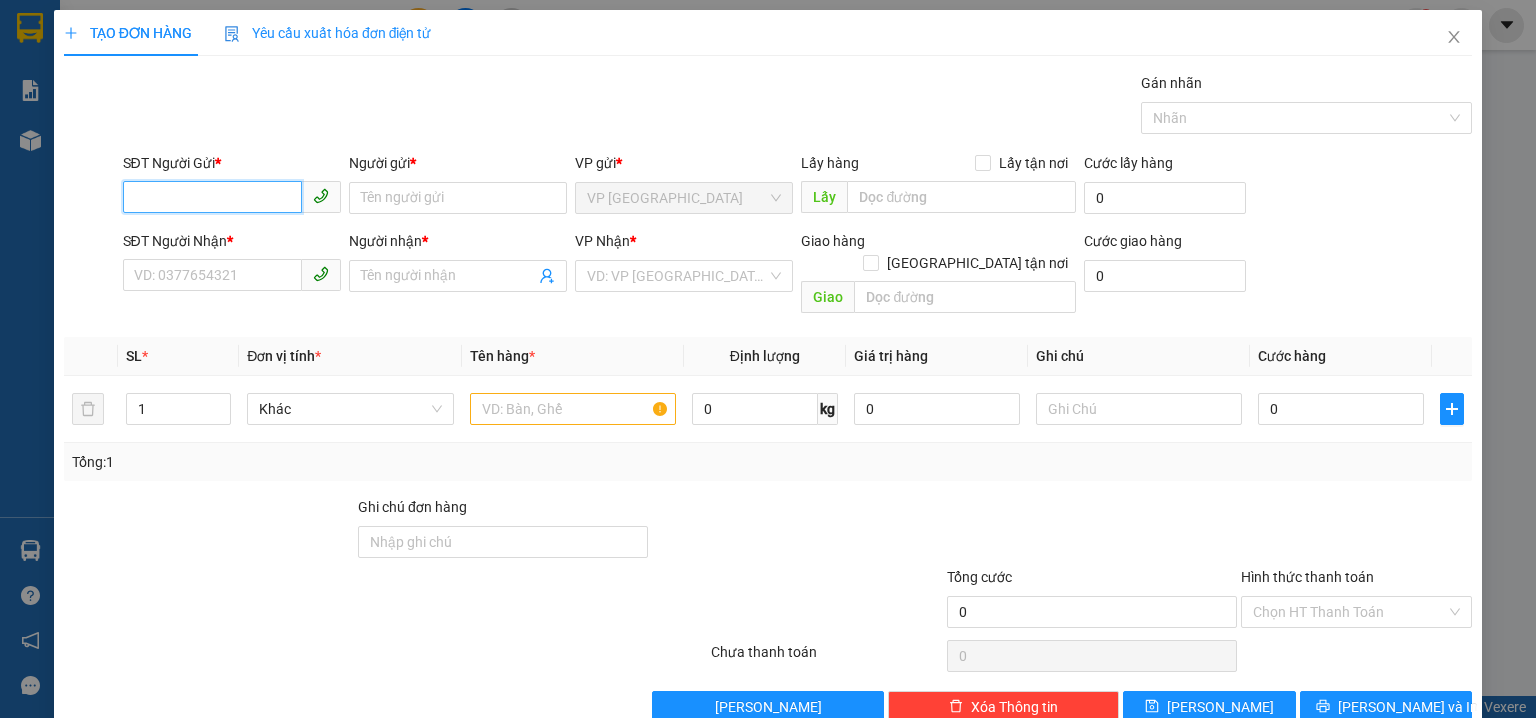 click on "SĐT Người Gửi  *" at bounding box center [212, 197] 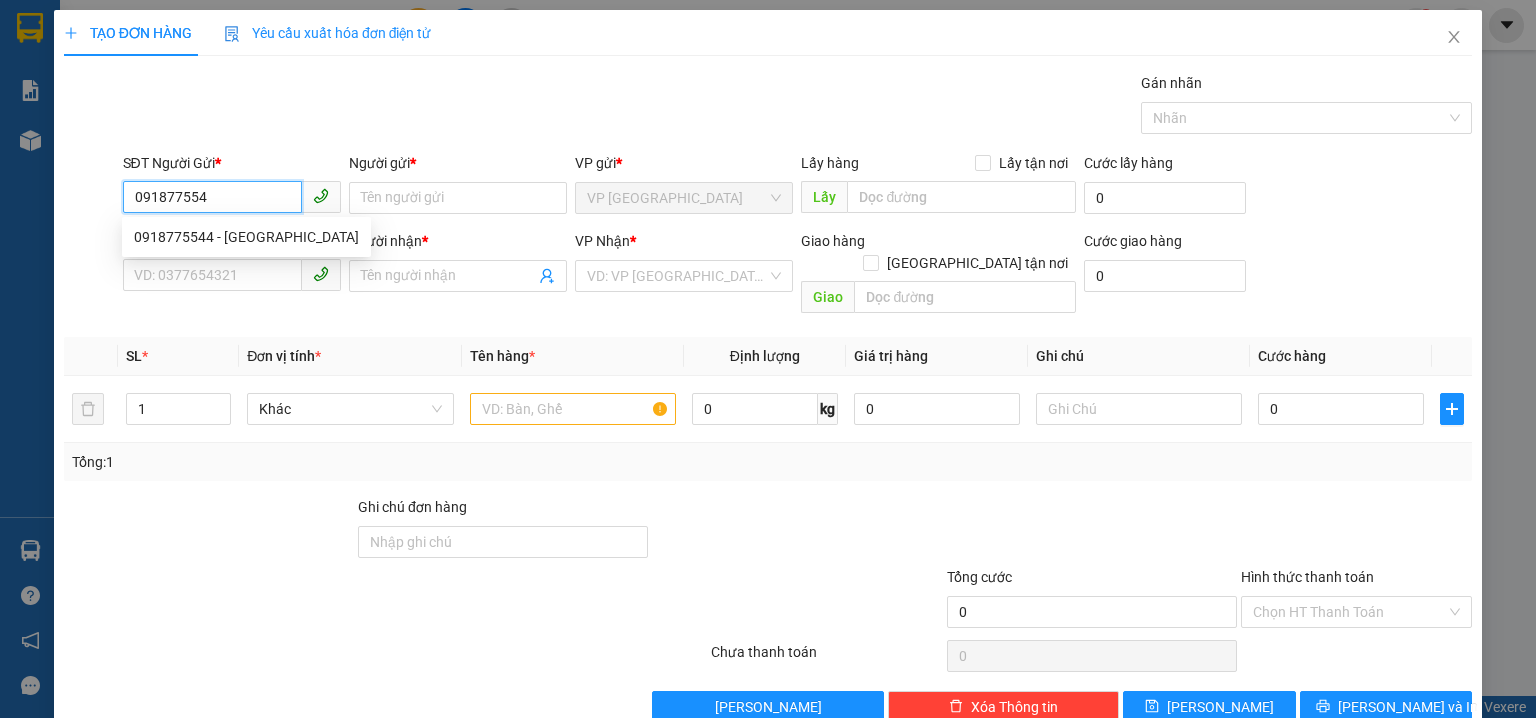 type on "0918775544" 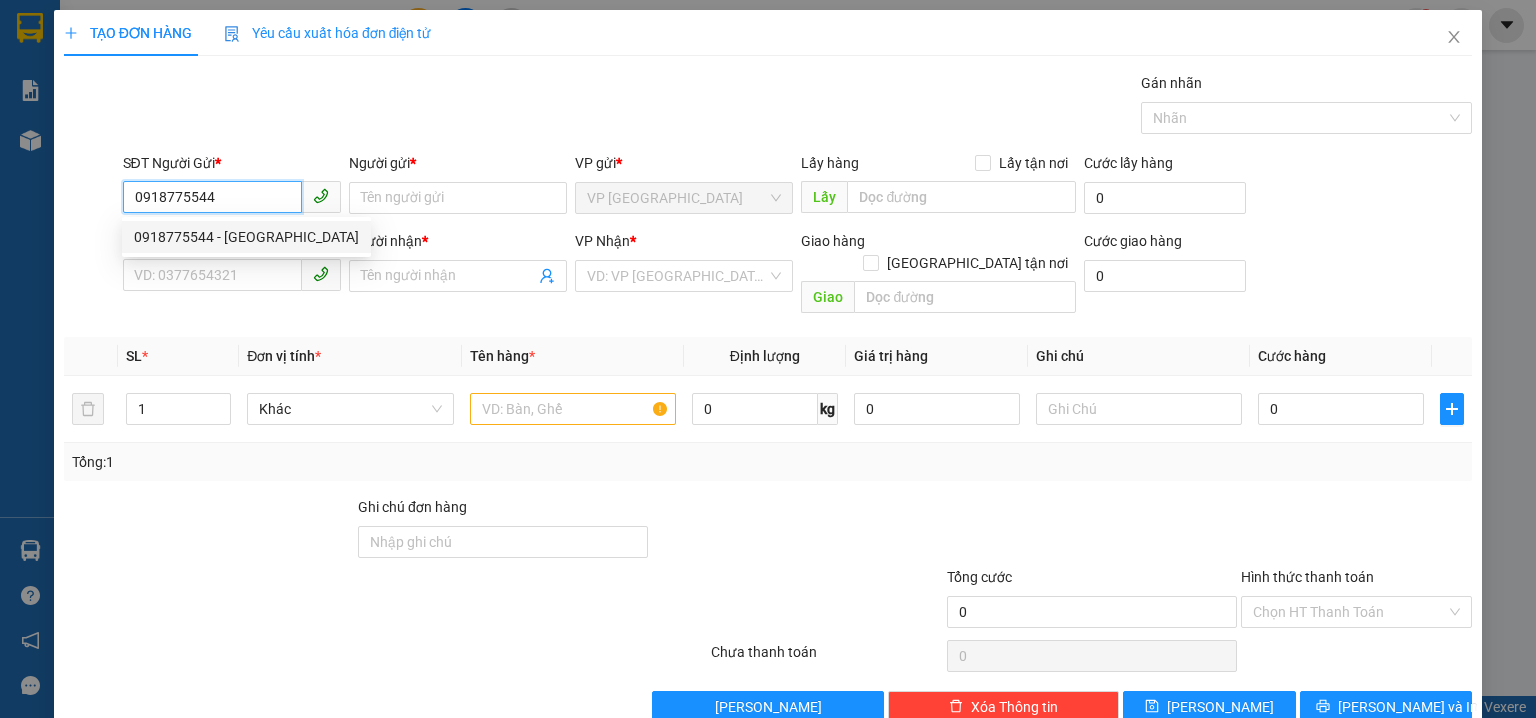 drag, startPoint x: 212, startPoint y: 242, endPoint x: 409, endPoint y: 292, distance: 203.24615 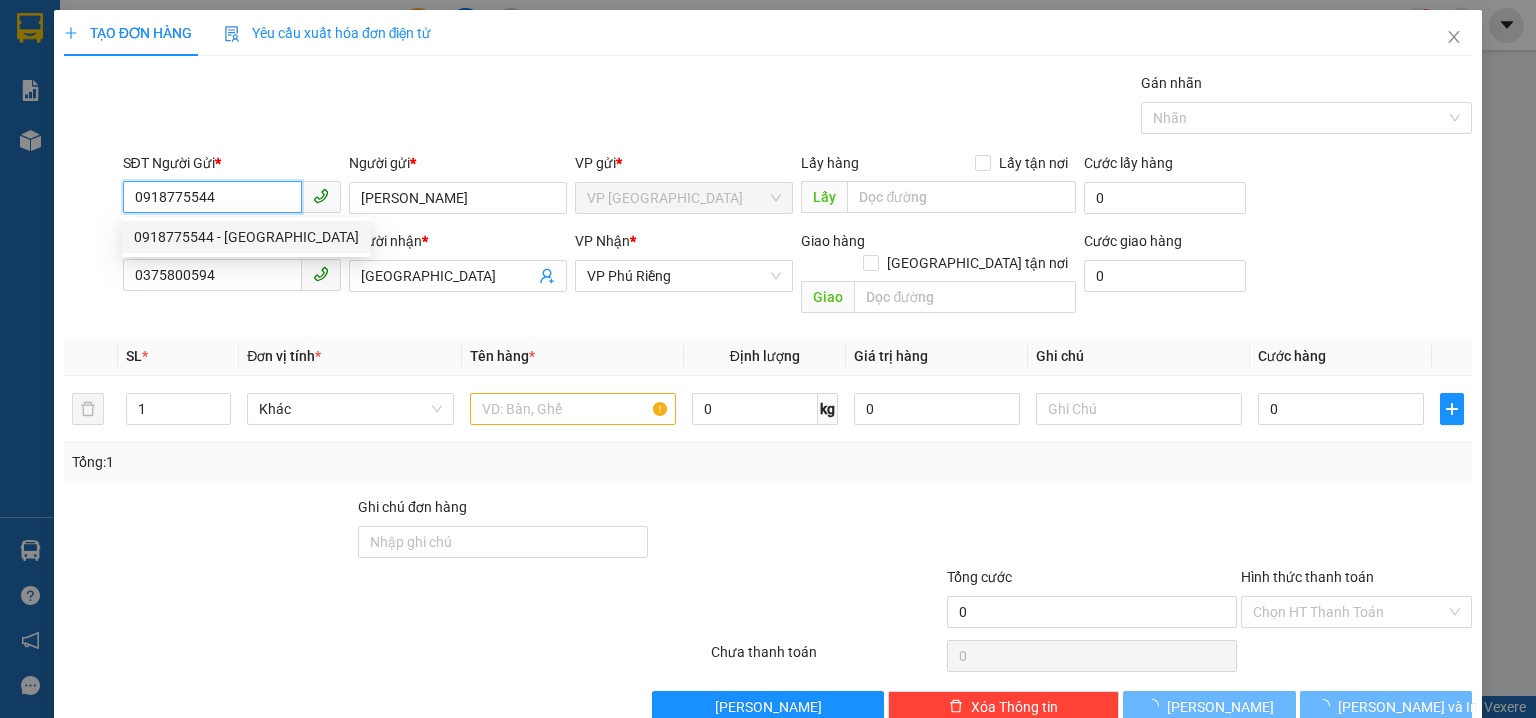 type on "90.000" 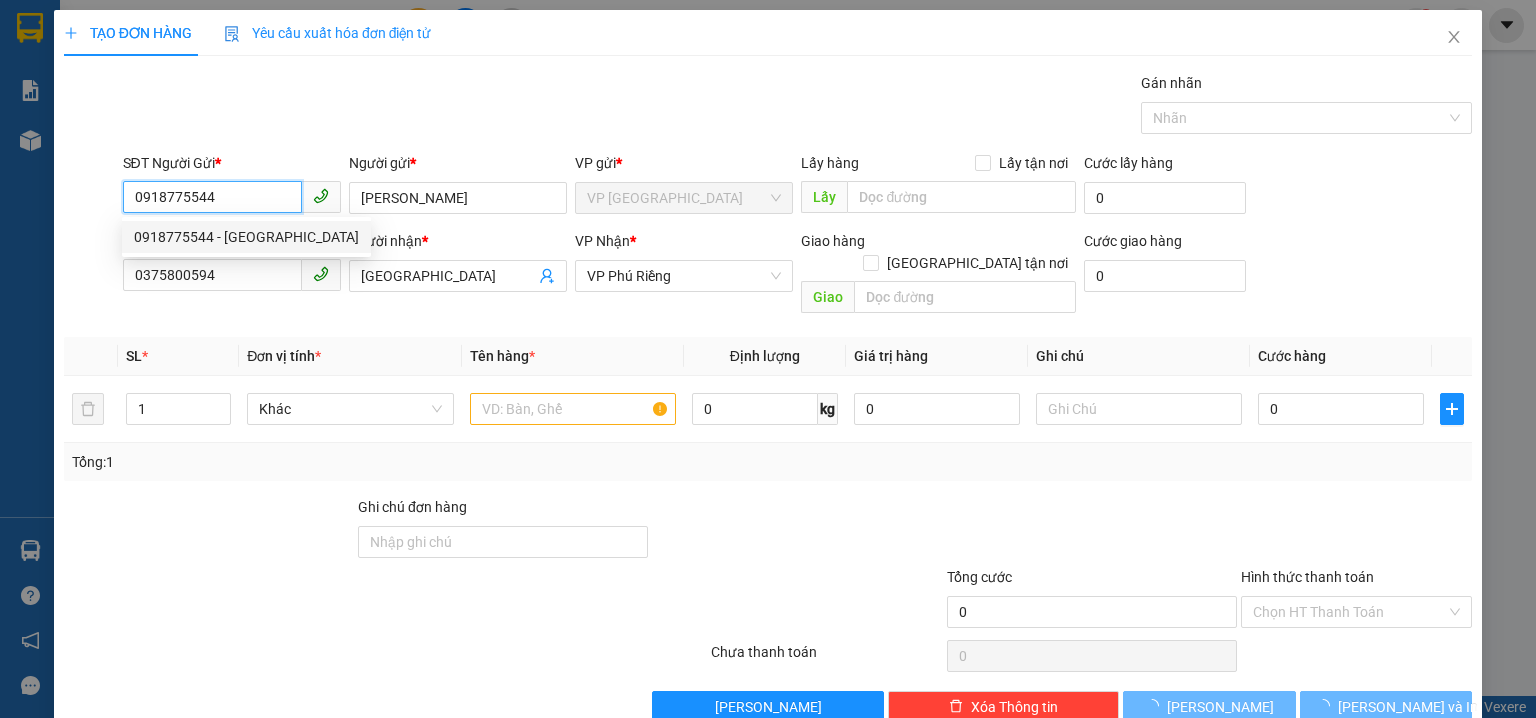 type on "90.000" 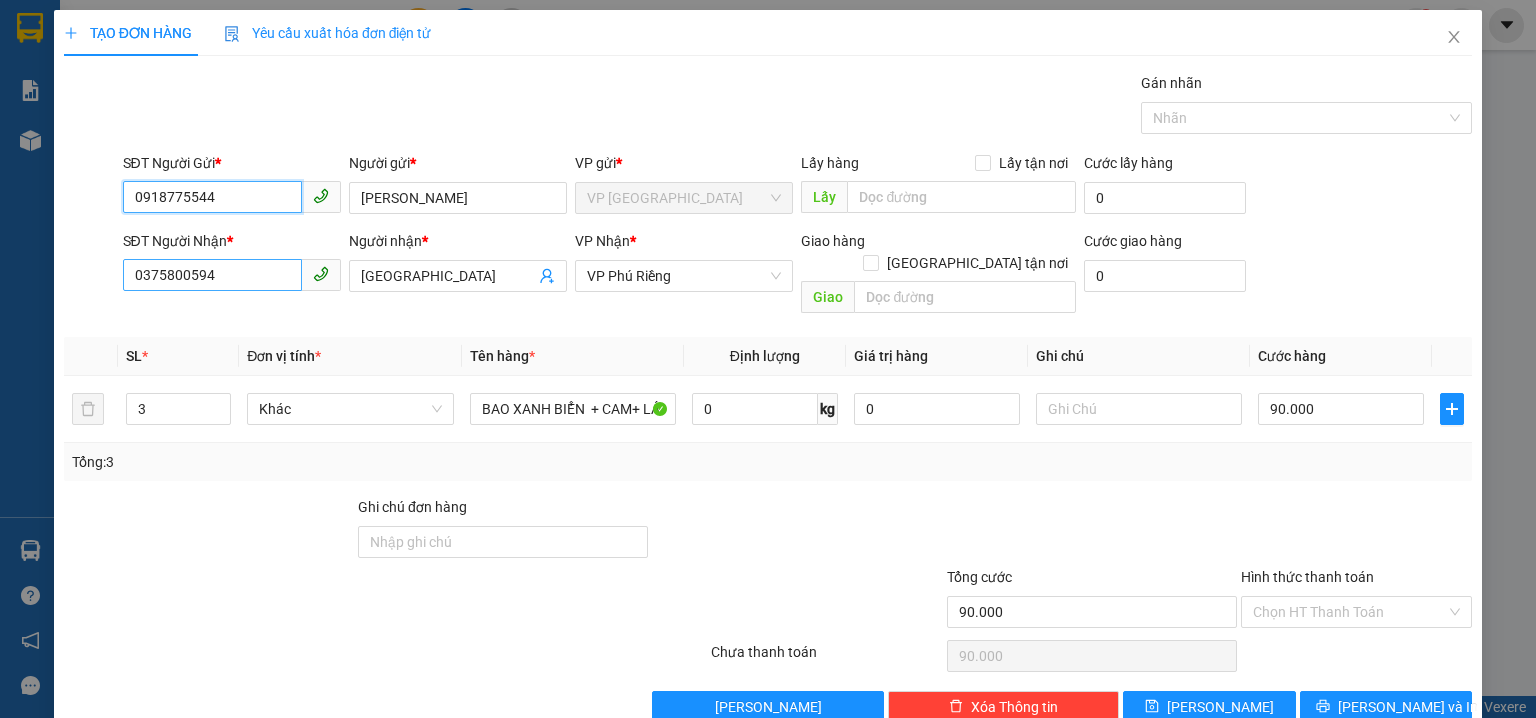 type on "0918775544" 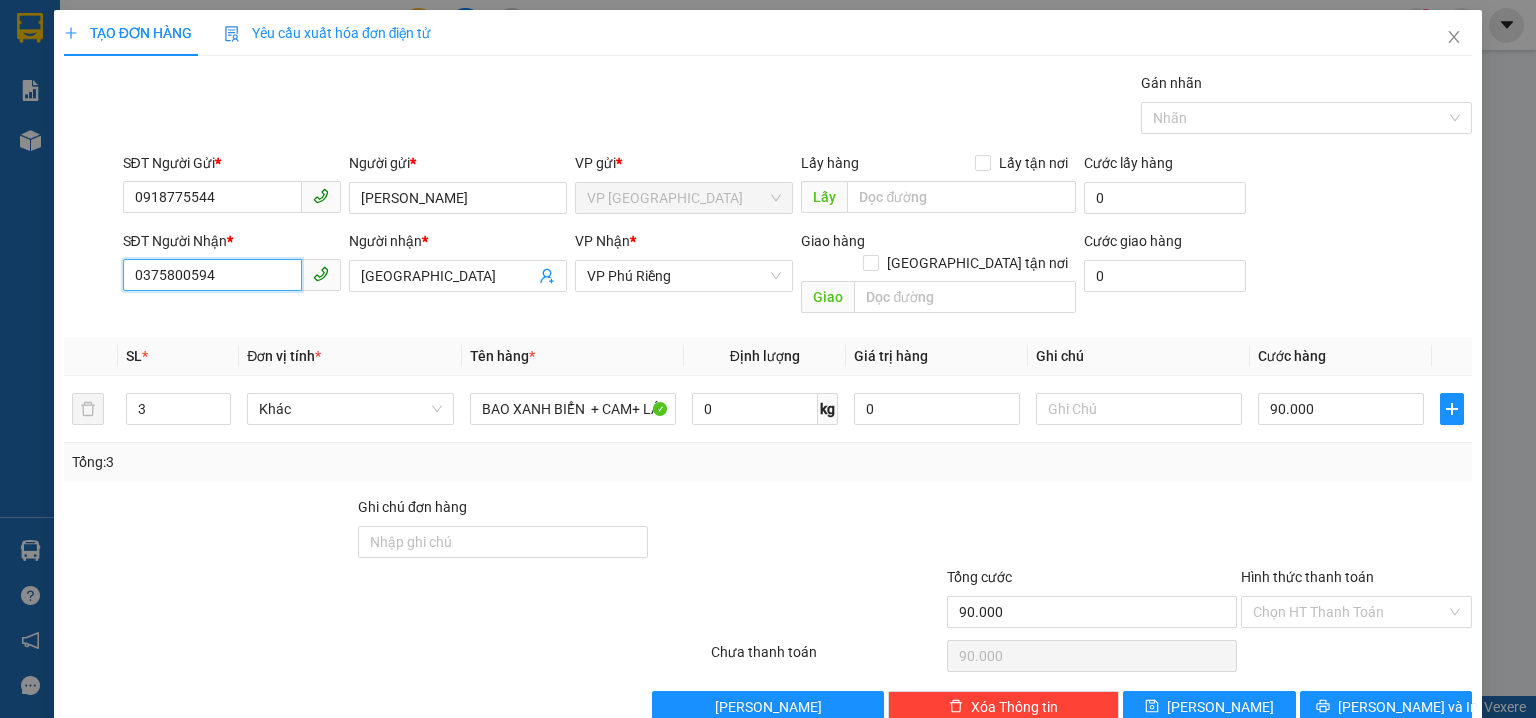 click on "0375800594" at bounding box center (212, 275) 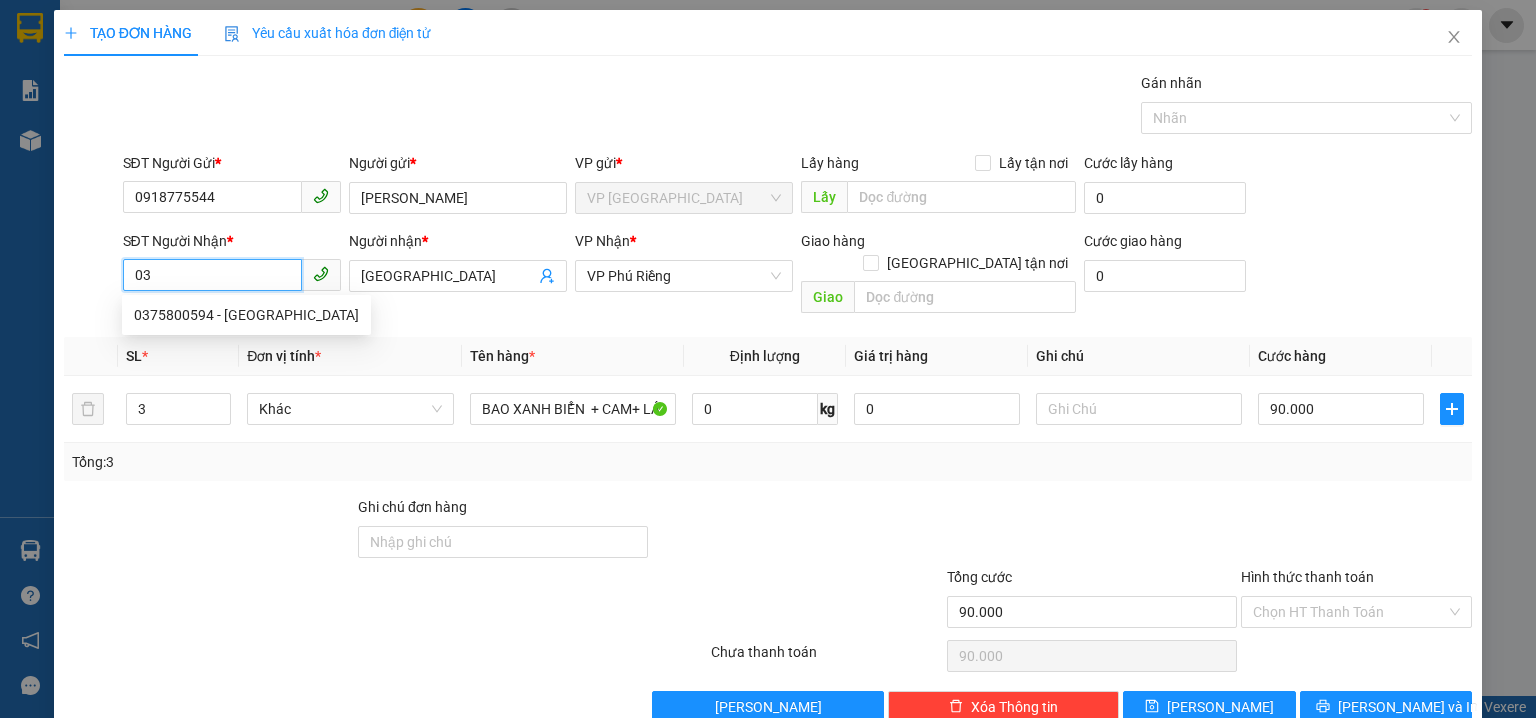 type on "0" 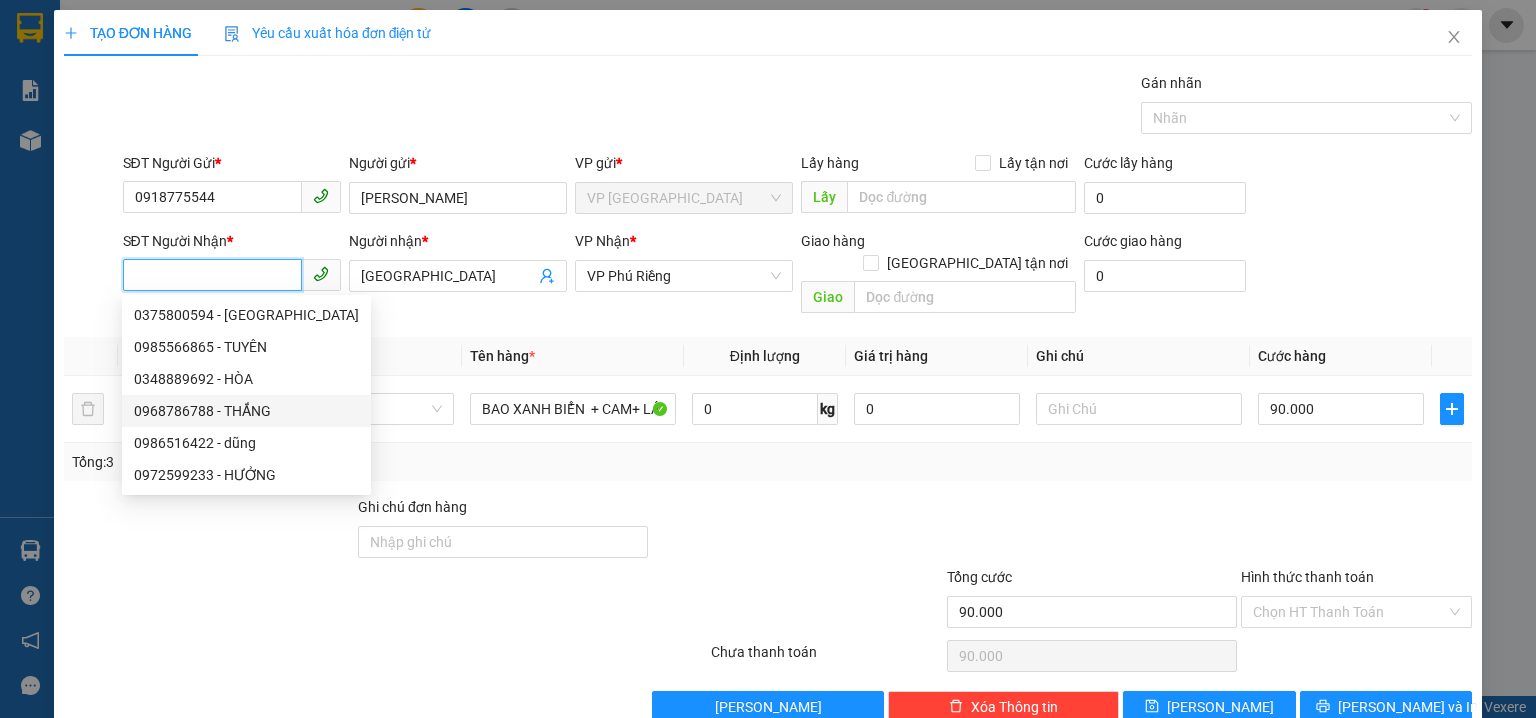 drag, startPoint x: 253, startPoint y: 407, endPoint x: 274, endPoint y: 582, distance: 176.2555 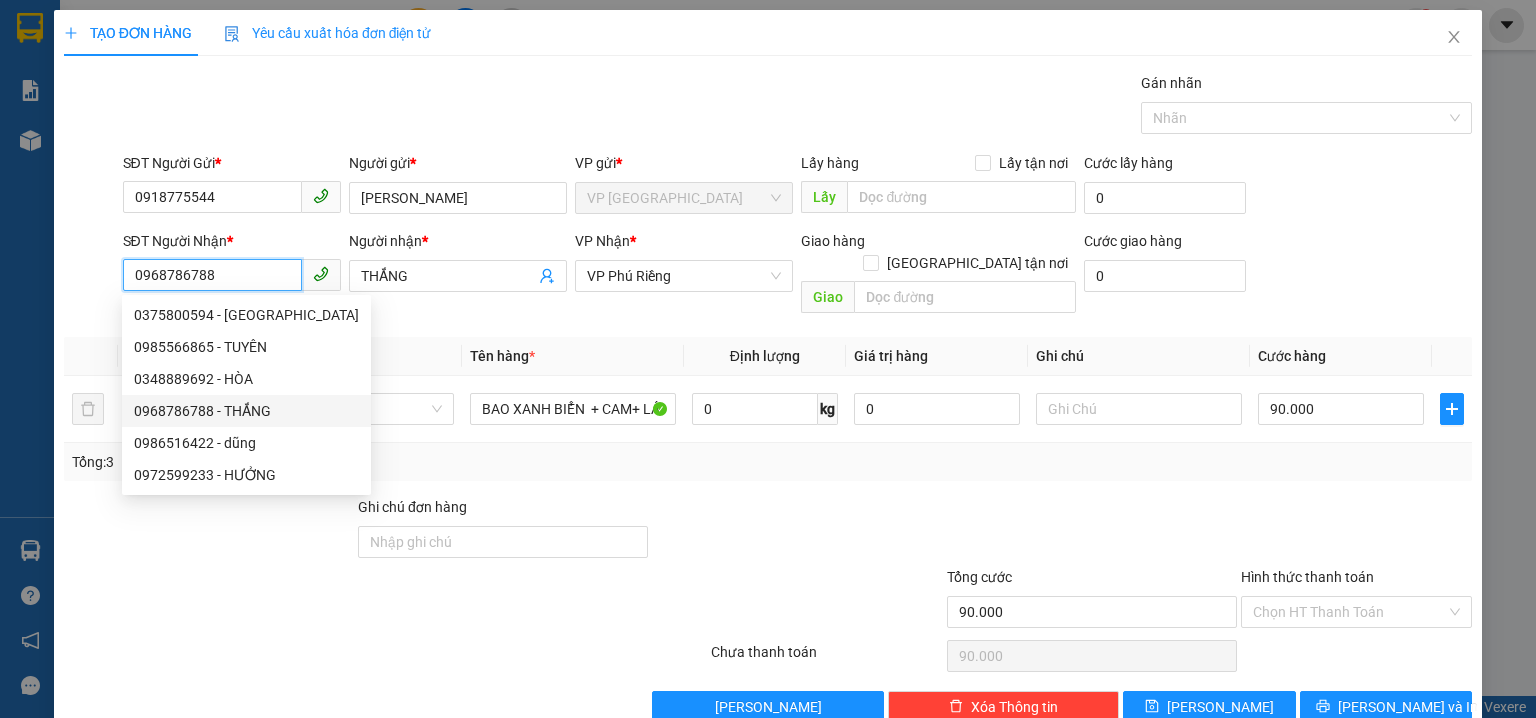 type on "30.000" 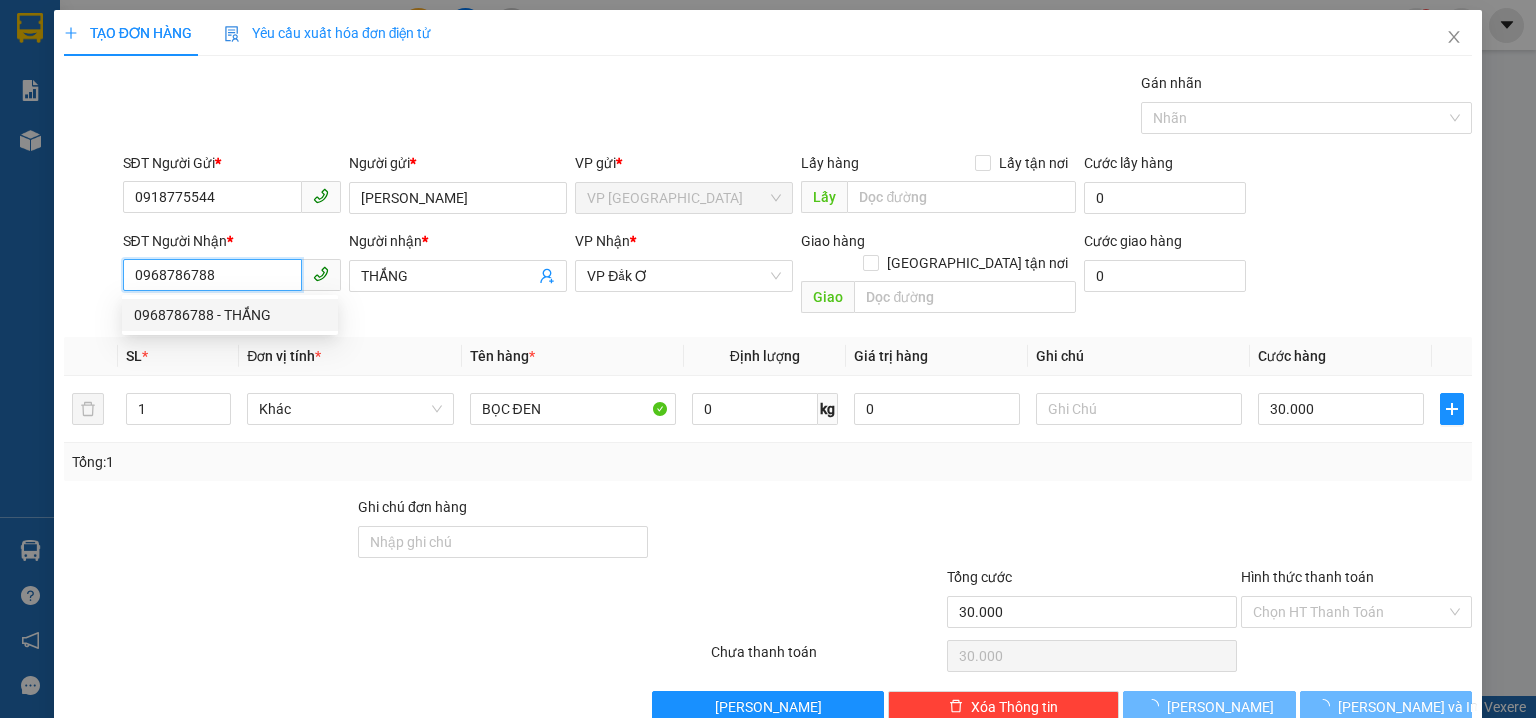 type on "0968786788" 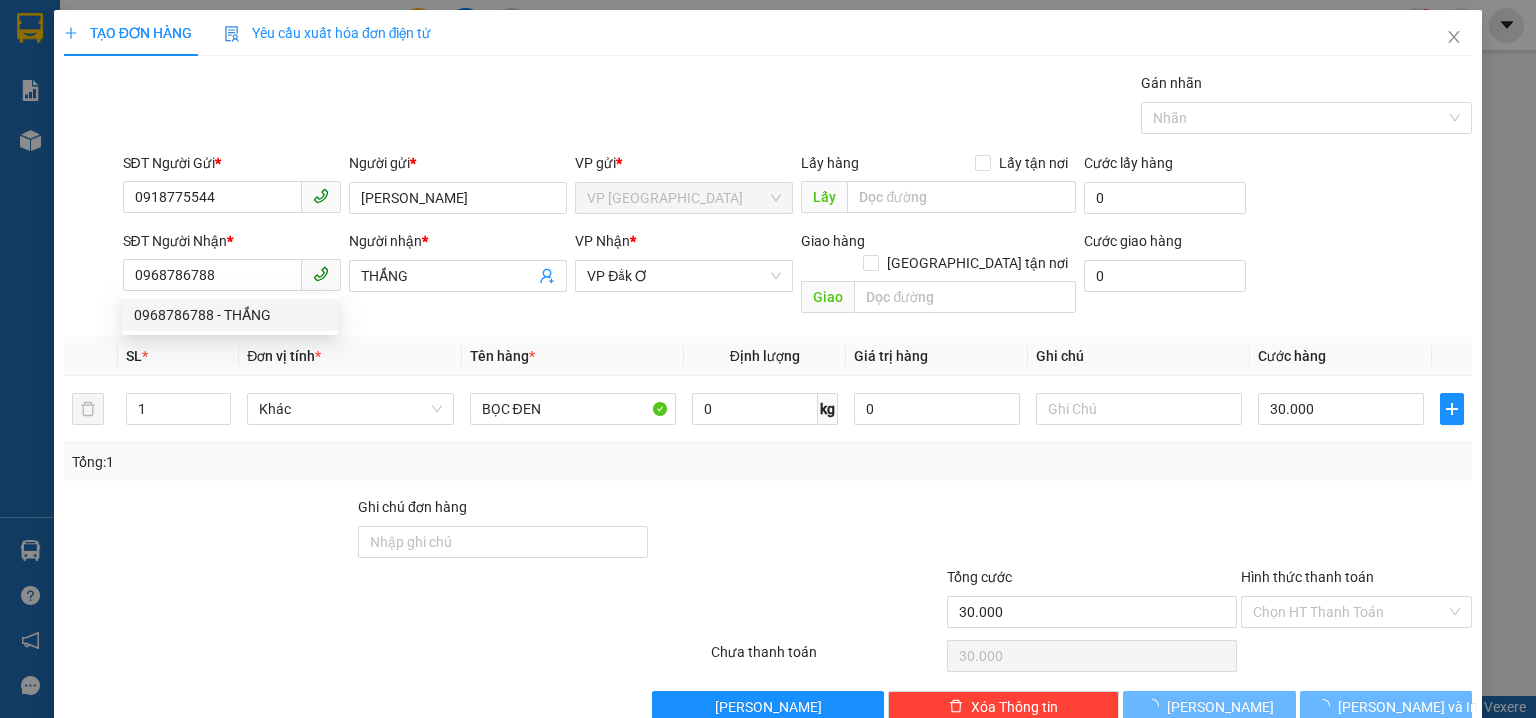 drag, startPoint x: 208, startPoint y: 640, endPoint x: 228, endPoint y: 631, distance: 21.931713 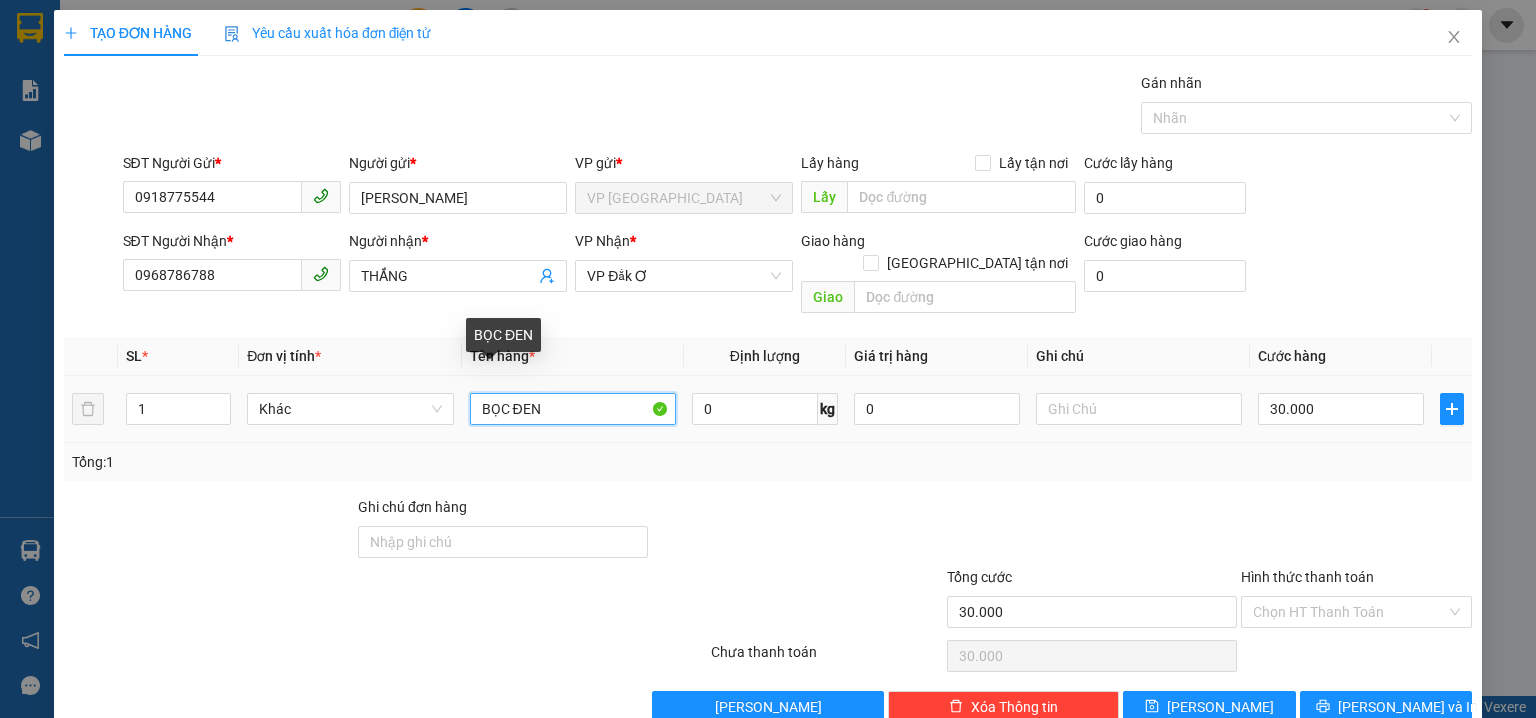click on "BỌC ĐEN" at bounding box center (573, 409) 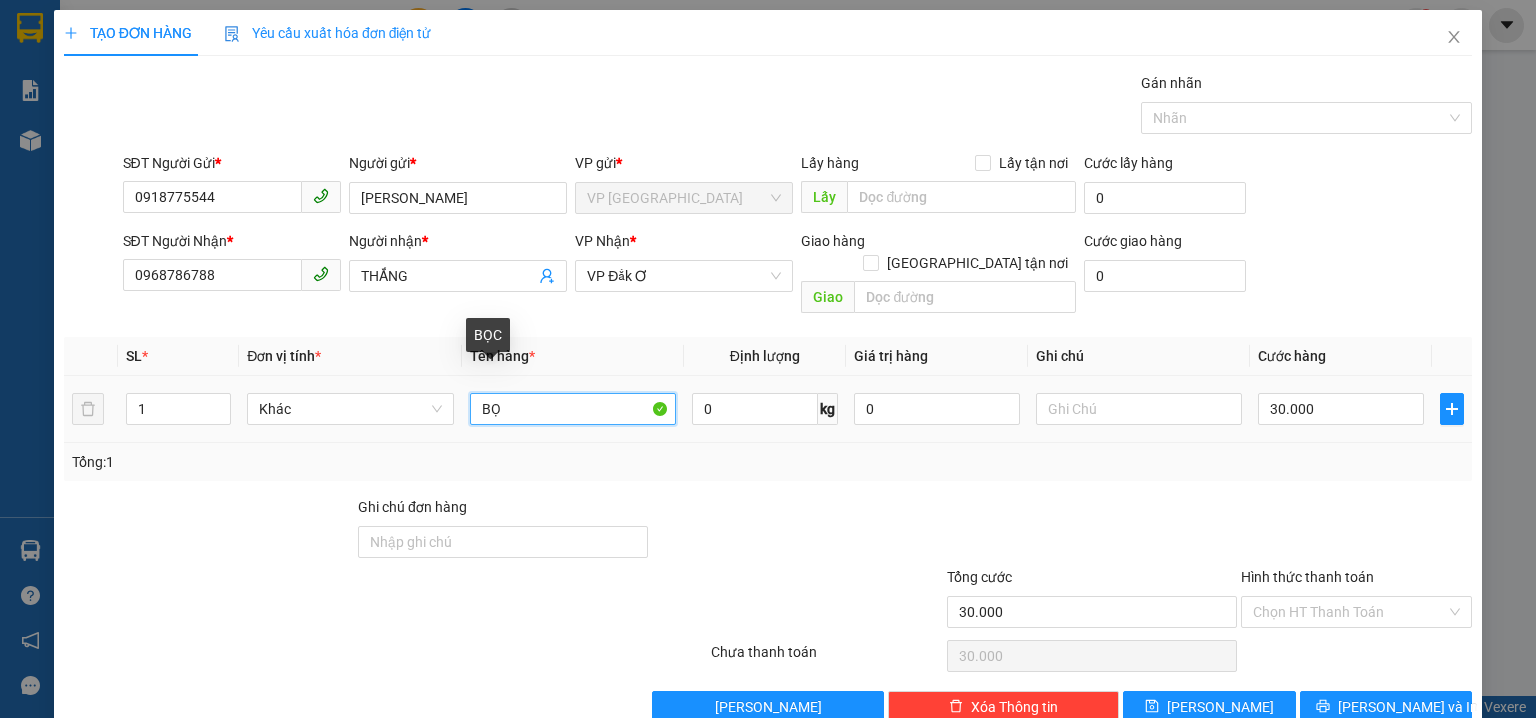 type on "B" 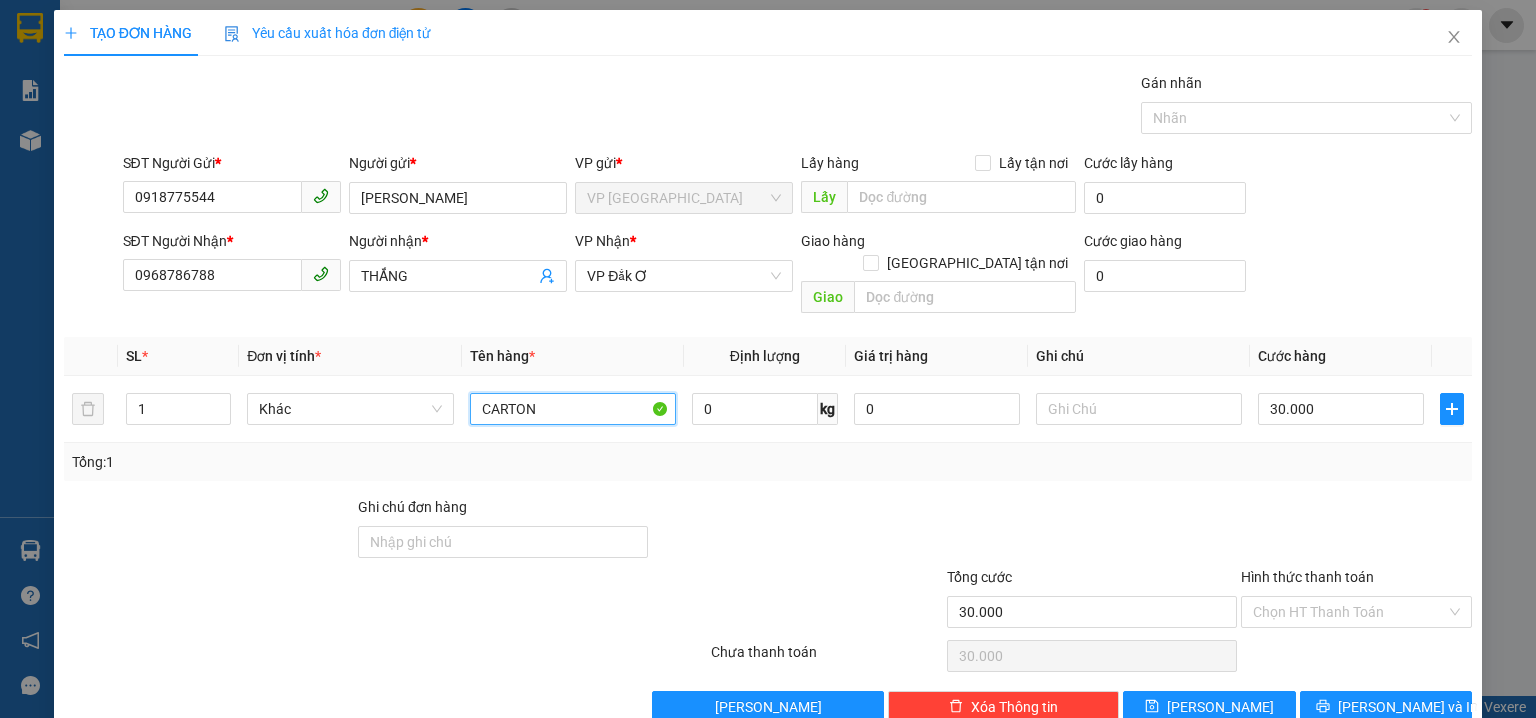 type on "CARTON" 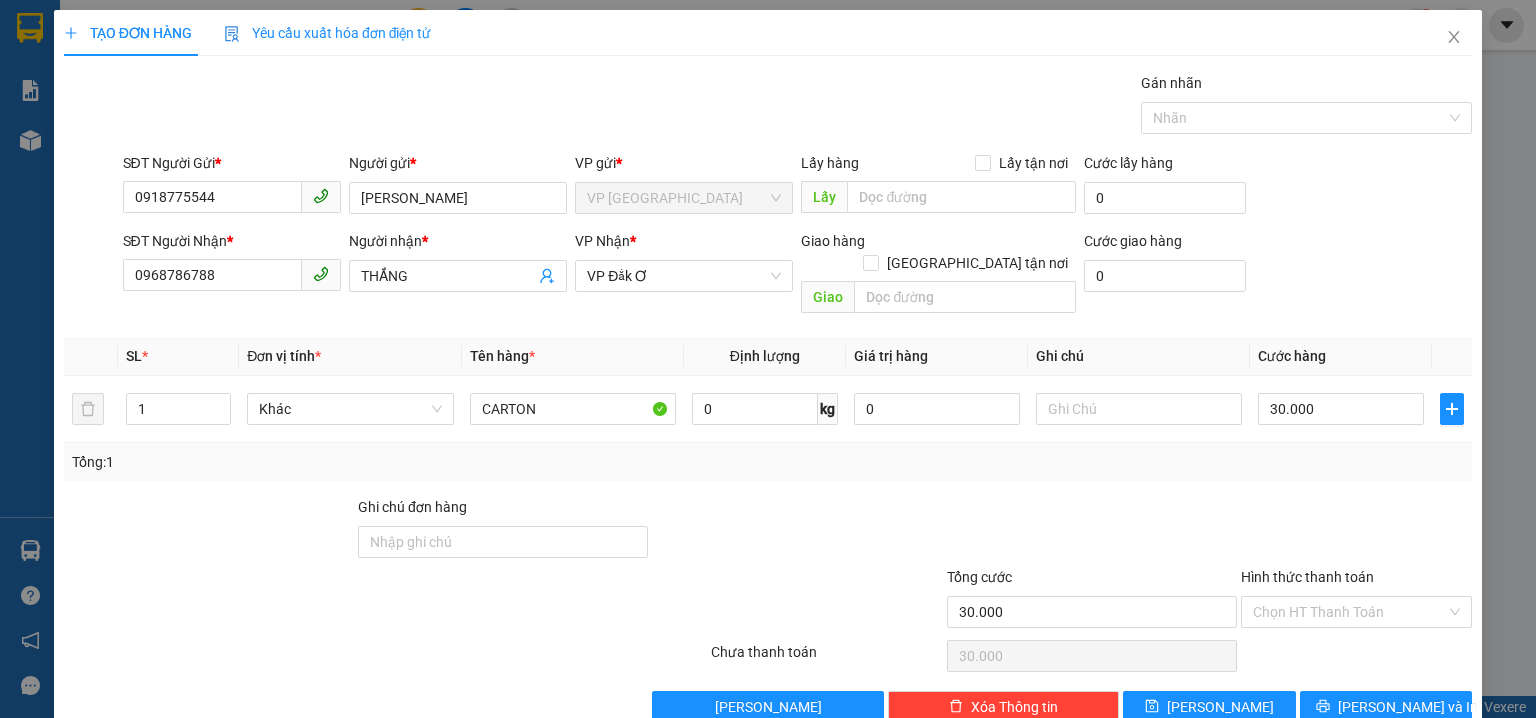 drag, startPoint x: 1421, startPoint y: 226, endPoint x: 1408, endPoint y: 225, distance: 13.038404 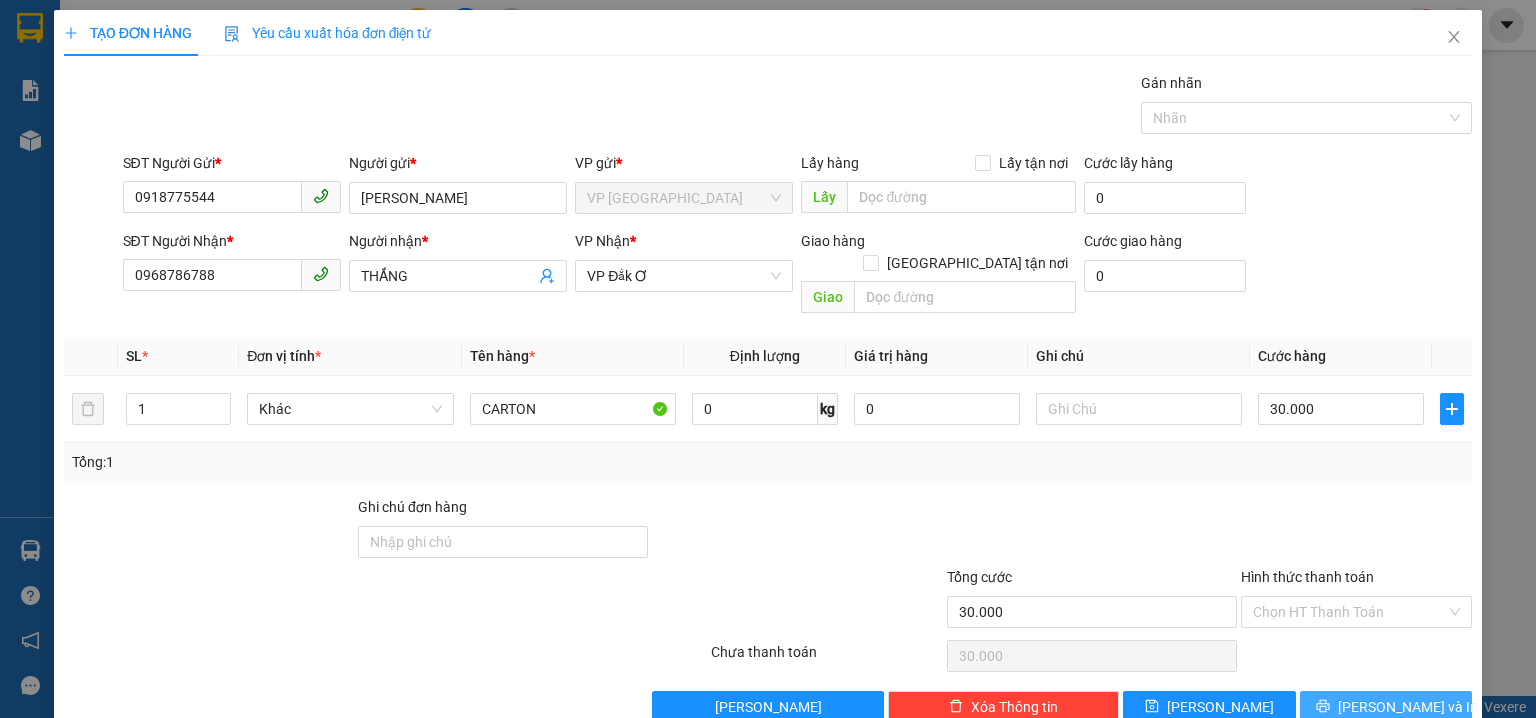 click on "Lưu và In" at bounding box center [1408, 707] 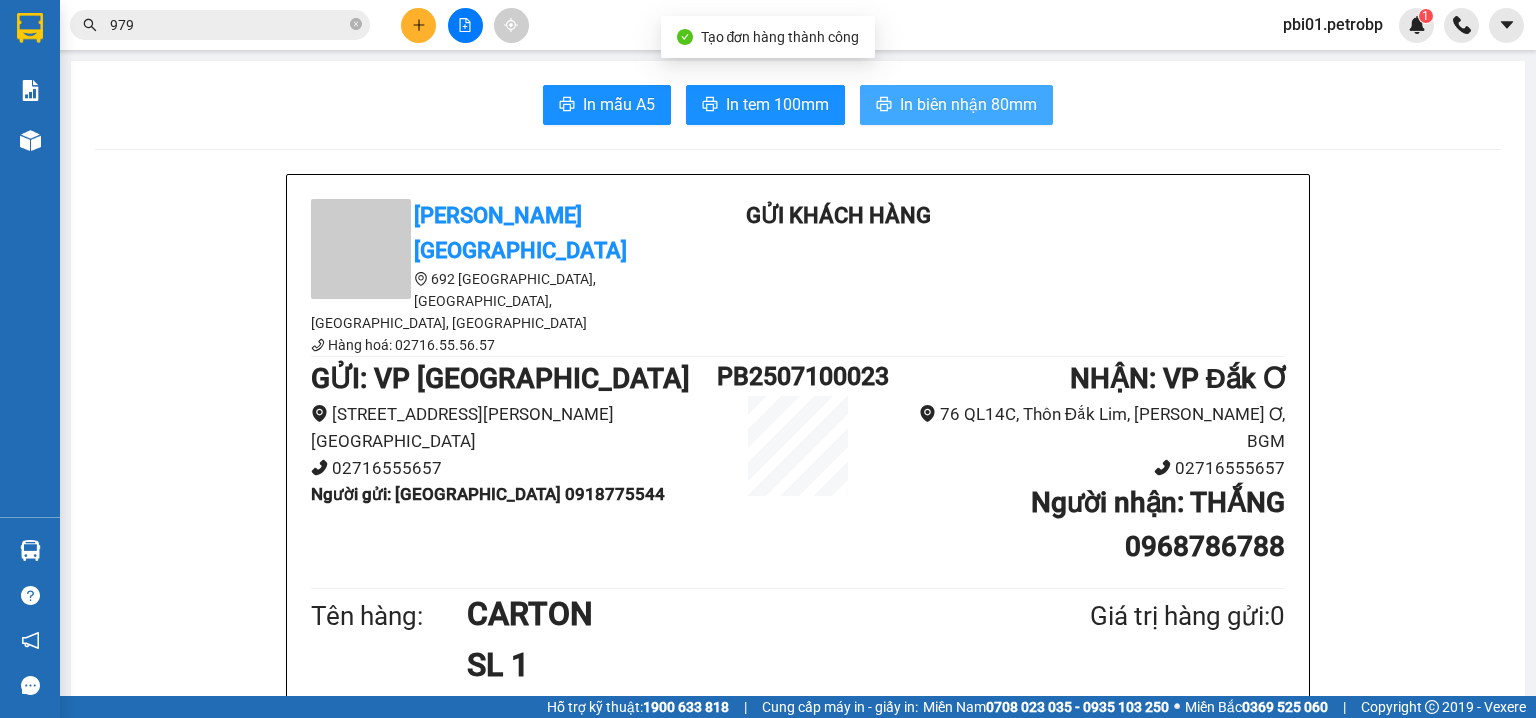 drag, startPoint x: 941, startPoint y: 93, endPoint x: 928, endPoint y: 106, distance: 18.384777 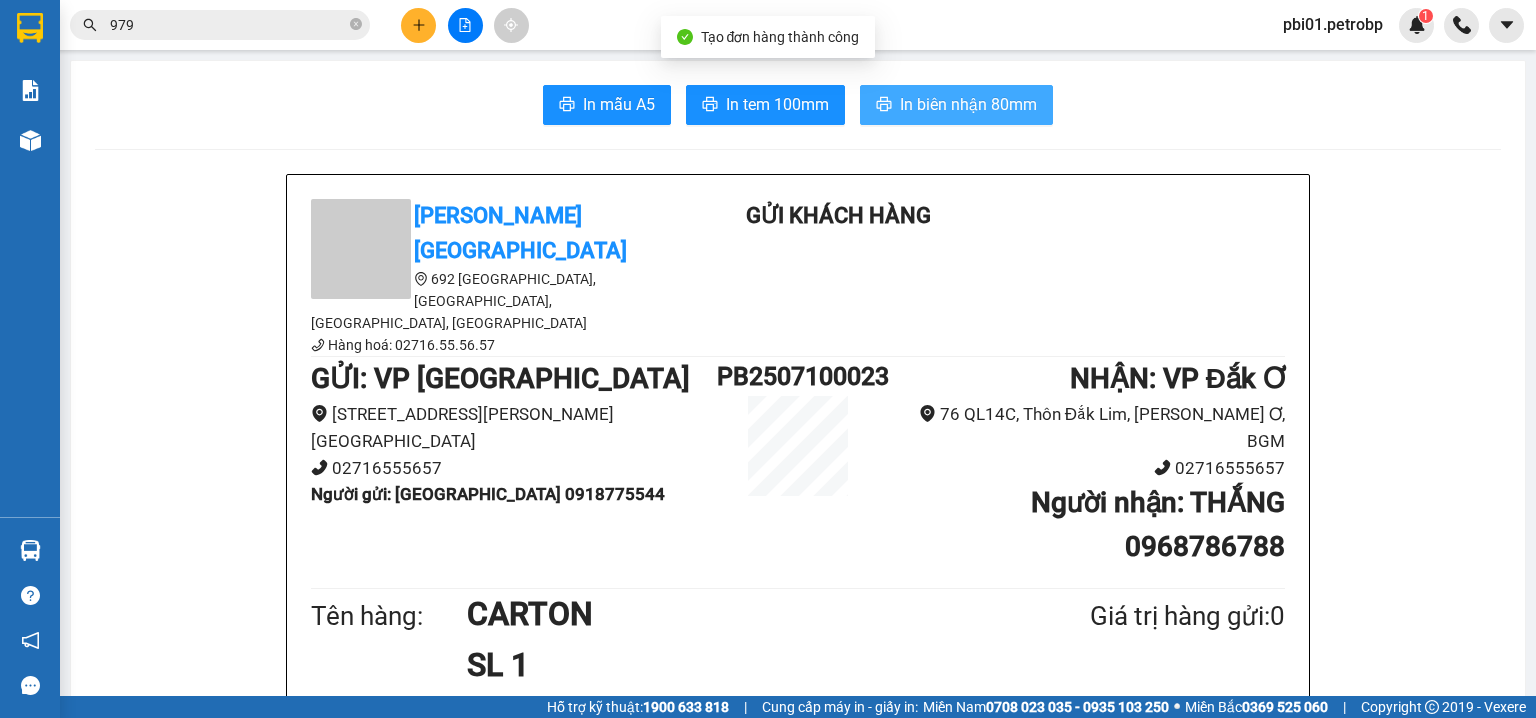 scroll, scrollTop: 0, scrollLeft: 0, axis: both 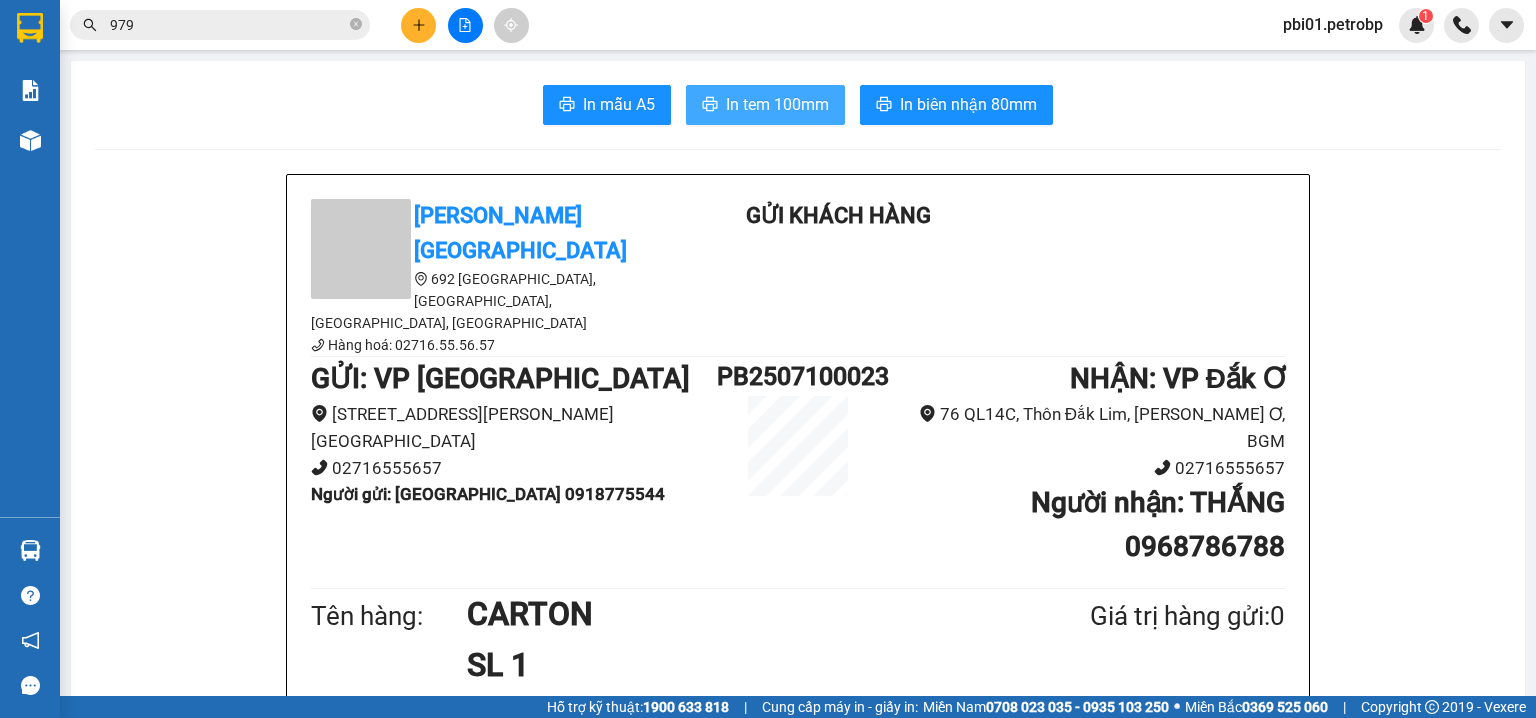 click on "In tem 100mm" at bounding box center (765, 105) 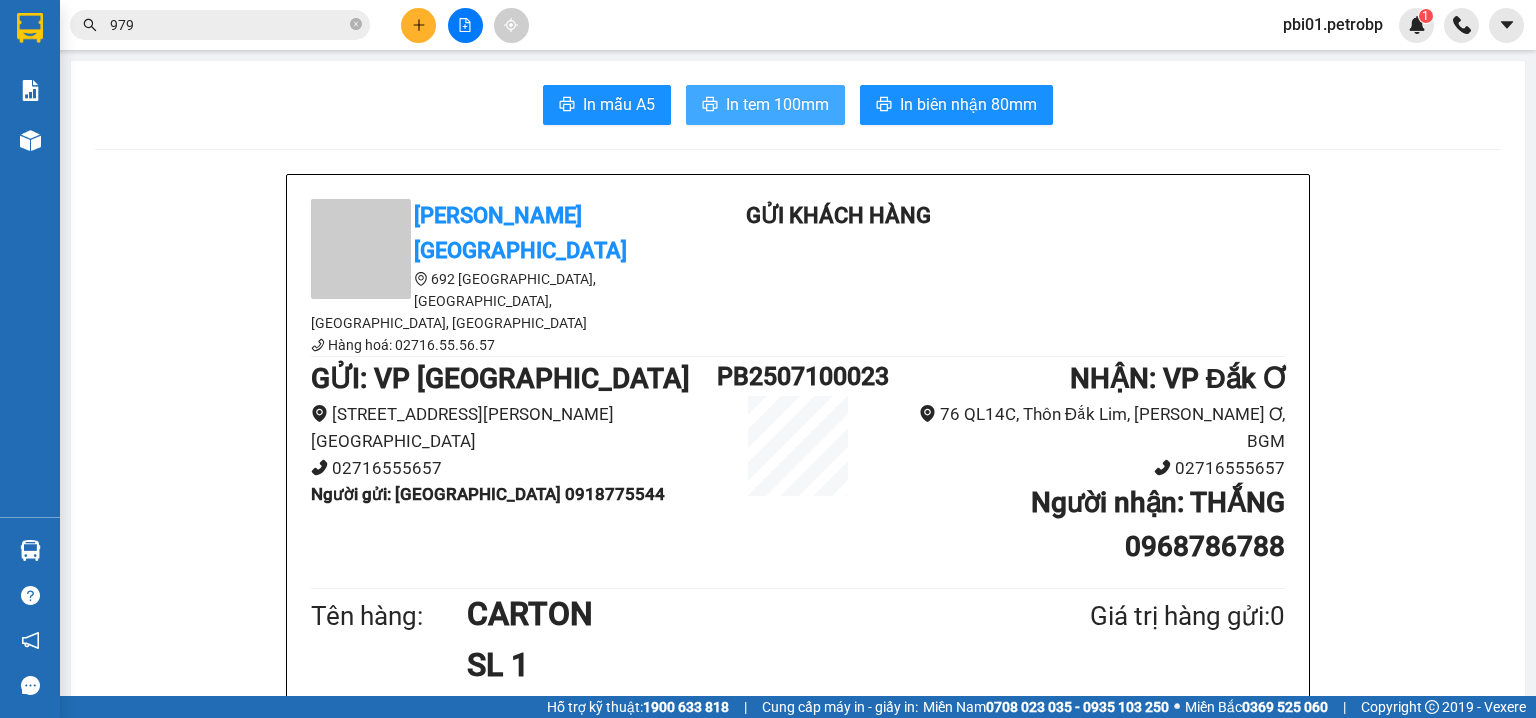 scroll, scrollTop: 0, scrollLeft: 0, axis: both 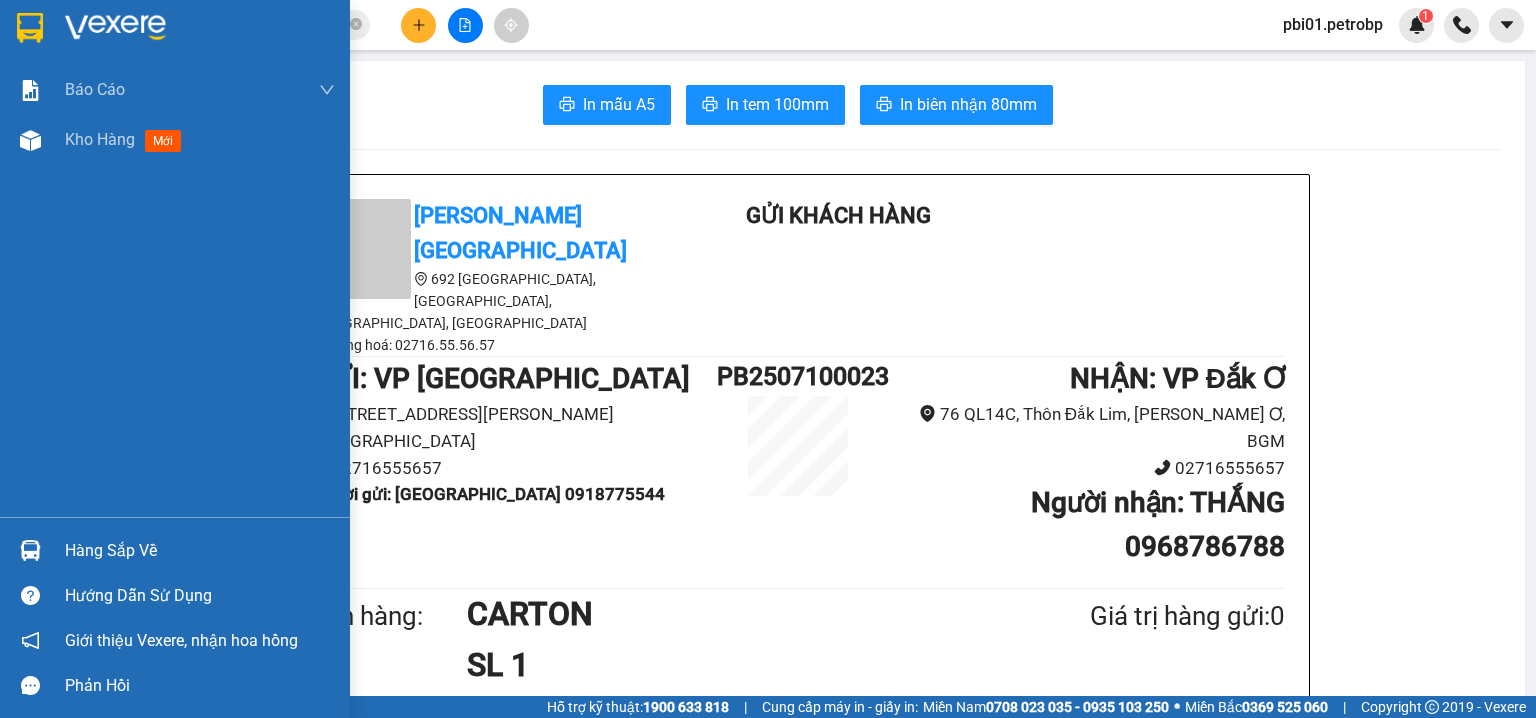 click on "Hàng sắp về" at bounding box center [200, 551] 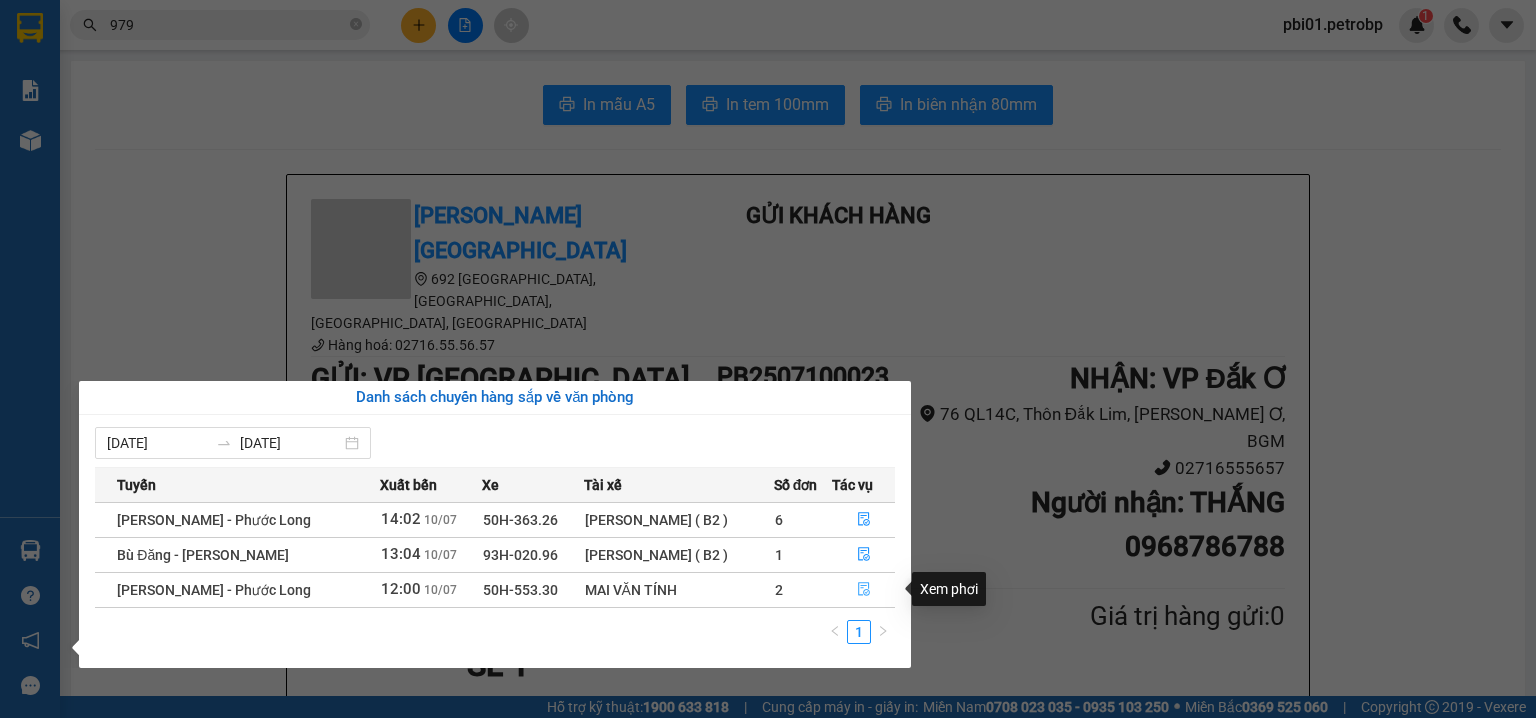 click at bounding box center (863, 590) 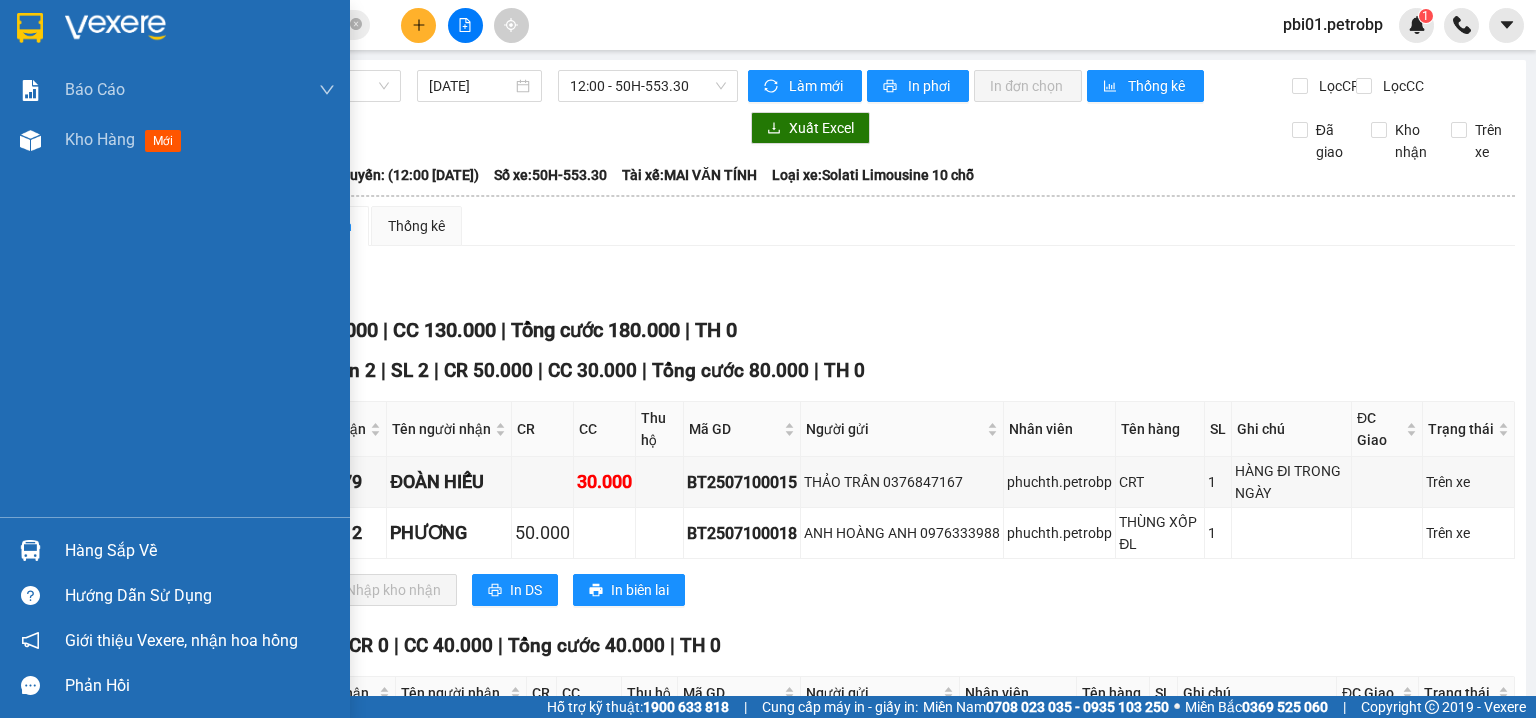 drag, startPoint x: 115, startPoint y: 545, endPoint x: 886, endPoint y: 504, distance: 772.08936 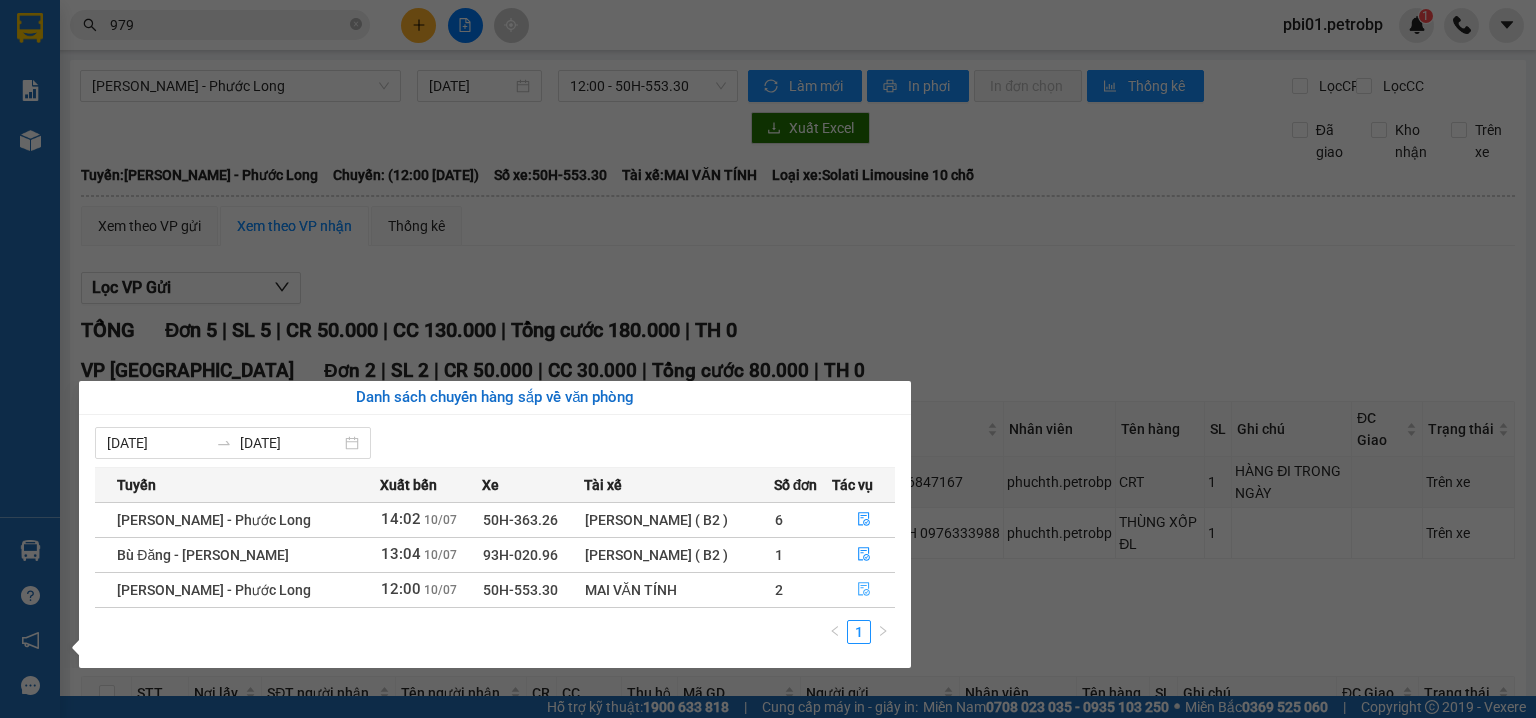 click 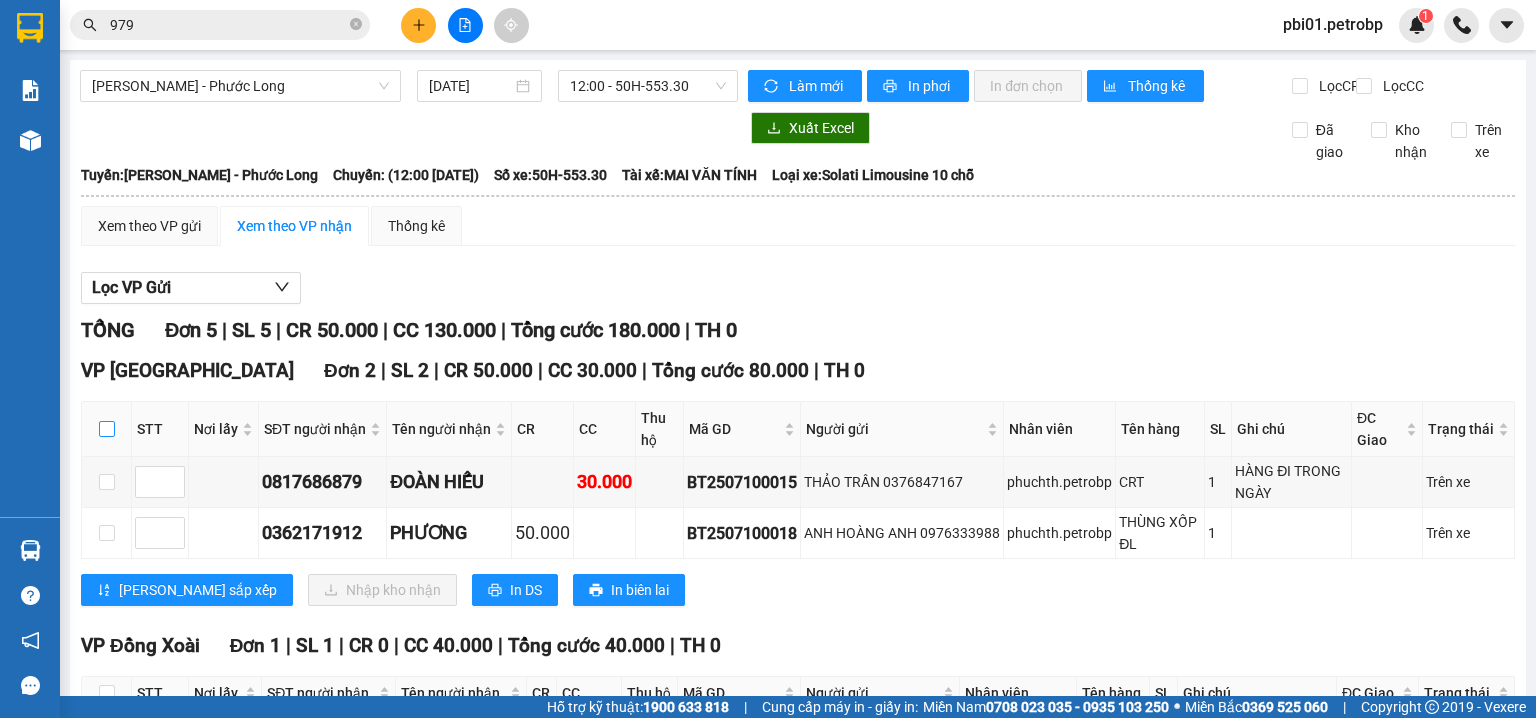 click at bounding box center (107, 429) 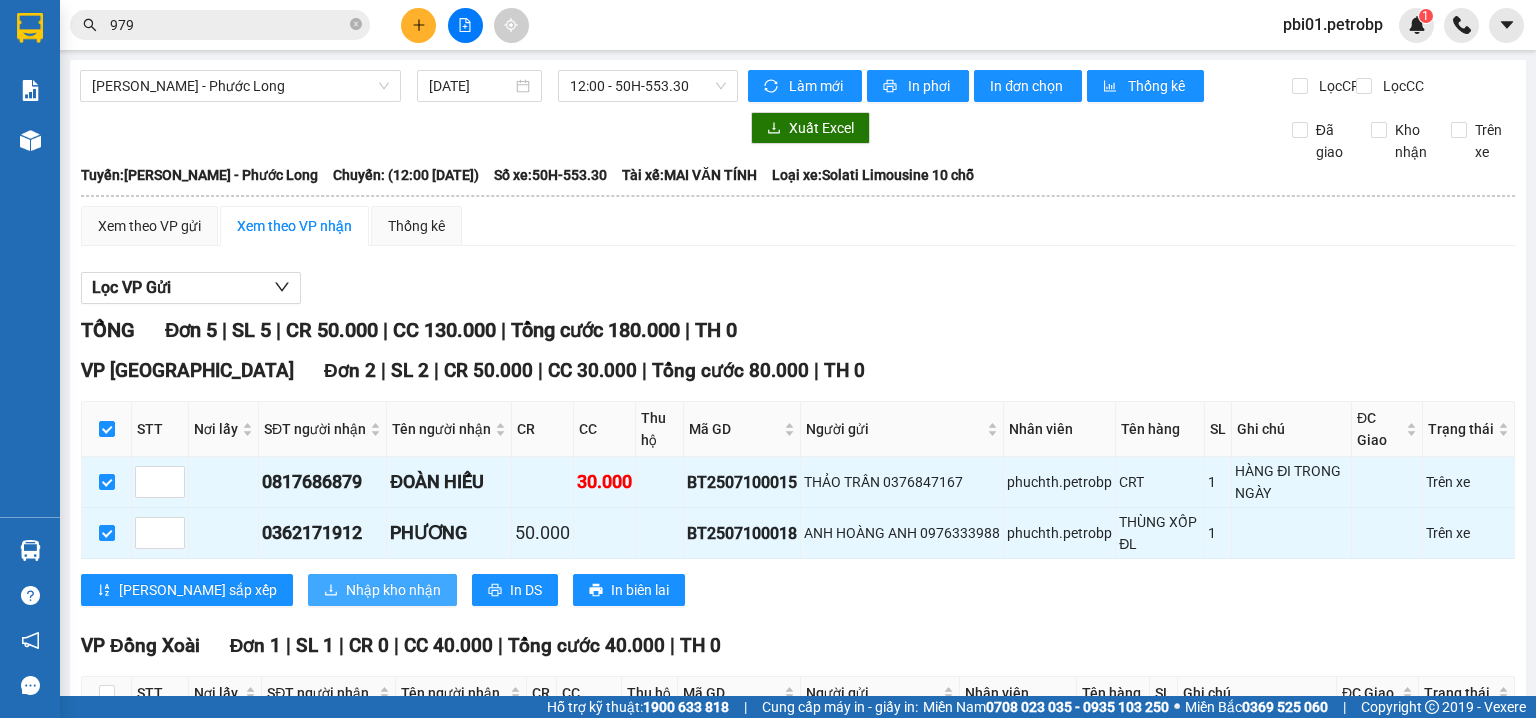 click on "Nhập kho nhận" at bounding box center (393, 590) 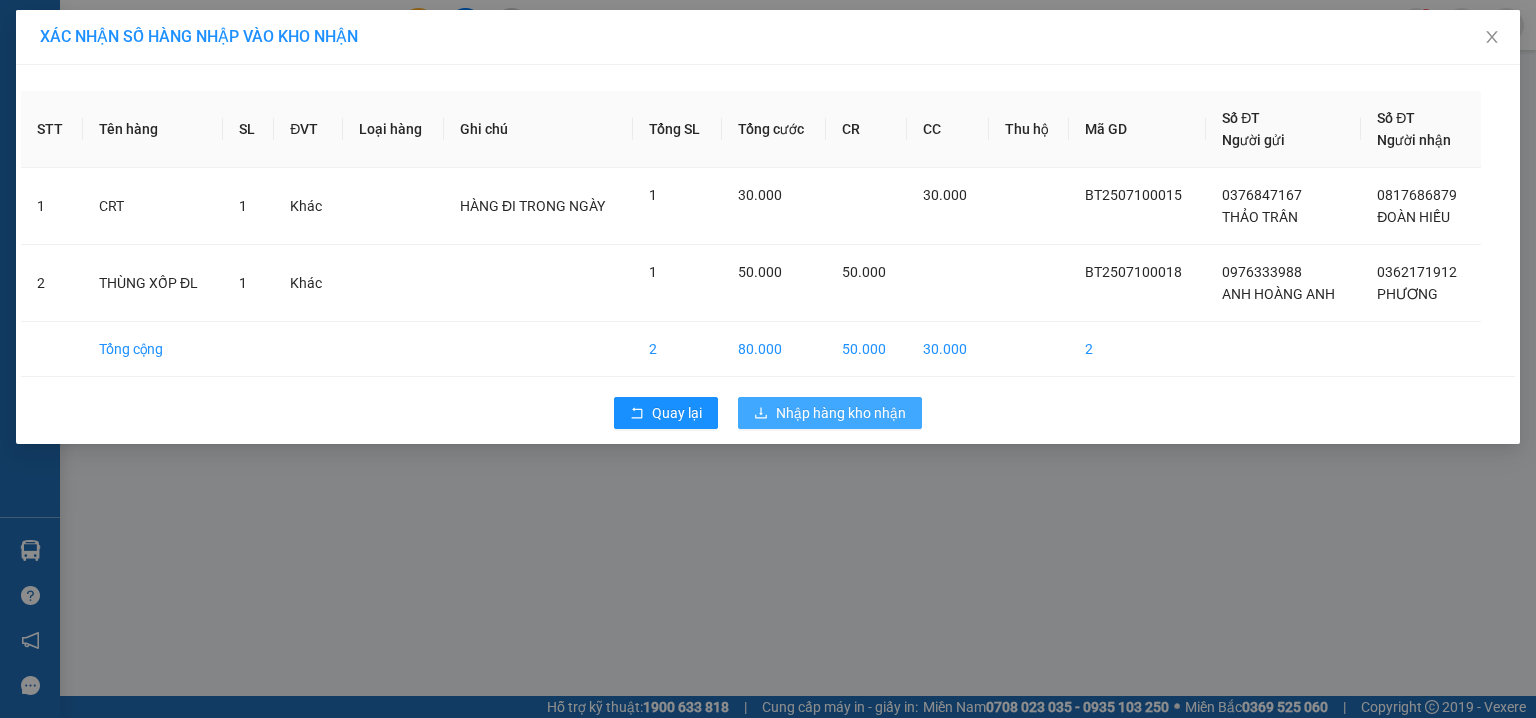 click on "Nhập hàng kho nhận" at bounding box center [841, 413] 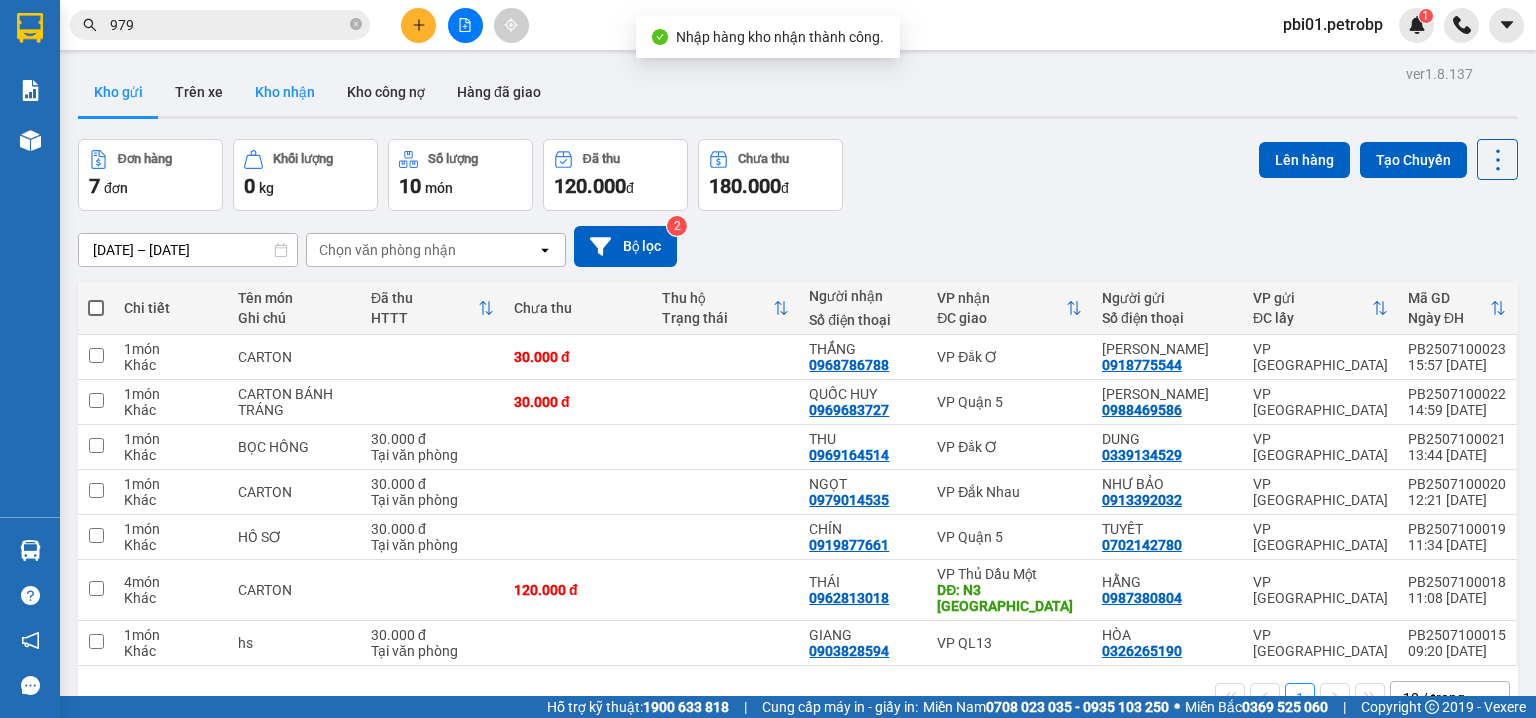 click on "Kho nhận" at bounding box center [285, 92] 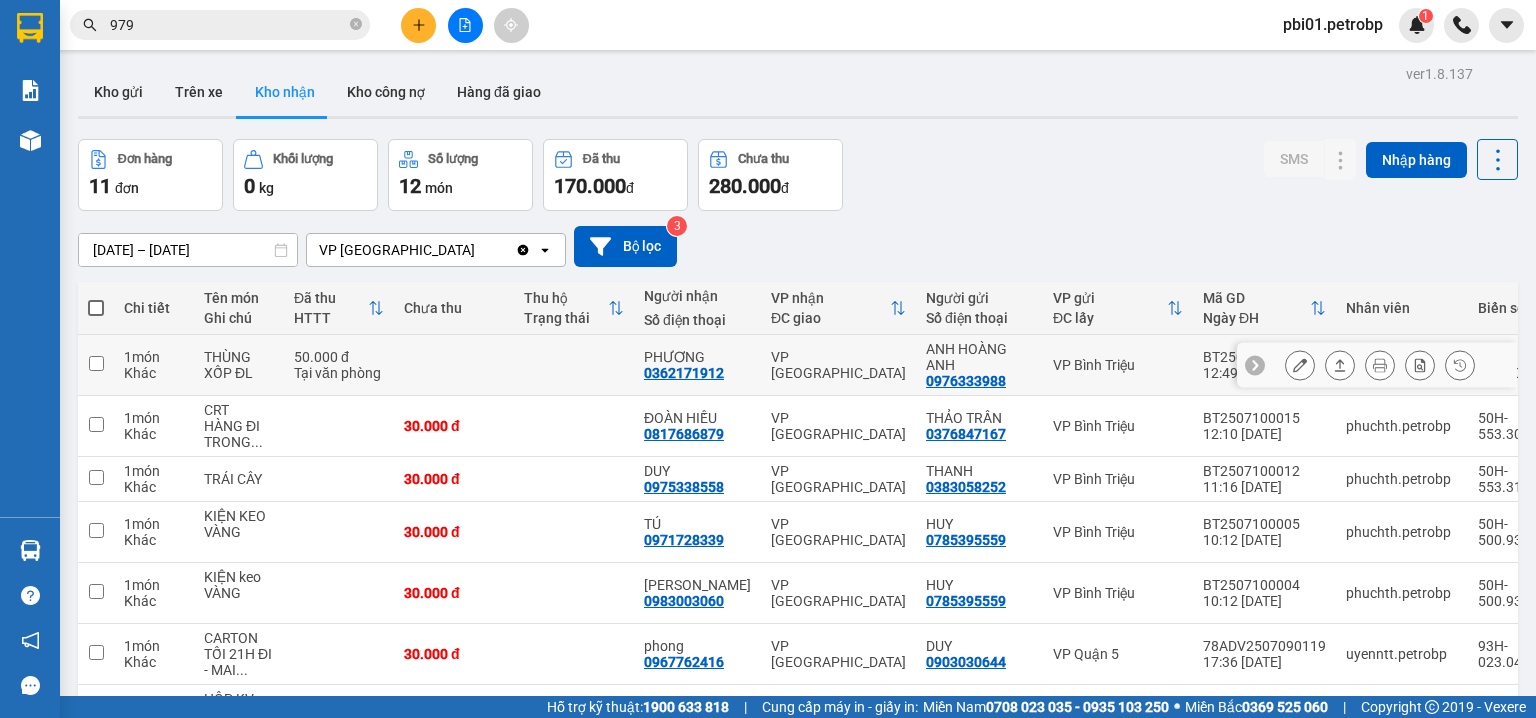 click on "0362171912" at bounding box center [684, 373] 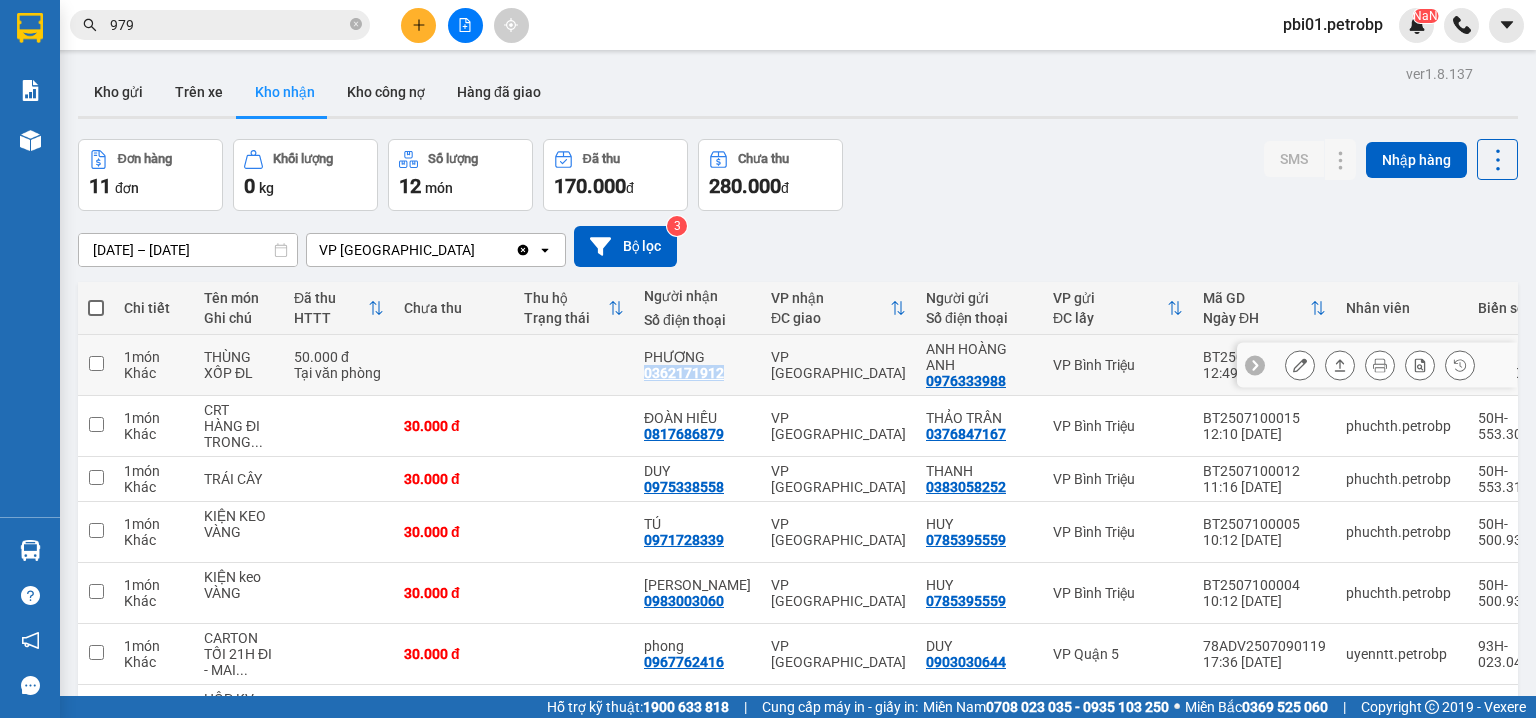 click on "0362171912" at bounding box center (684, 373) 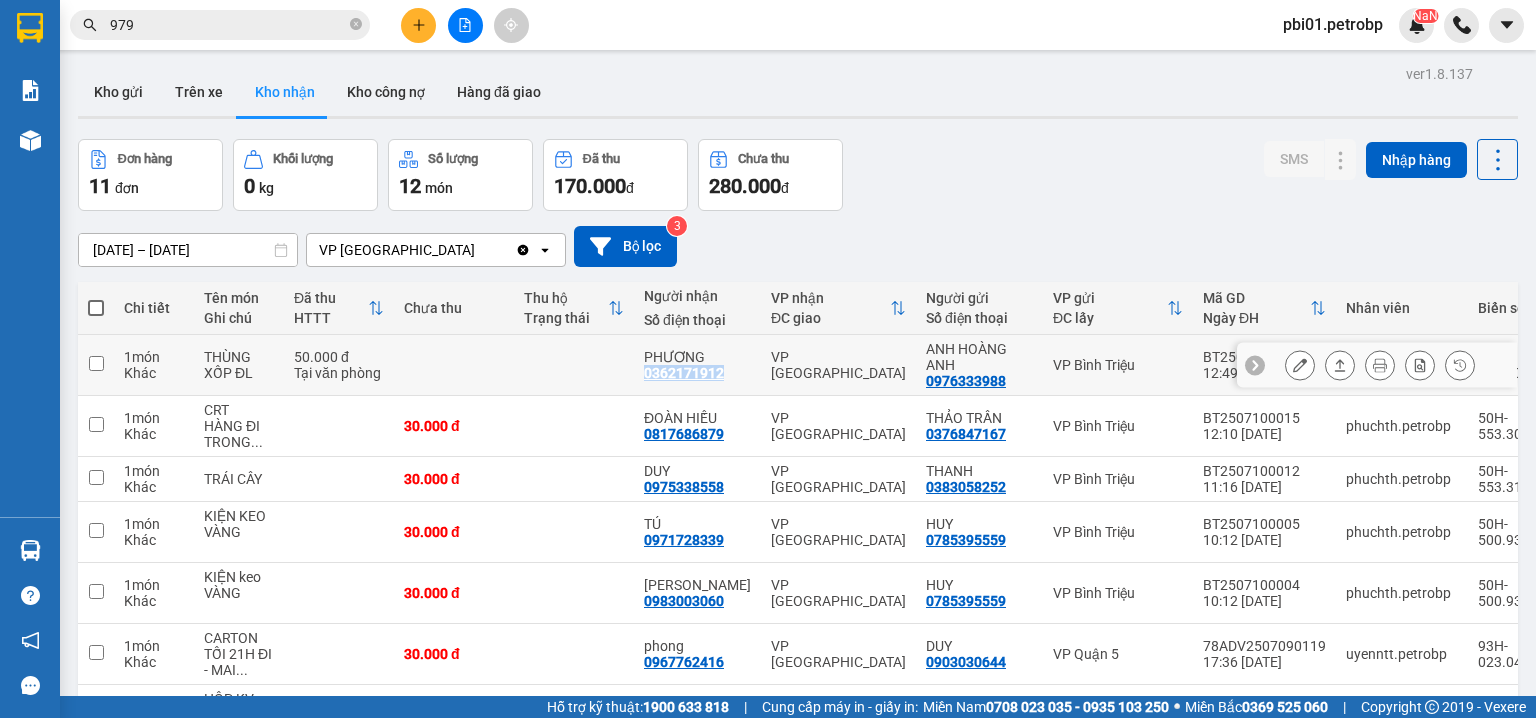 copy on "0362171912" 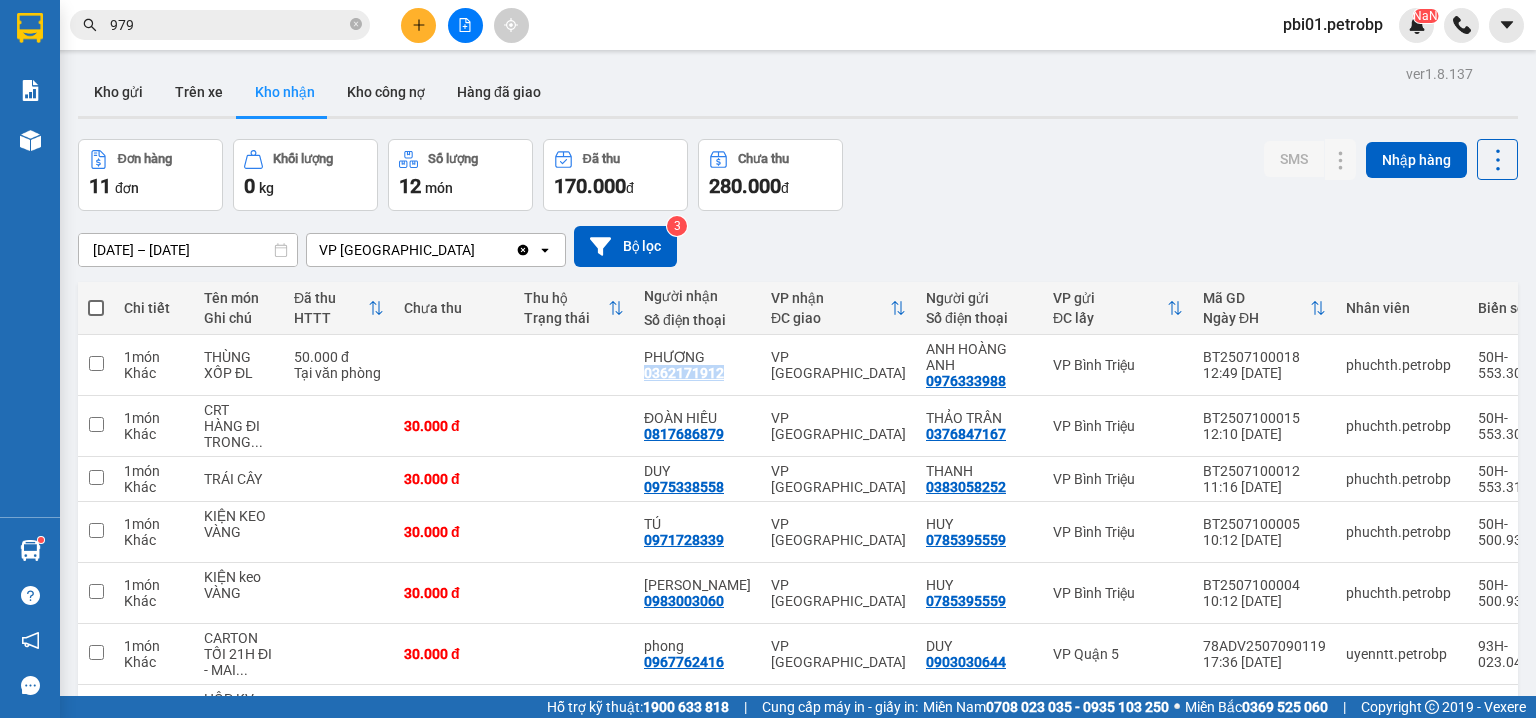 scroll, scrollTop: 288, scrollLeft: 0, axis: vertical 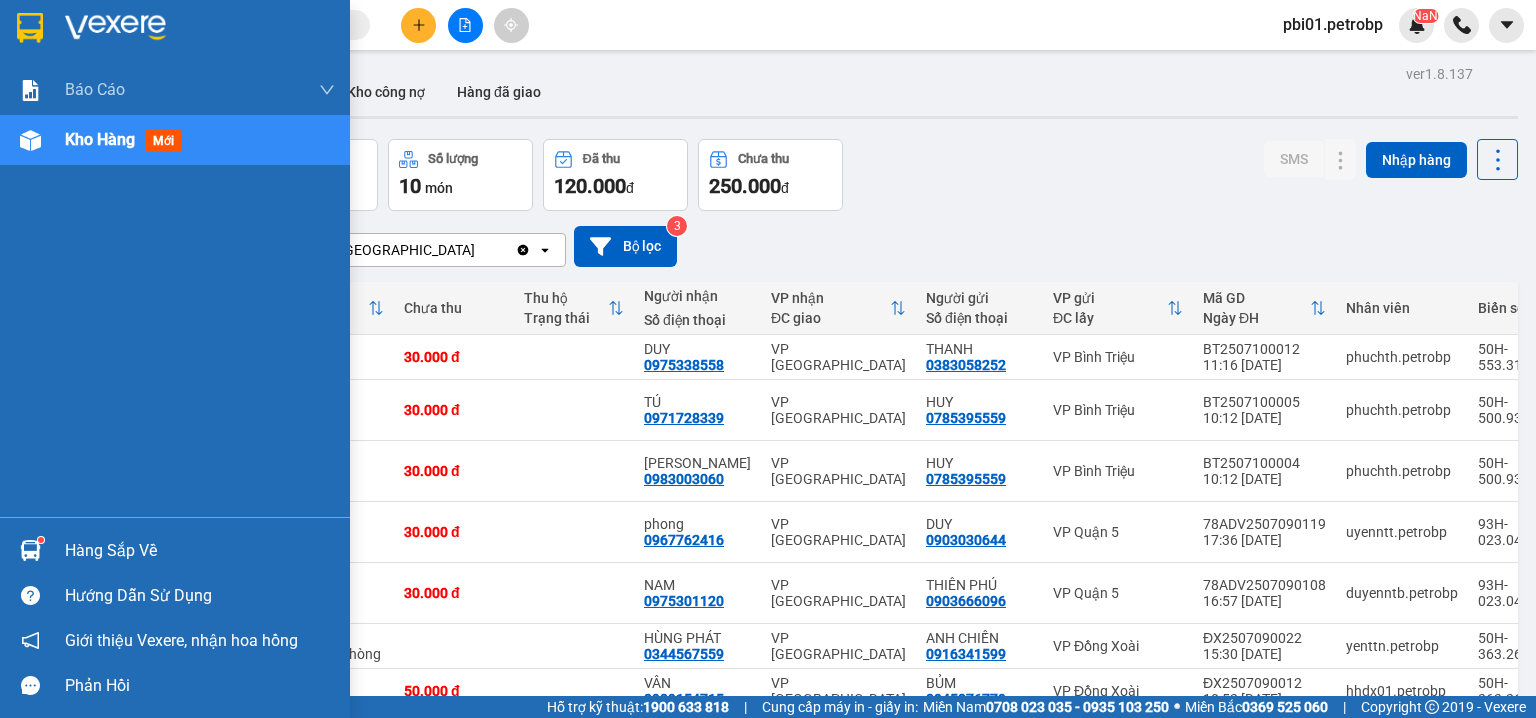click on "Kho hàng mới" at bounding box center [175, 140] 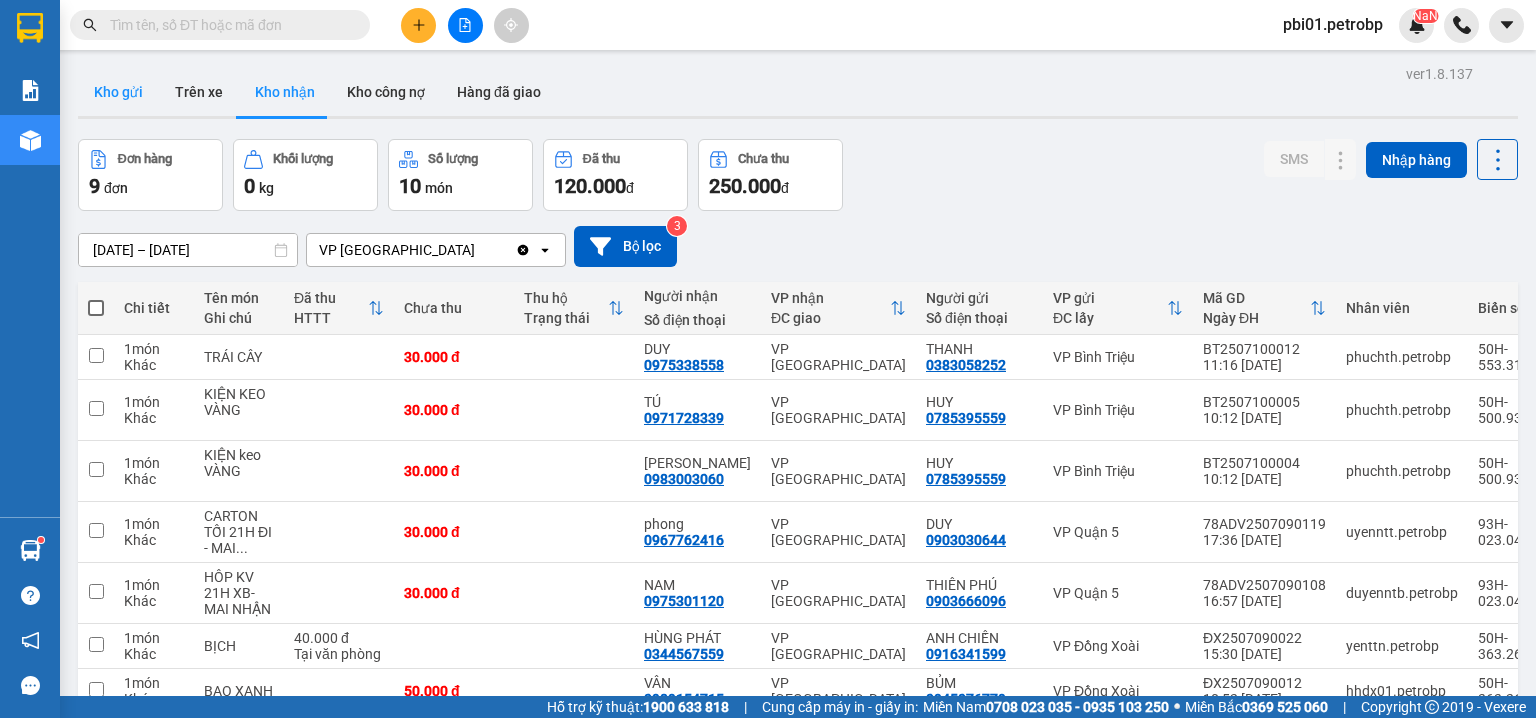 click on "Kho gửi" at bounding box center [118, 92] 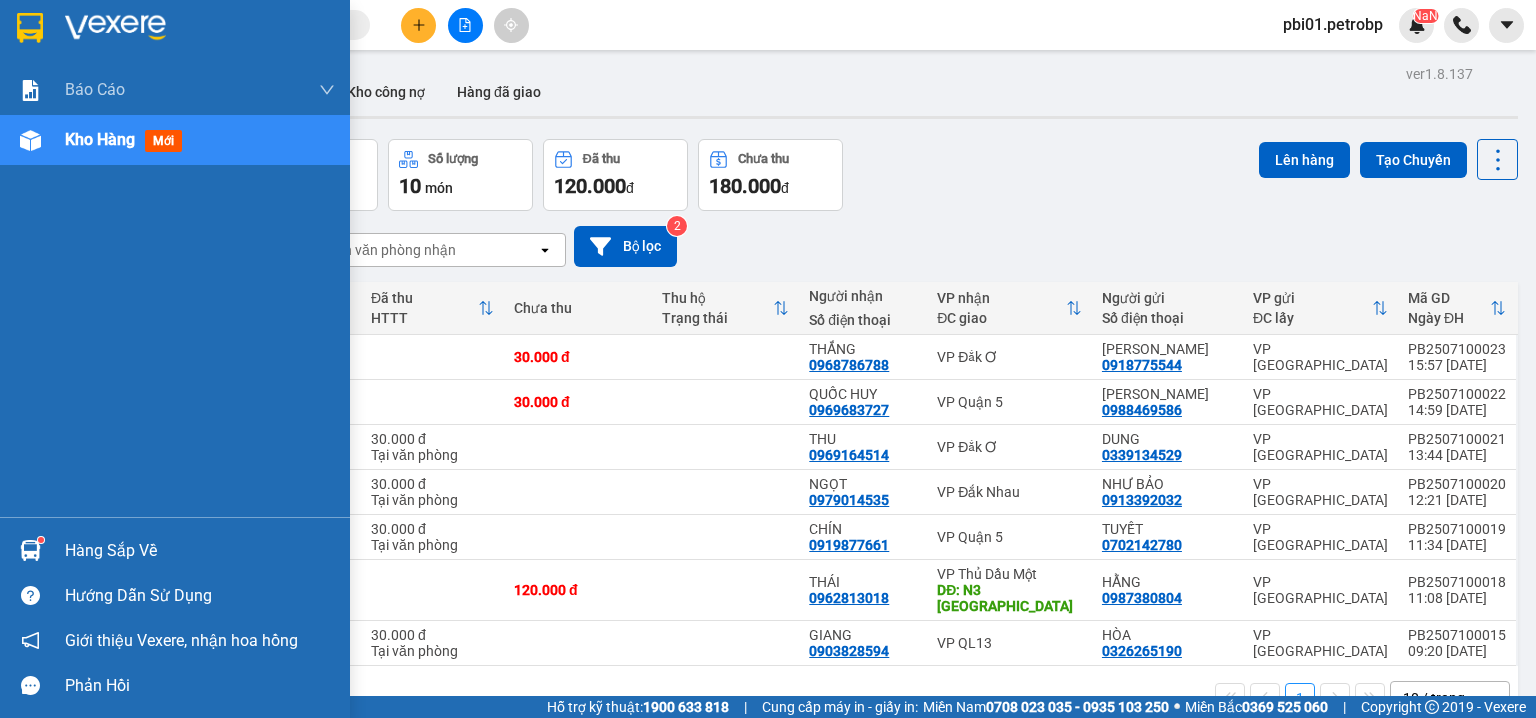 drag, startPoint x: 48, startPoint y: 566, endPoint x: 67, endPoint y: 556, distance: 21.470911 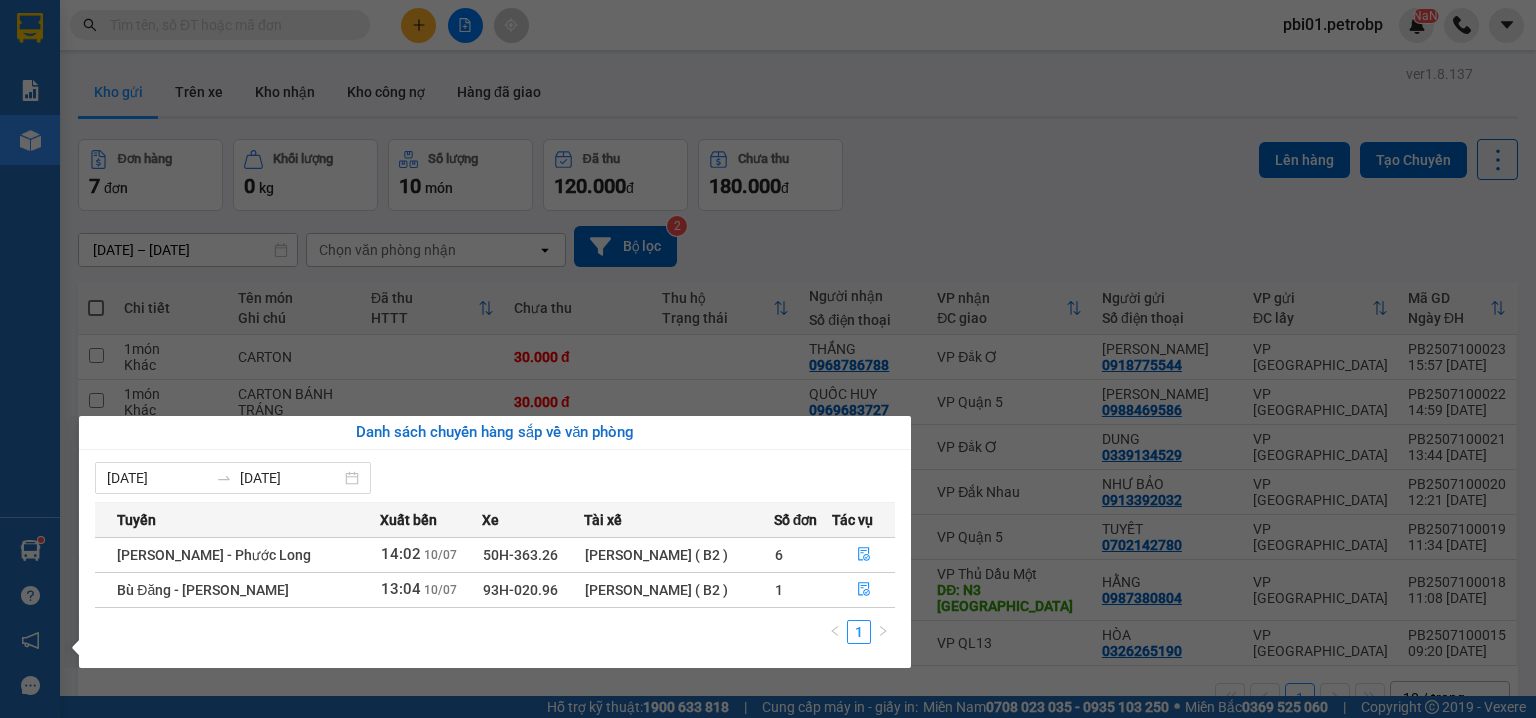 click on "Kết quả tìm kiếm ( 1102 )  Bộ lọc  Ngày tạo đơn gần nhất Mã ĐH Trạng thái Món hàng Tổng cước Chưa cước Người gửi VP Gửi Người nhận VP Nhận BT2507100004 10:12 [DATE] VP Nhận   50H-500.93 13:48 [DATE] KIỆN keo VÀNG SL:  1 30.000 30.000 0785395559 HUY VP Bình Triệu 0983003060 VƯƠNG TÁO VP [GEOGRAPHIC_DATA] 78ADV2507090147 19:39 [DATE] Đã giao   06:46 [DATE] KEO VÀNG SL:  1 30.000 0333456677 HOANG STORE VP Quận 5 0983003060 VƯƠNG TÁO VP [GEOGRAPHIC_DATA] 78ADV2507090076 14:52 [DATE] Đã giao   06:46 [DATE] CARTON TRẮNG KEO XANH LÁ CÂY SL:  1 40.000 0774242424 KHÁNH VP Quận 5 0983003060 VƯƠNG TÁO VP [GEOGRAPHIC_DATA] 14:00 [DATE] Đã giao   17:48 [DATE] 1 KIỆN VÀNG SL:  1 30.000 0785395559 HUY VP Bình Triệu 0983003060 VƯƠNG TÁO VP [GEOGRAPHIC_DATA] PB2507090012 10:15 [DATE] Đã giao   09:01 [DATE] CARTON  KEO VÀNG SL:  1 30.000 0983003060 [GEOGRAPHIC_DATA] 0779099966 BAO TIN VP Quận 5 PB2507090011   1" at bounding box center (768, 359) 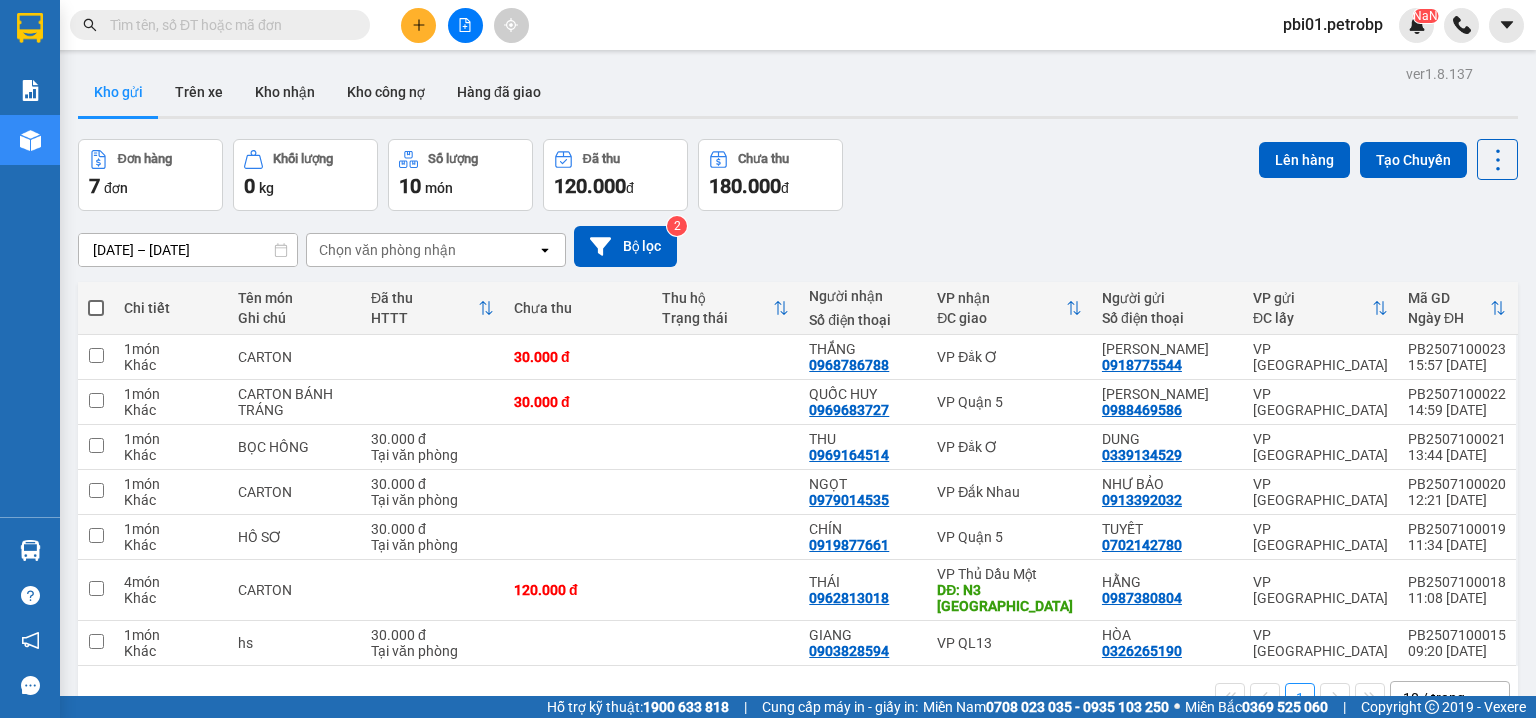 click at bounding box center [96, 308] 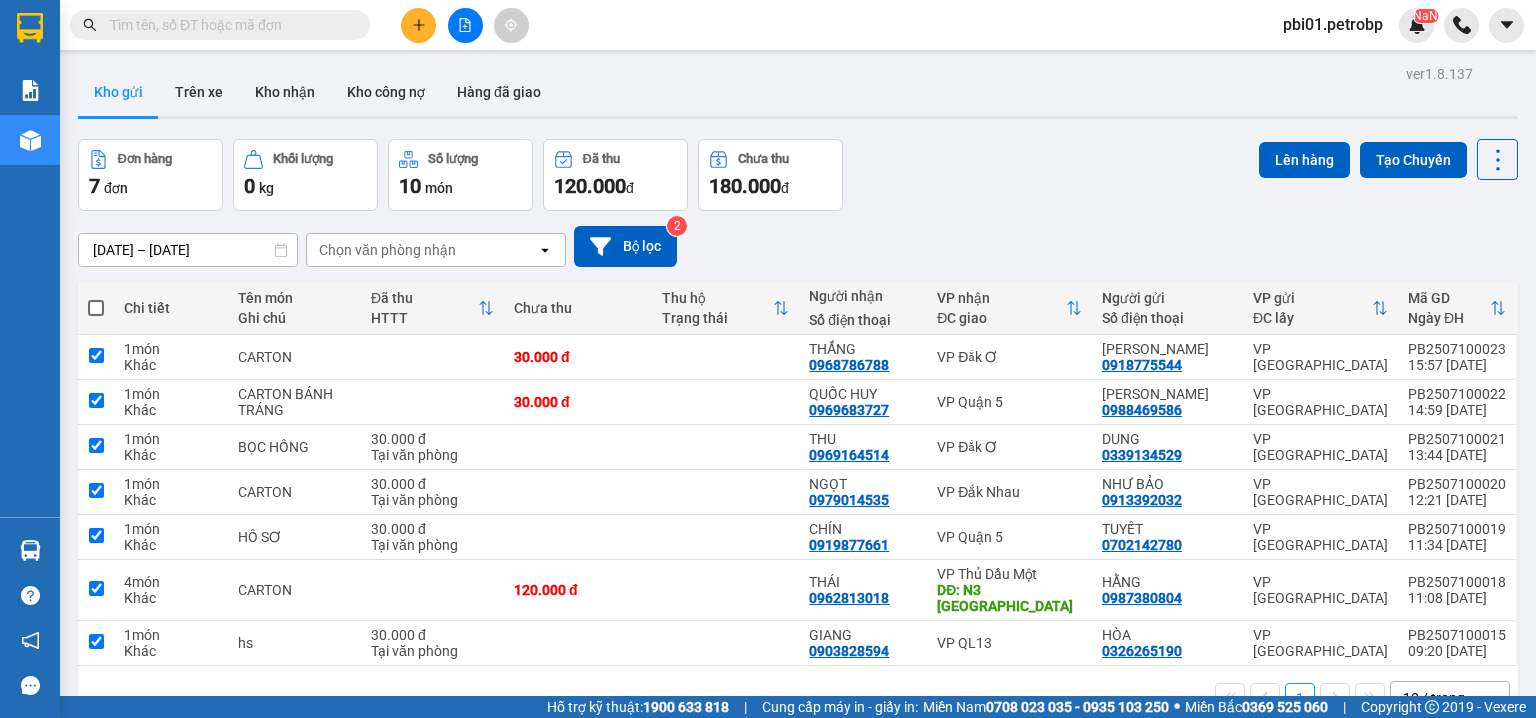 checkbox on "true" 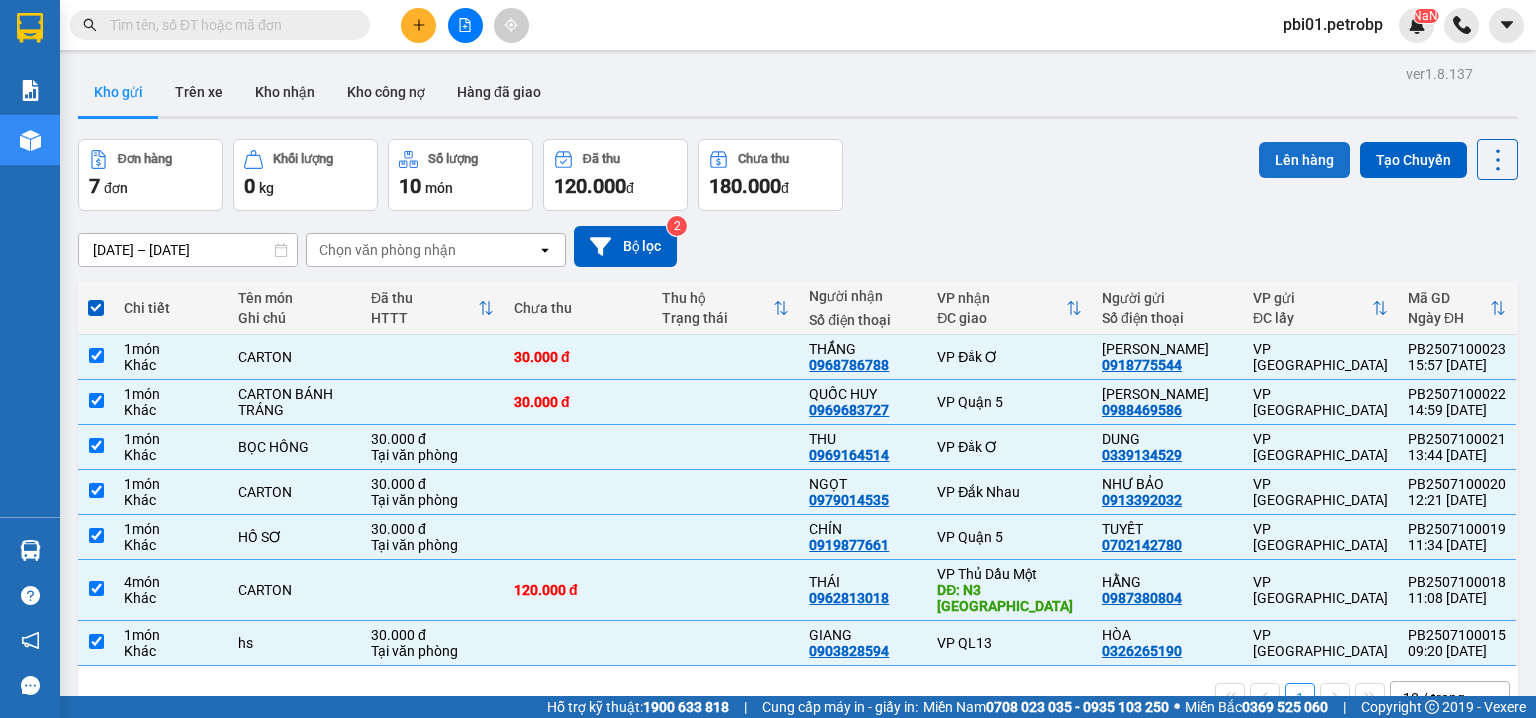 click on "Lên hàng" at bounding box center (1304, 160) 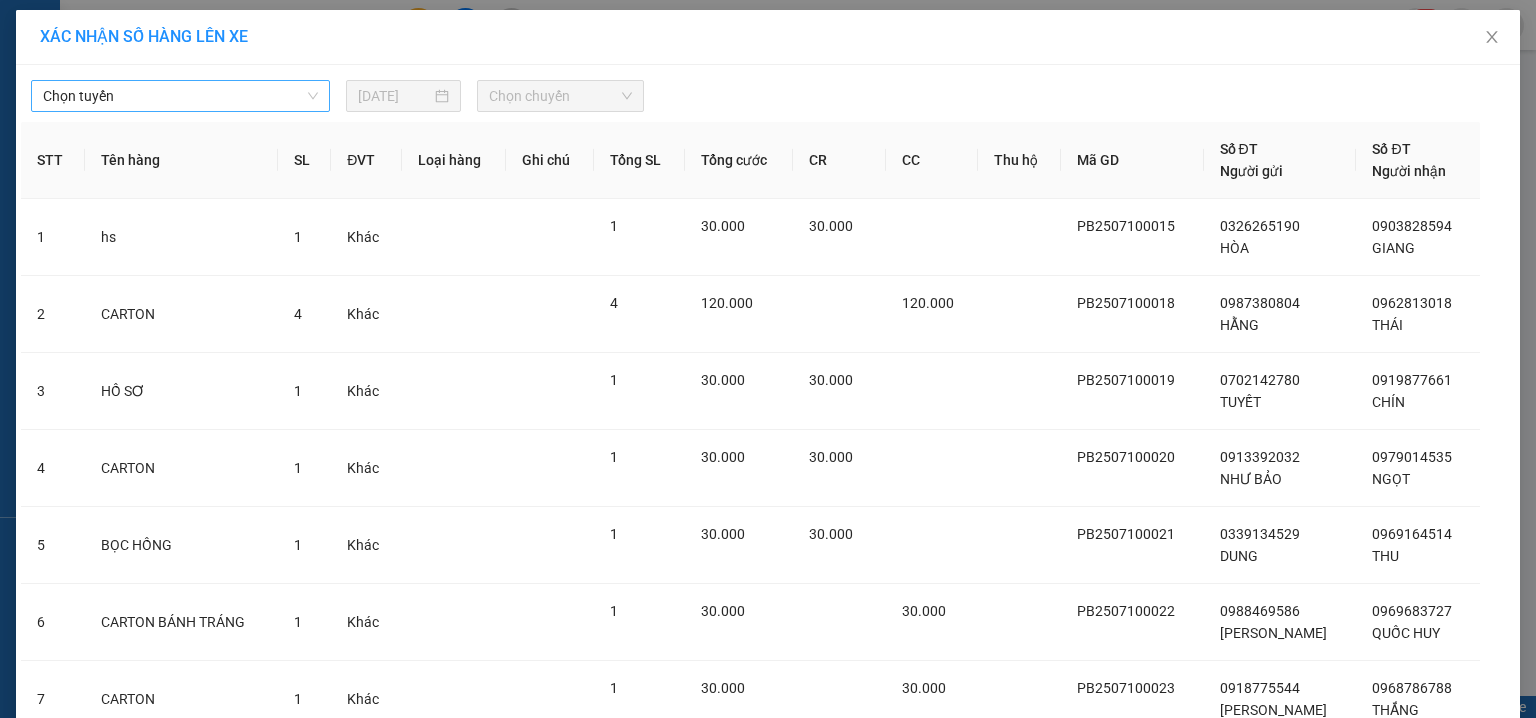 click on "Chọn tuyến" at bounding box center (180, 96) 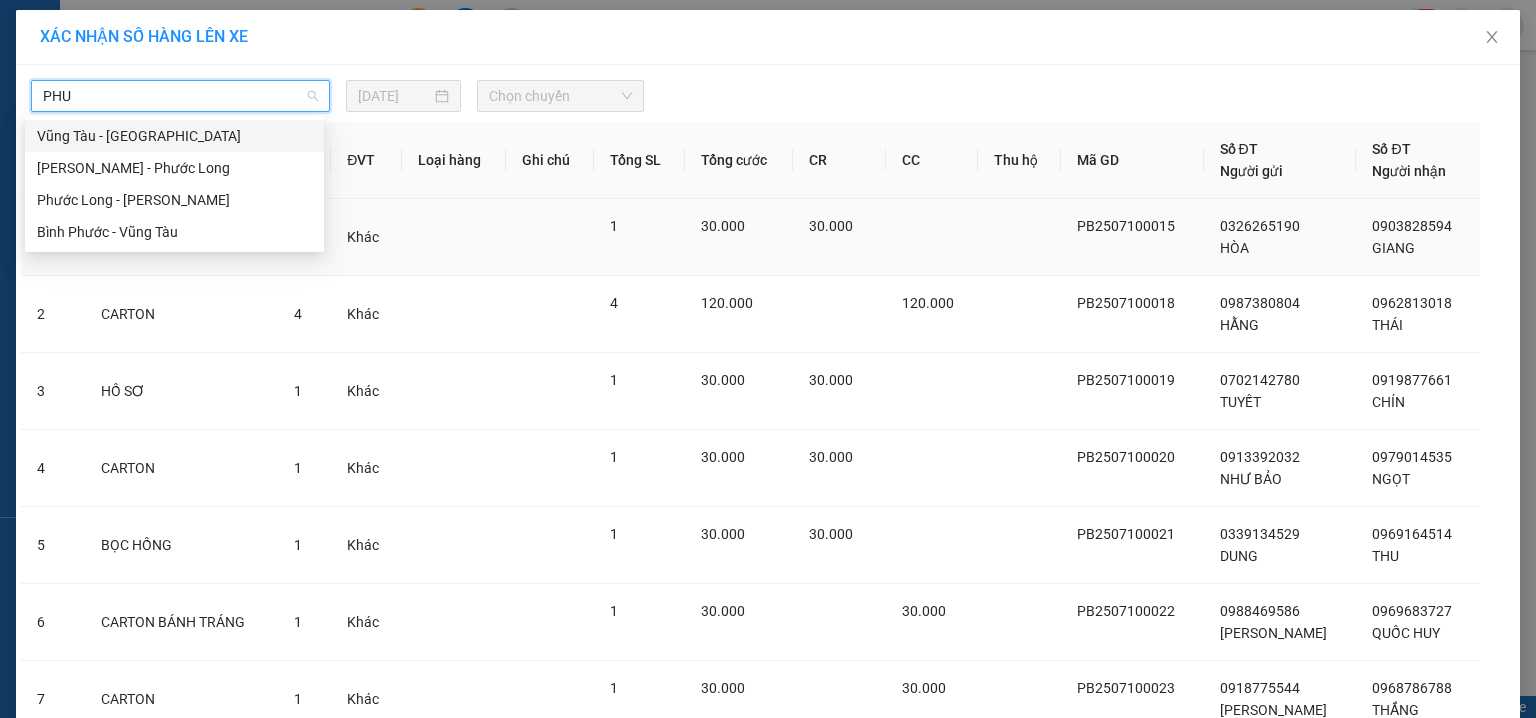 type on "PHUO" 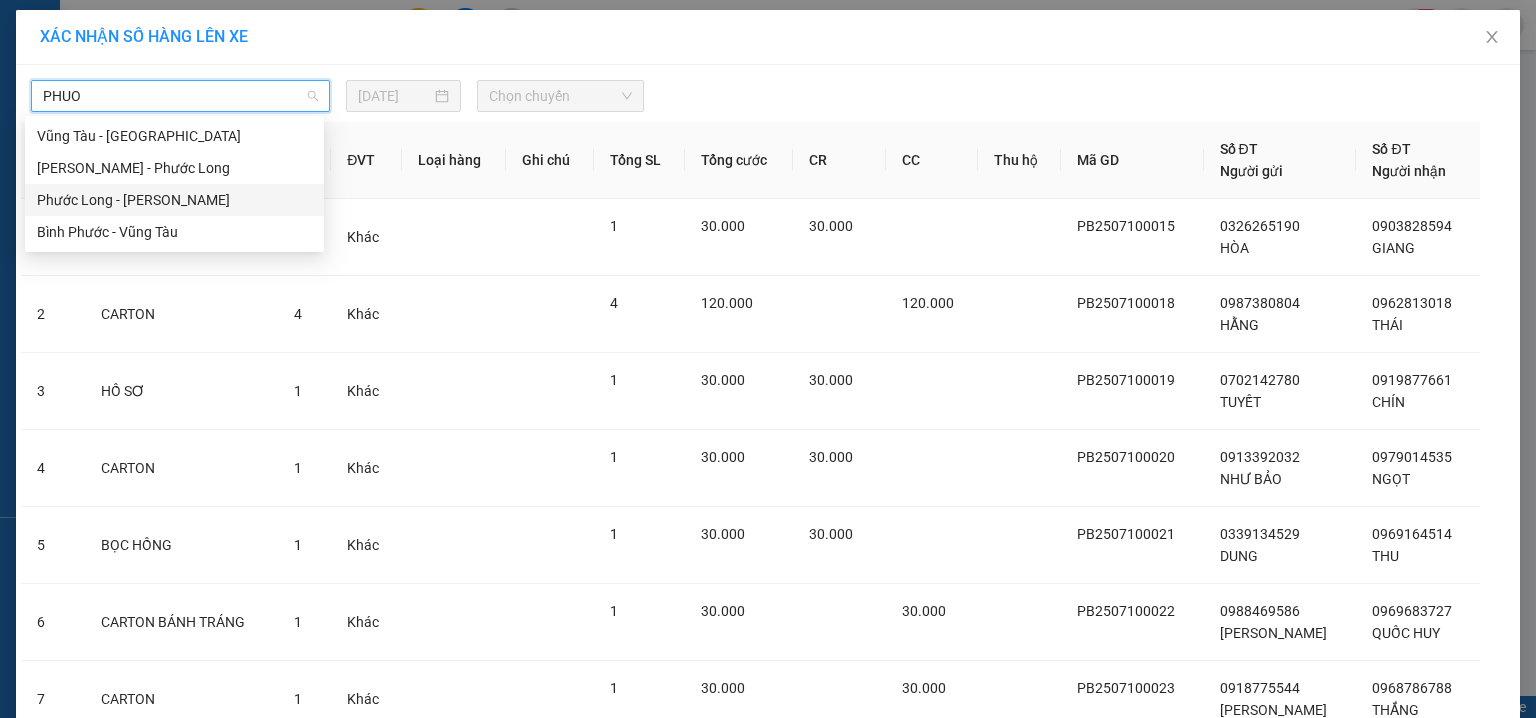 drag, startPoint x: 172, startPoint y: 190, endPoint x: 532, endPoint y: 100, distance: 371.0795 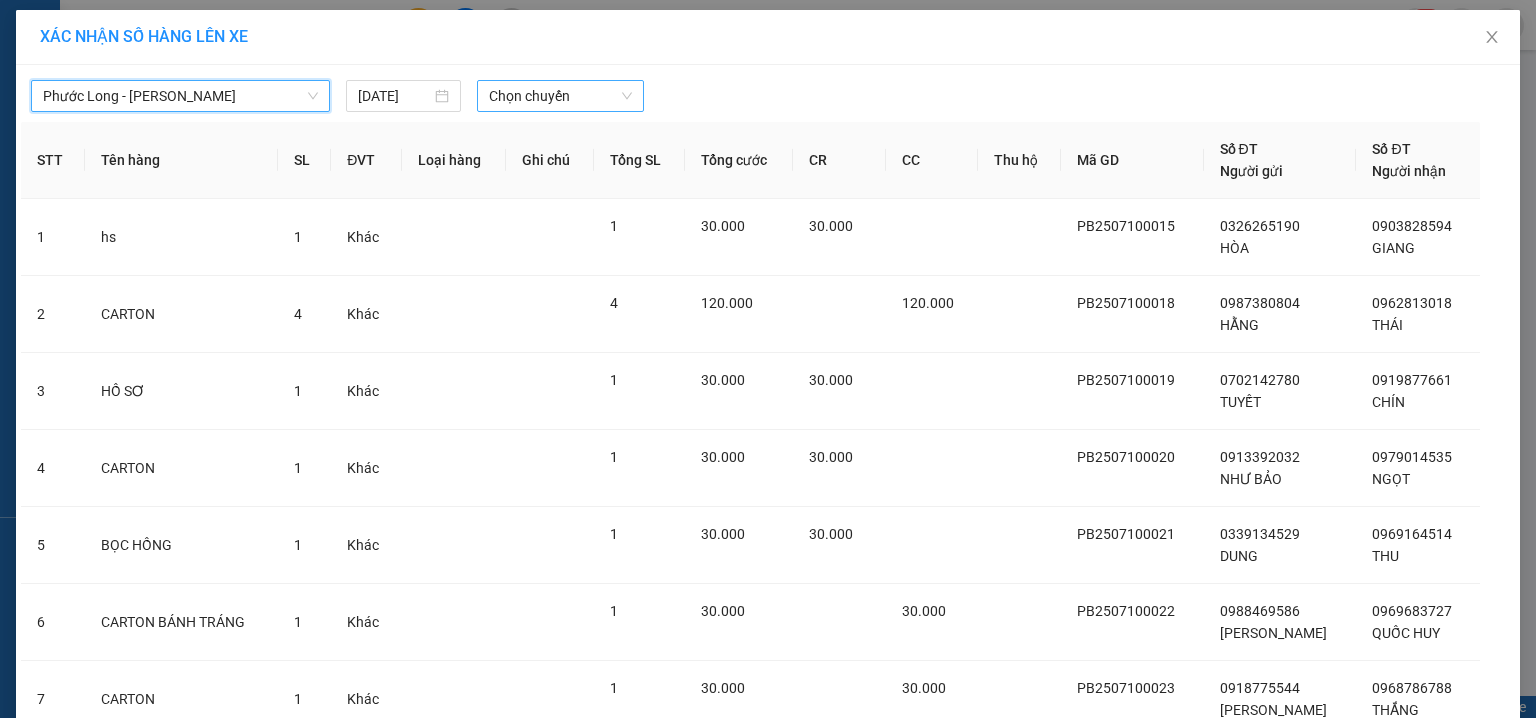 click on "Chọn chuyến" at bounding box center (561, 96) 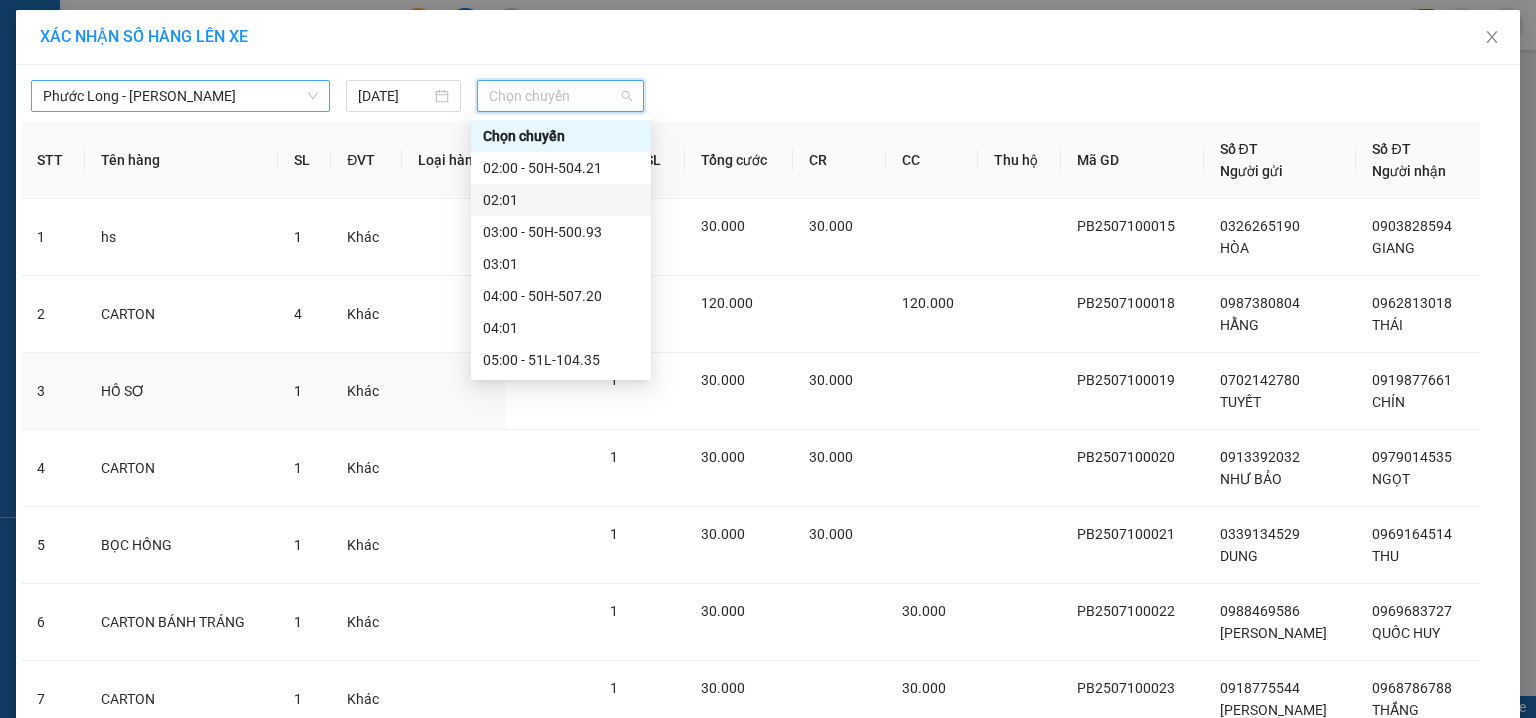 scroll, scrollTop: 164, scrollLeft: 0, axis: vertical 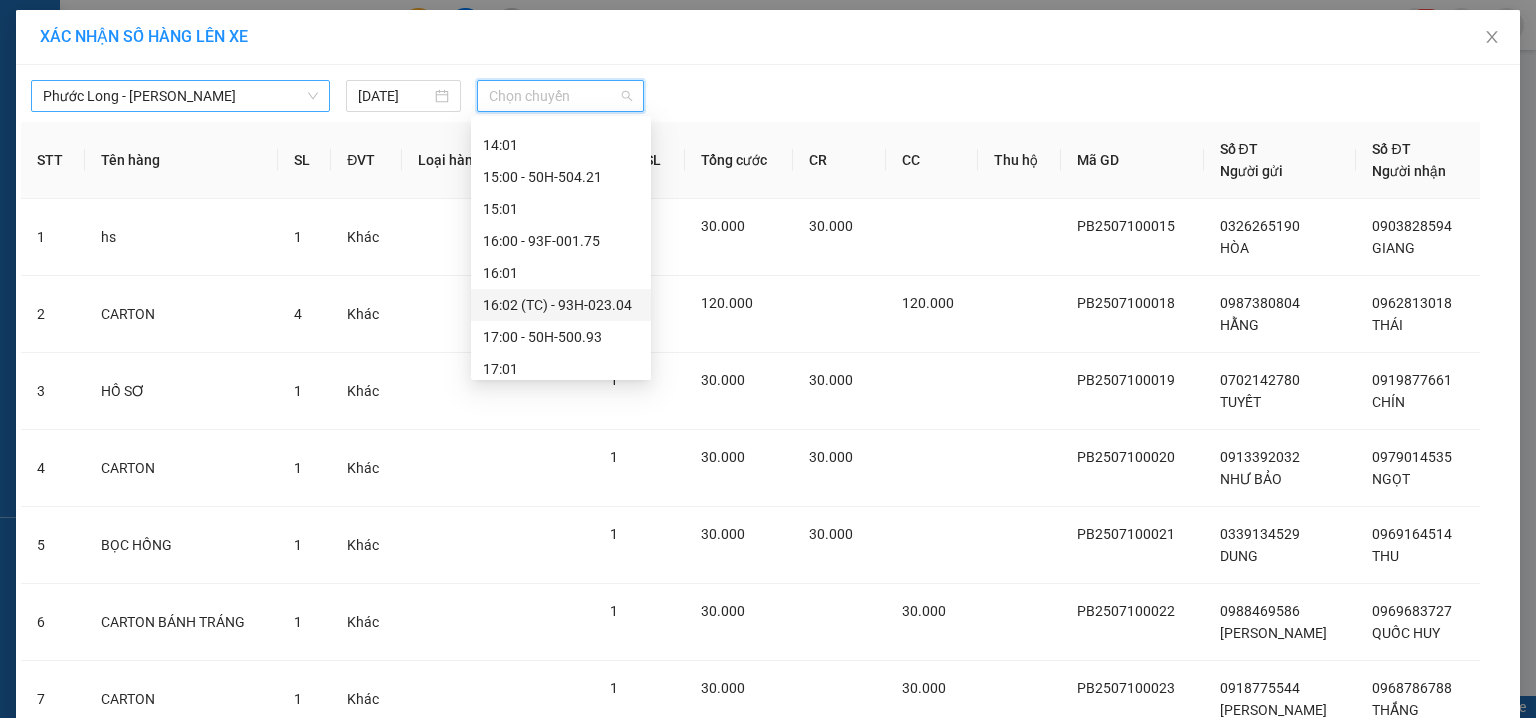 click on "16:02   (TC)   - 93H-023.04" at bounding box center [561, 305] 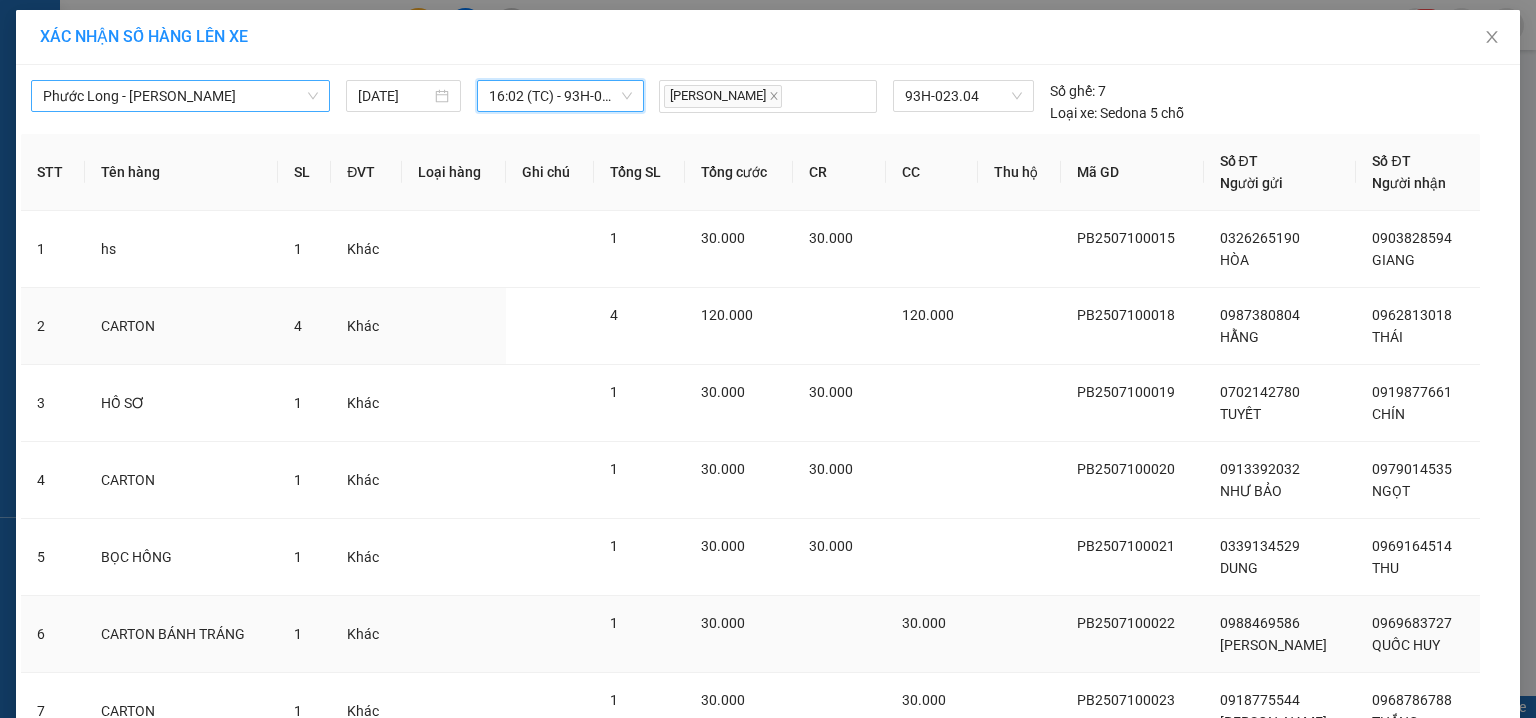 scroll, scrollTop: 176, scrollLeft: 0, axis: vertical 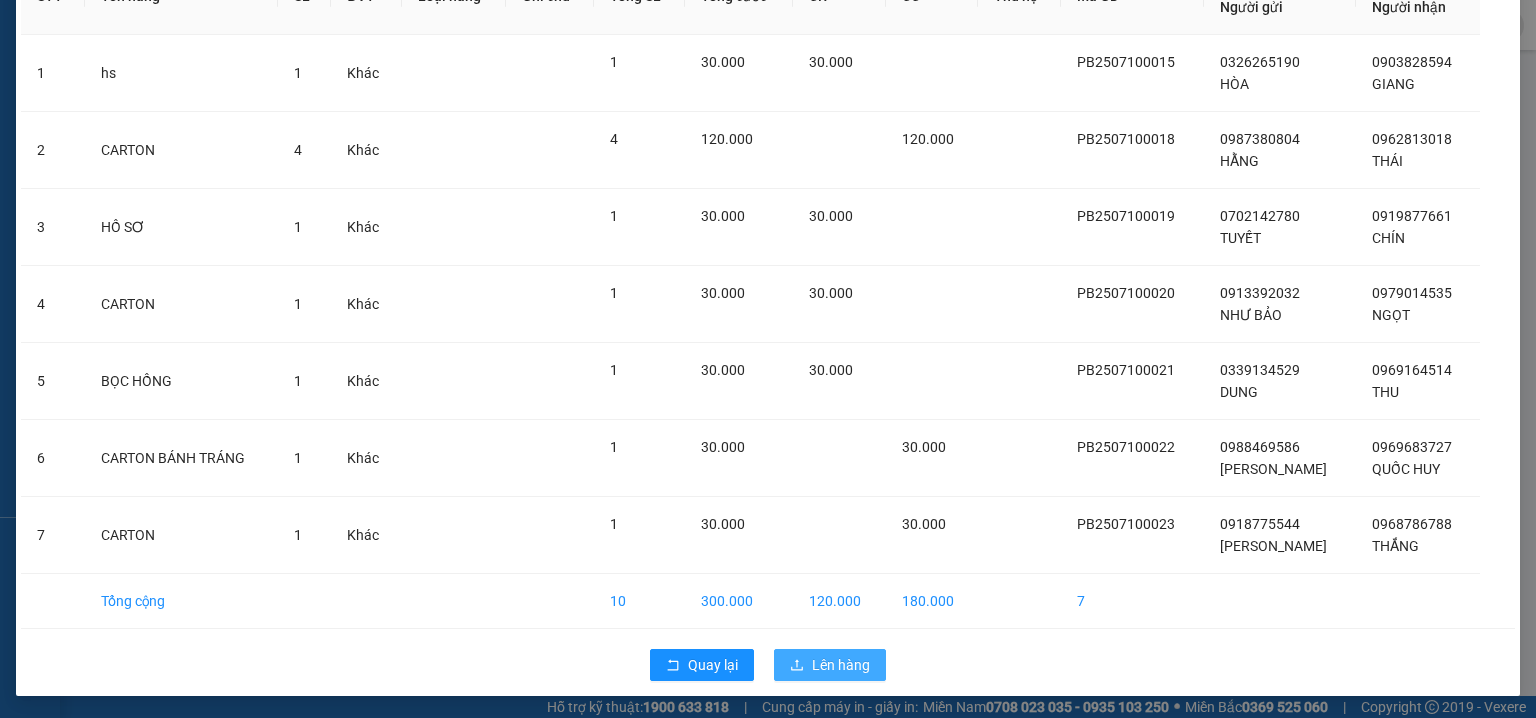 click on "Lên hàng" at bounding box center (841, 665) 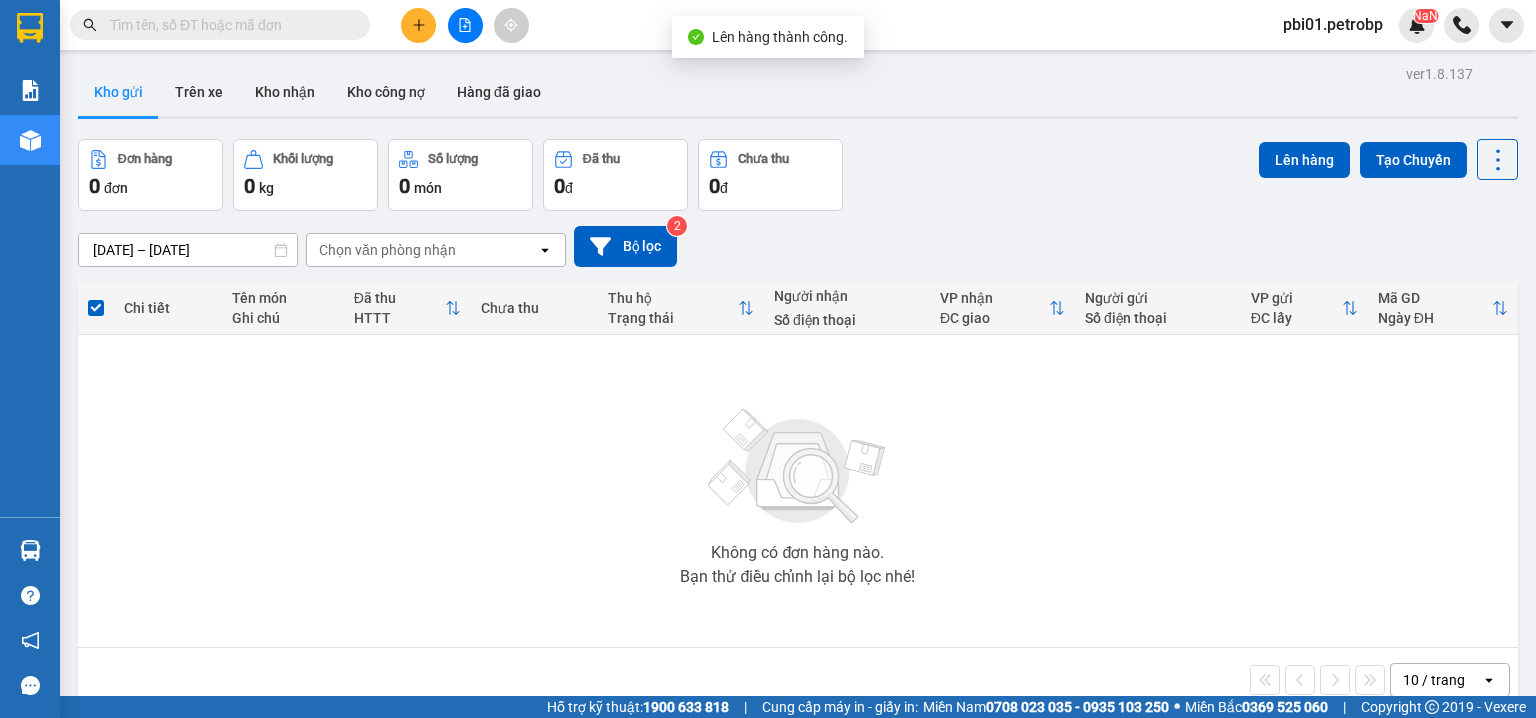 click 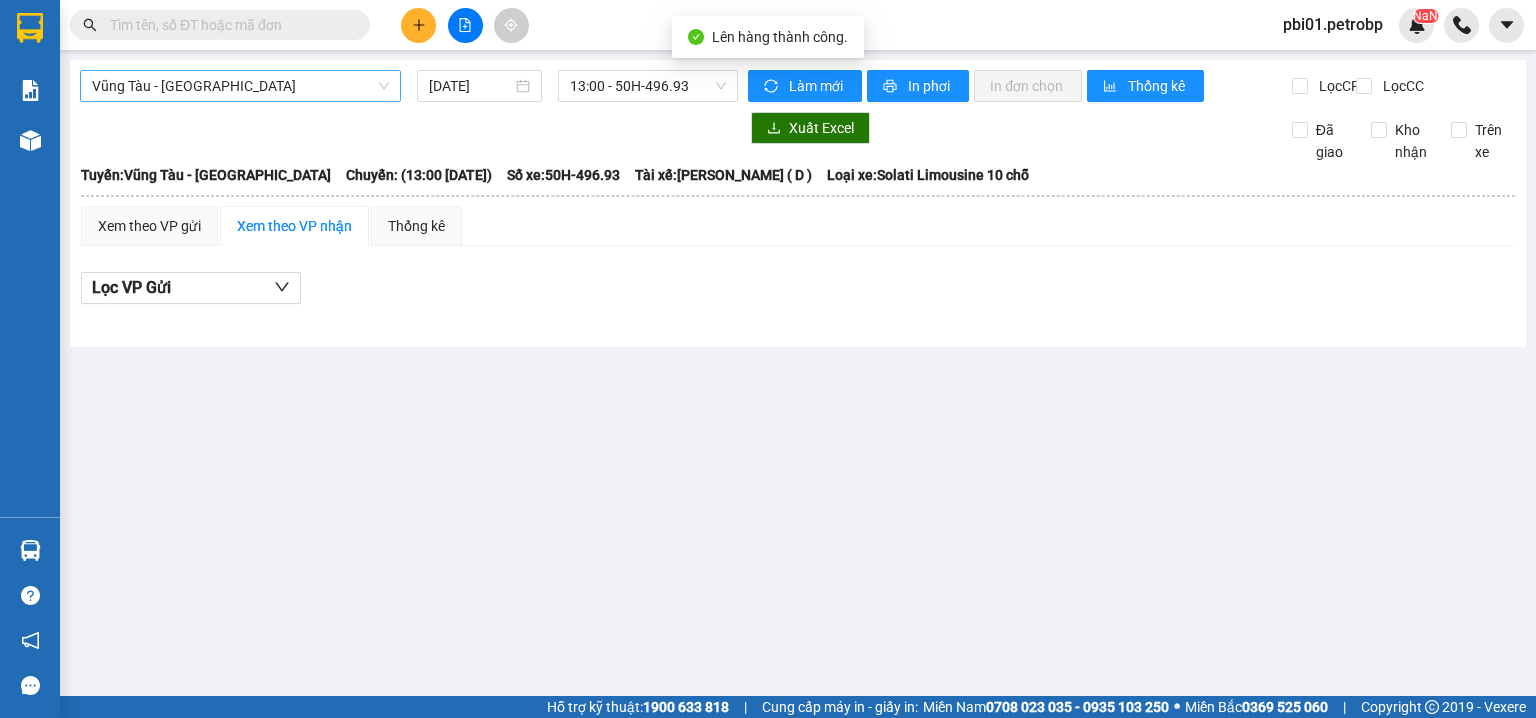 click on "Vũng Tàu - Bình Phước" at bounding box center (240, 86) 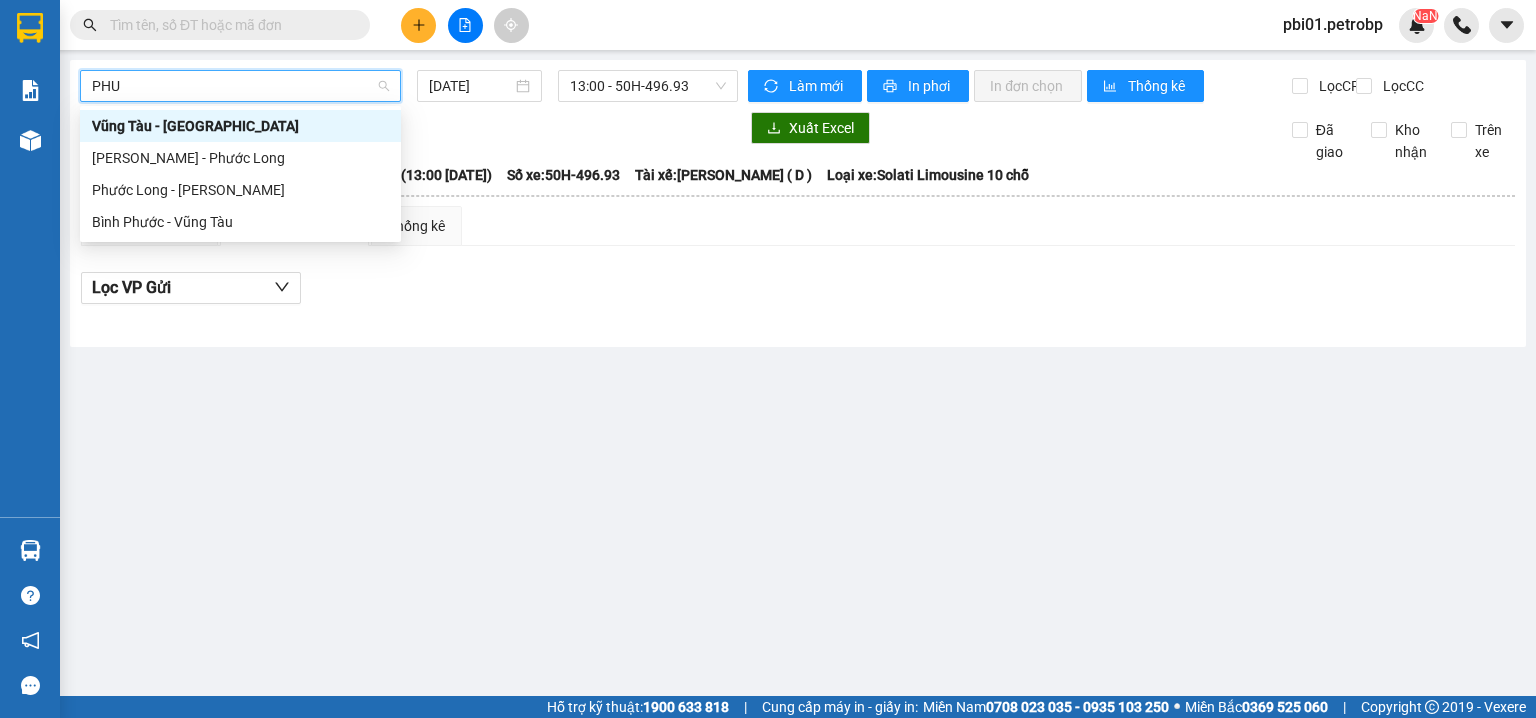 type on "PHUO" 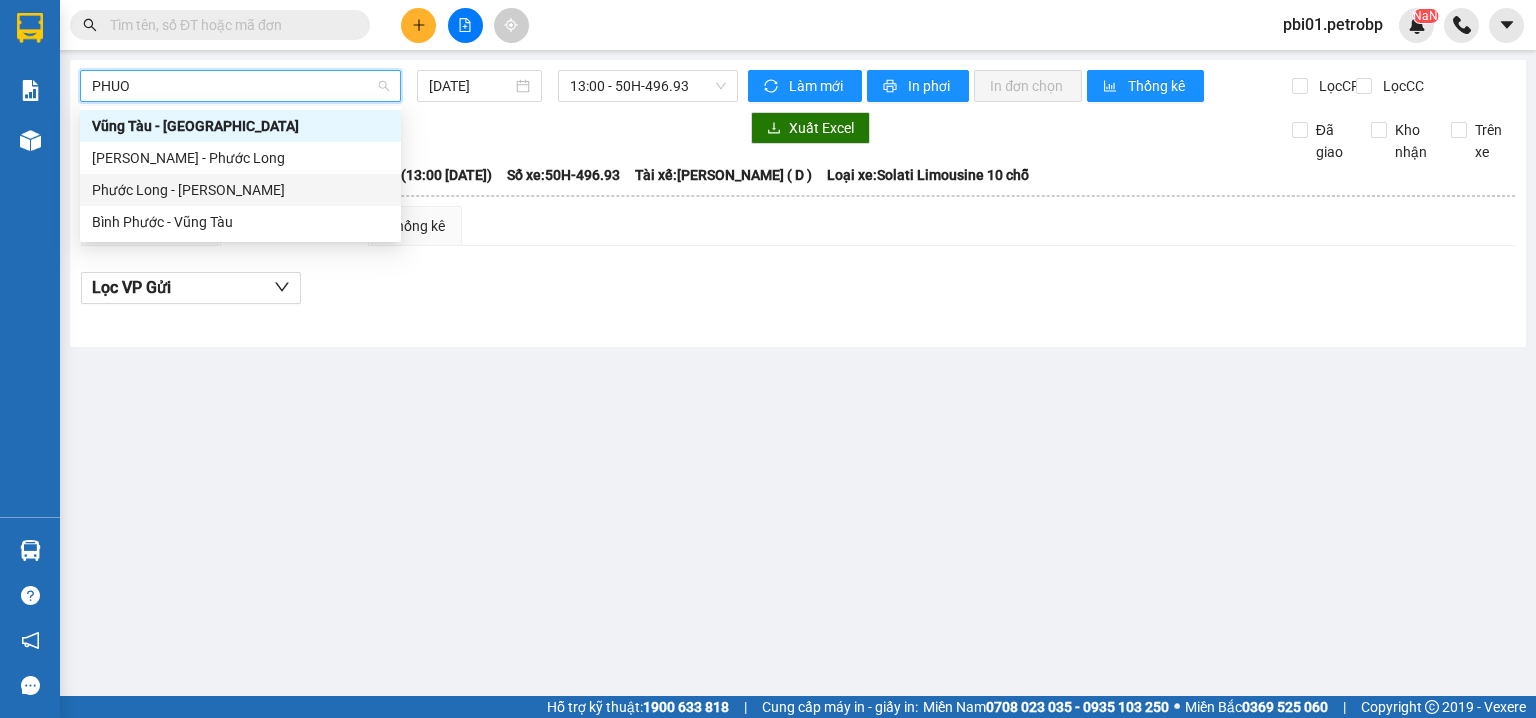 click on "Phước Long - Hồ Chí Minh" at bounding box center (240, 190) 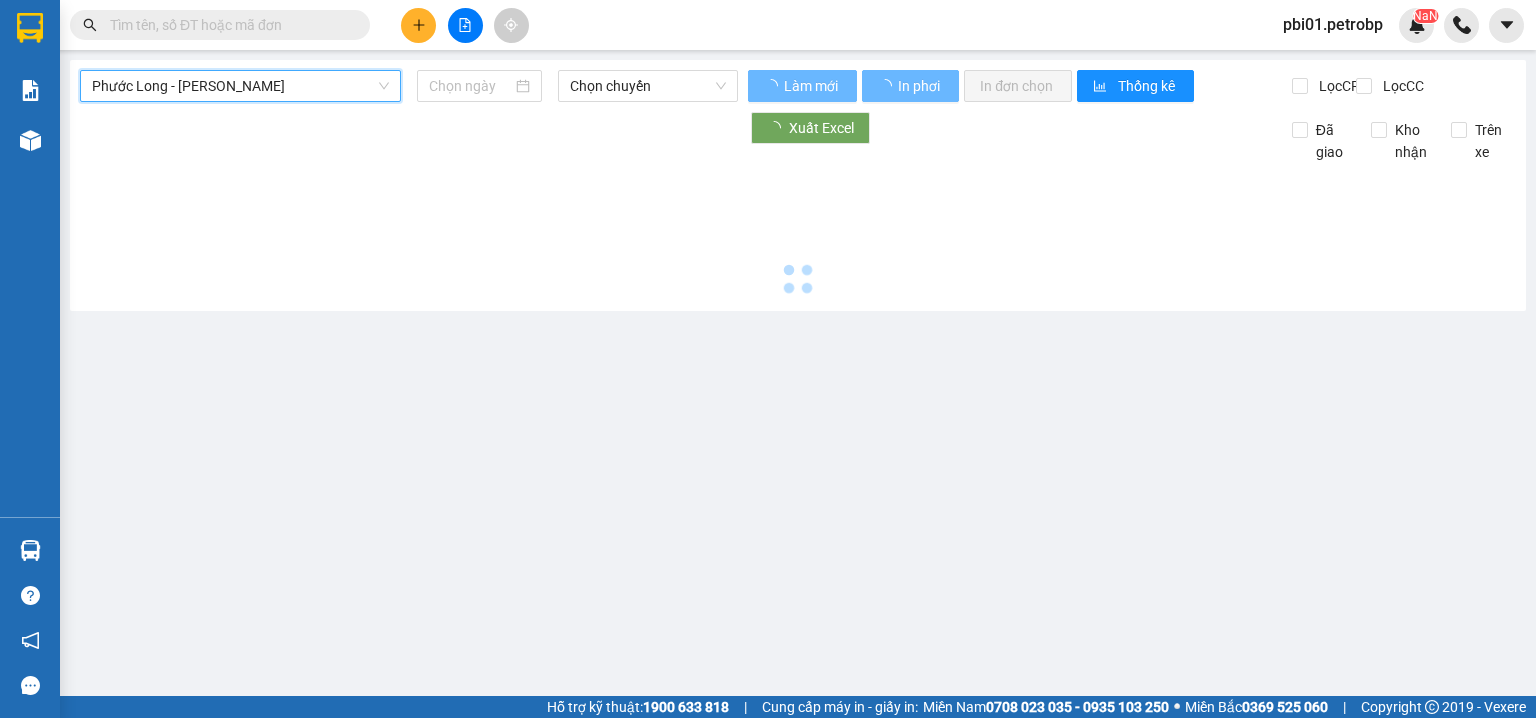 type on "[DATE]" 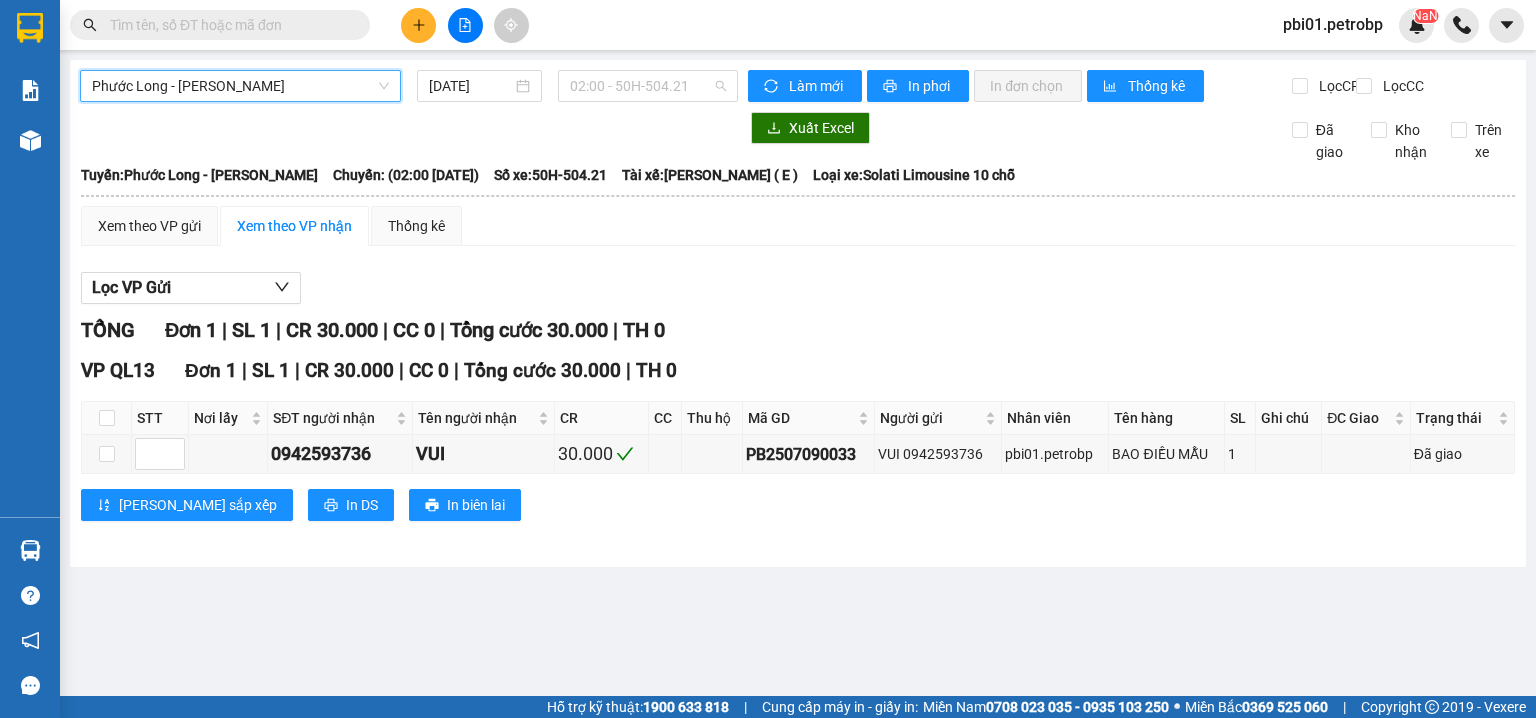 drag, startPoint x: 630, startPoint y: 85, endPoint x: 621, endPoint y: 104, distance: 21.023796 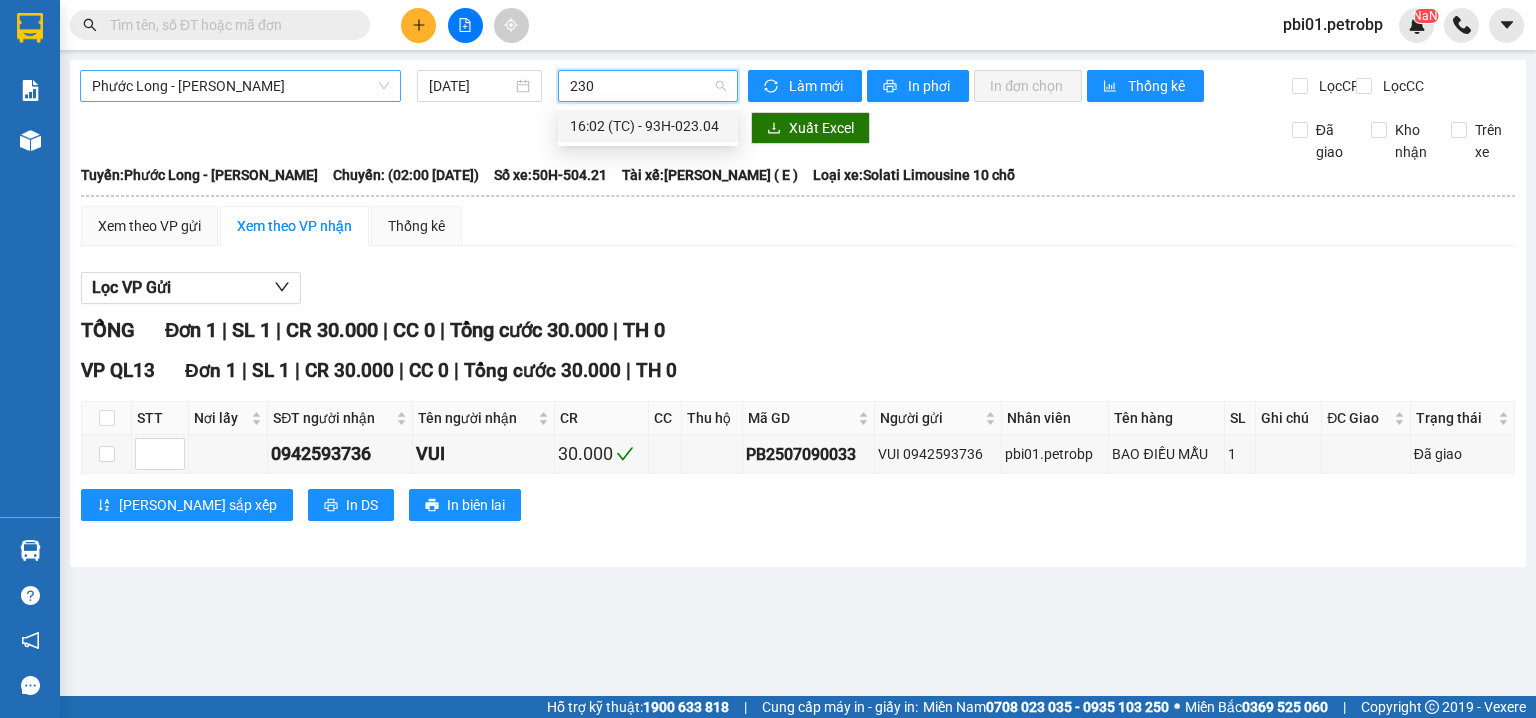 type on "2304" 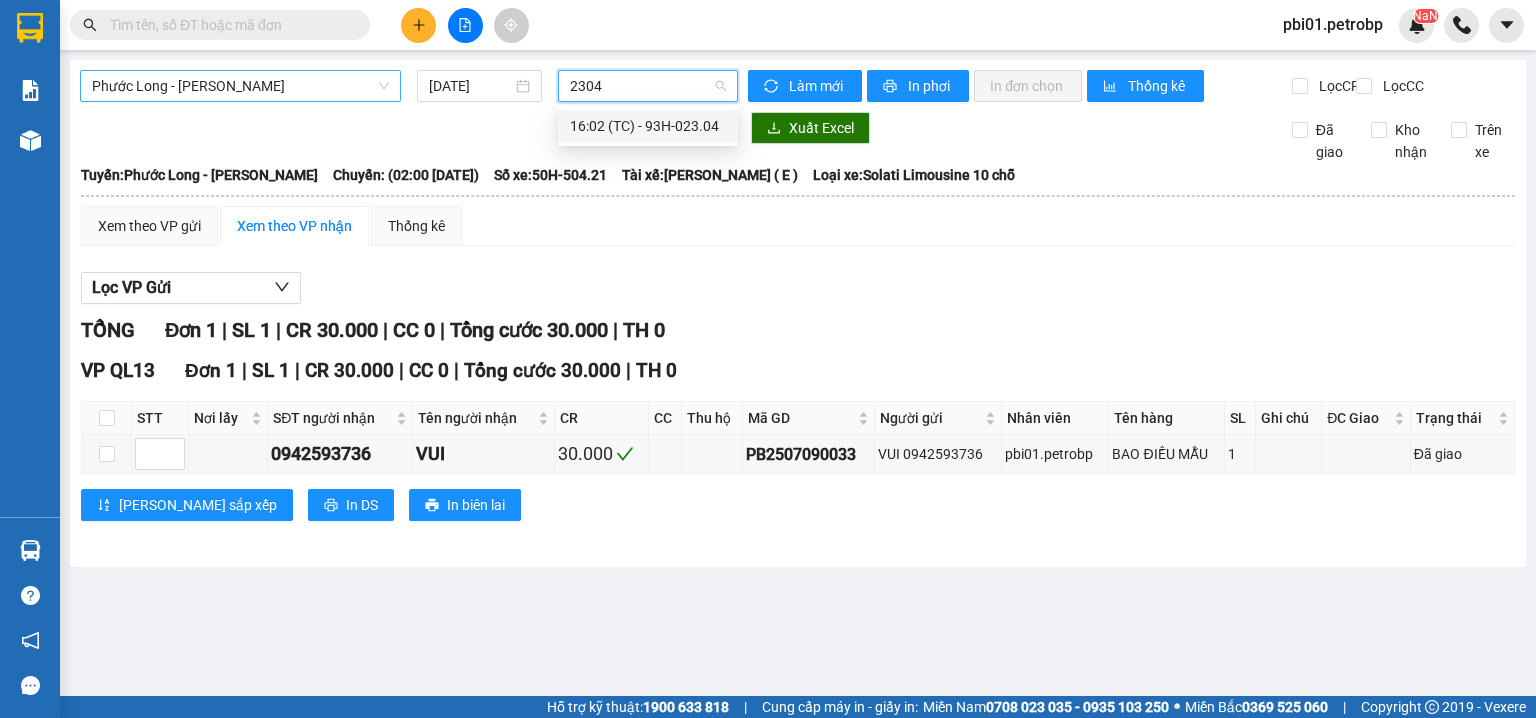 click on "16:02   (TC)   - 93H-023.04" at bounding box center (648, 126) 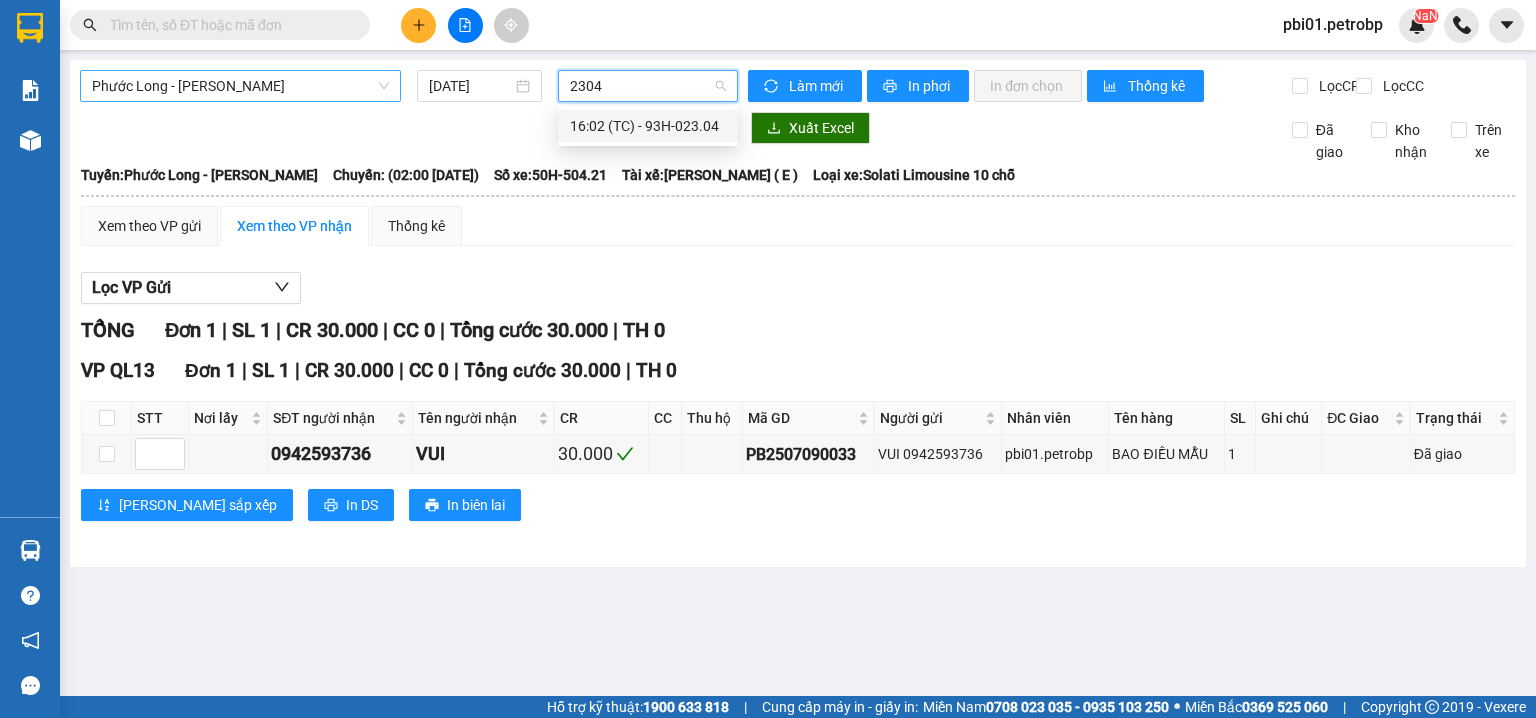 type 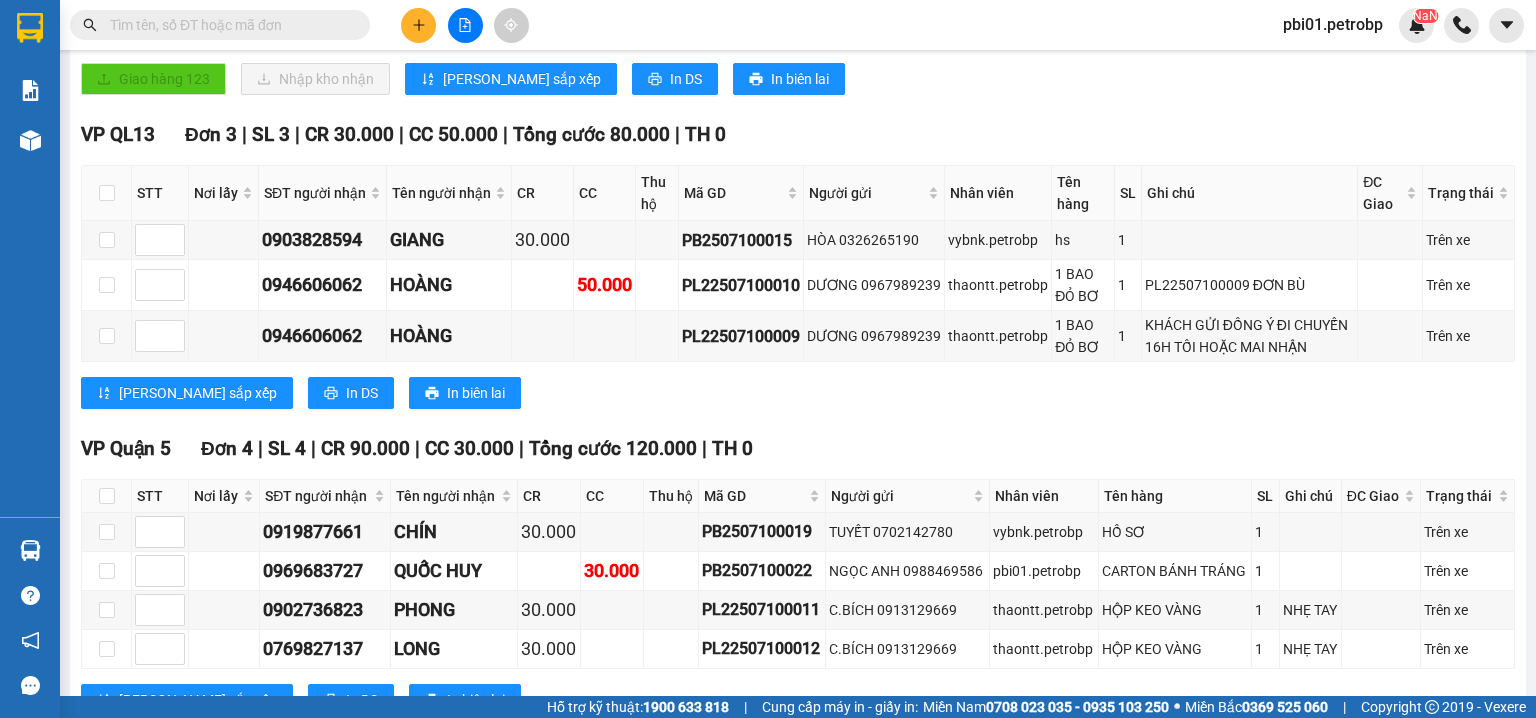 scroll, scrollTop: 106, scrollLeft: 0, axis: vertical 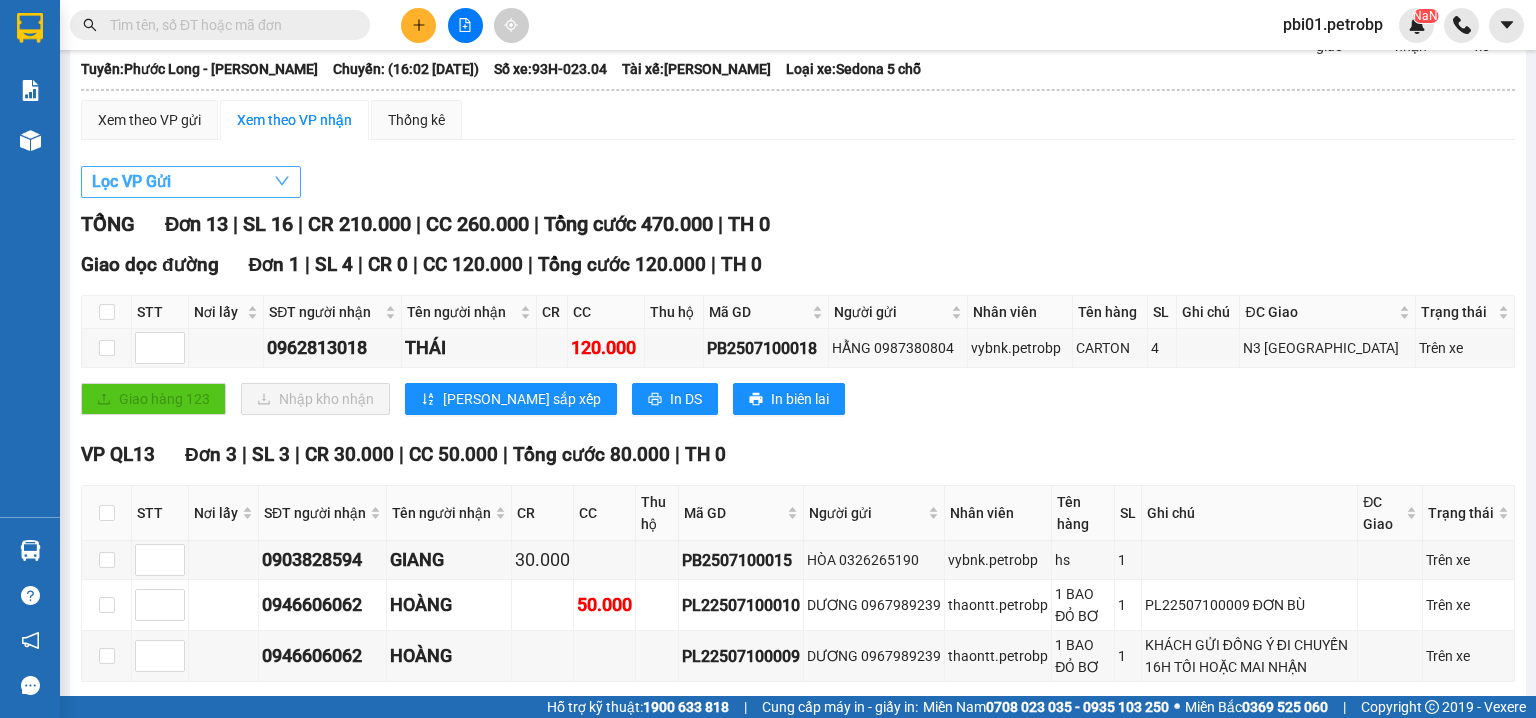 click on "Lọc VP Gửi" at bounding box center [131, 181] 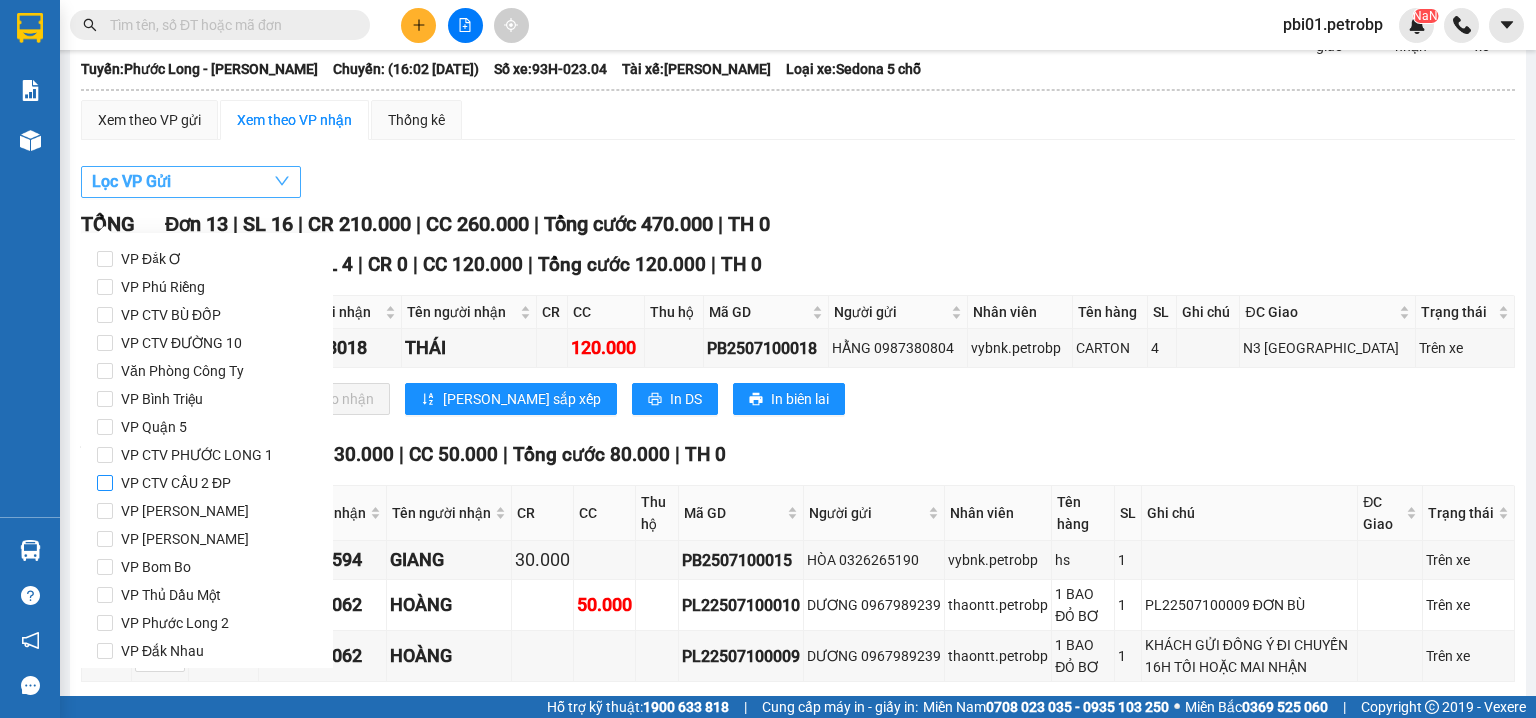 type 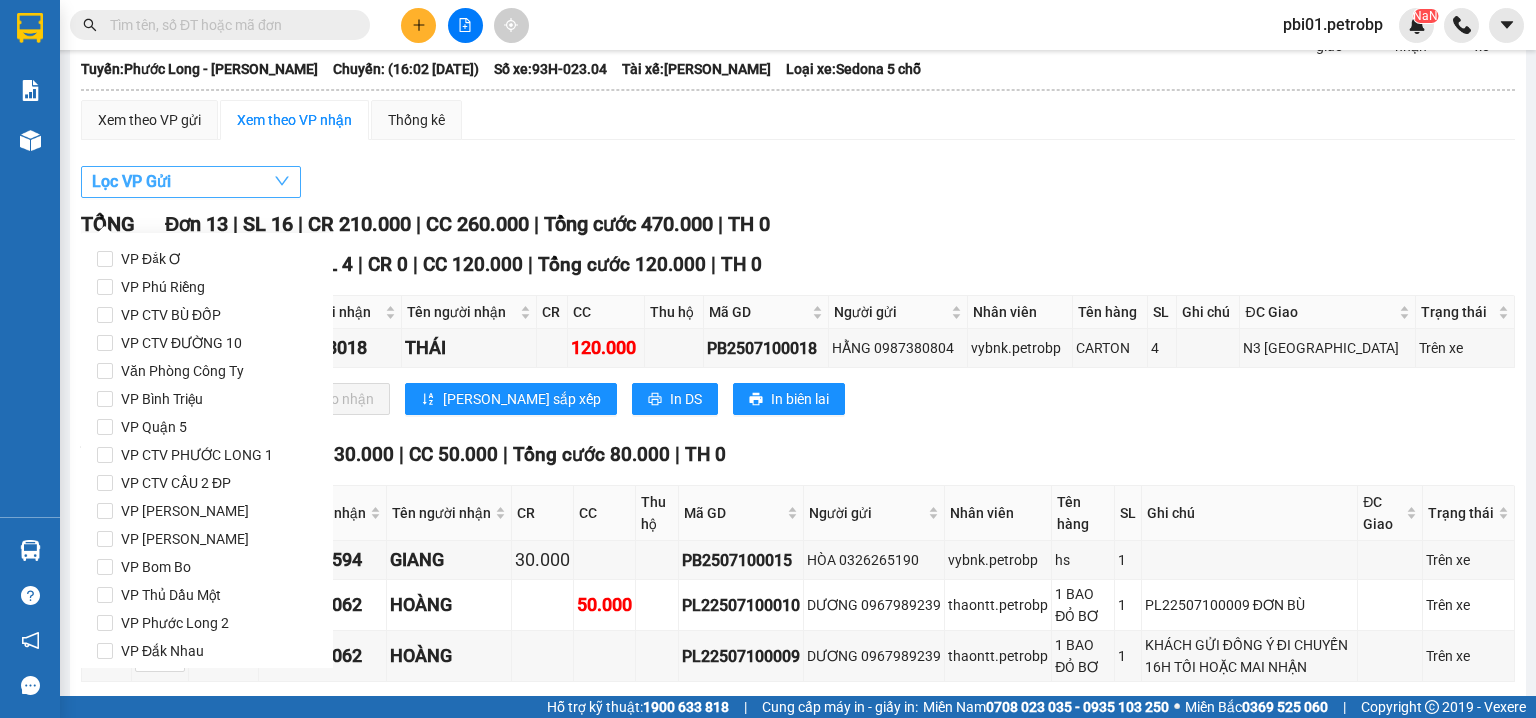 scroll, scrollTop: 264, scrollLeft: 0, axis: vertical 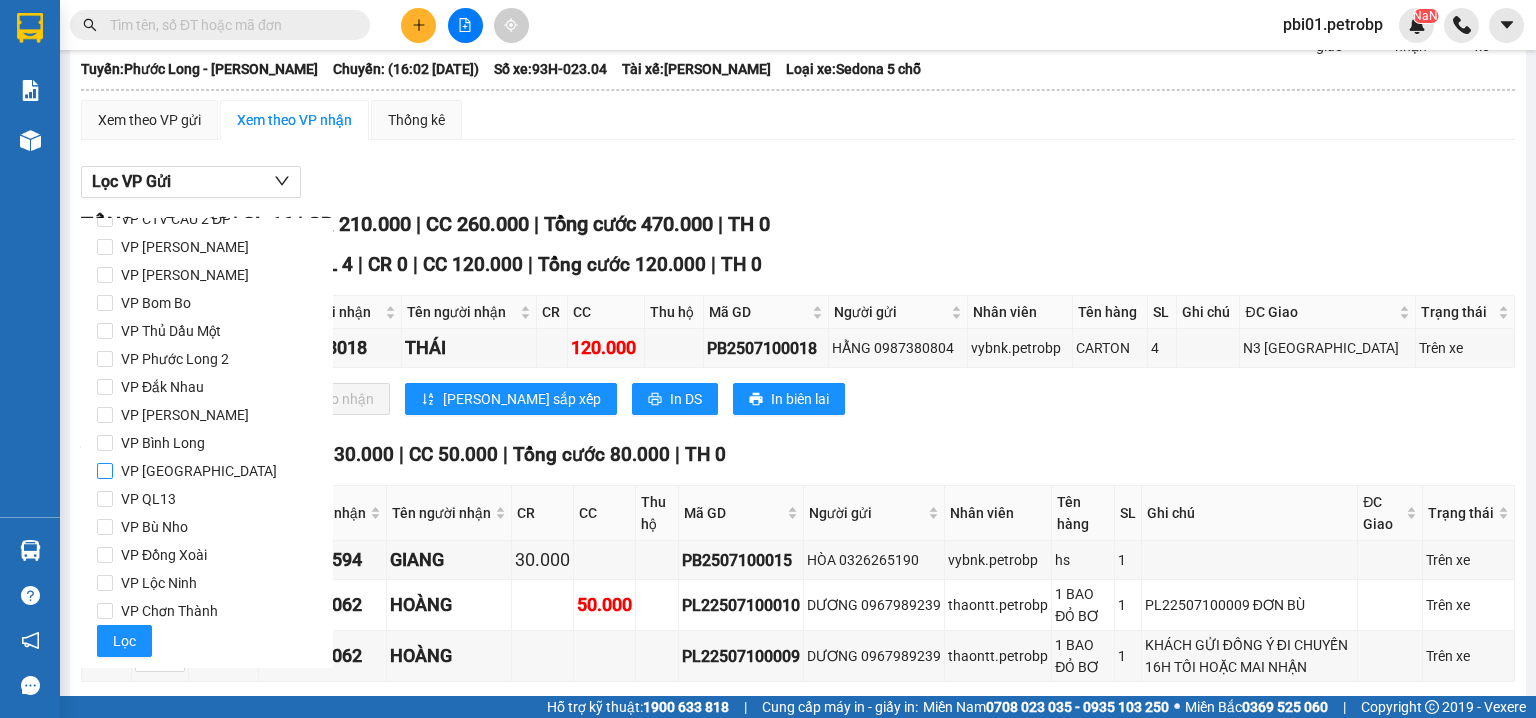click on "VP [PERSON_NAME]" at bounding box center [199, 471] 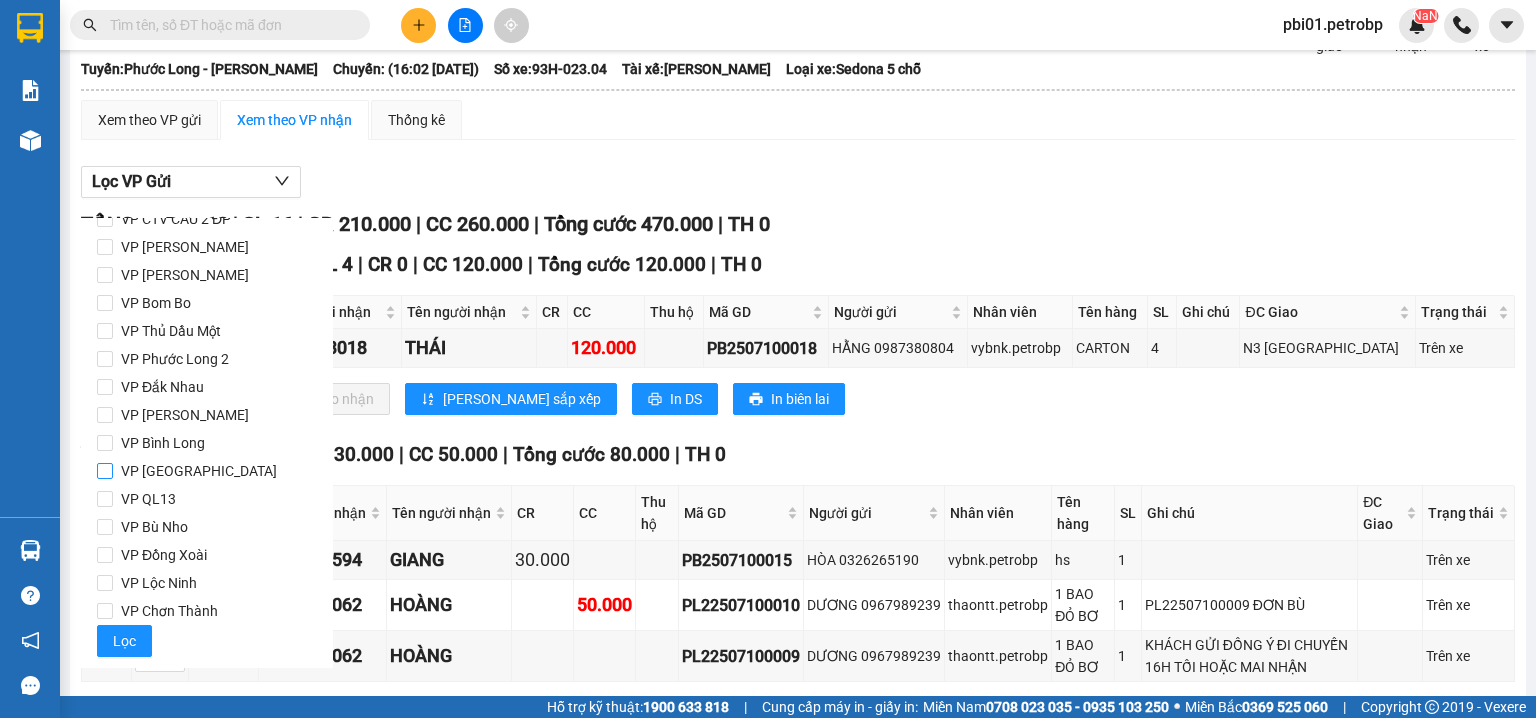 click on "VP [PERSON_NAME]" at bounding box center (105, 471) 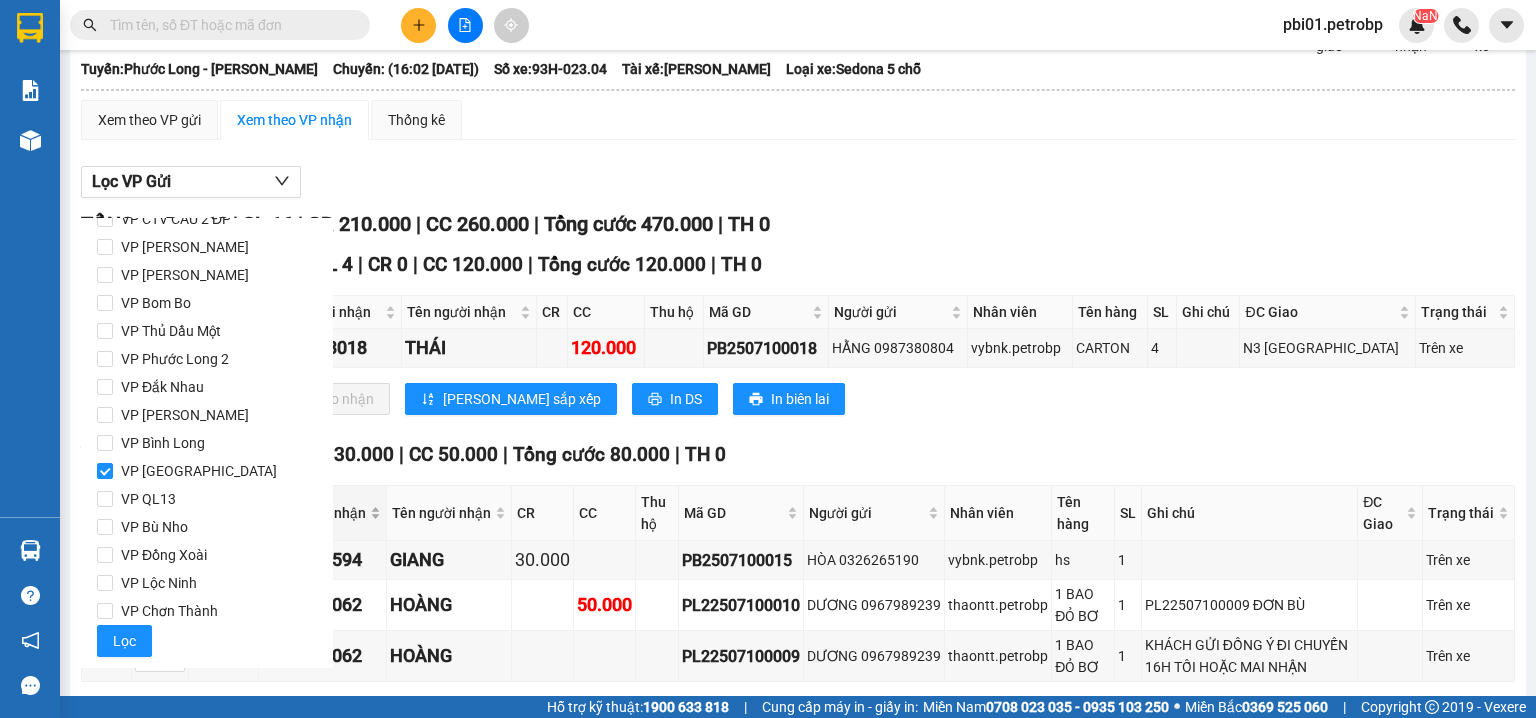 scroll, scrollTop: 320, scrollLeft: 0, axis: vertical 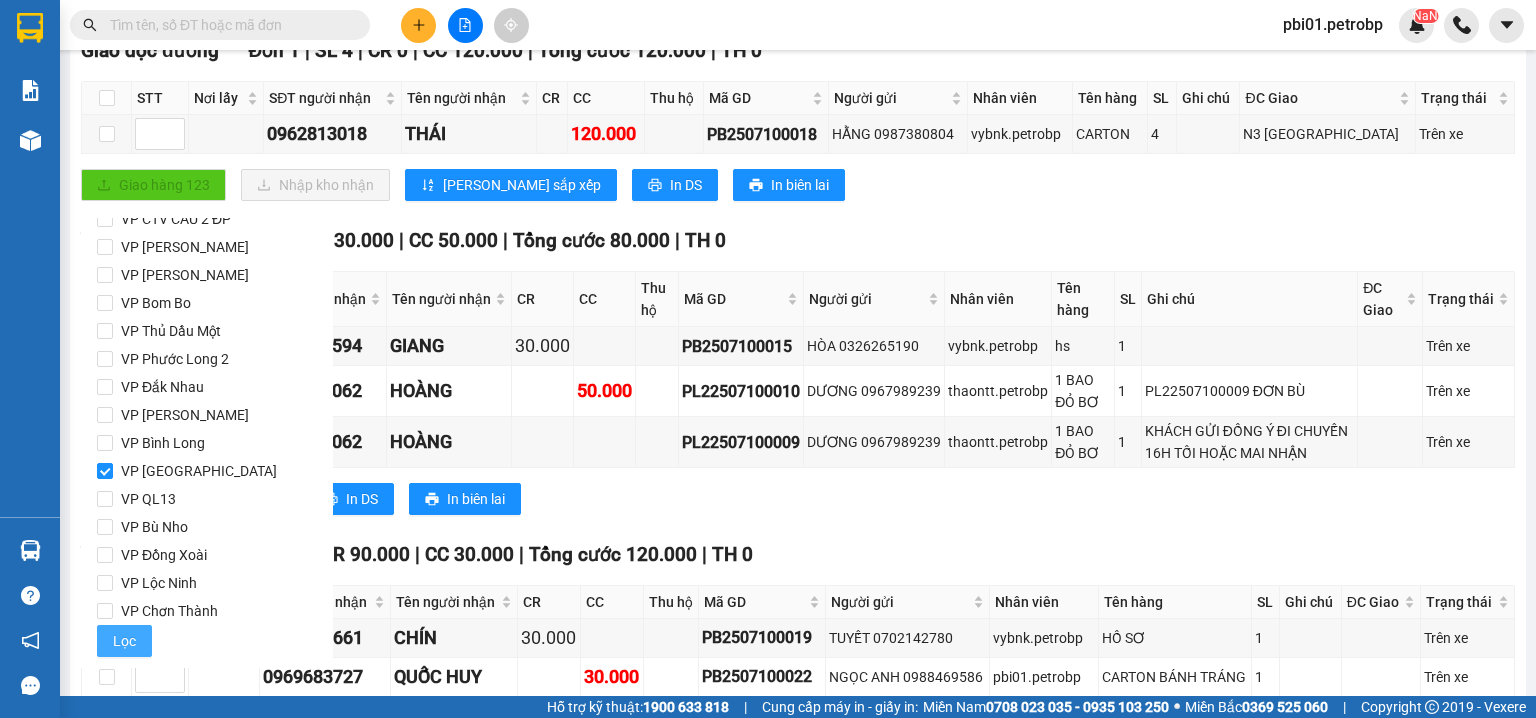 click on "Lọc" at bounding box center [124, 641] 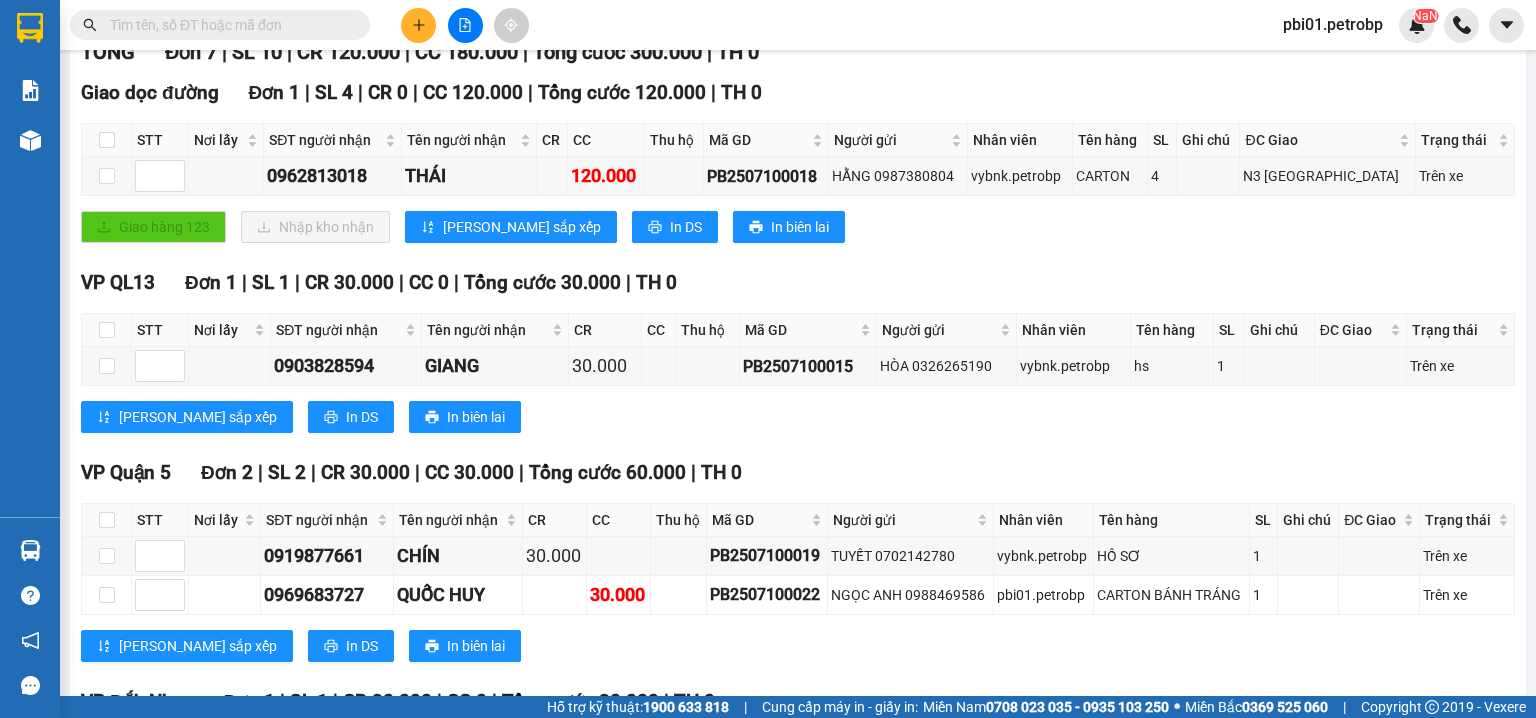 scroll, scrollTop: 0, scrollLeft: 0, axis: both 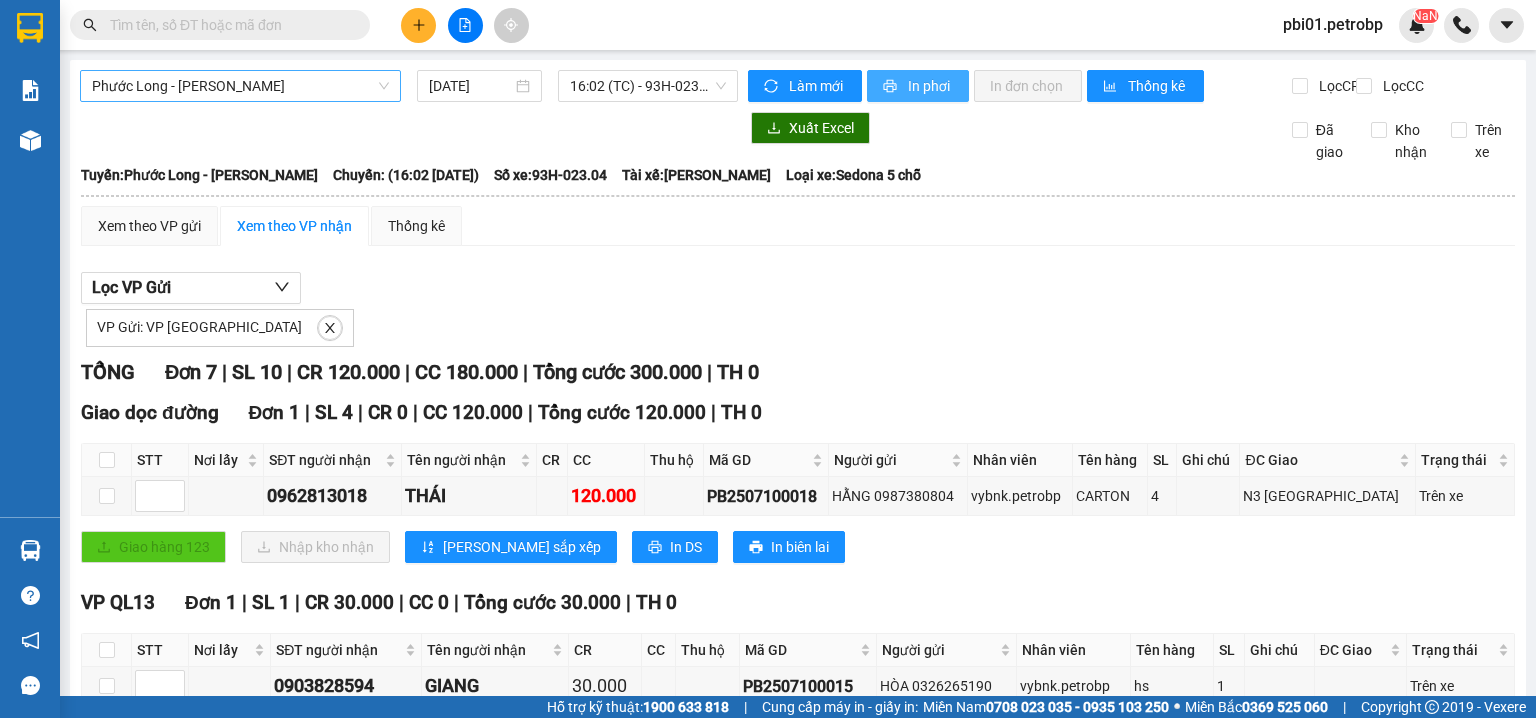 click on "In phơi" at bounding box center [930, 86] 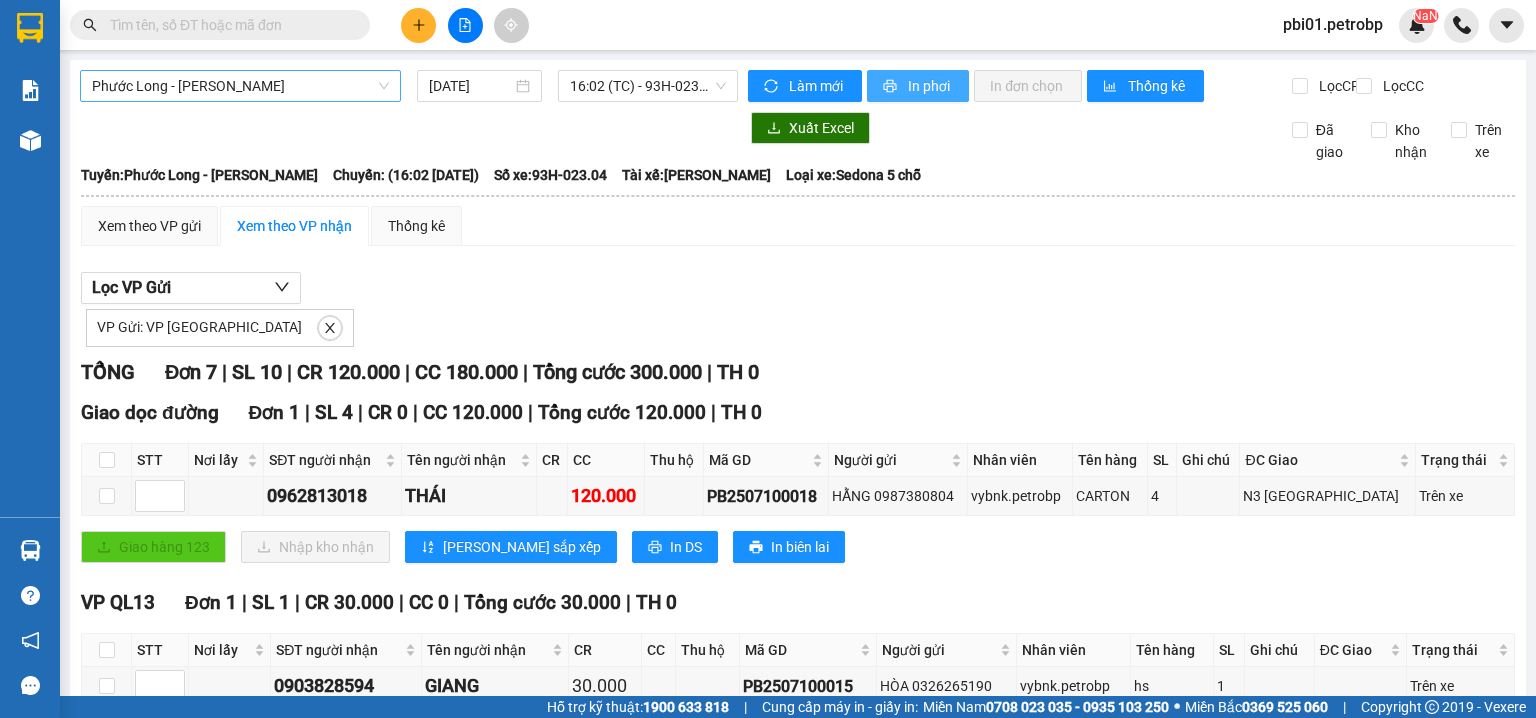 scroll, scrollTop: 0, scrollLeft: 0, axis: both 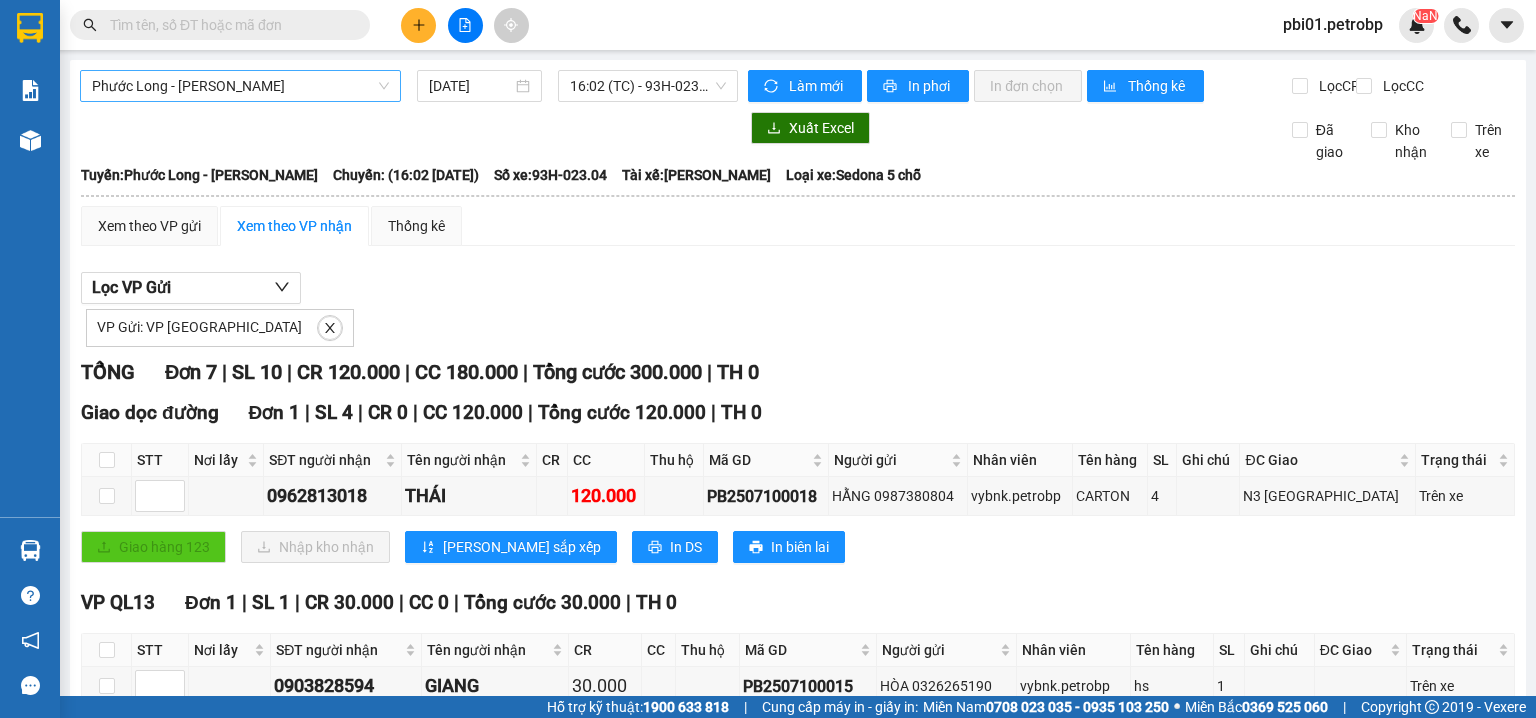 click on "VP Gửi: VP Phước Bình" at bounding box center (798, 325) 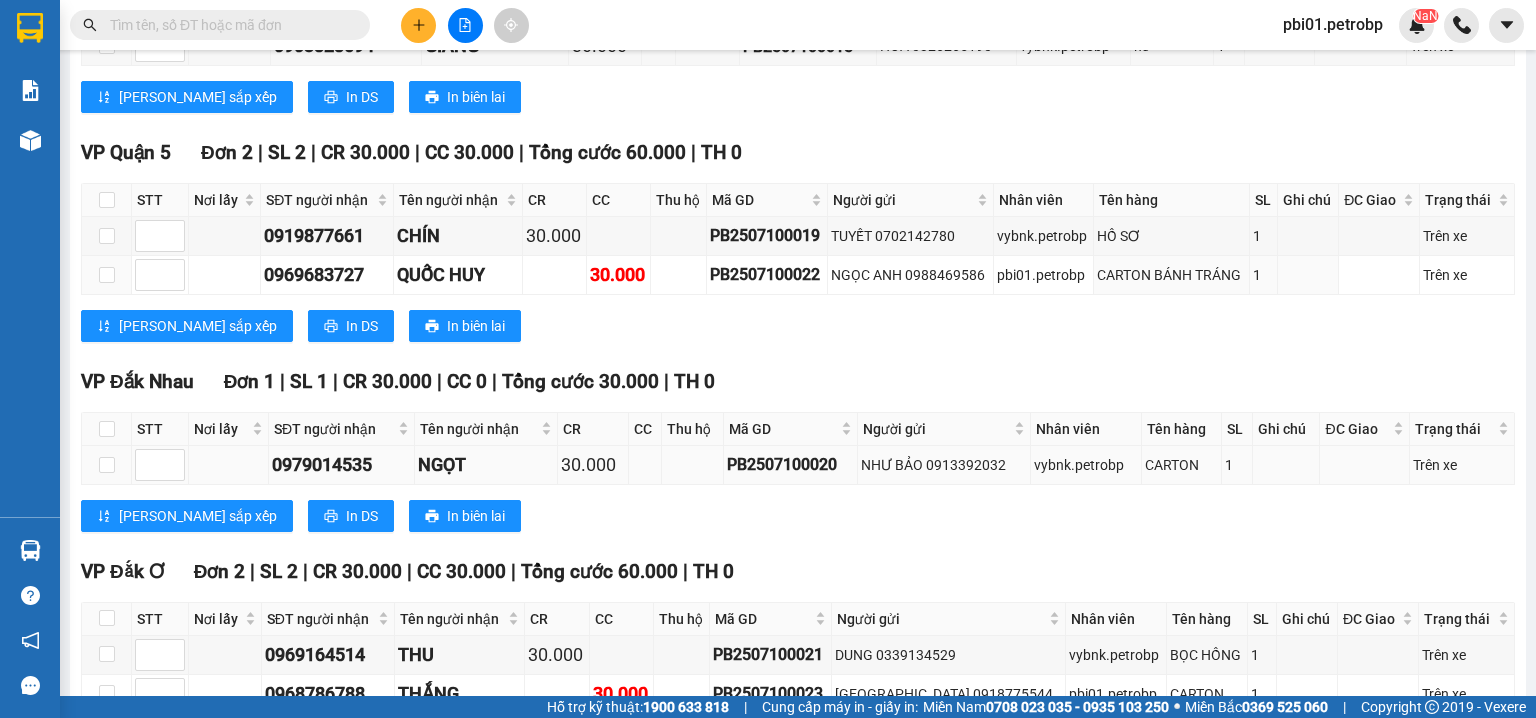 scroll, scrollTop: 770, scrollLeft: 0, axis: vertical 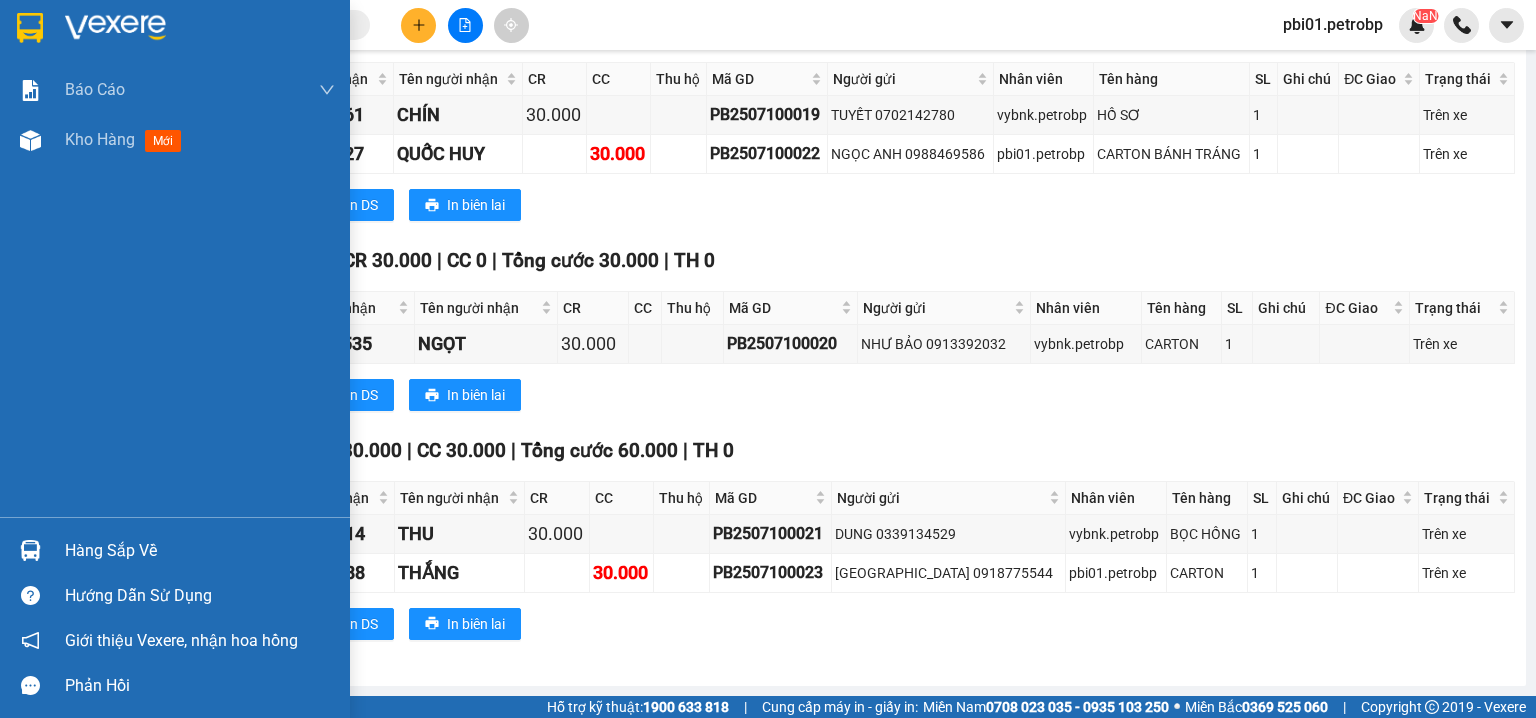 click on "Hàng sắp về" at bounding box center (200, 551) 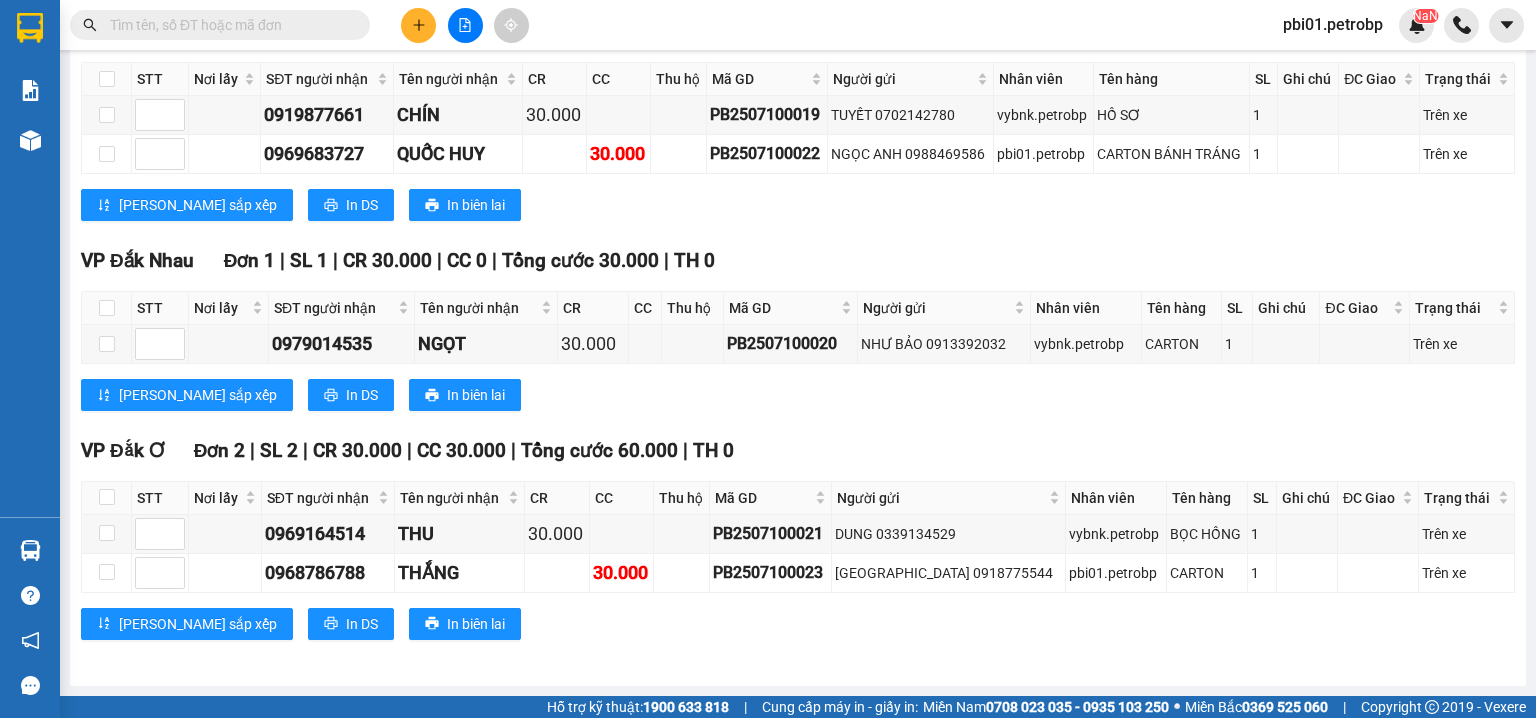 drag, startPoint x: 821, startPoint y: 208, endPoint x: 240, endPoint y: 30, distance: 607.65533 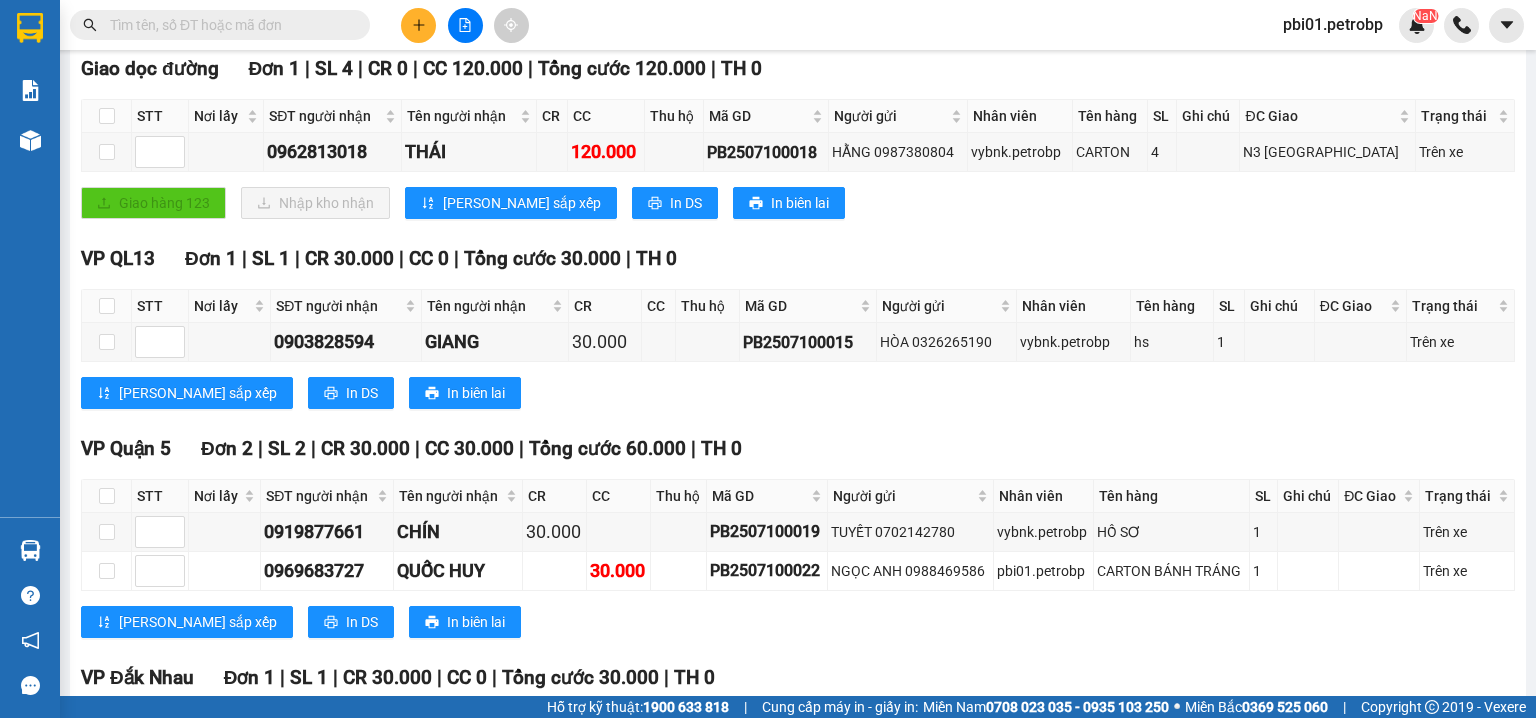 scroll, scrollTop: 236, scrollLeft: 0, axis: vertical 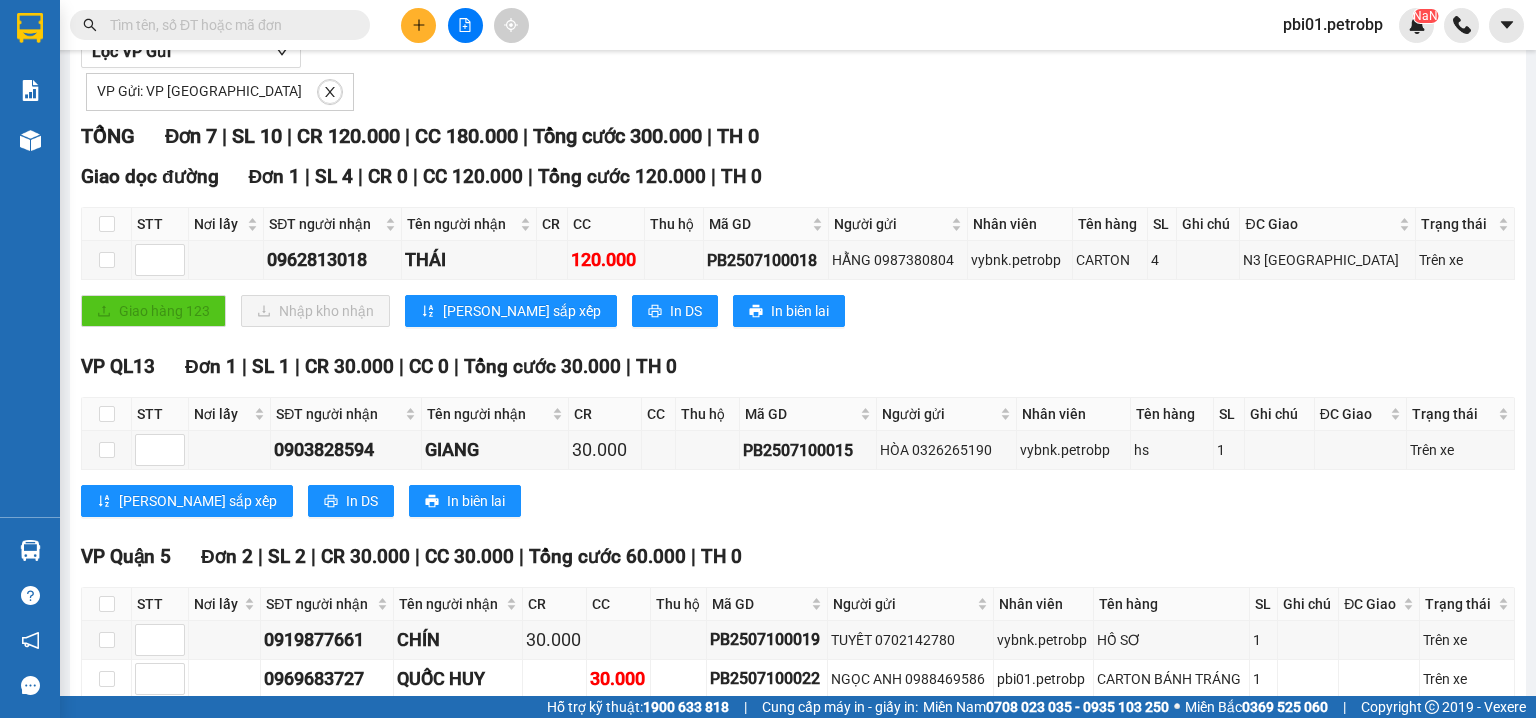 click 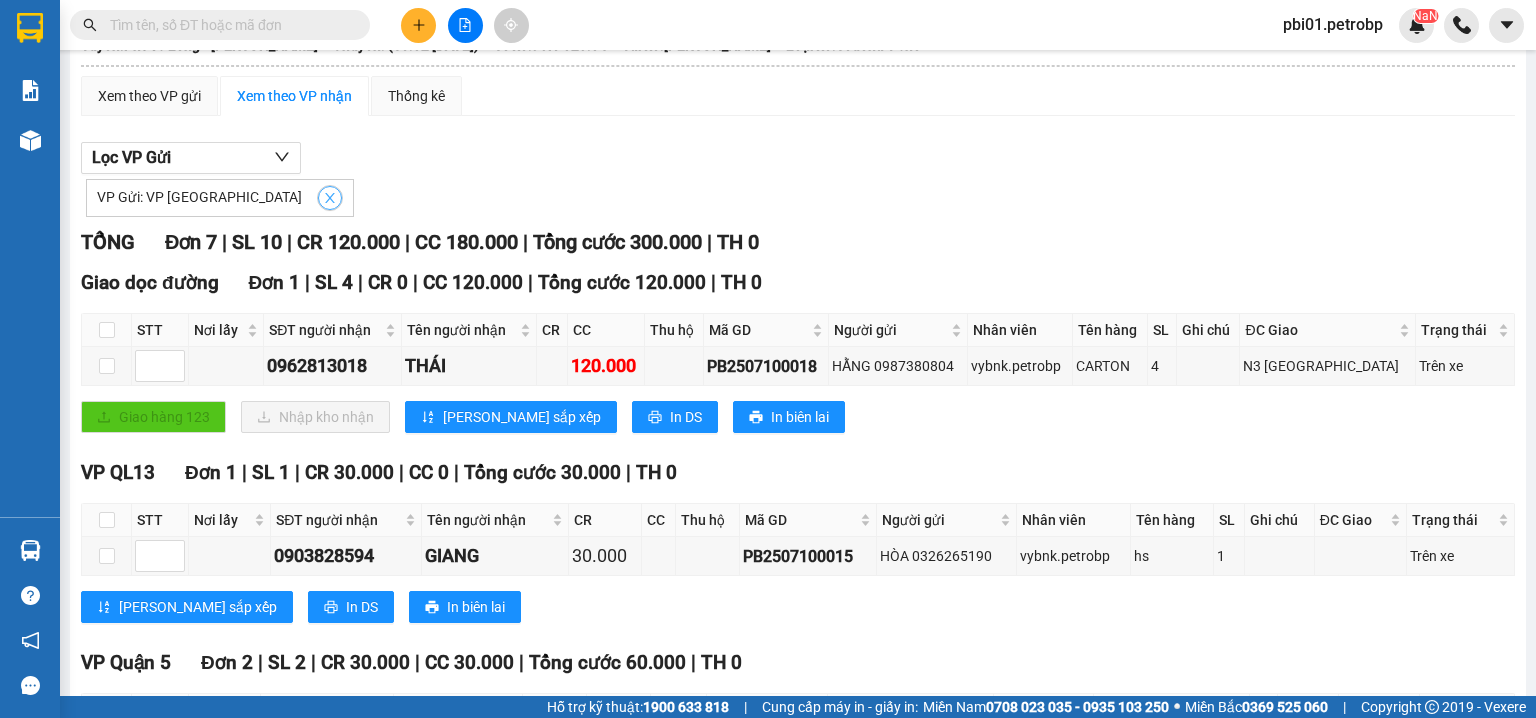 click 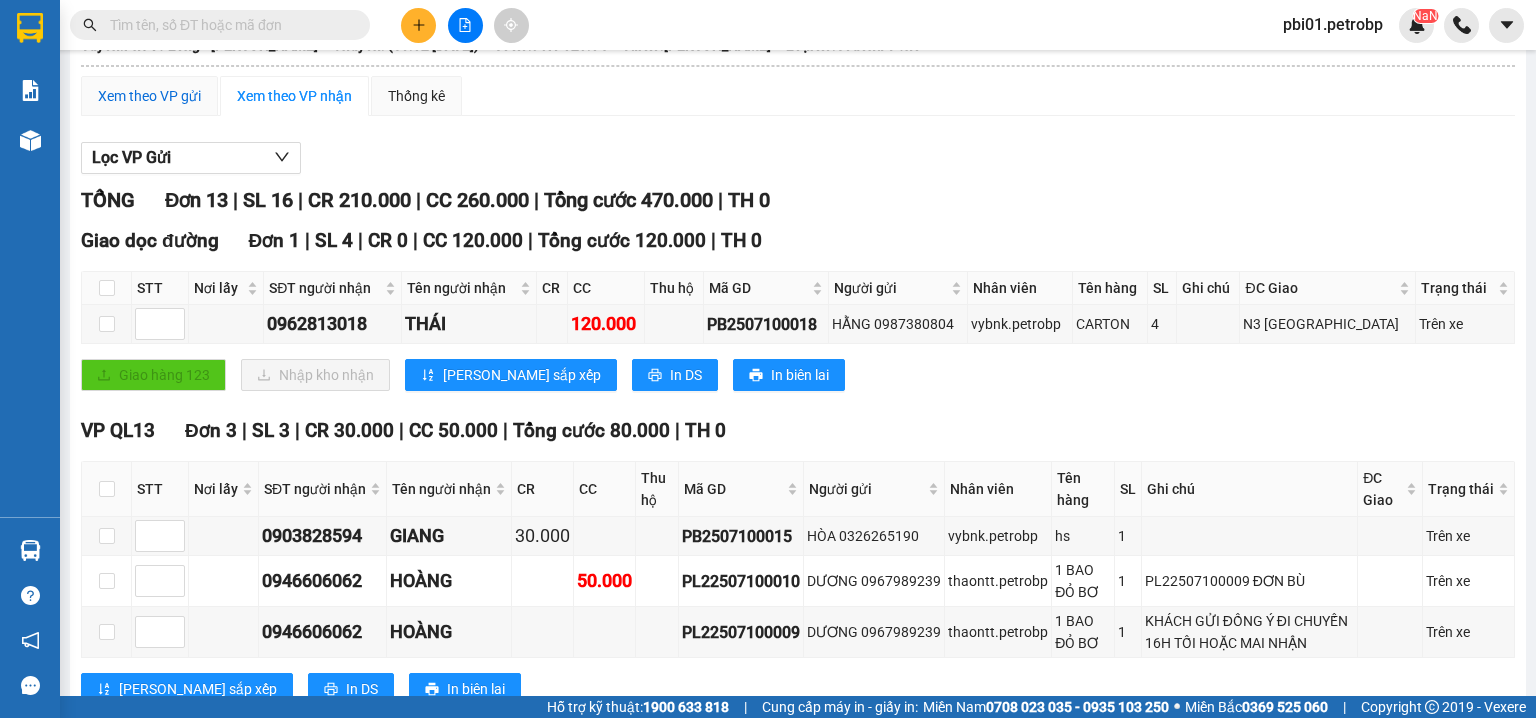 click on "Xem theo VP gửi" at bounding box center (149, 96) 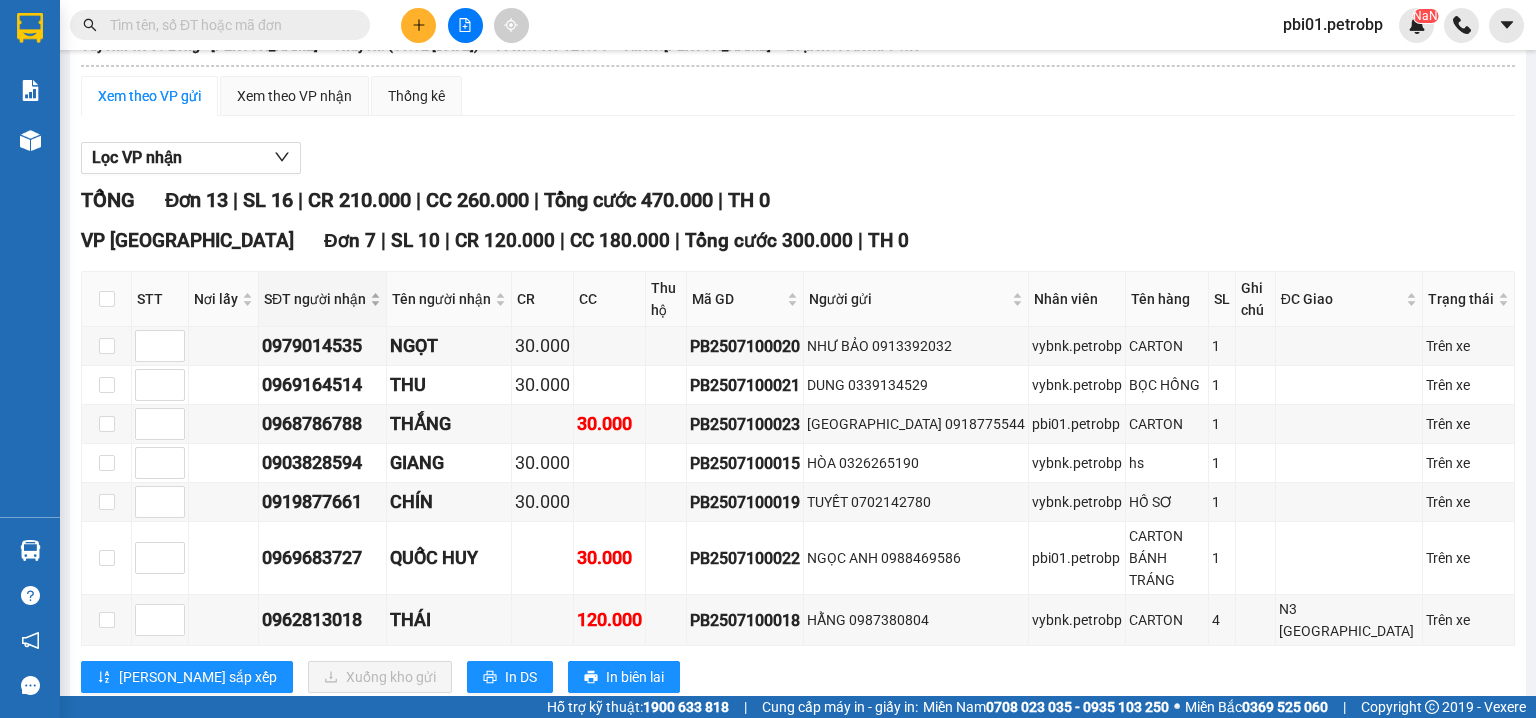 scroll, scrollTop: 236, scrollLeft: 0, axis: vertical 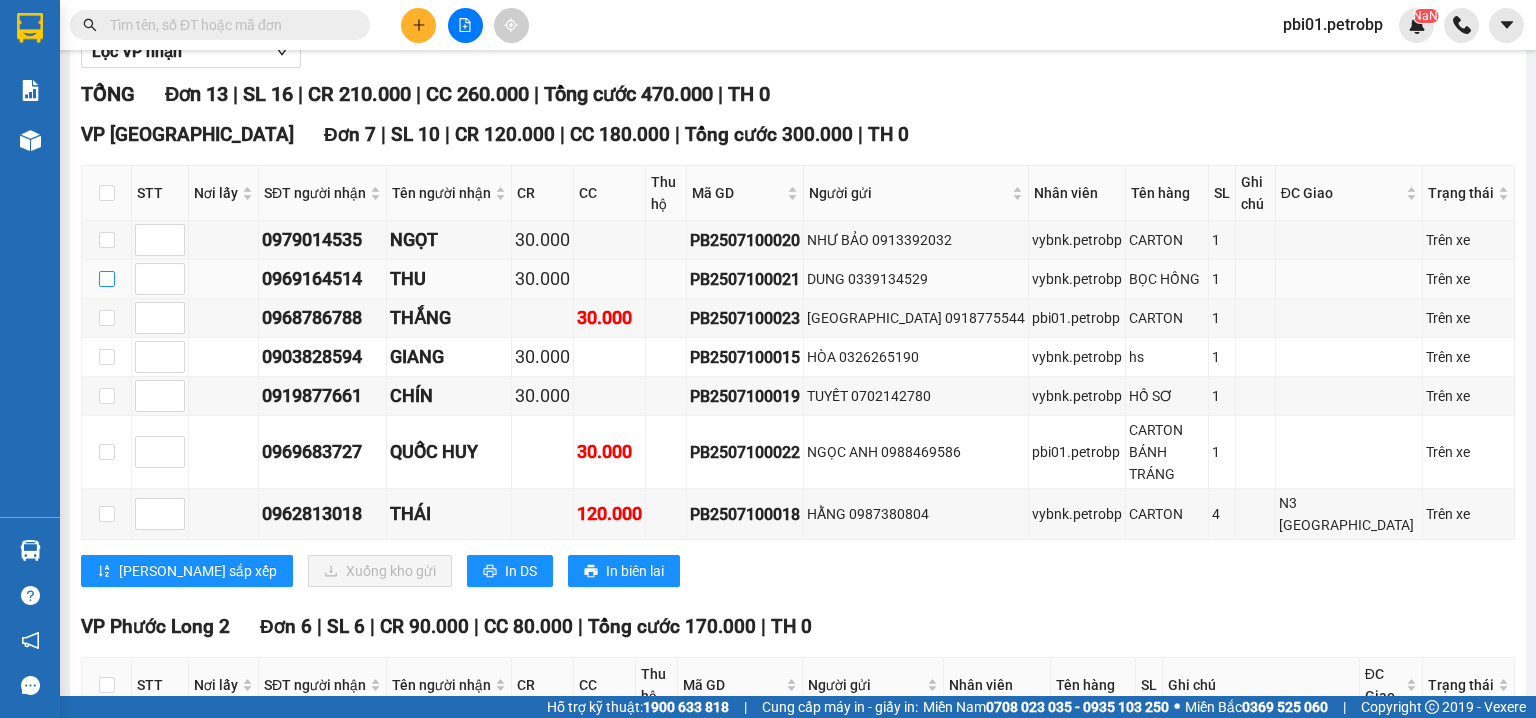 click at bounding box center (107, 279) 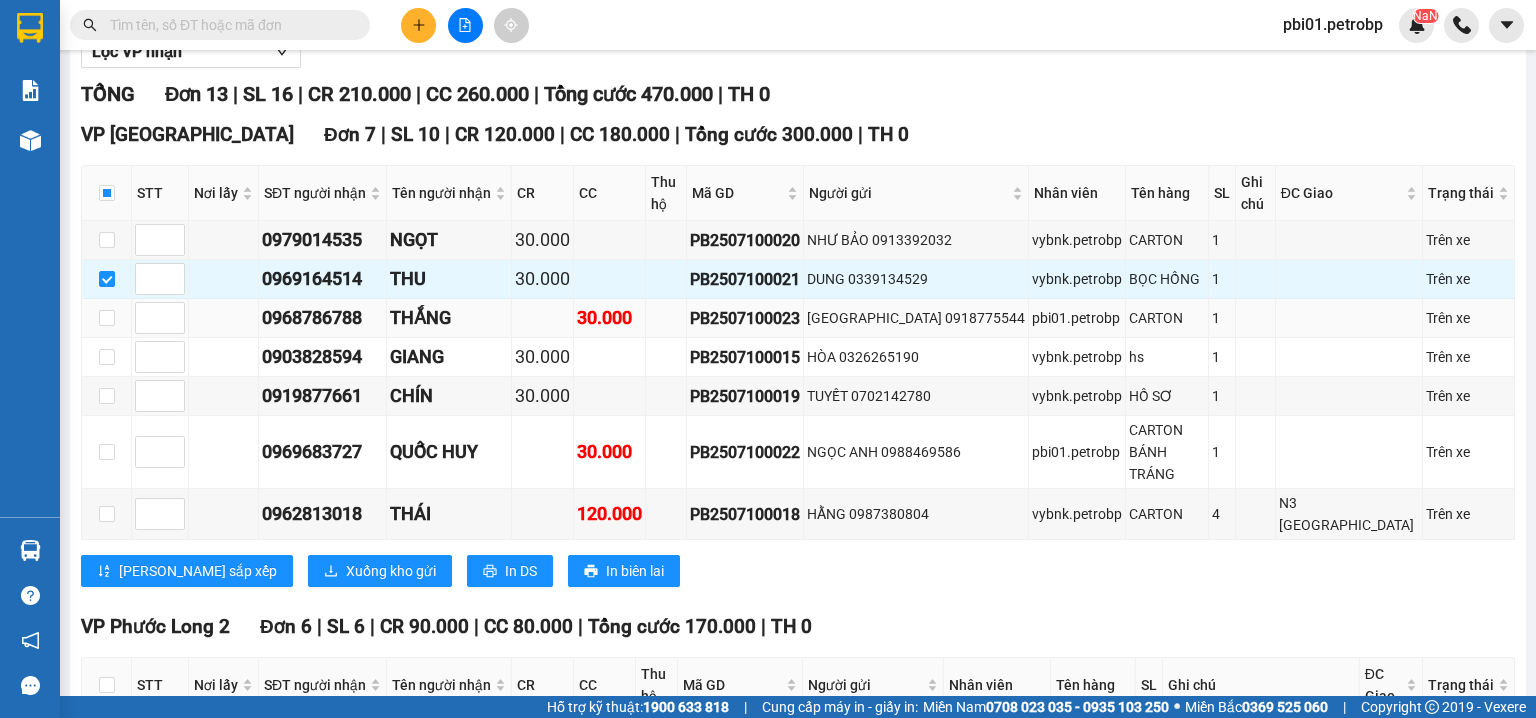 click at bounding box center [107, 318] 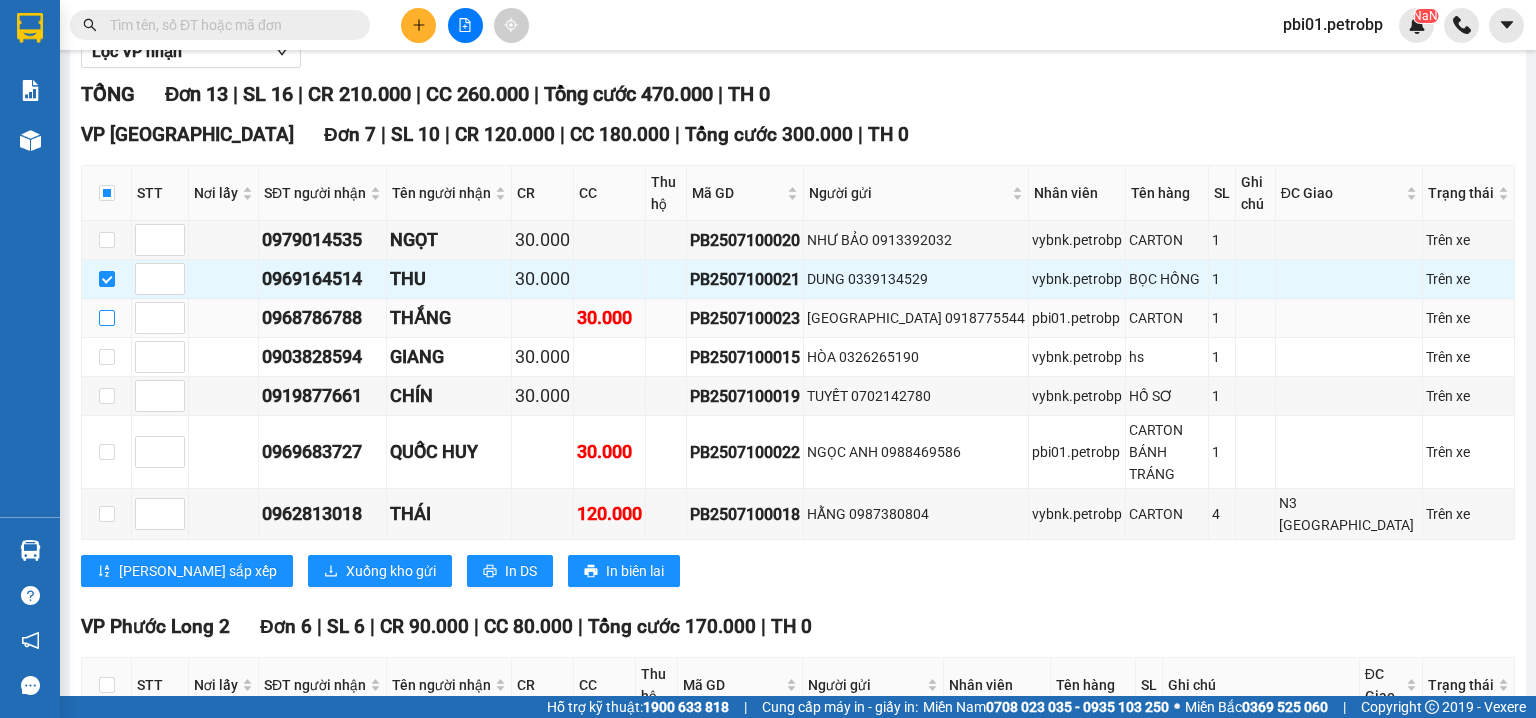 click at bounding box center (107, 318) 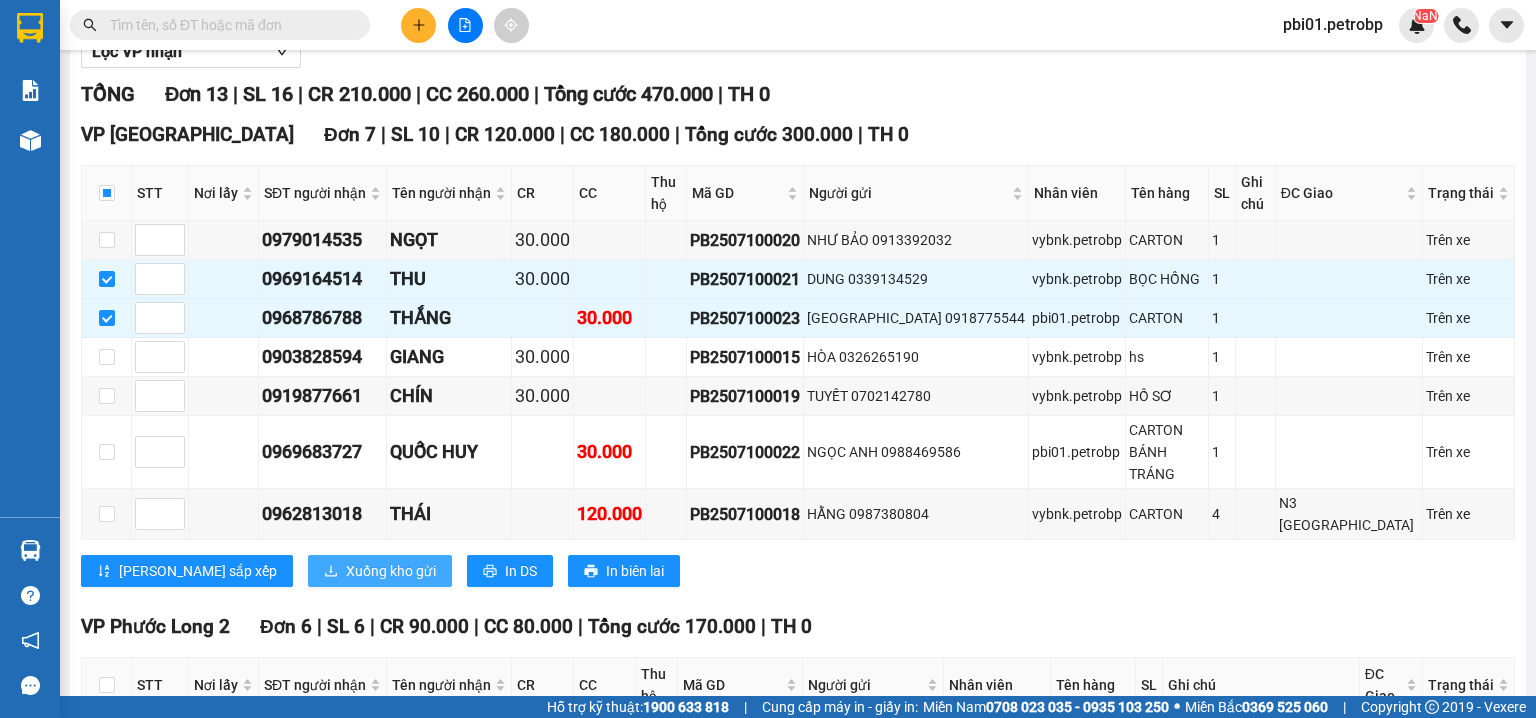 click on "Xuống kho gửi" at bounding box center [391, 571] 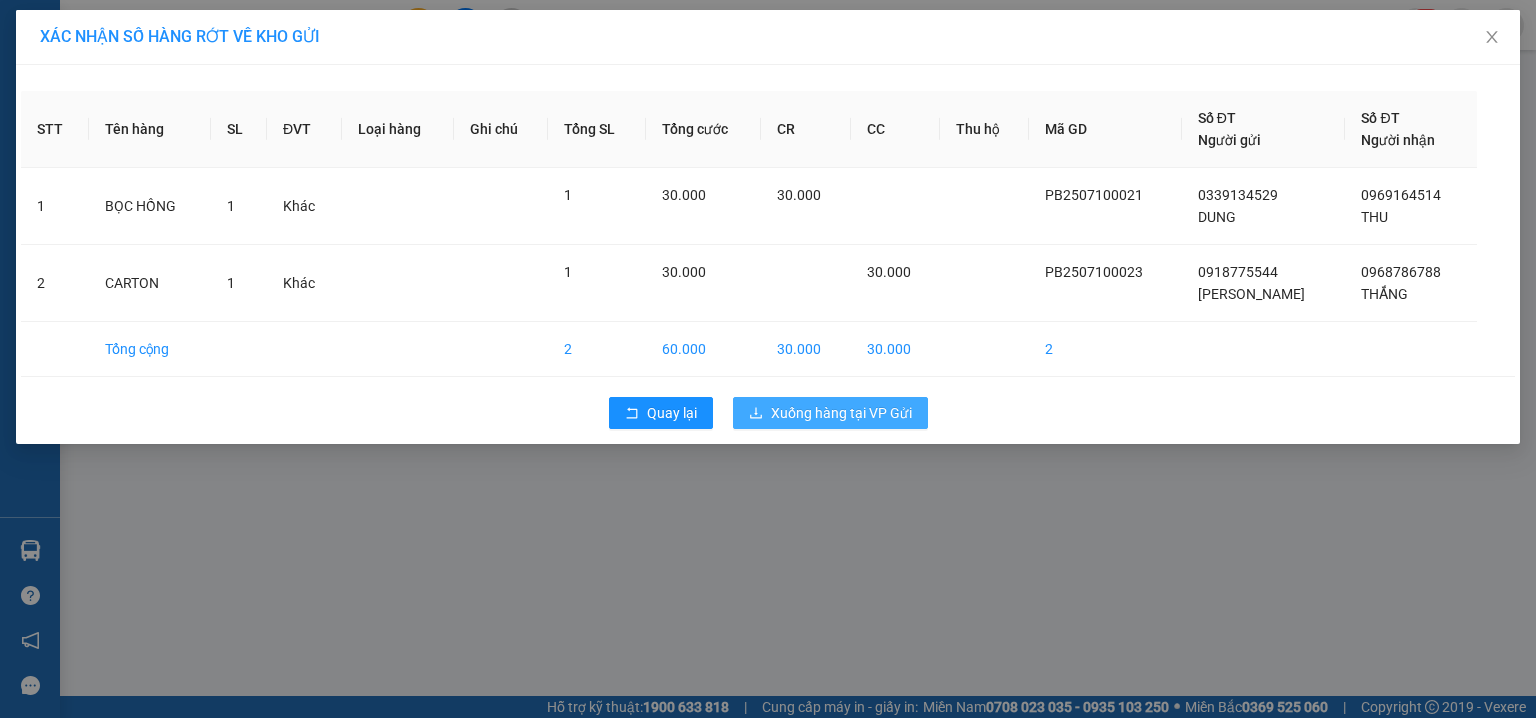 click on "Xuống hàng tại VP Gửi" at bounding box center (841, 413) 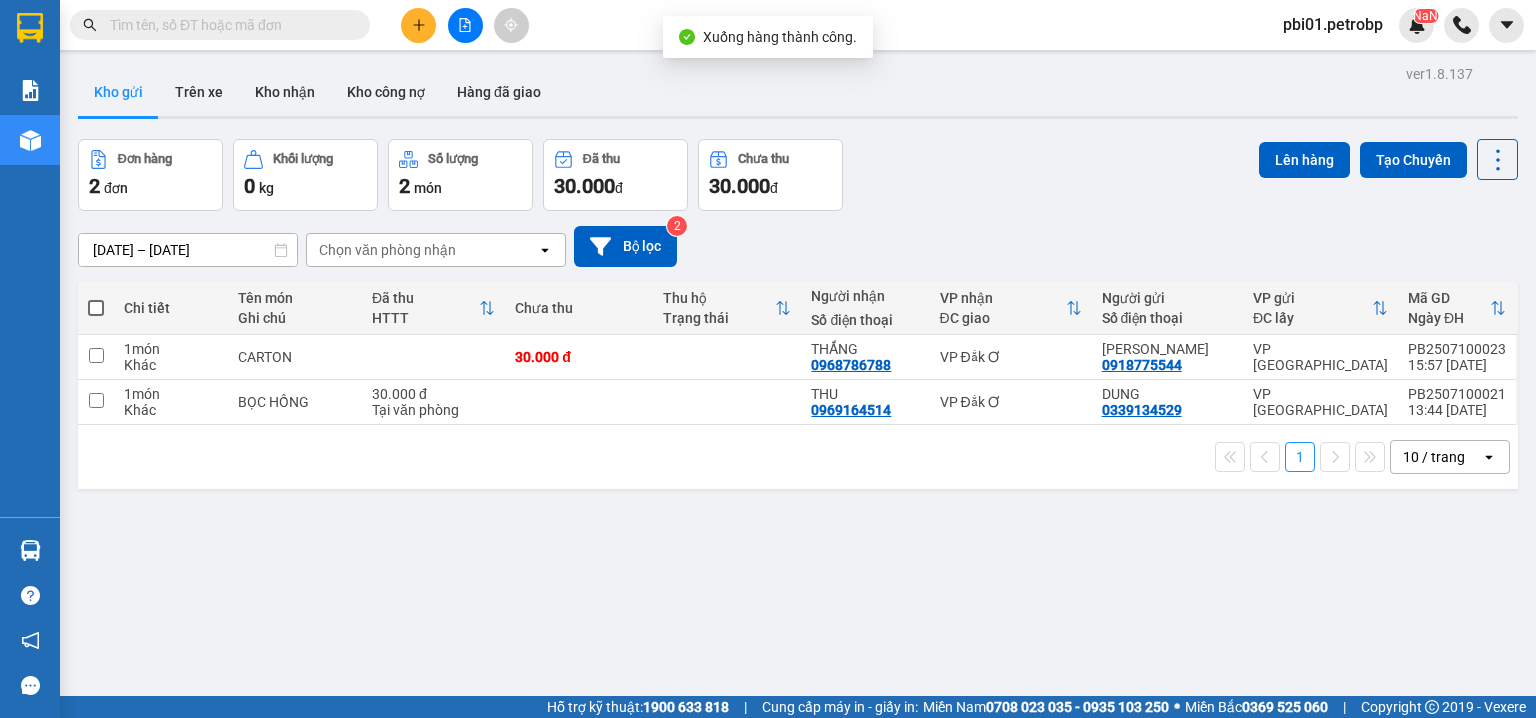 click on "Đơn hàng 2 đơn Khối lượng 0 kg Số lượng 2 món Đã thu 30.000  đ Chưa thu 30.000  đ Lên hàng Tạo Chuyến" at bounding box center (798, 175) 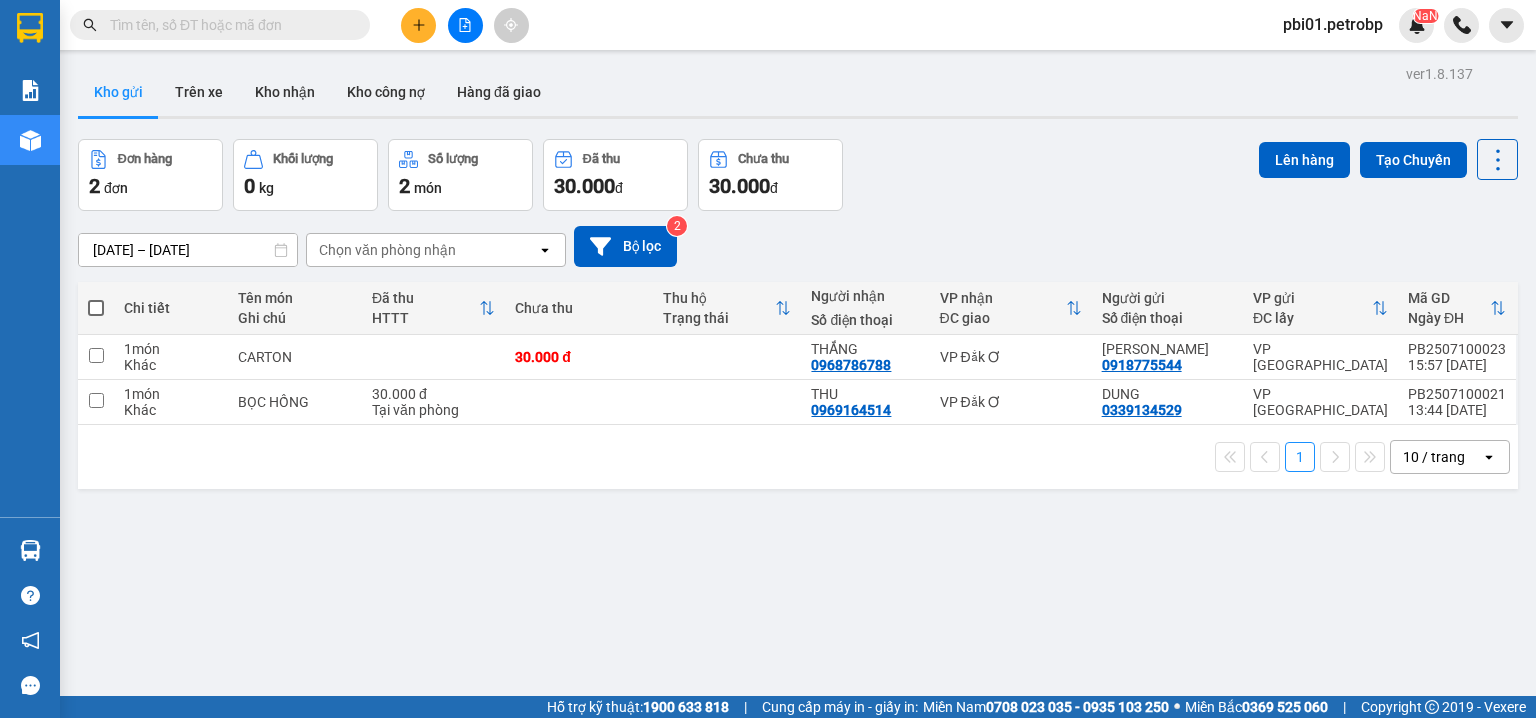 click 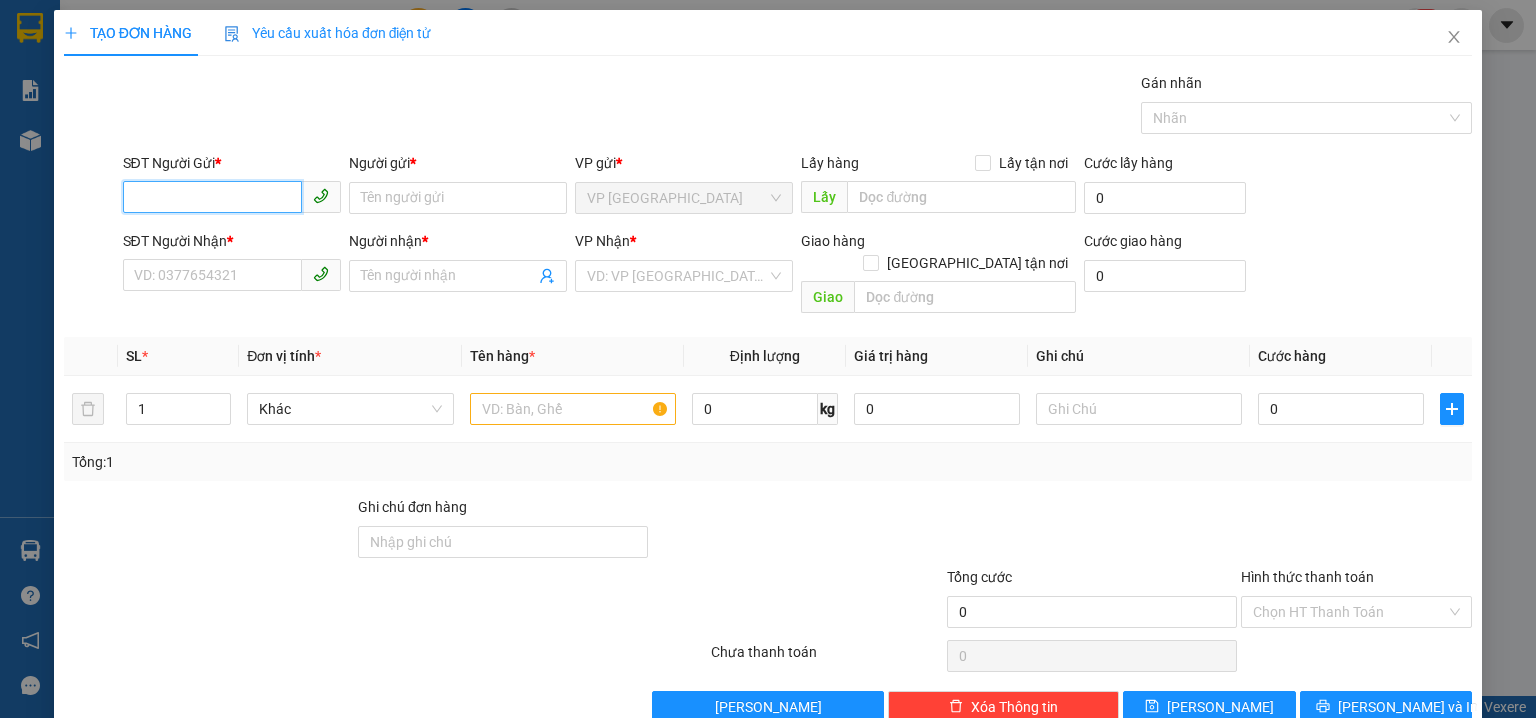 click on "SĐT Người Gửi  *" at bounding box center [212, 197] 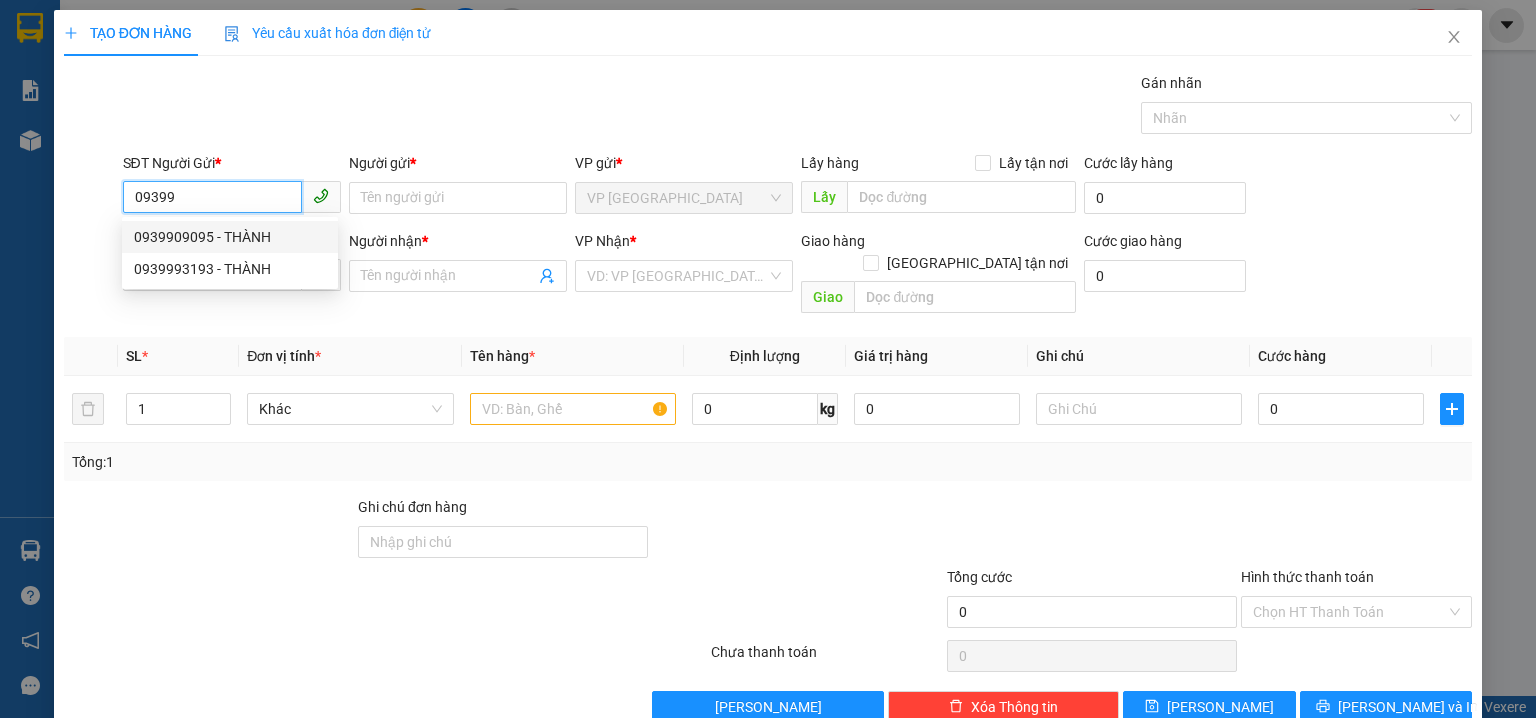 drag, startPoint x: 246, startPoint y: 241, endPoint x: 228, endPoint y: 246, distance: 18.681541 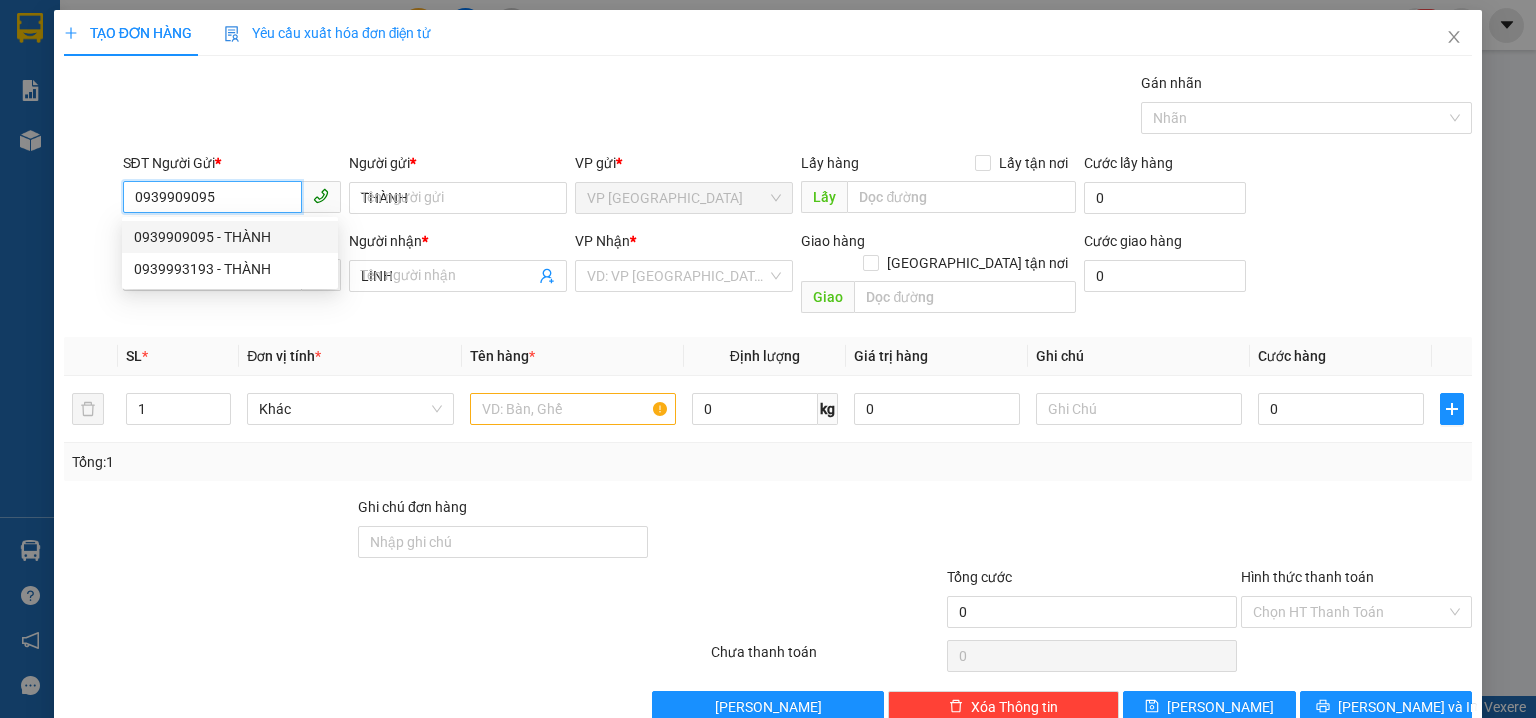 type on "30.000" 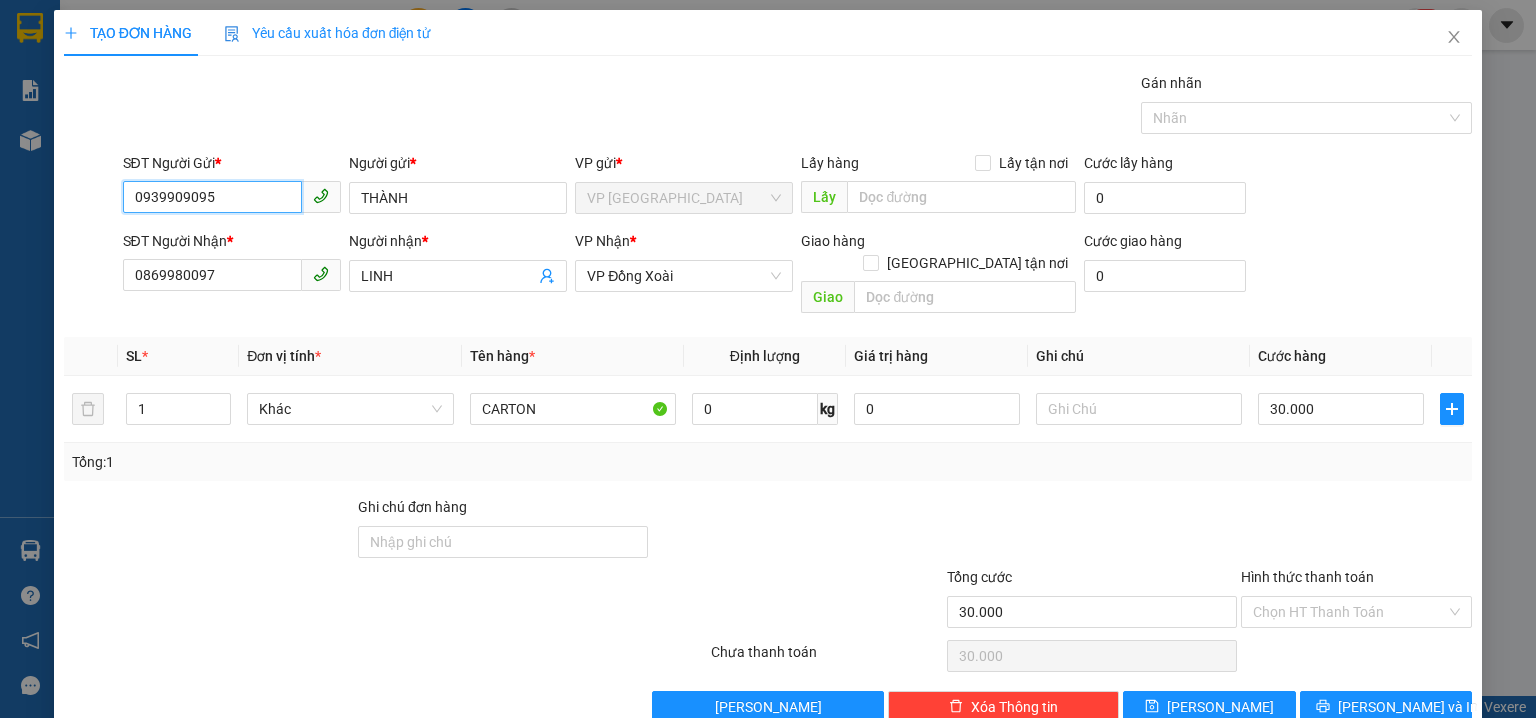 type on "0939909095" 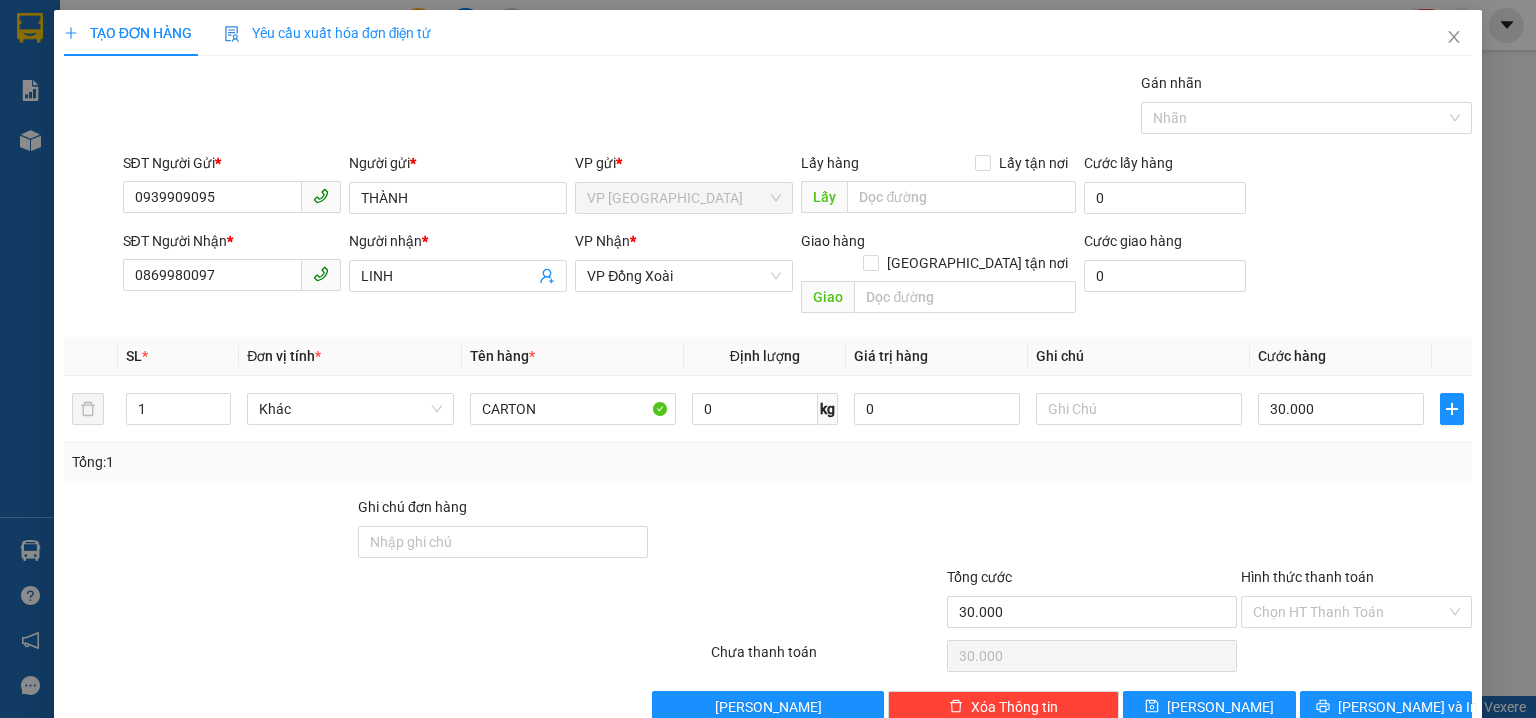 click on "SĐT Người Nhận  * 0869980097 Người nhận  * LINH VP Nhận  * VP Đồng Xoài Giao hàng Giao tận nơi Giao Cước giao hàng 0" at bounding box center [798, 276] 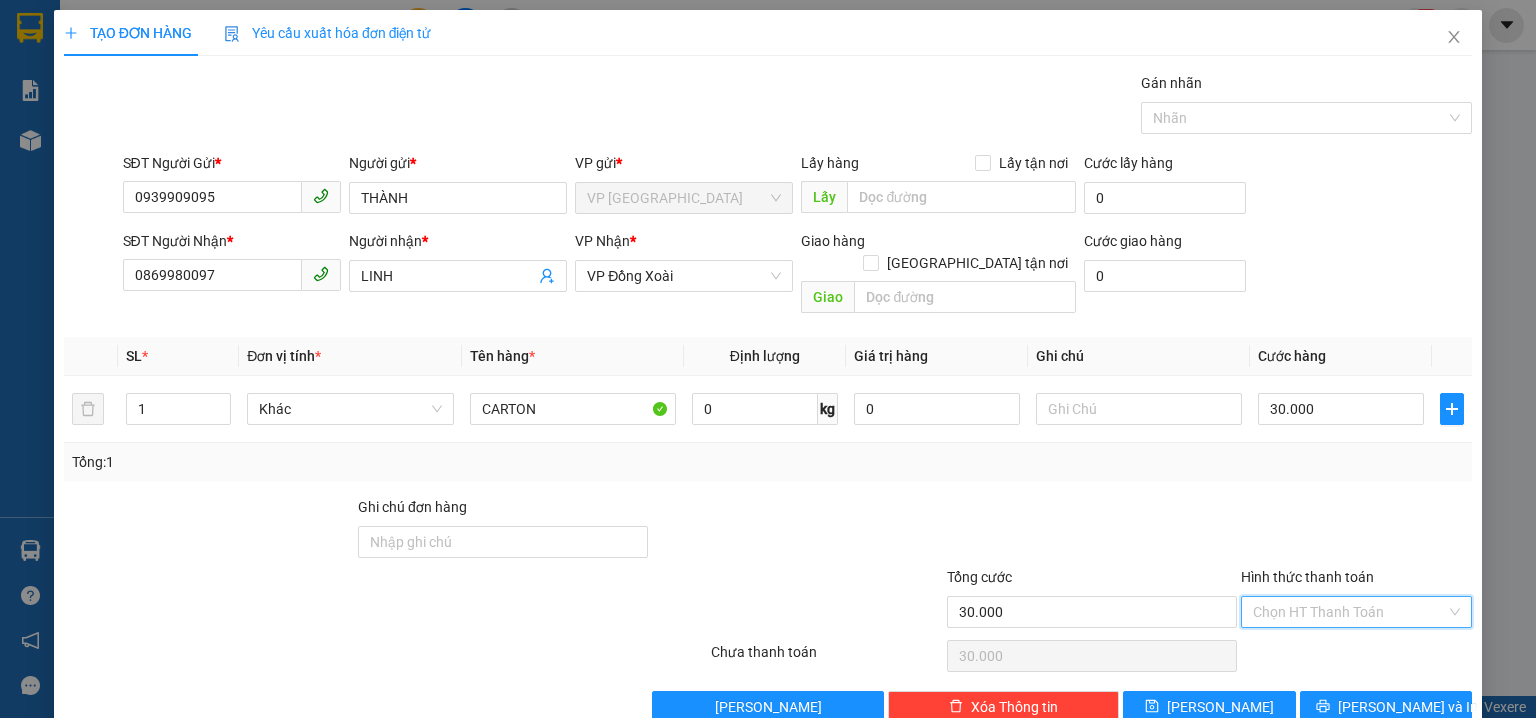 click on "Hình thức thanh toán" at bounding box center (1349, 612) 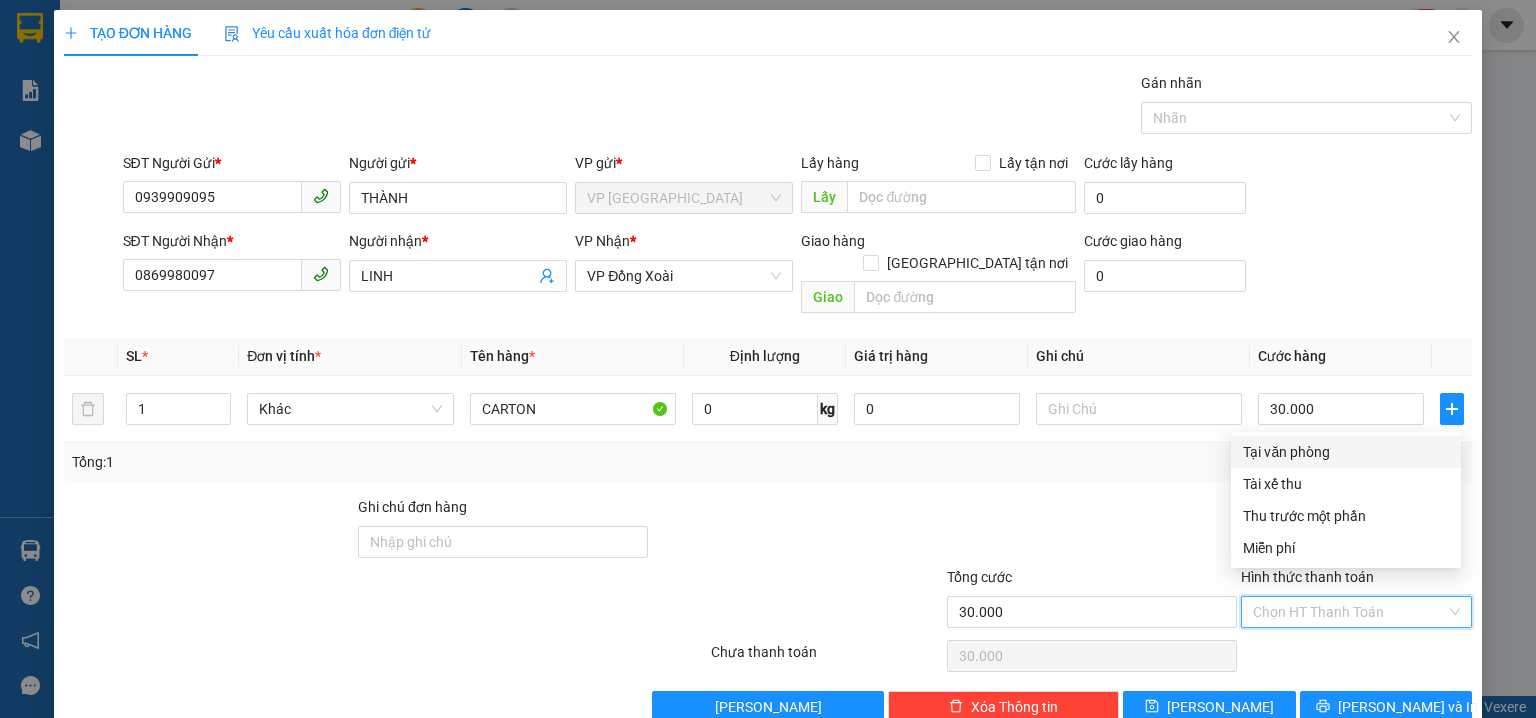 click on "Tại văn phòng" at bounding box center (1346, 452) 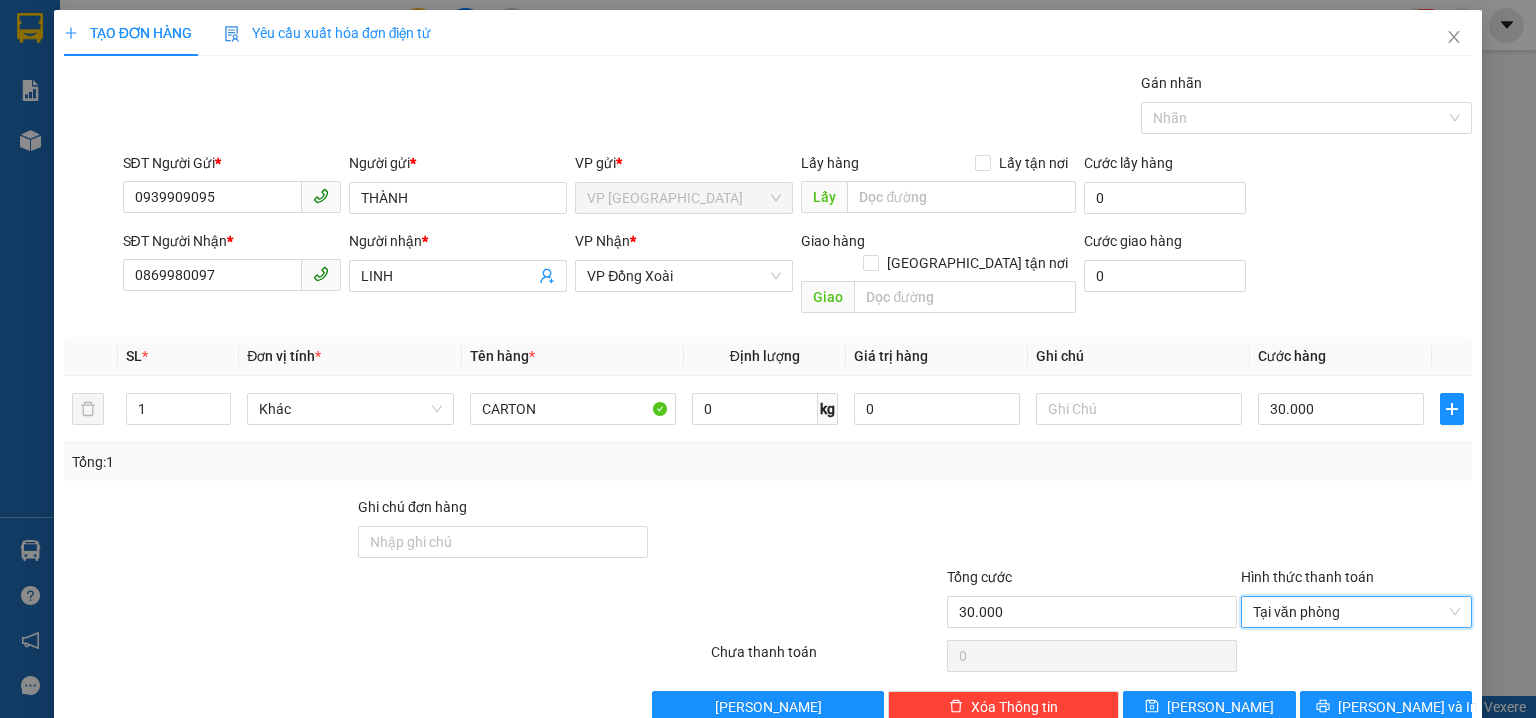 drag, startPoint x: 1348, startPoint y: 279, endPoint x: 1302, endPoint y: 540, distance: 265.02264 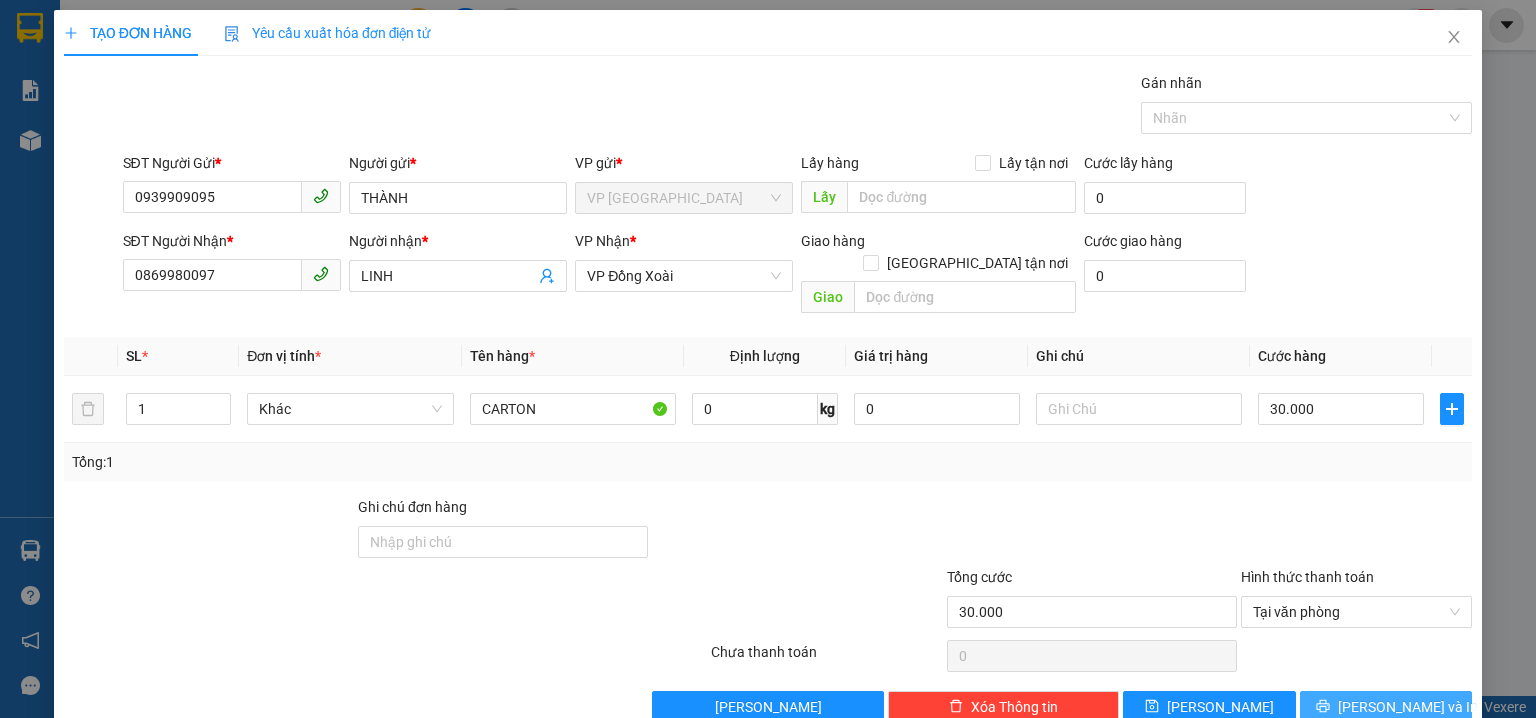 click on "Lưu và In" at bounding box center [1408, 707] 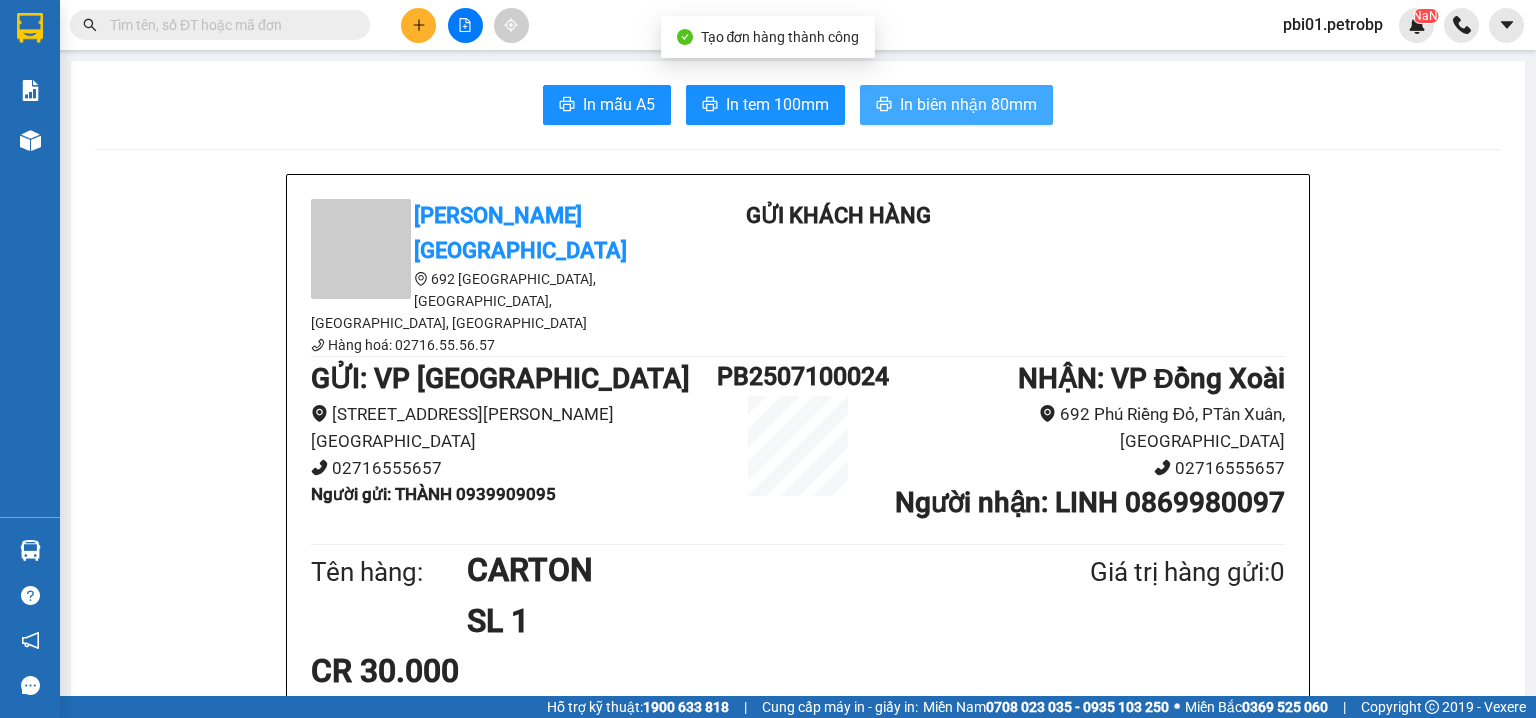 click on "In biên nhận 80mm" at bounding box center (968, 104) 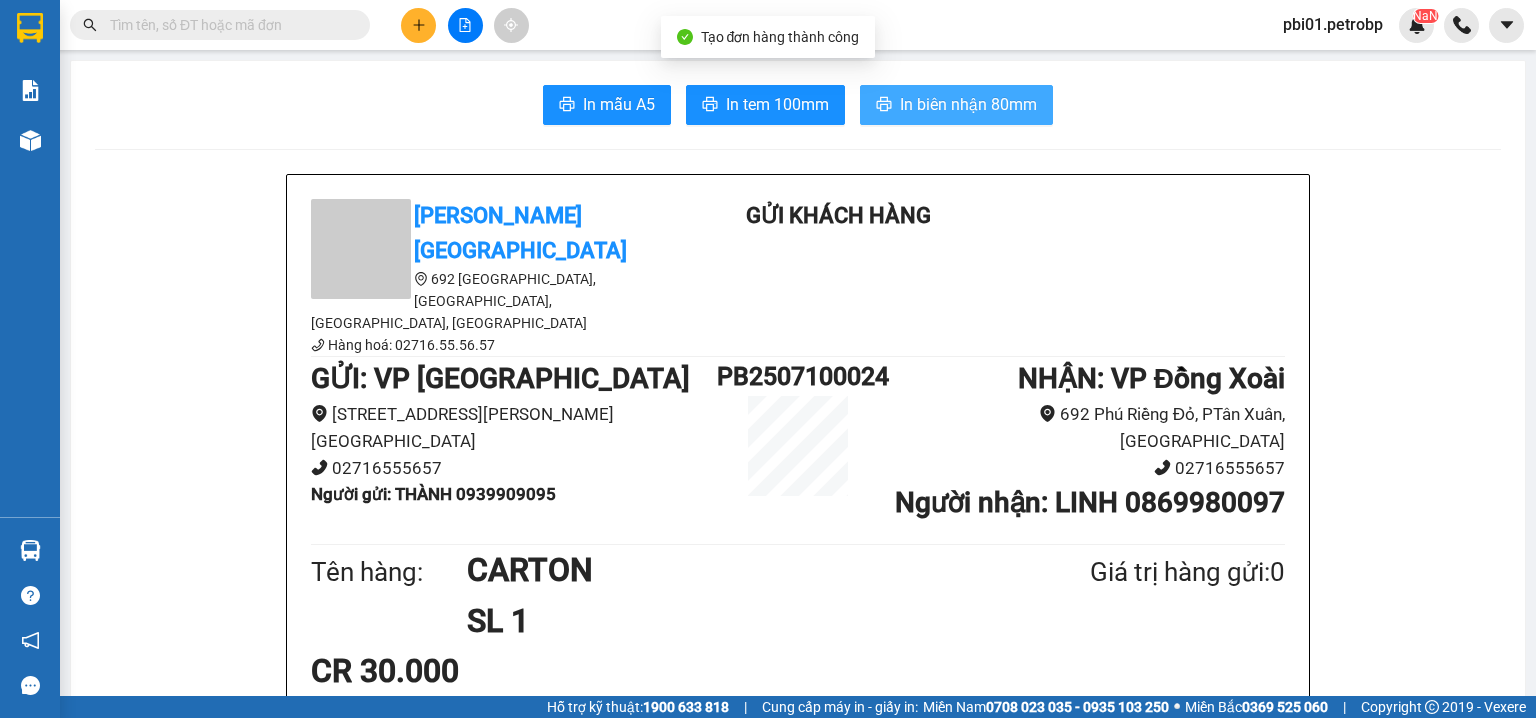 scroll, scrollTop: 0, scrollLeft: 0, axis: both 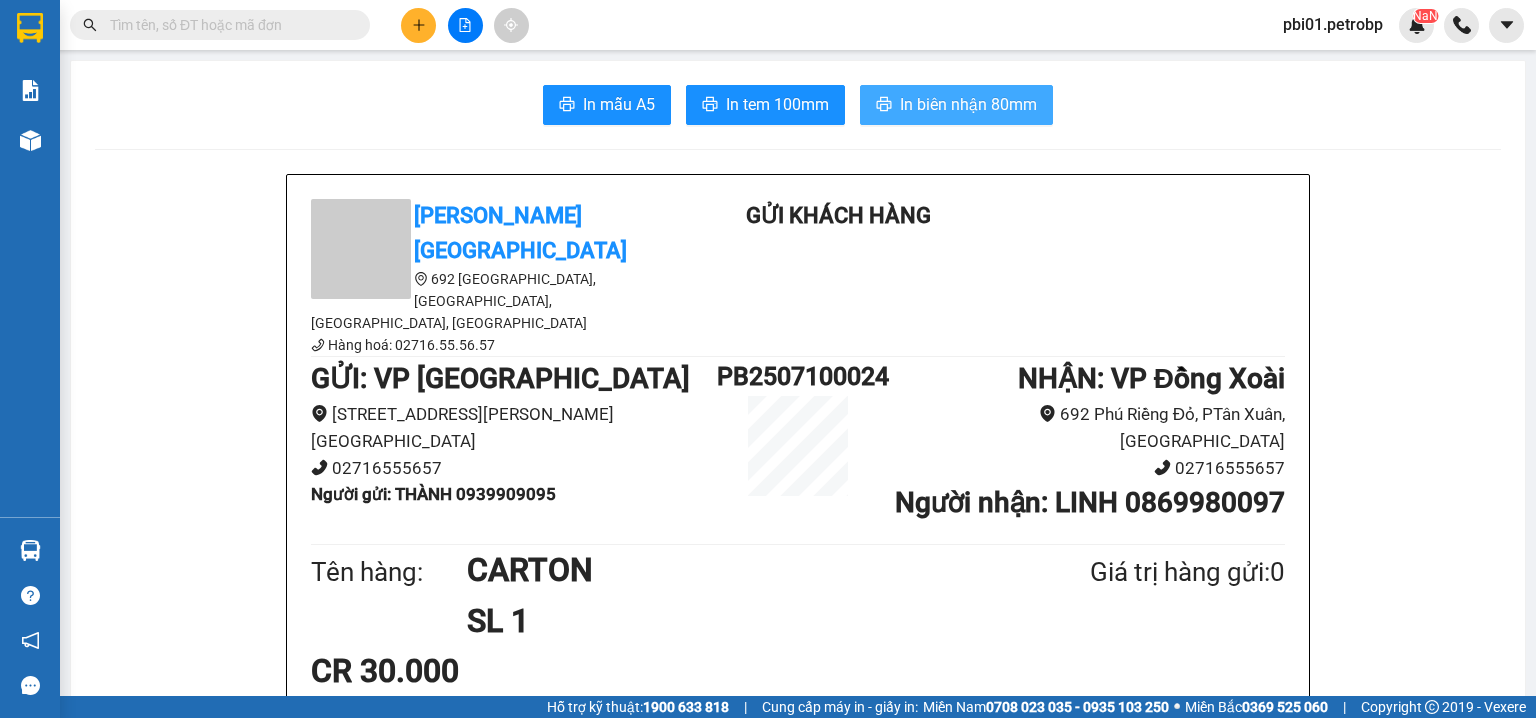 drag, startPoint x: 968, startPoint y: 111, endPoint x: 980, endPoint y: 111, distance: 12 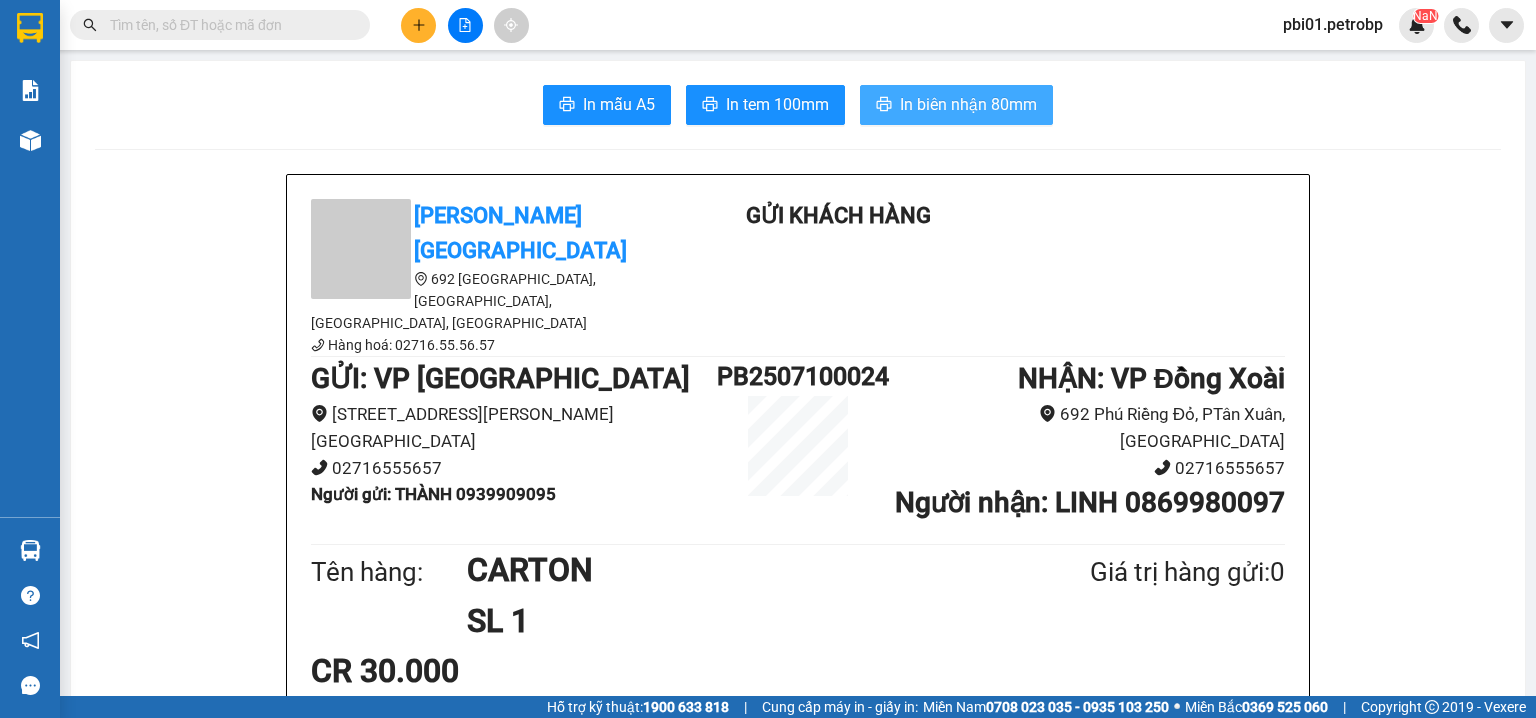 scroll, scrollTop: 0, scrollLeft: 0, axis: both 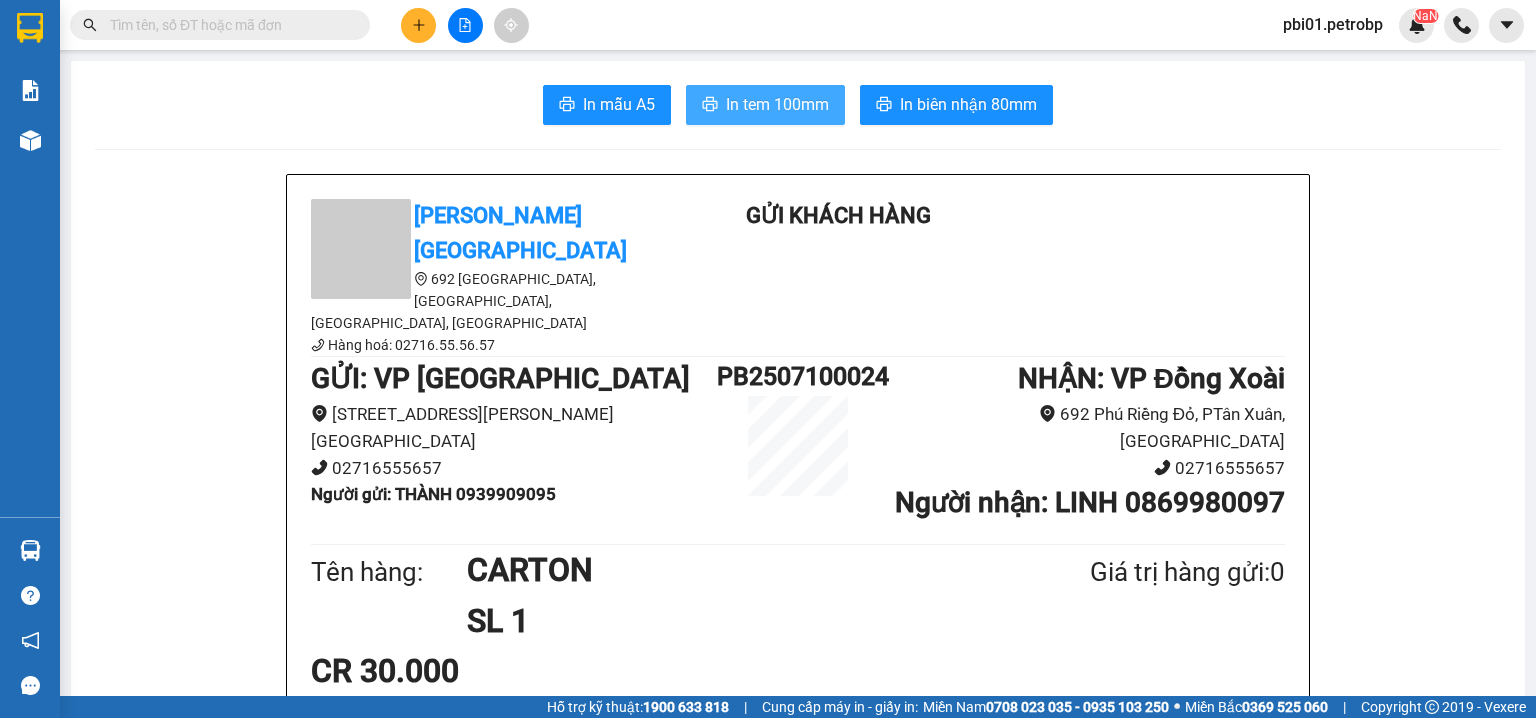 click on "In tem 100mm" at bounding box center (777, 104) 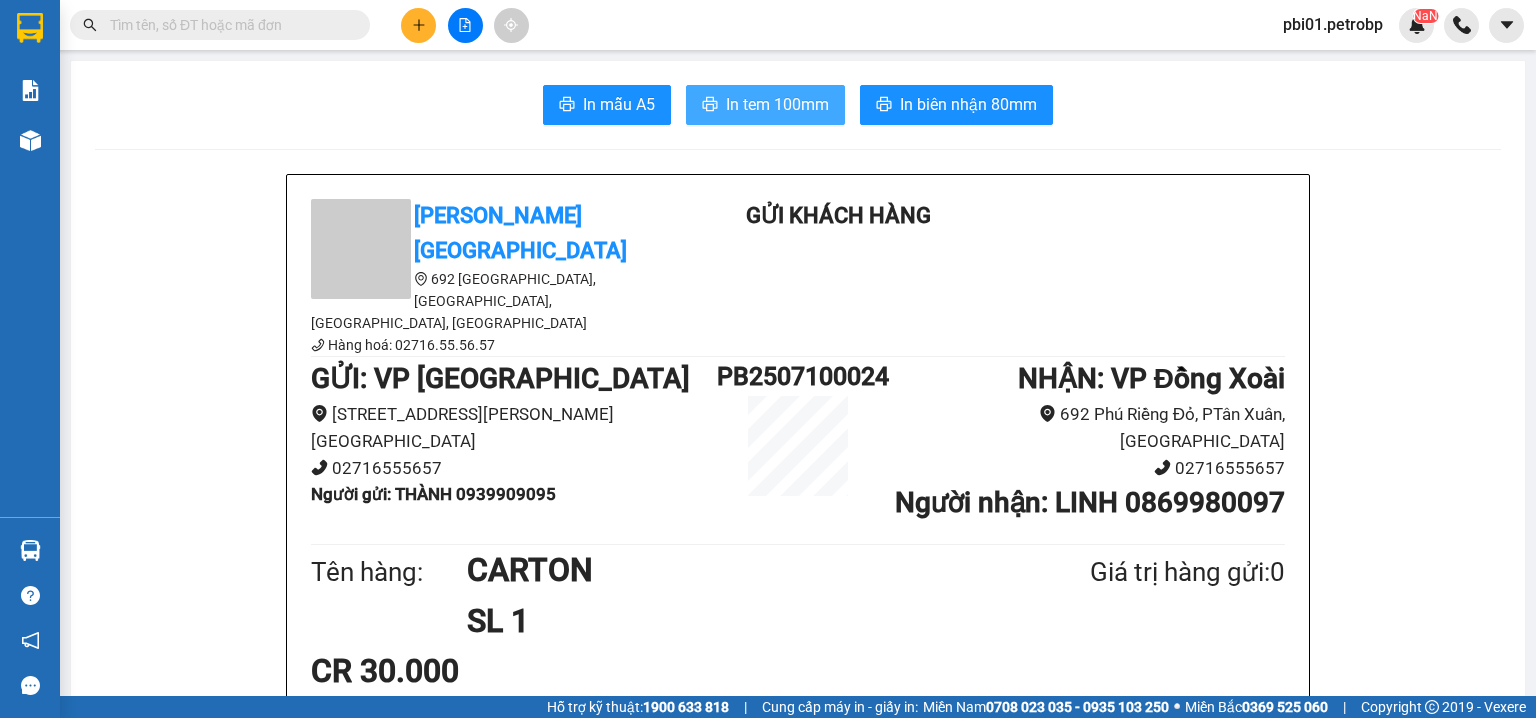 scroll, scrollTop: 0, scrollLeft: 0, axis: both 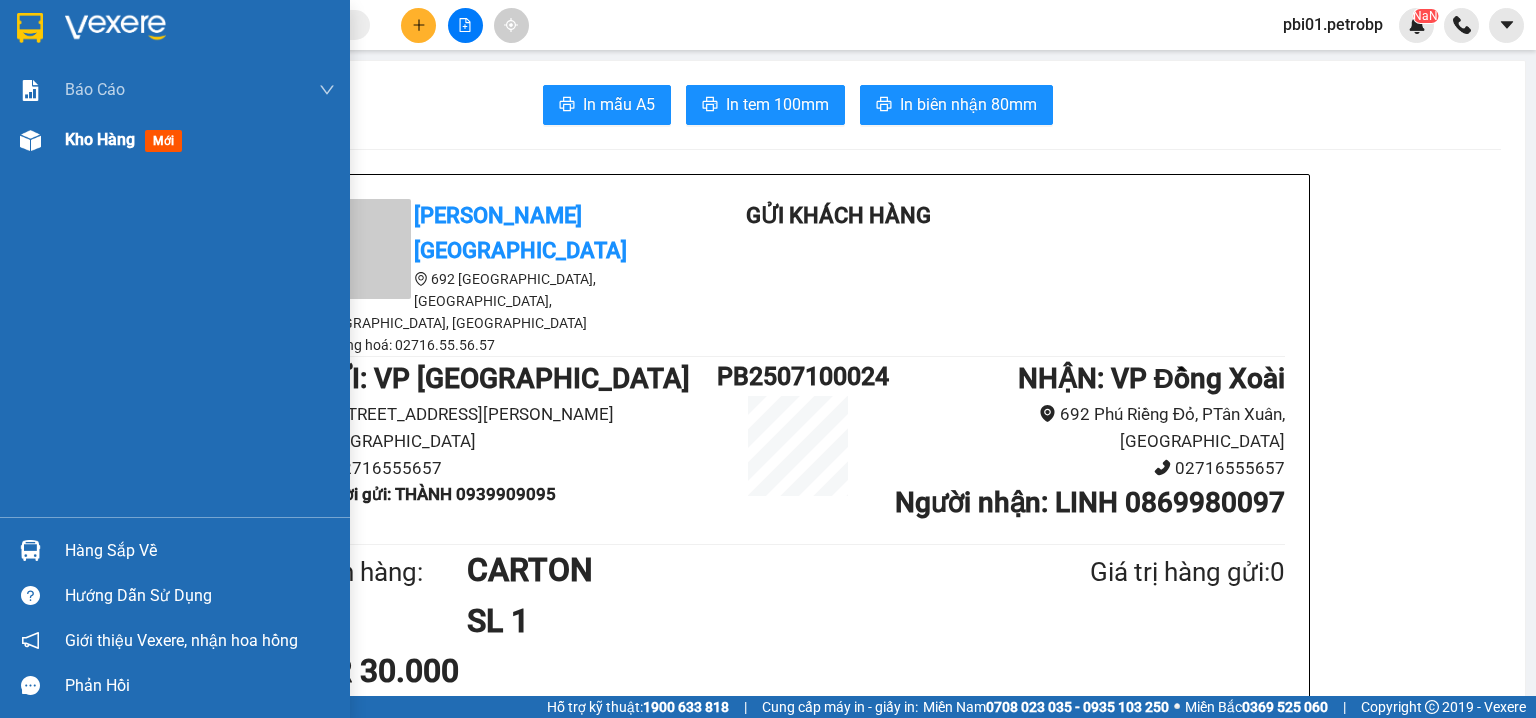 click on "Kho hàng" at bounding box center (100, 139) 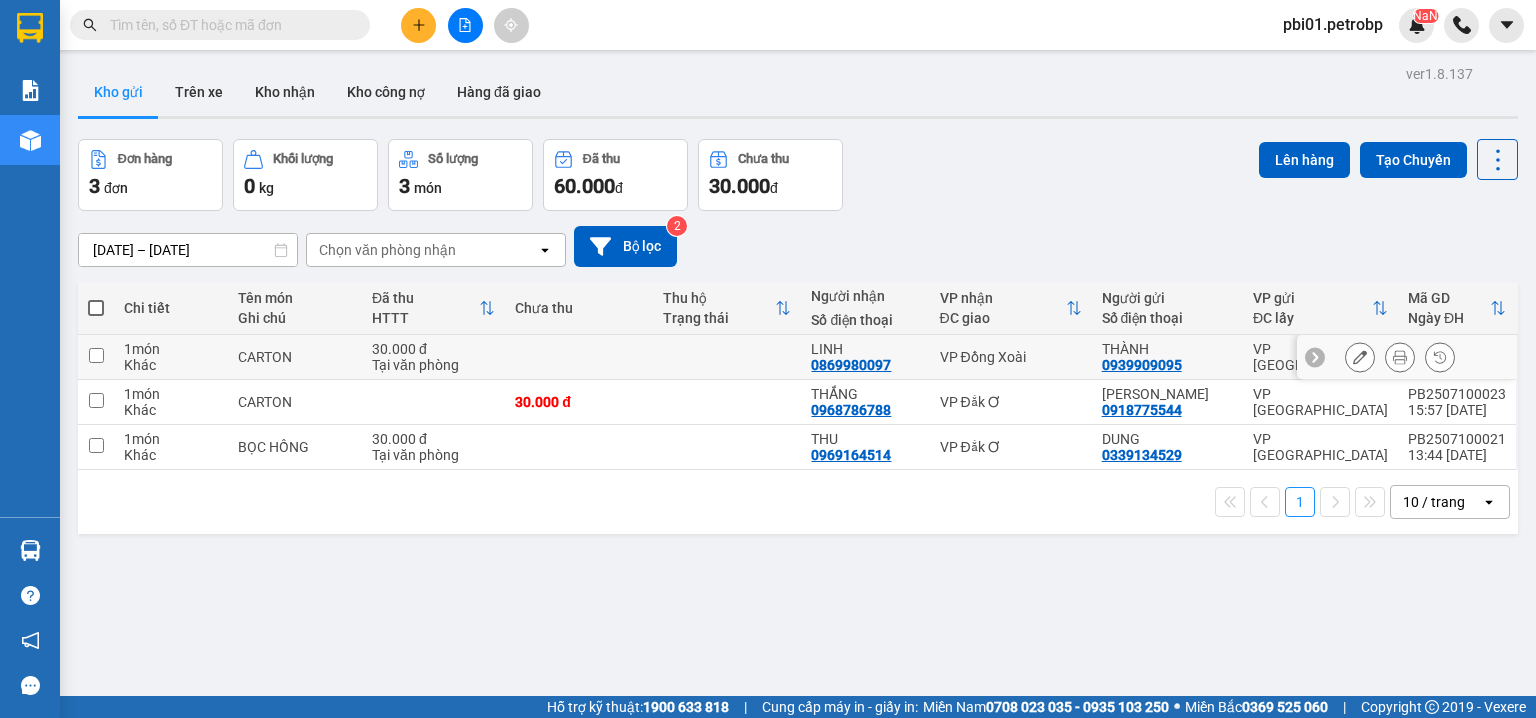 click on "VP Đồng Xoài" at bounding box center [1011, 357] 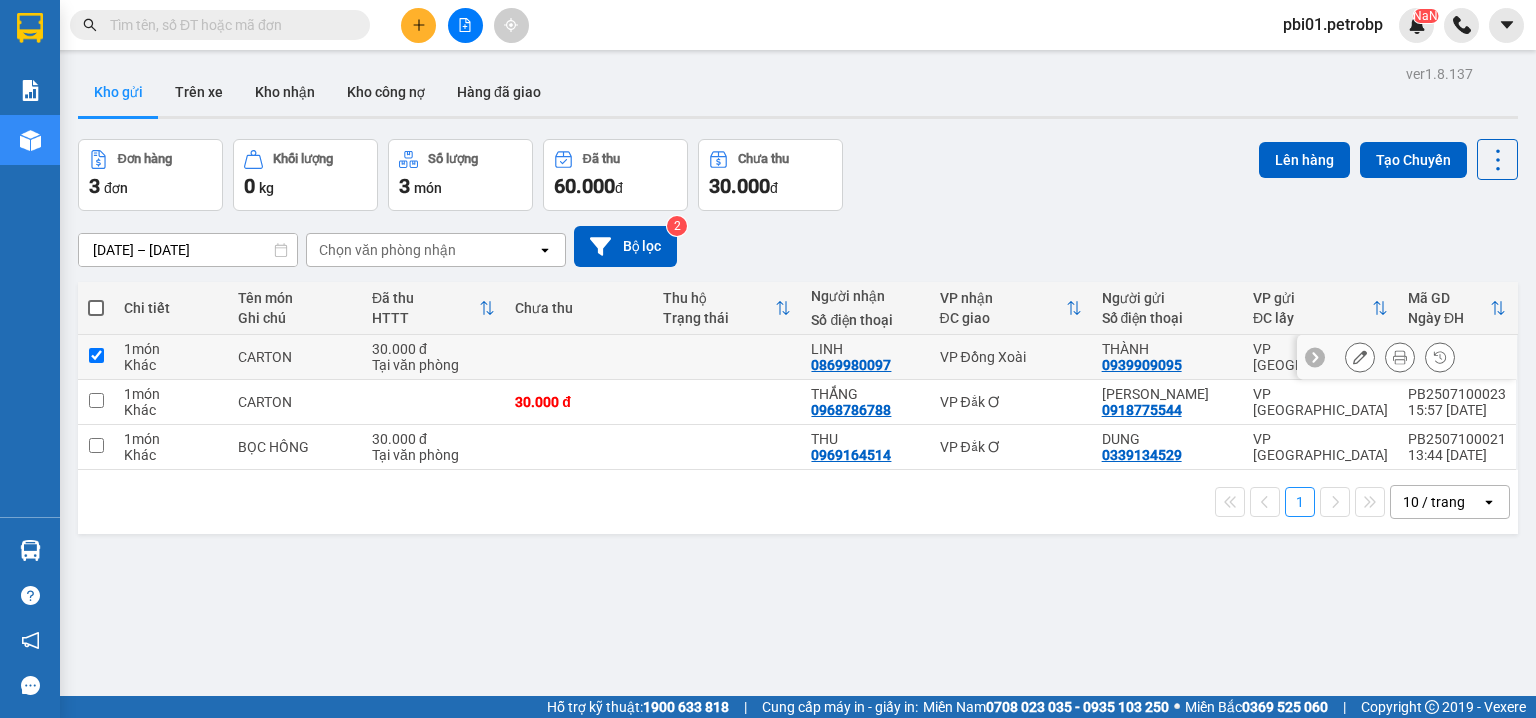 checkbox on "true" 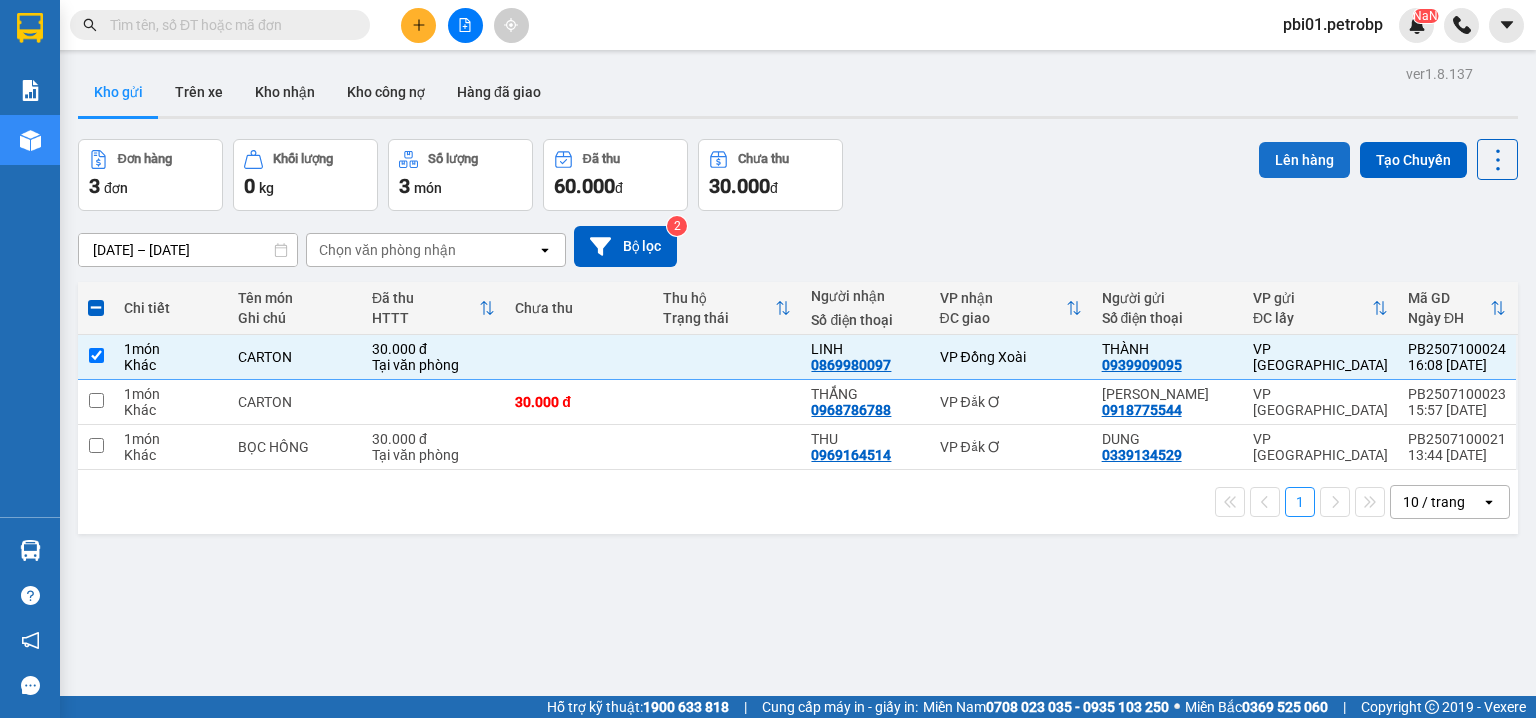 click on "Lên hàng" at bounding box center [1304, 160] 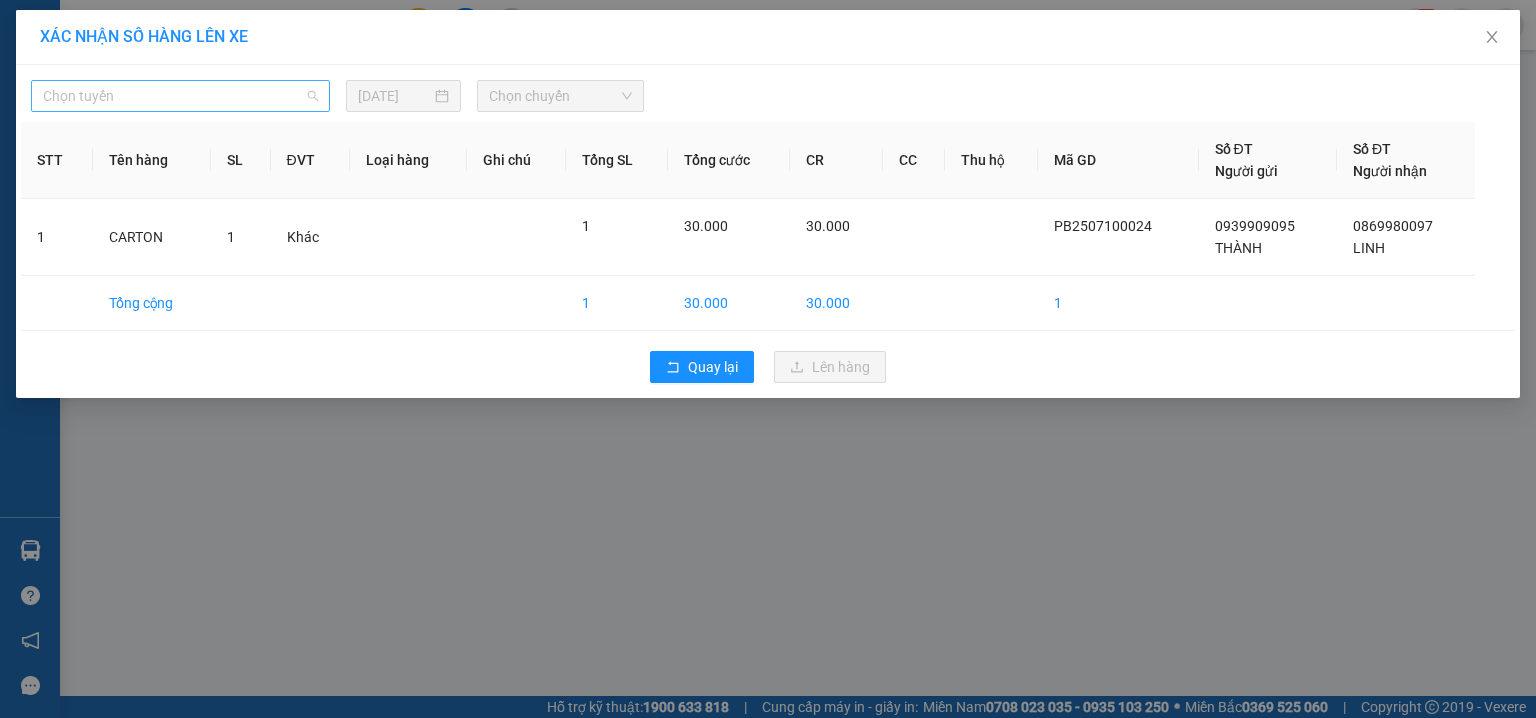 click on "Chọn tuyến" at bounding box center [180, 96] 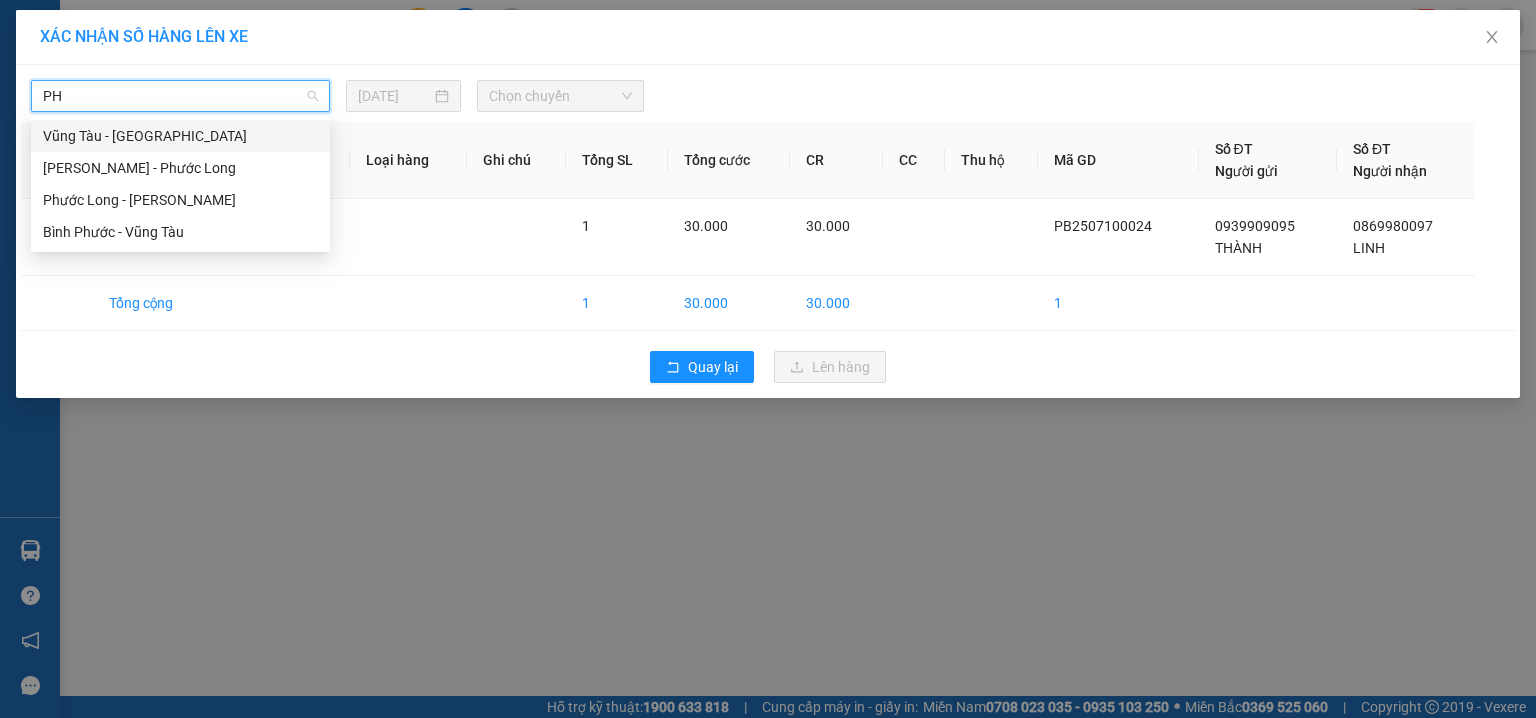 type on "PHU" 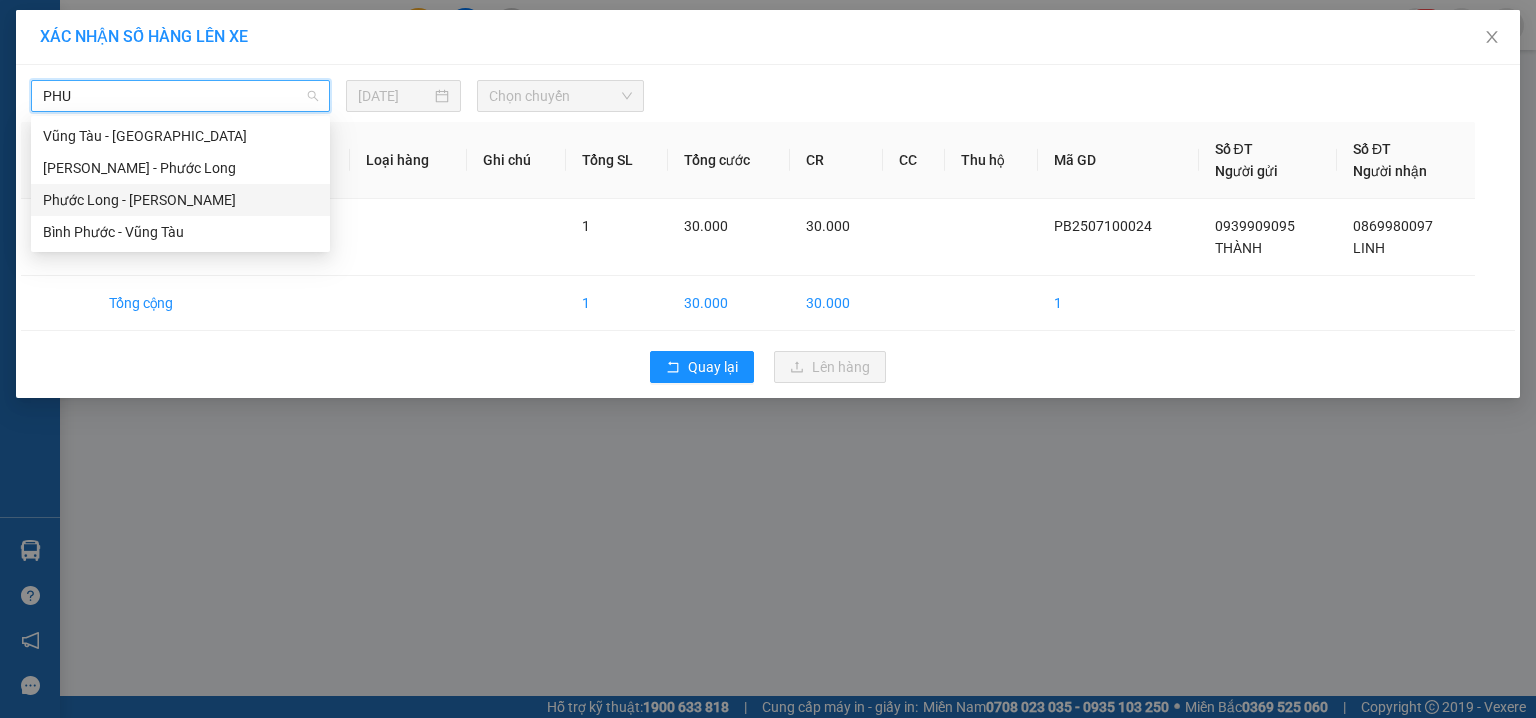 click on "Phước Long - Hồ Chí Minh" at bounding box center [180, 200] 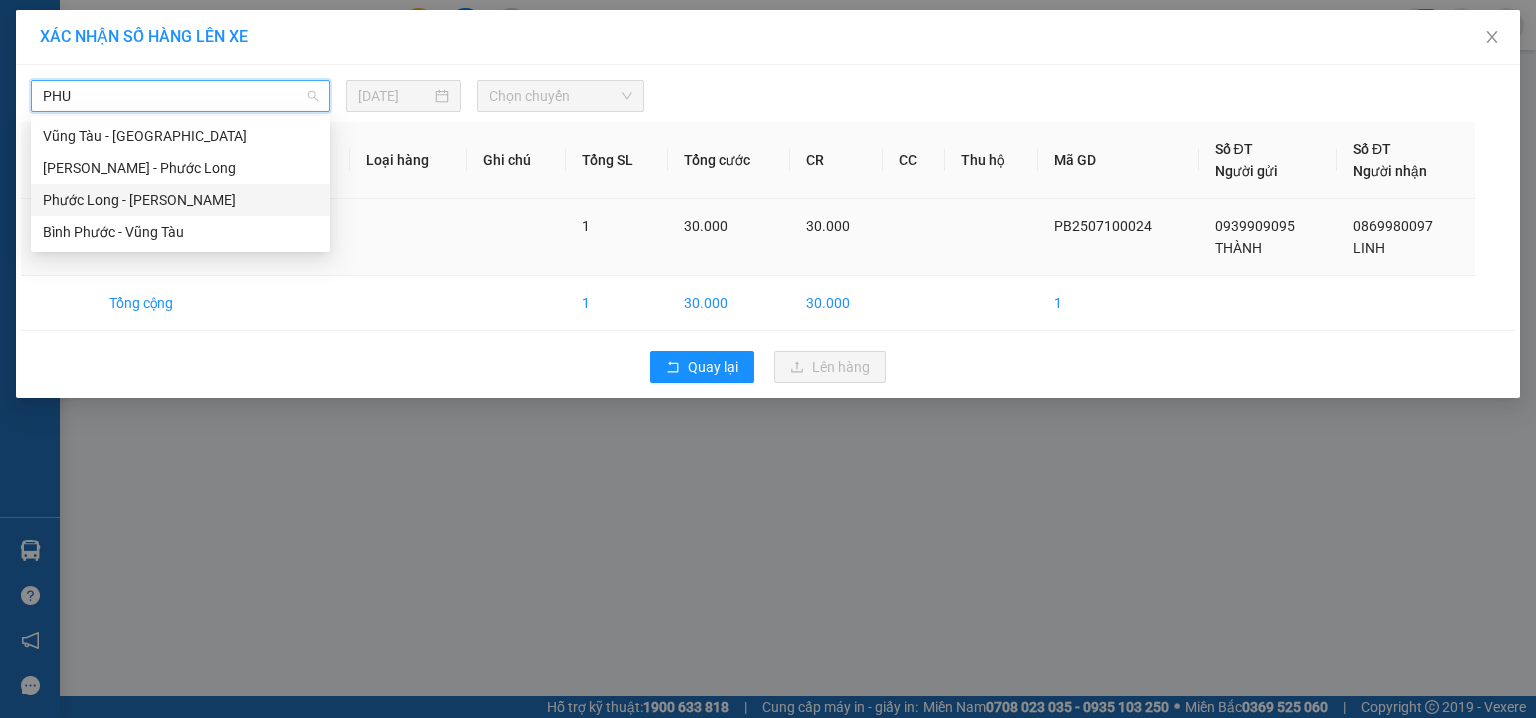 type 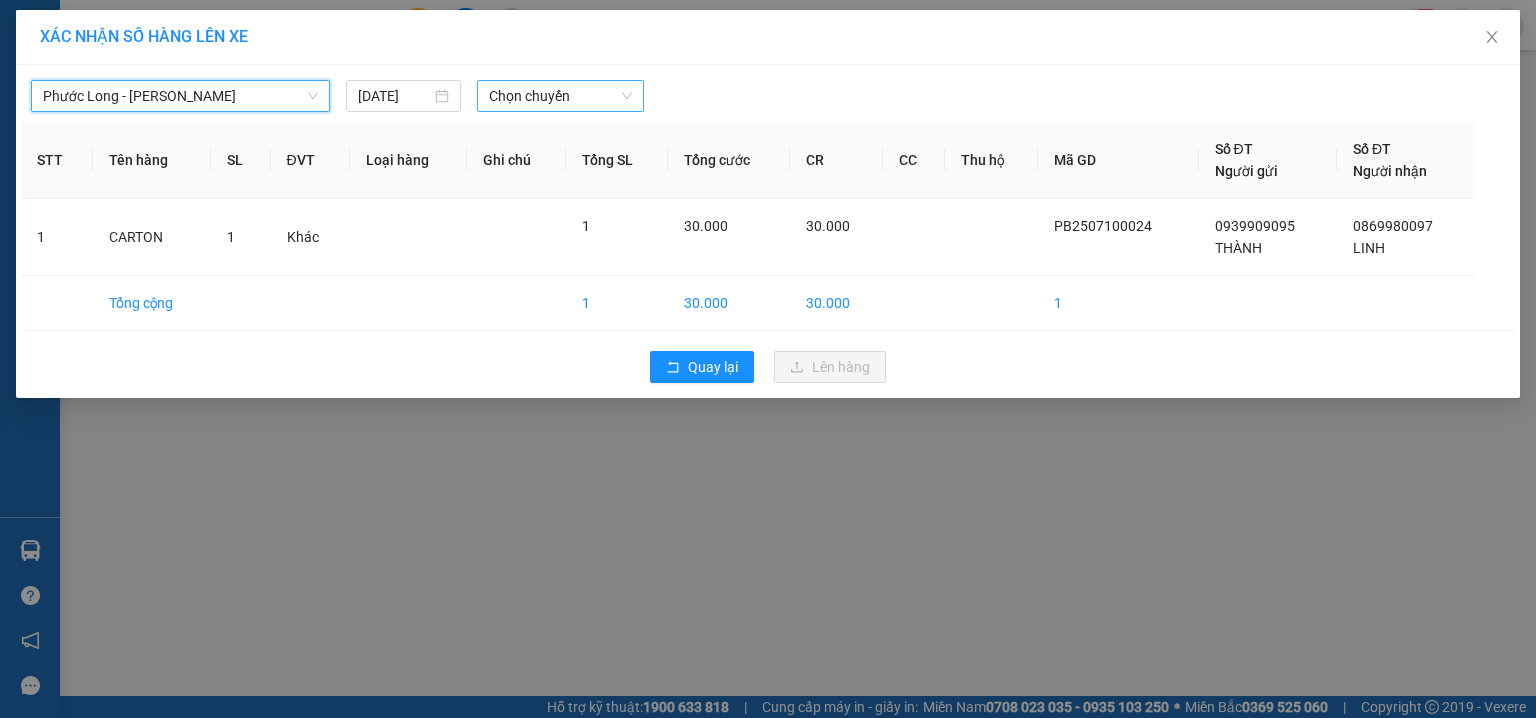 click on "Chọn chuyến" at bounding box center (561, 96) 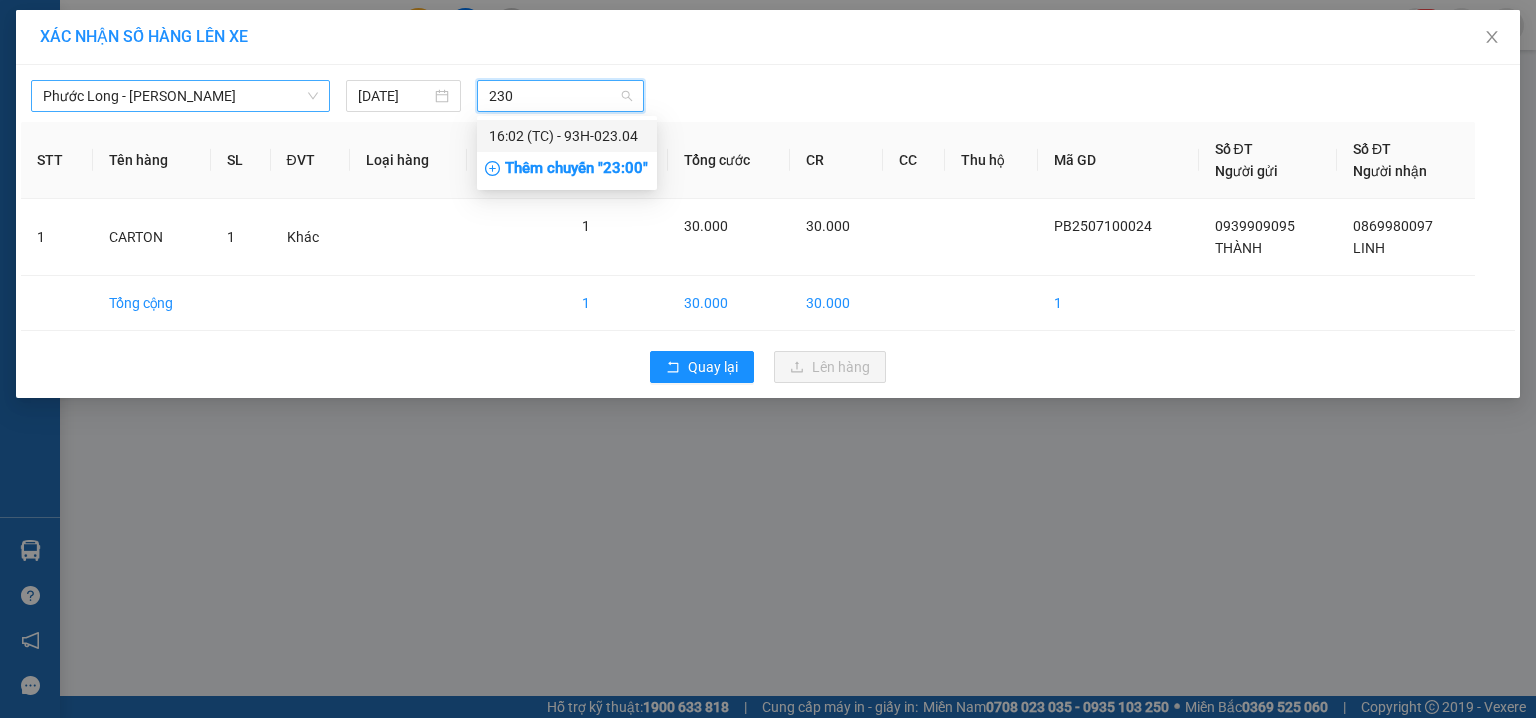 type on "2304" 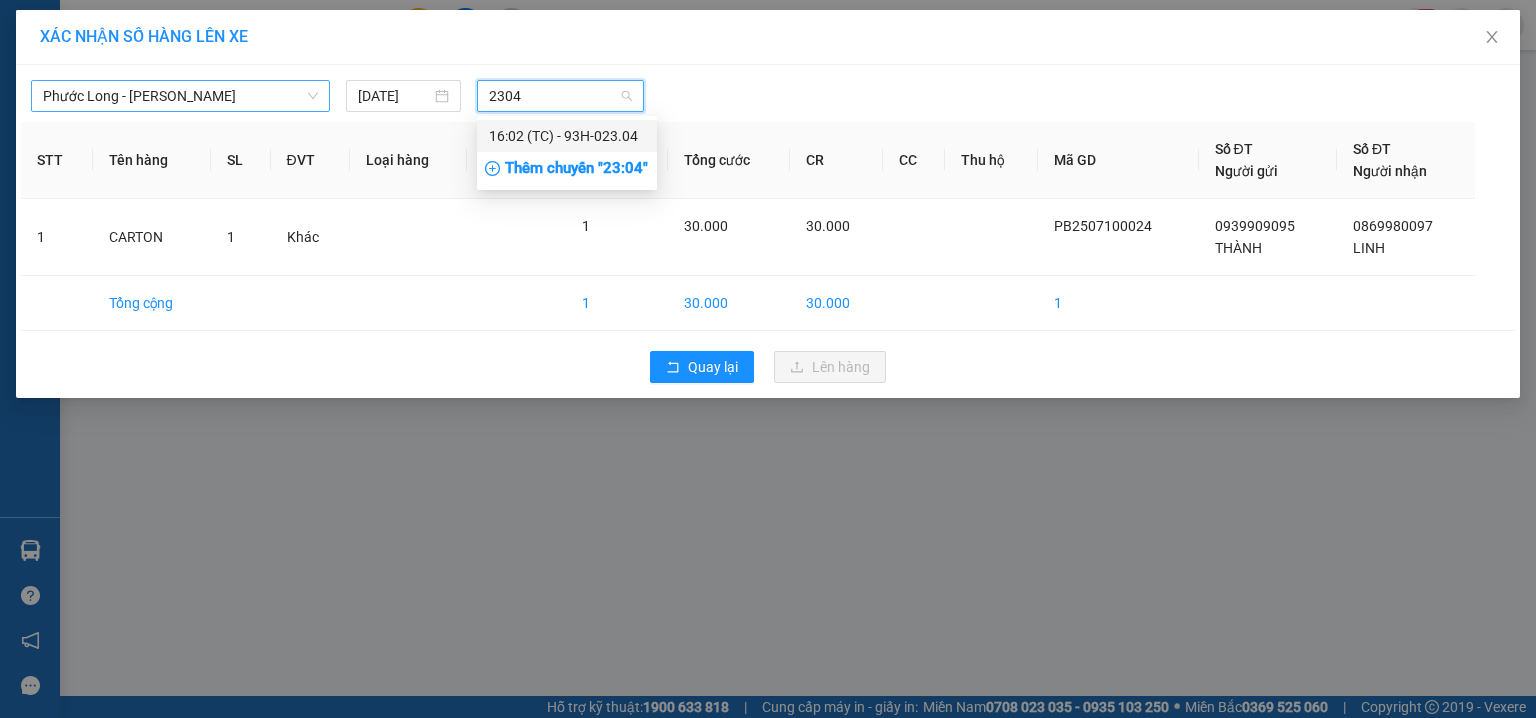 click on "16:02   (TC)   - 93H-023.04" at bounding box center [567, 136] 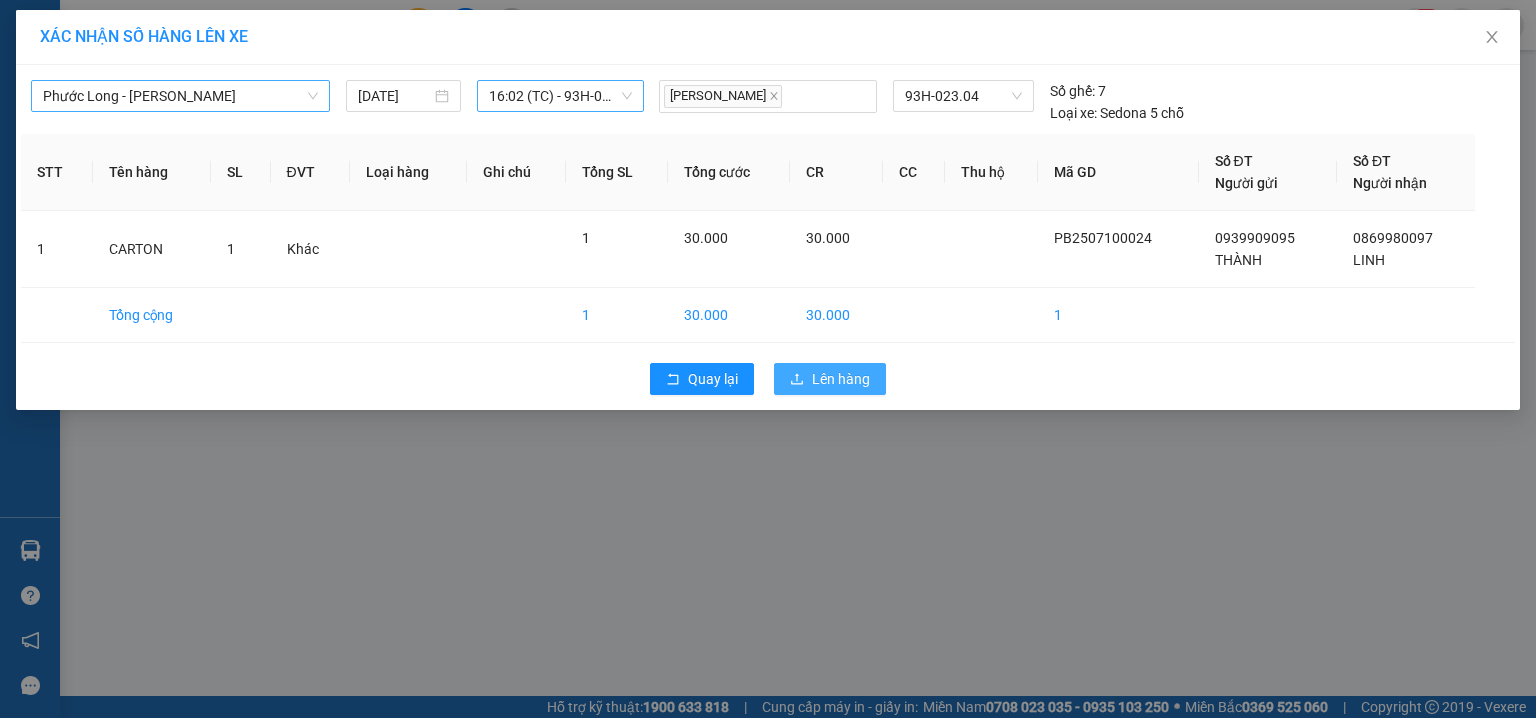 click on "Lên hàng" at bounding box center [841, 379] 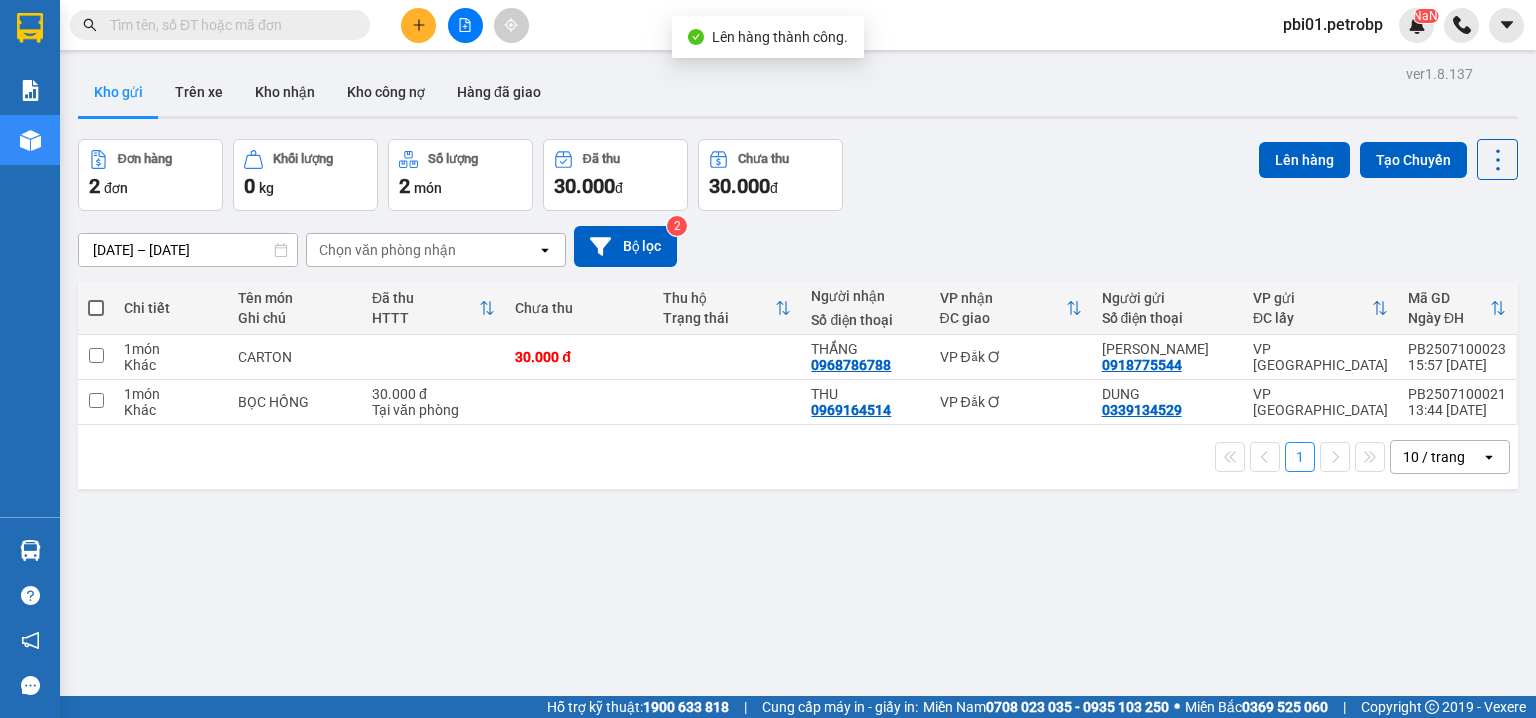 click 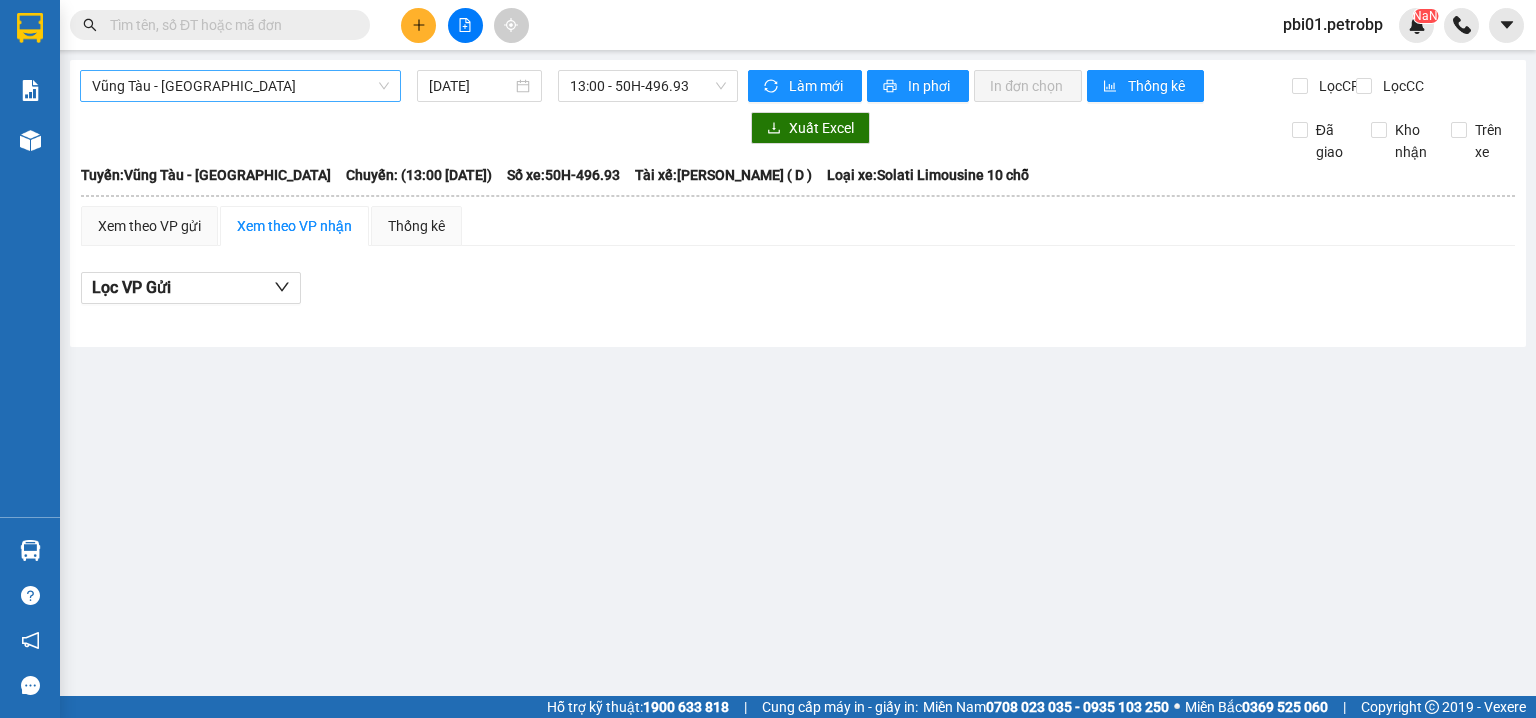 click on "Vũng Tàu - Bình Phước" at bounding box center (240, 86) 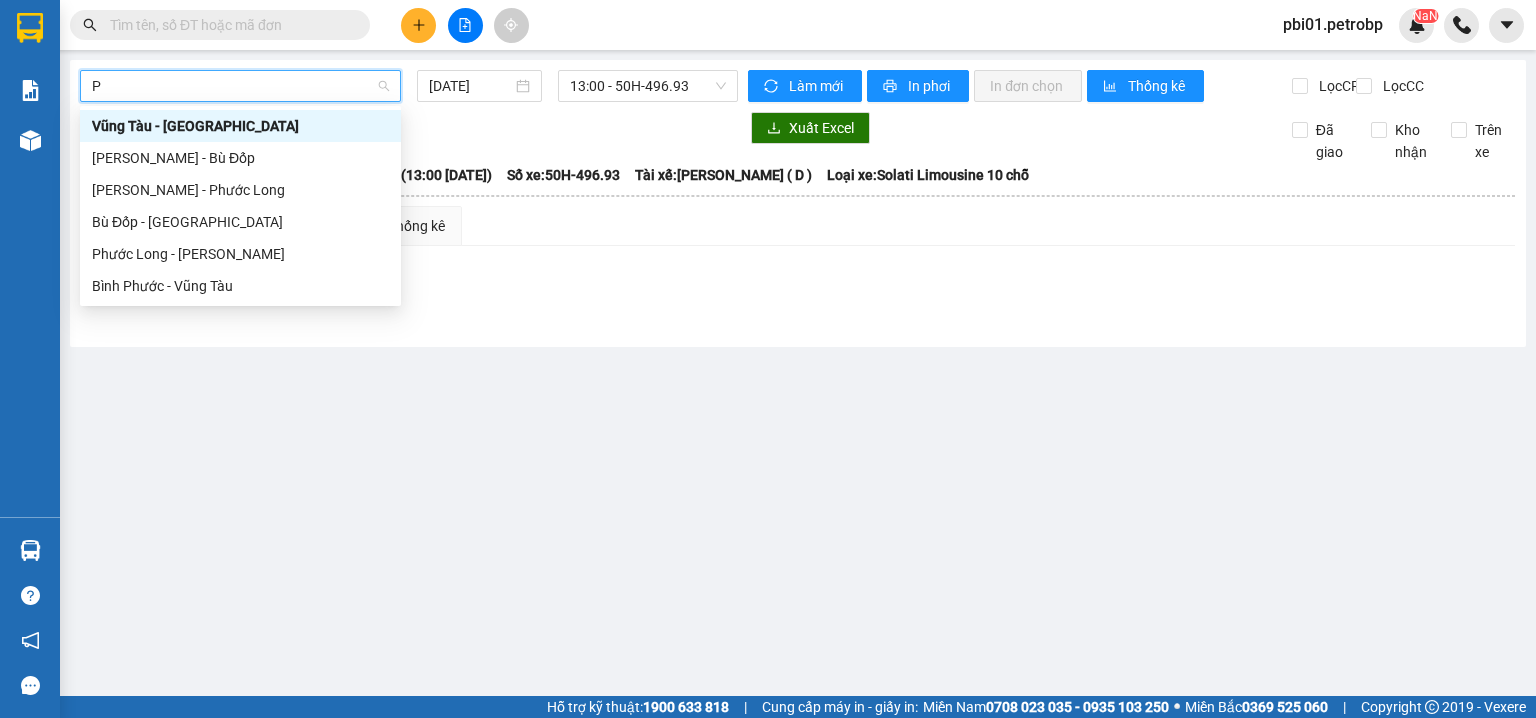 type on "PH" 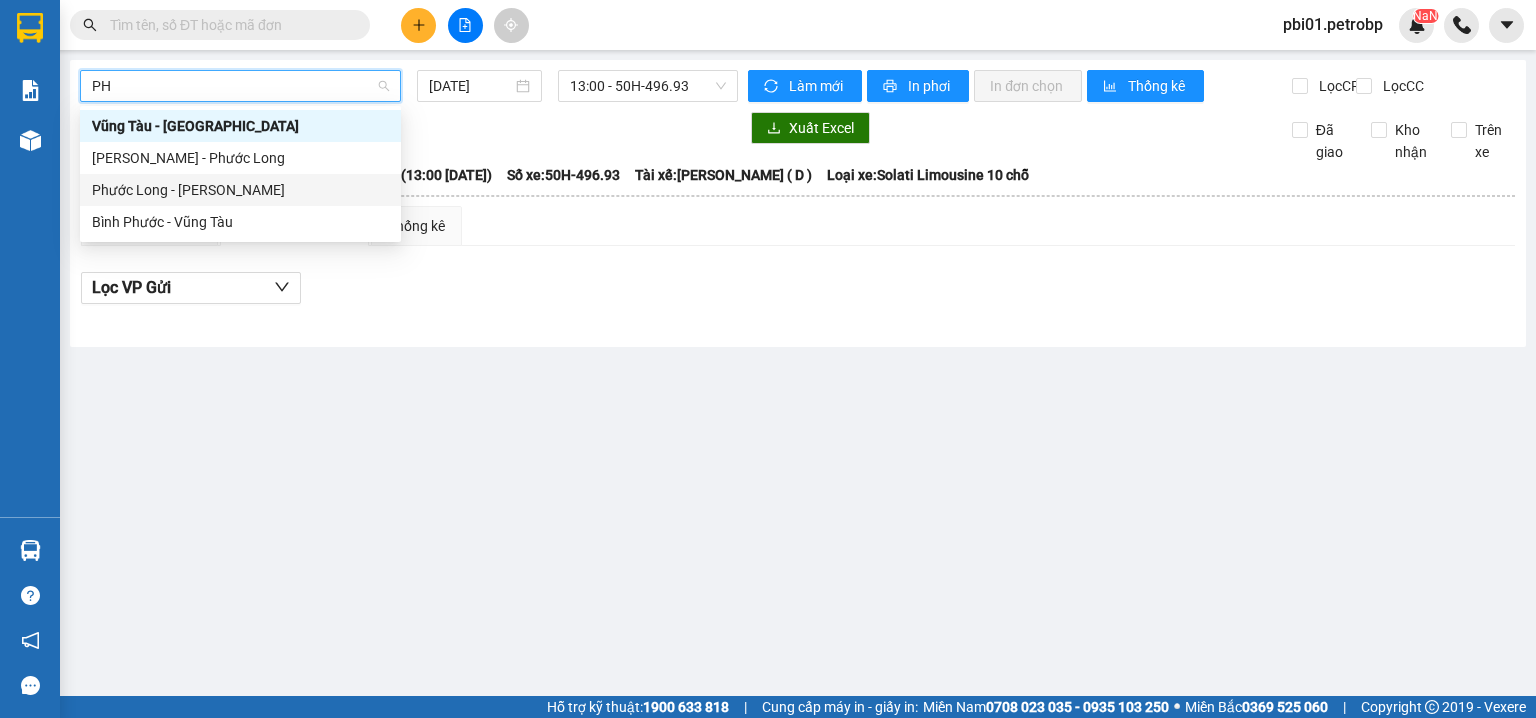 click on "Phước Long - Hồ Chí Minh" at bounding box center [240, 190] 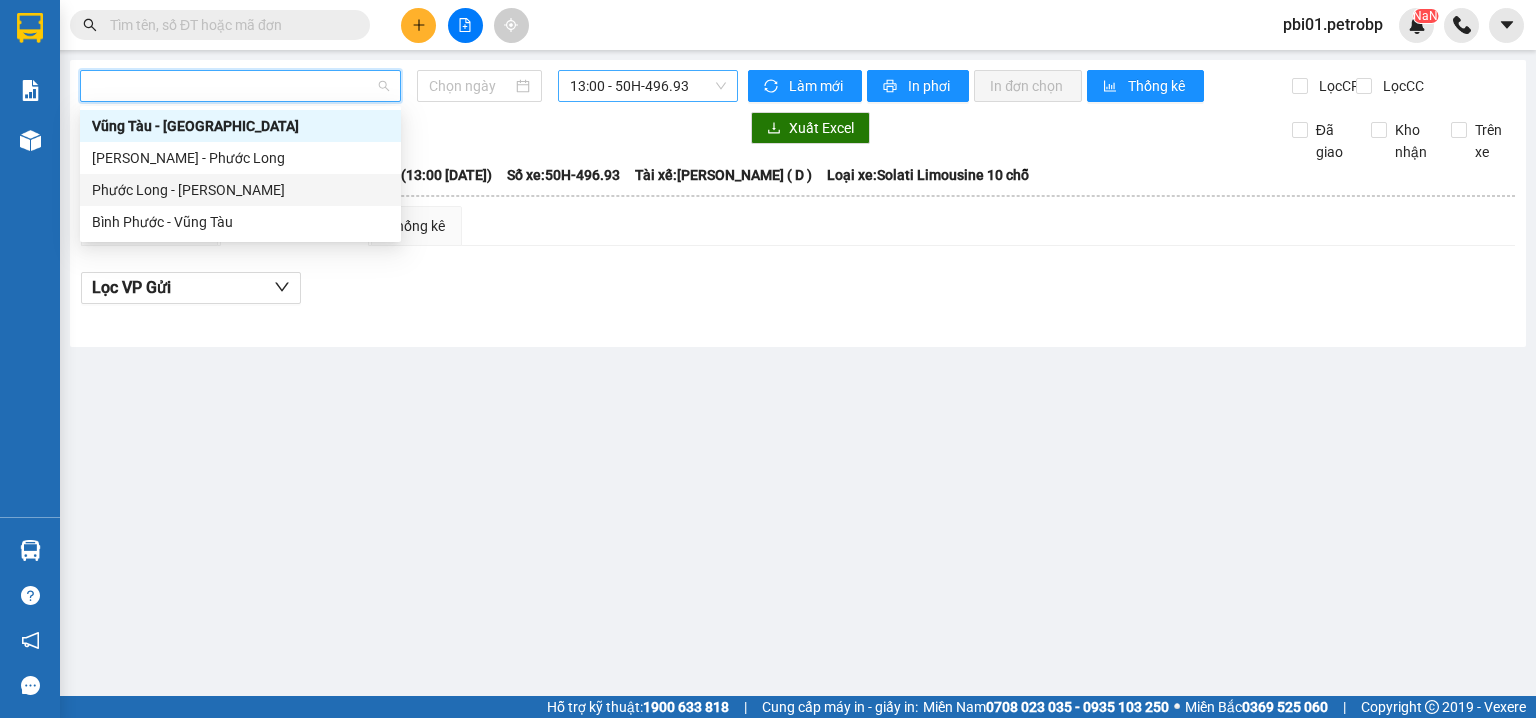 type on "[DATE]" 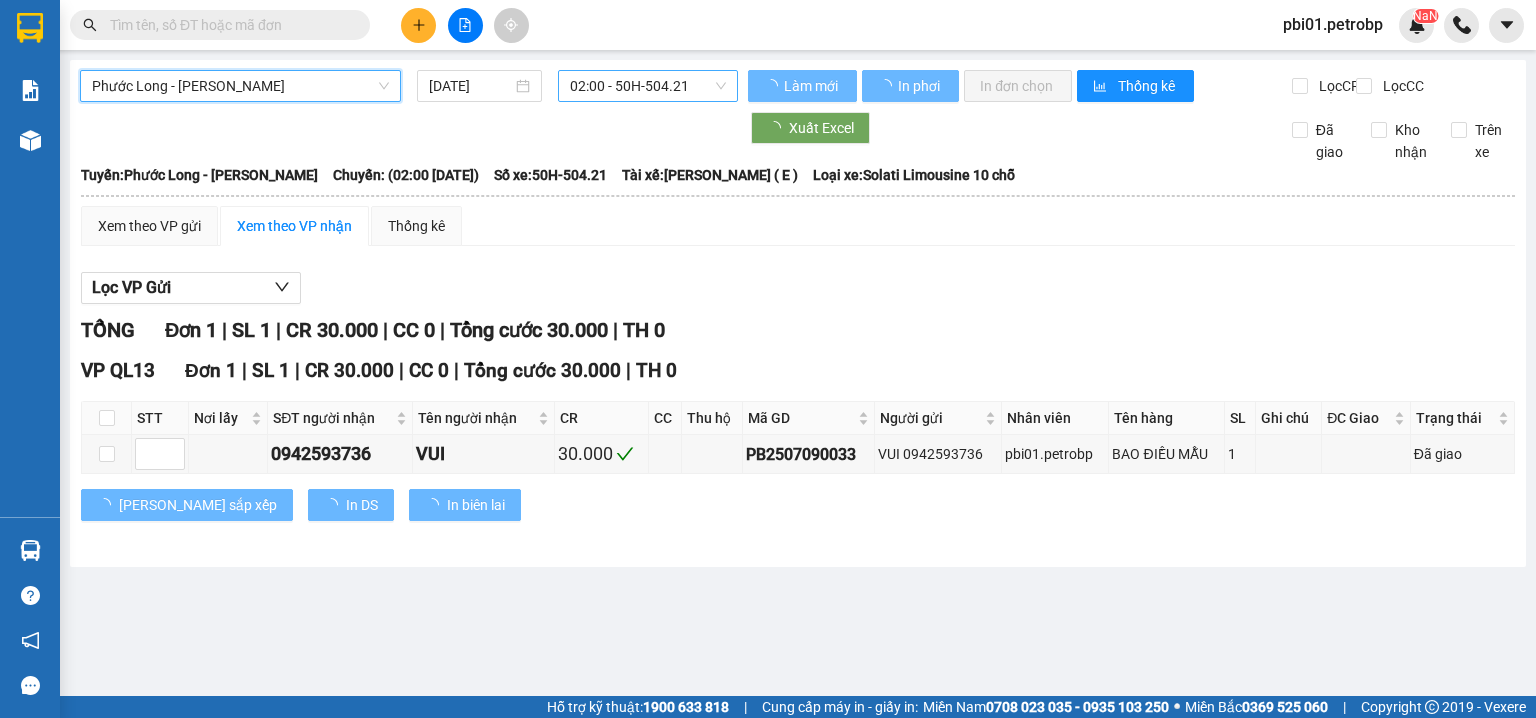 click on "02:00     - 50H-504.21" at bounding box center [648, 86] 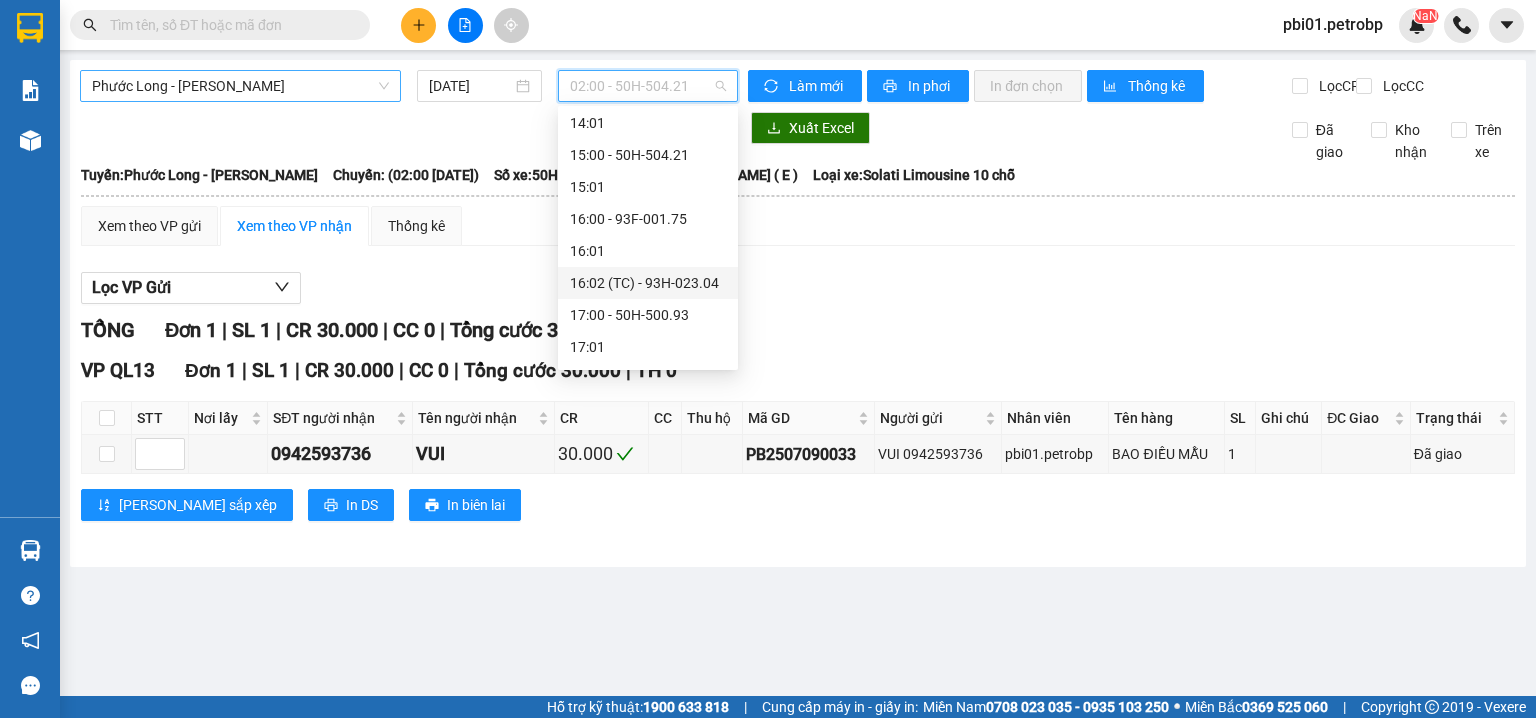 scroll, scrollTop: 917, scrollLeft: 0, axis: vertical 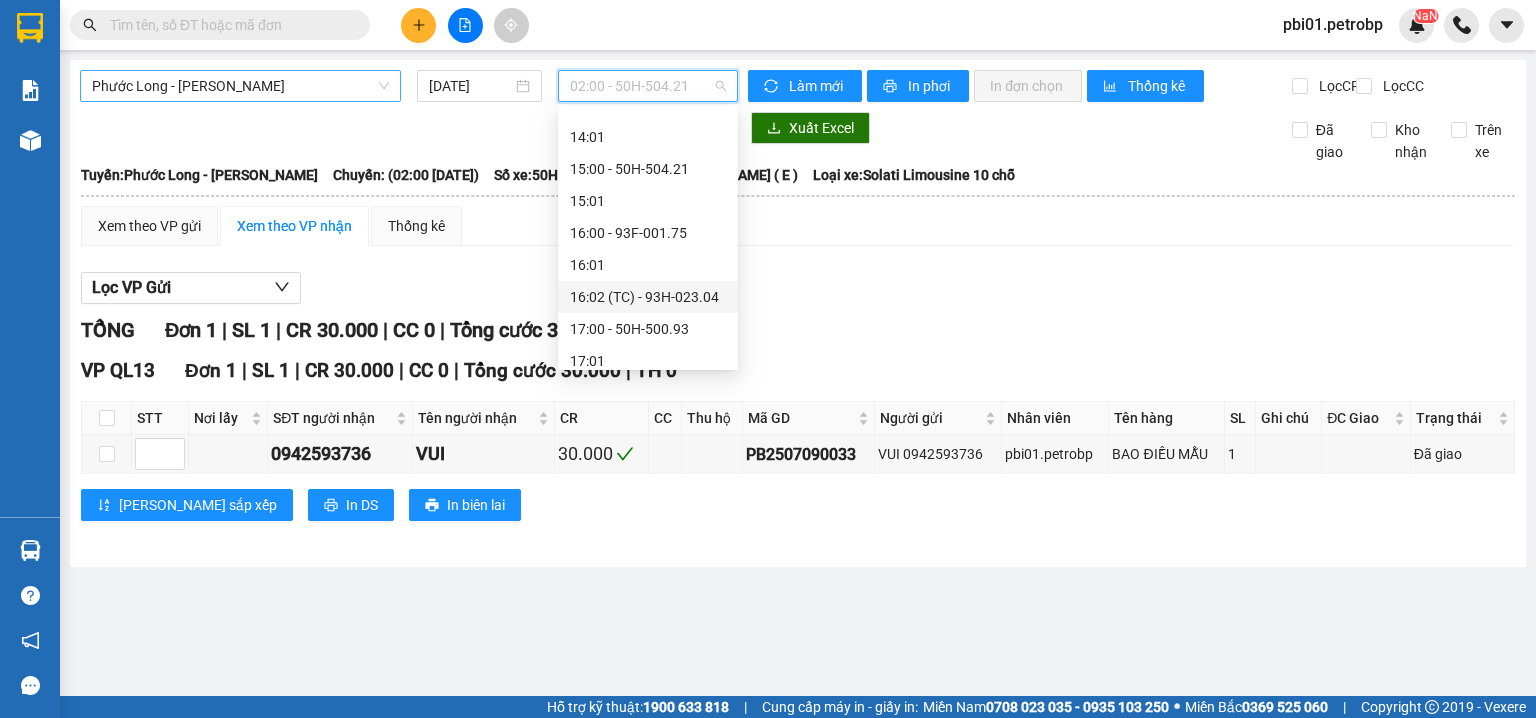 click on "16:02   (TC)   - 93H-023.04" at bounding box center (648, 297) 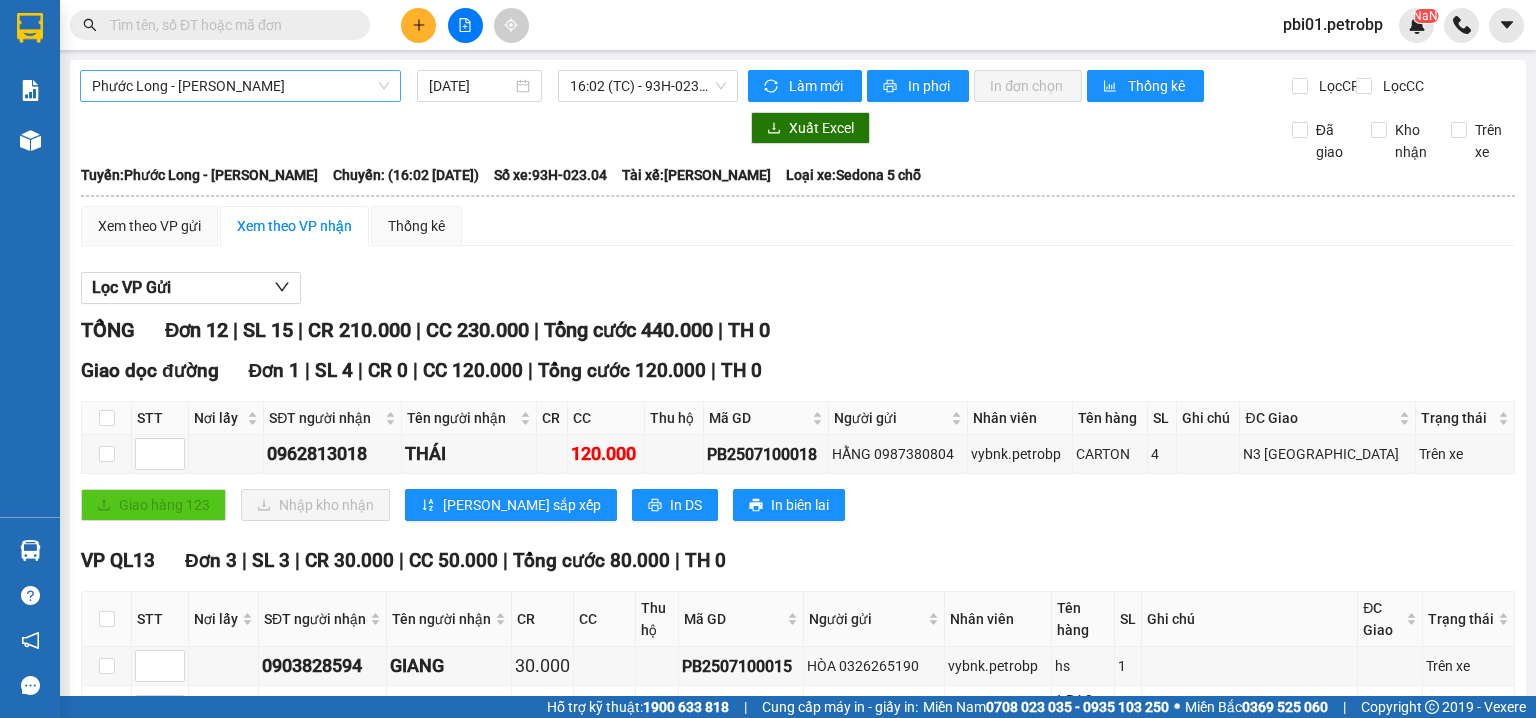 scroll, scrollTop: 106, scrollLeft: 0, axis: vertical 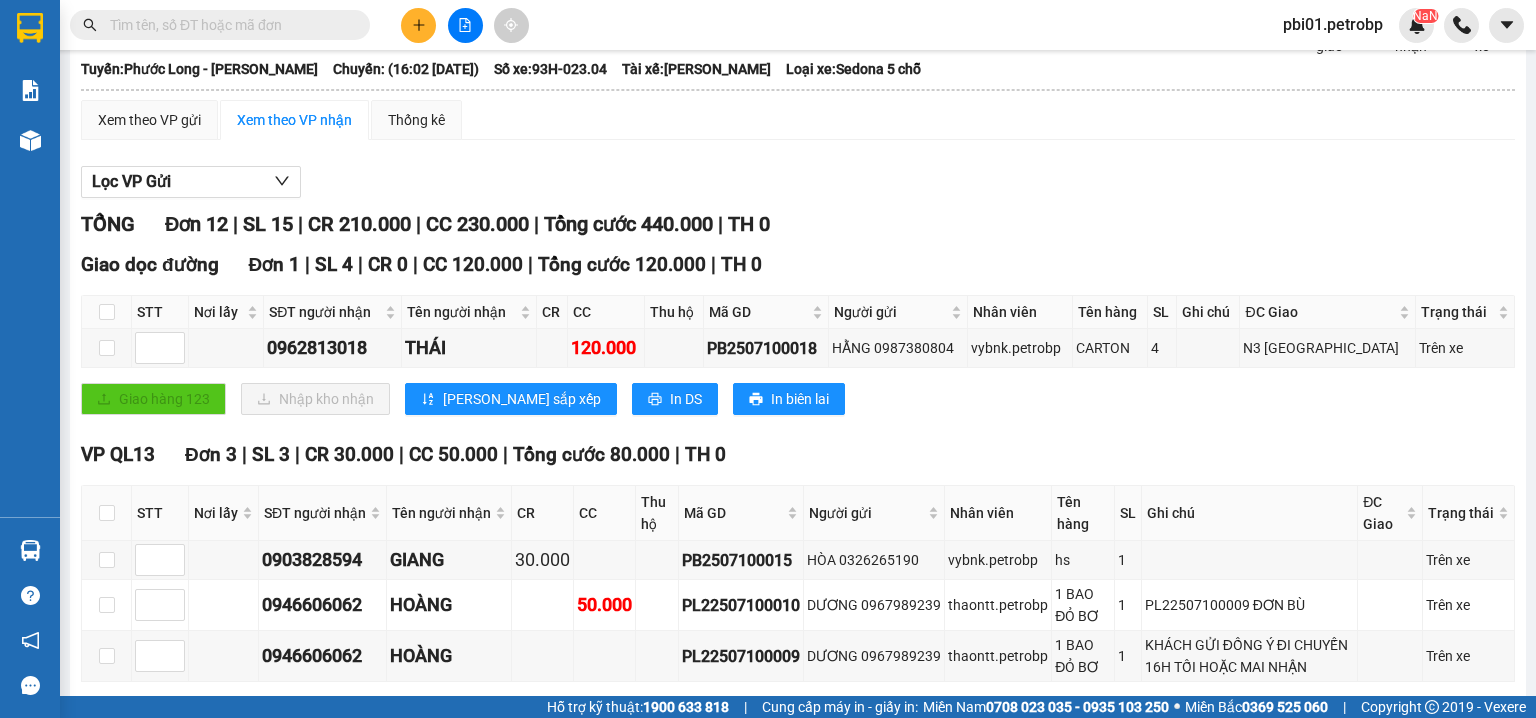 click on "Lọc VP Gửi TỔNG Đơn   12 | SL   15 | CR   210.000 | CC   230.000 | Tổng cước   440.000 | TH   0 Giao dọc đường Đơn   1 | SL   4 | CR   0 | CC   120.000 | Tổng cước   120.000 | TH   0 STT Nơi lấy SĐT người nhận Tên người nhận CR CC Thu hộ Mã GD Người gửi Nhân viên Tên hàng SL Ghi chú ĐC Giao Trạng thái Ký nhận                                   0962813018 THÁI 120.000 PB2507100018 HẰNG 0987380804 vybnk.petrobp CARTON  4 N3 PHÚ HÒA Trên xe Giao hàng 123 Nhập kho nhận Lưu sắp xếp In DS In biên lai Petro Bình Phước   02716.55.56.57 & CSKH: 0983.776.777   692 Phú Riềng Đỏ, P Tân Xuân, TP Đồng Xoài, Tỉnh Bình Phước VP Phước Bình  -  16:12 - 10/07/2025 Tuyến:  Phước Long - Hồ Chí Minh Chuyến:   (16:02 - 10/07/2025) Tài xế:  Trương Thanh Tuấn   Số xe:  93H-023.04   Loại xe:  Sedona 5 chỗ STT Nơi lấy SĐT người nhận Tên người nhận CR CC Thu hộ Mã GD Tên hàng" at bounding box center (798, 929) 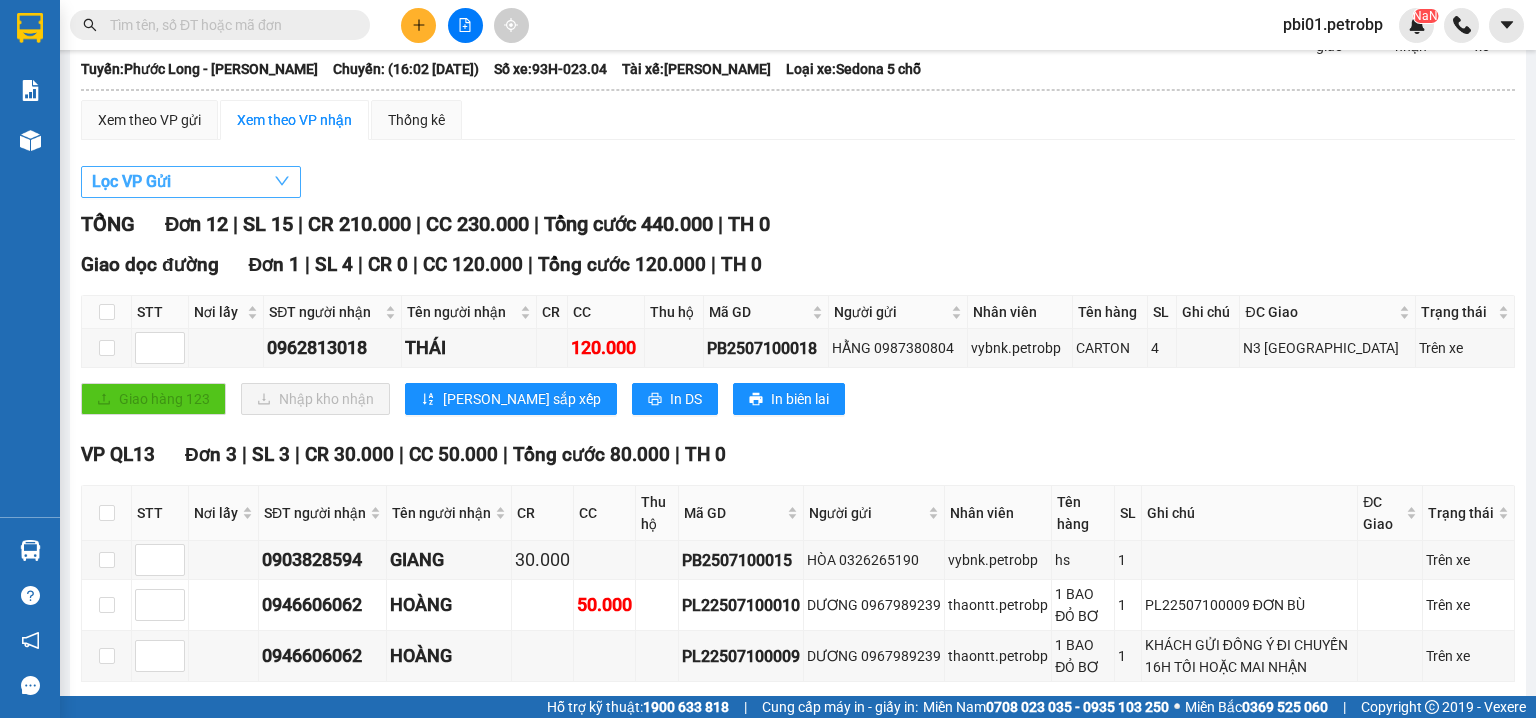 click on "Lọc VP Gửi" at bounding box center (191, 182) 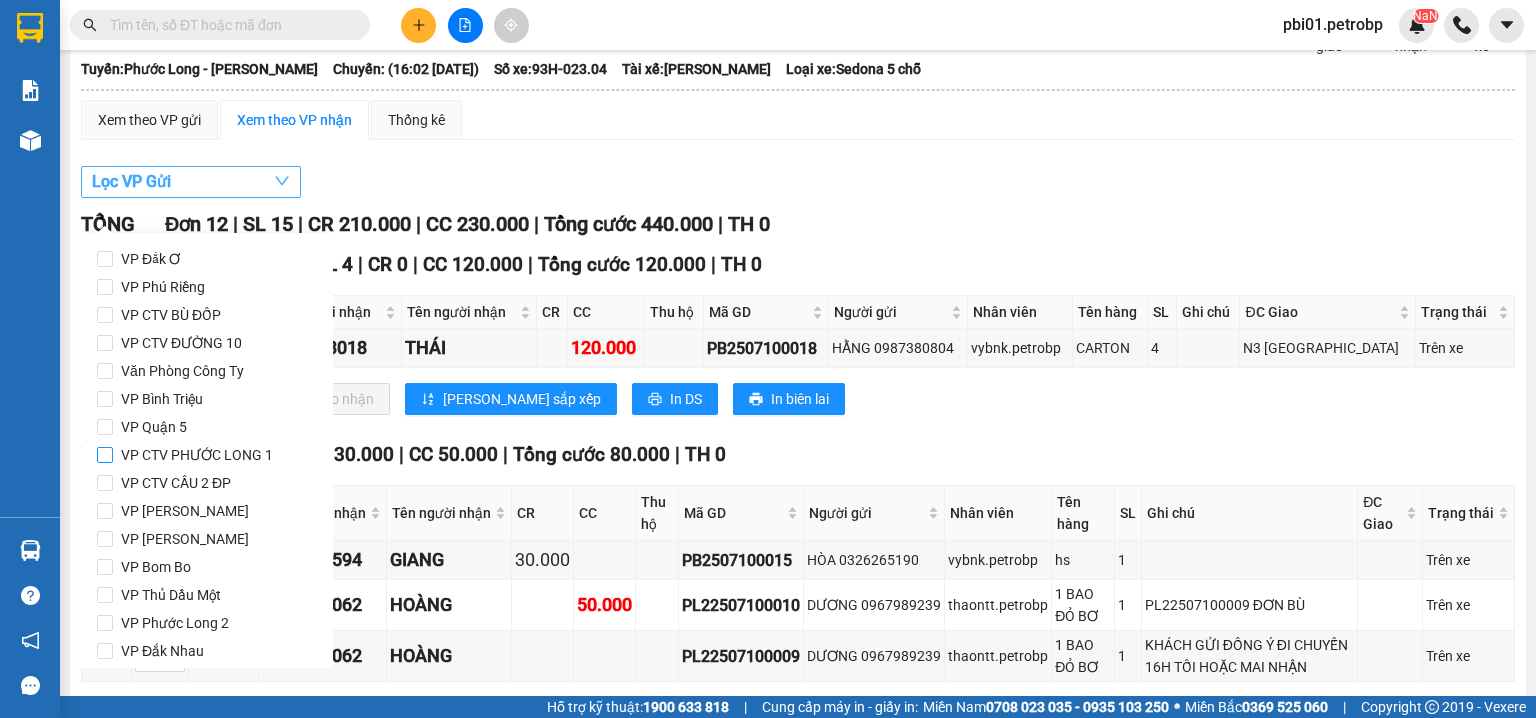 scroll, scrollTop: 264, scrollLeft: 0, axis: vertical 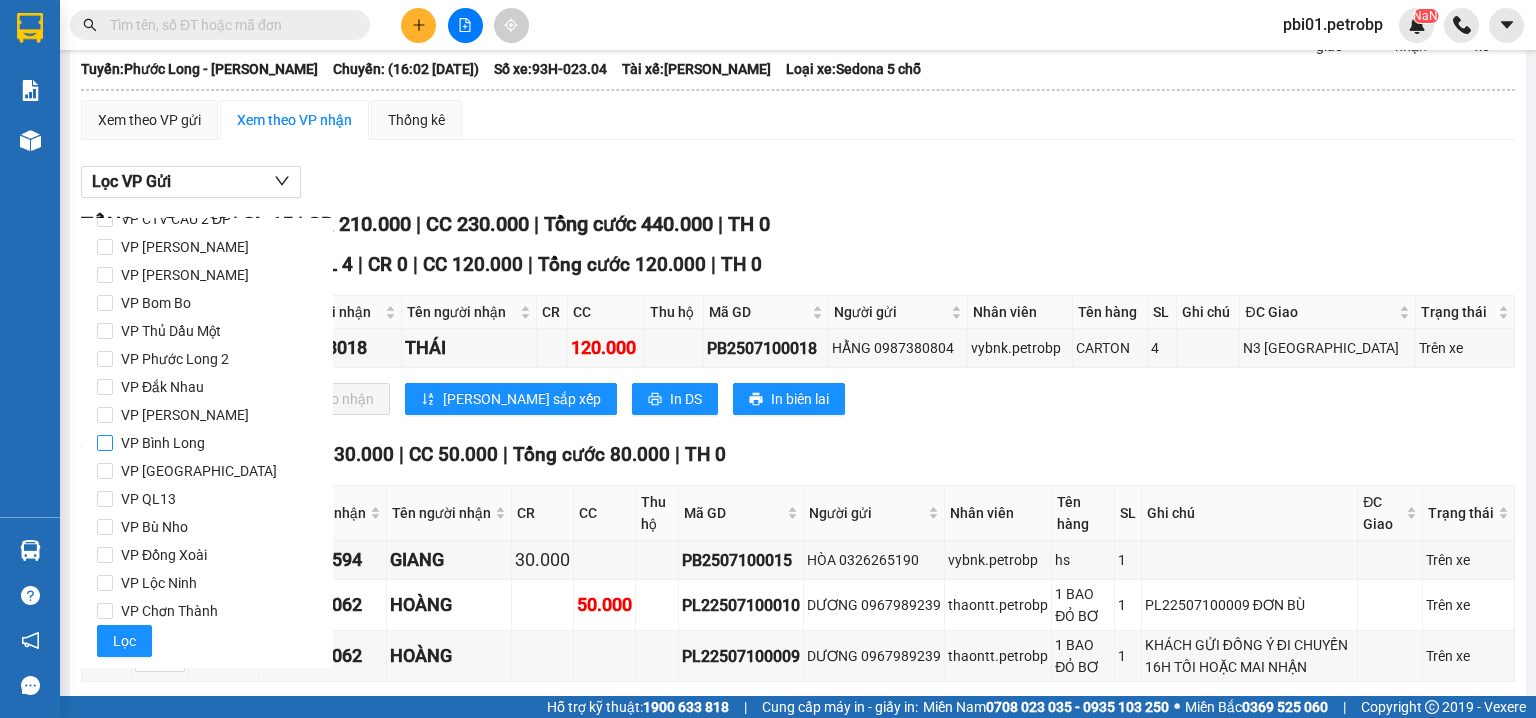 drag, startPoint x: 212, startPoint y: 476, endPoint x: 276, endPoint y: 438, distance: 74.431175 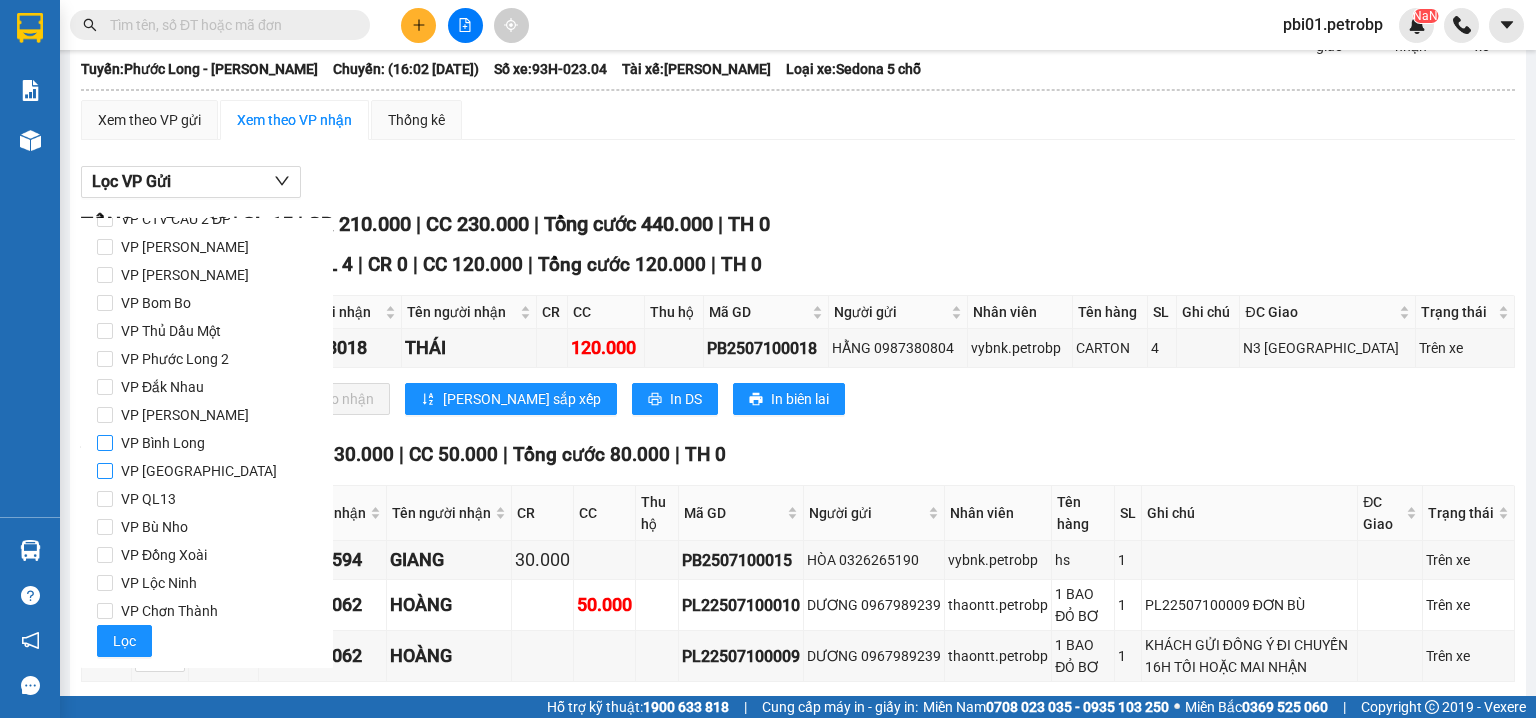 click on "VP [PERSON_NAME]" at bounding box center [105, 471] 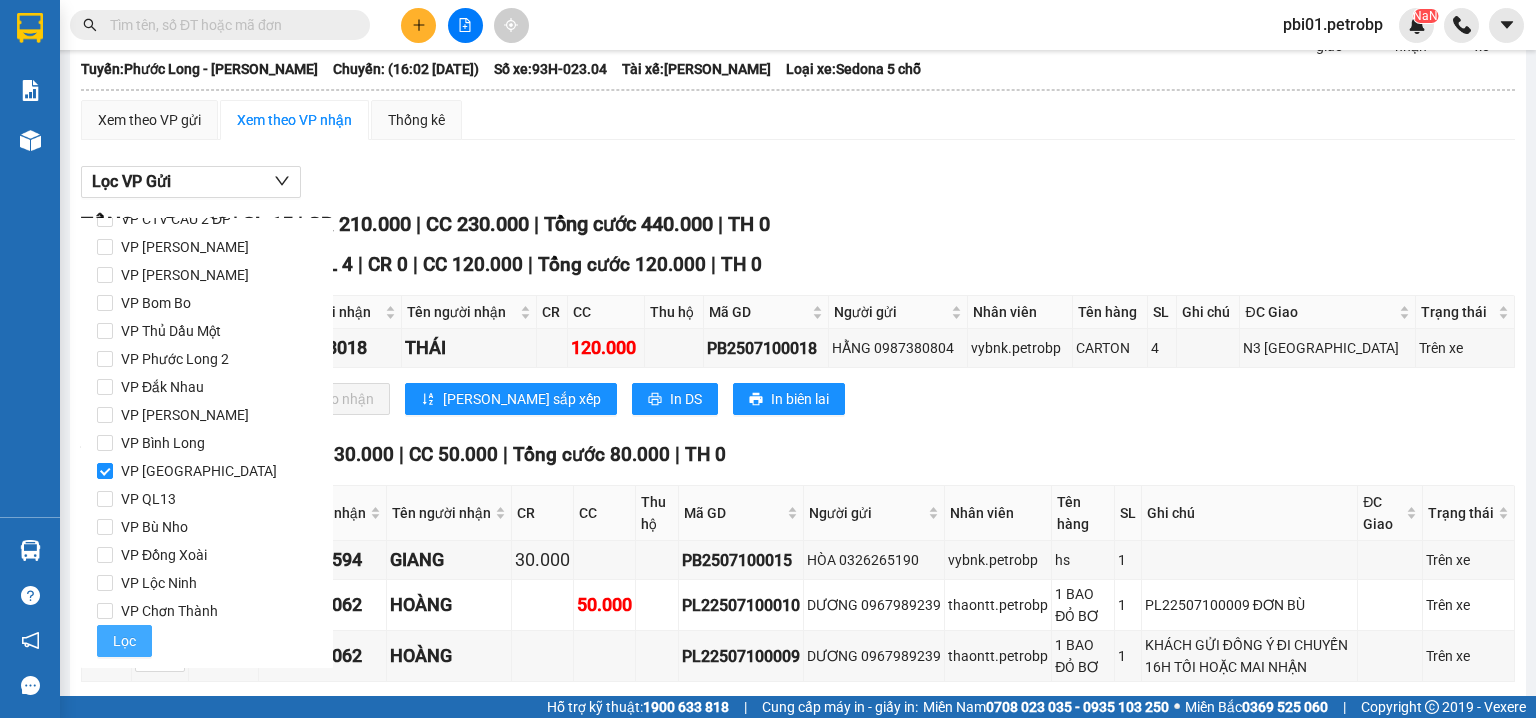 drag, startPoint x: 133, startPoint y: 649, endPoint x: 124, endPoint y: 628, distance: 22.847319 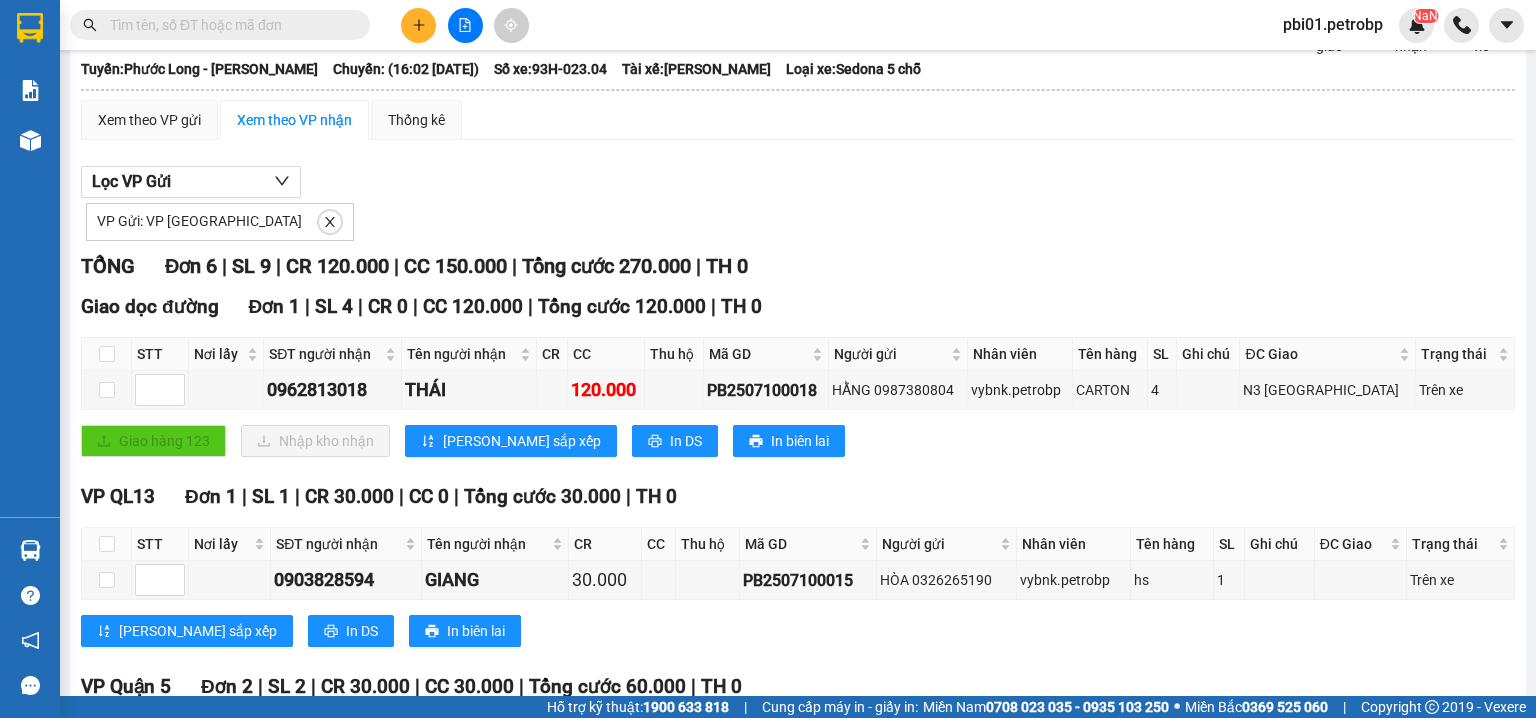 scroll, scrollTop: 0, scrollLeft: 0, axis: both 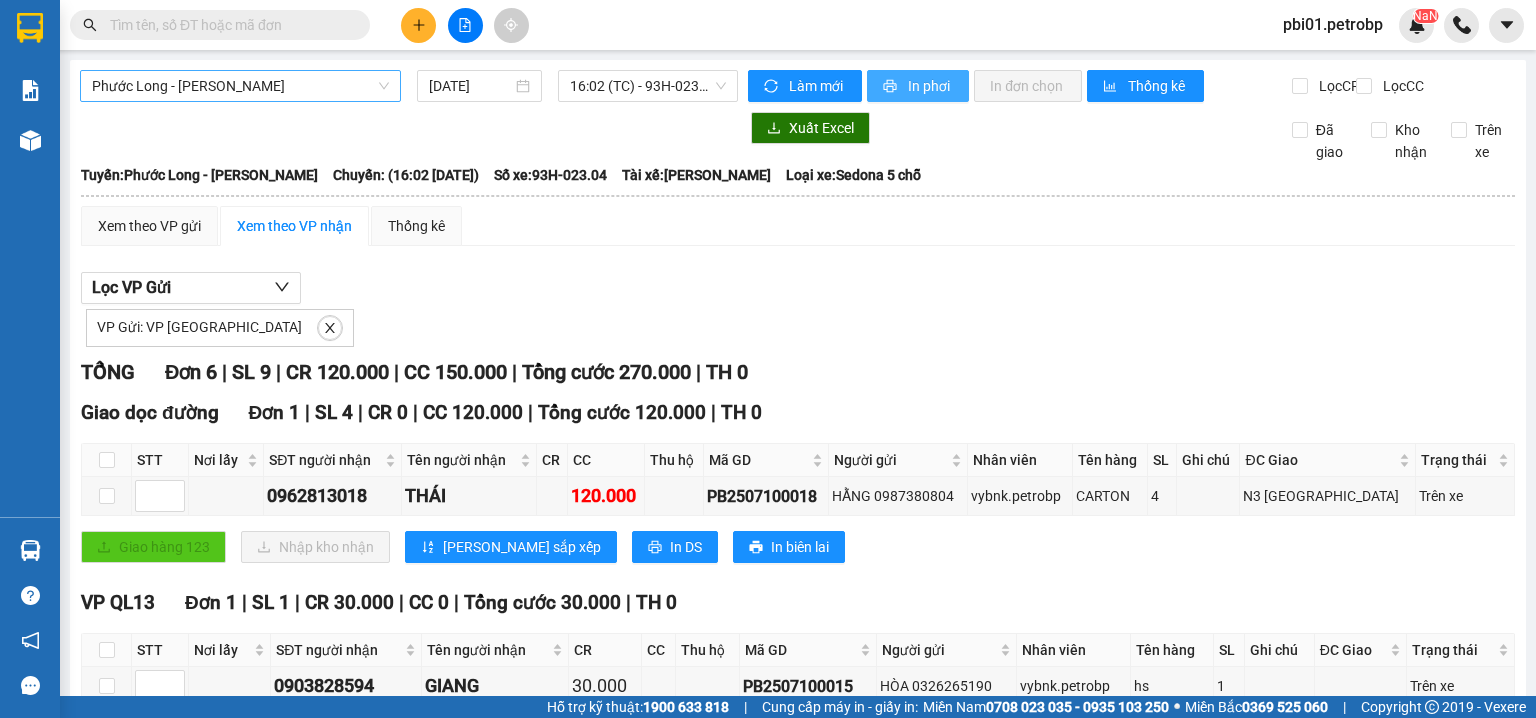 click on "In phơi" at bounding box center (930, 86) 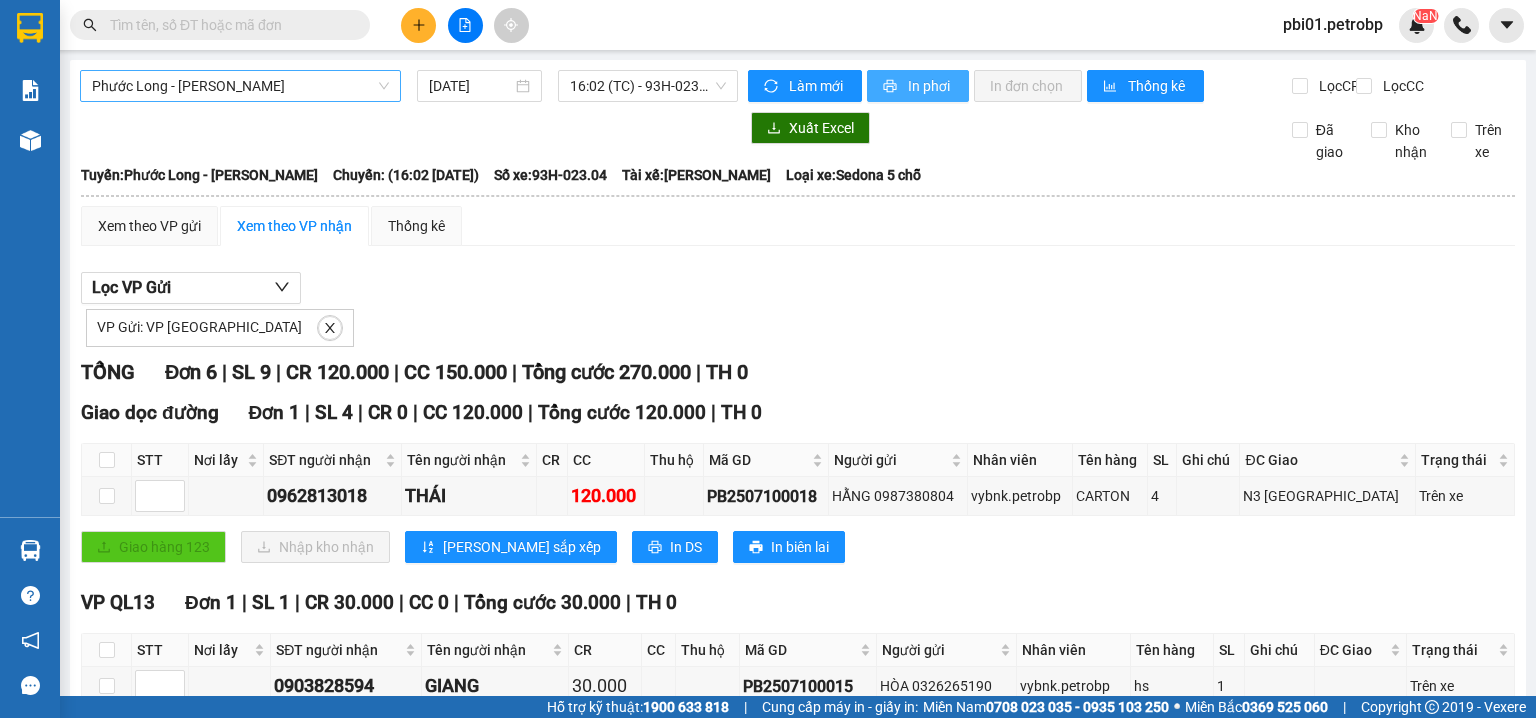 scroll, scrollTop: 0, scrollLeft: 0, axis: both 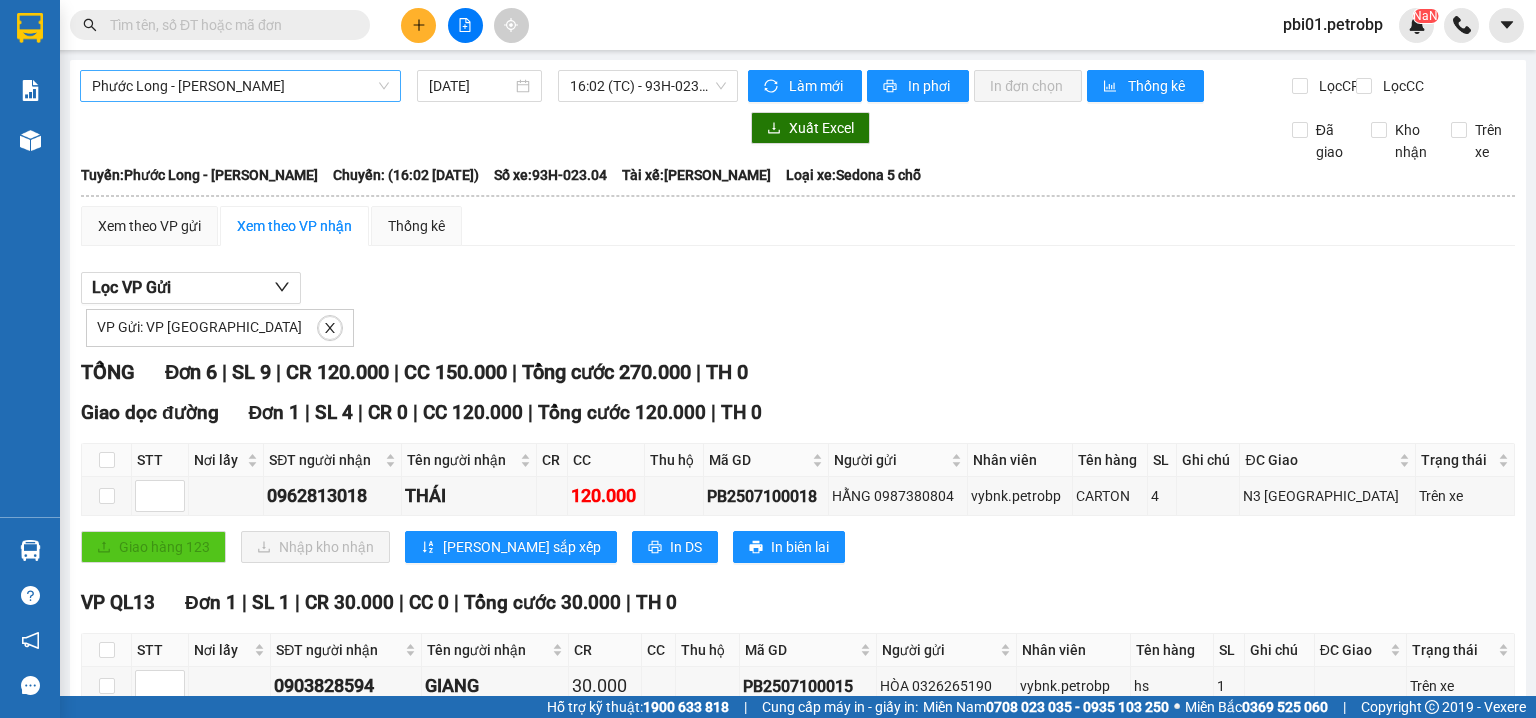 drag, startPoint x: 238, startPoint y: 26, endPoint x: 252, endPoint y: 16, distance: 17.20465 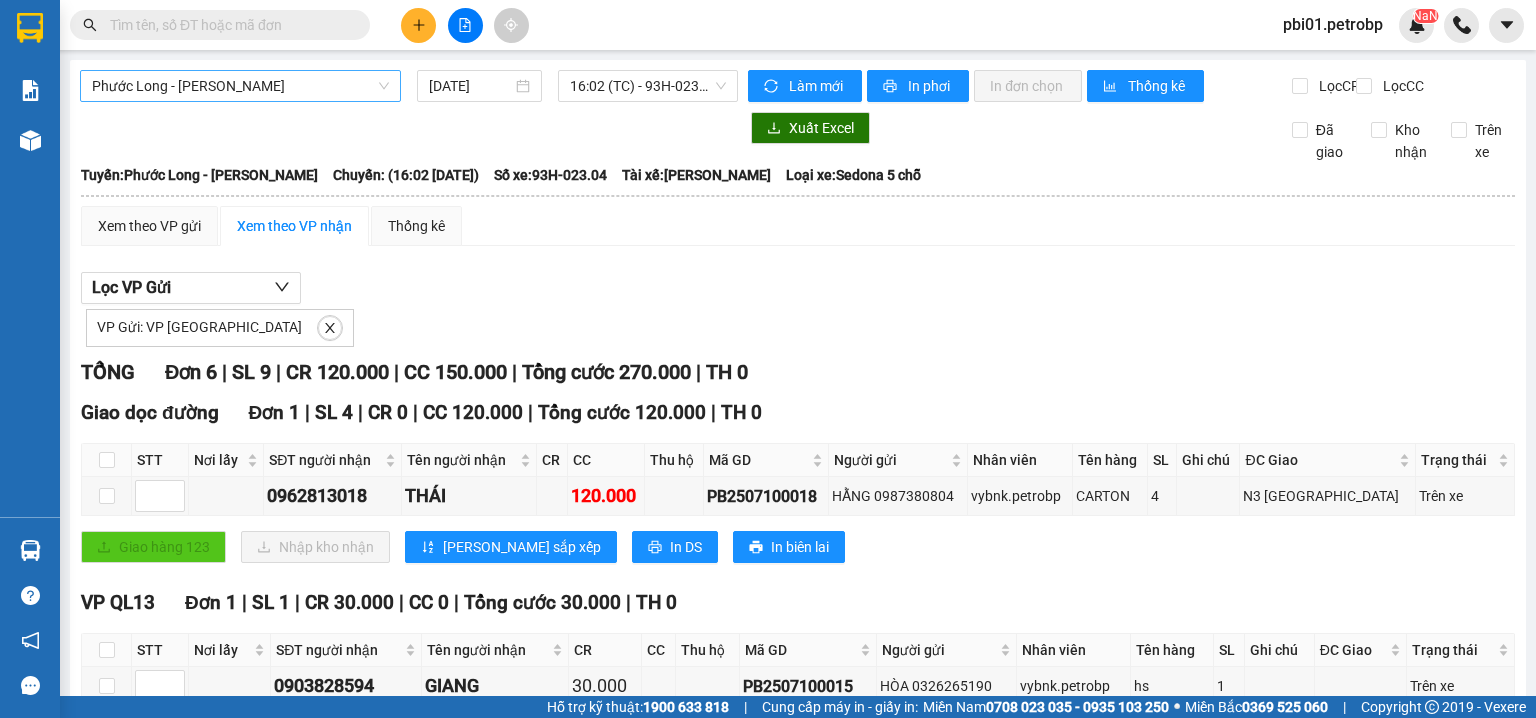 click at bounding box center [228, 25] 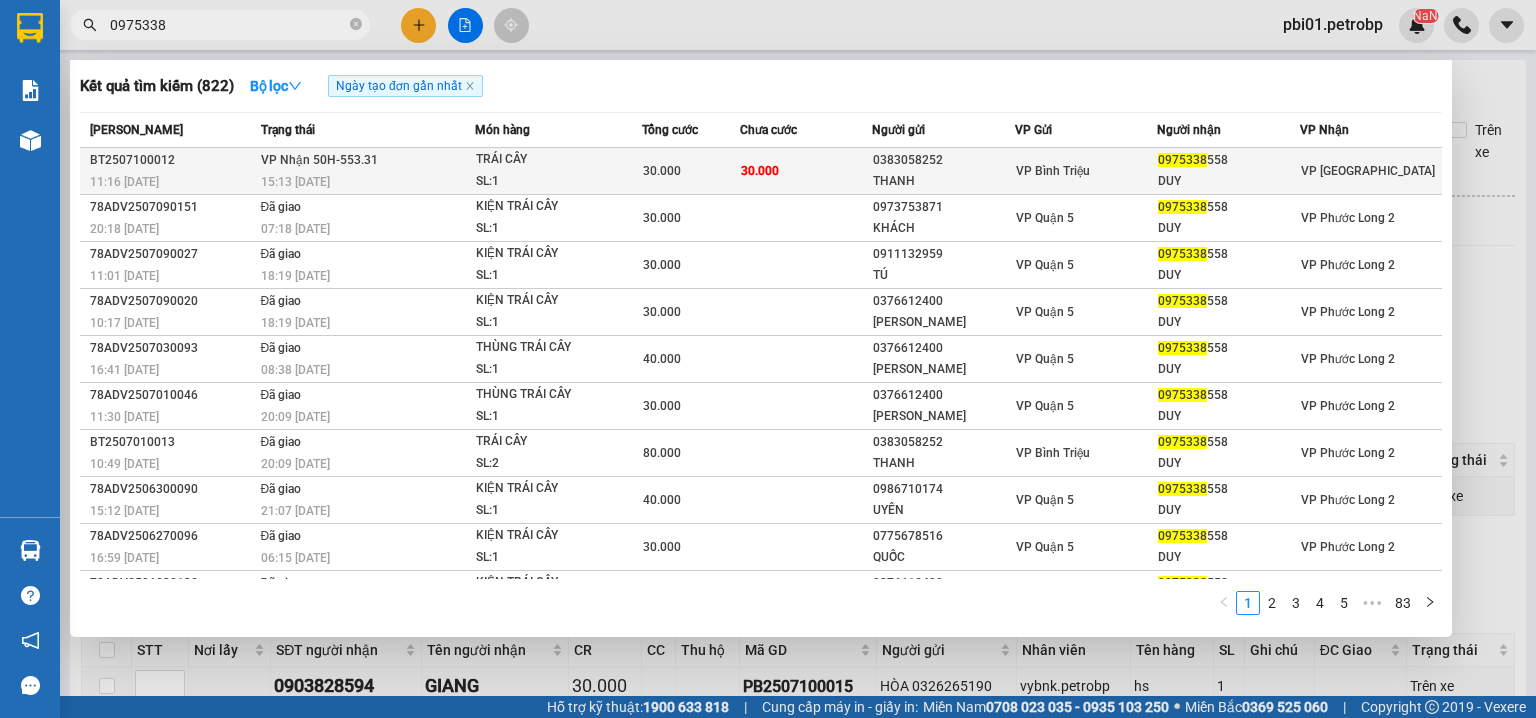 type on "0975338" 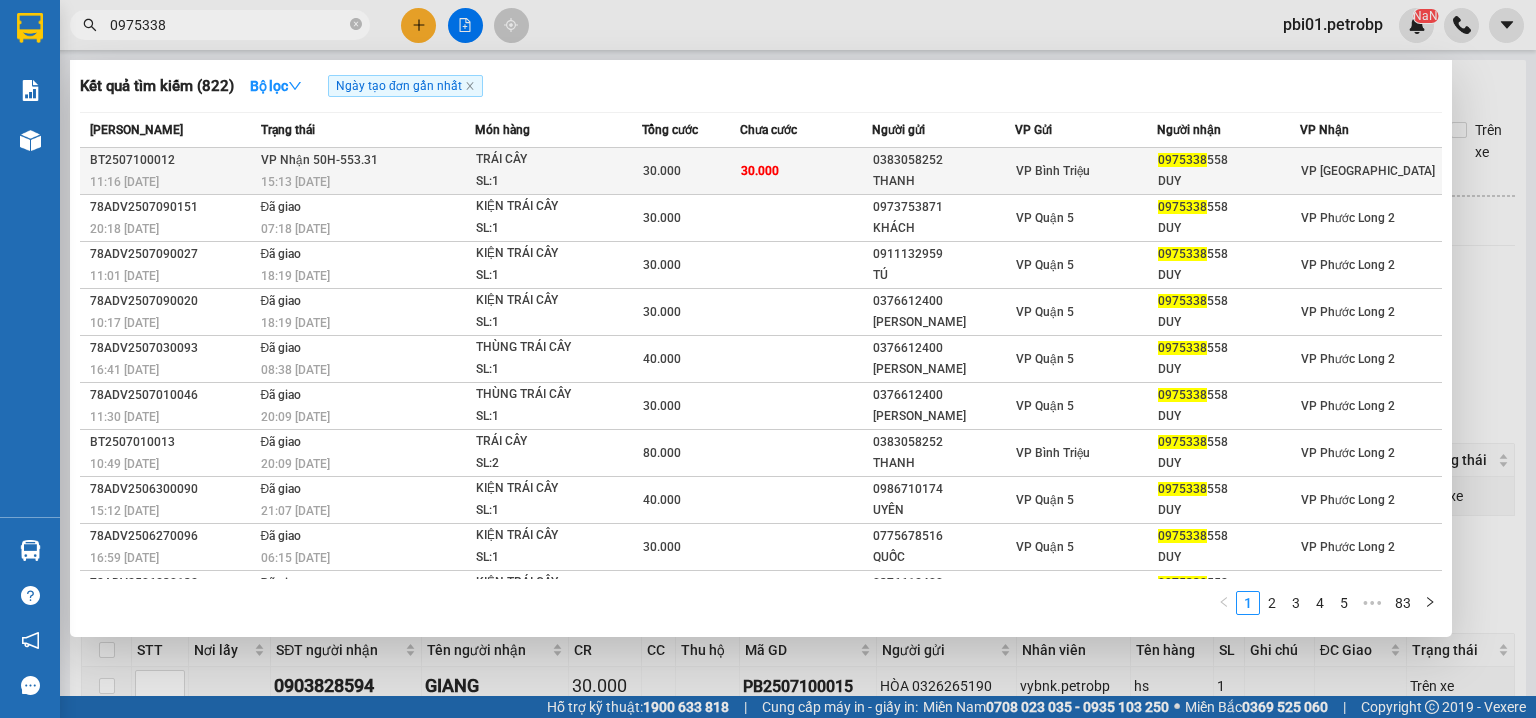 click on "30.000" at bounding box center (806, 171) 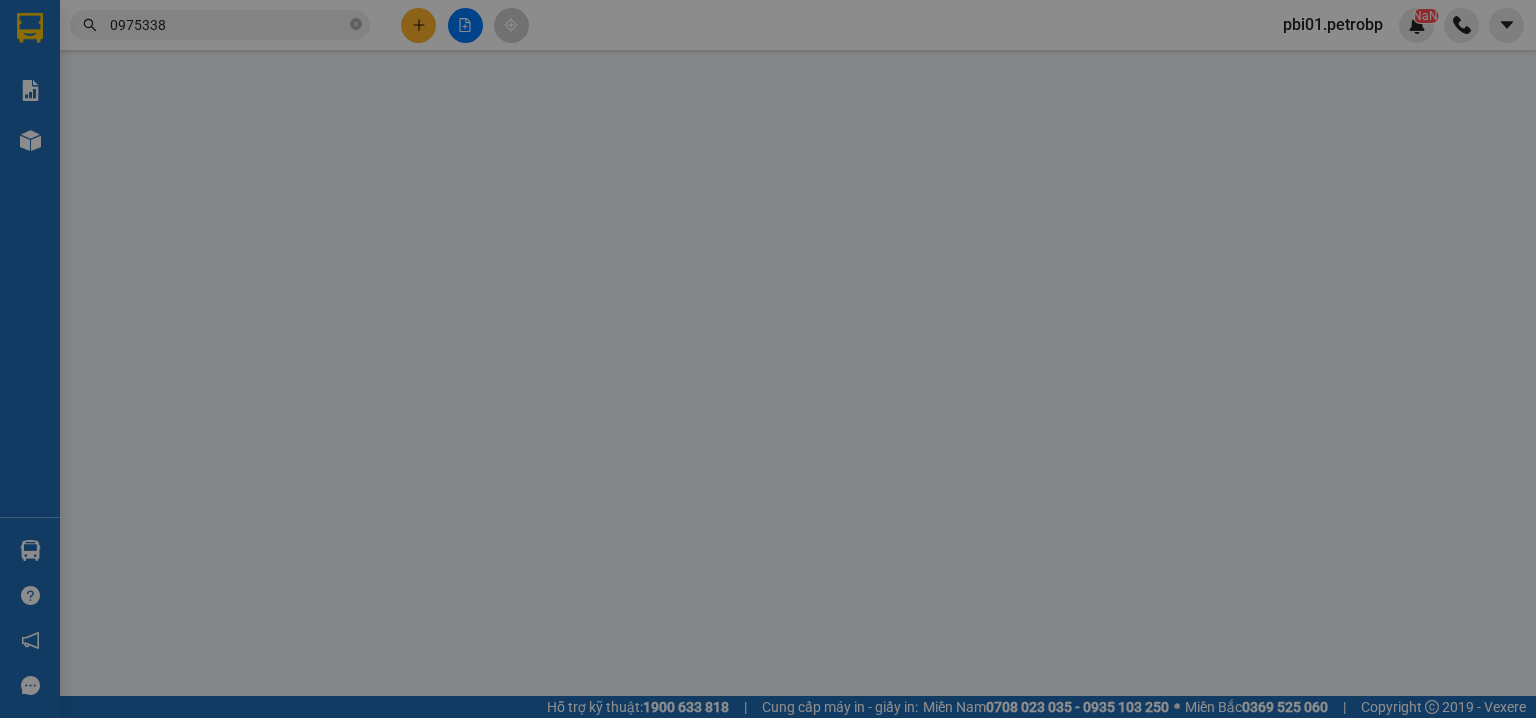 type on "0383058252" 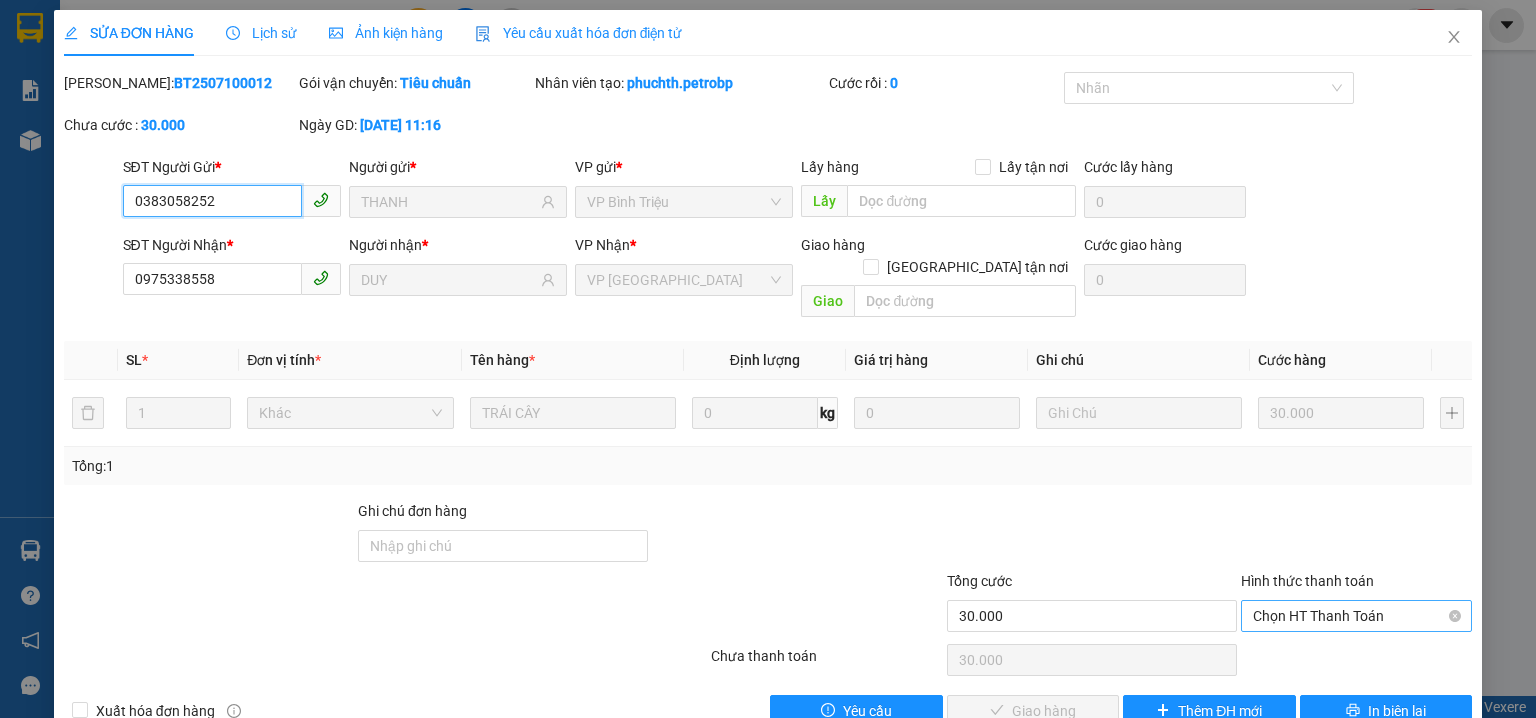 click on "Chọn HT Thanh Toán" at bounding box center (1356, 616) 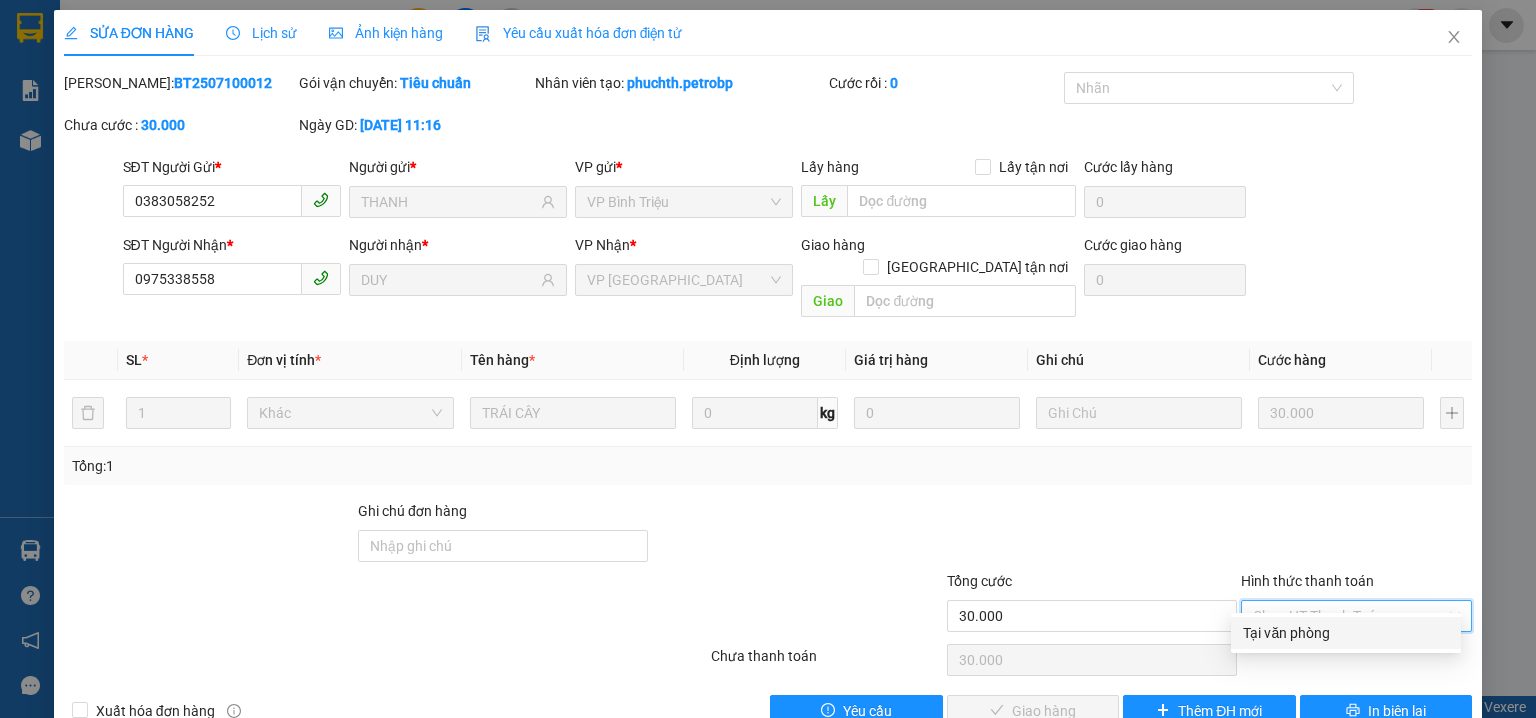 click on "Tại văn phòng" at bounding box center (1346, 633) 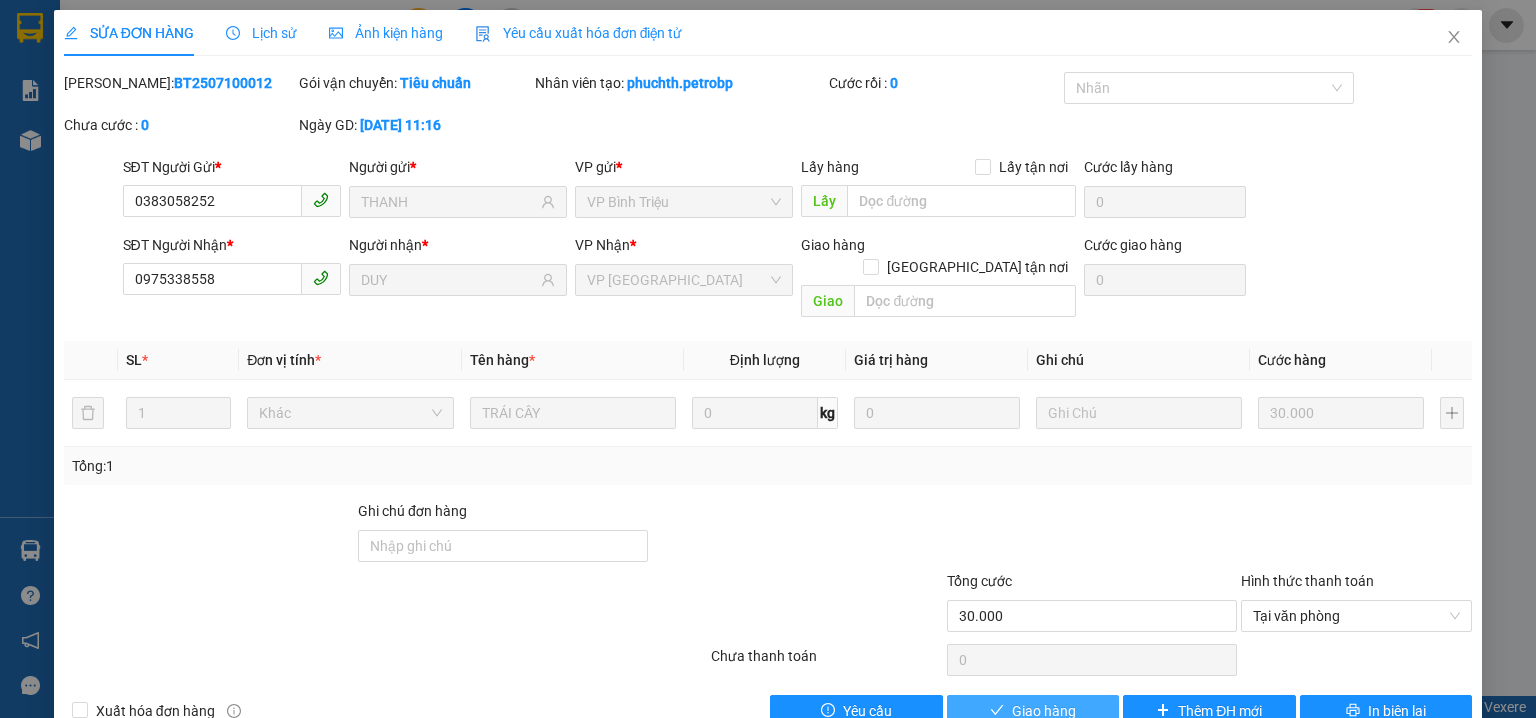 click on "Giao hàng" at bounding box center (1044, 711) 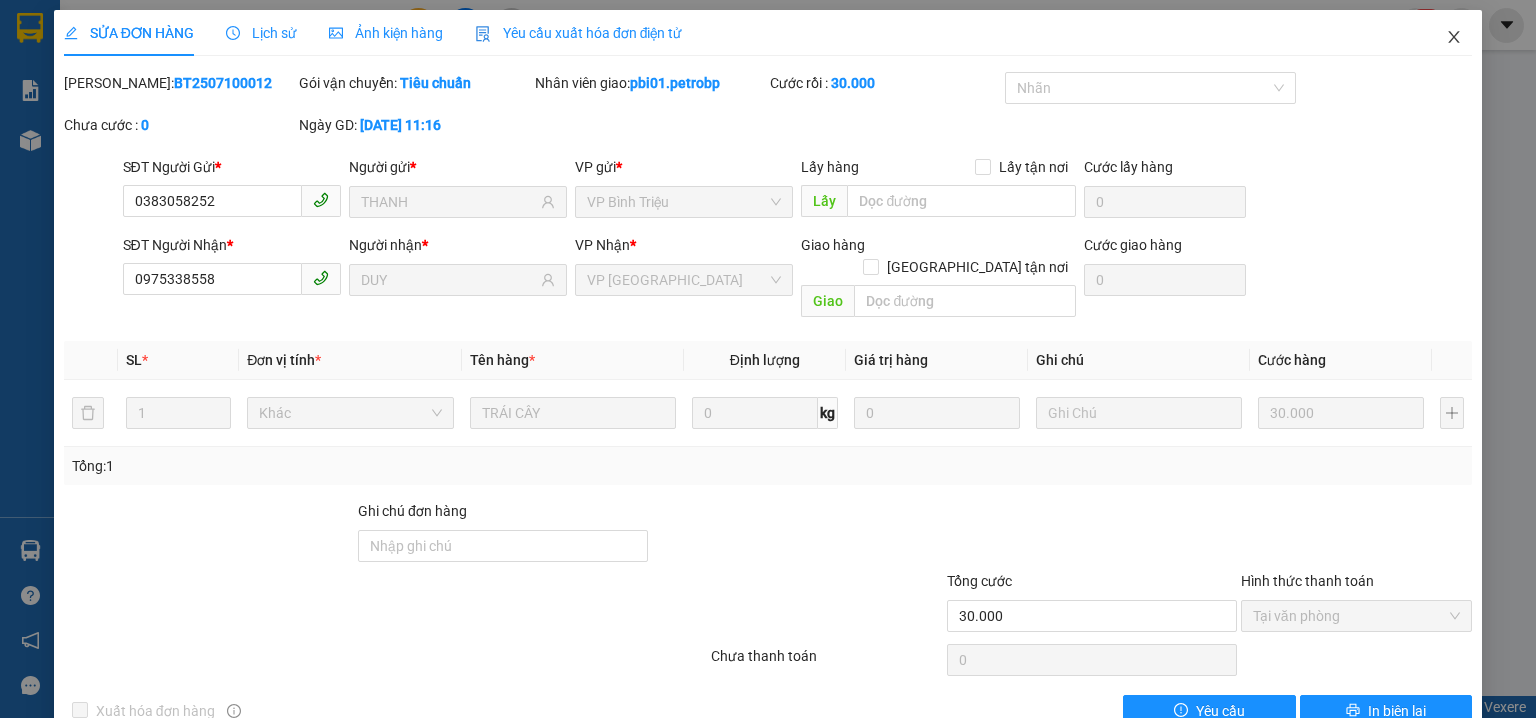 click 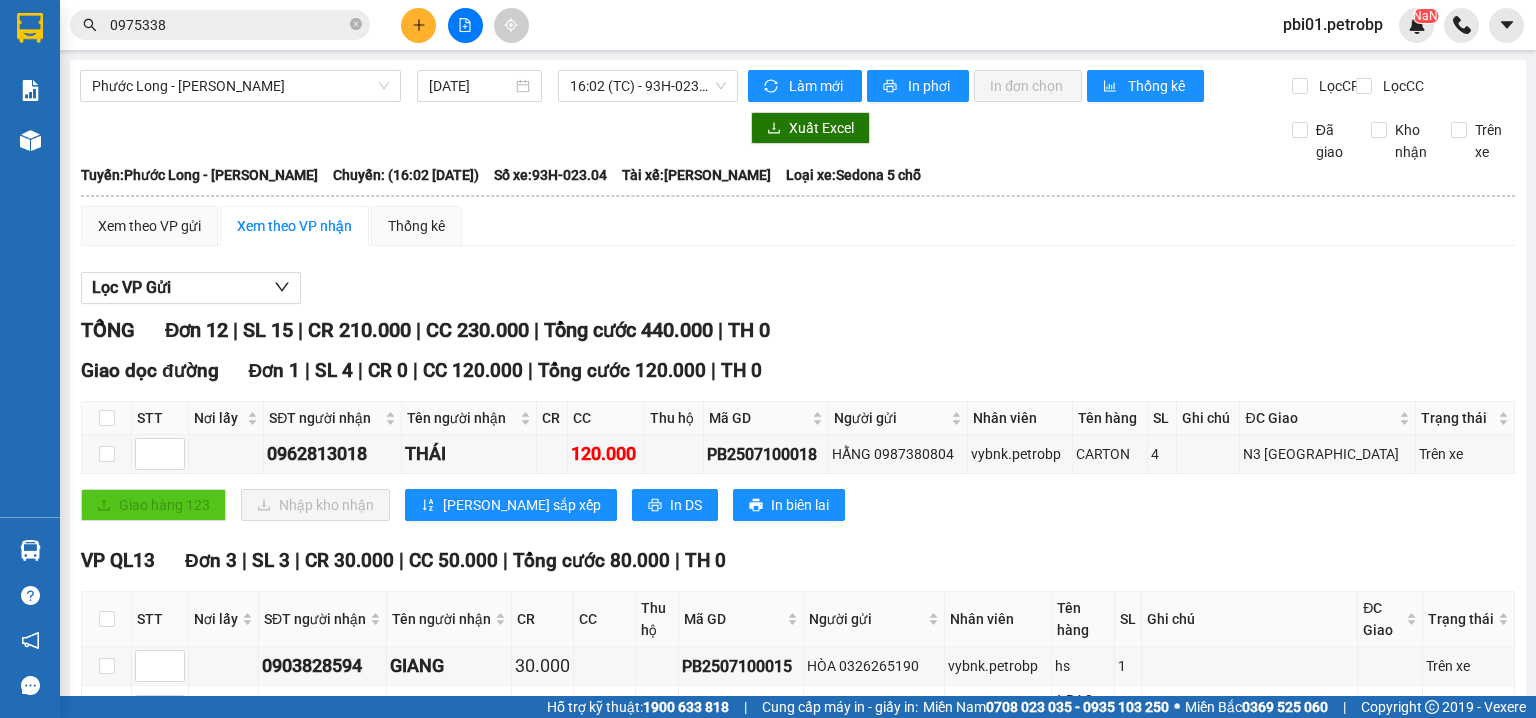 click on "Xuất Excel Đã giao Kho nhận Trên xe" at bounding box center (798, 137) 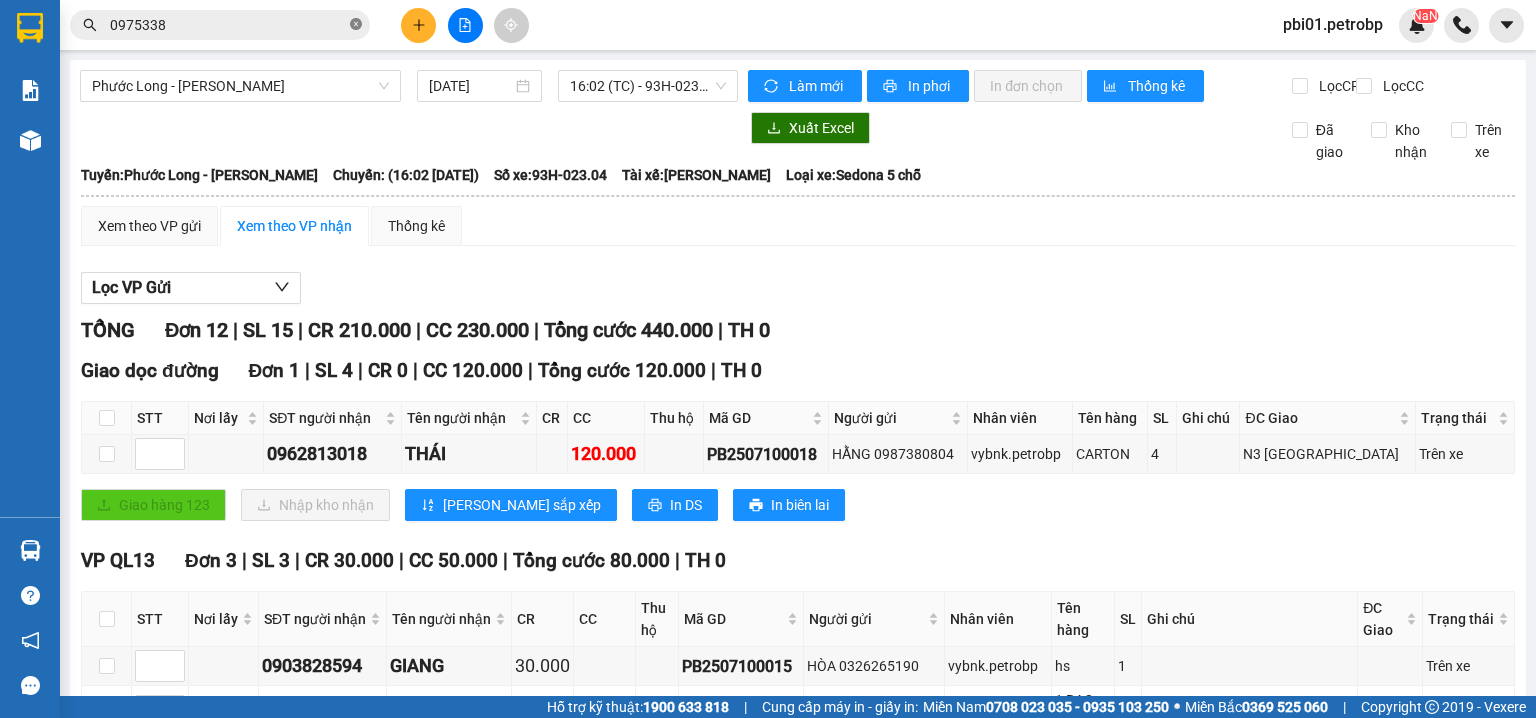 click 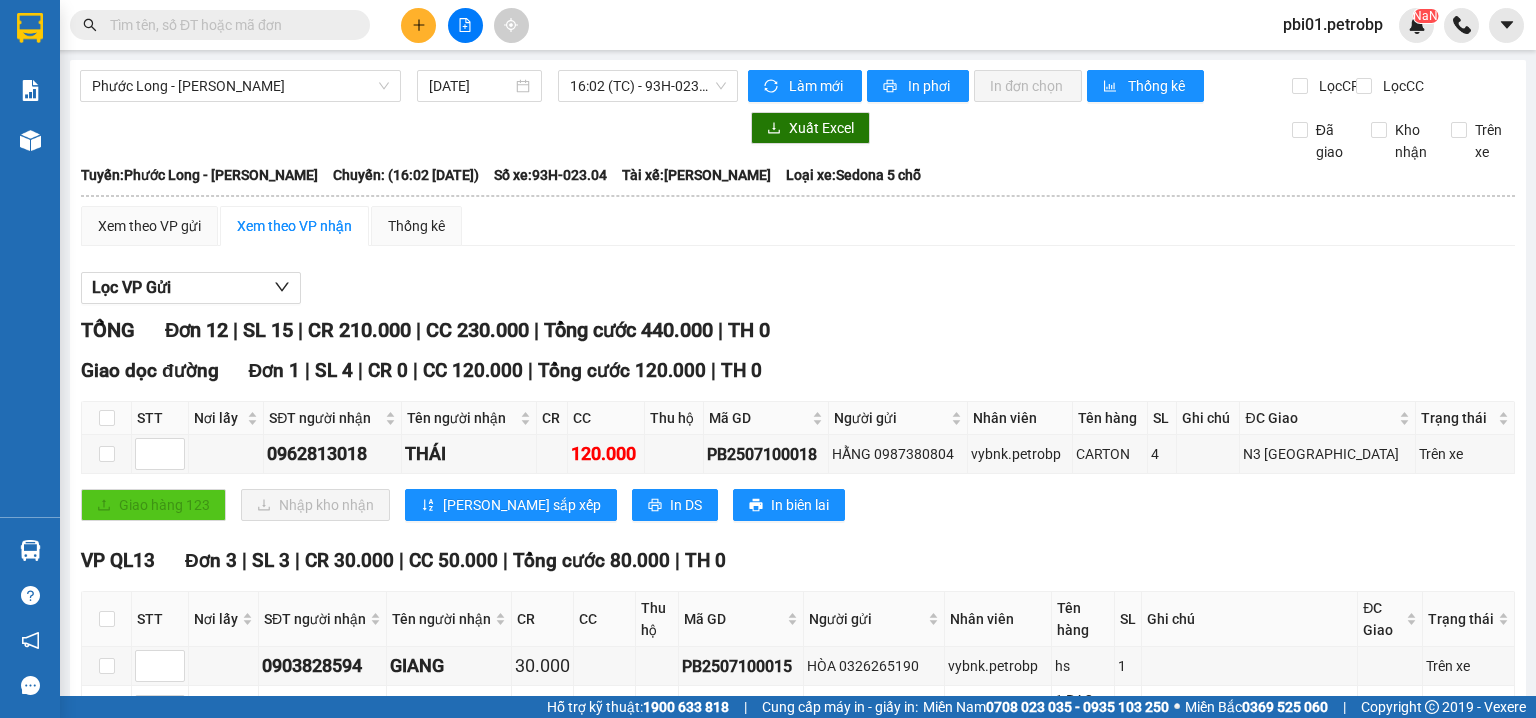 click at bounding box center [228, 25] 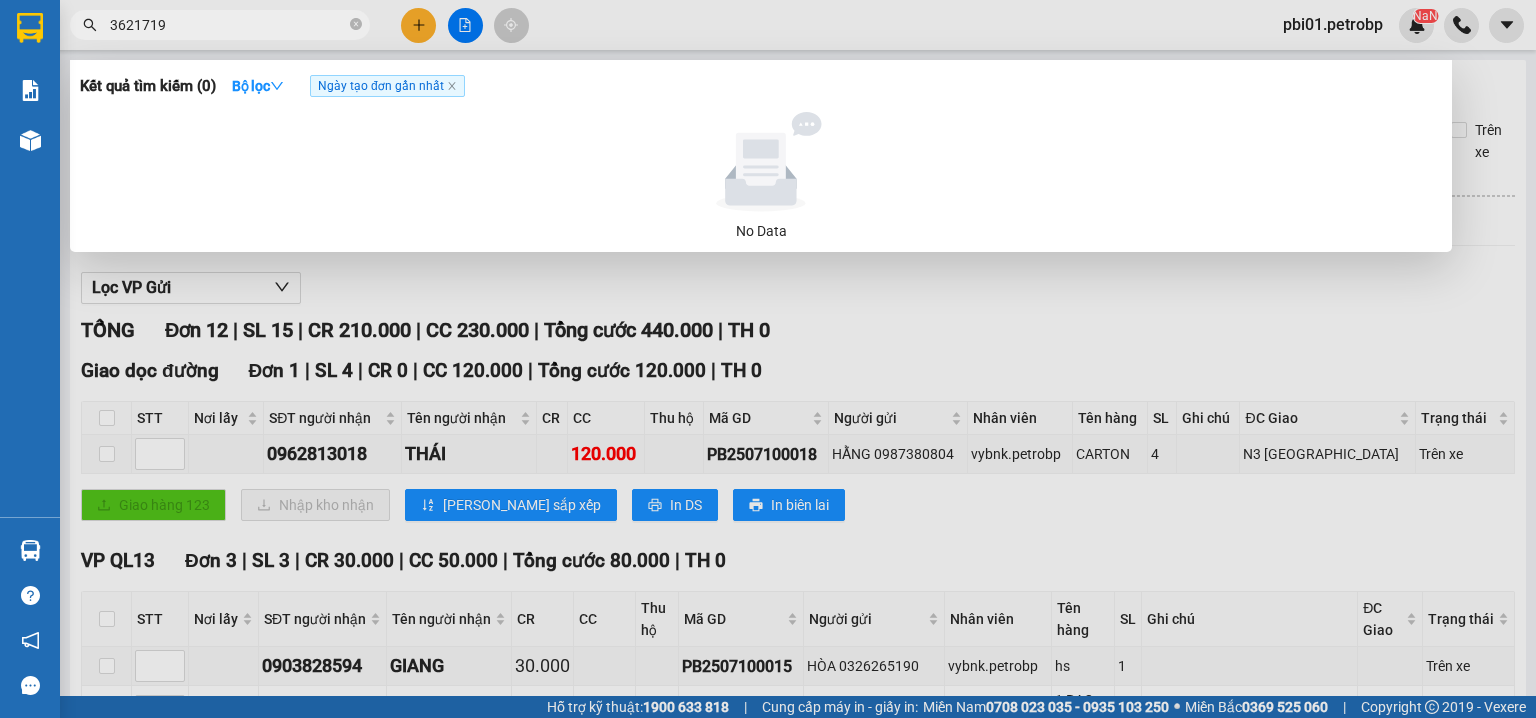 click on "3621719" at bounding box center (228, 25) 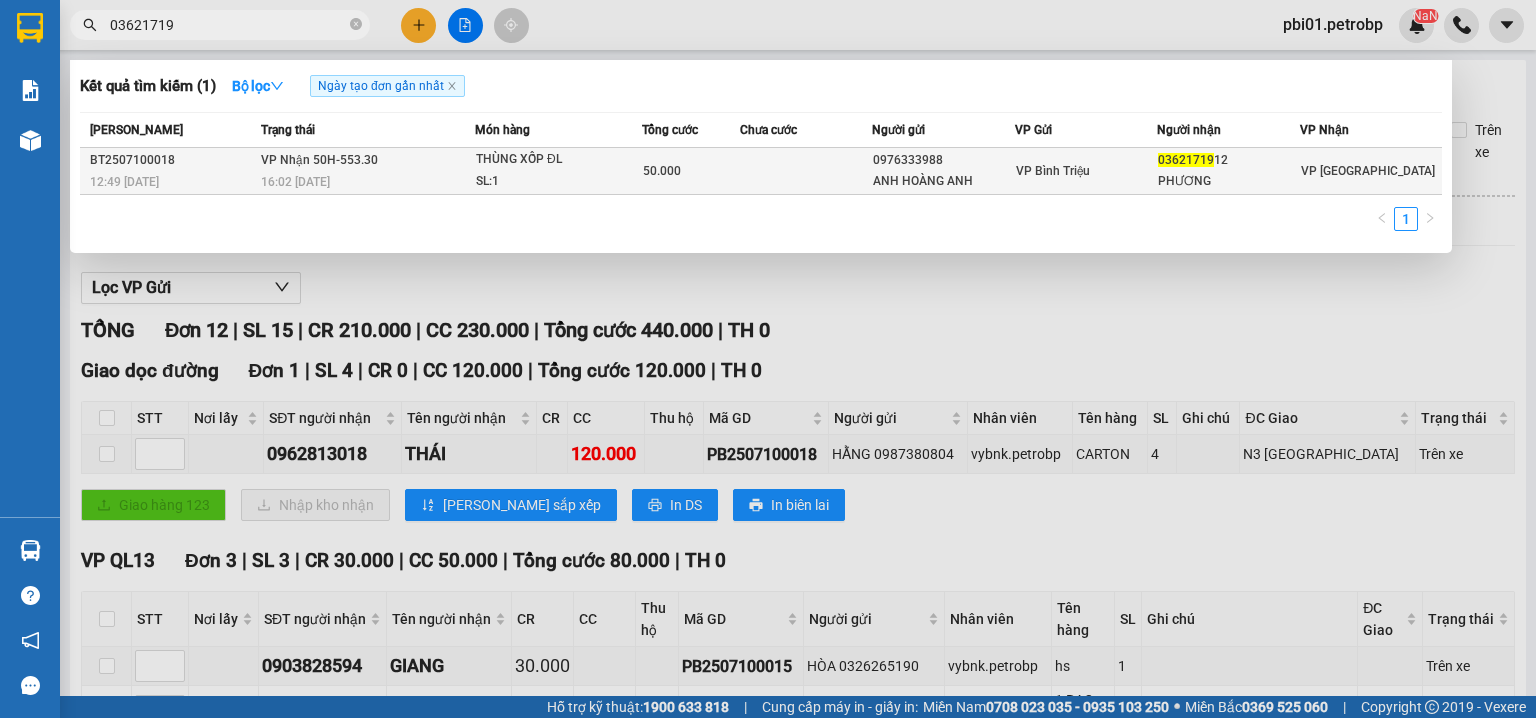 type on "03621719" 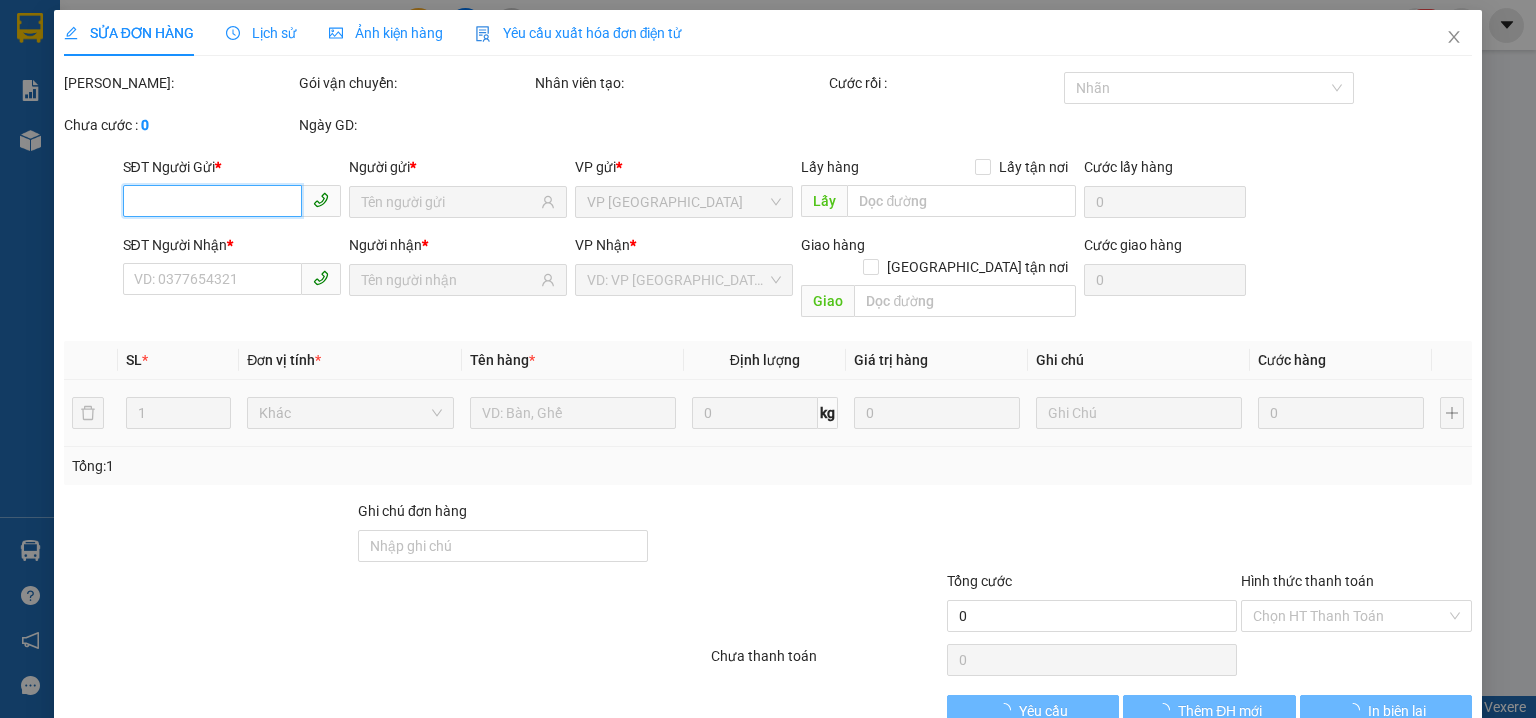 type on "0976333988" 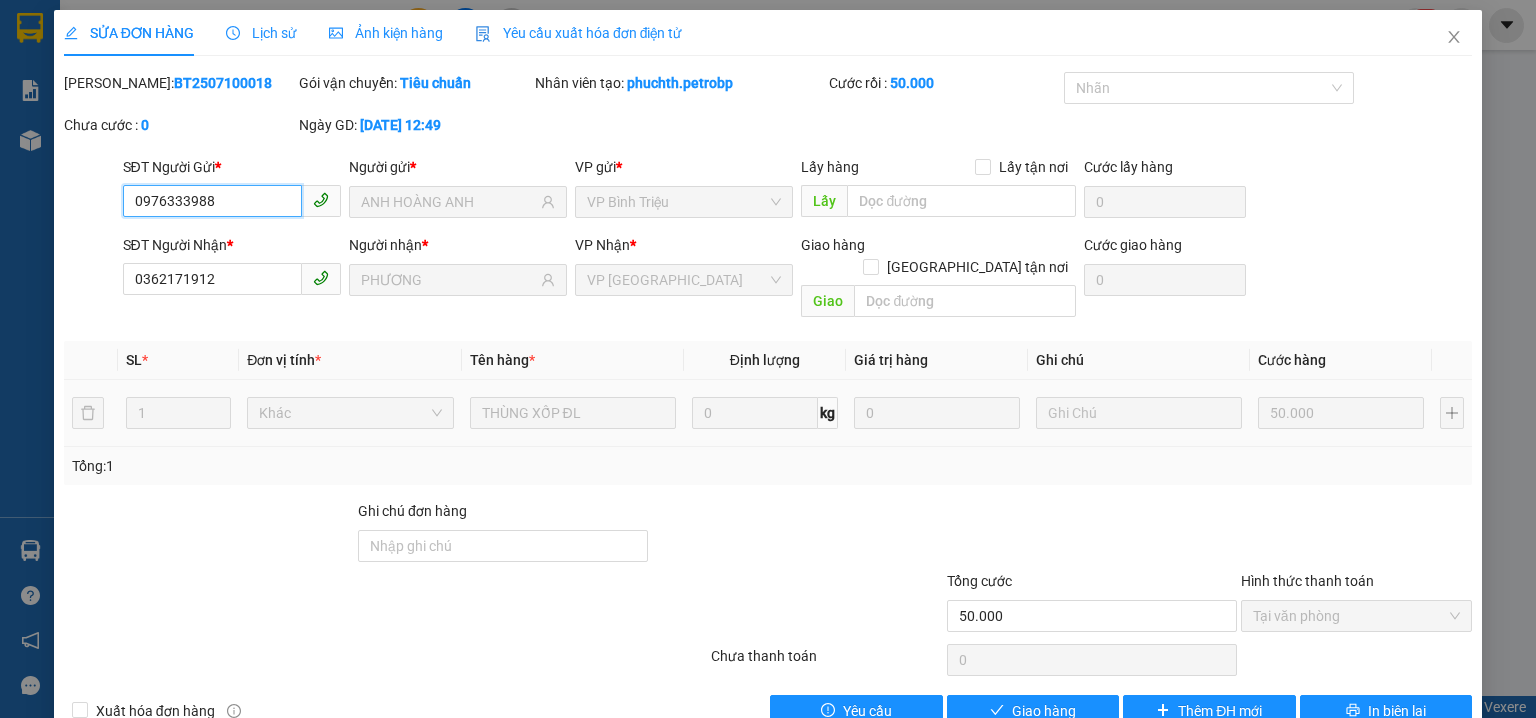 click on "Tại văn phòng" at bounding box center [1356, 616] 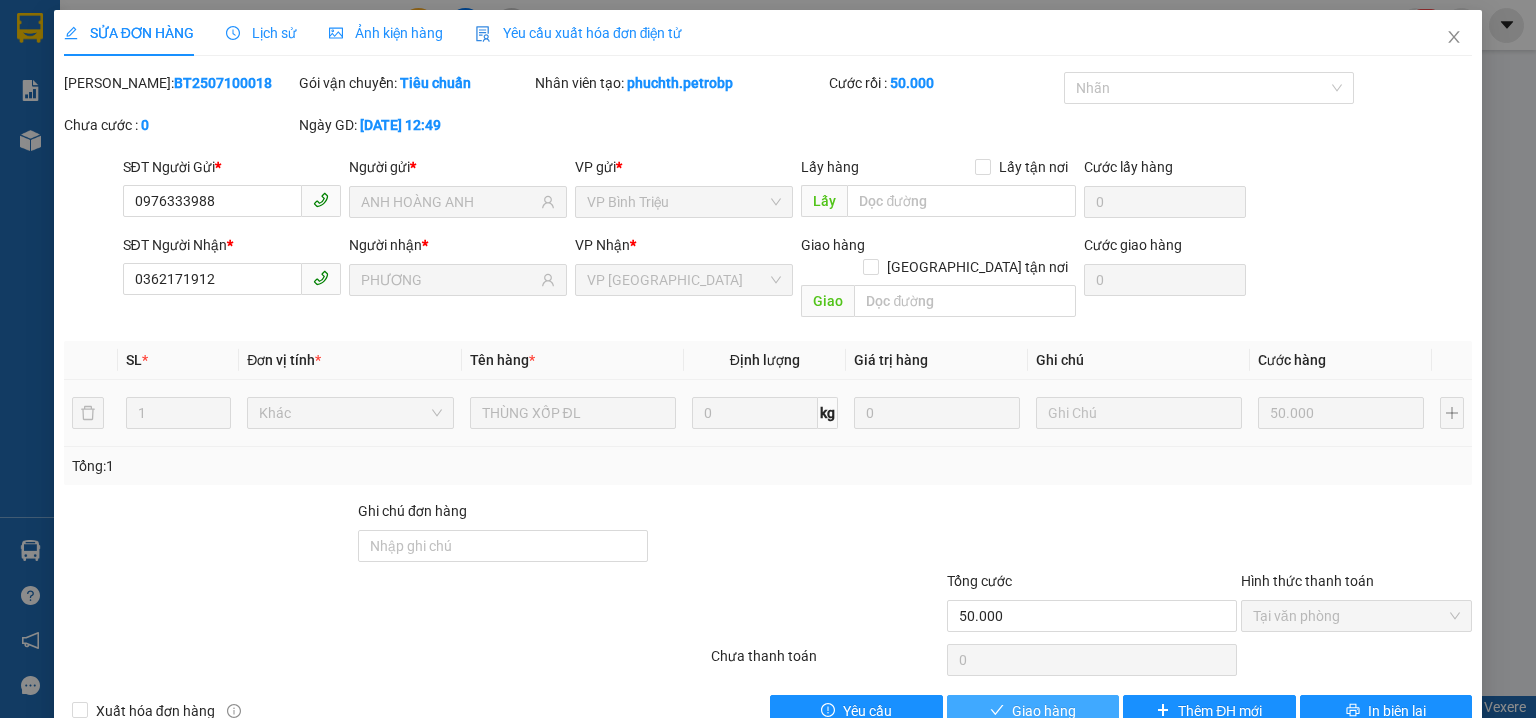 click on "Giao hàng" at bounding box center [1033, 711] 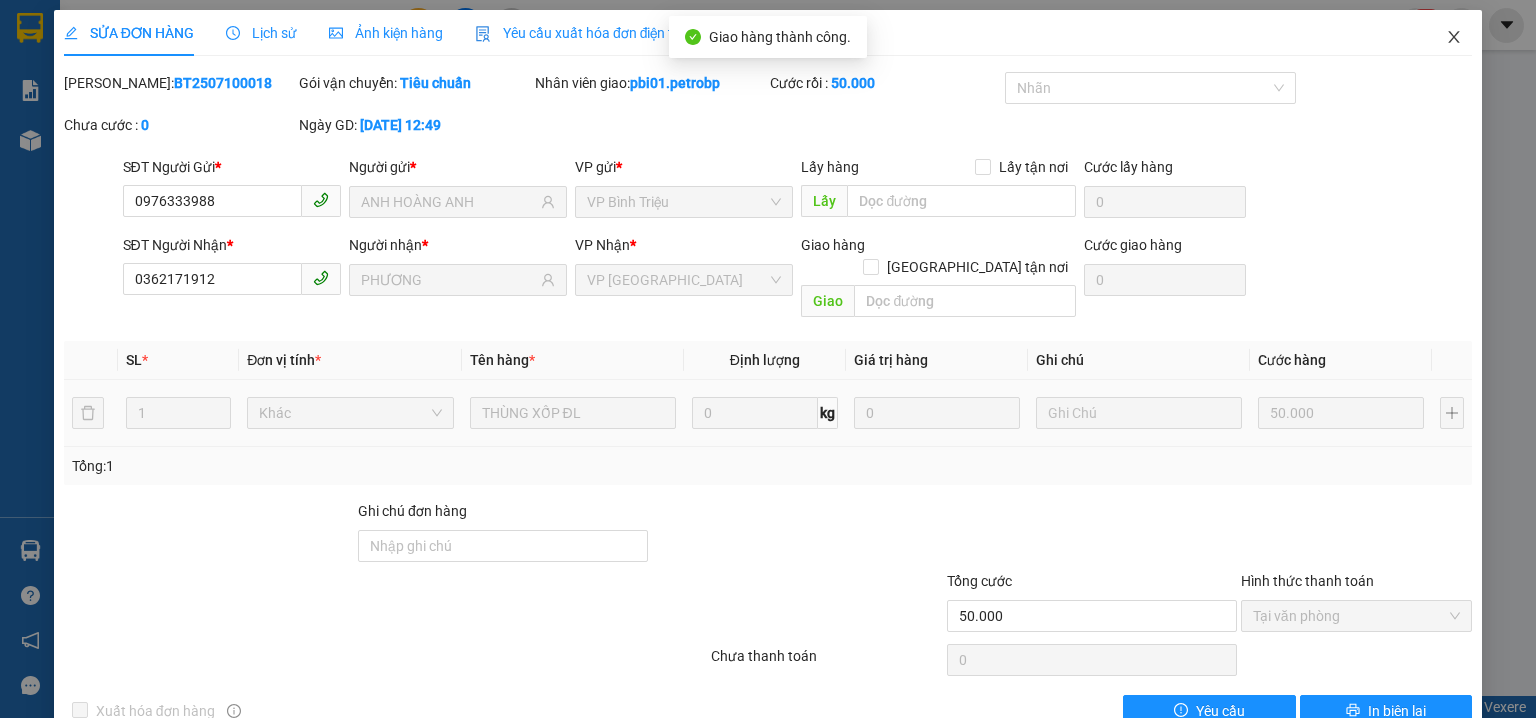 click at bounding box center [1454, 38] 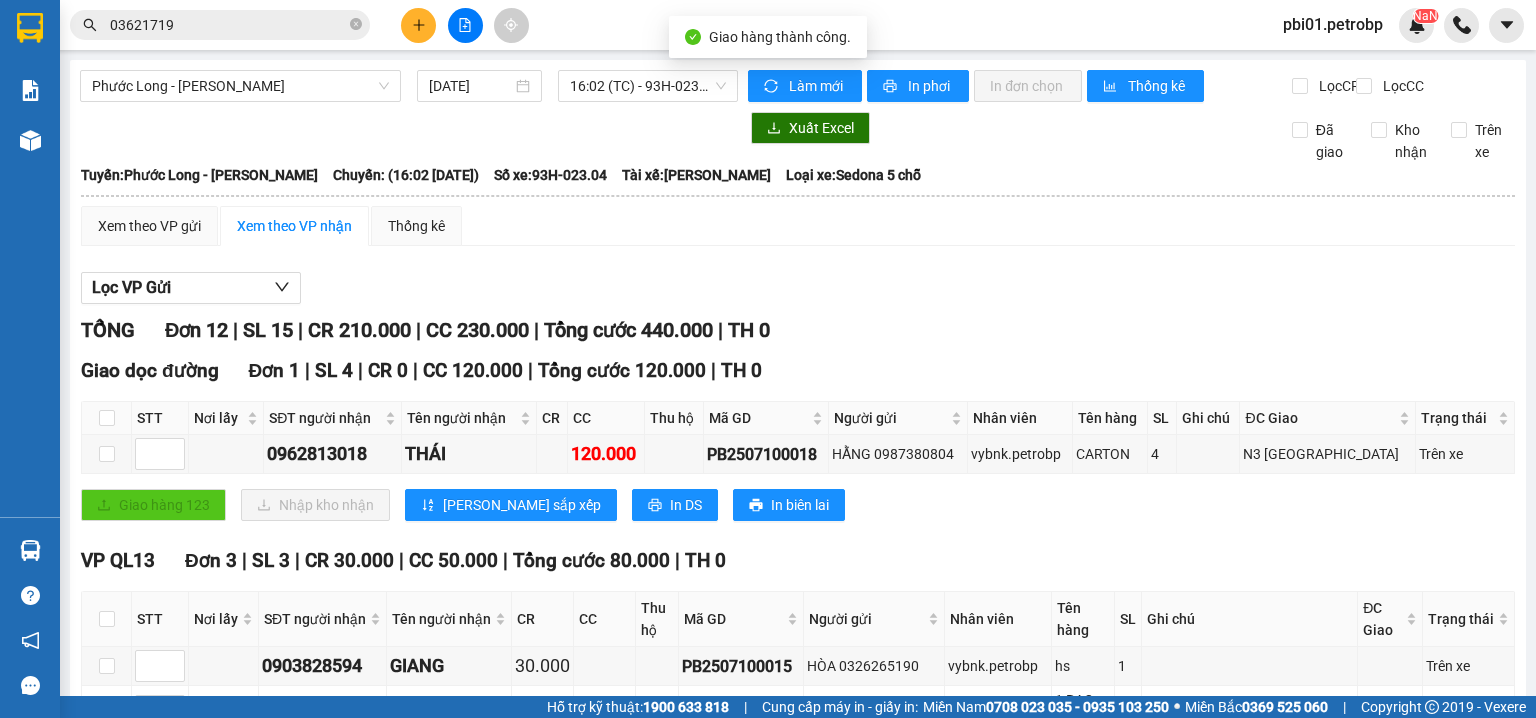 click on "Tuyến:  Phước Long - Hồ Chí Minh Chuyến:   (16:02 - 10/07/2025) Số xe:  93H-023.04 Tài xế:  Trương Thanh Tuấn Loại xe:  Sedona 5 chỗ" at bounding box center (798, 175) 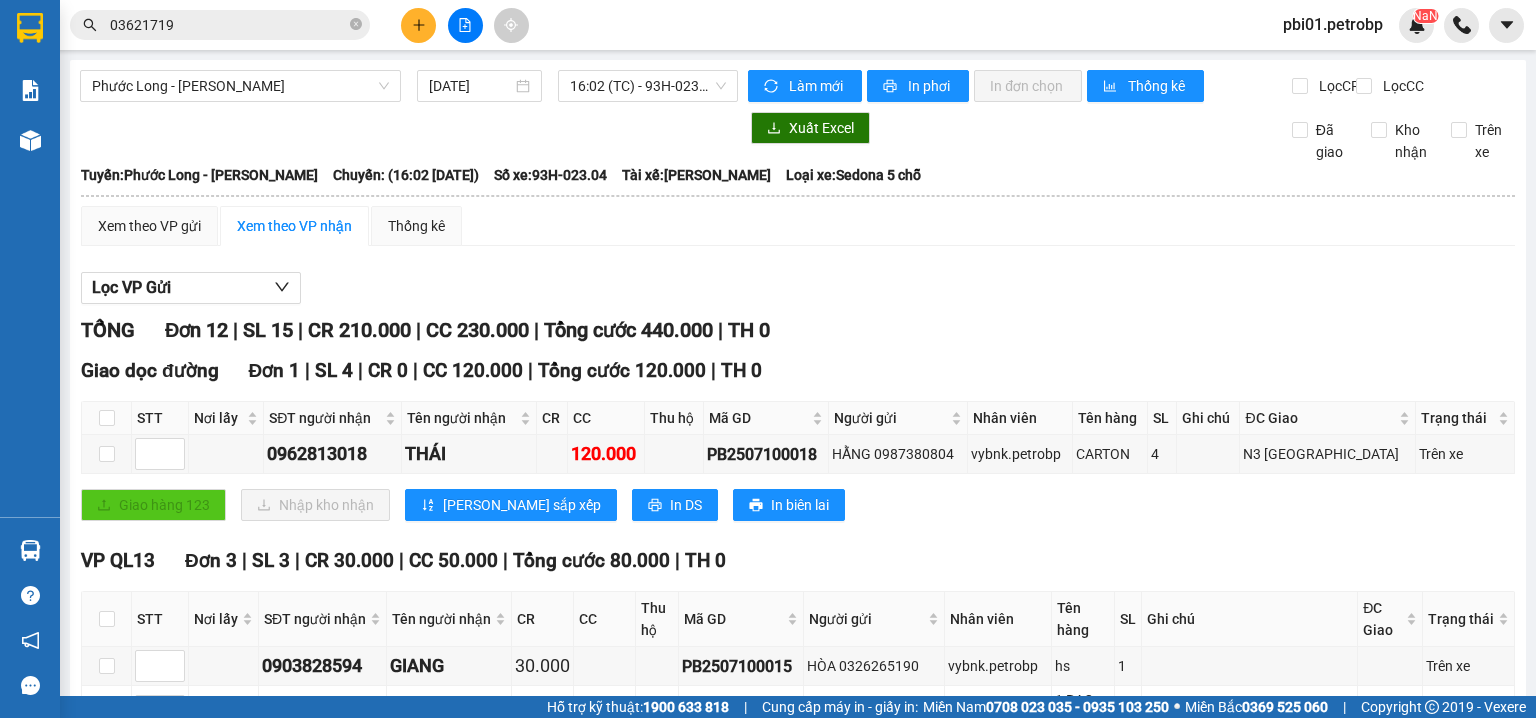 click on "Lọc VP Gửi" at bounding box center (798, 288) 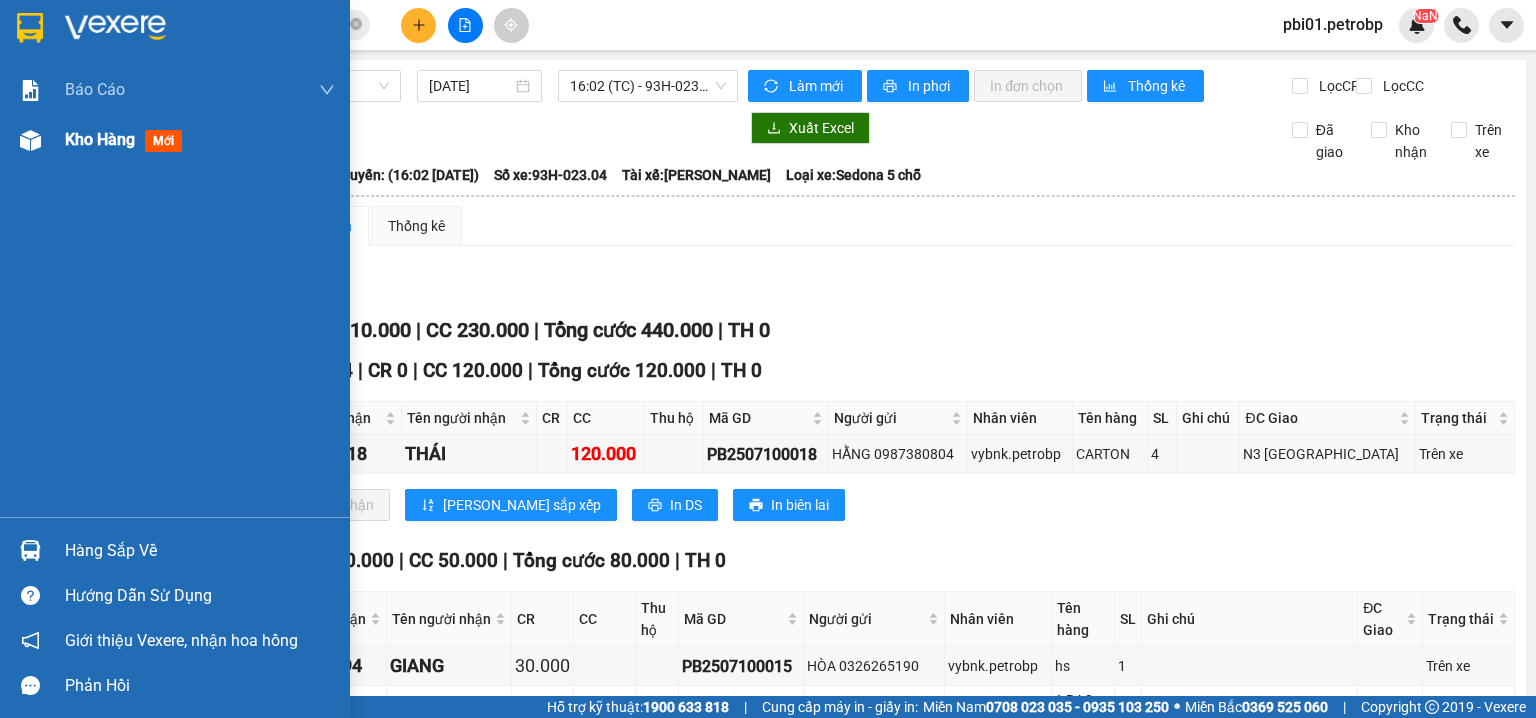 click on "Kho hàng" at bounding box center (100, 139) 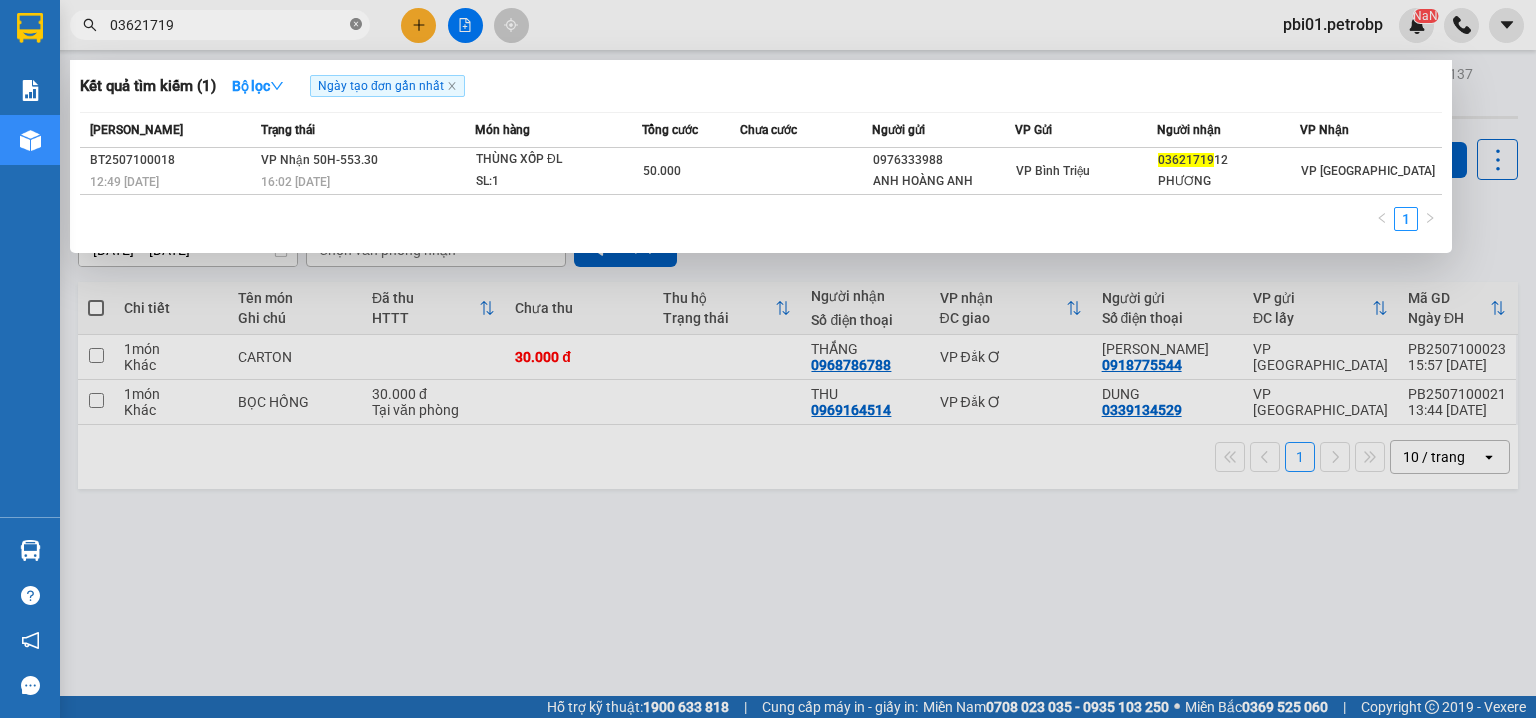 click 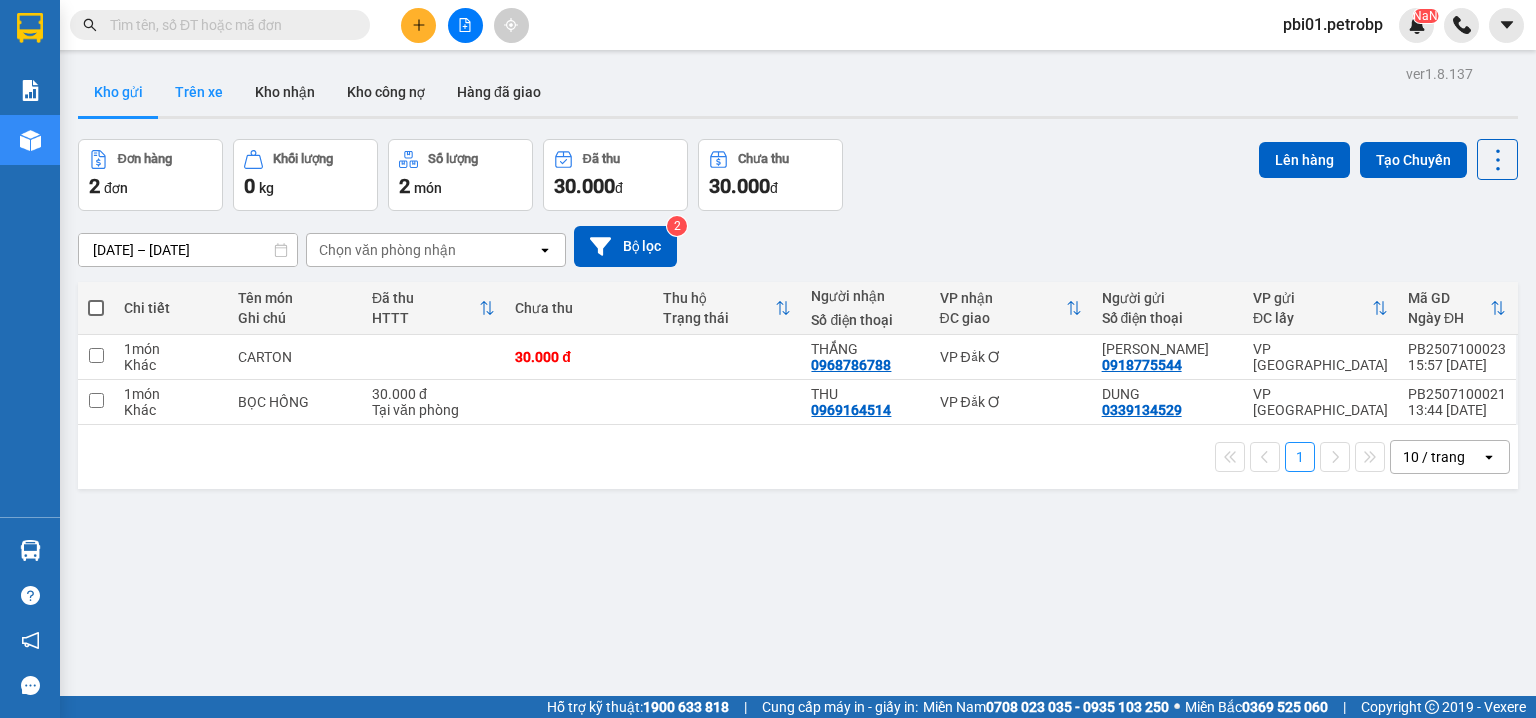 click on "Trên xe" at bounding box center [199, 92] 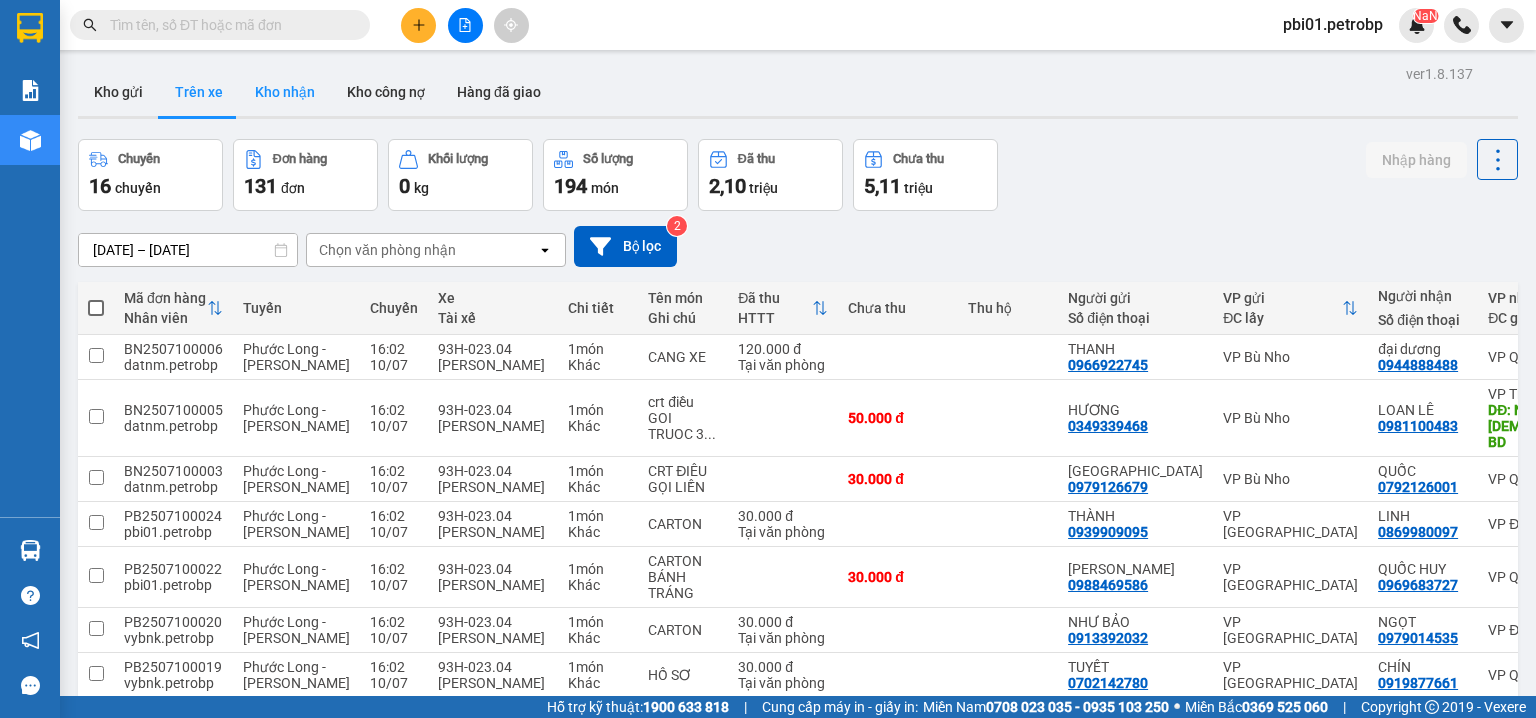 click on "Kho nhận" at bounding box center (285, 92) 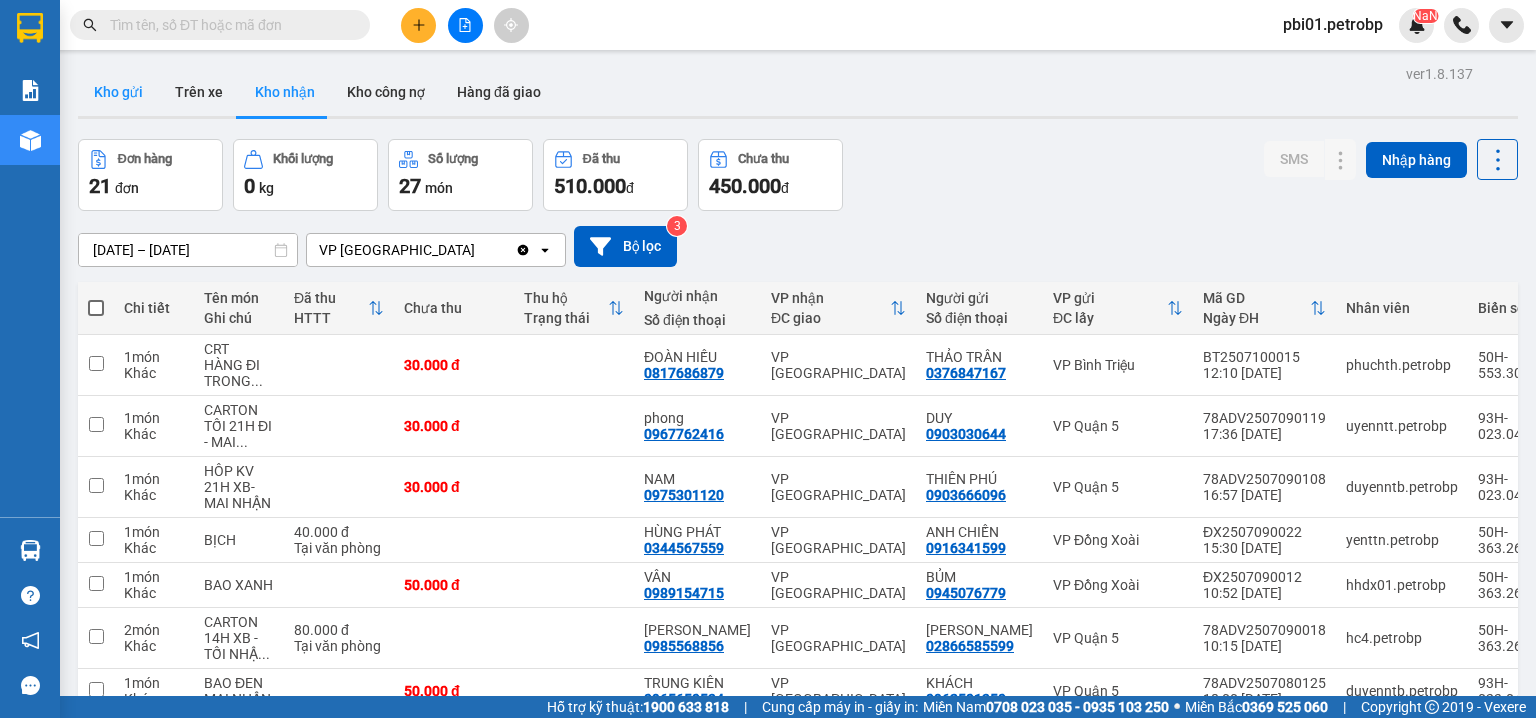 click on "Kho gửi" at bounding box center (118, 92) 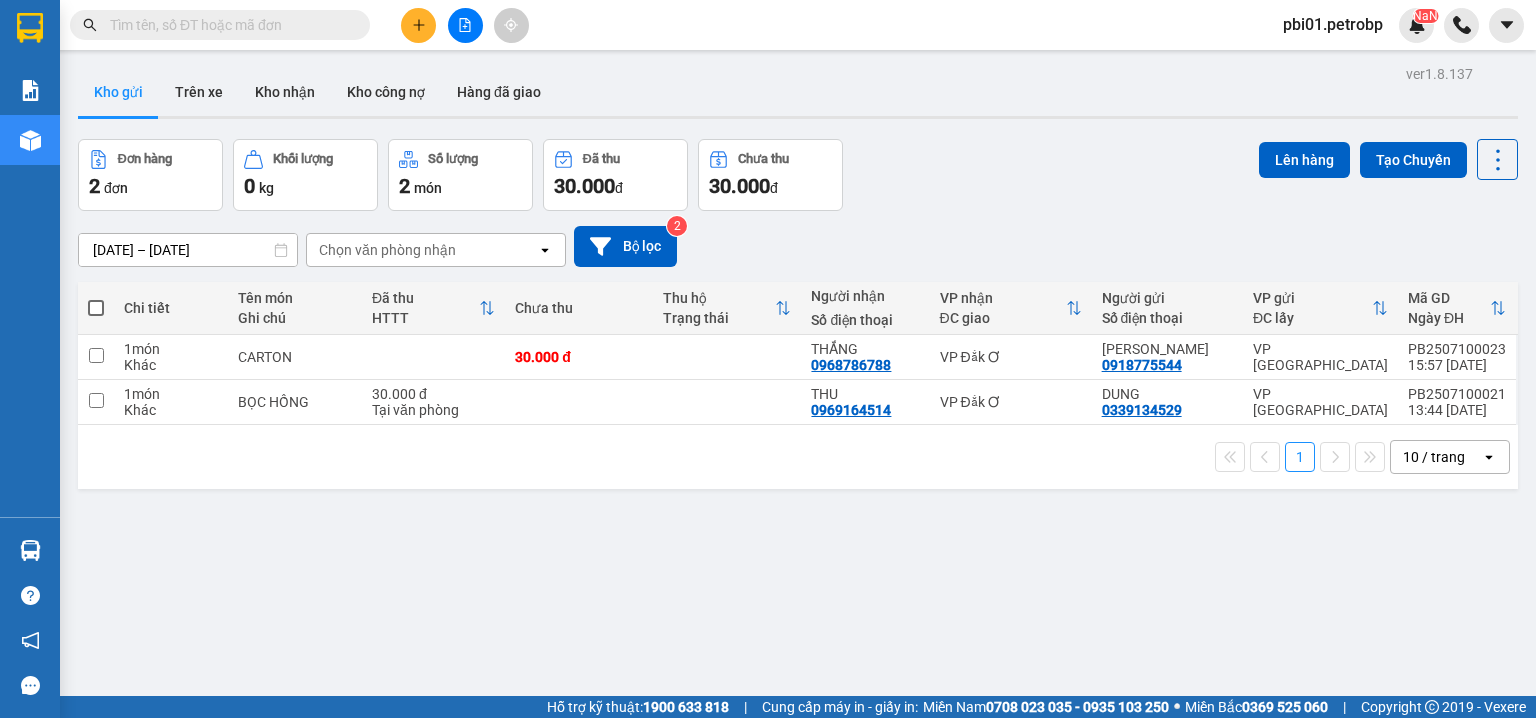 drag, startPoint x: 940, startPoint y: 211, endPoint x: 480, endPoint y: 134, distance: 466.40005 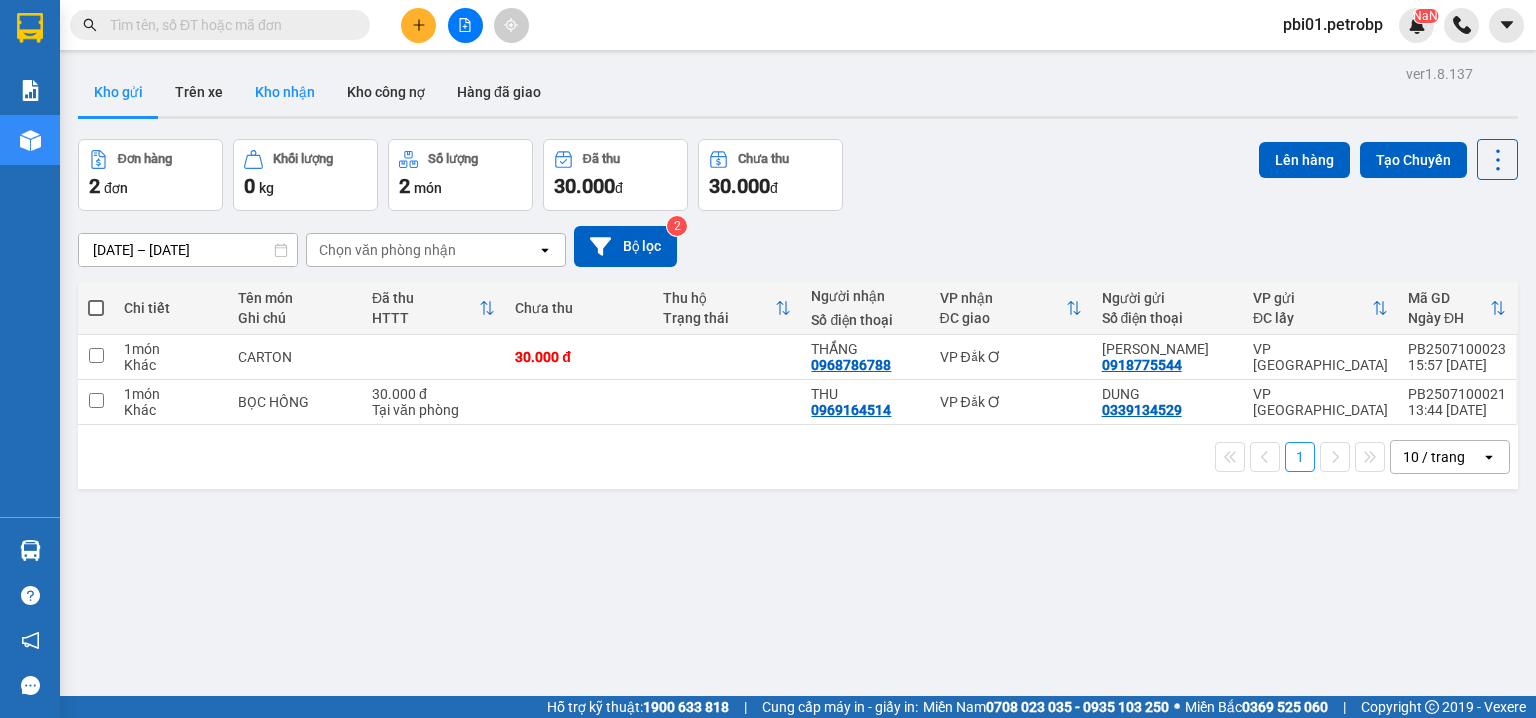 click on "Kho nhận" at bounding box center (285, 92) 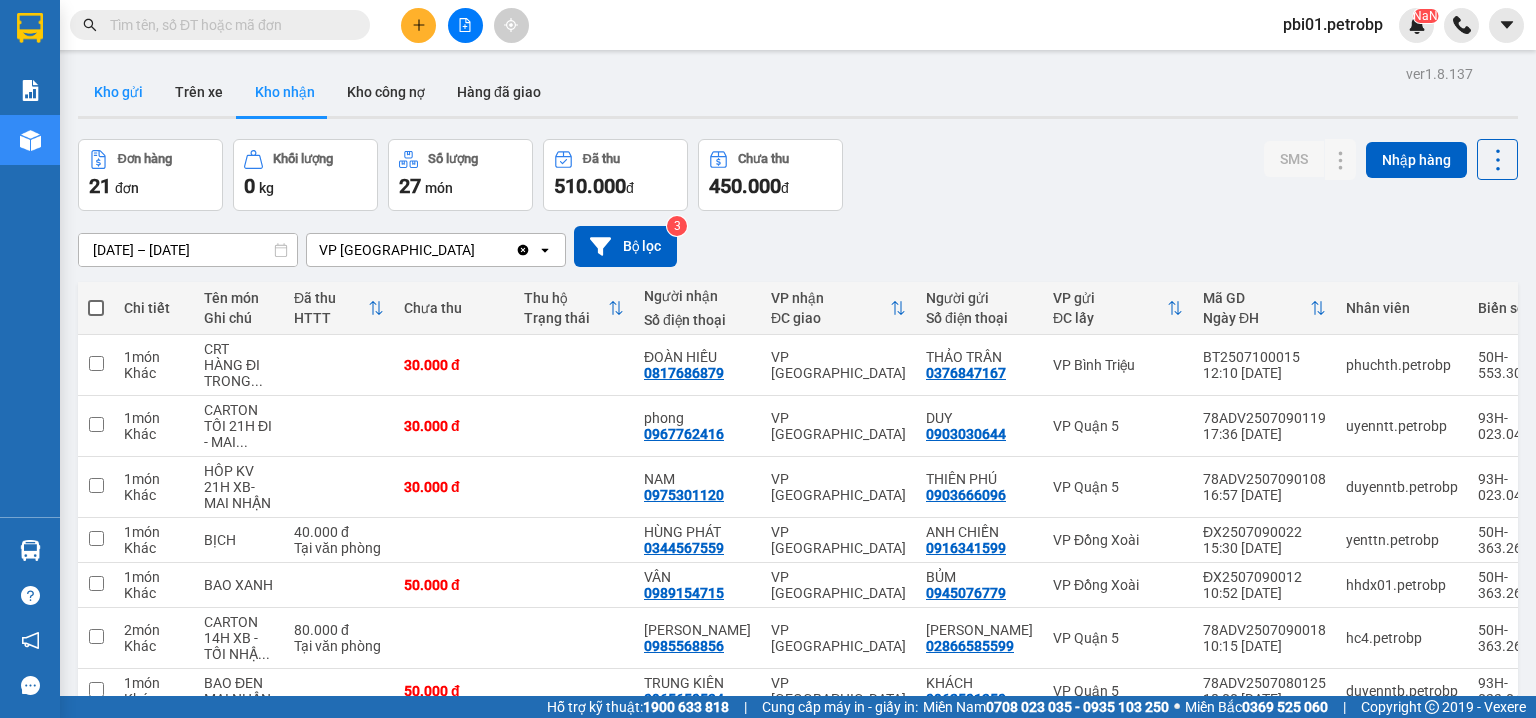 click on "Kho gửi" at bounding box center [118, 92] 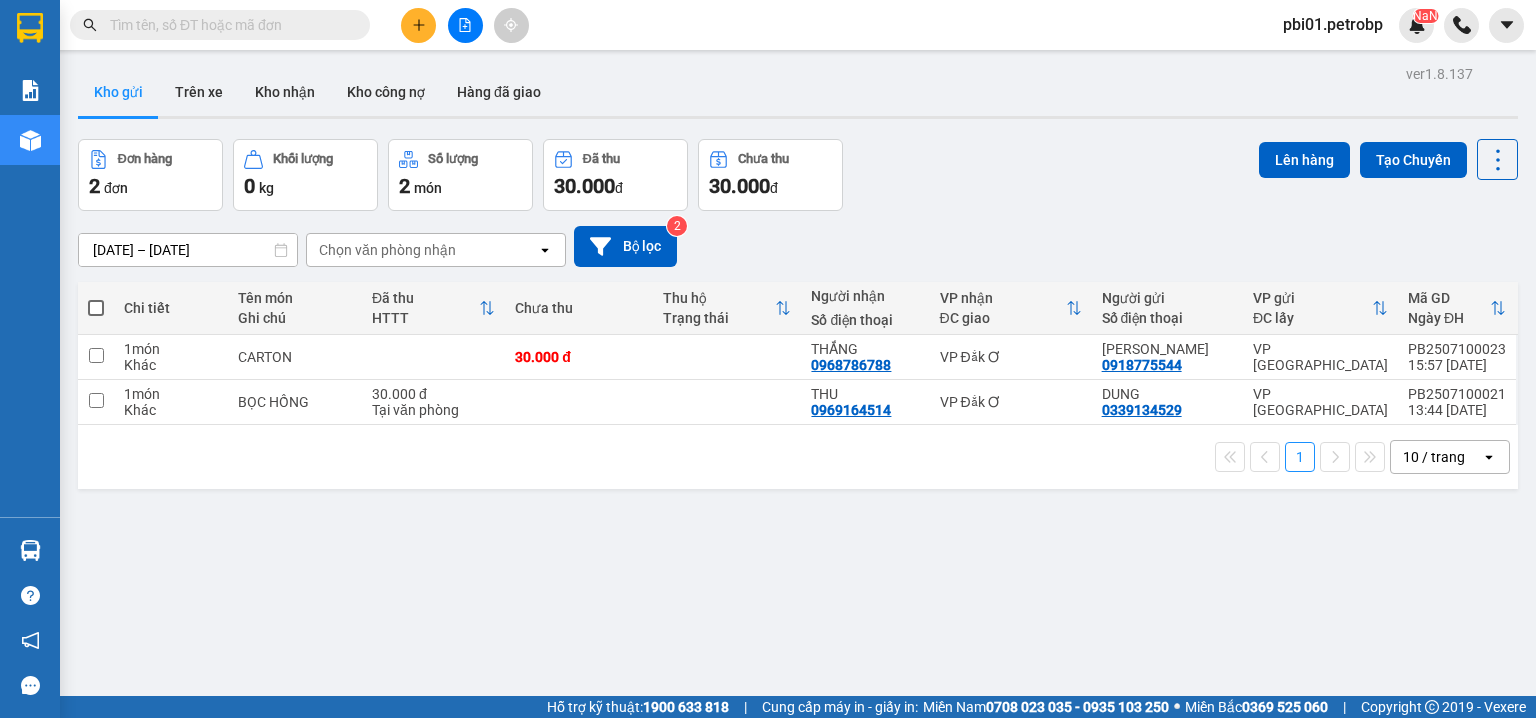 drag, startPoint x: 96, startPoint y: 313, endPoint x: 114, endPoint y: 308, distance: 18.681541 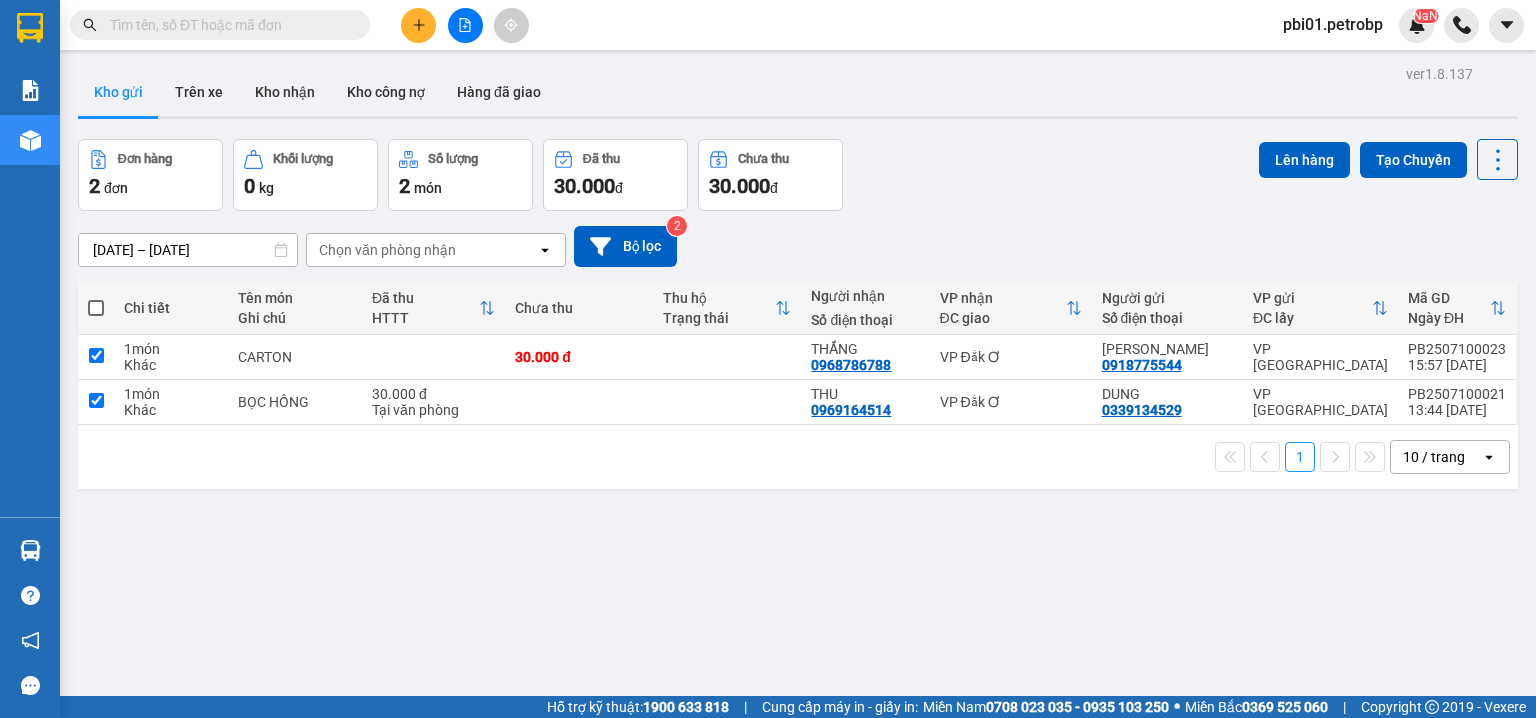 checkbox on "true" 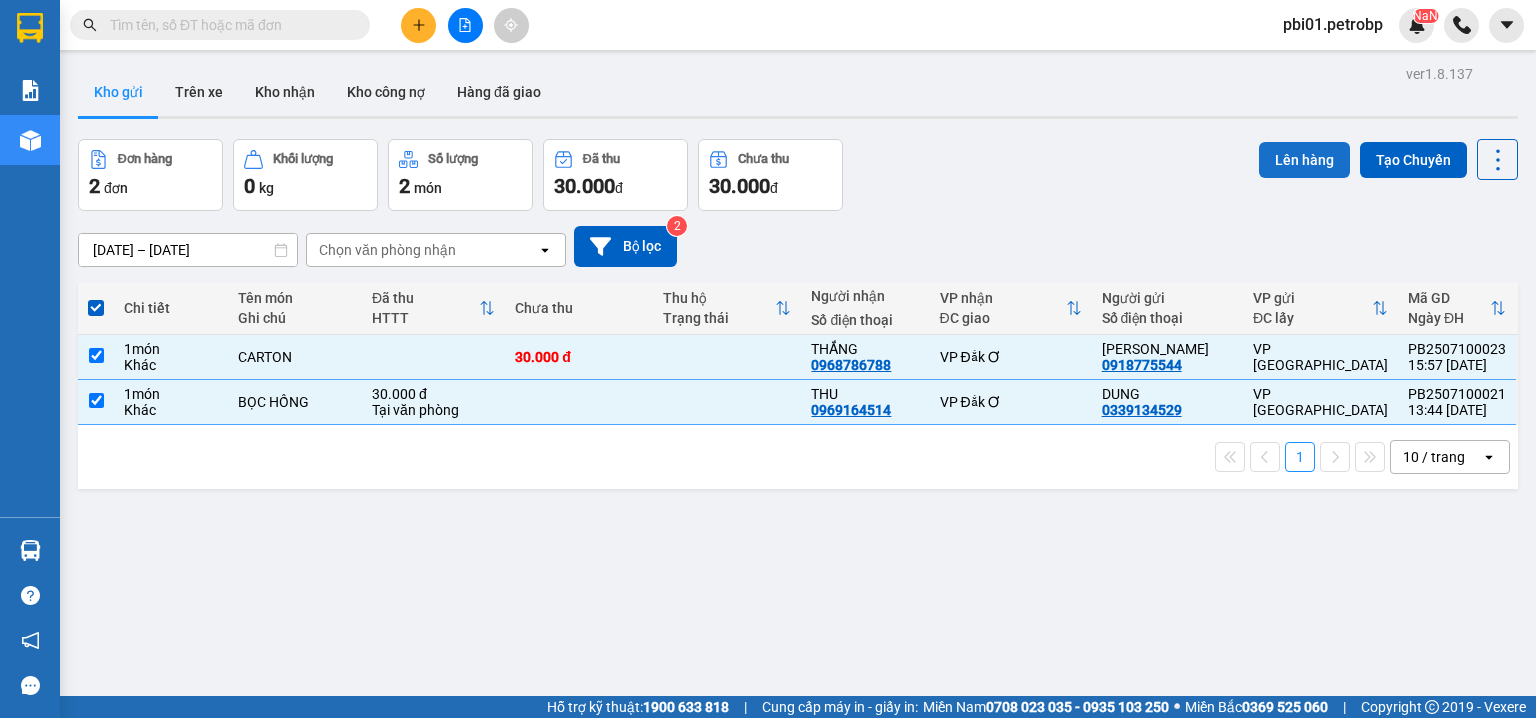 click on "Lên hàng" at bounding box center [1304, 160] 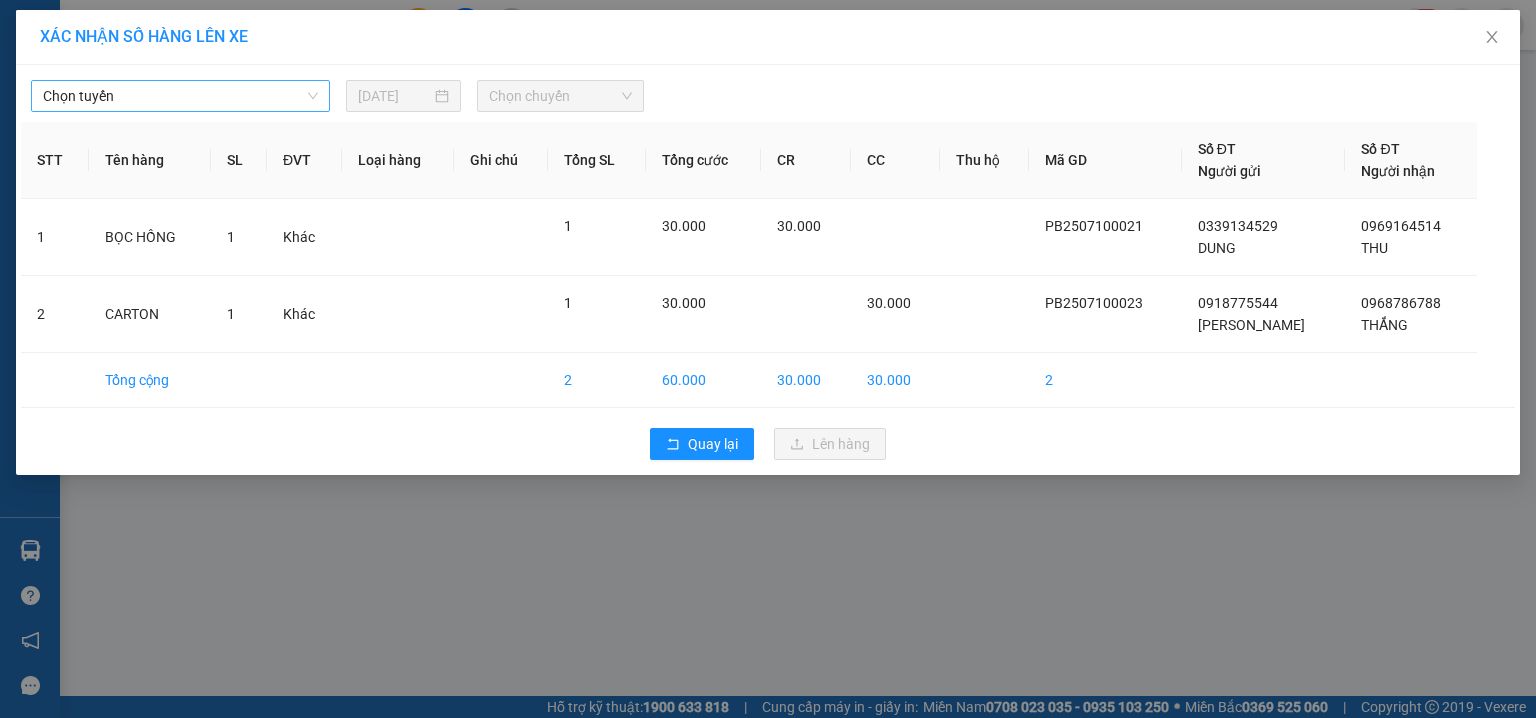 click on "Chọn tuyến" at bounding box center (180, 96) 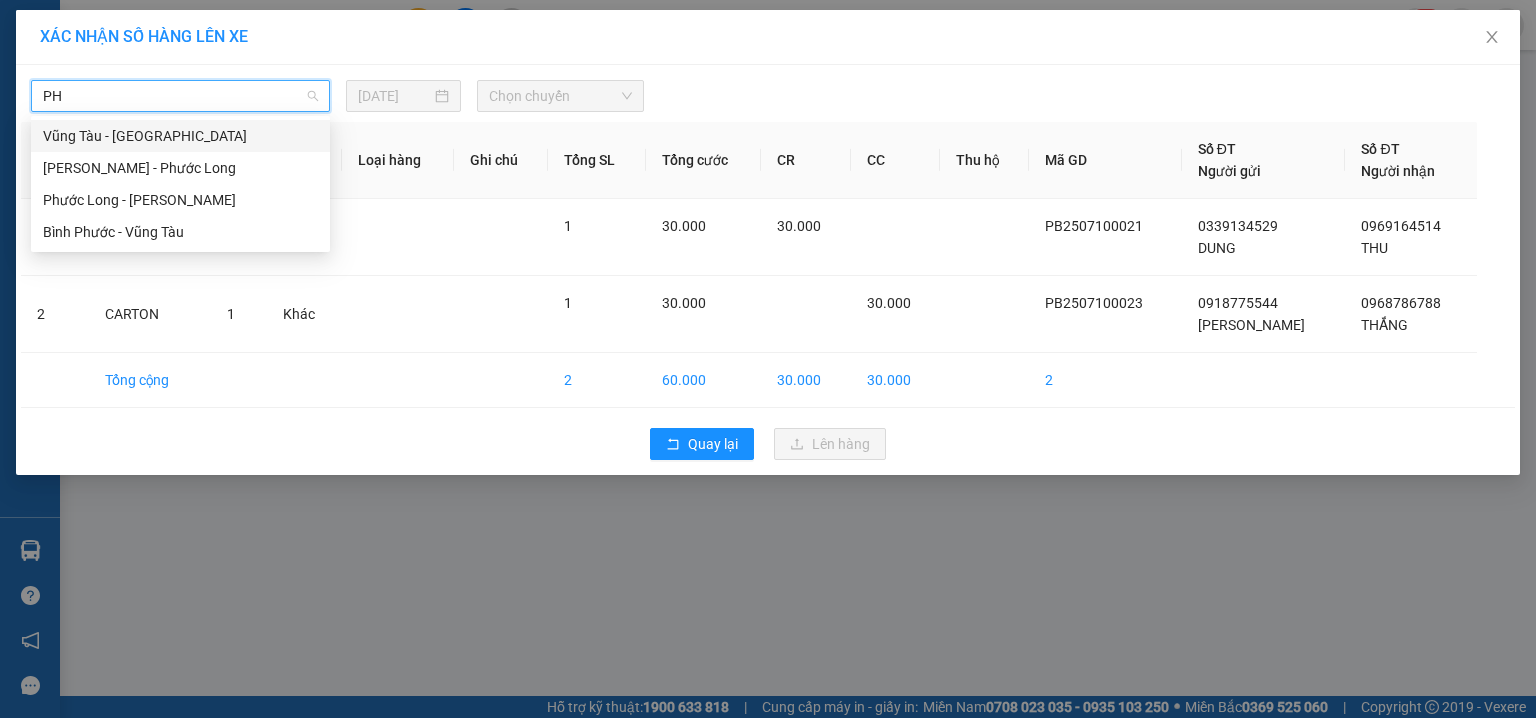 type on "P" 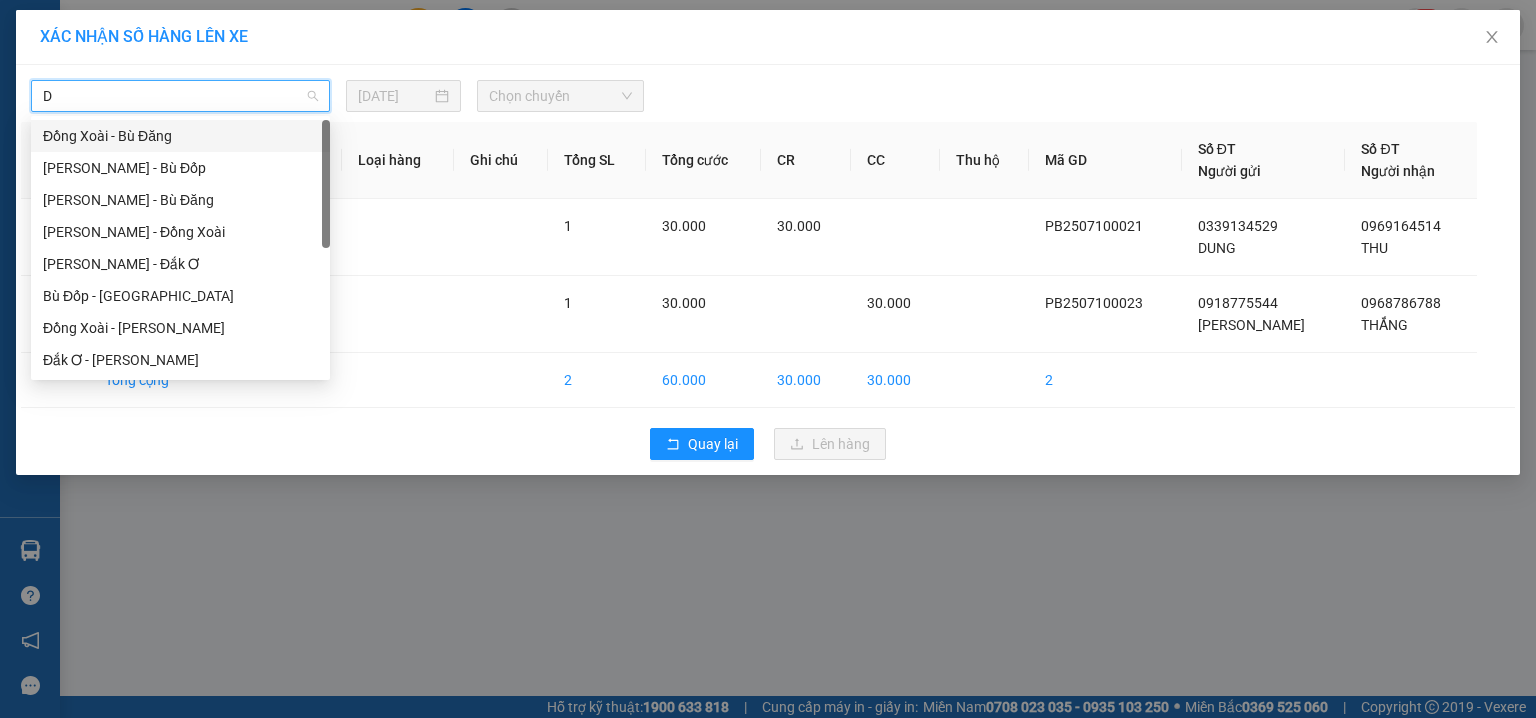 type on "DA" 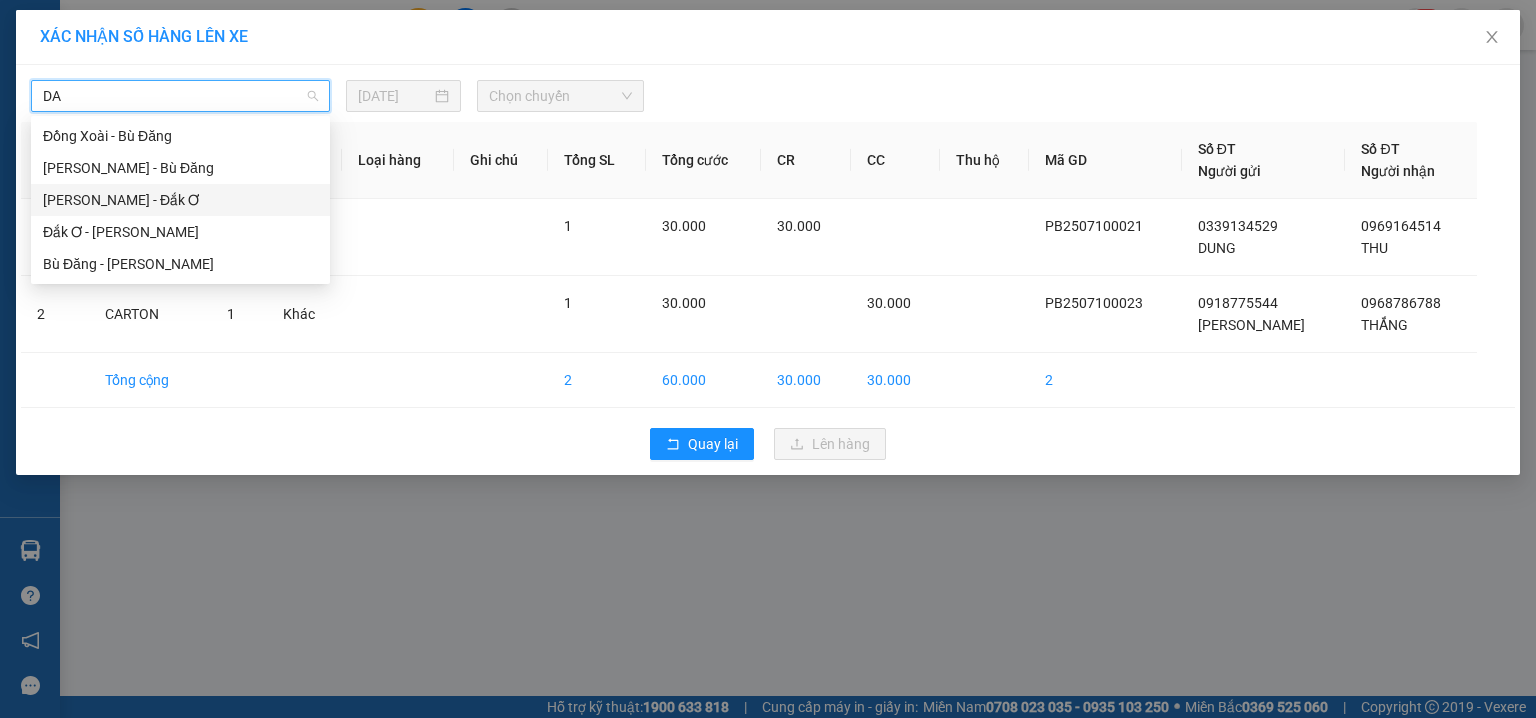 drag, startPoint x: 105, startPoint y: 201, endPoint x: 184, endPoint y: 177, distance: 82.565125 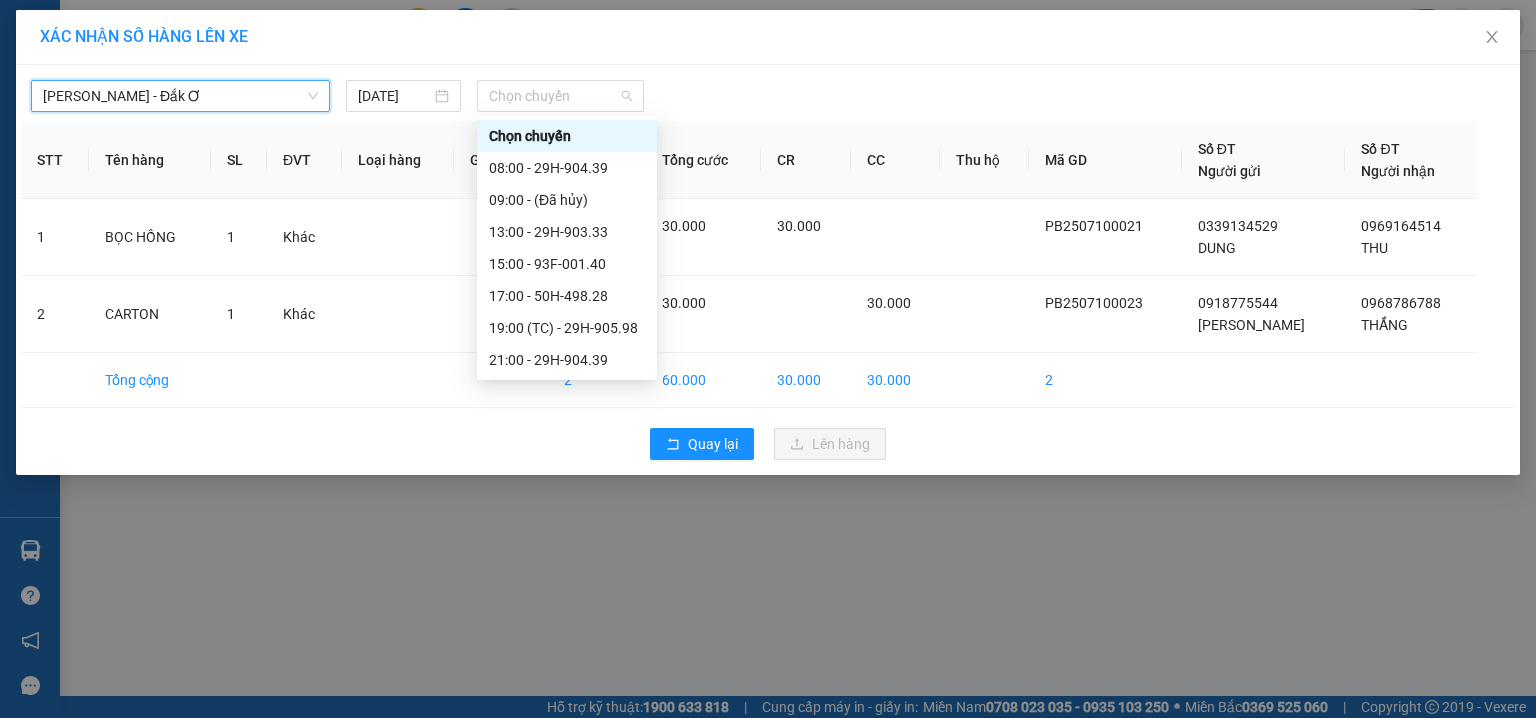 drag, startPoint x: 553, startPoint y: 96, endPoint x: 657, endPoint y: 124, distance: 107.70329 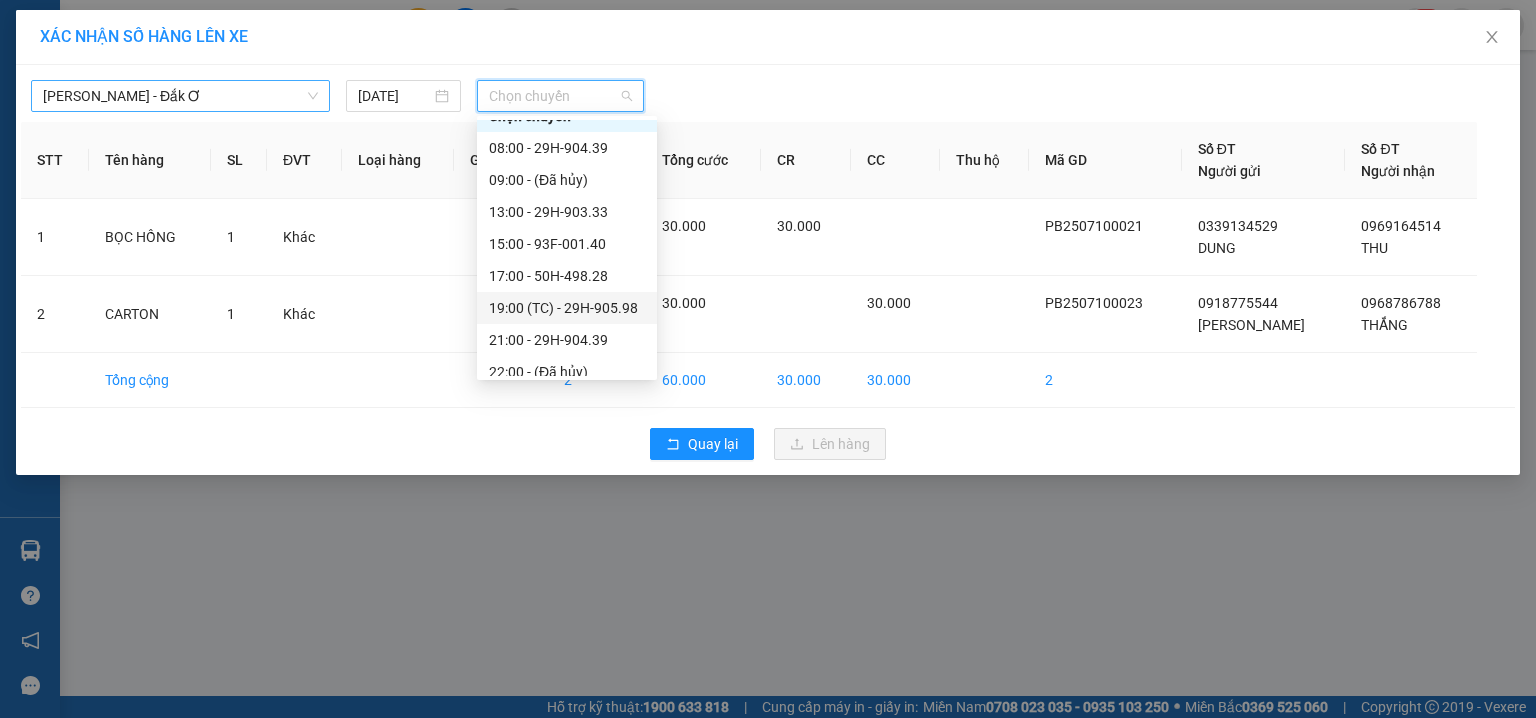 scroll, scrollTop: 26, scrollLeft: 0, axis: vertical 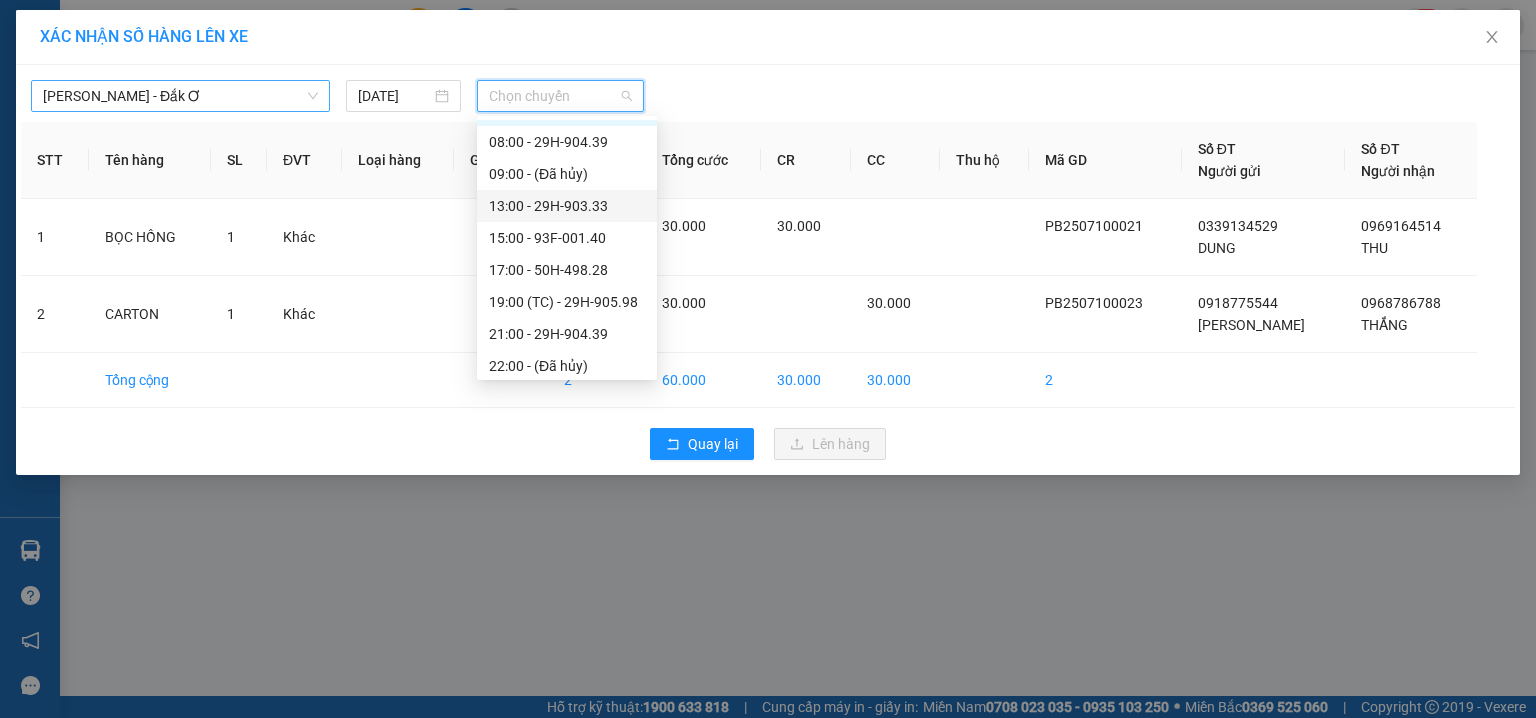 click on "13:00     - 29H-903.33" at bounding box center [567, 206] 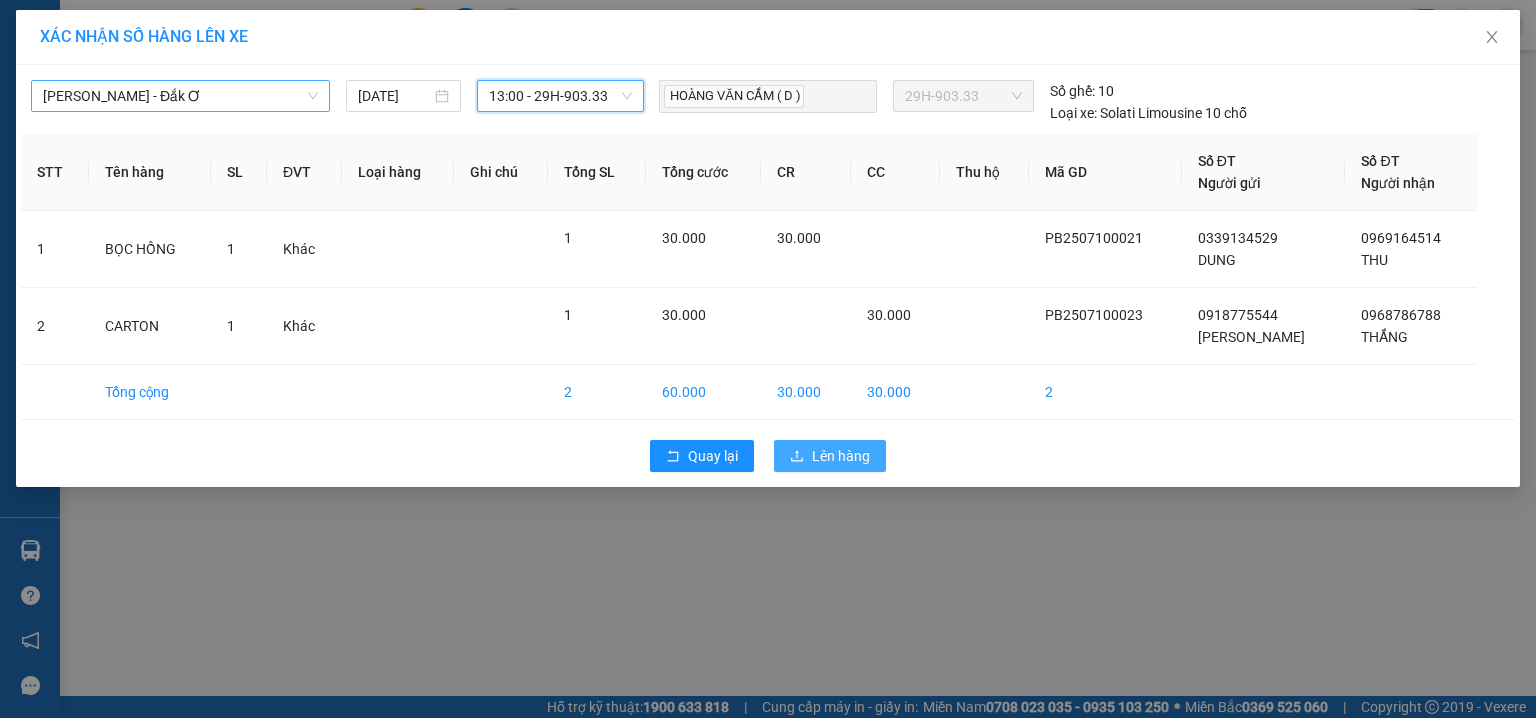 click on "Lên hàng" at bounding box center [841, 456] 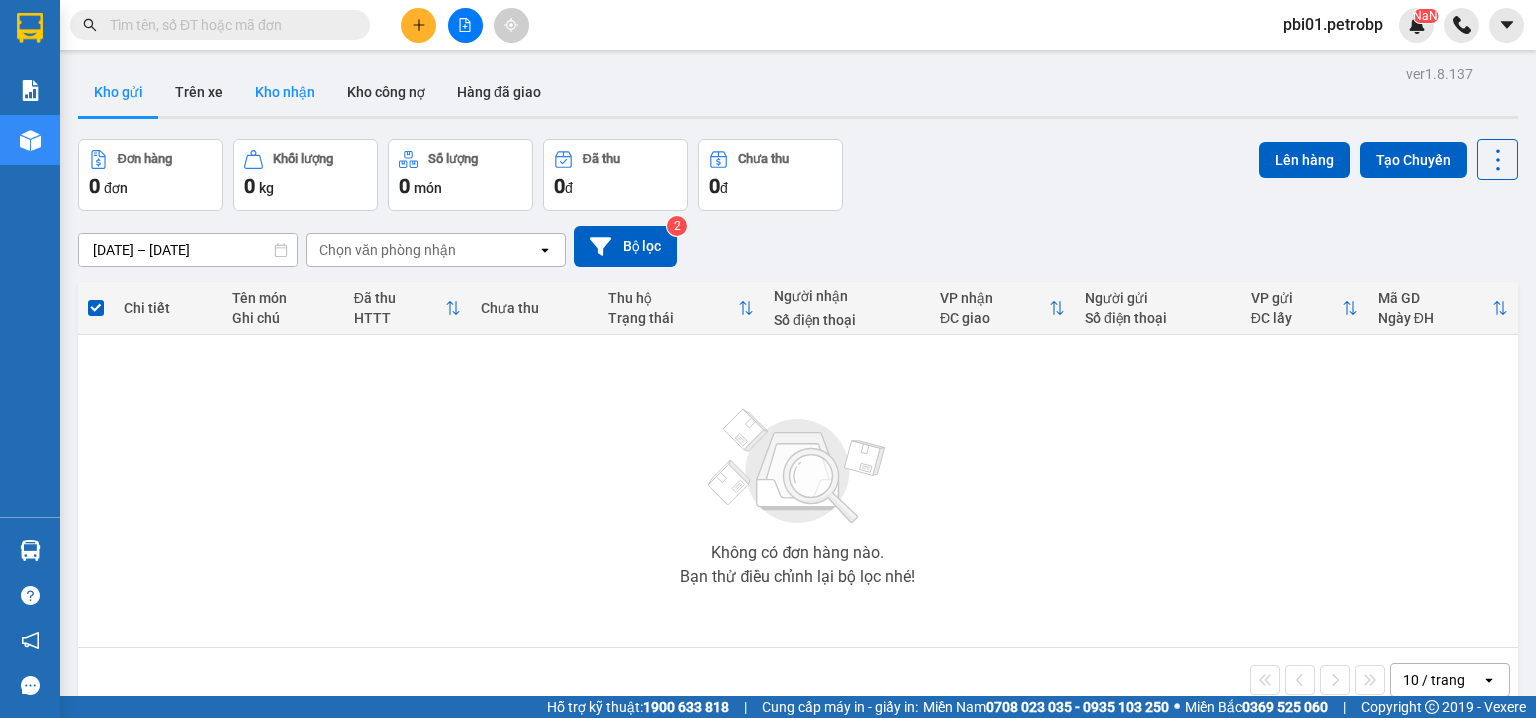 click on "Kho nhận" at bounding box center [285, 92] 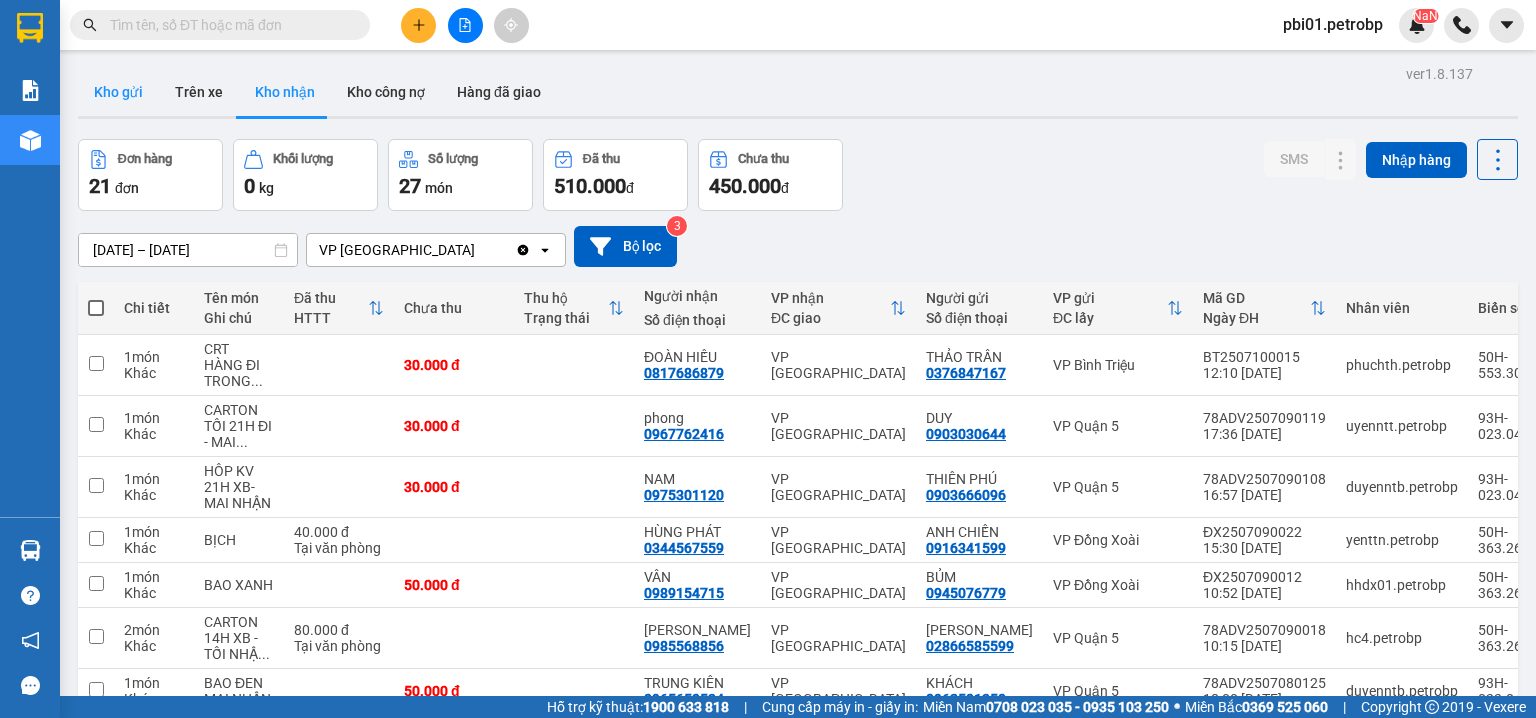 click on "Kho gửi" at bounding box center (118, 92) 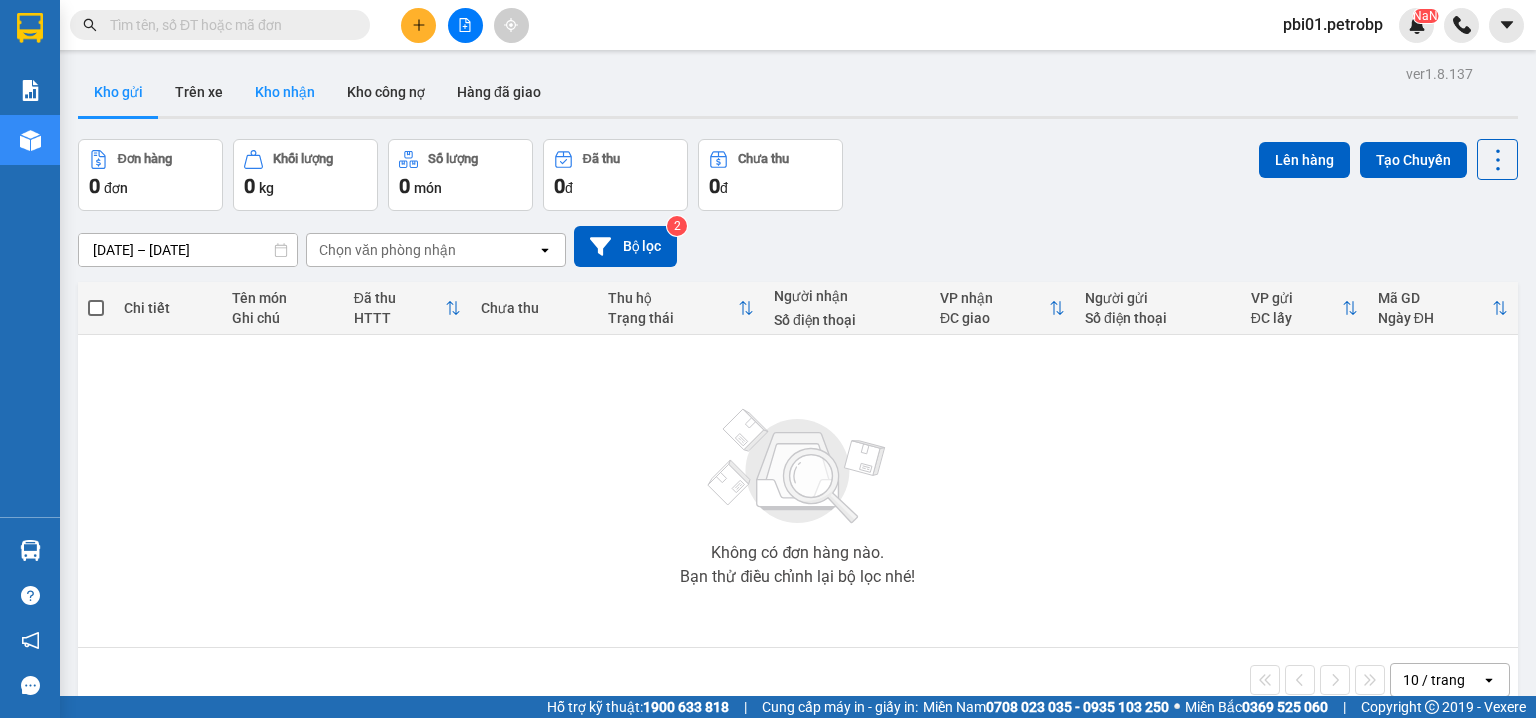 click on "Kho nhận" at bounding box center (285, 92) 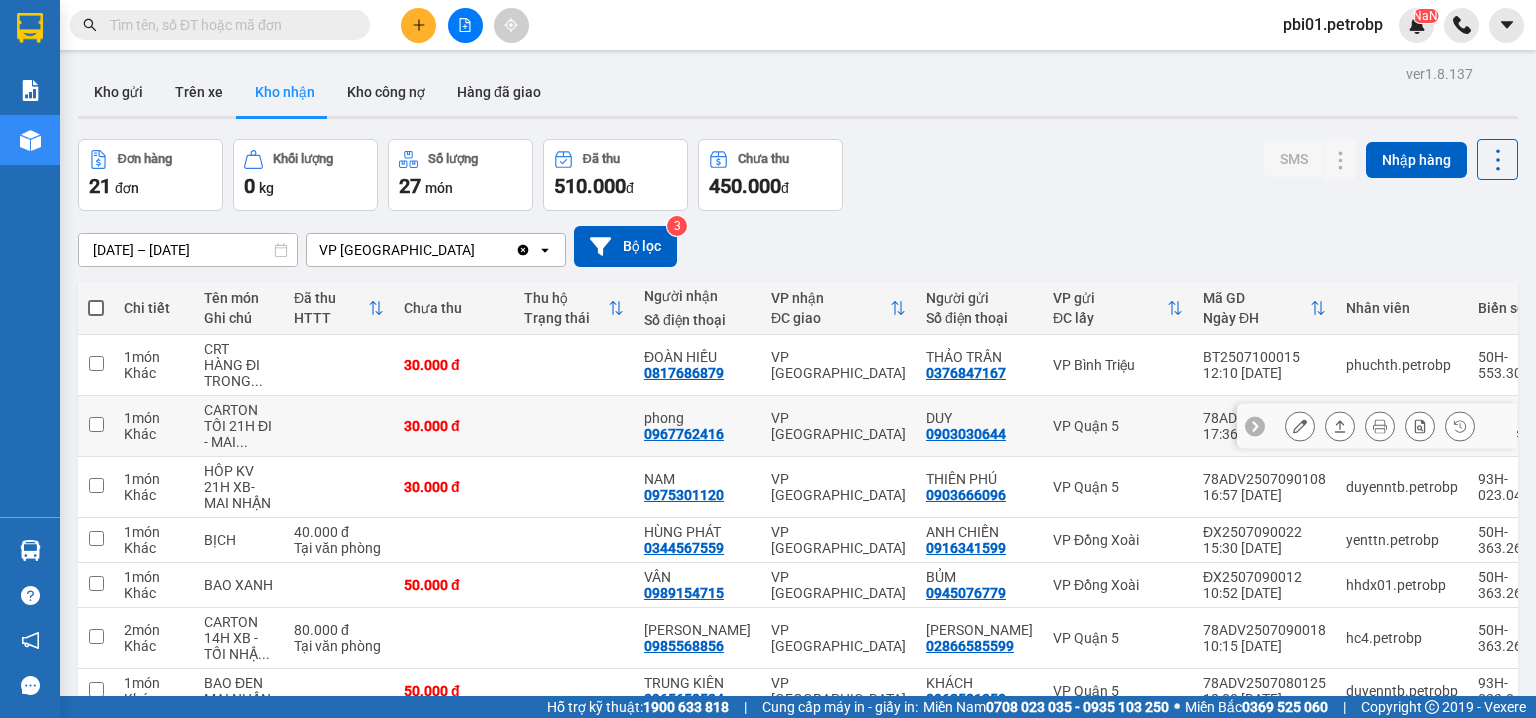 scroll, scrollTop: 272, scrollLeft: 0, axis: vertical 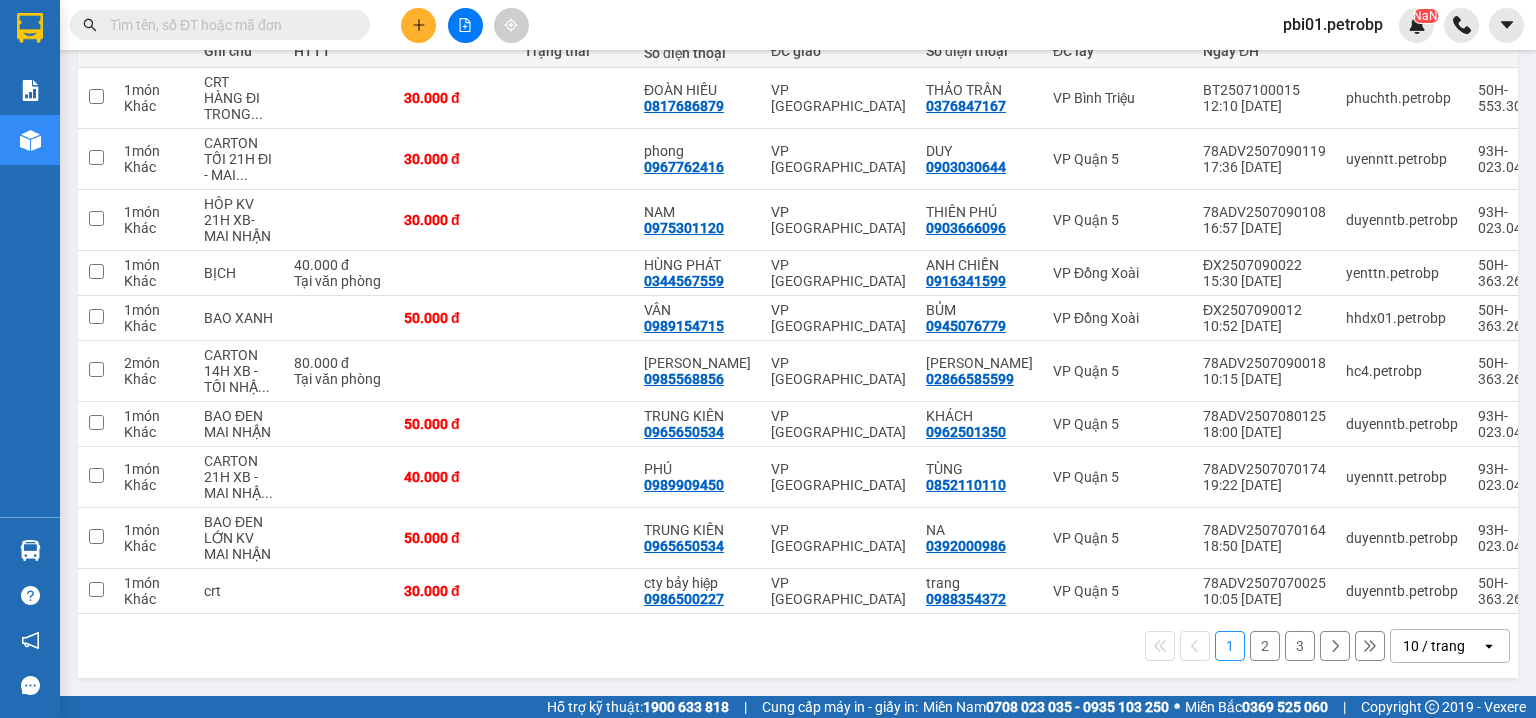 click on "2" at bounding box center (1265, 646) 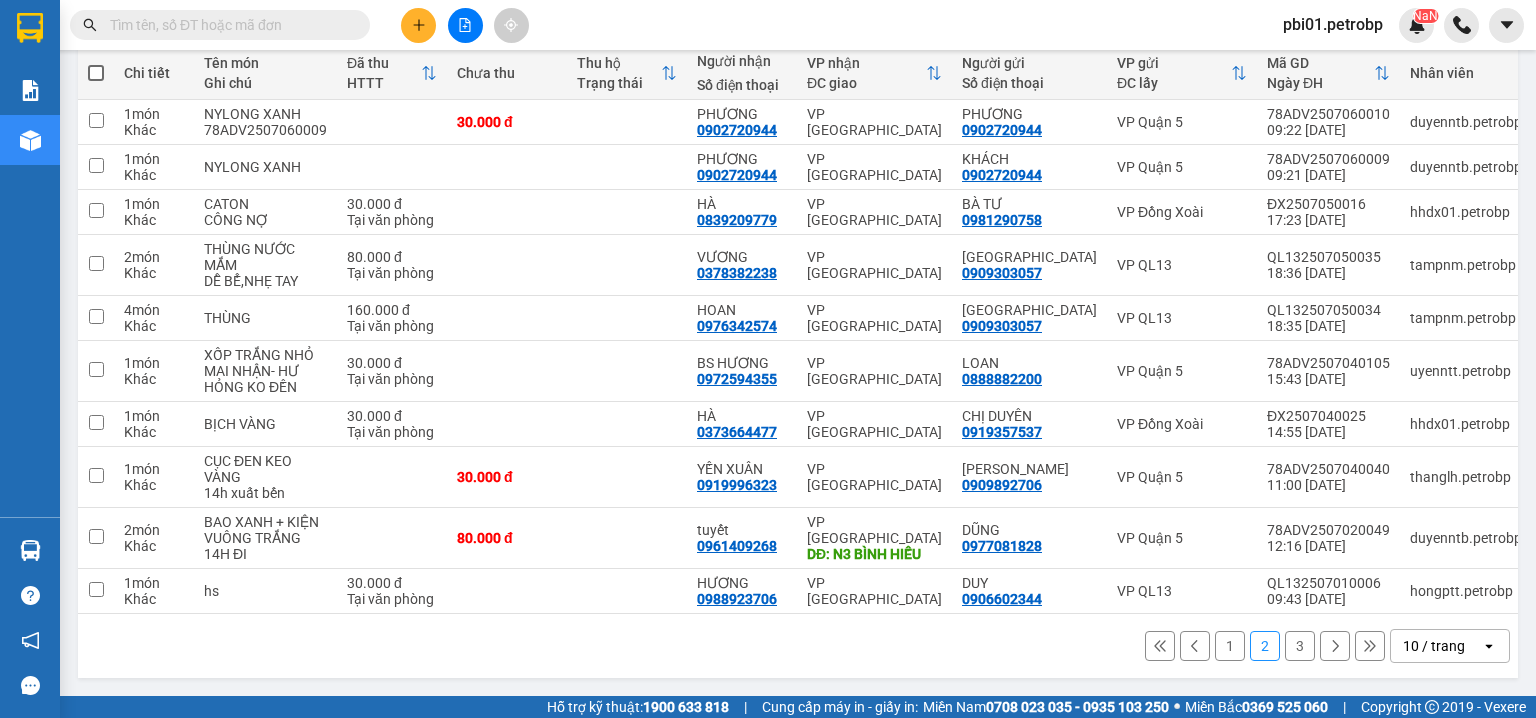 scroll, scrollTop: 240, scrollLeft: 0, axis: vertical 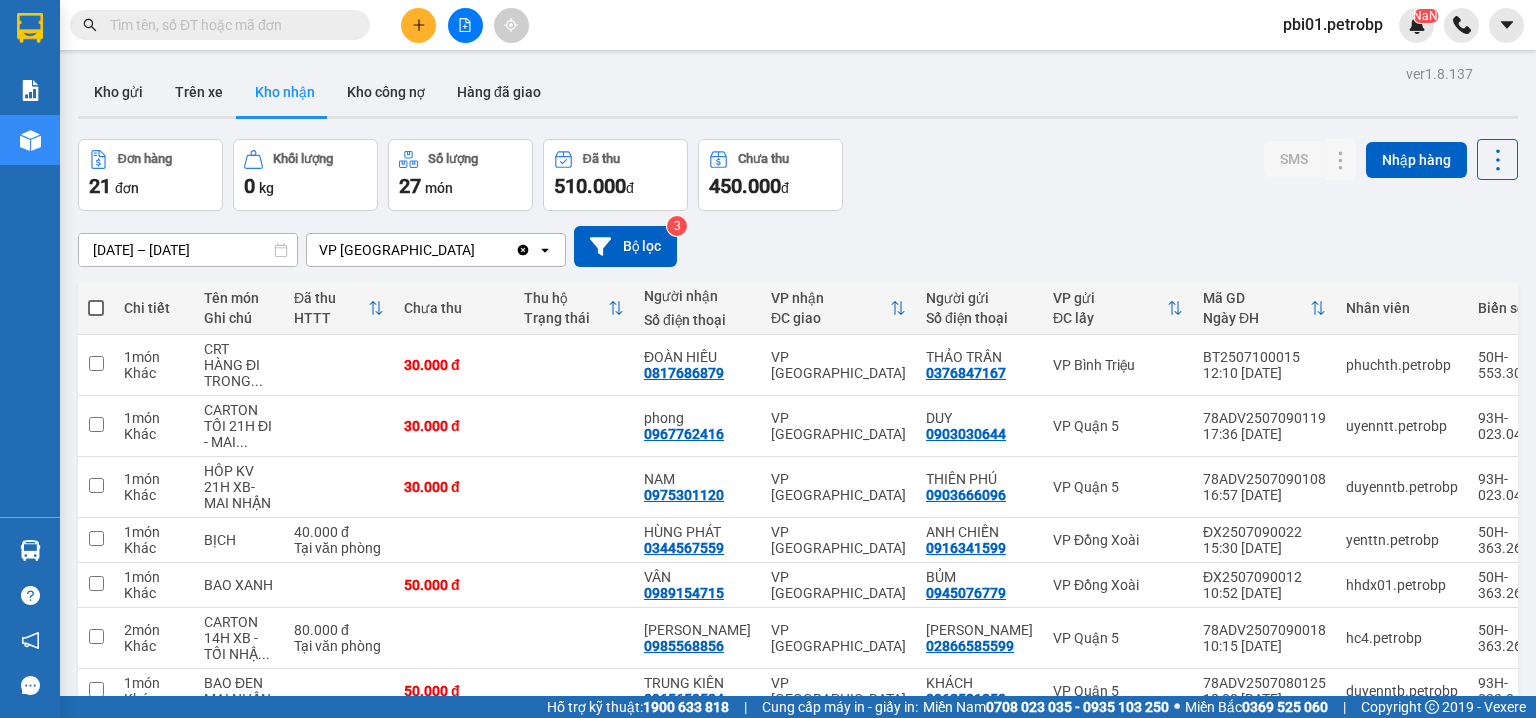 click 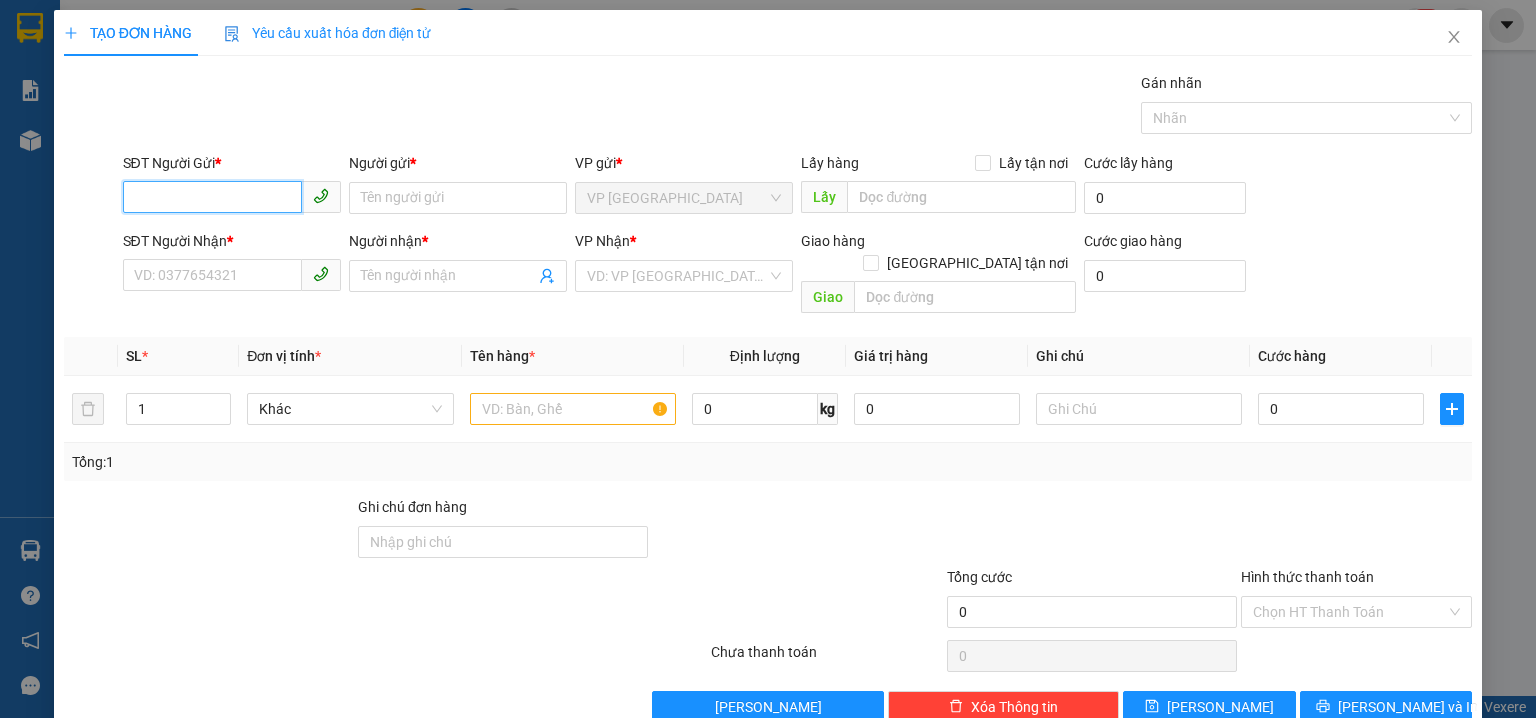 click on "SĐT Người Gửi  *" at bounding box center (212, 197) 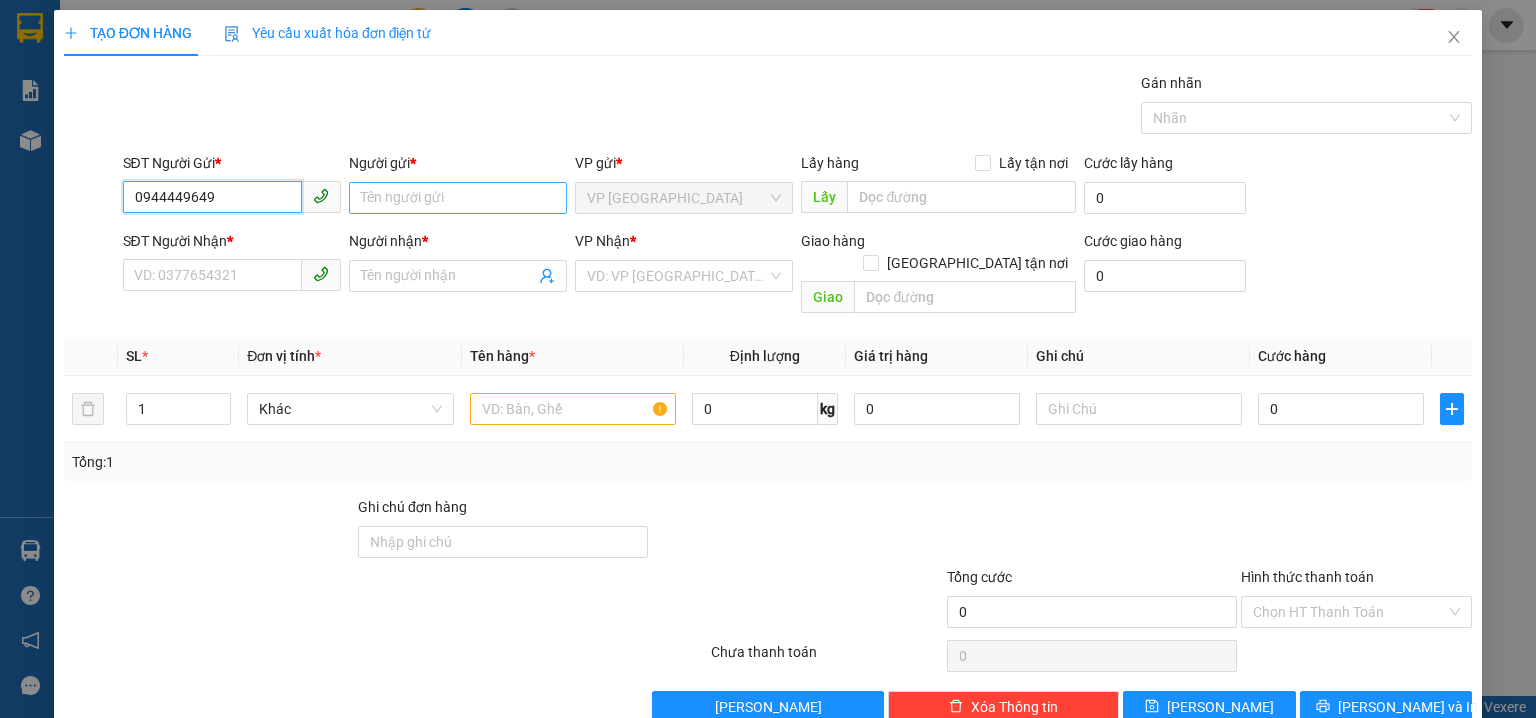 type on "0944449649" 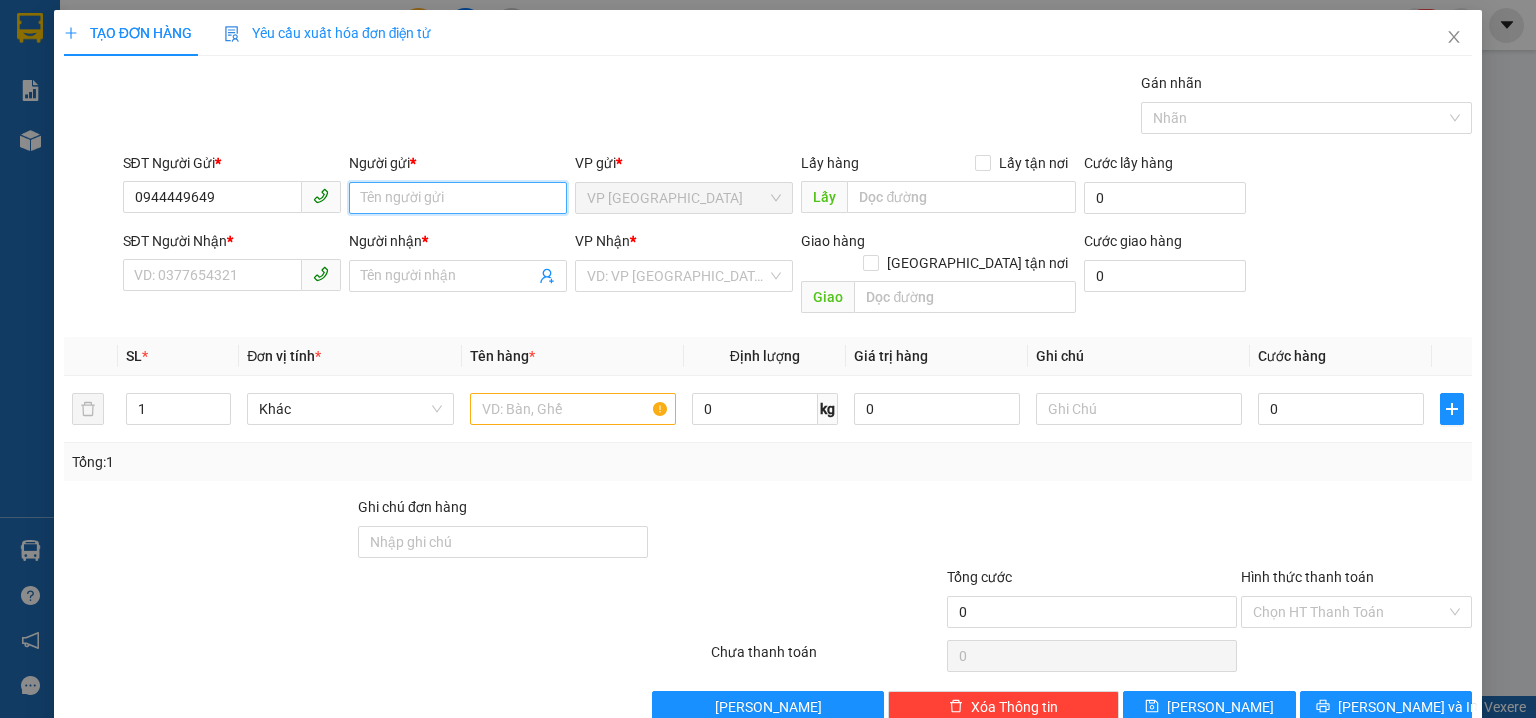 click on "Người gửi  *" at bounding box center [458, 198] 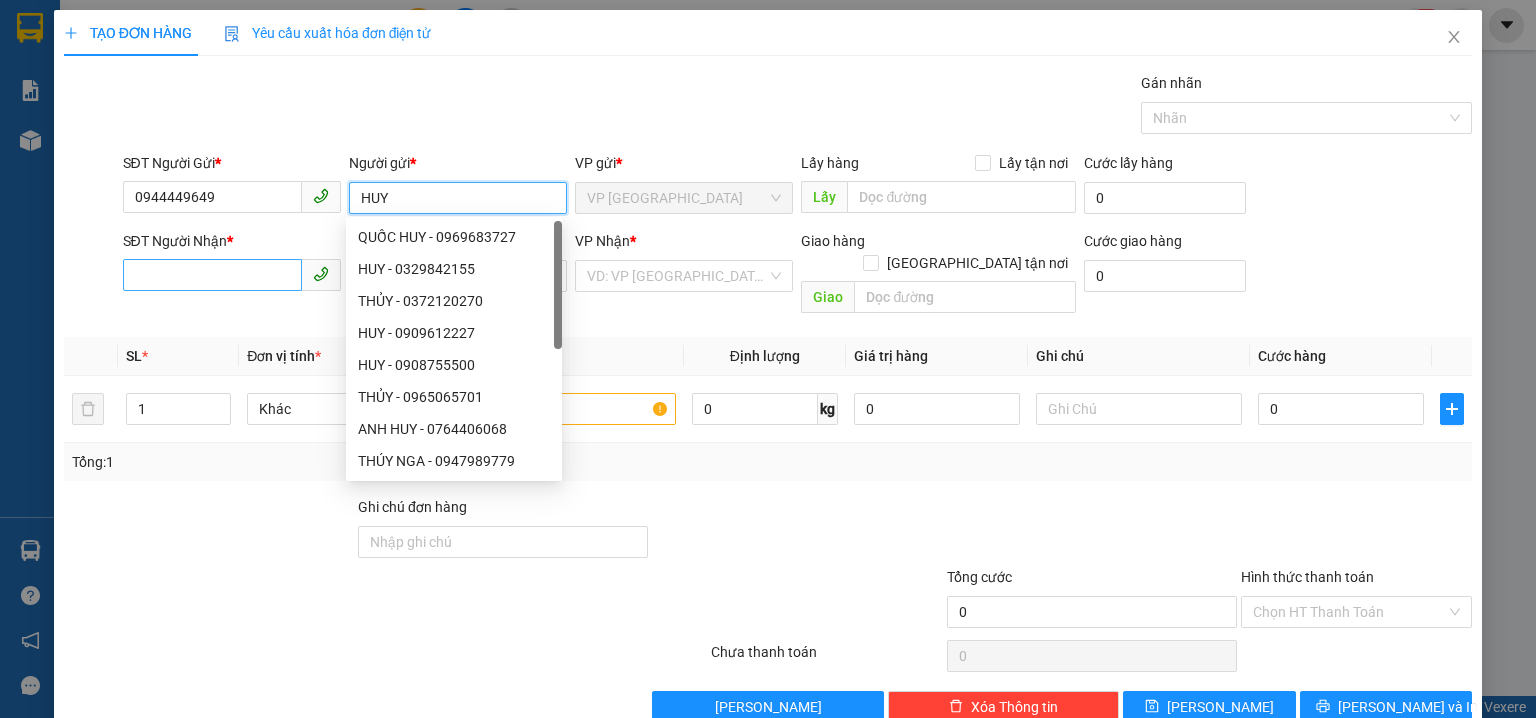 type on "HUY" 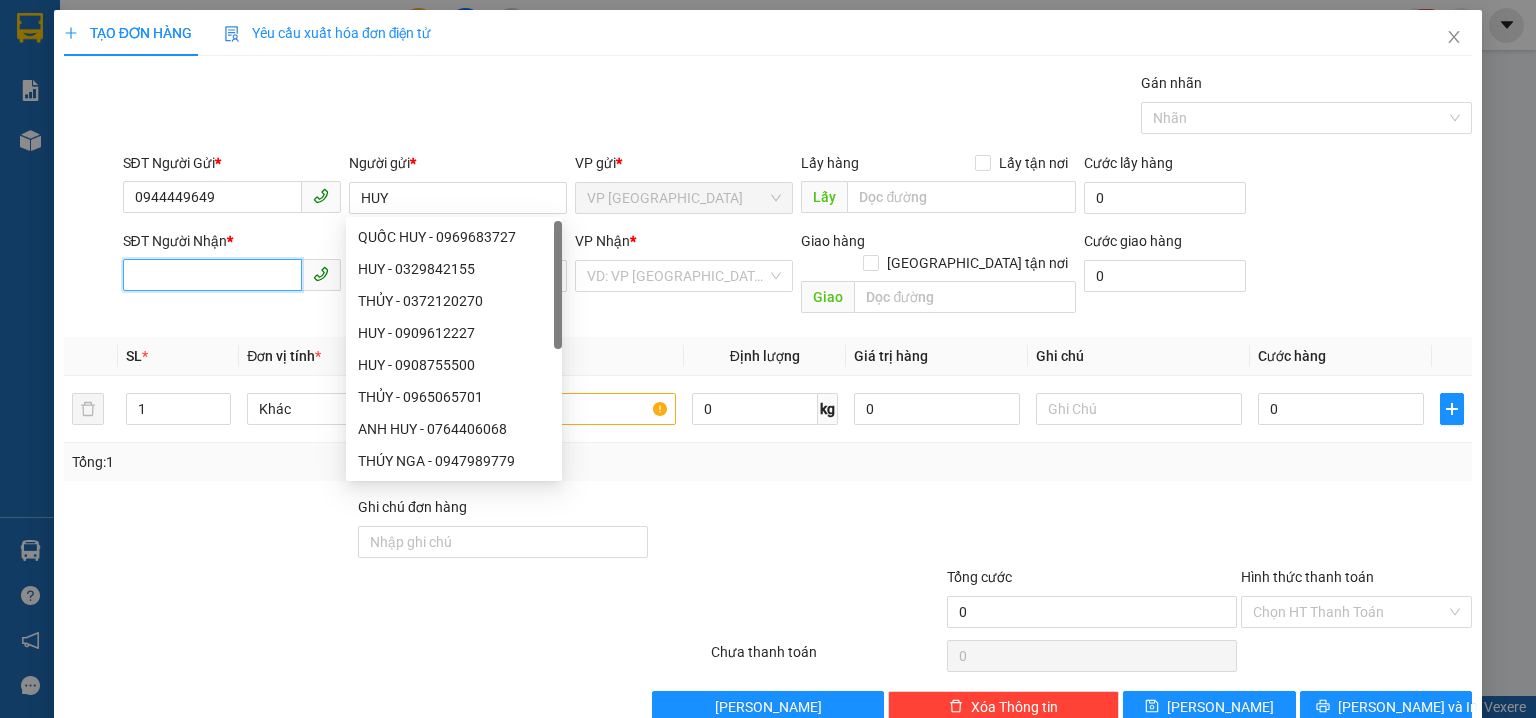 click on "SĐT Người Nhận  *" at bounding box center [212, 275] 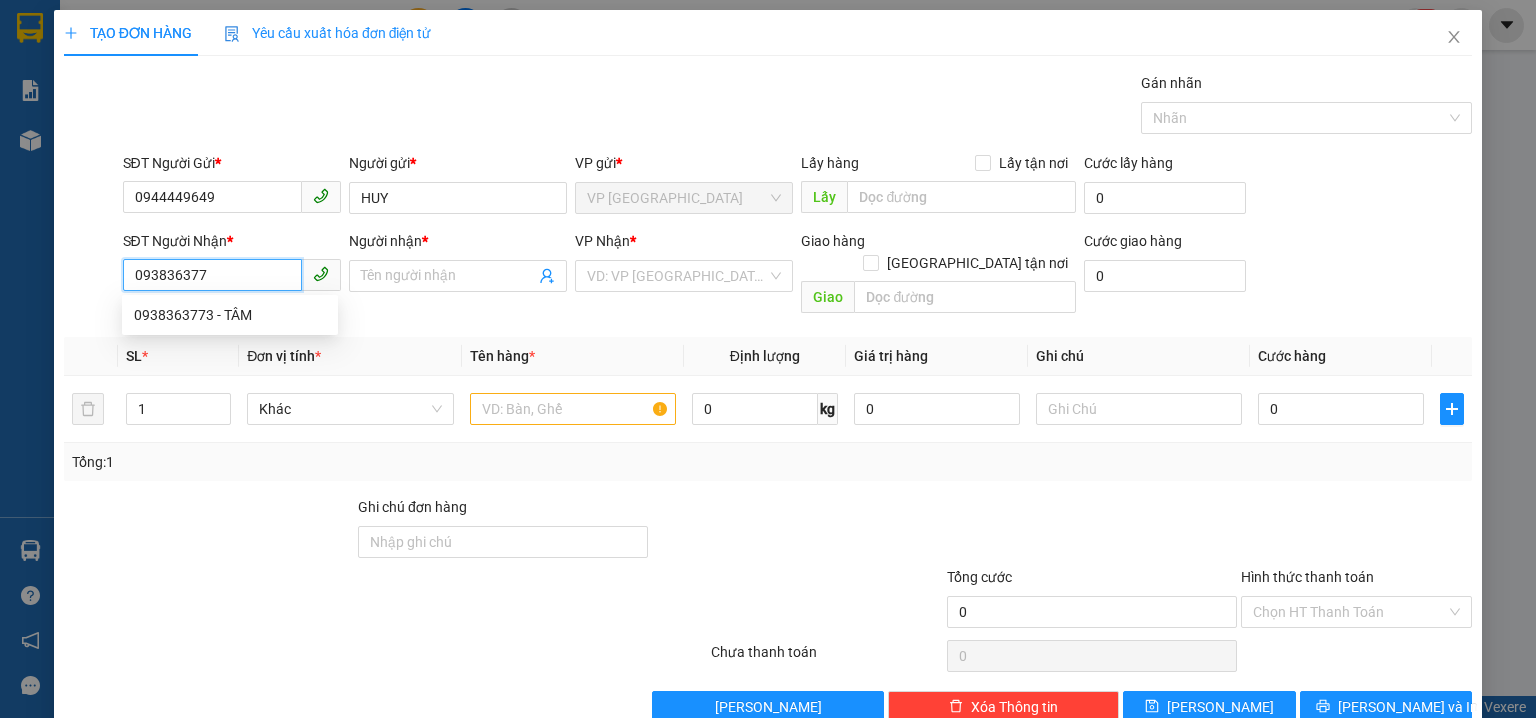type on "0938363773" 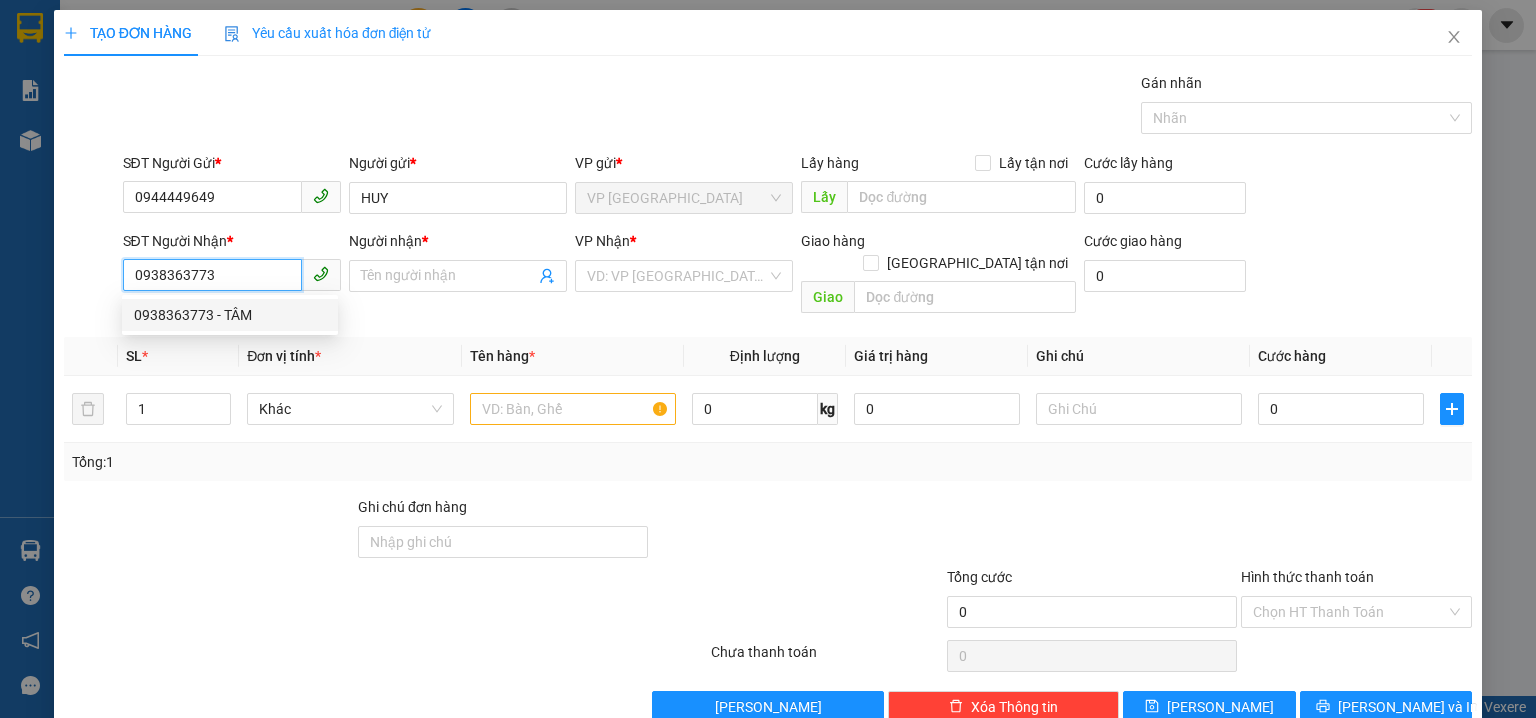 click on "0938363773 - TÂM" at bounding box center [230, 315] 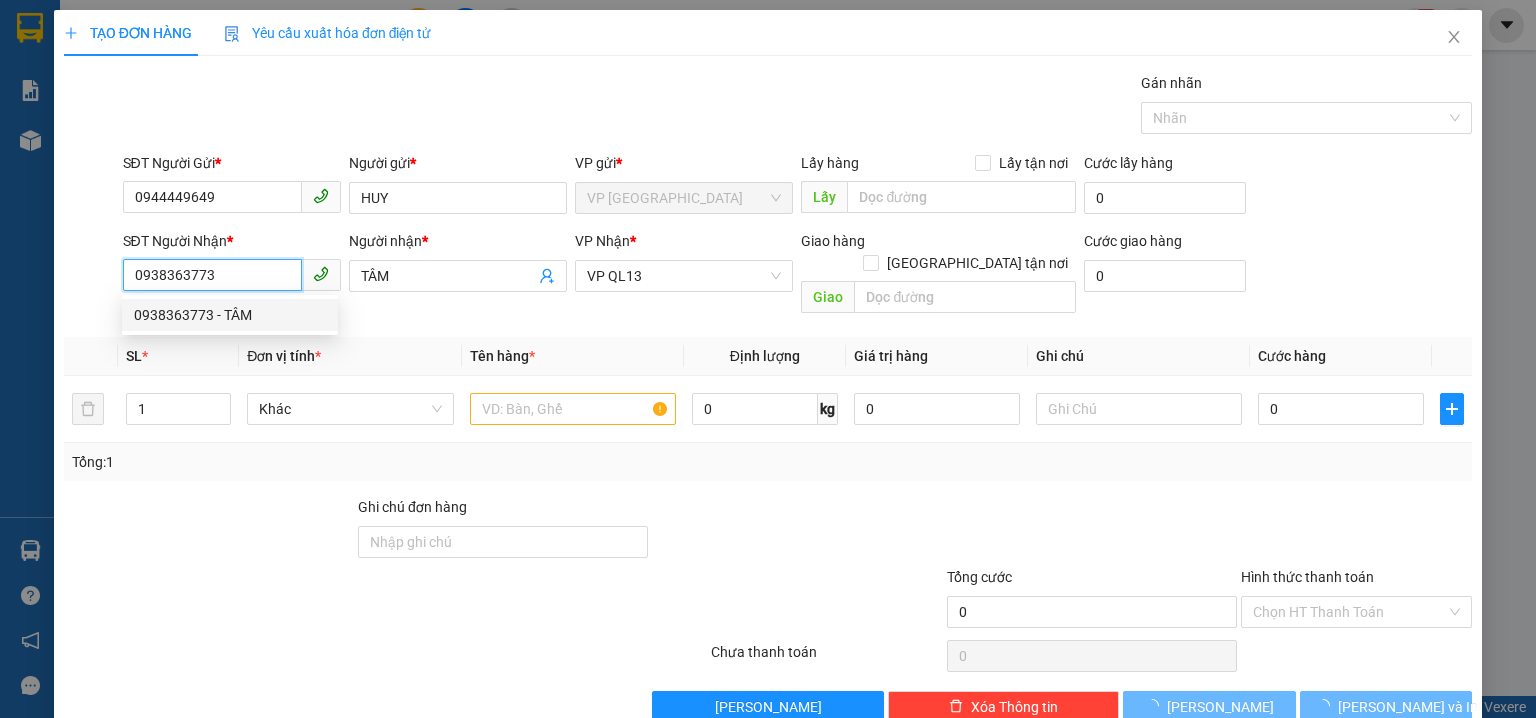 type on "30.000" 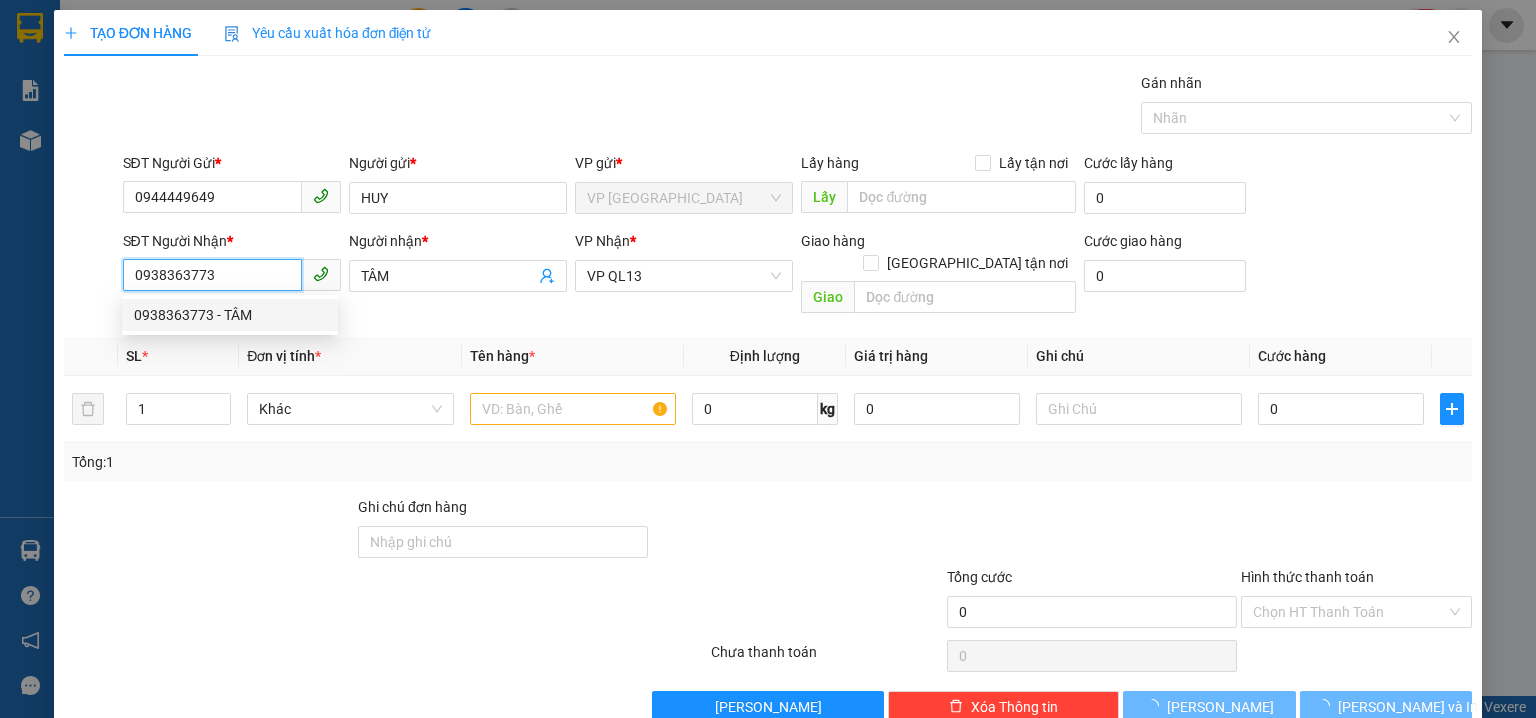 type on "30.000" 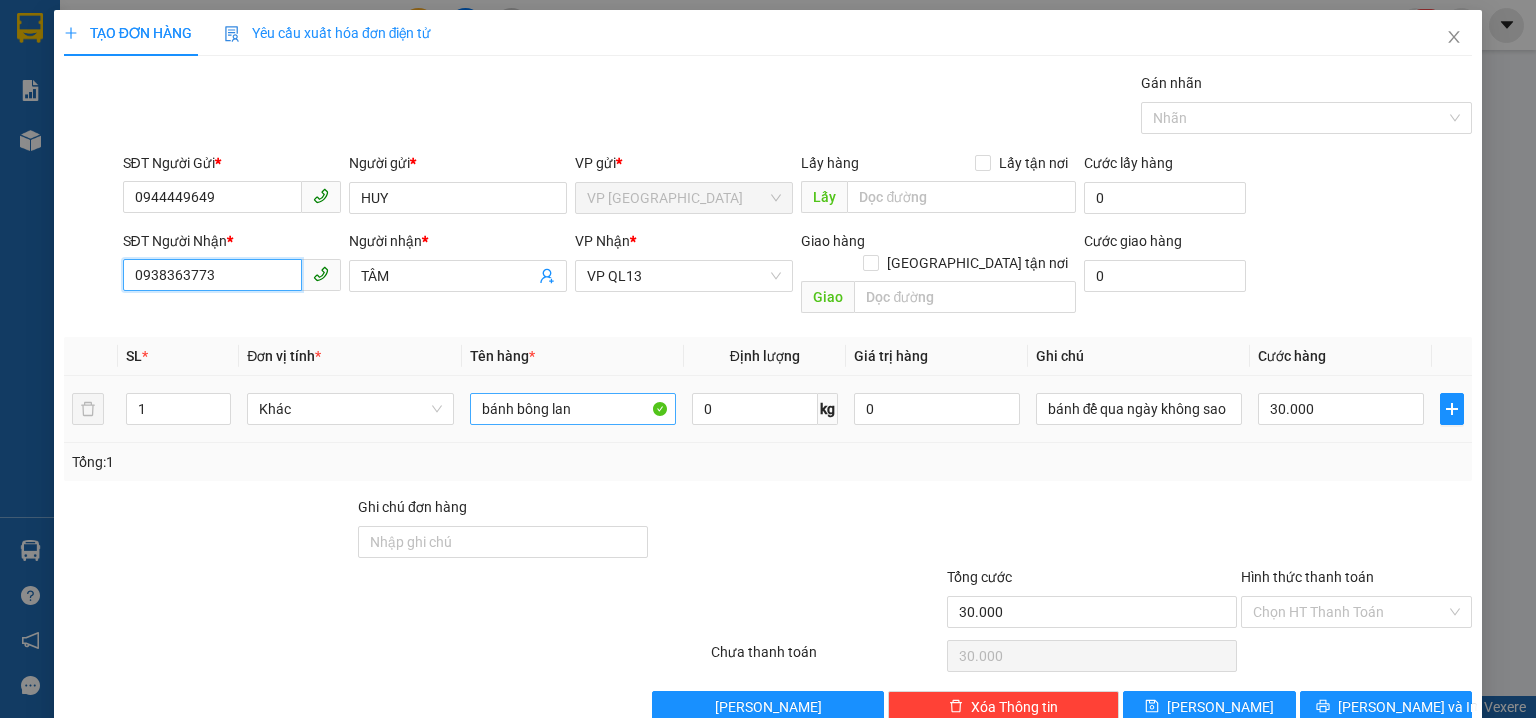 type on "0938363773" 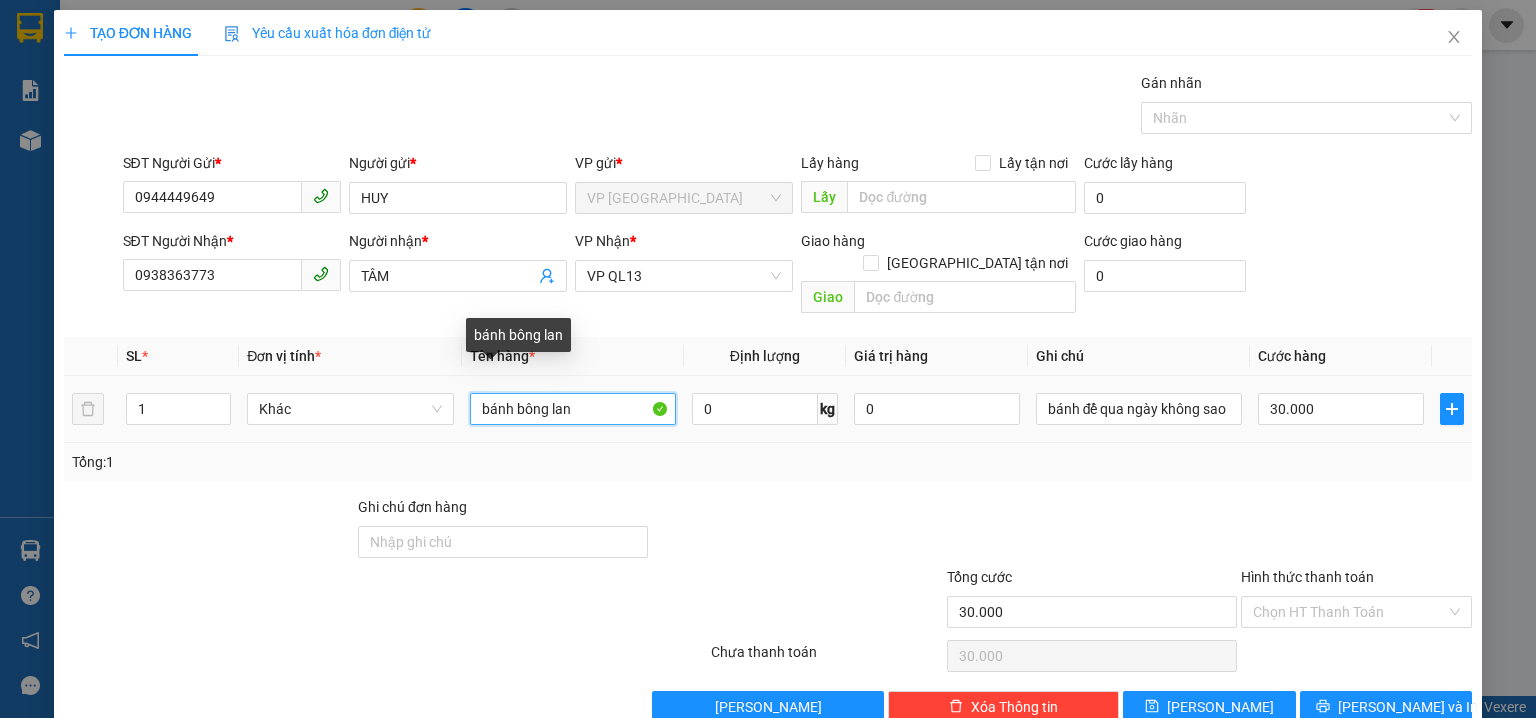 click on "bánh bông lan" at bounding box center [573, 409] 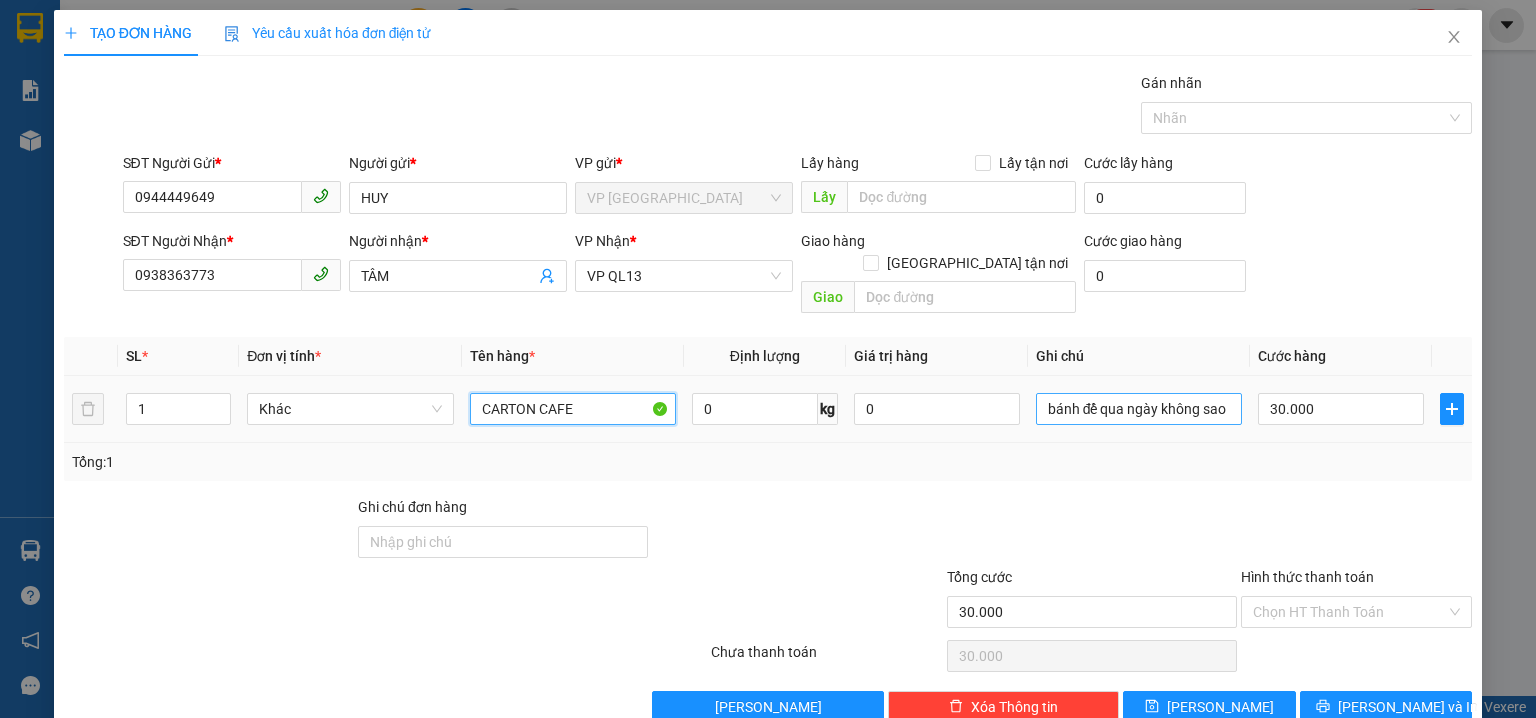 type on "CARTON CAFE" 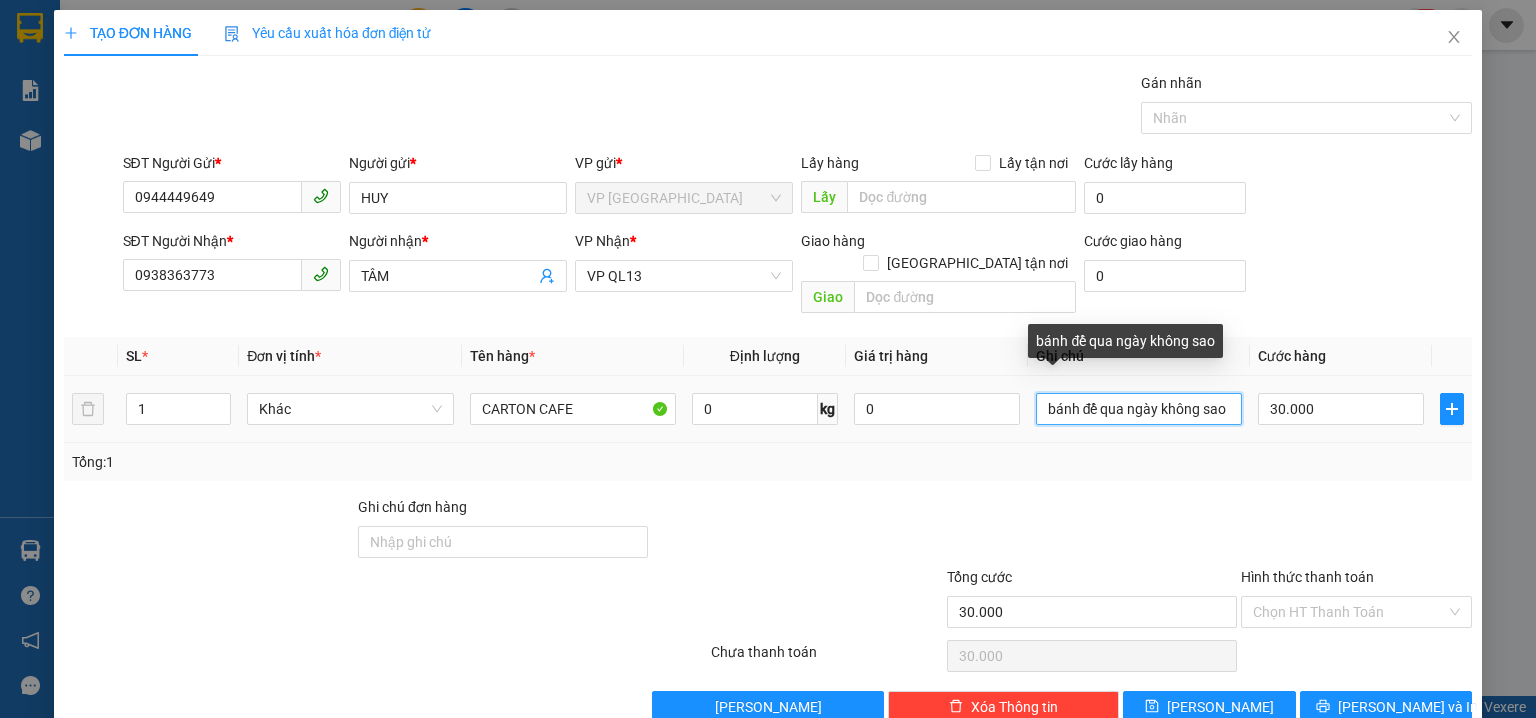 click on "bánh để qua ngày không sao" at bounding box center [1139, 409] 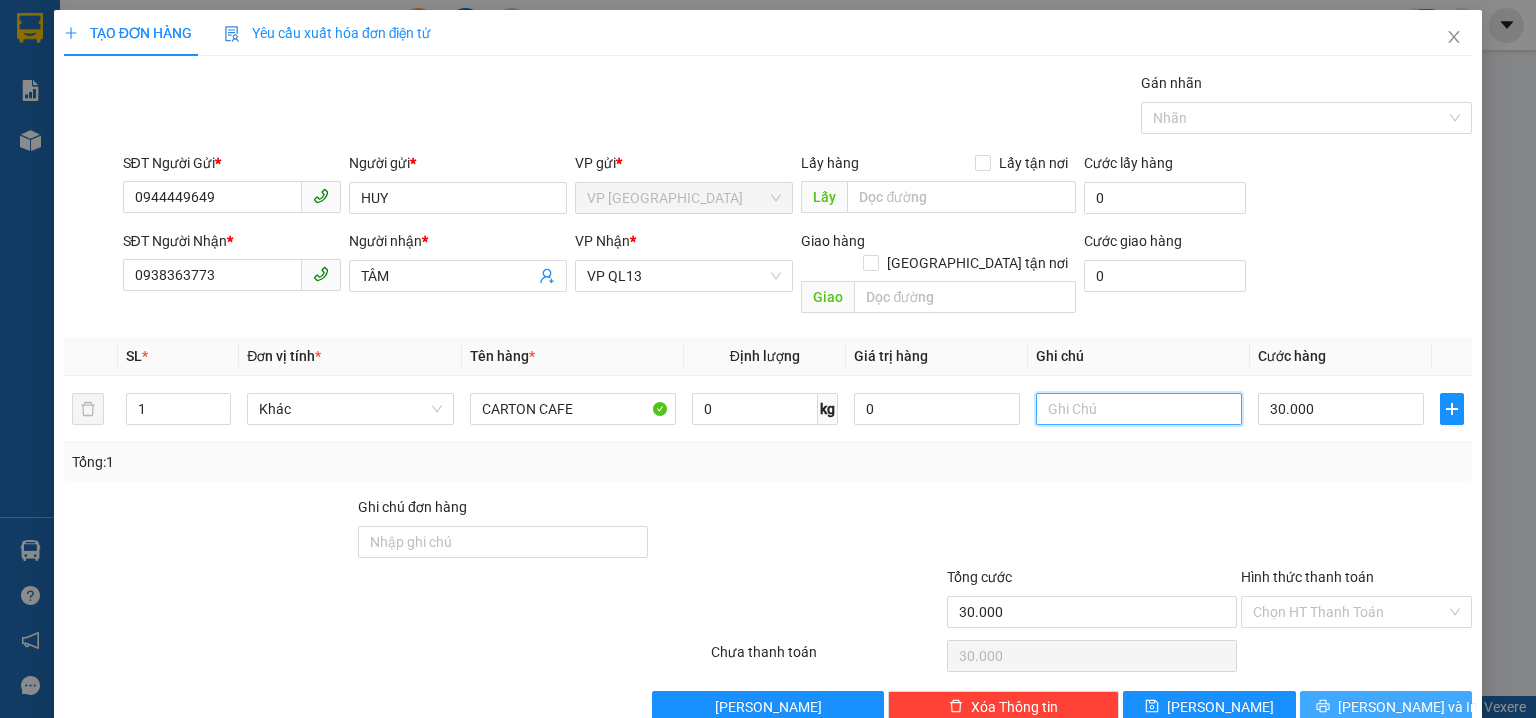 type 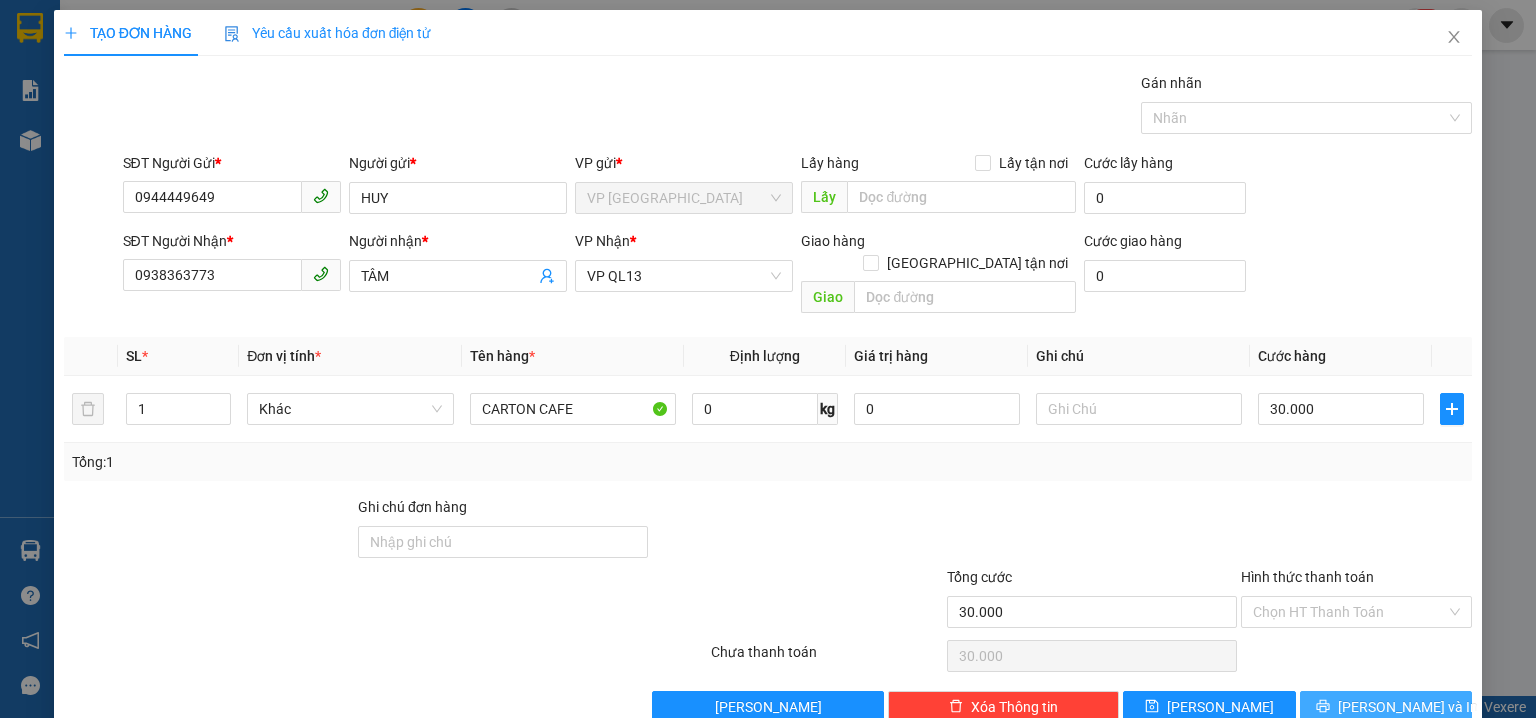 click on "Lưu và In" at bounding box center (1408, 707) 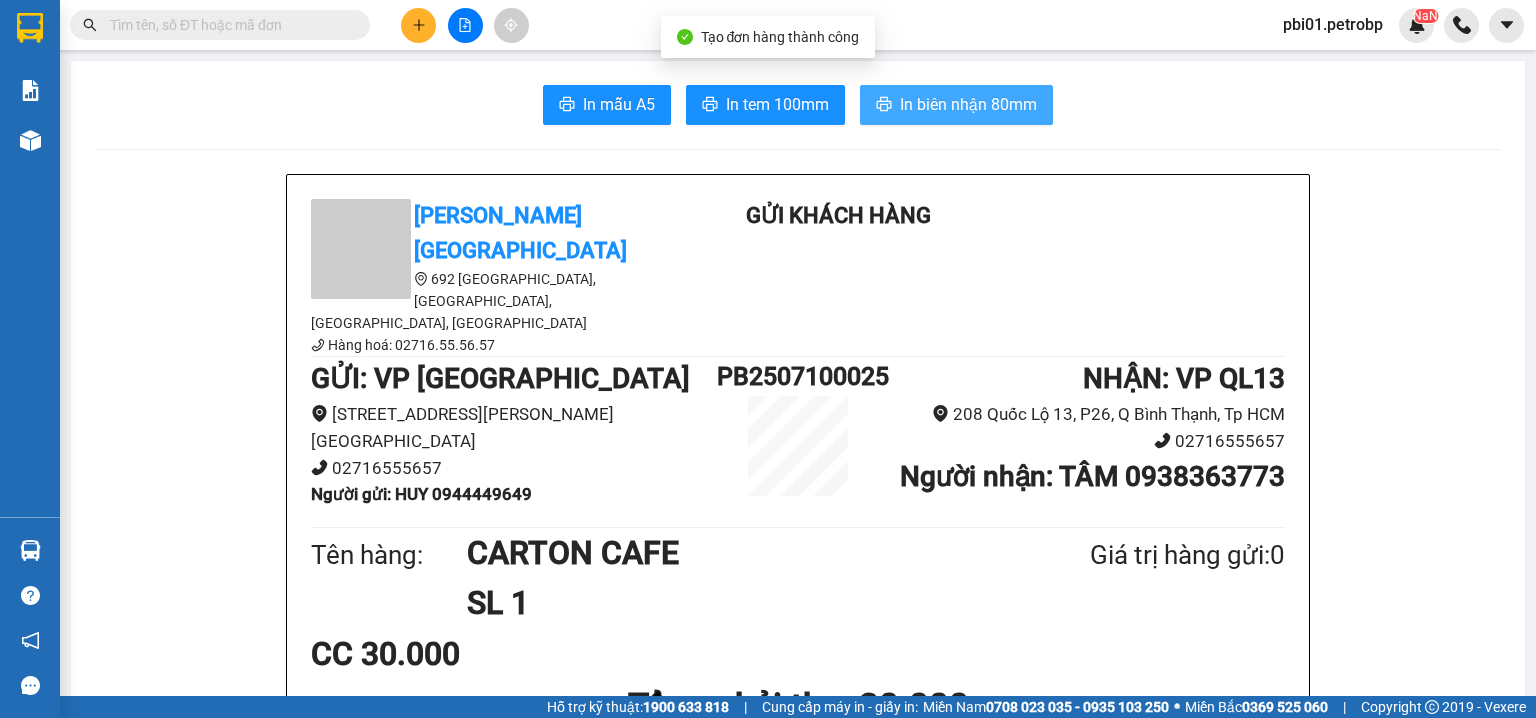 click on "In biên nhận 80mm" at bounding box center (968, 104) 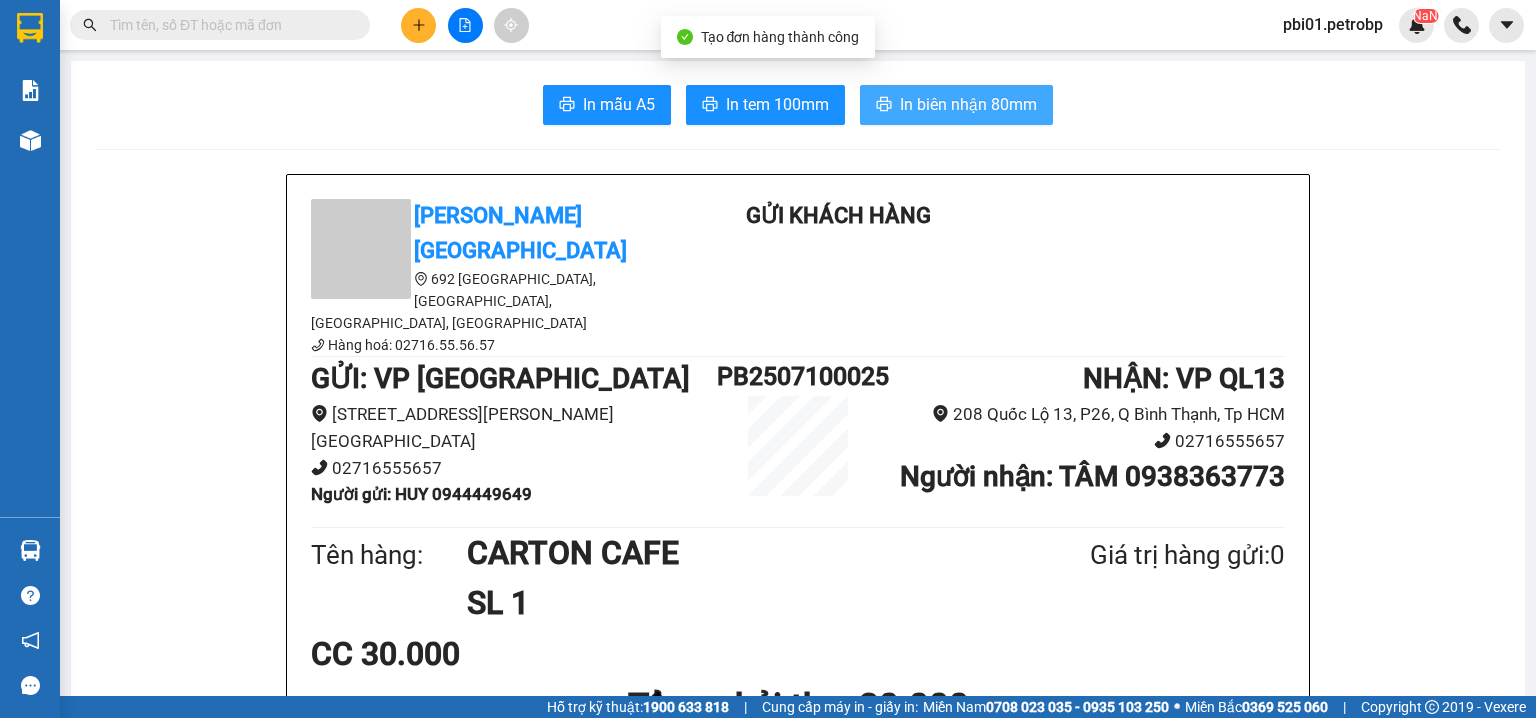 scroll, scrollTop: 0, scrollLeft: 0, axis: both 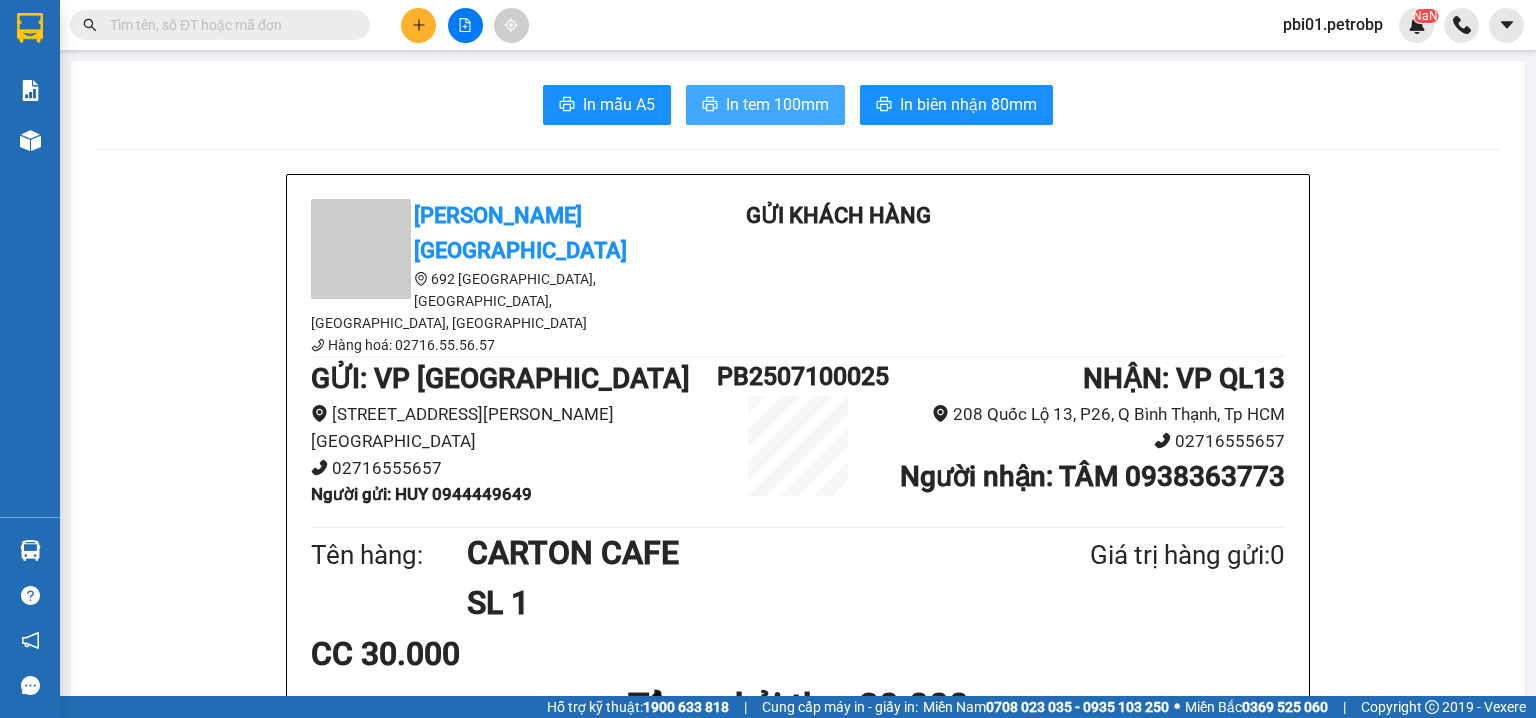 click on "In tem 100mm" at bounding box center [777, 104] 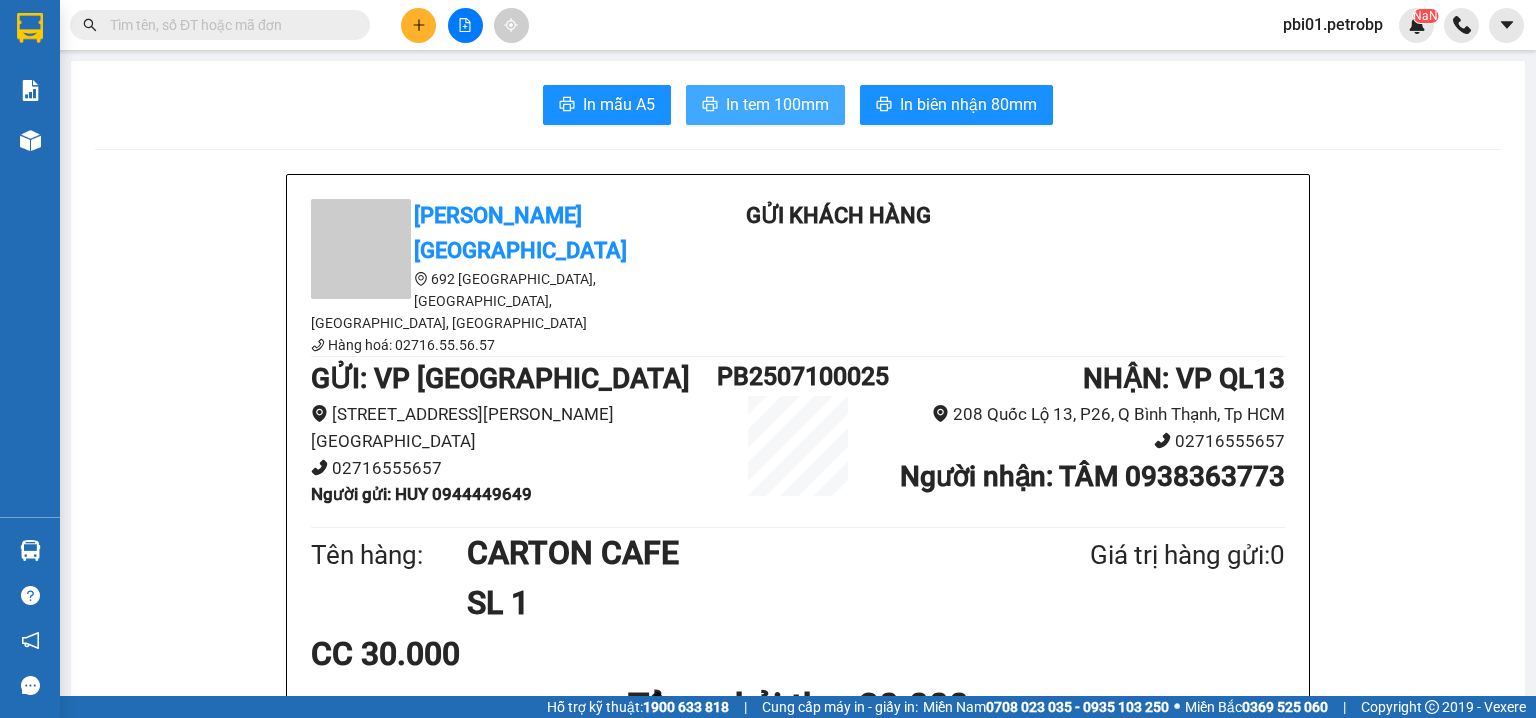 scroll, scrollTop: 0, scrollLeft: 0, axis: both 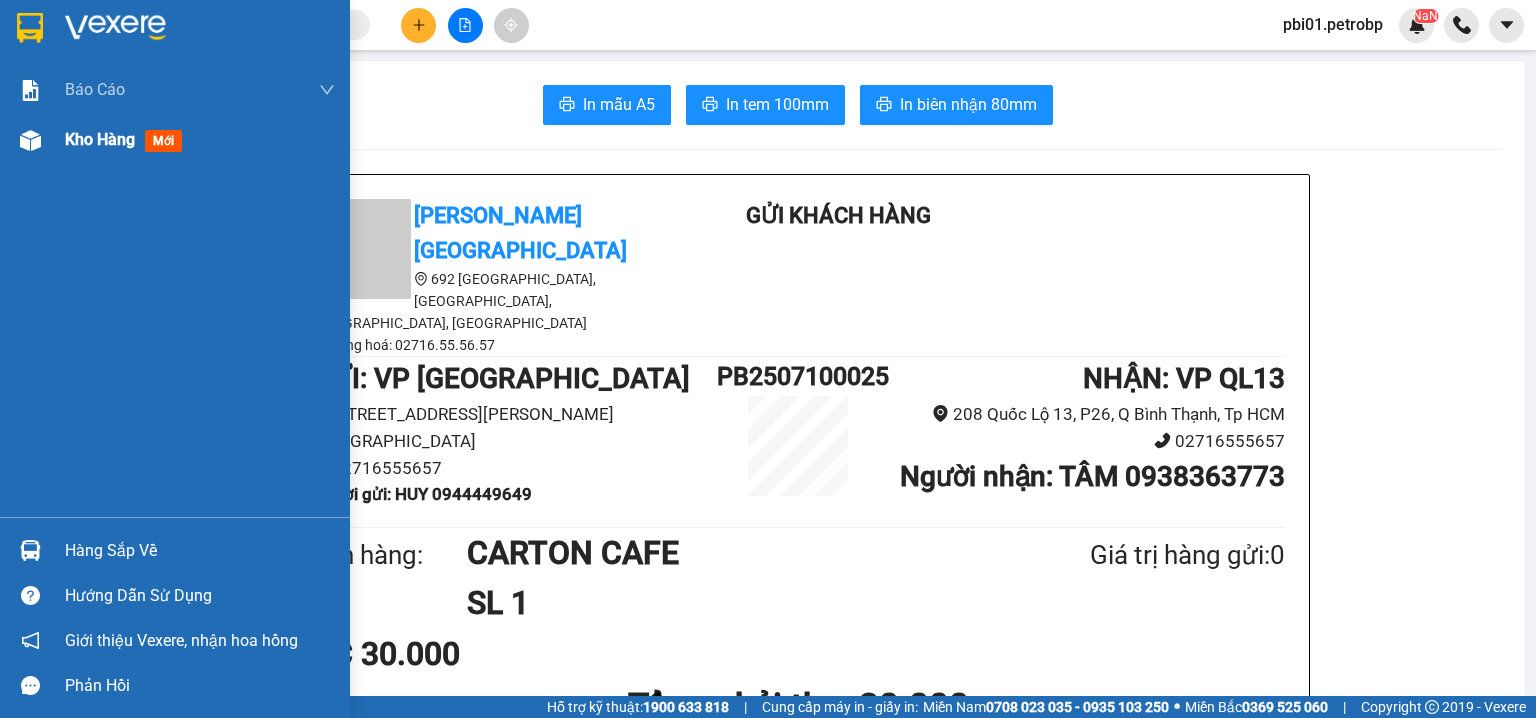 click at bounding box center (30, 140) 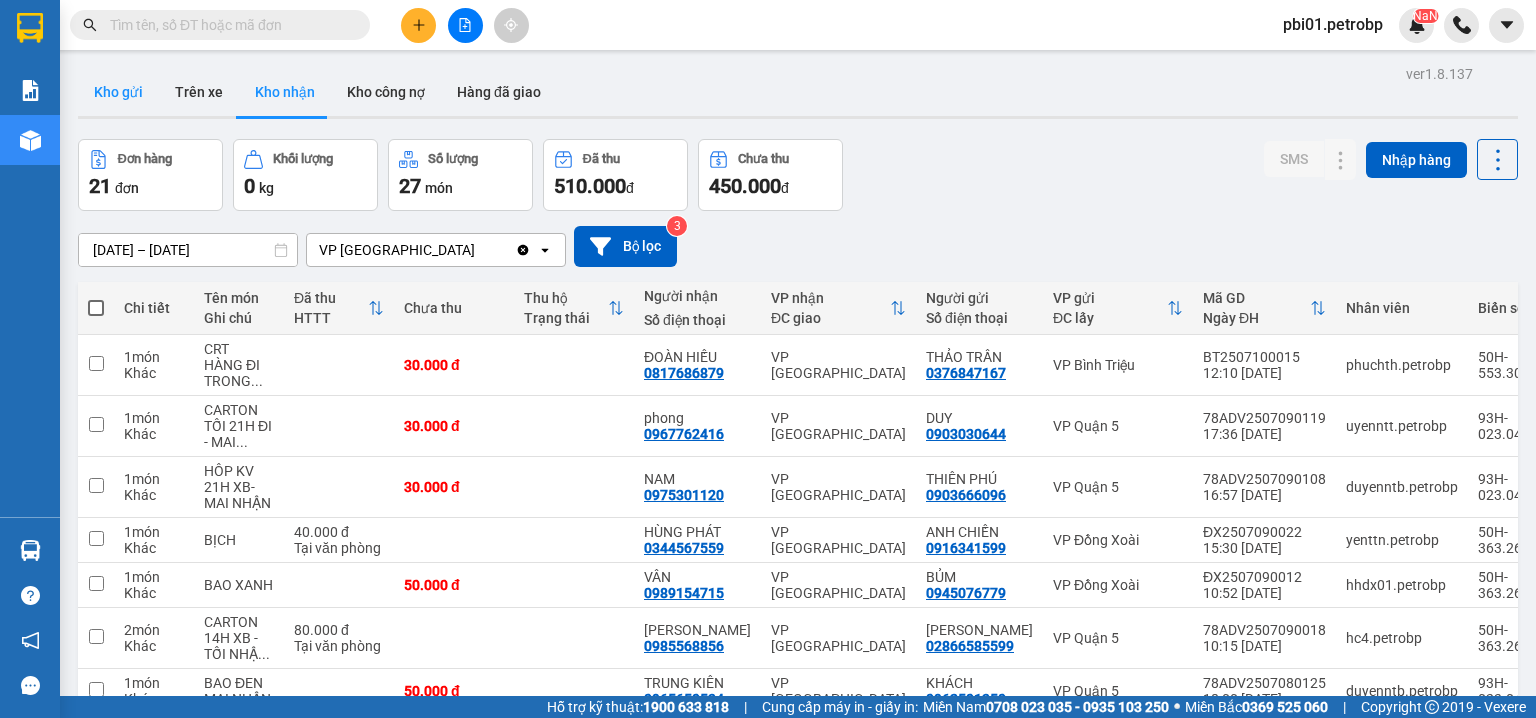 click on "Kho gửi" at bounding box center (118, 92) 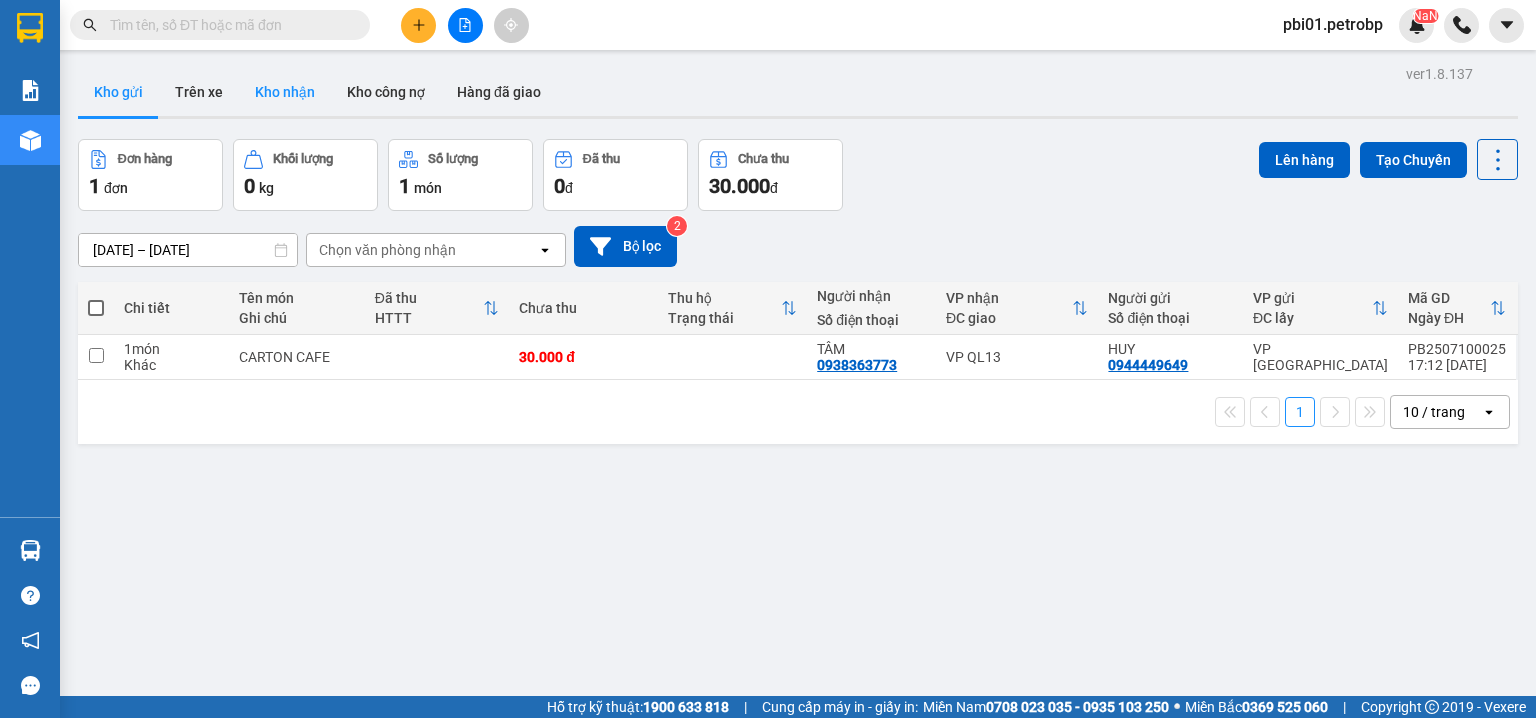 click on "Kho nhận" at bounding box center (285, 92) 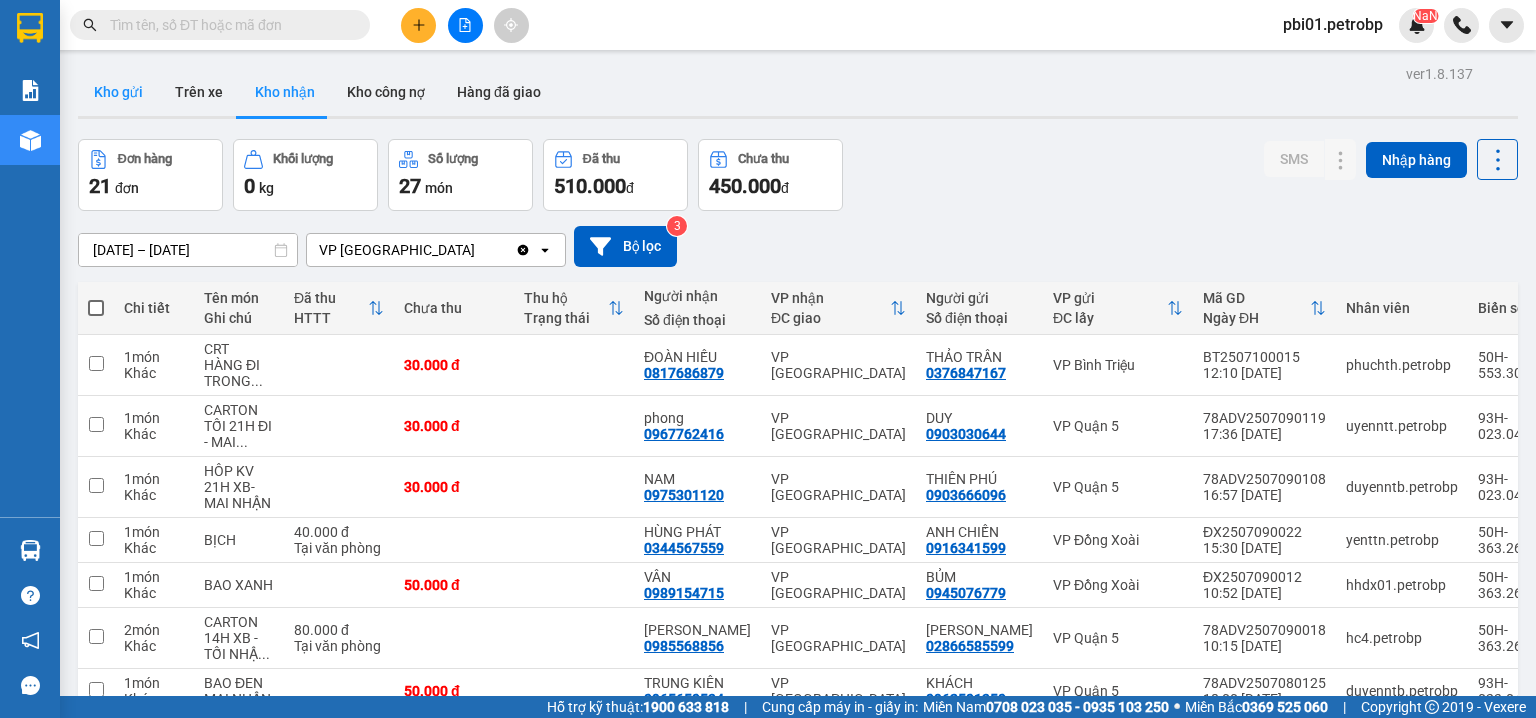 click on "Kho gửi" at bounding box center [118, 92] 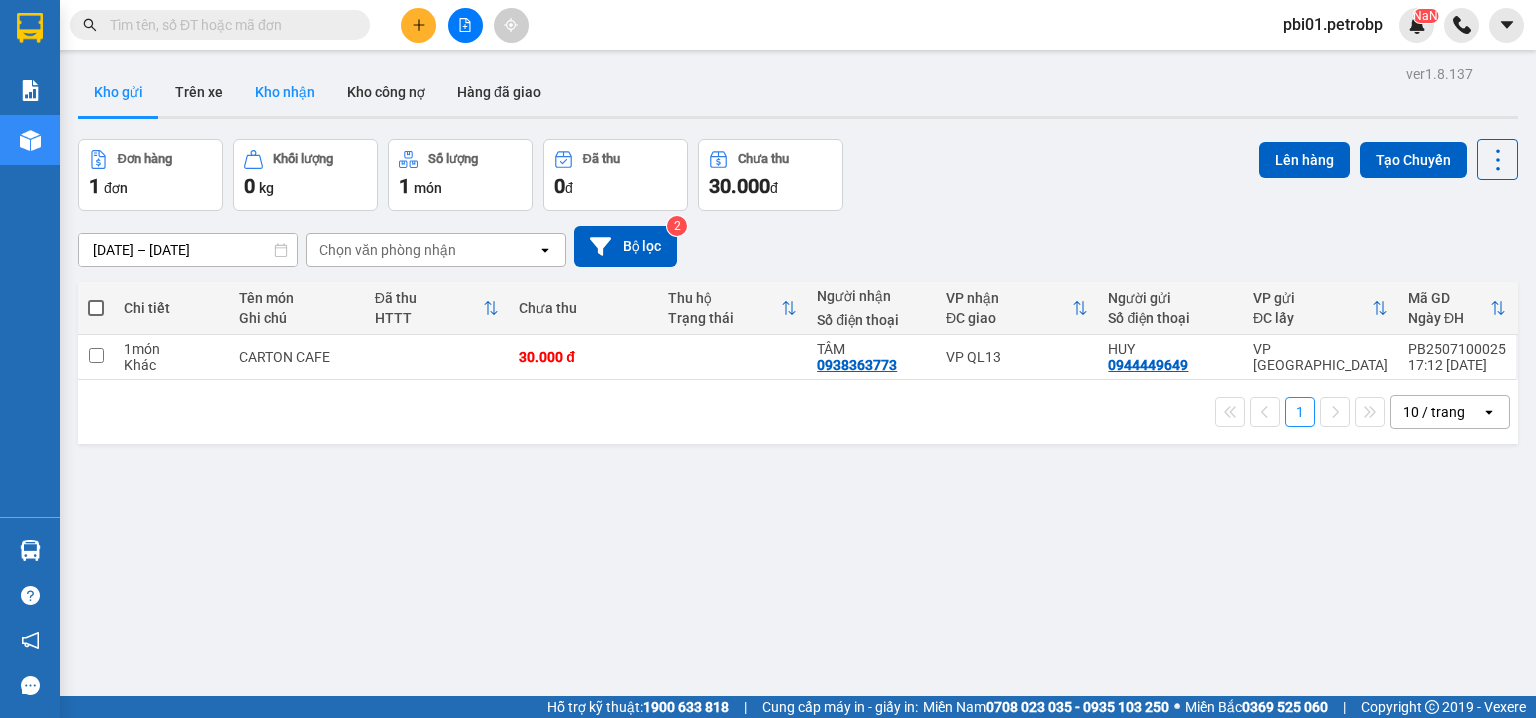 click on "Kho nhận" at bounding box center [285, 92] 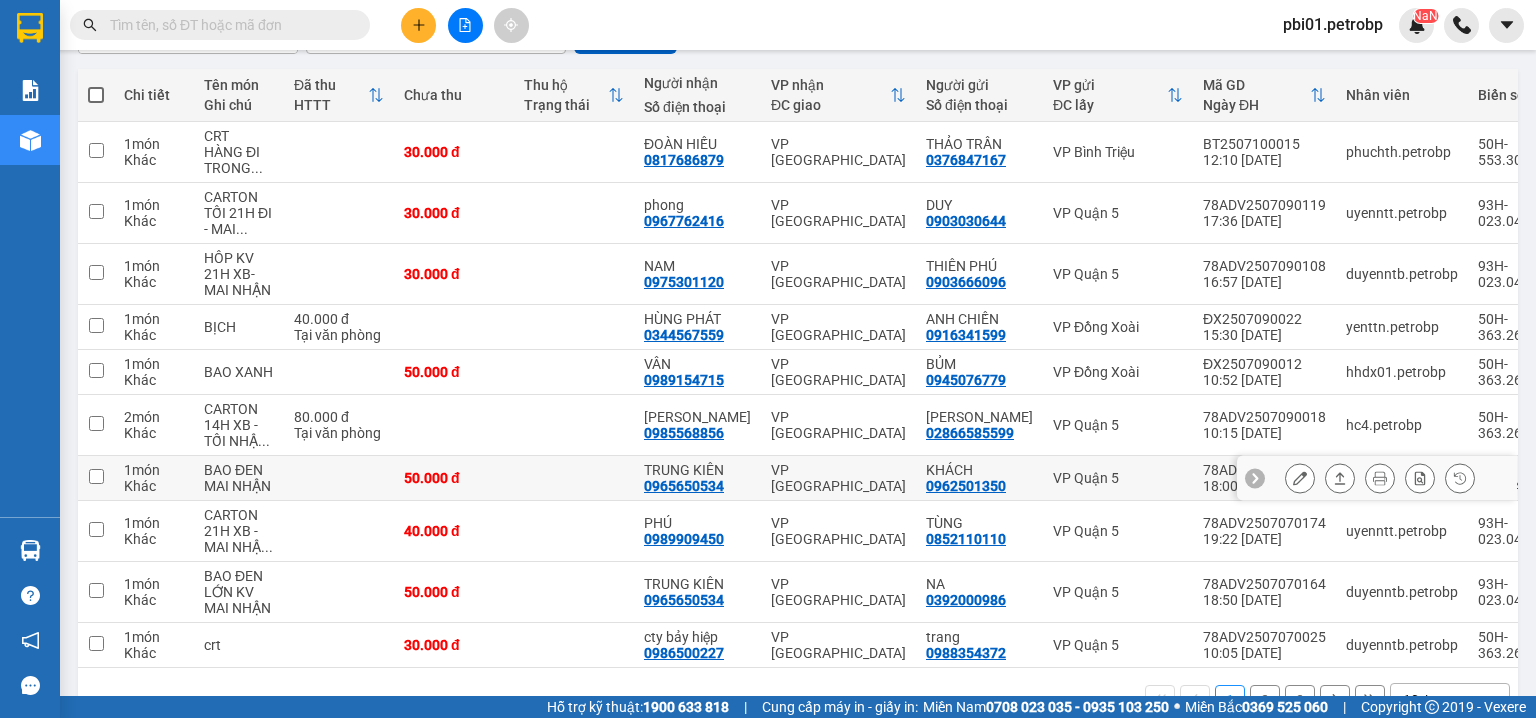 scroll, scrollTop: 272, scrollLeft: 0, axis: vertical 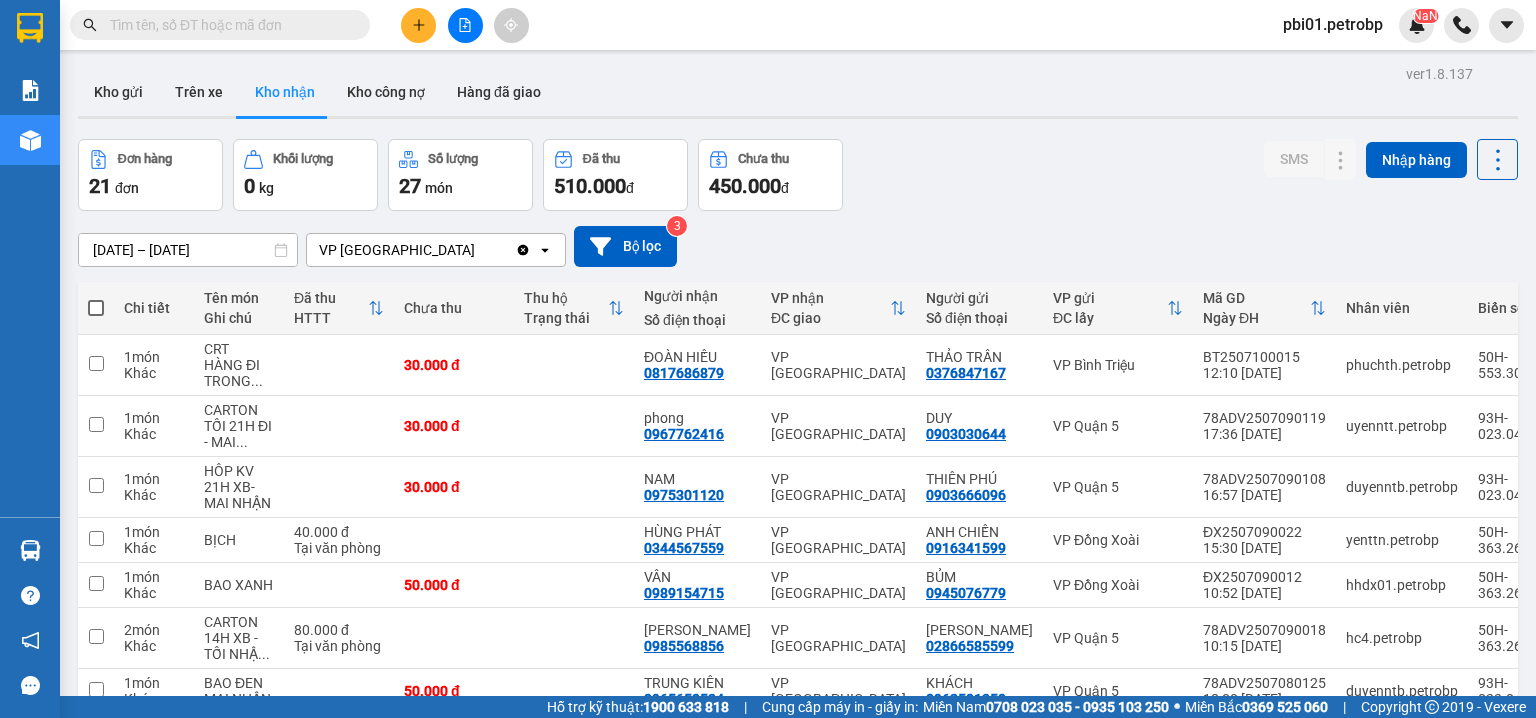 click at bounding box center (228, 25) 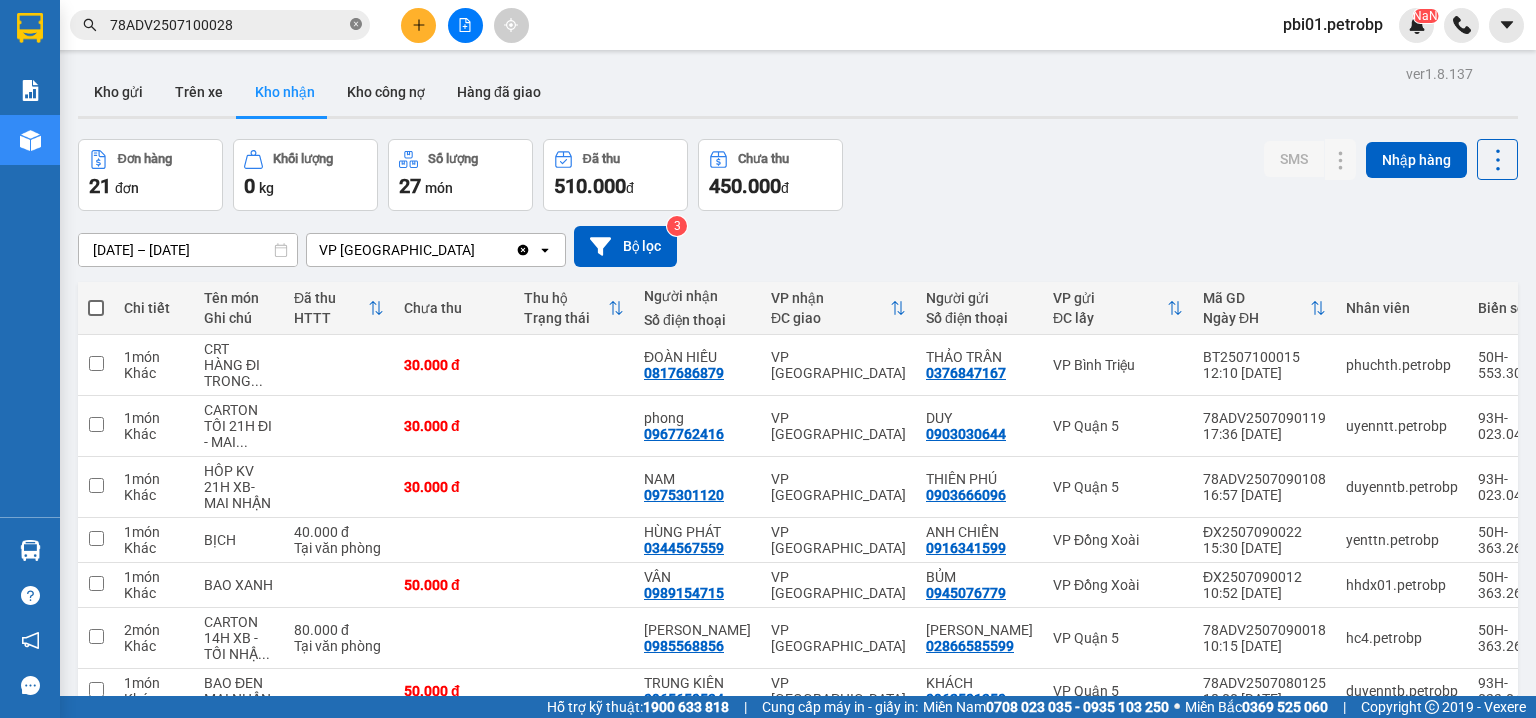 click 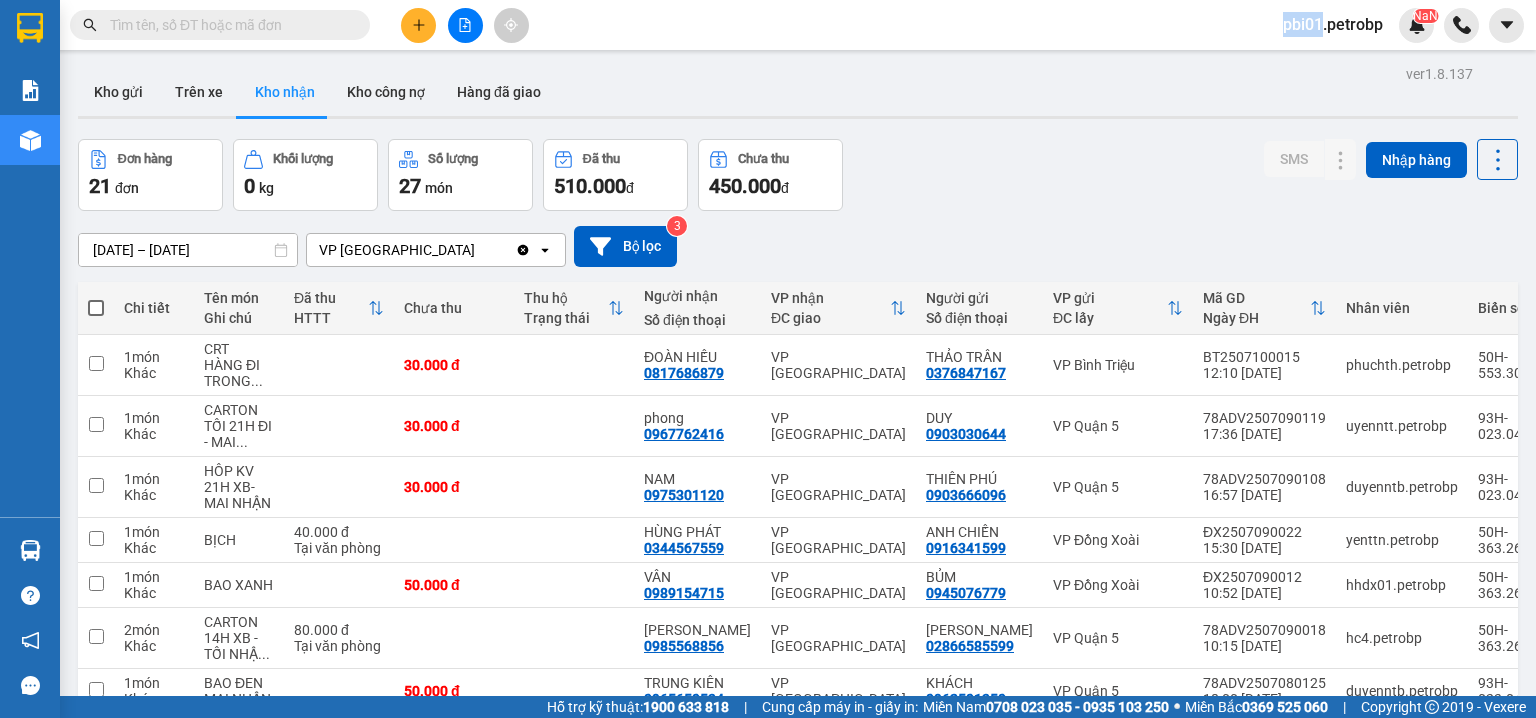 click at bounding box center (356, 25) 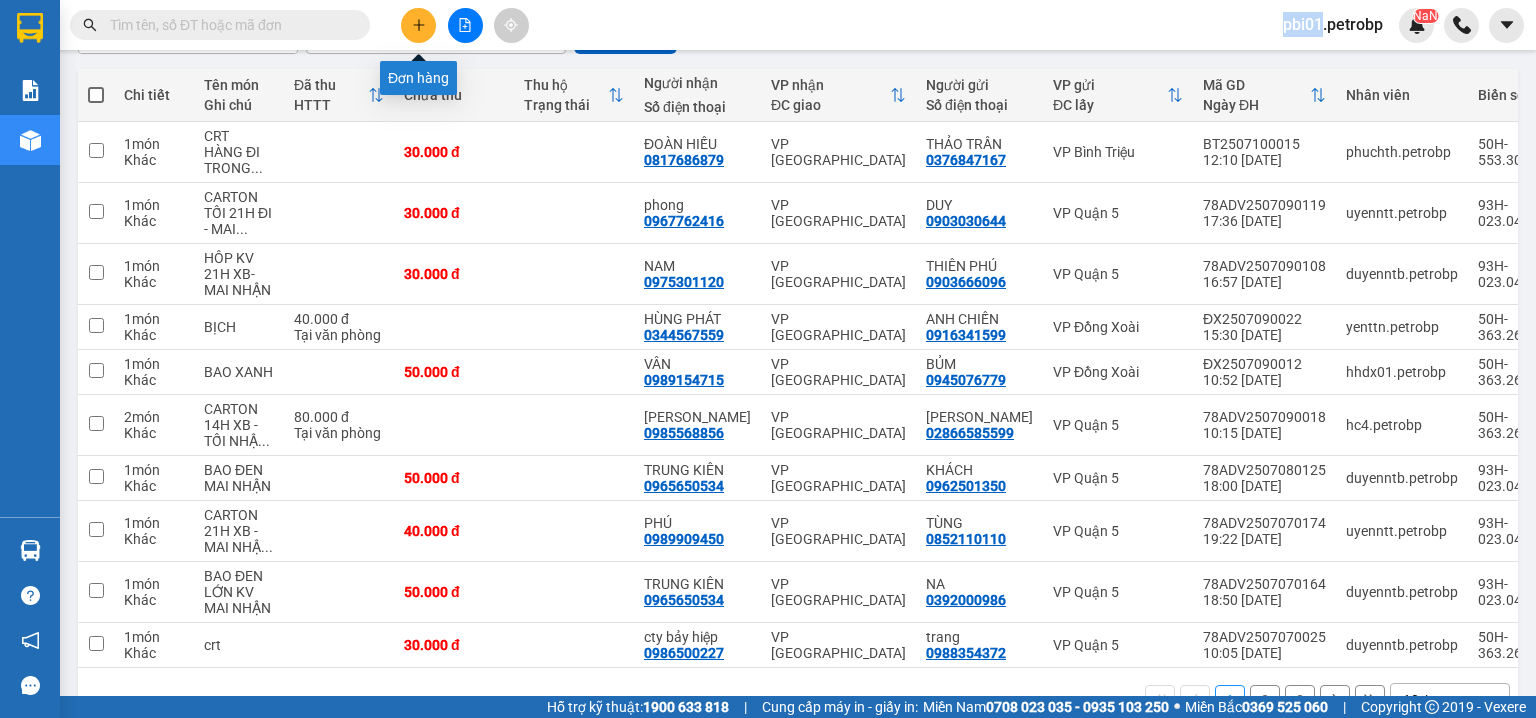 click at bounding box center [418, 25] 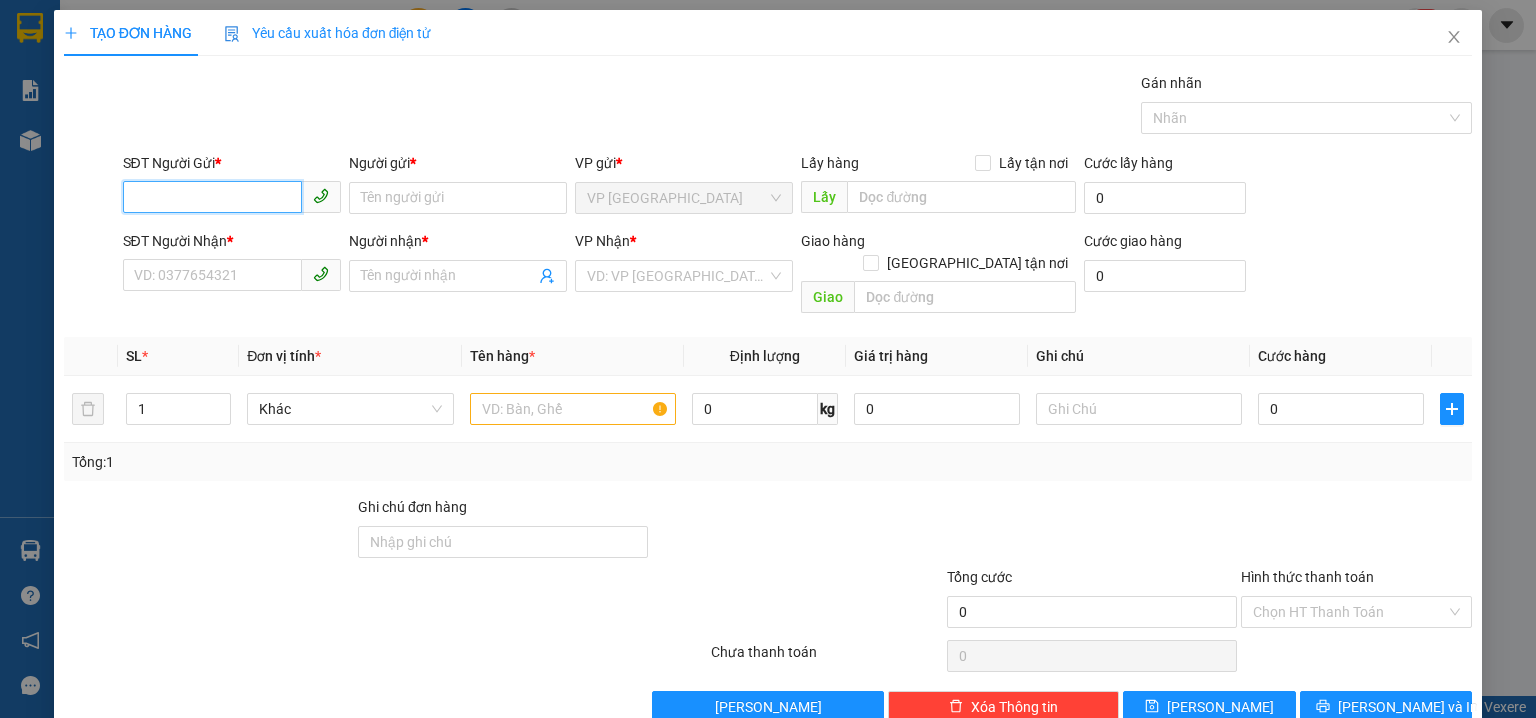click on "SĐT Người Gửi  *" at bounding box center (212, 197) 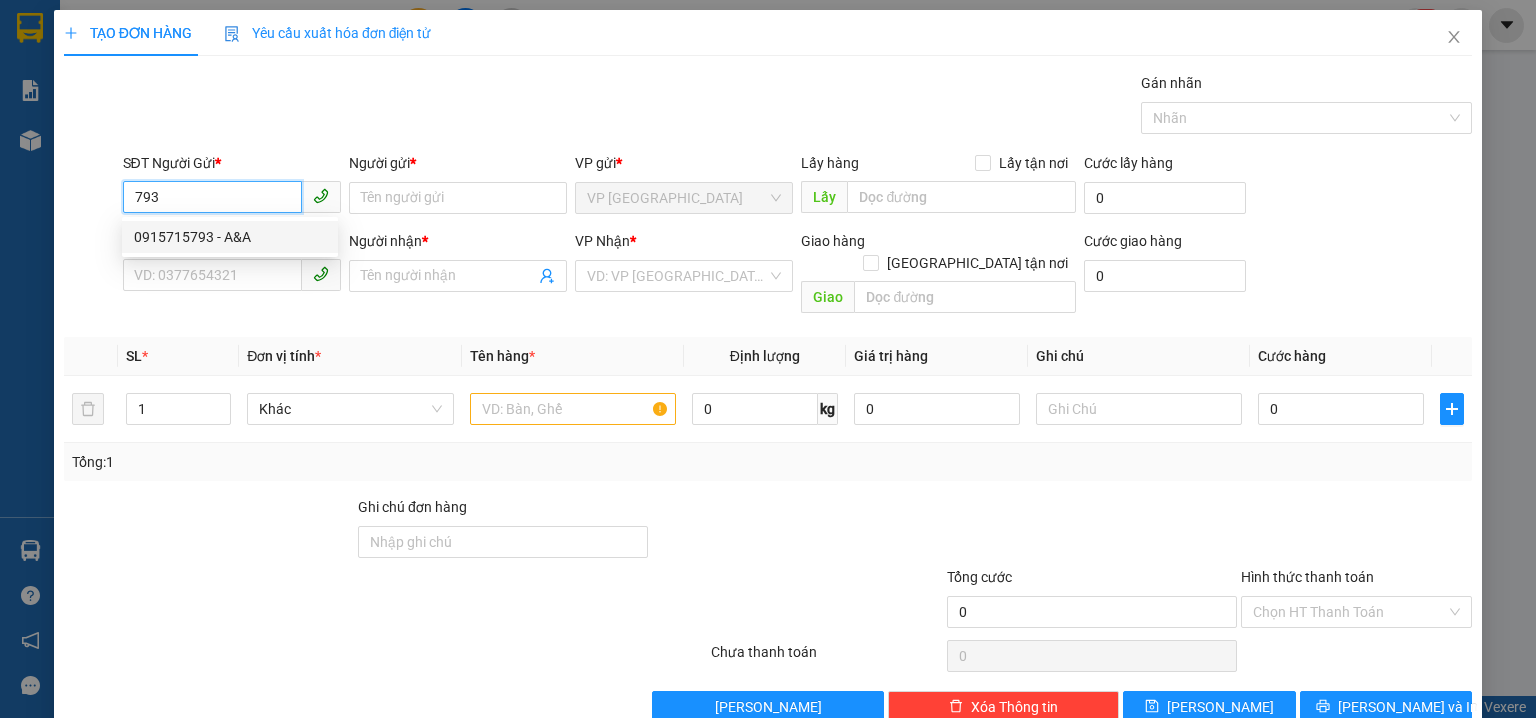 click on "0915715793 - A&A" at bounding box center [230, 237] 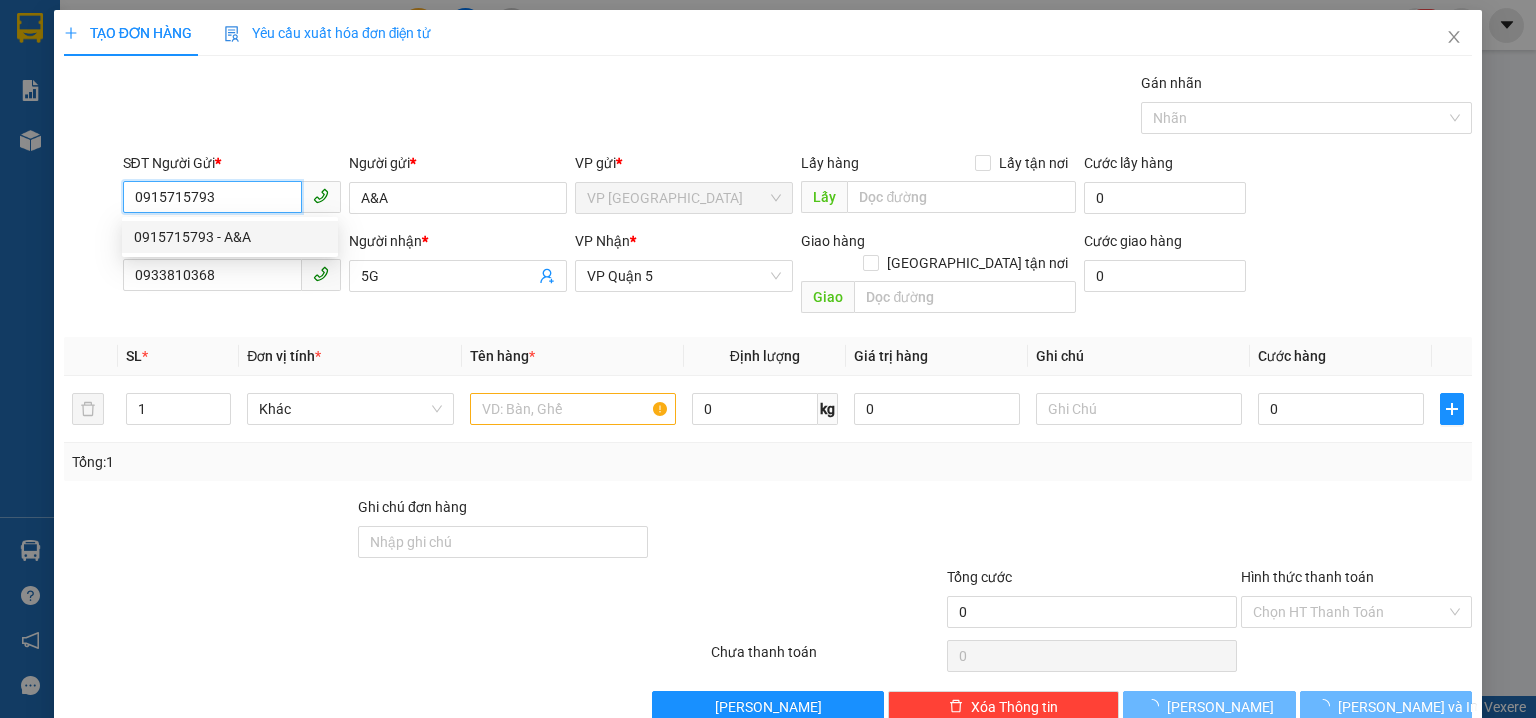 type on "30.000" 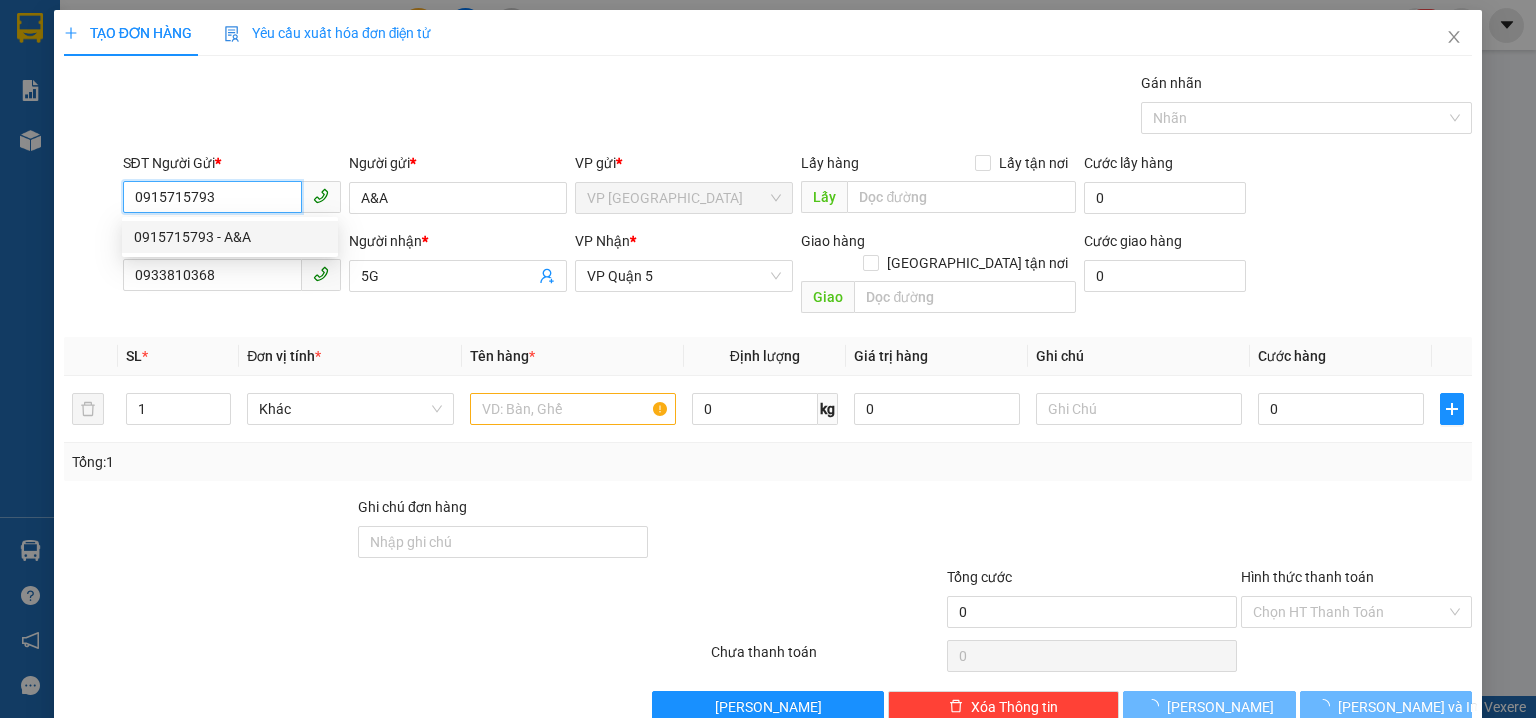 type on "30.000" 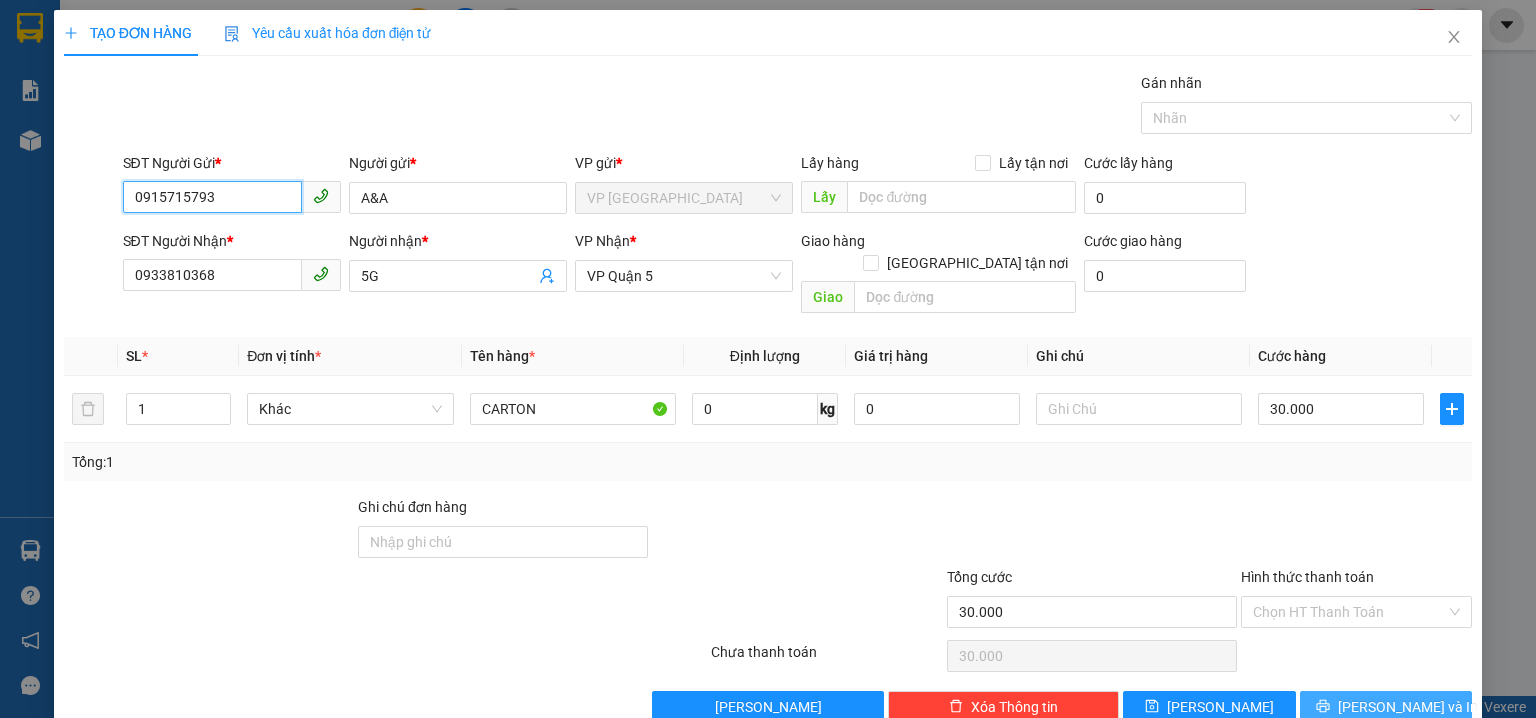 type on "0915715793" 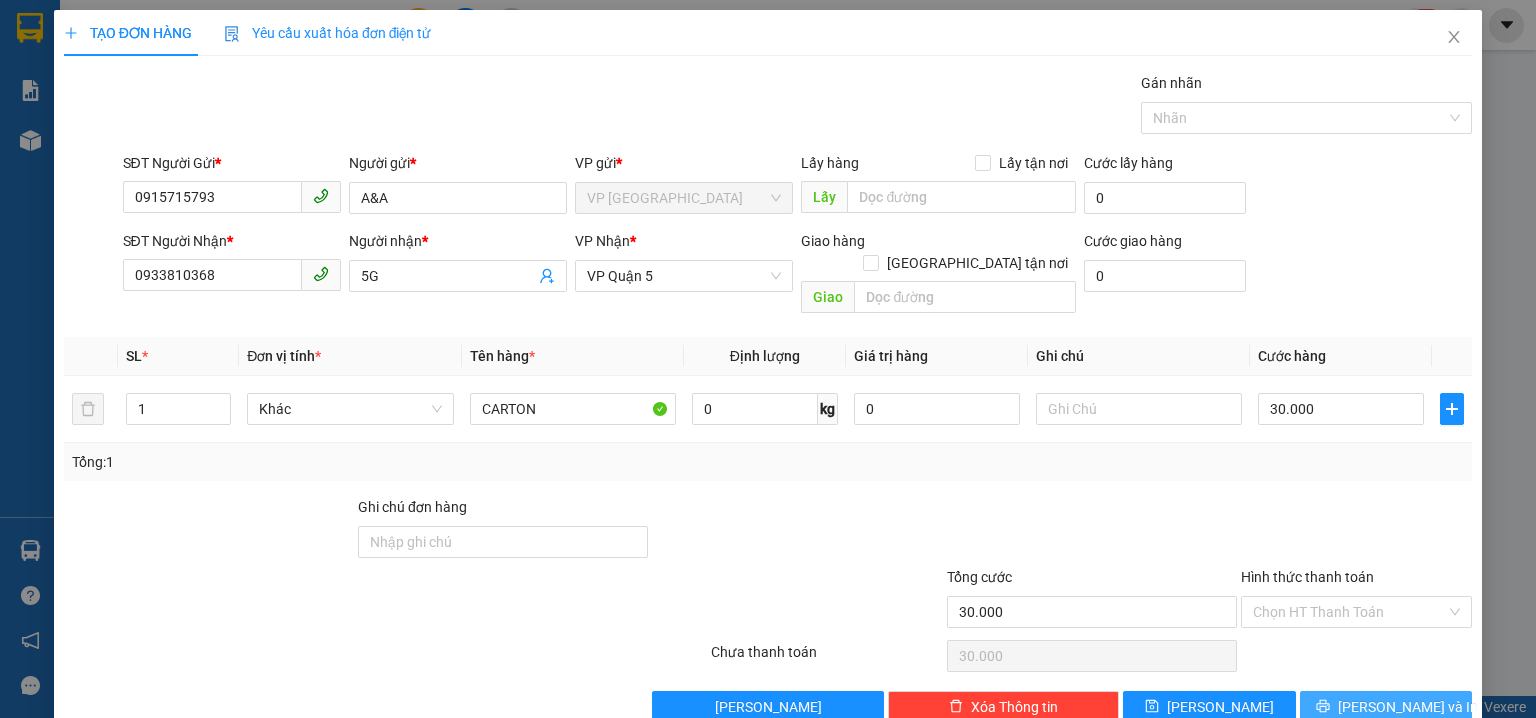 click on "Lưu và In" at bounding box center (1408, 707) 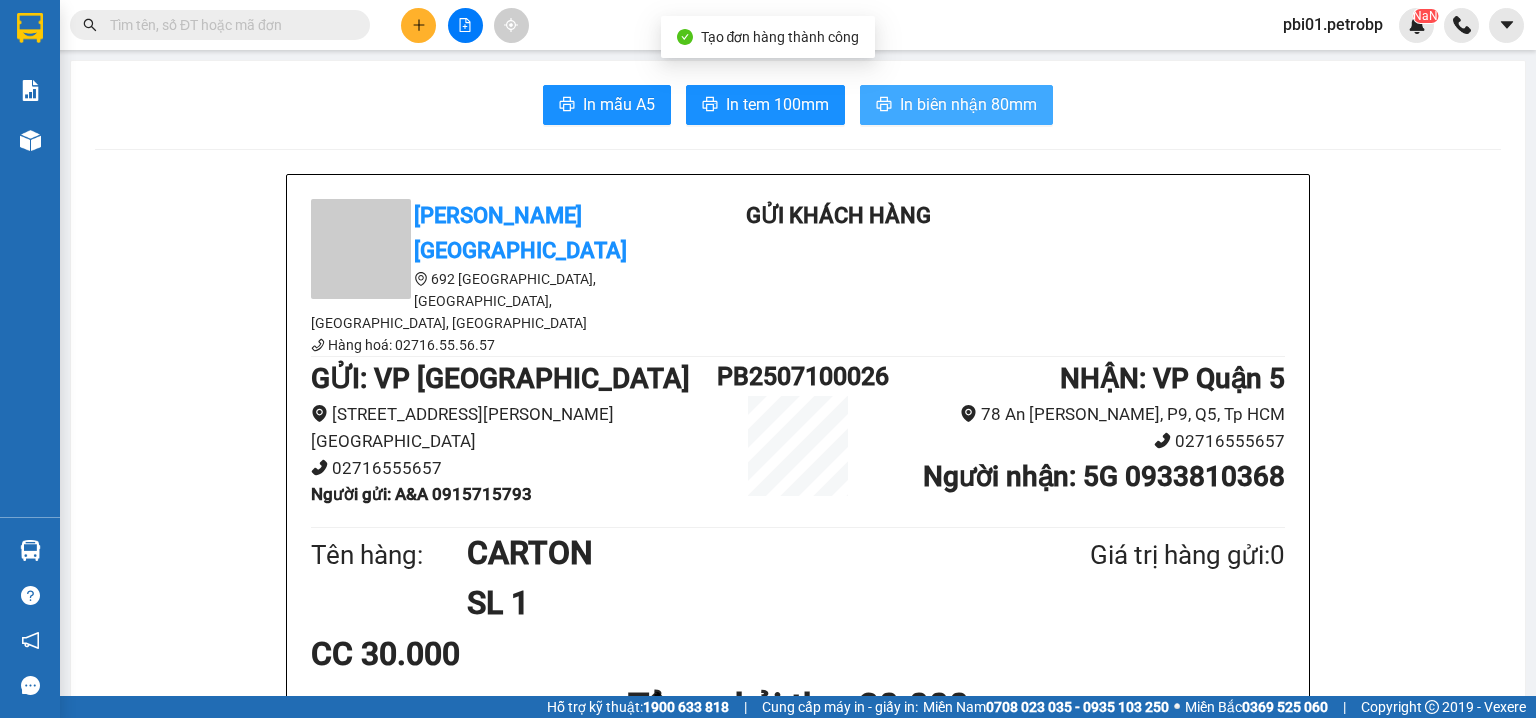 click on "In biên nhận 80mm" at bounding box center [968, 104] 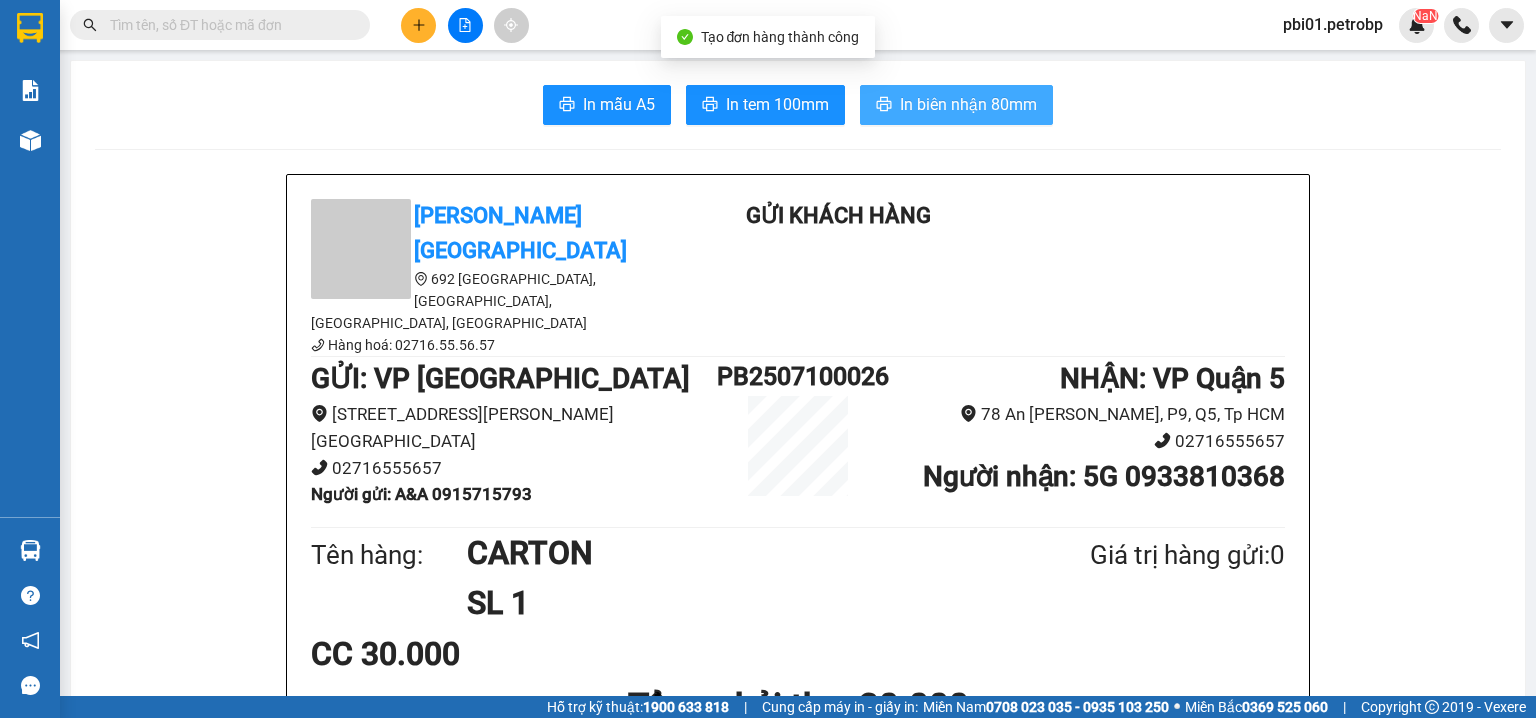 scroll, scrollTop: 0, scrollLeft: 0, axis: both 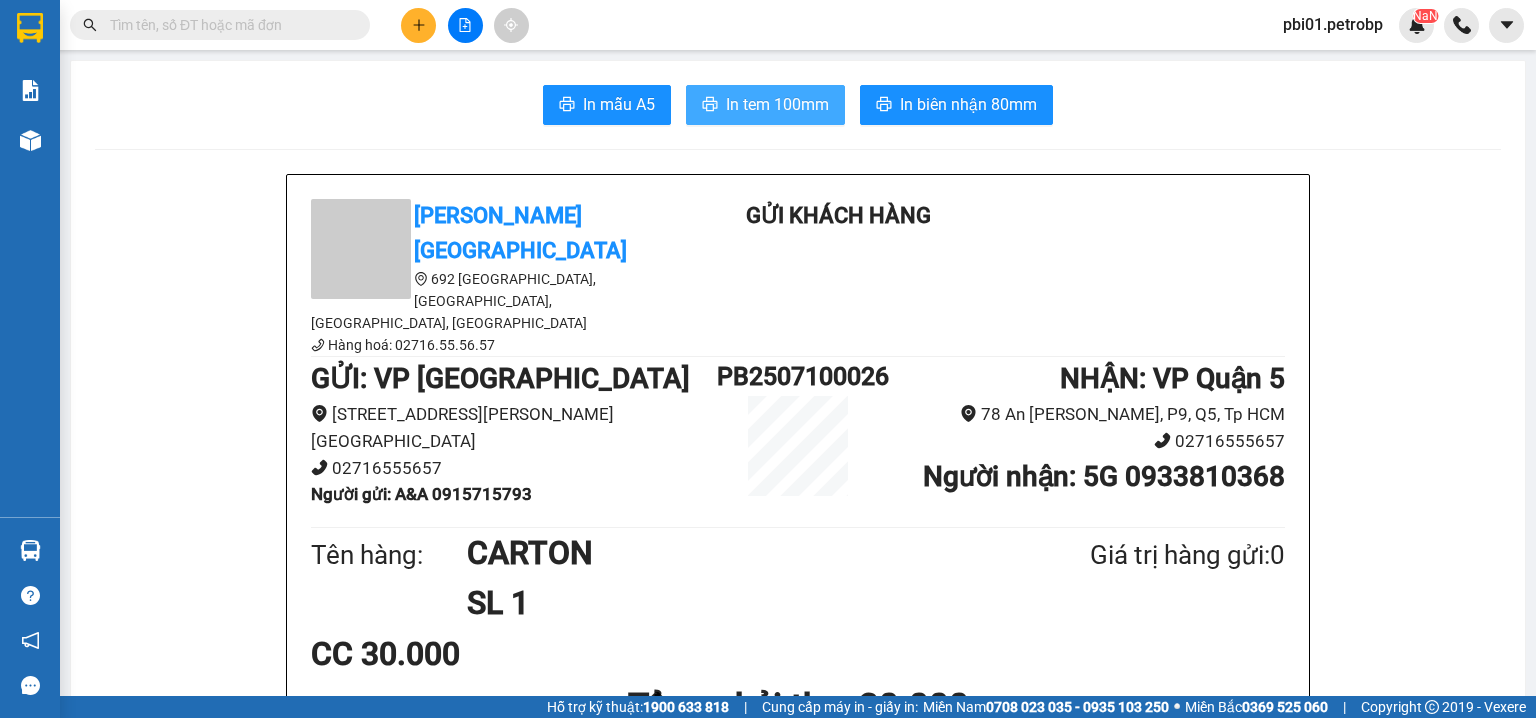 click on "In tem 100mm" at bounding box center (777, 104) 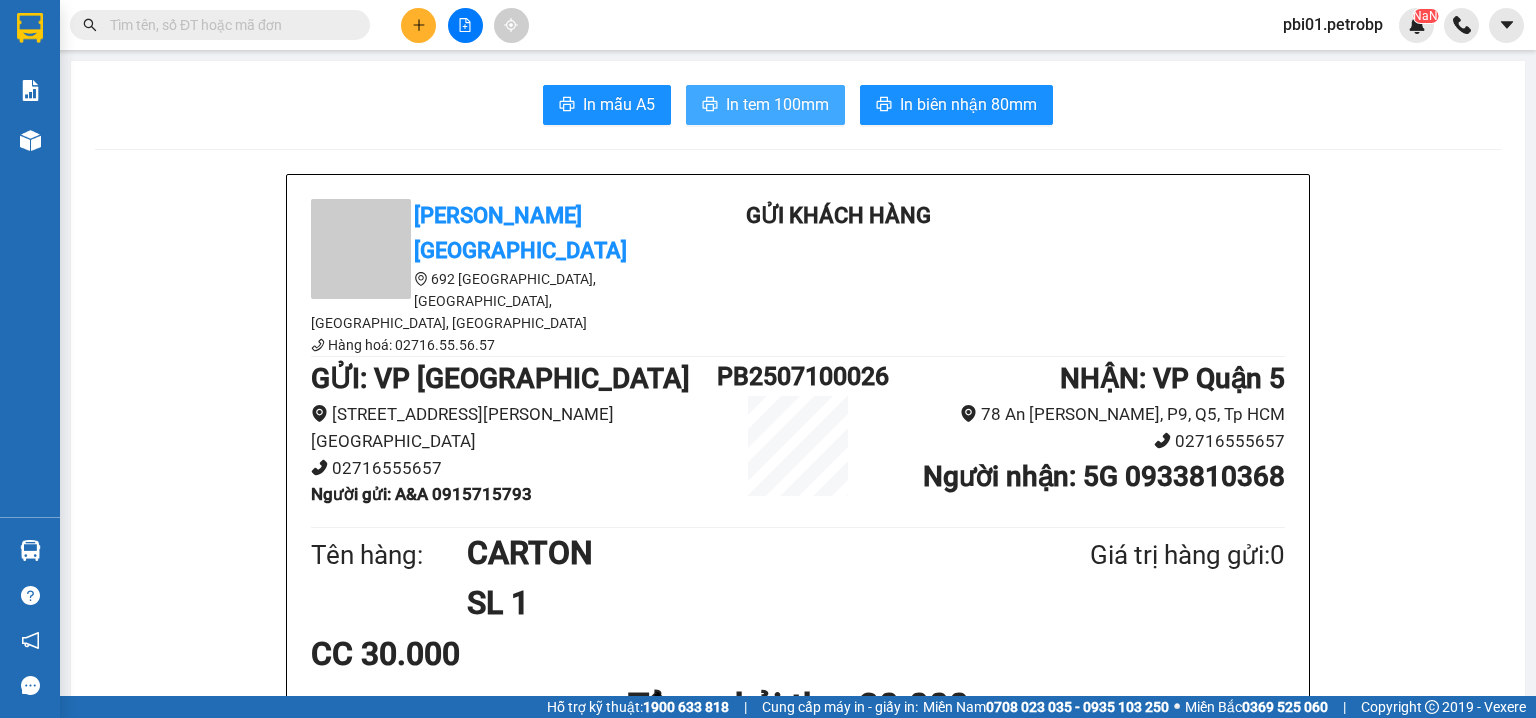 scroll, scrollTop: 0, scrollLeft: 0, axis: both 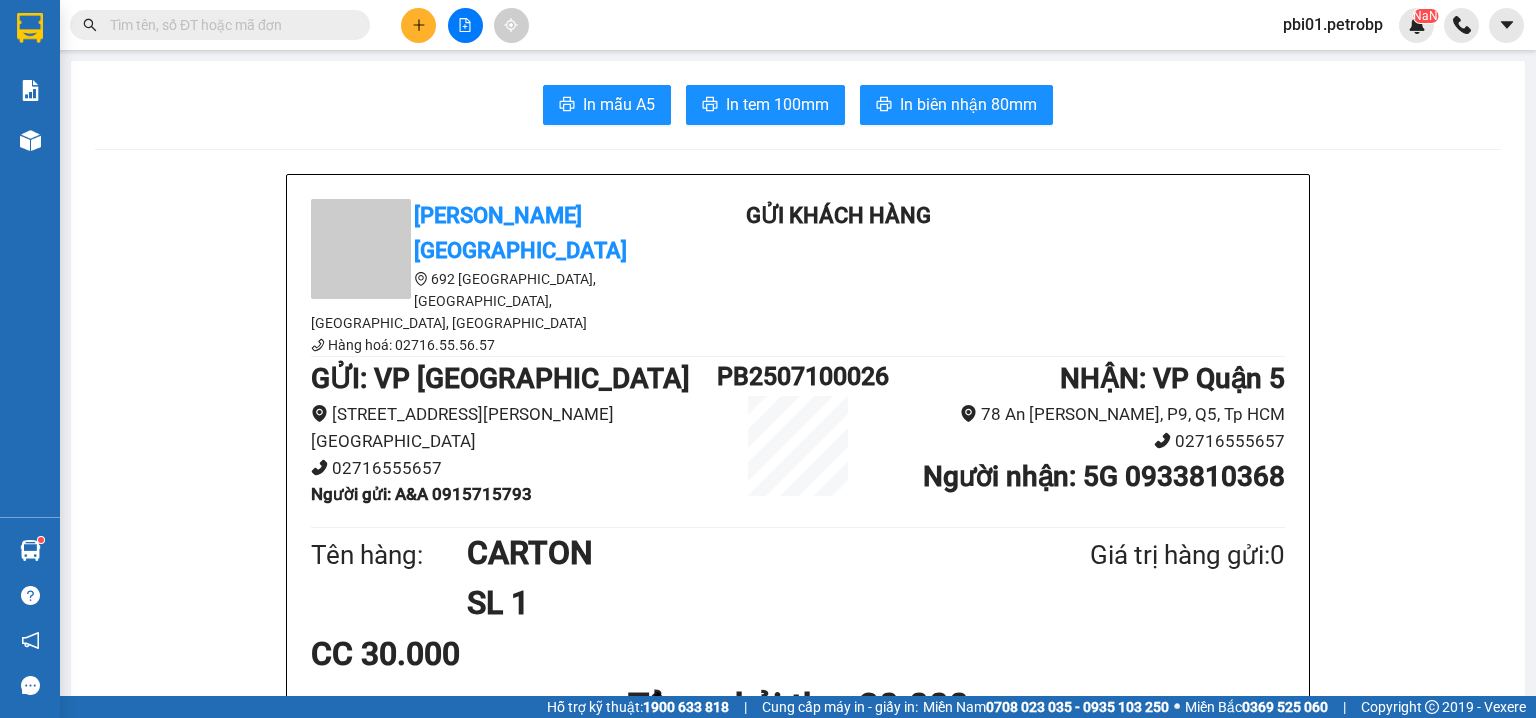 click at bounding box center (228, 25) 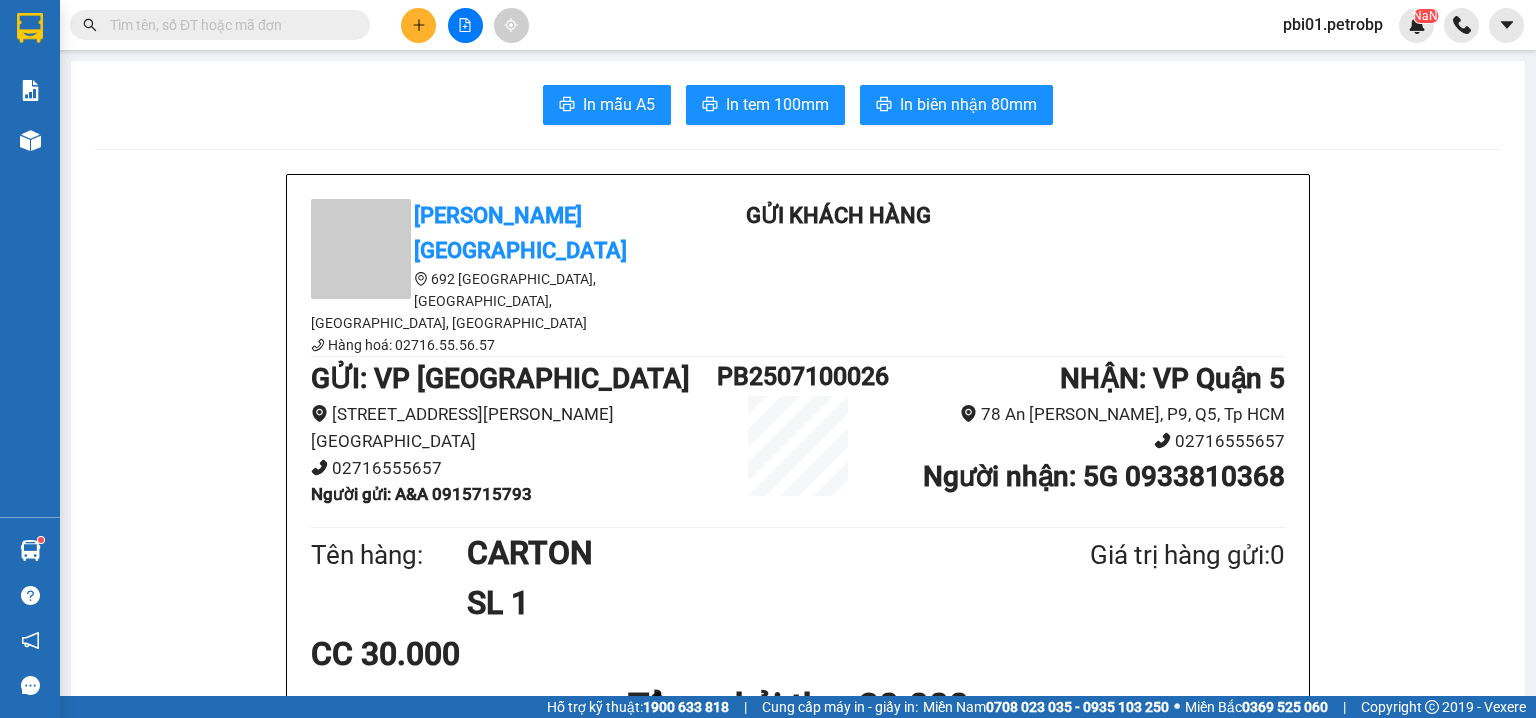 paste on "78ADV2507100028" 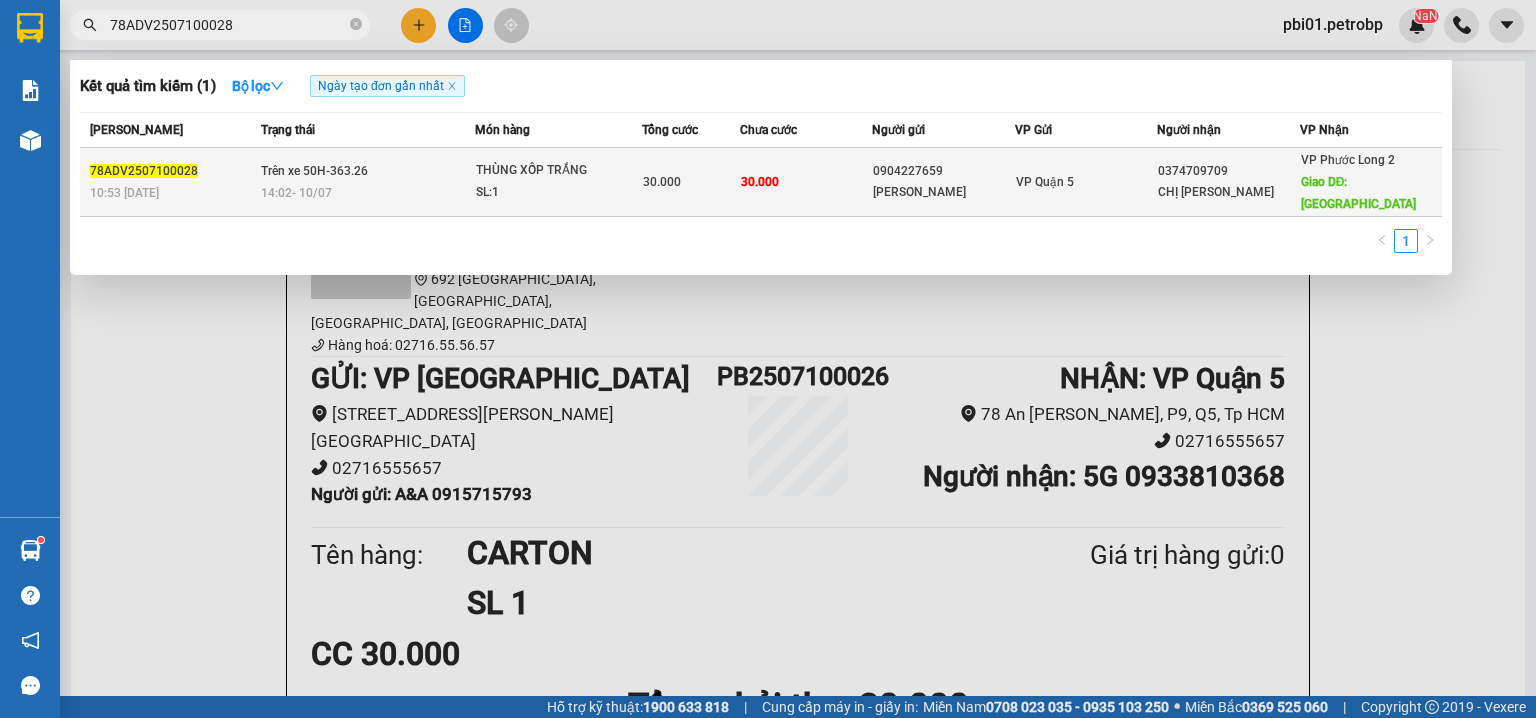 type on "78ADV2507100028" 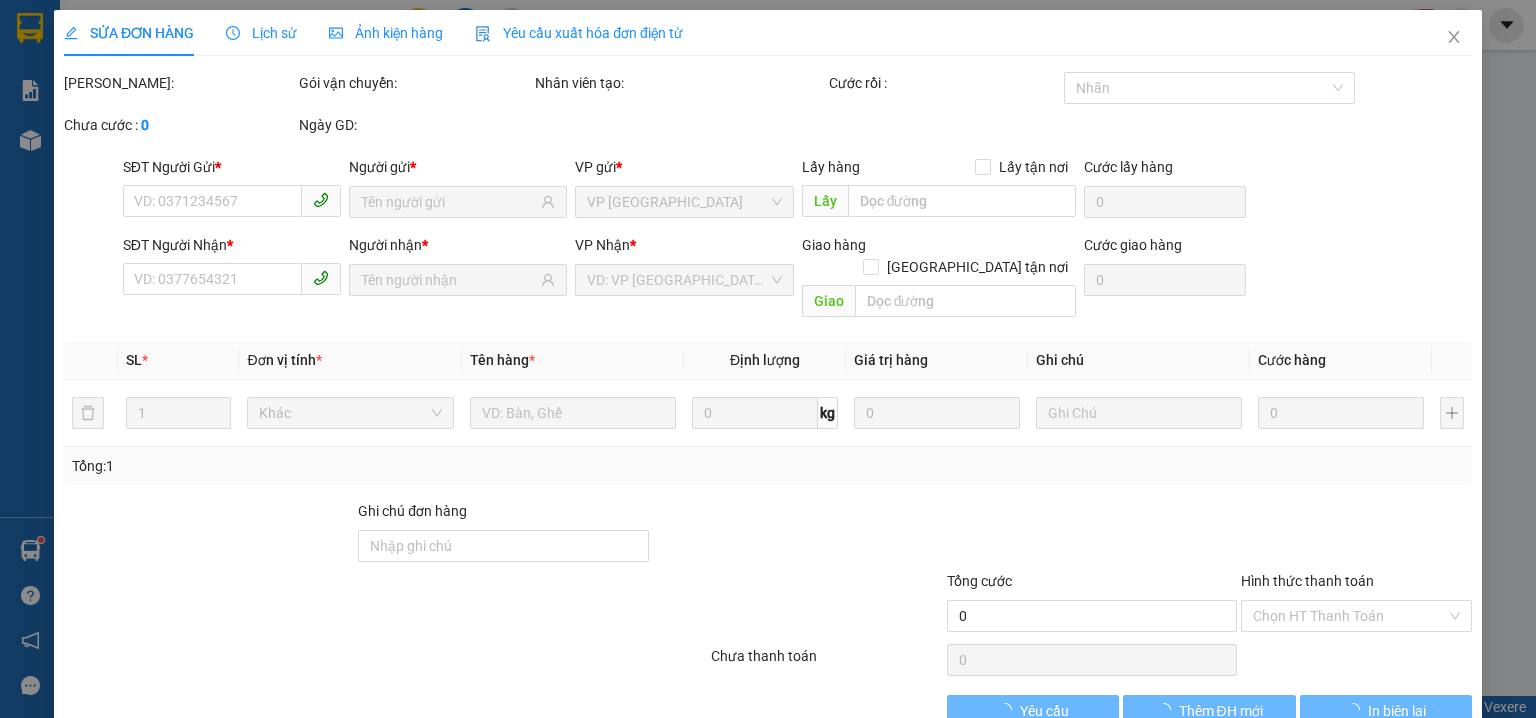 type on "0904227659" 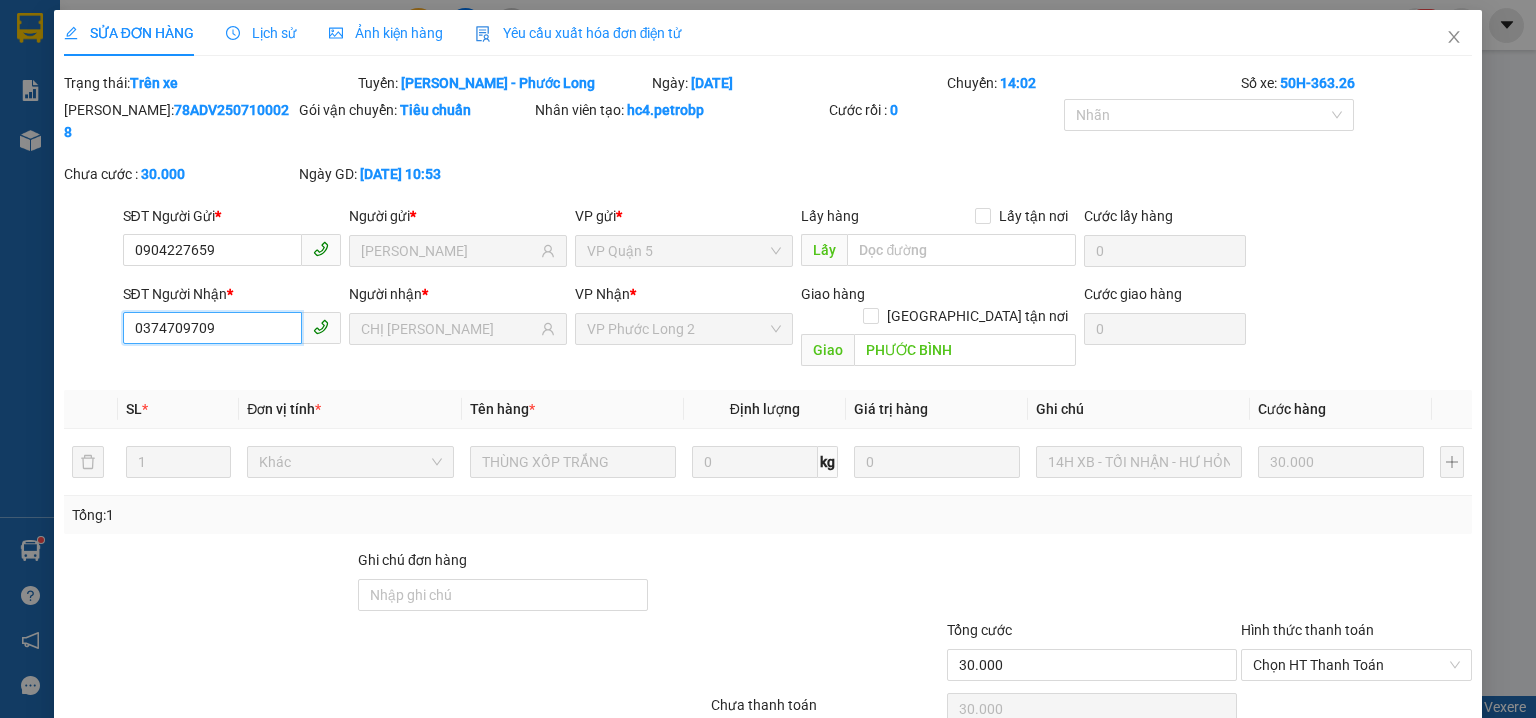 click on "0374709709" at bounding box center [212, 328] 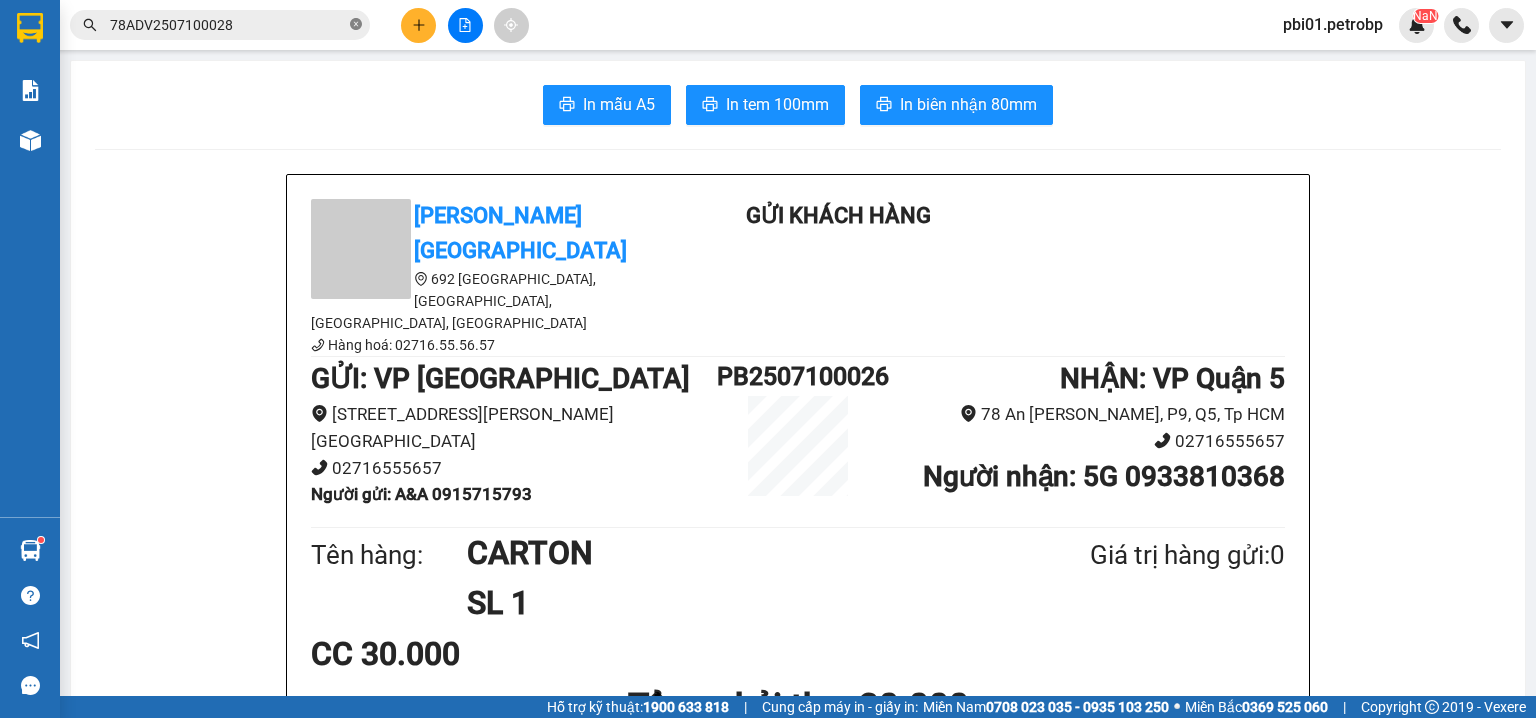 click 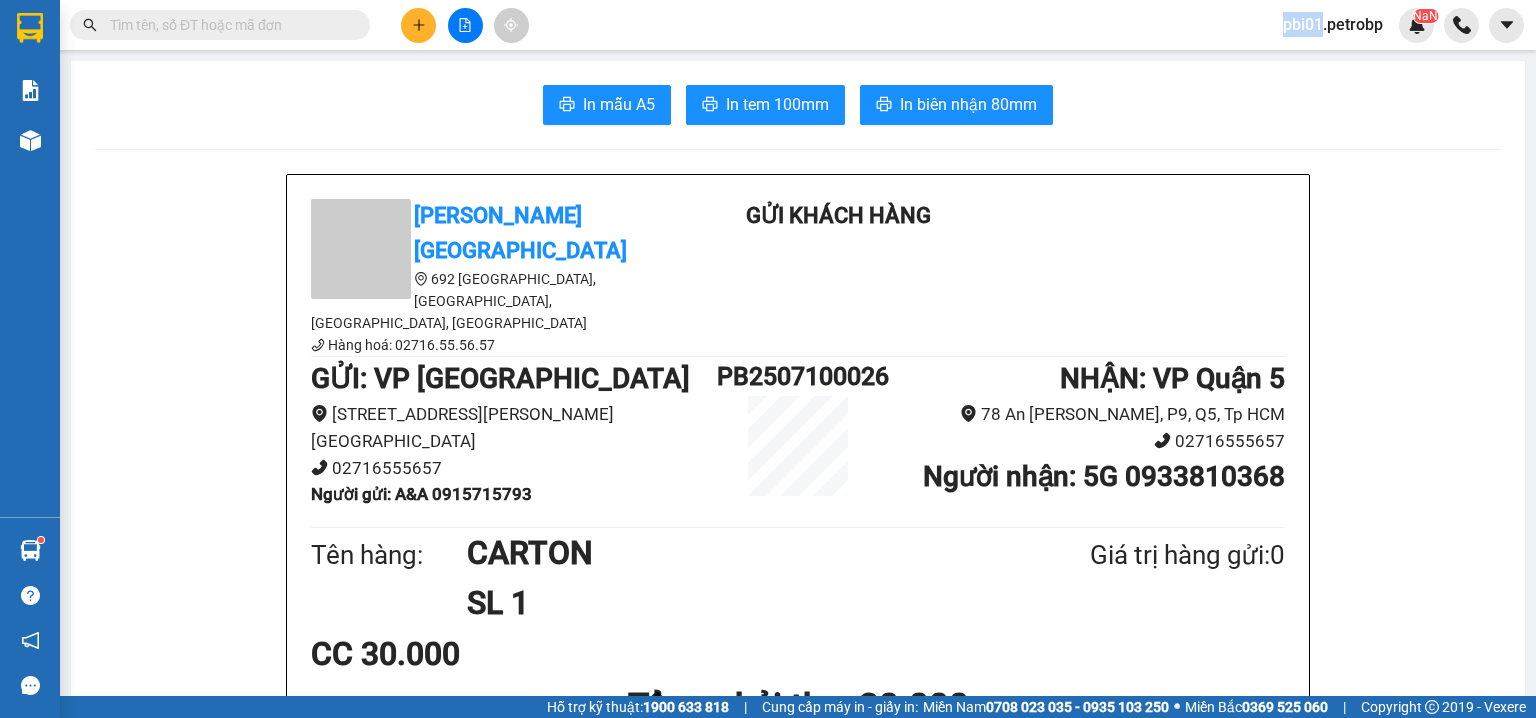 click at bounding box center [356, 25] 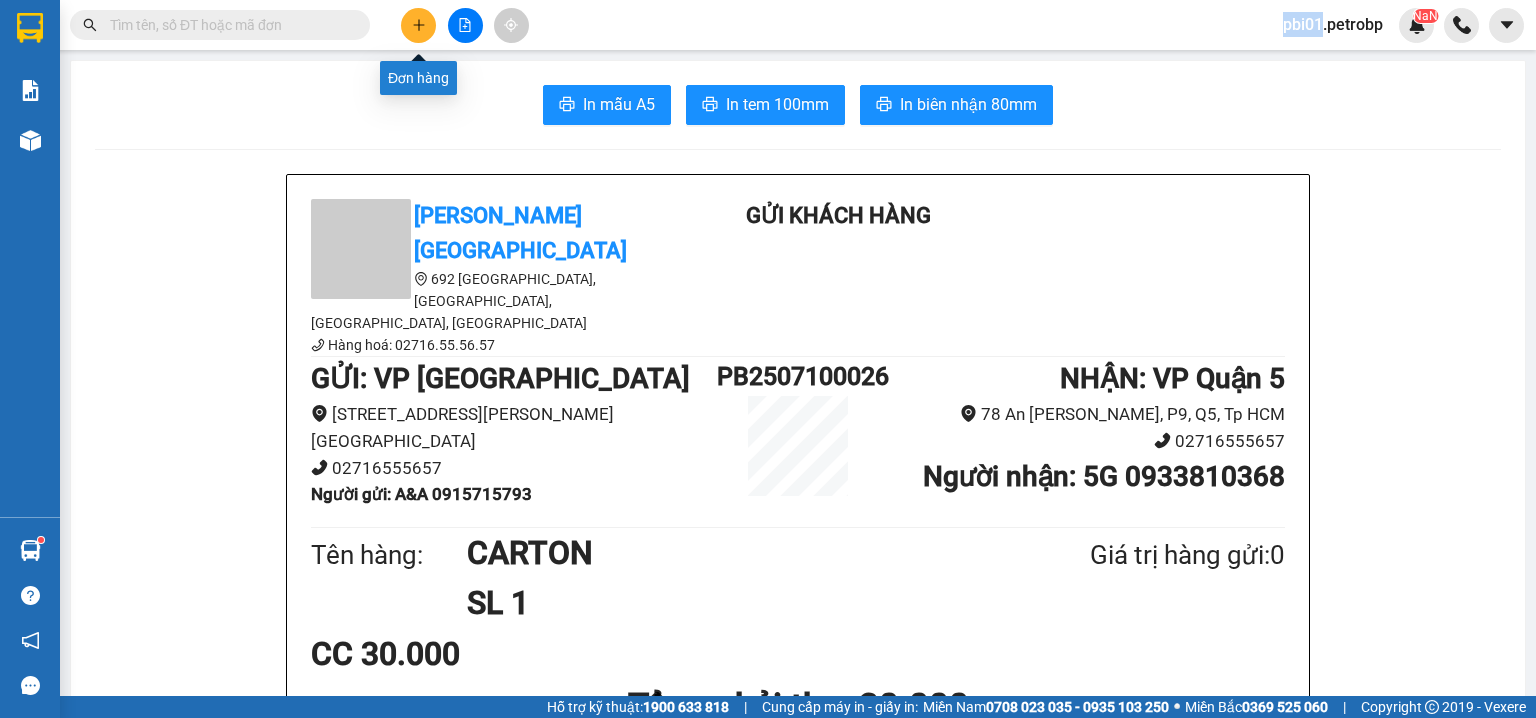 click 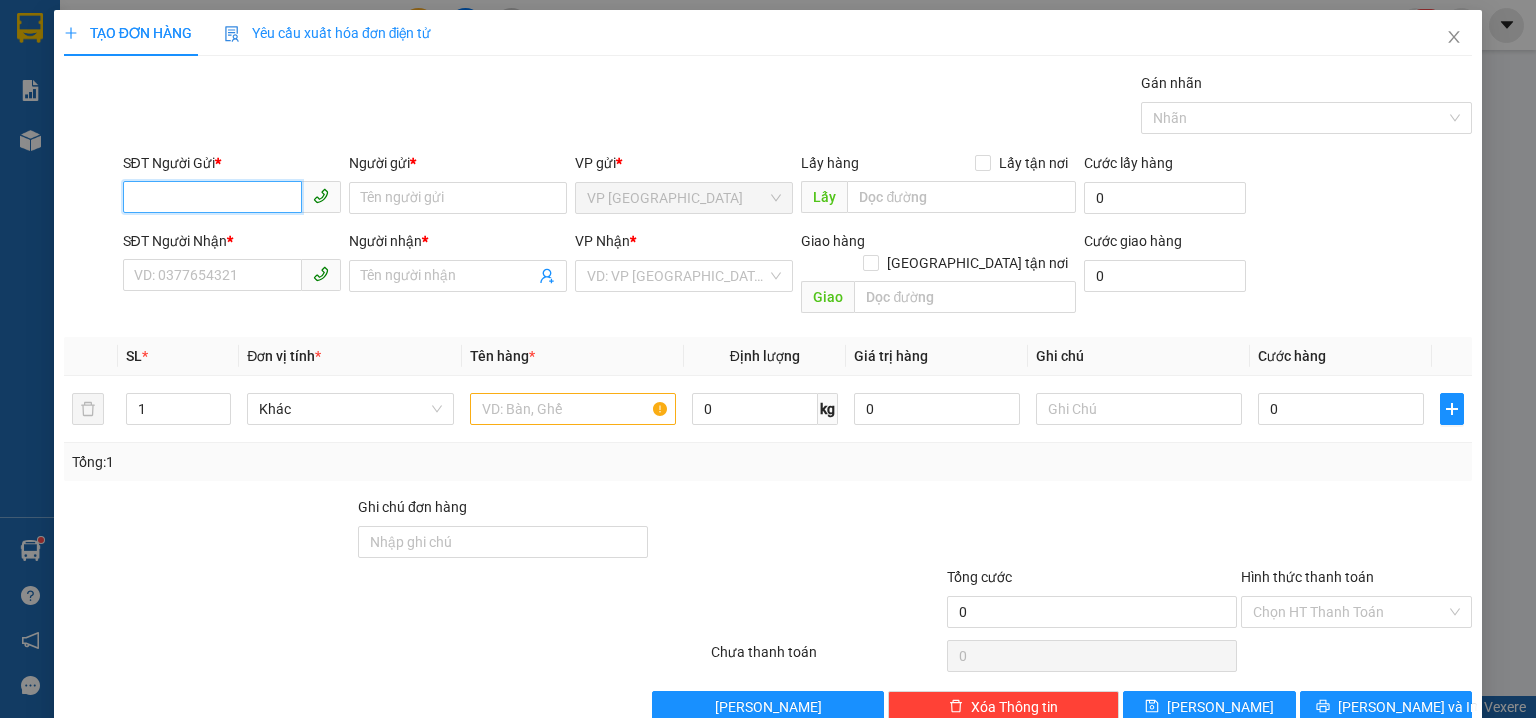 click on "SĐT Người Gửi  *" at bounding box center [212, 197] 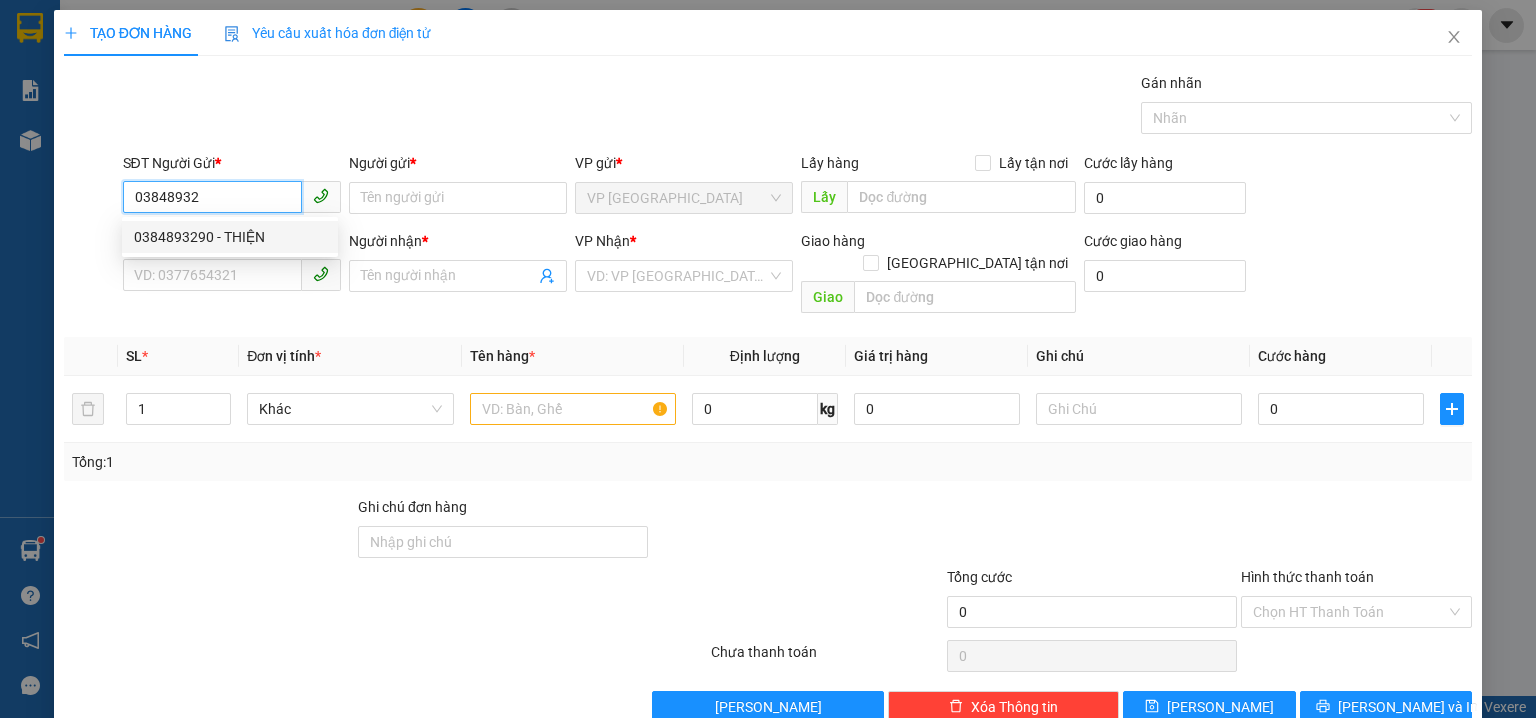 click on "0384893290 - THIỆN" at bounding box center [230, 237] 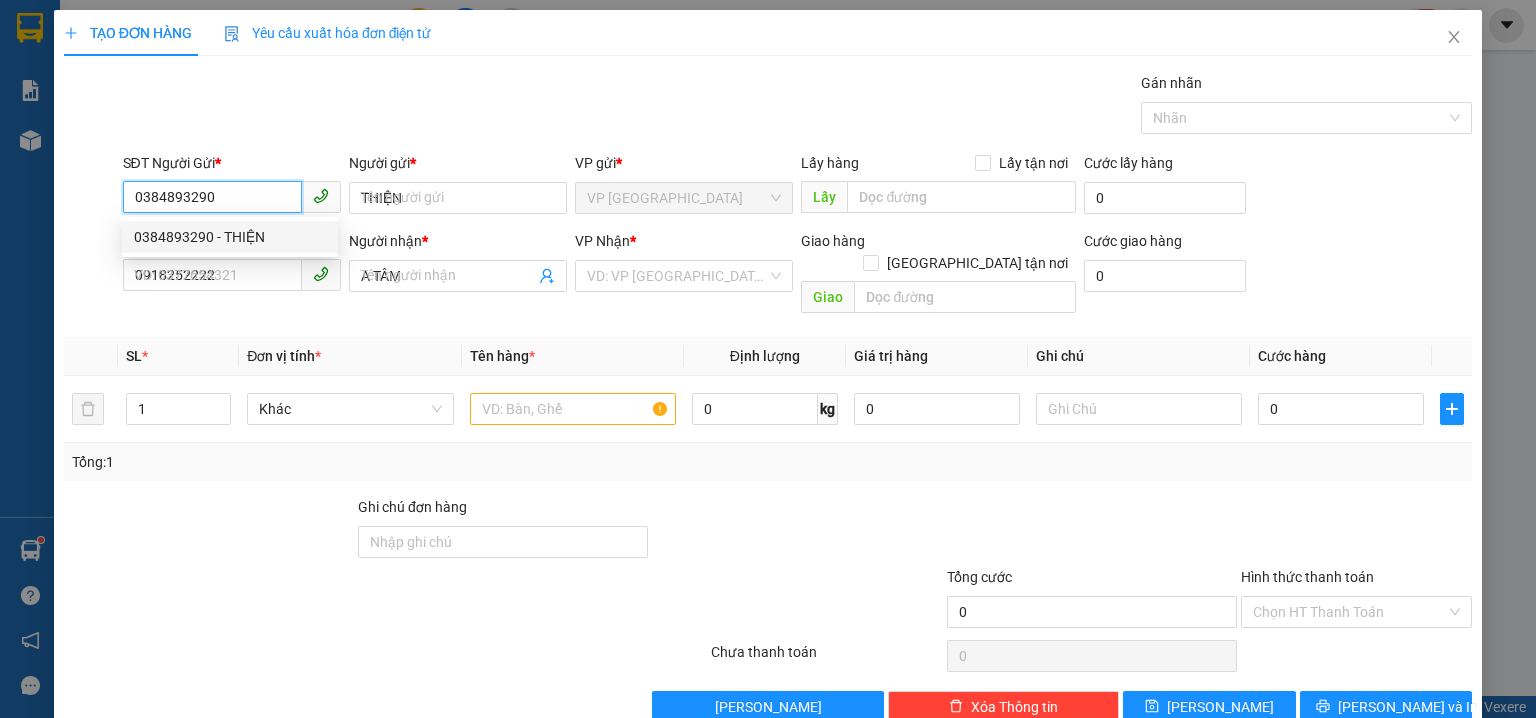 type on "30.000" 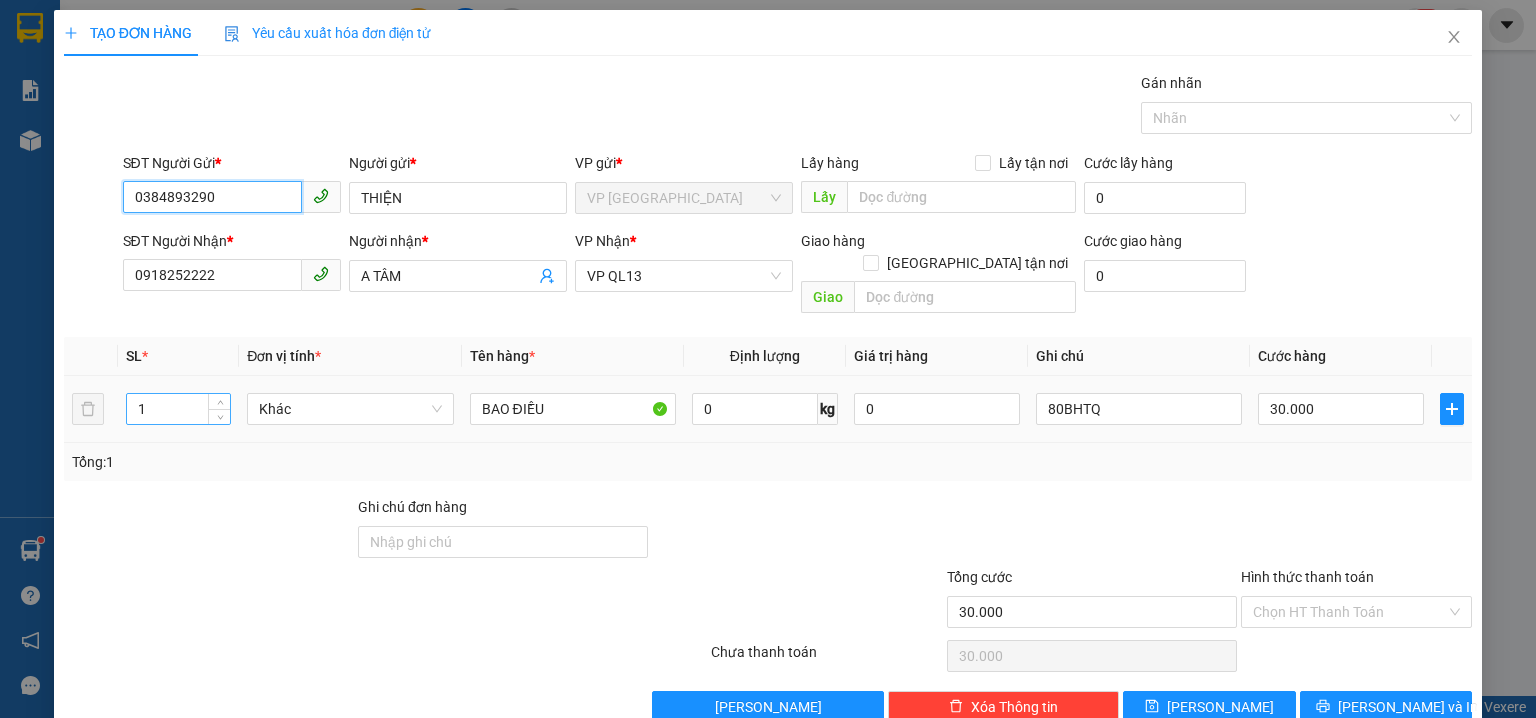type on "0384893290" 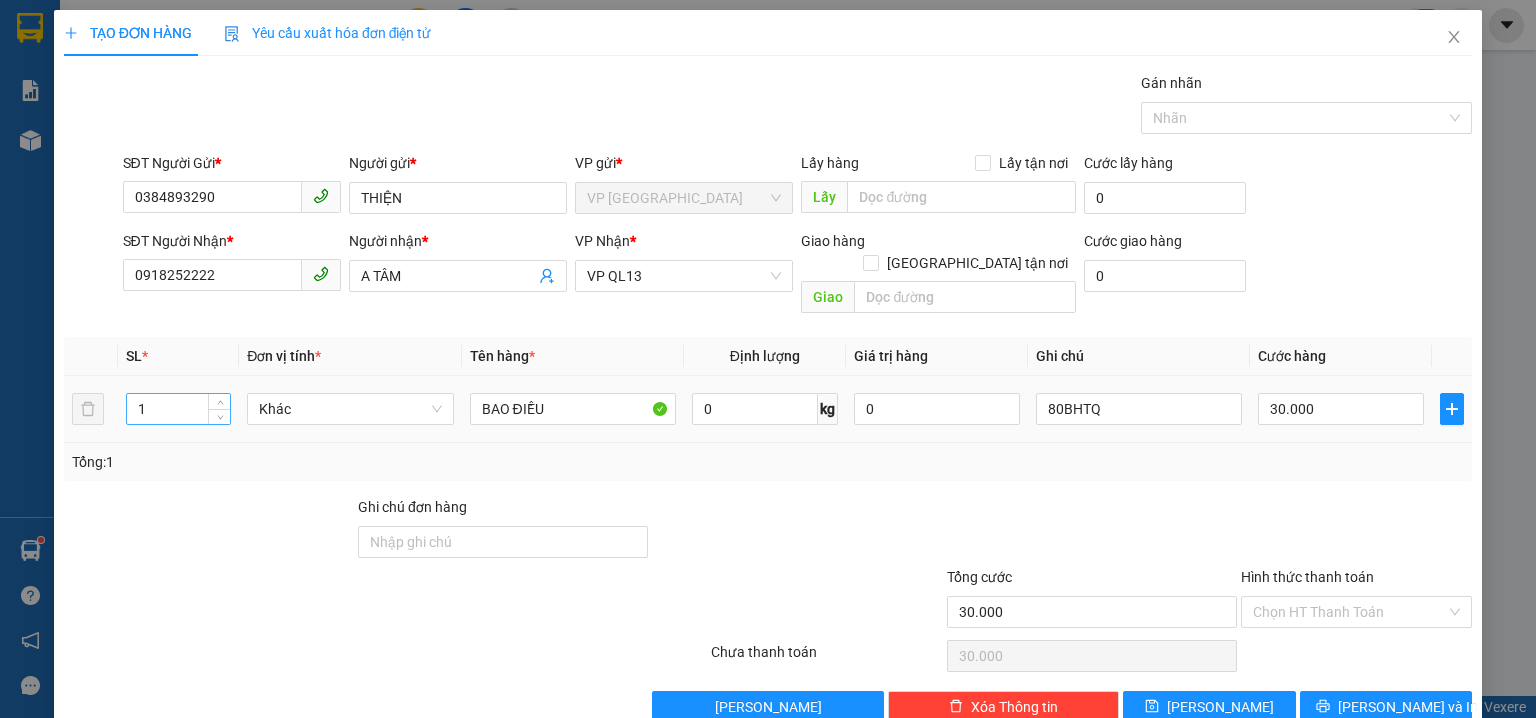 click on "1" at bounding box center [178, 409] 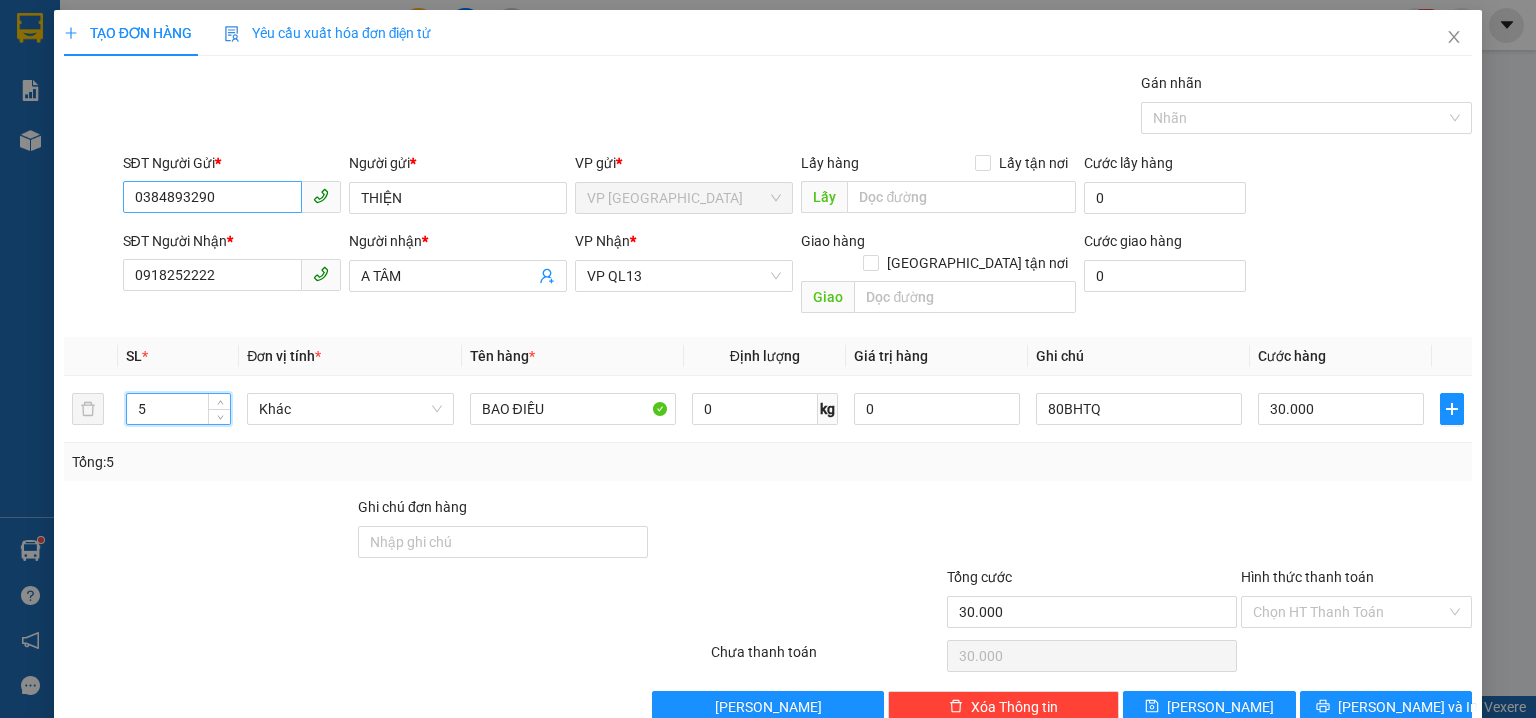 type on "5" 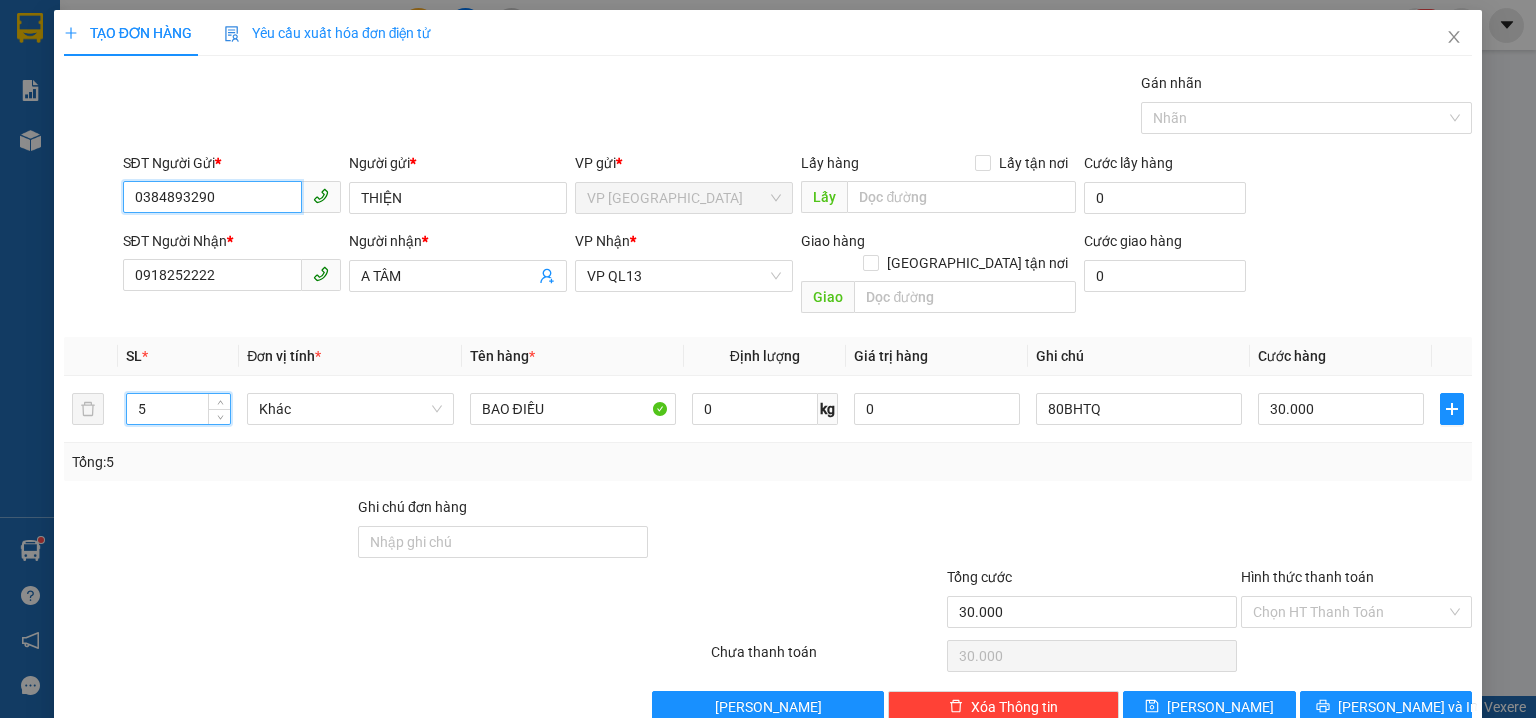 click on "0384893290" at bounding box center [212, 197] 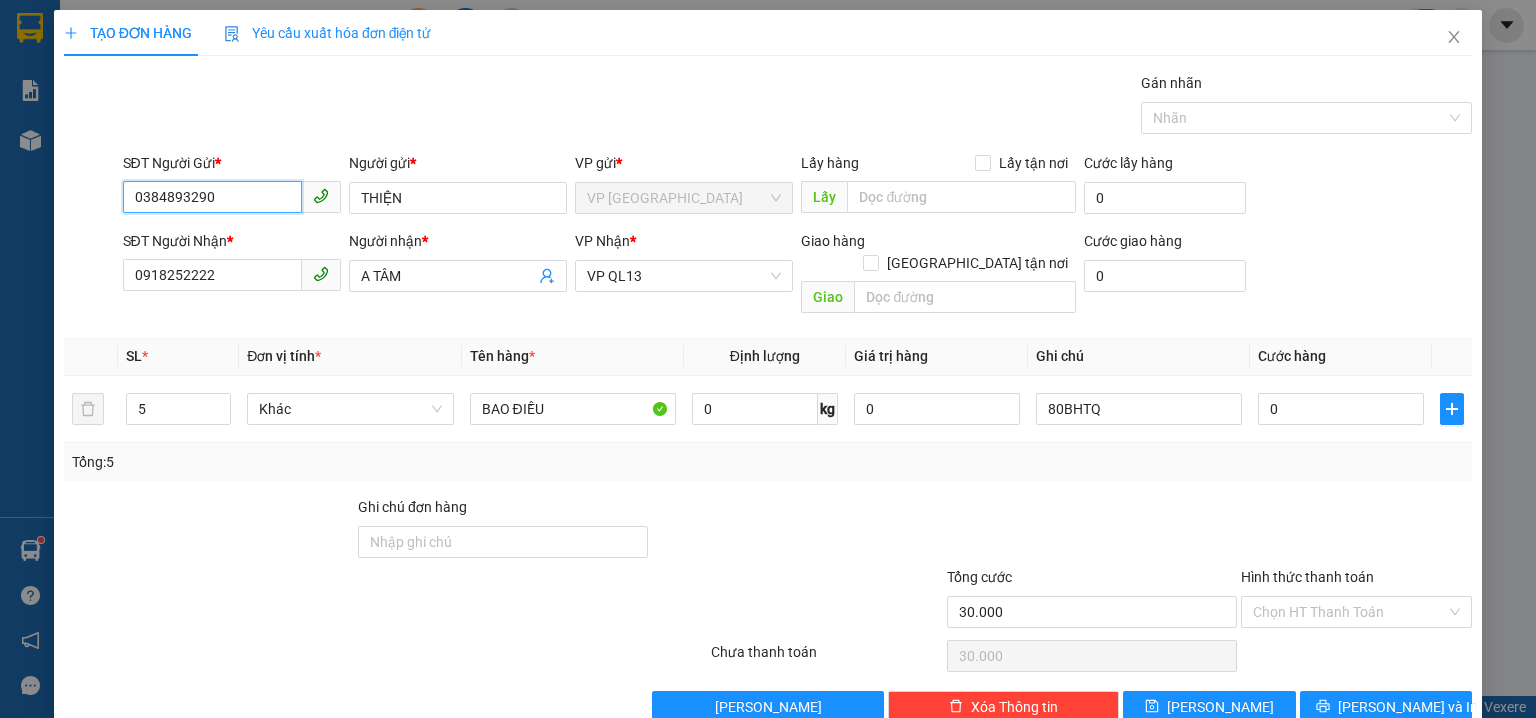 type on "0" 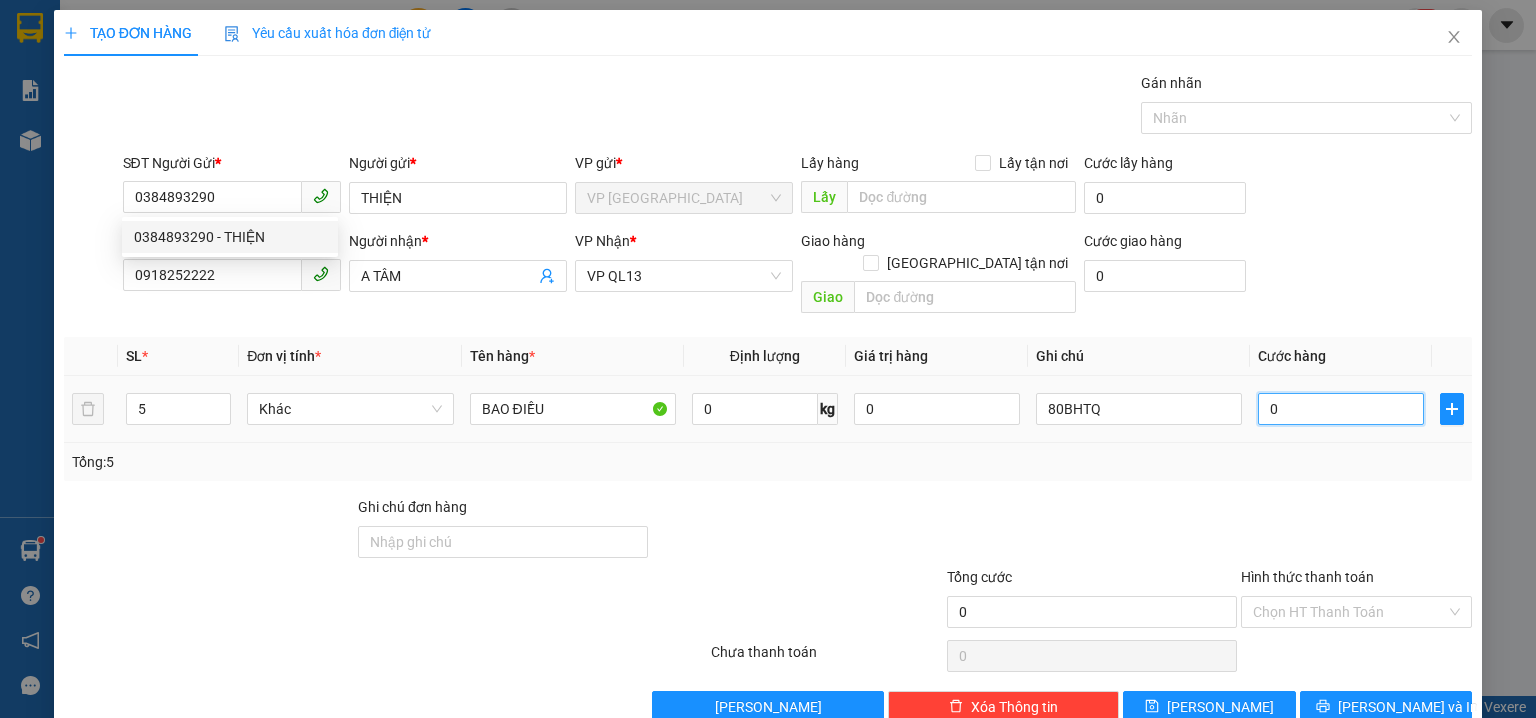click on "0" at bounding box center [1341, 409] 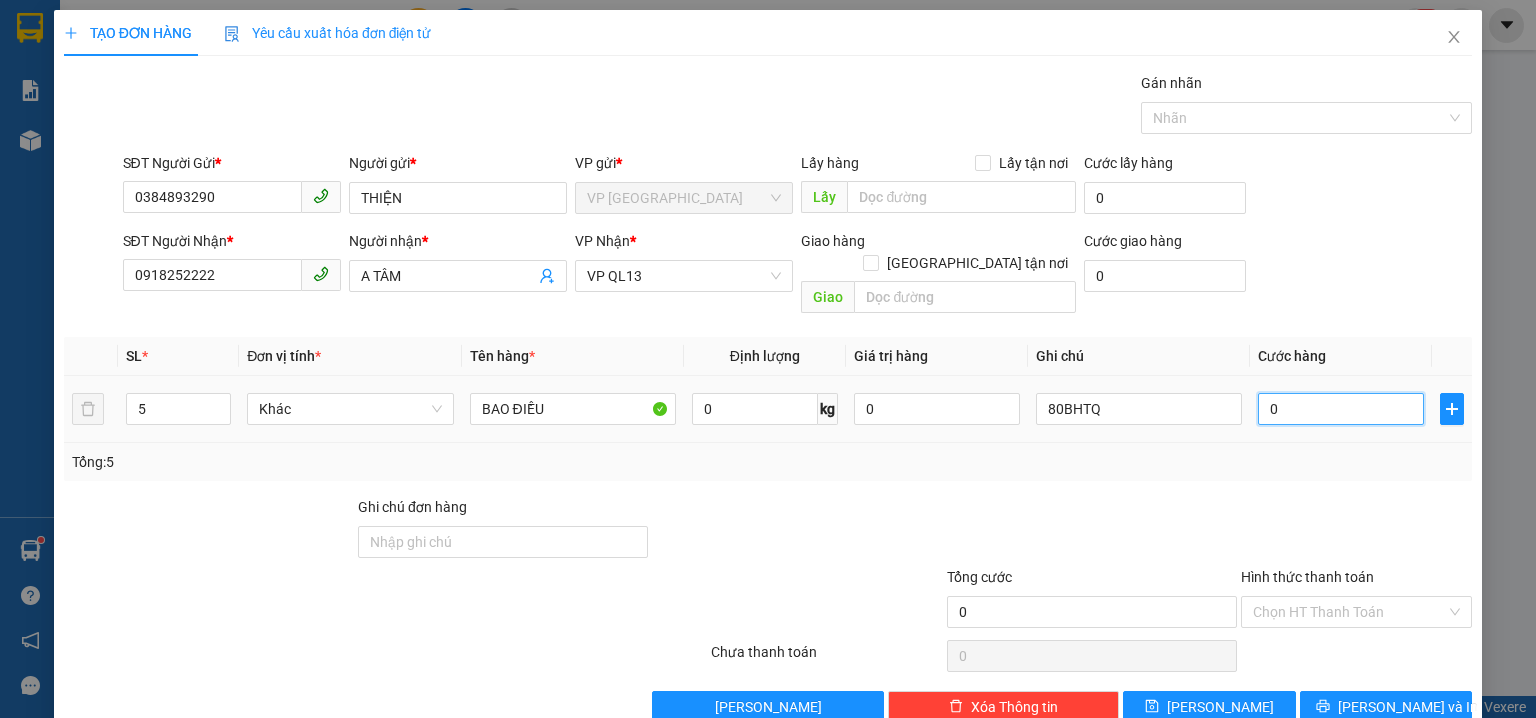 type on "1" 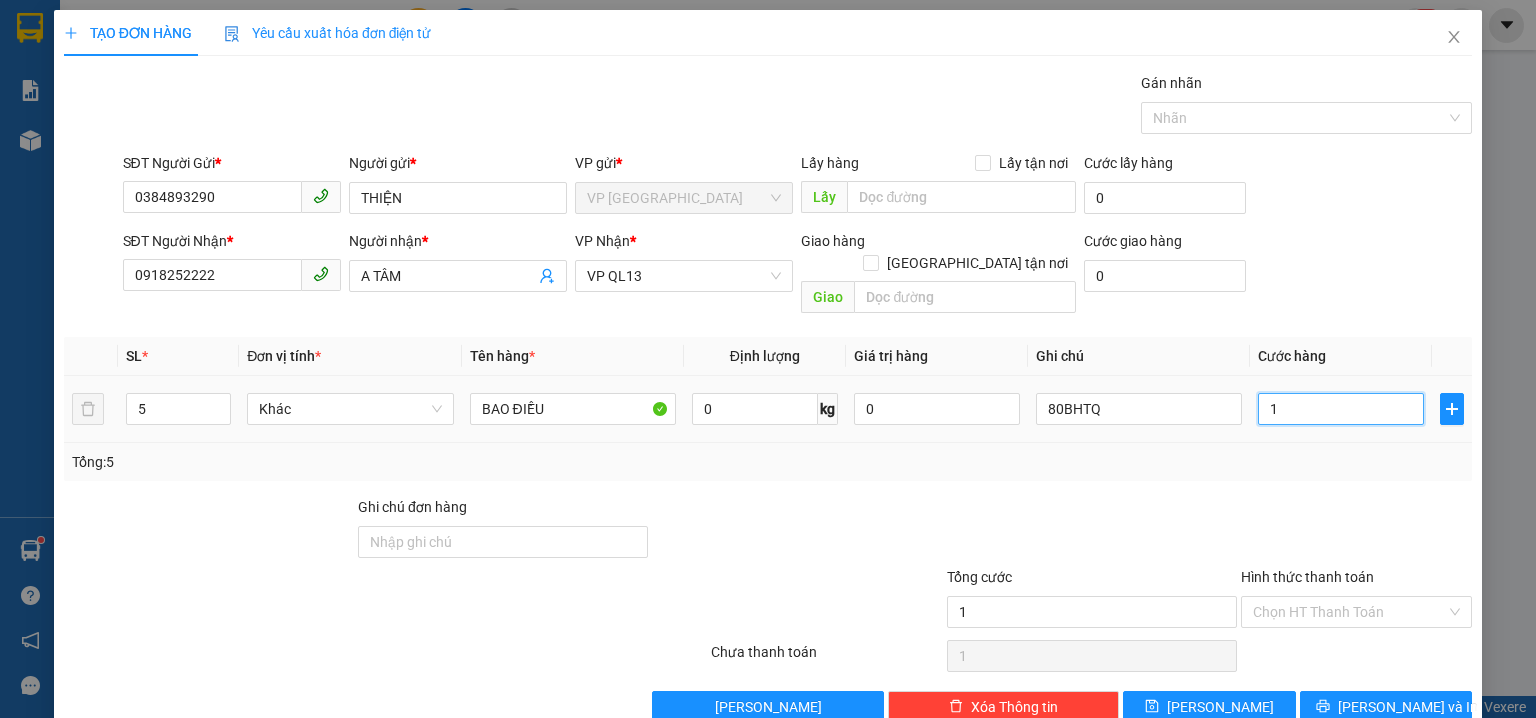 type on "19" 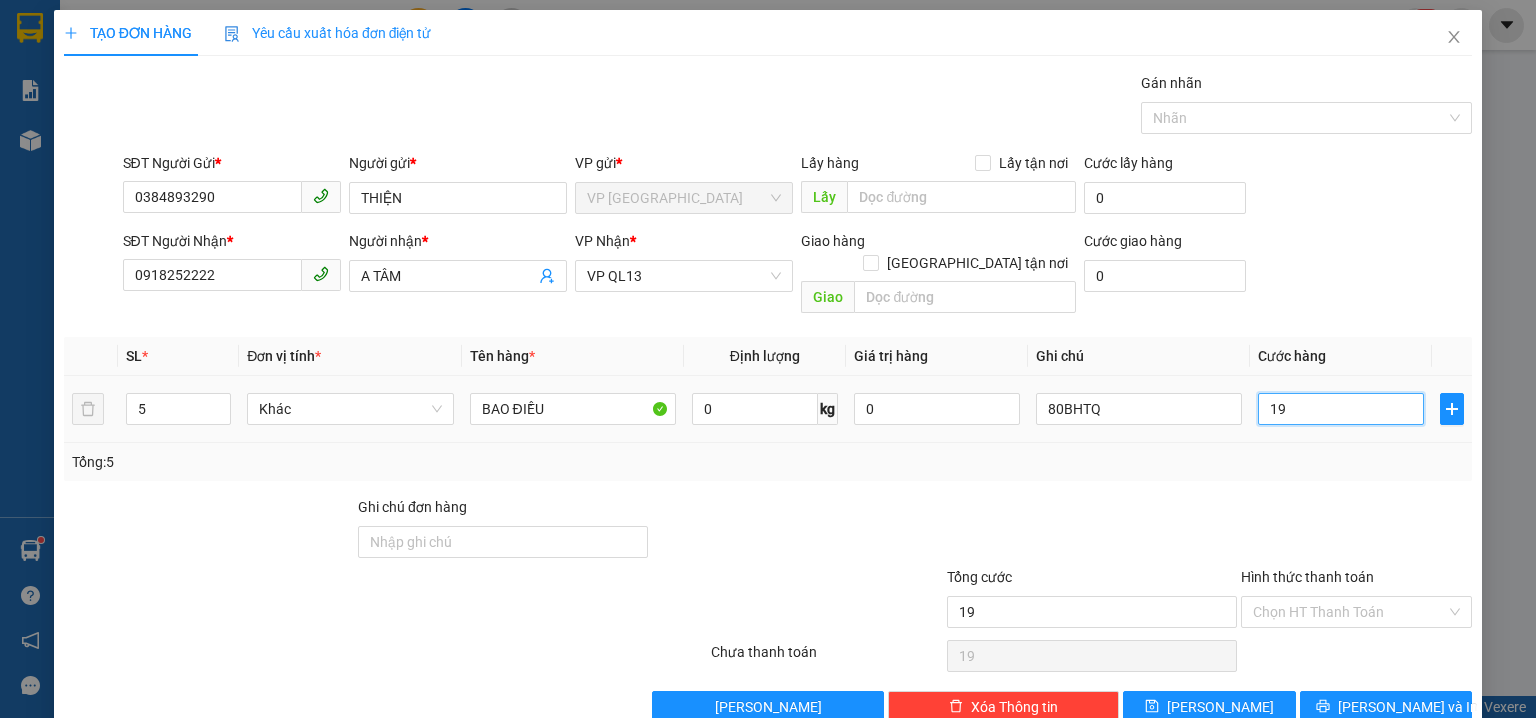 type on "190" 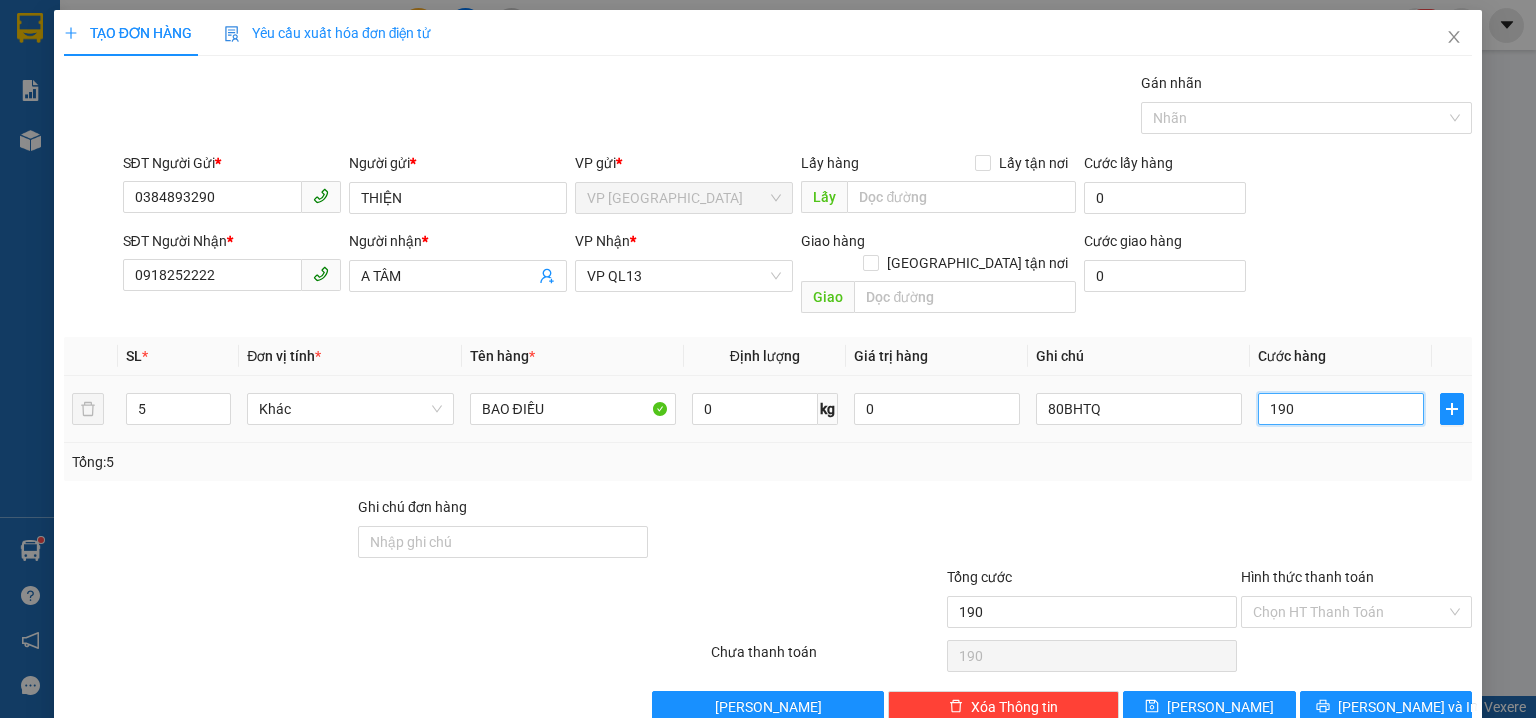 type on "1.900" 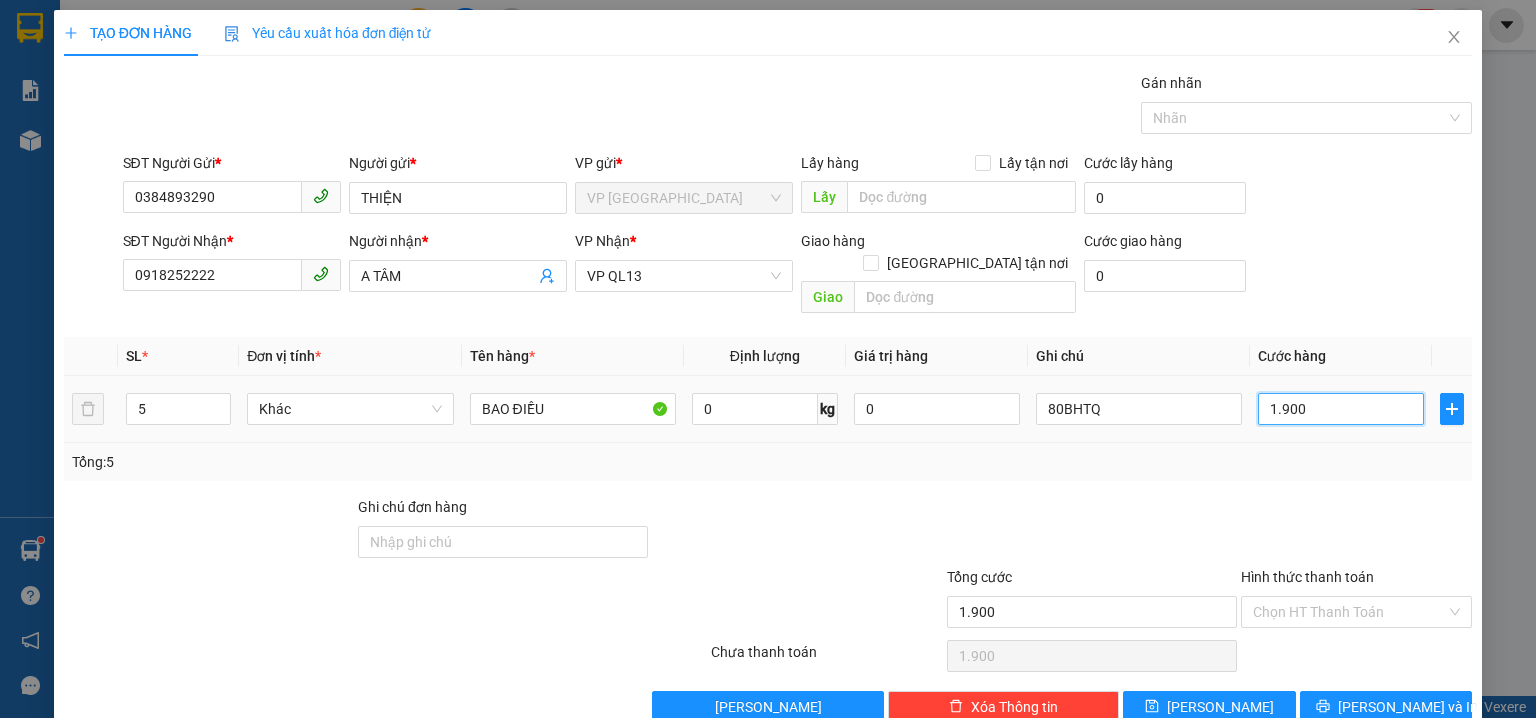 type on "19.000" 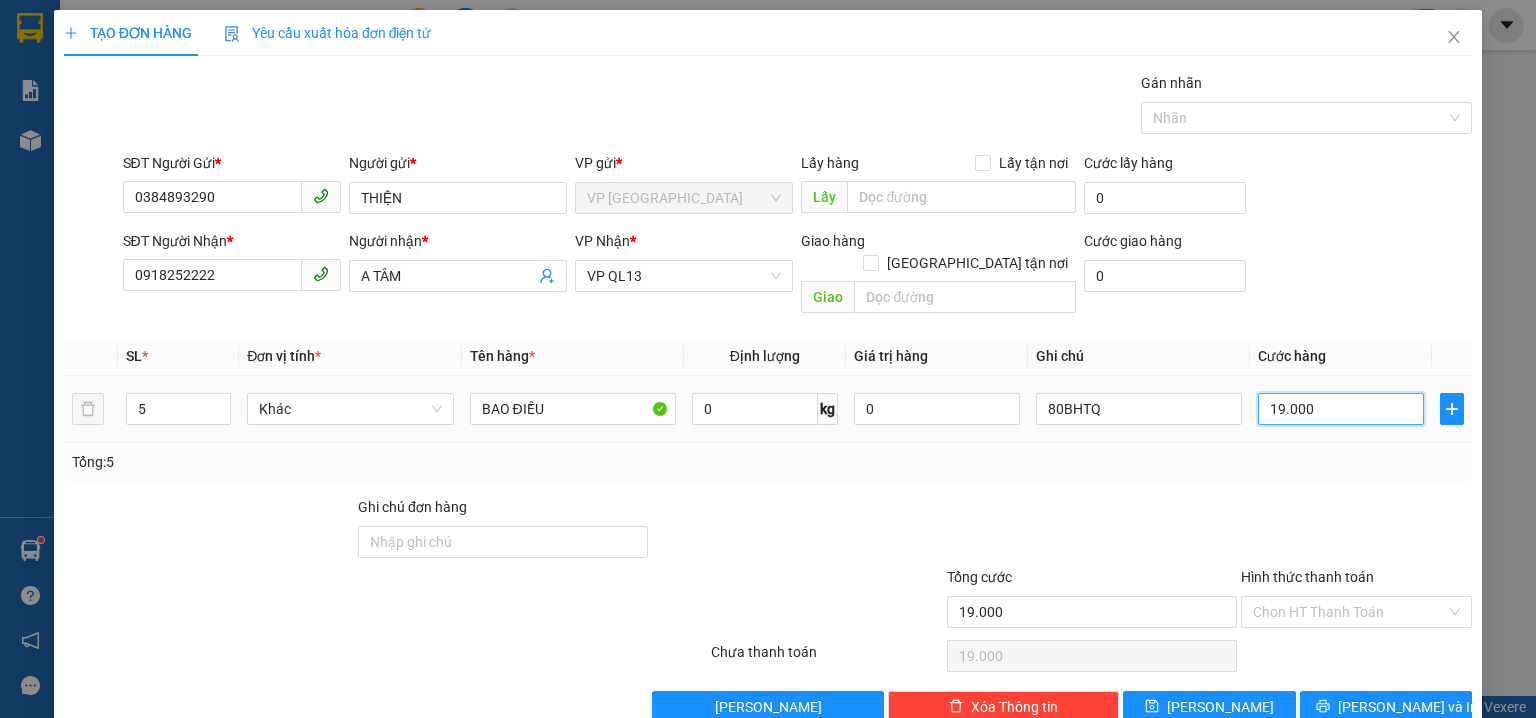 type on "190.000" 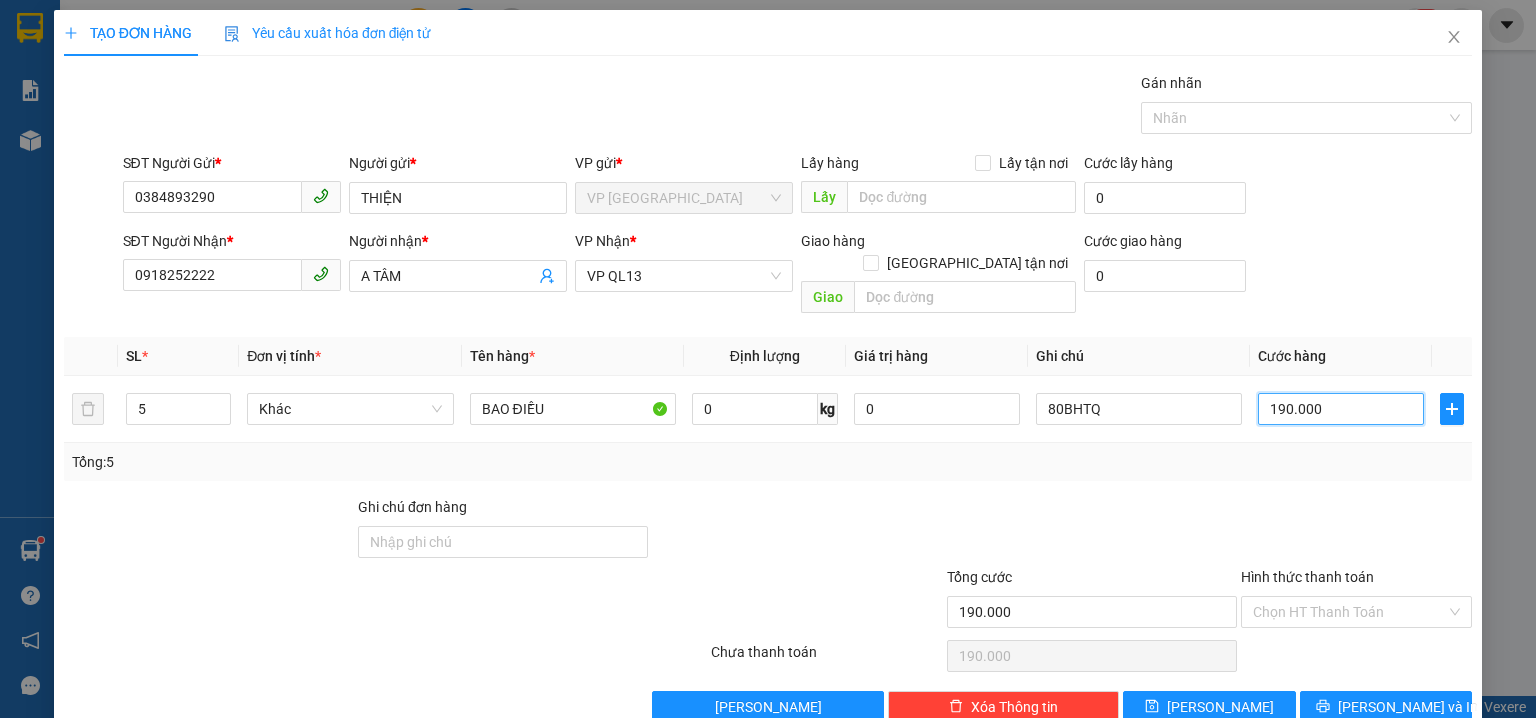 type on "190.000" 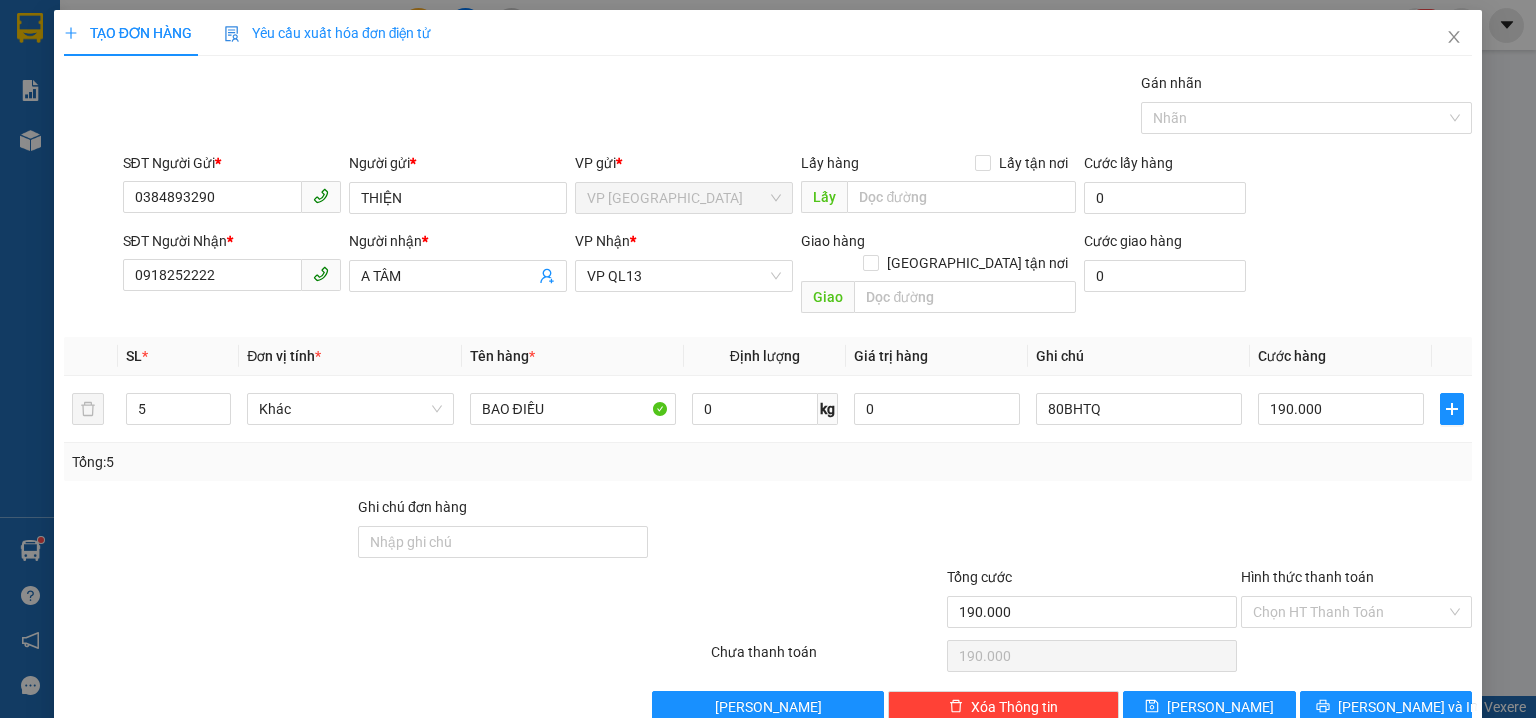 click on "Transit Pickup Surcharge Ids Transit Deliver Surcharge Ids Transit Deliver Surcharge Transit Deliver Surcharge Gói vận chuyển  * Tiêu chuẩn Gán nhãn   Nhãn SĐT Người Gửi  * 0384893290 Người gửi  * THIỆN VP gửi  * VP Phước Bình Lấy hàng Lấy tận nơi Lấy Cước lấy hàng 0 SĐT Người Nhận  * 0918252222 Người nhận  * A TÂM VP Nhận  * VP QL13 Giao hàng Giao tận nơi Giao Cước giao hàng 0 SL  * Đơn vị tính  * Tên hàng  * Định lượng Giá trị hàng Ghi chú Cước hàng                   5 Khác BAO ĐIỀU 0 kg 0 80BHTQ 190.000 Tổng:  5 Ghi chú đơn hàng Tổng cước 190.000 Hình thức thanh toán Chọn HT Thanh Toán Số tiền thu trước   Chọn loại cước 0 Chưa thanh toán 190.000 Chọn HT Thanh Toán Lưu nháp Xóa Thông tin Lưu Lưu và In BAO ĐIỀU" at bounding box center (768, 397) 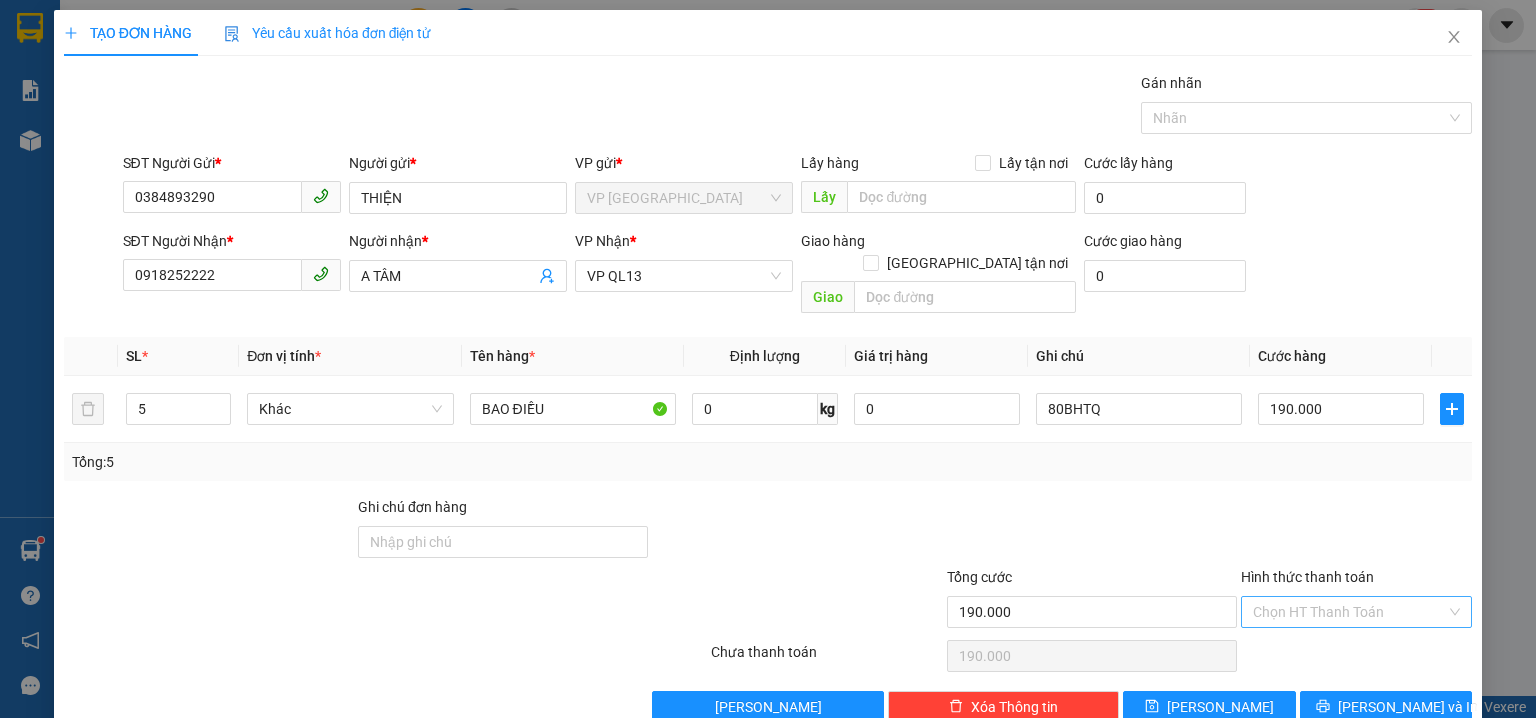 click on "Hình thức thanh toán" at bounding box center [1349, 612] 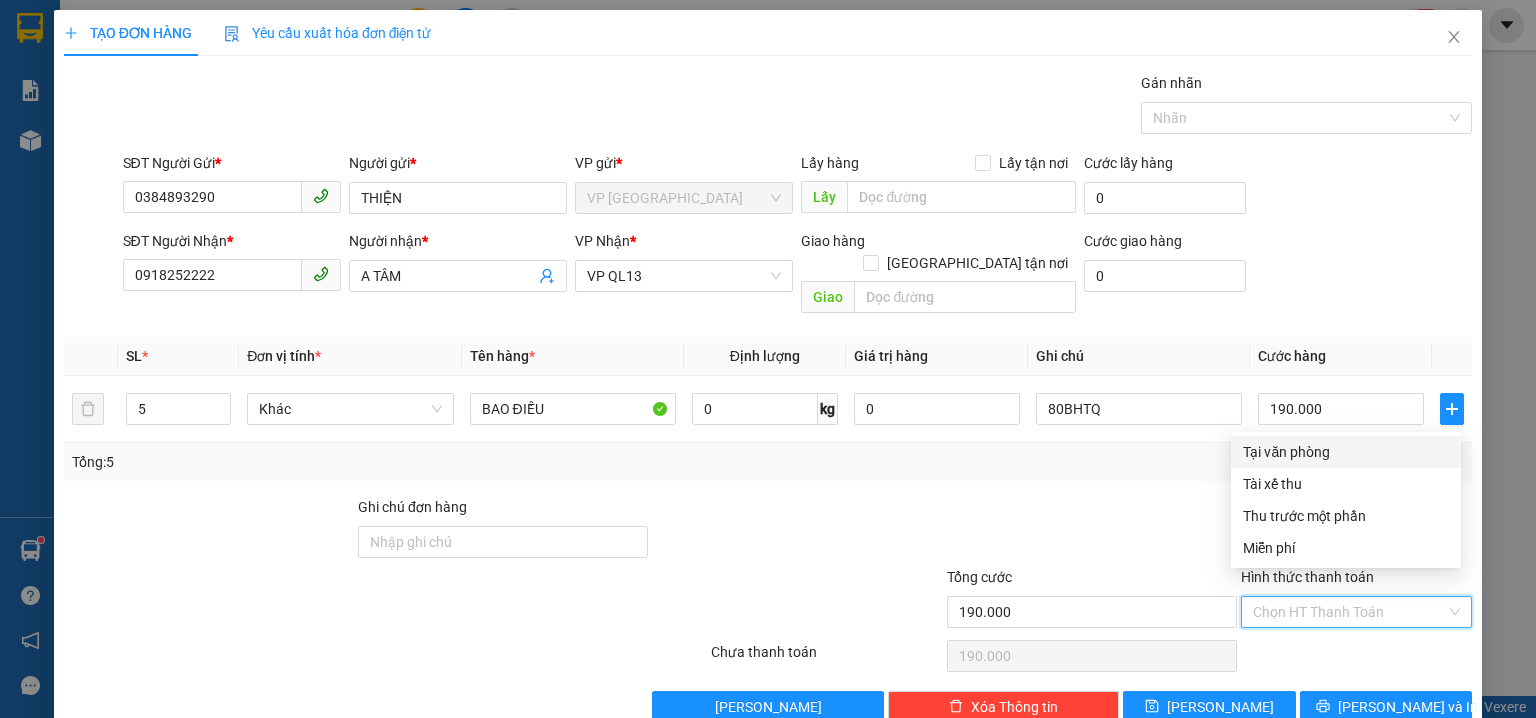 click on "Tại văn phòng" at bounding box center [1346, 452] 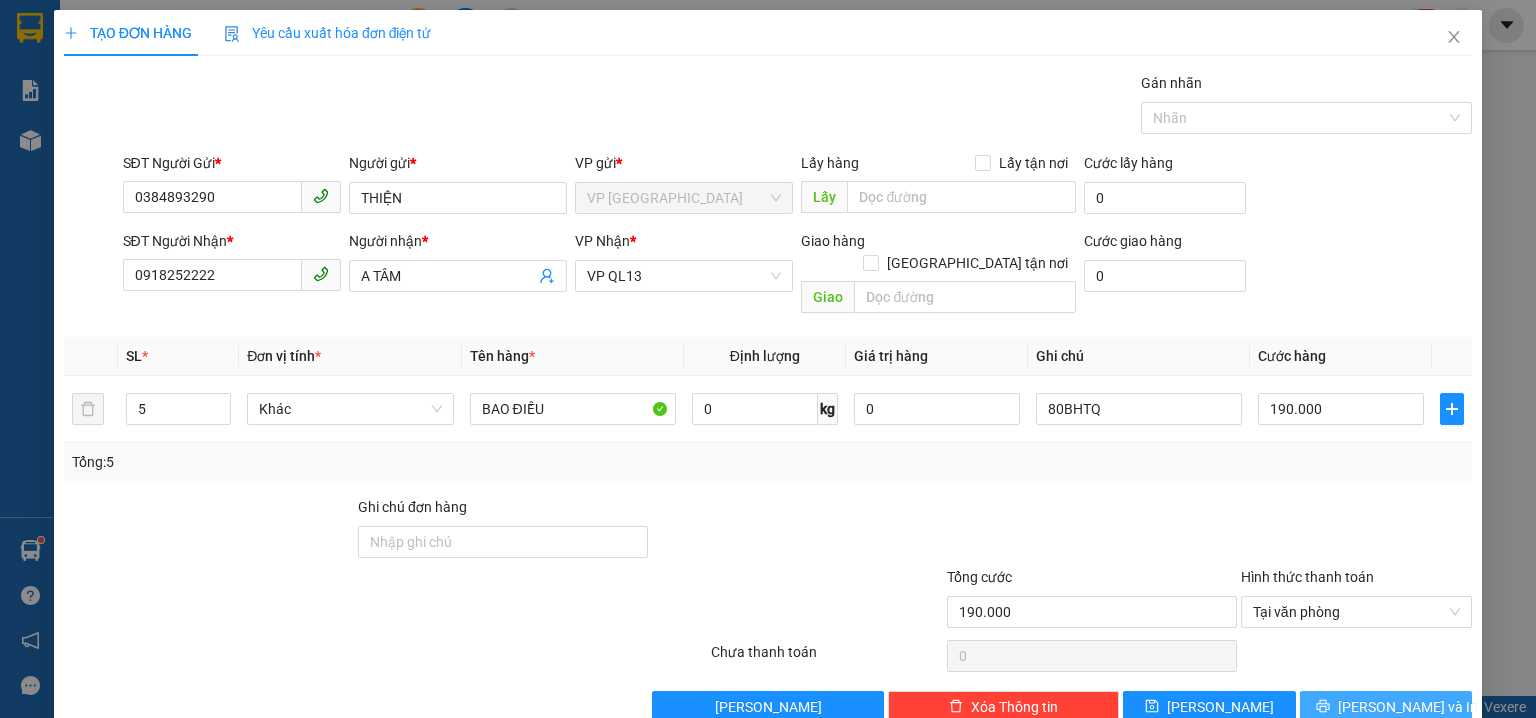 click on "Lưu và In" at bounding box center (1408, 707) 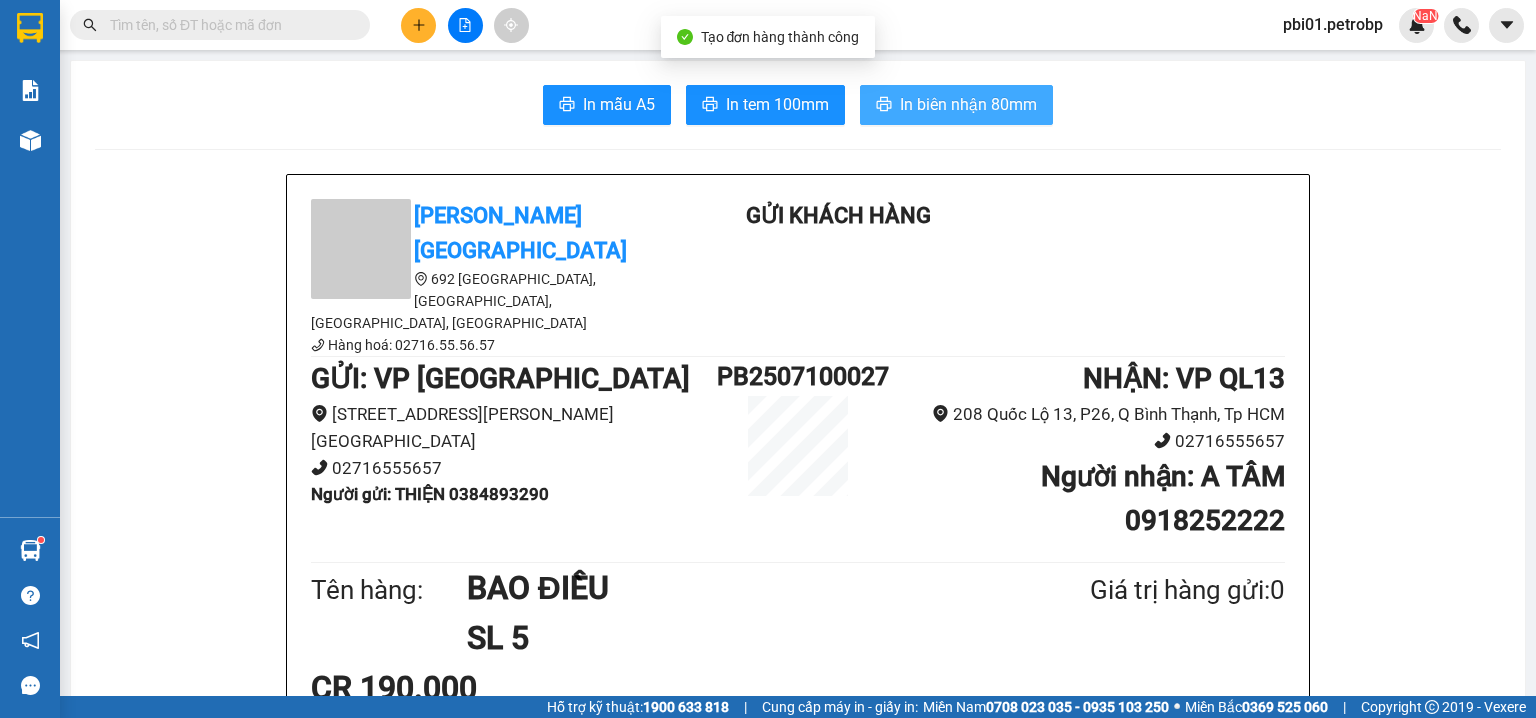 click on "In biên nhận 80mm" at bounding box center (968, 104) 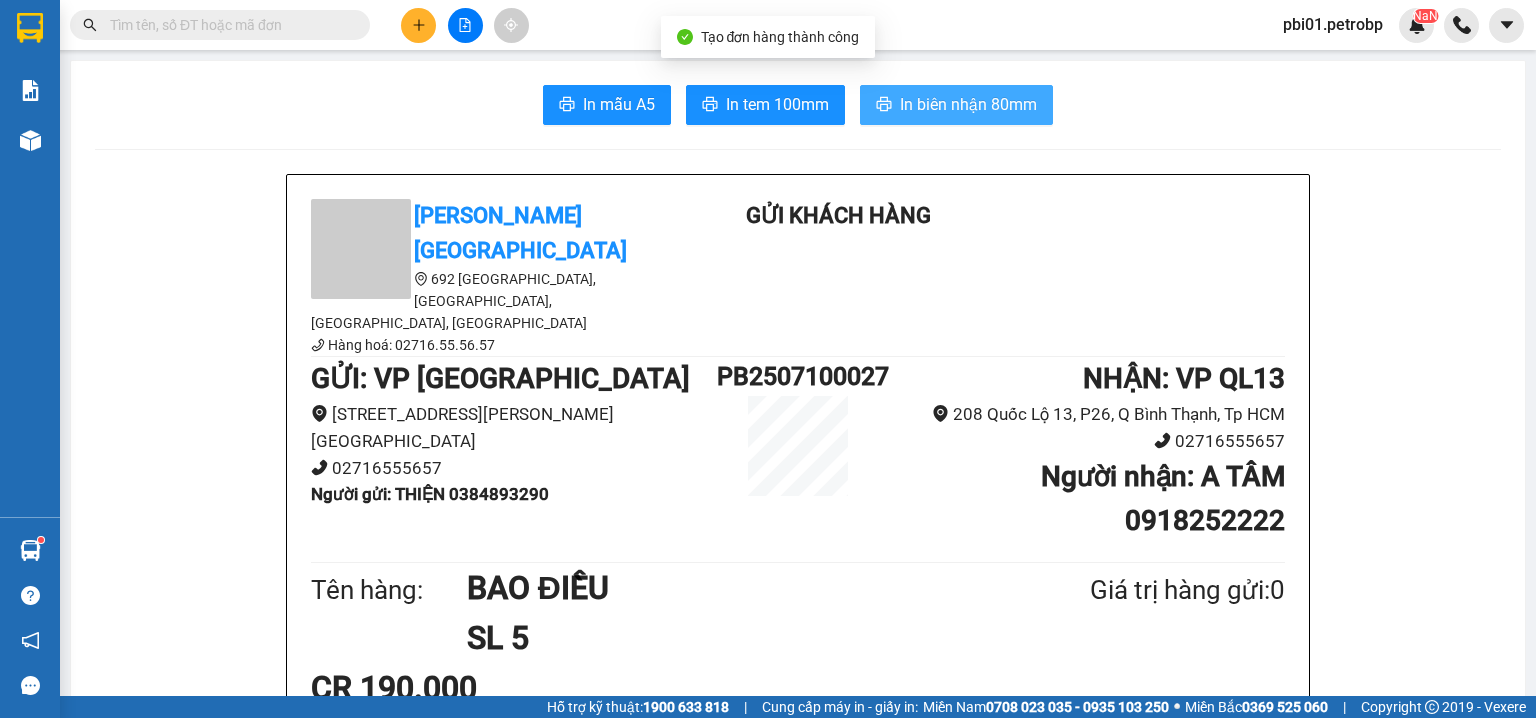 scroll, scrollTop: 0, scrollLeft: 0, axis: both 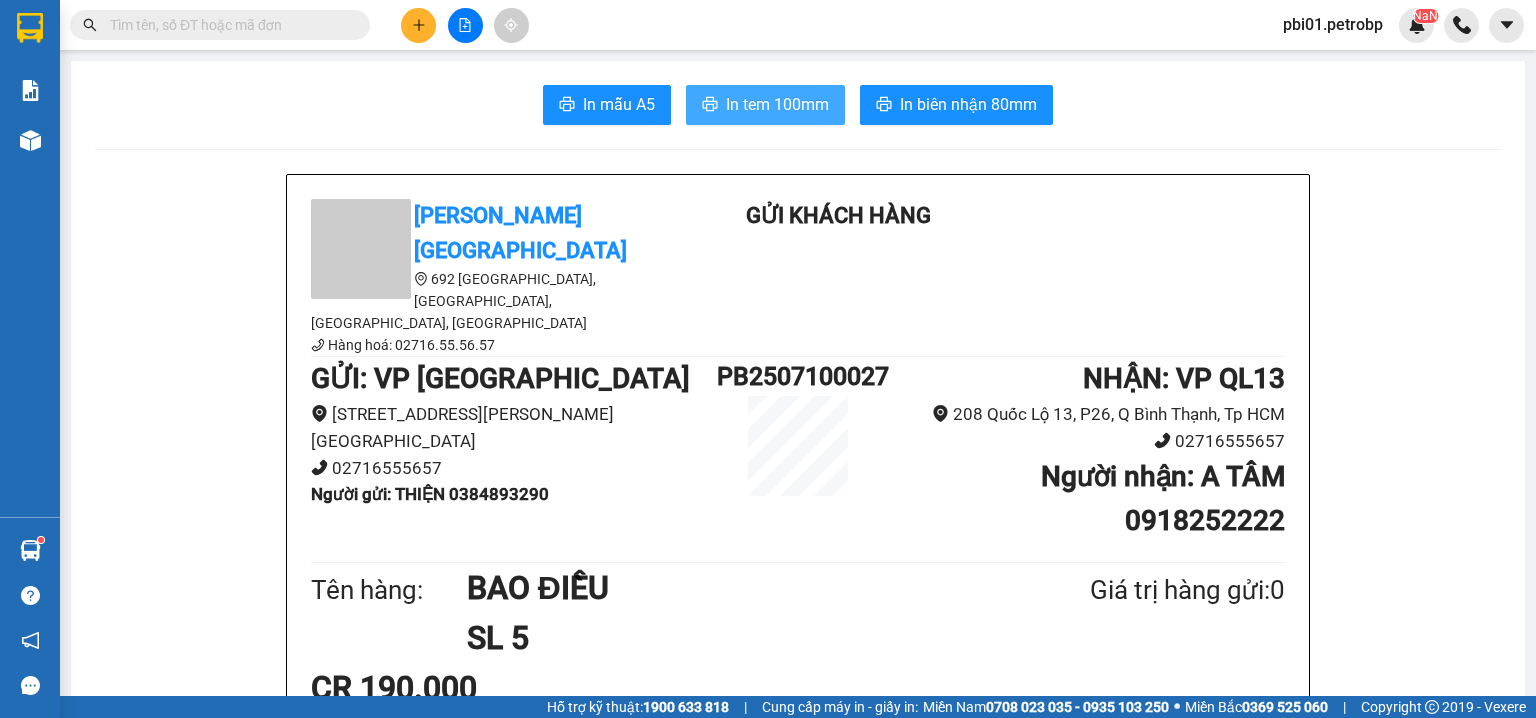 click on "In tem 100mm" at bounding box center (777, 104) 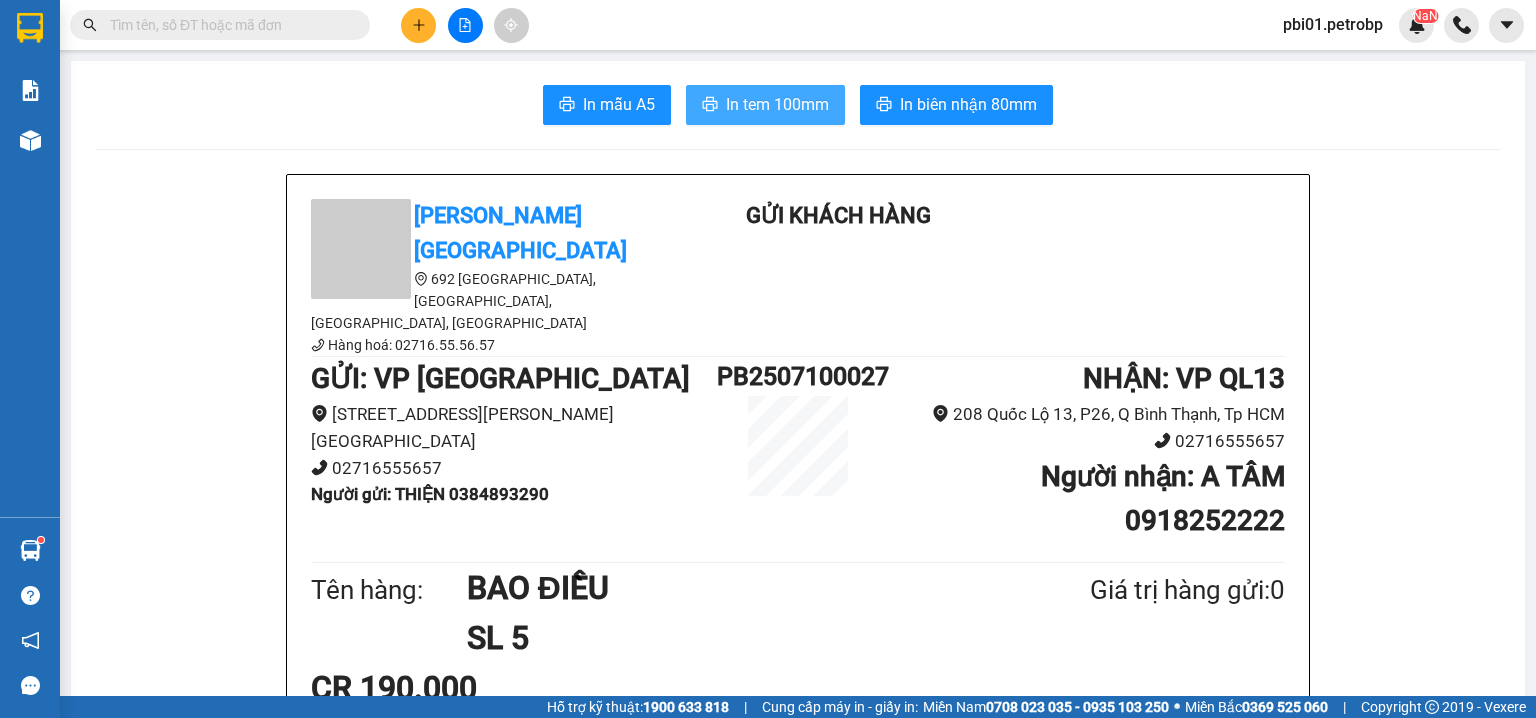 scroll, scrollTop: 0, scrollLeft: 0, axis: both 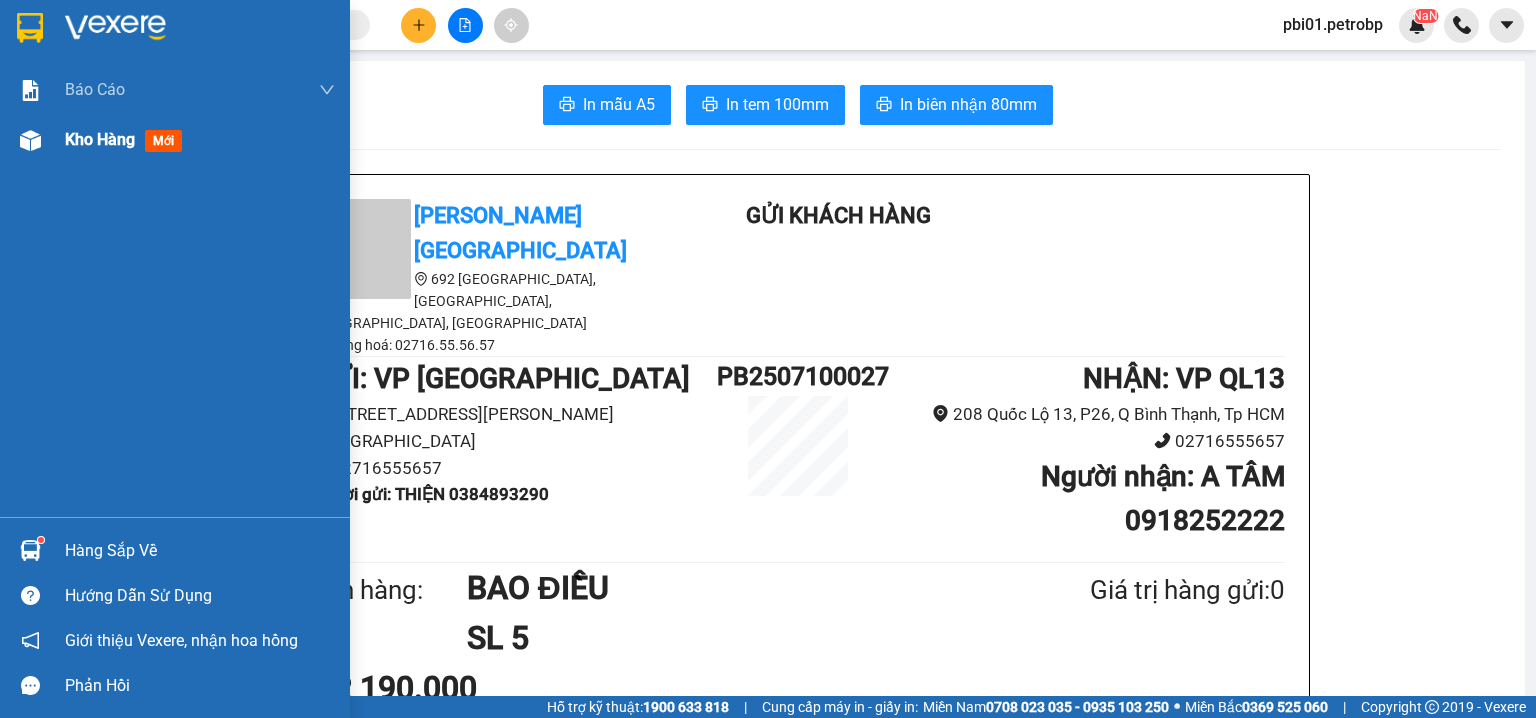 click at bounding box center [30, 140] 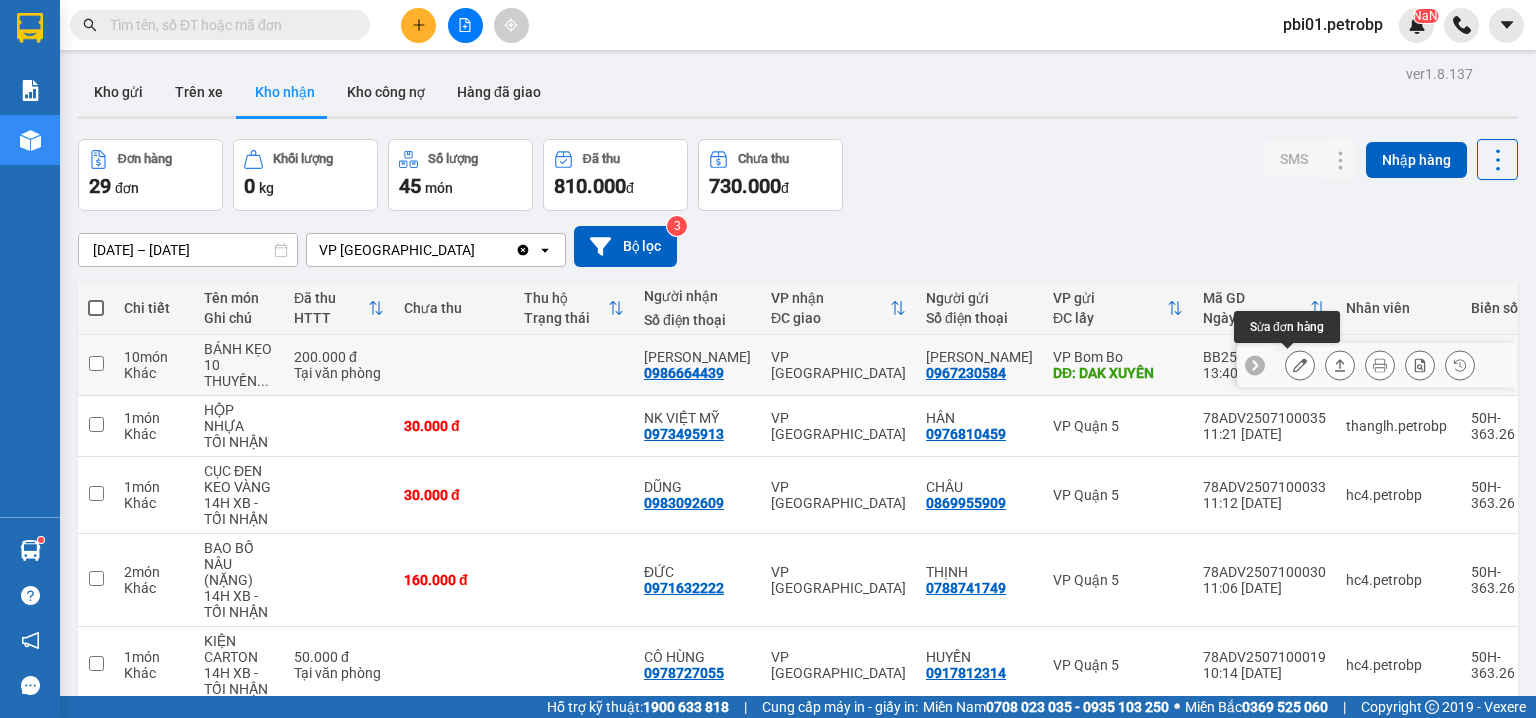 click 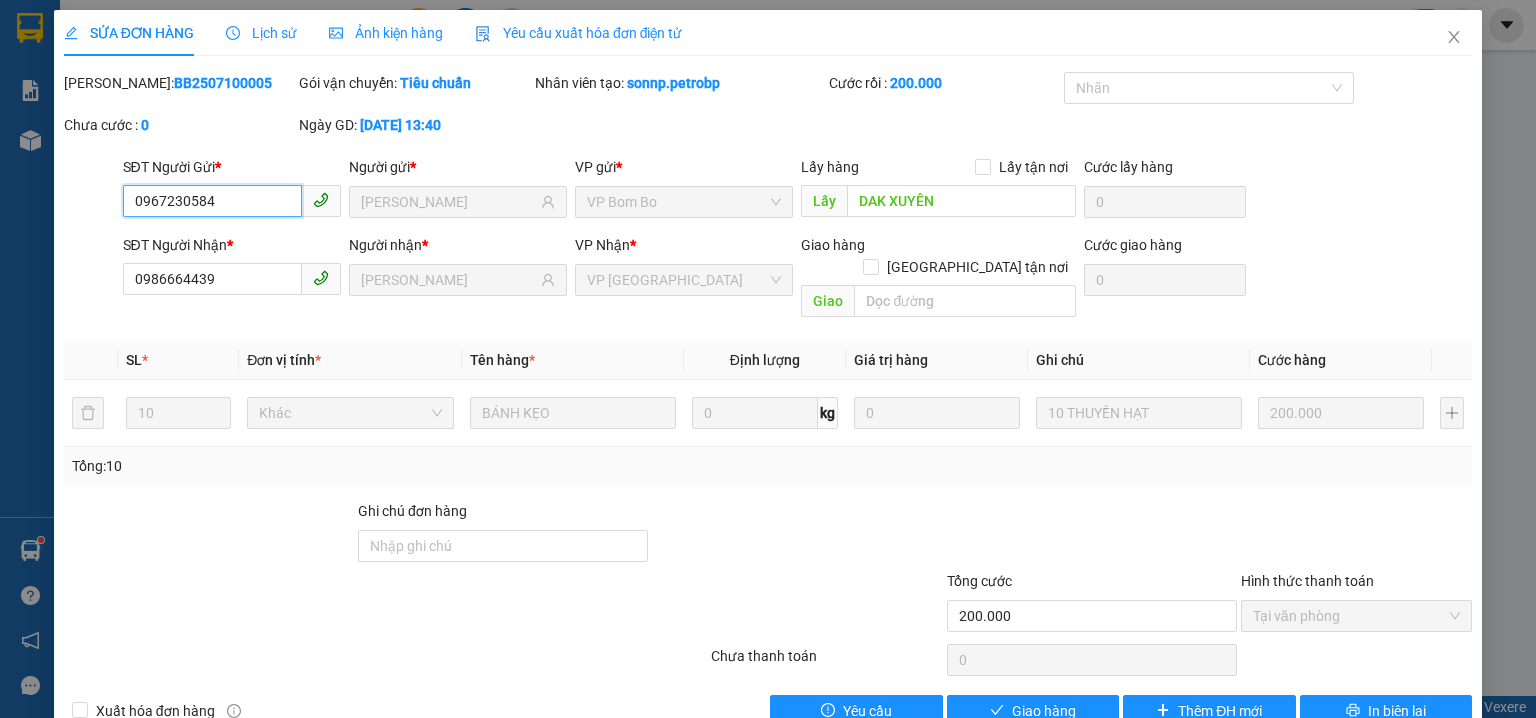 click on "Tại văn phòng" at bounding box center [1356, 616] 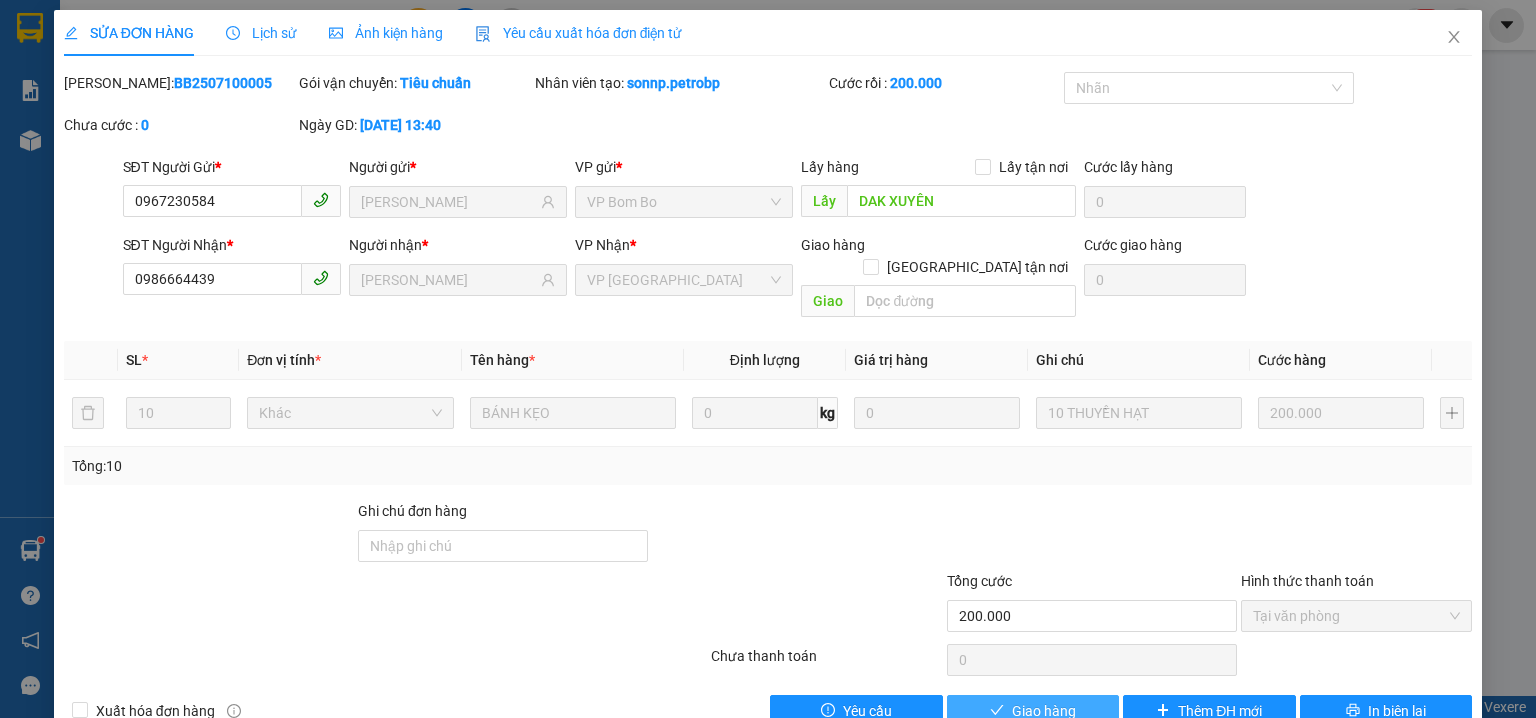 click on "Giao hàng" at bounding box center [1044, 711] 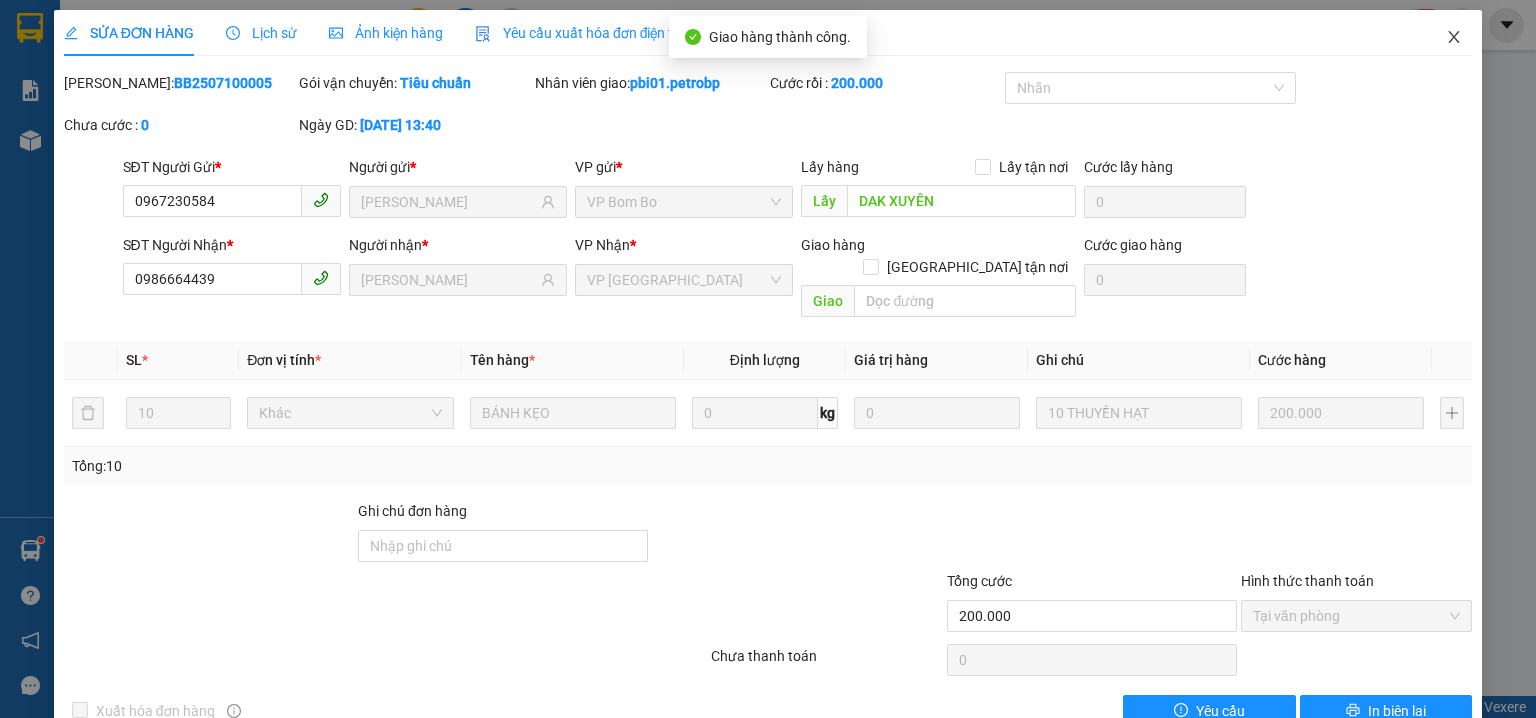 click 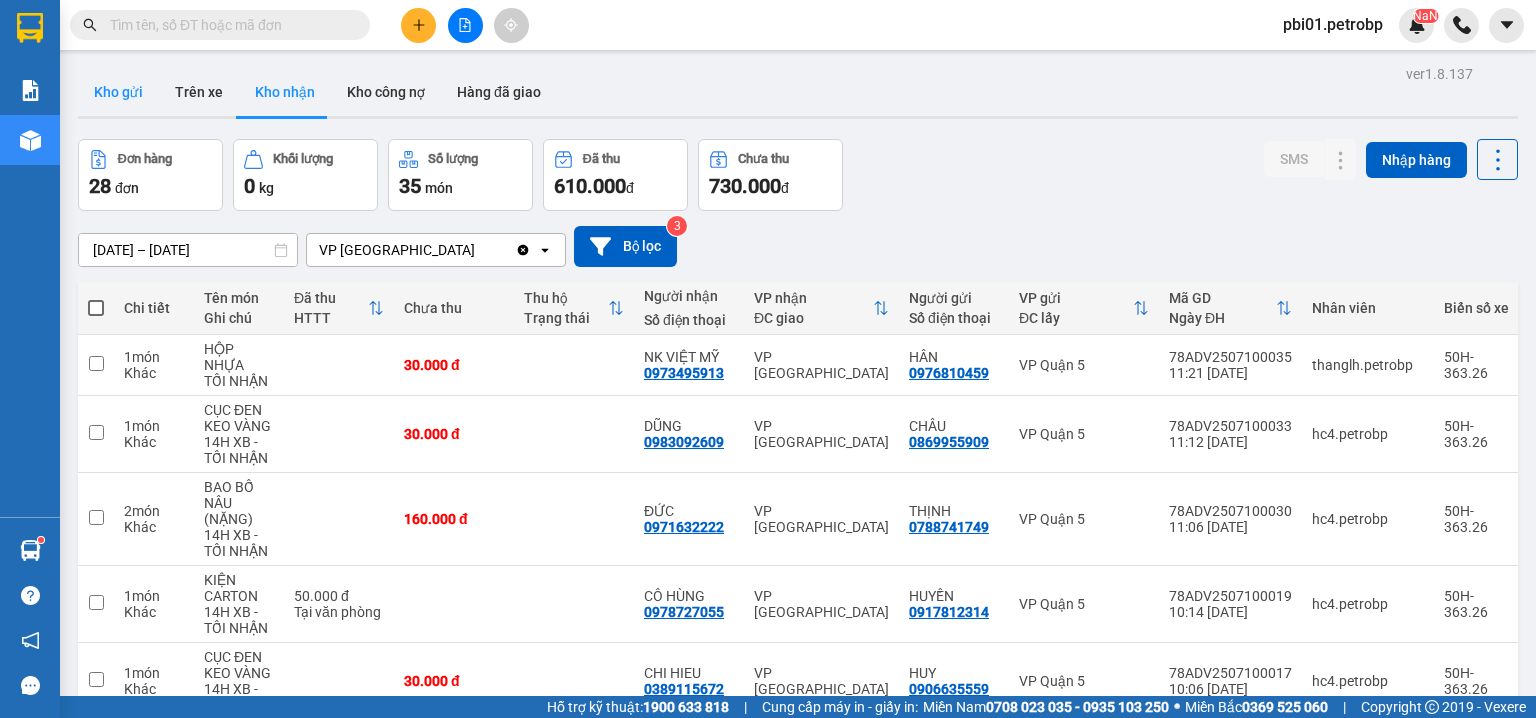 click on "Kho gửi" at bounding box center [118, 92] 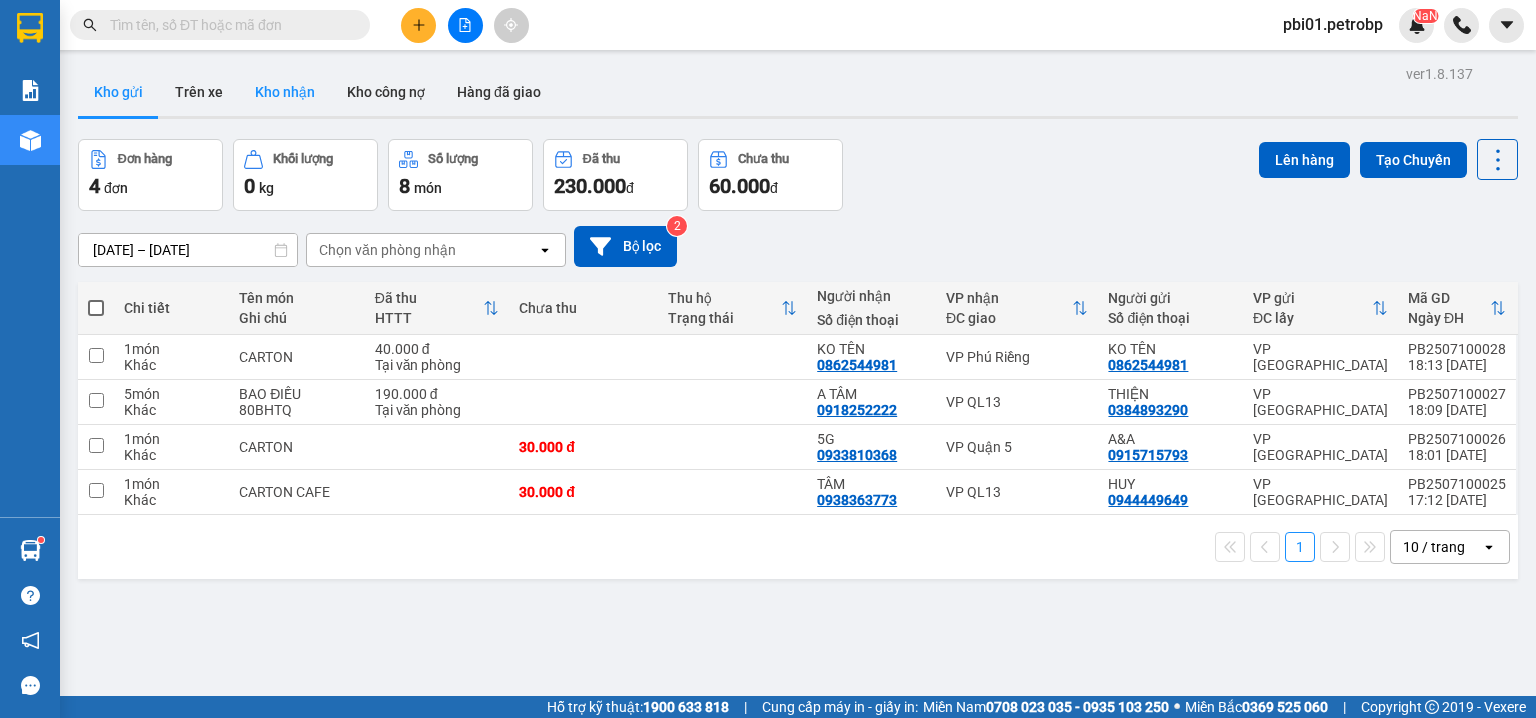 click on "Kho nhận" at bounding box center (285, 92) 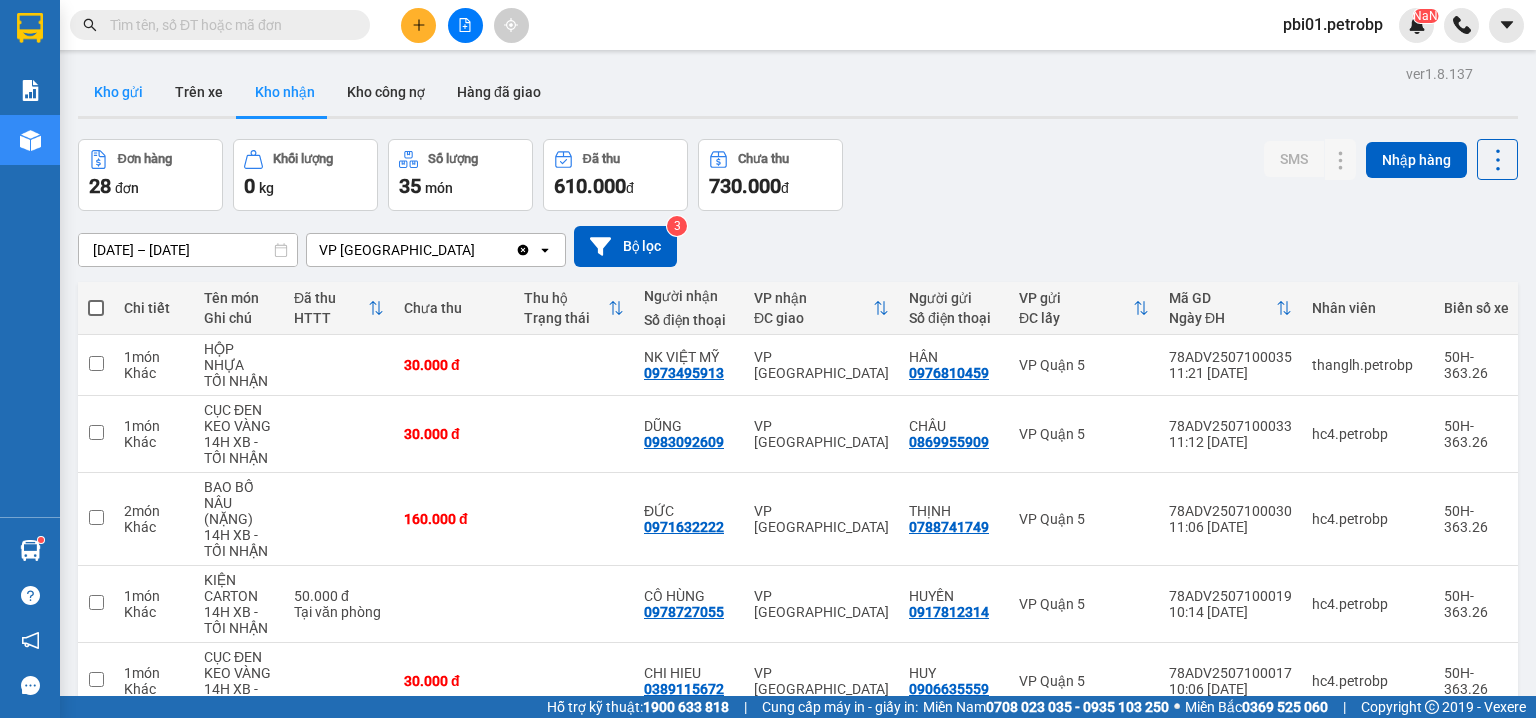 click on "Kho gửi" at bounding box center [118, 92] 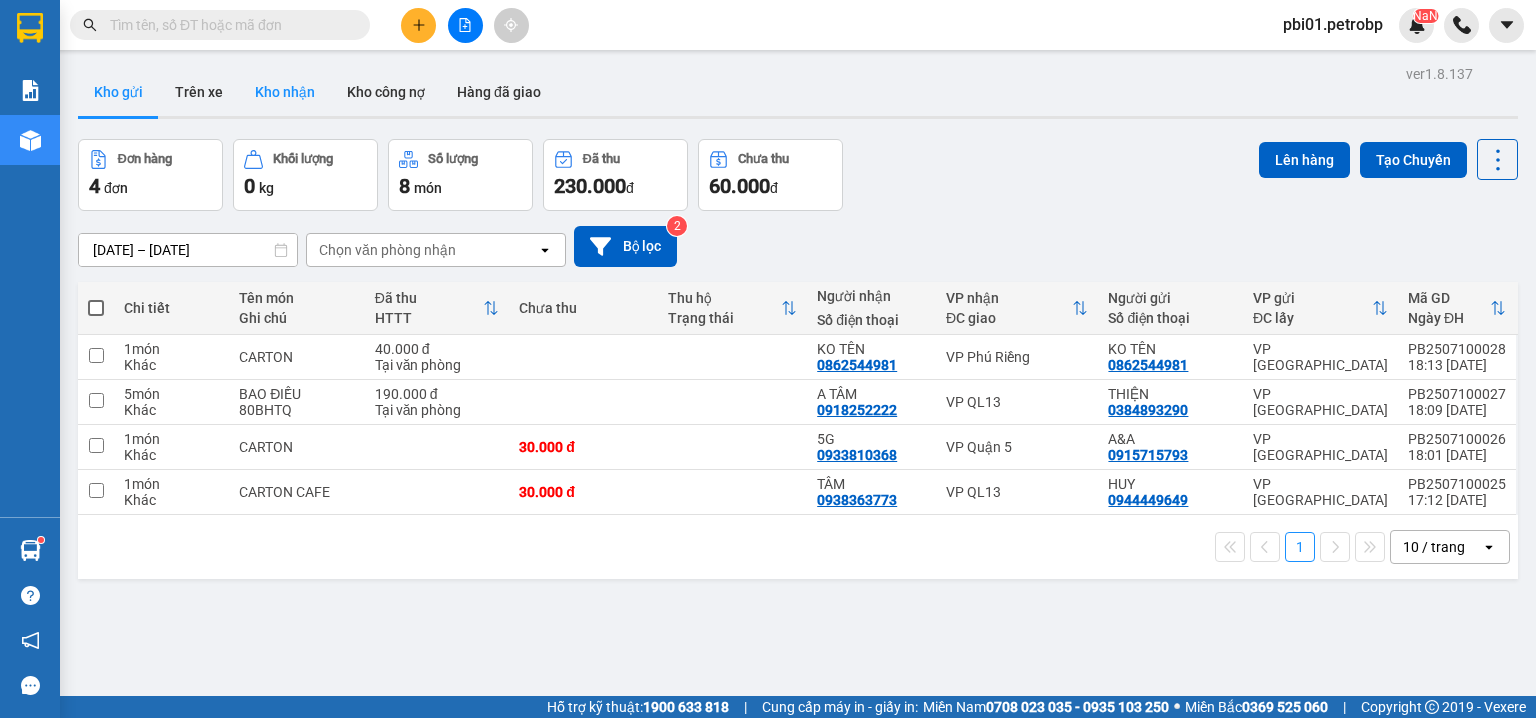 click on "Kho nhận" at bounding box center [285, 92] 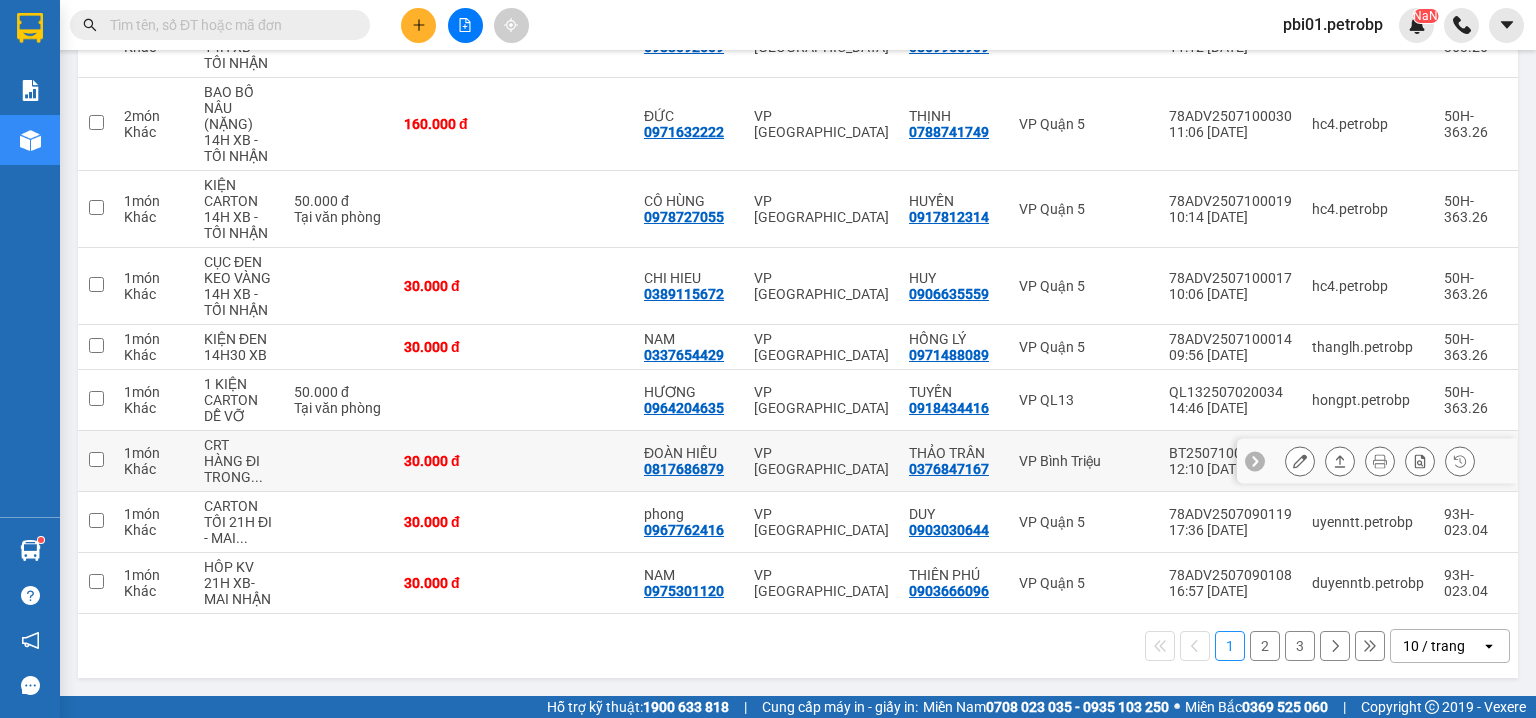 scroll, scrollTop: 0, scrollLeft: 0, axis: both 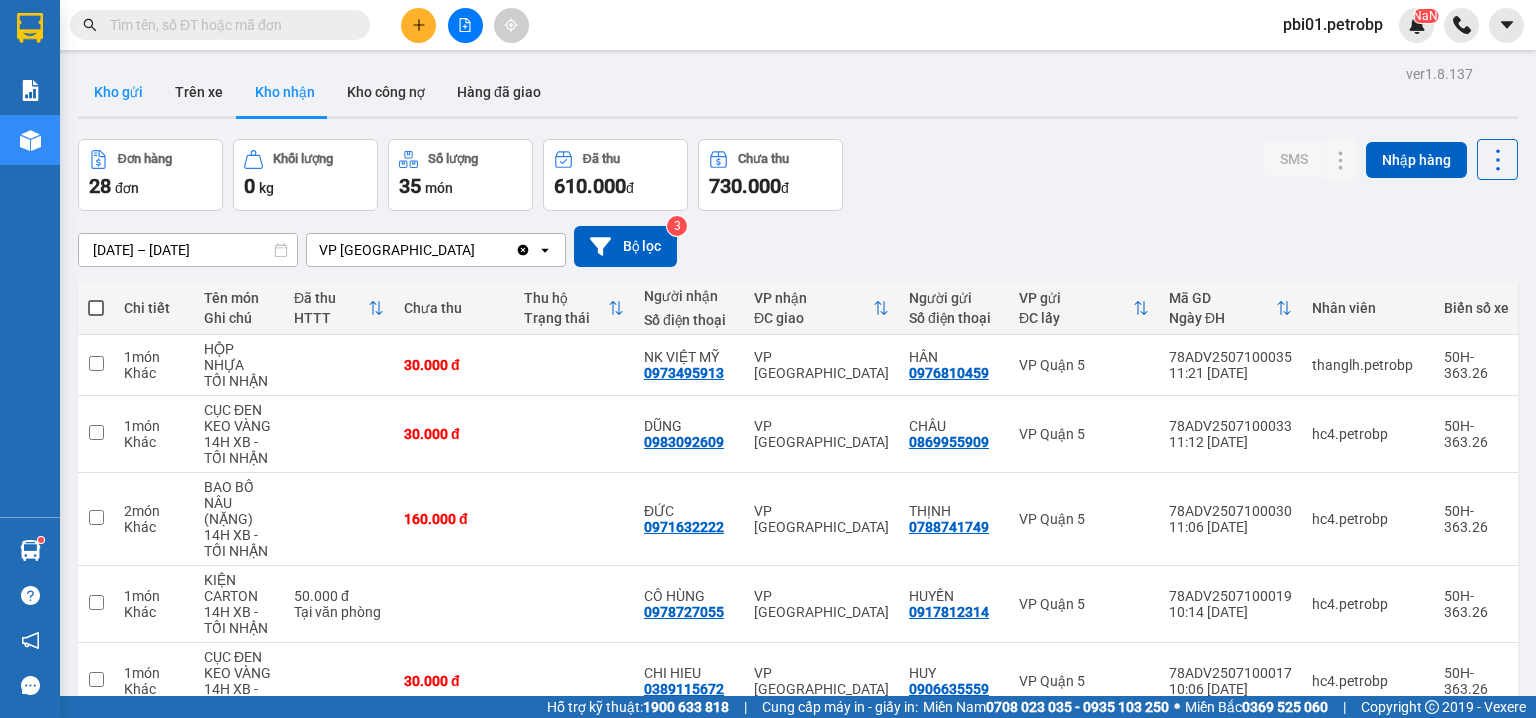 click on "Kho gửi" at bounding box center (118, 92) 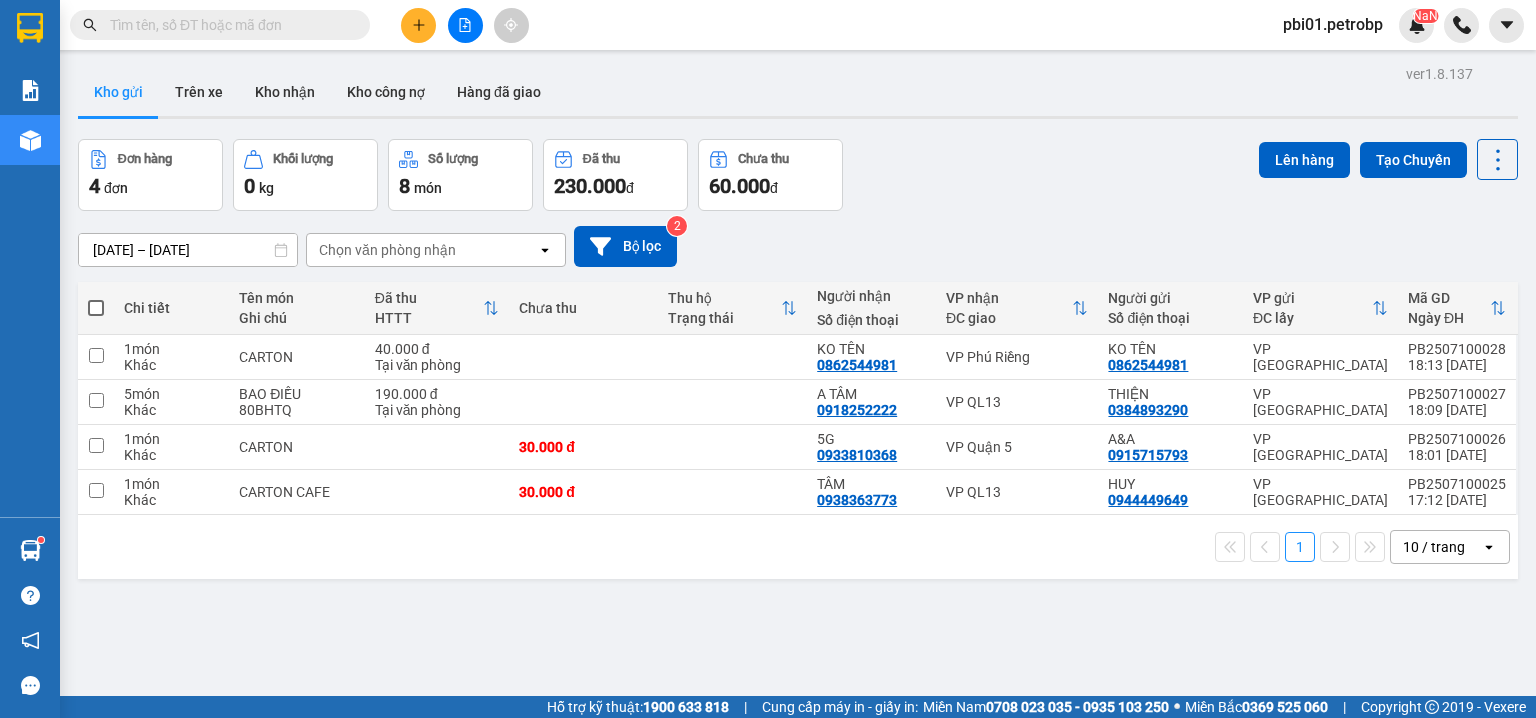 click at bounding box center (228, 25) 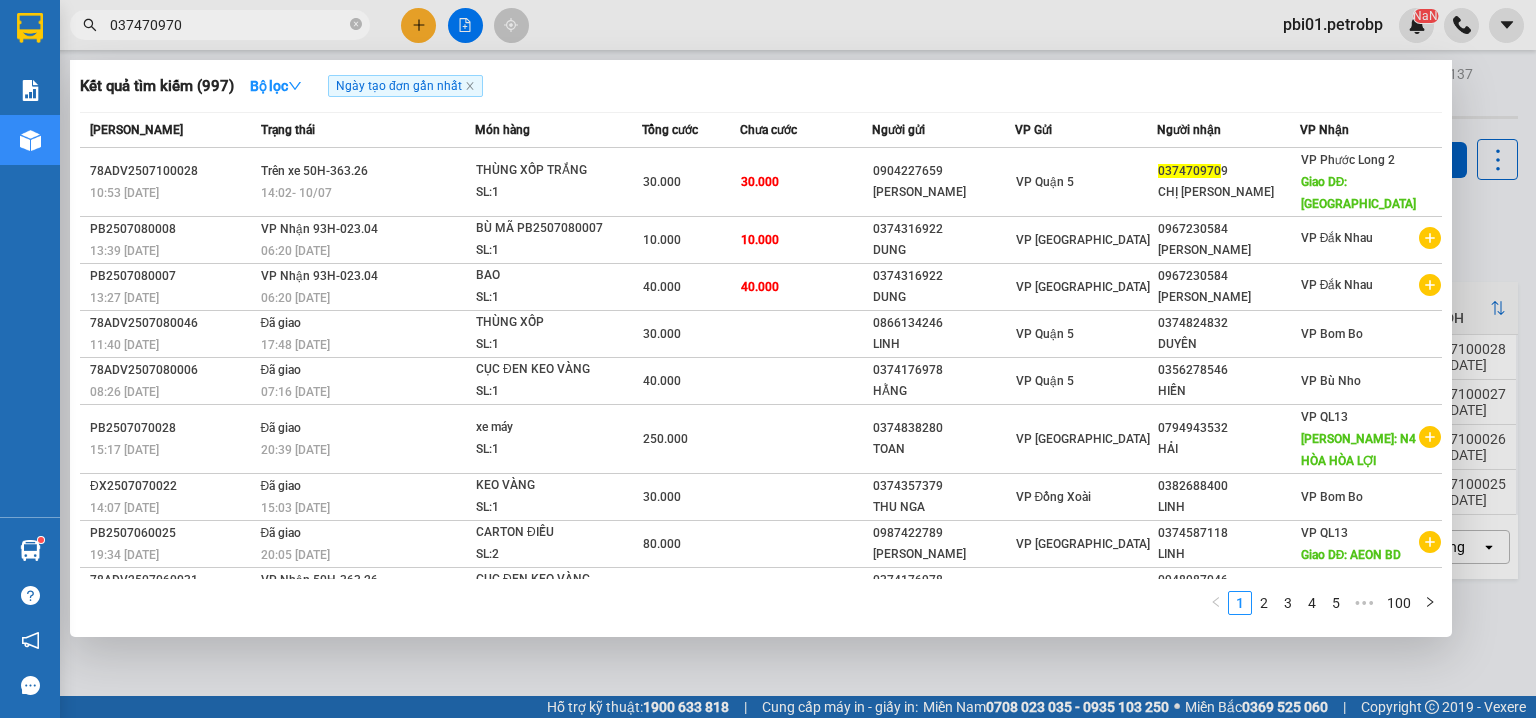 type on "0374709709" 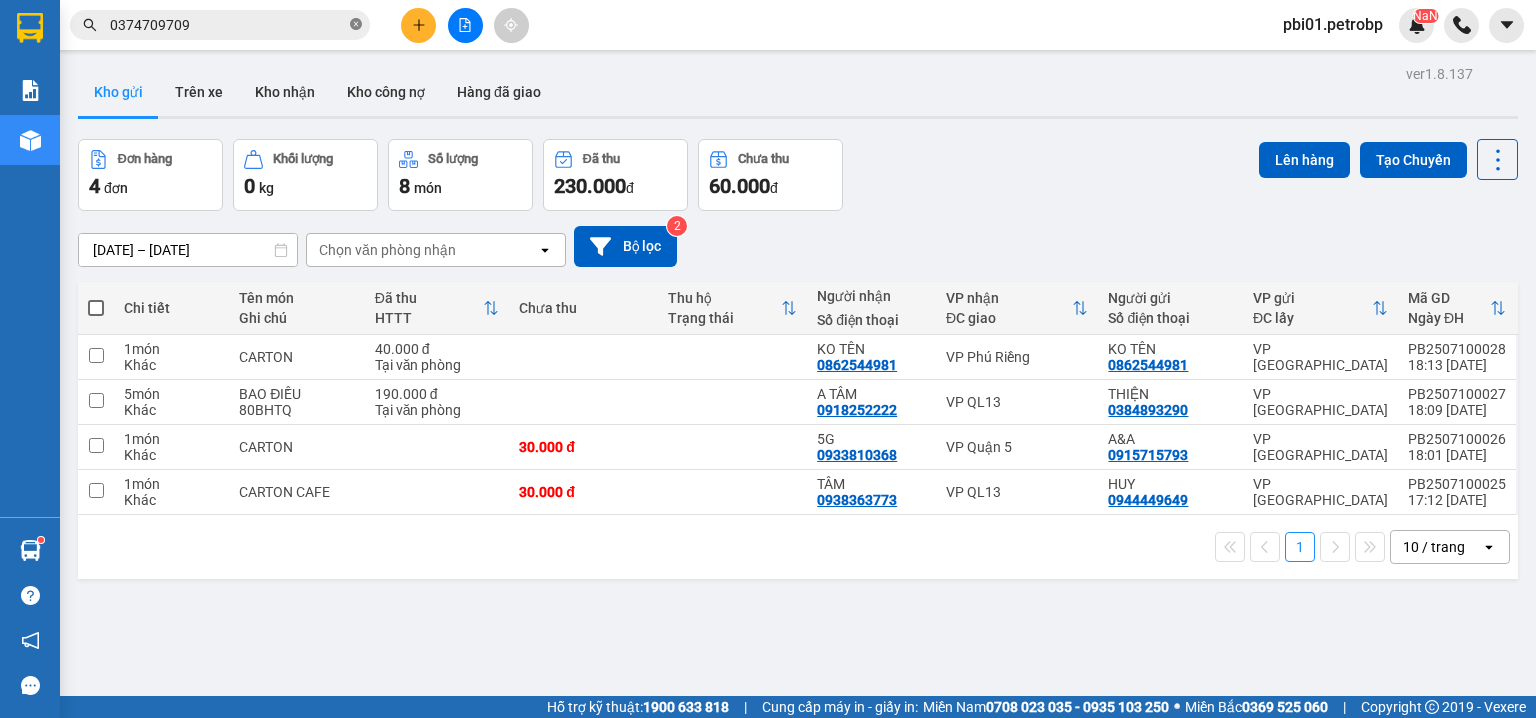 click 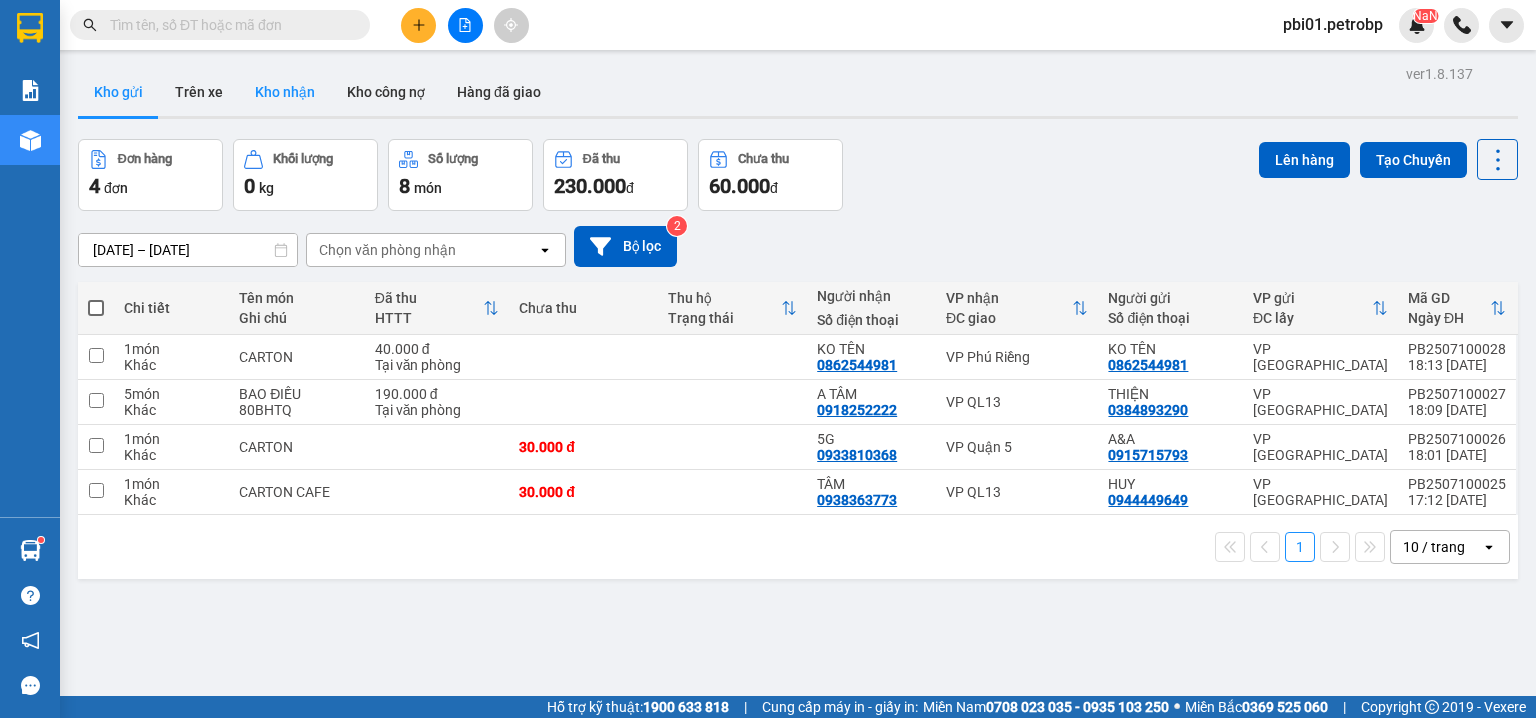 click on "Kho nhận" at bounding box center [285, 92] 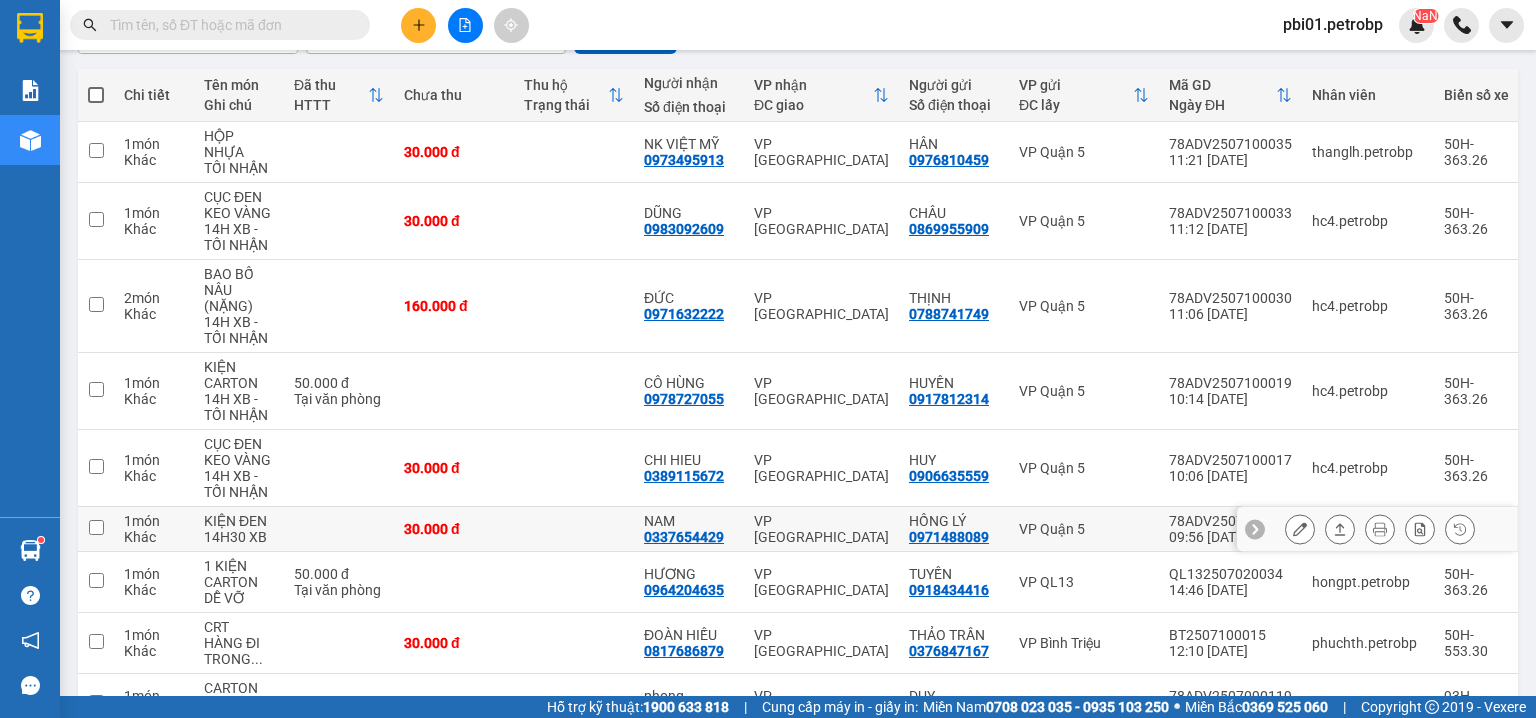 scroll, scrollTop: 400, scrollLeft: 0, axis: vertical 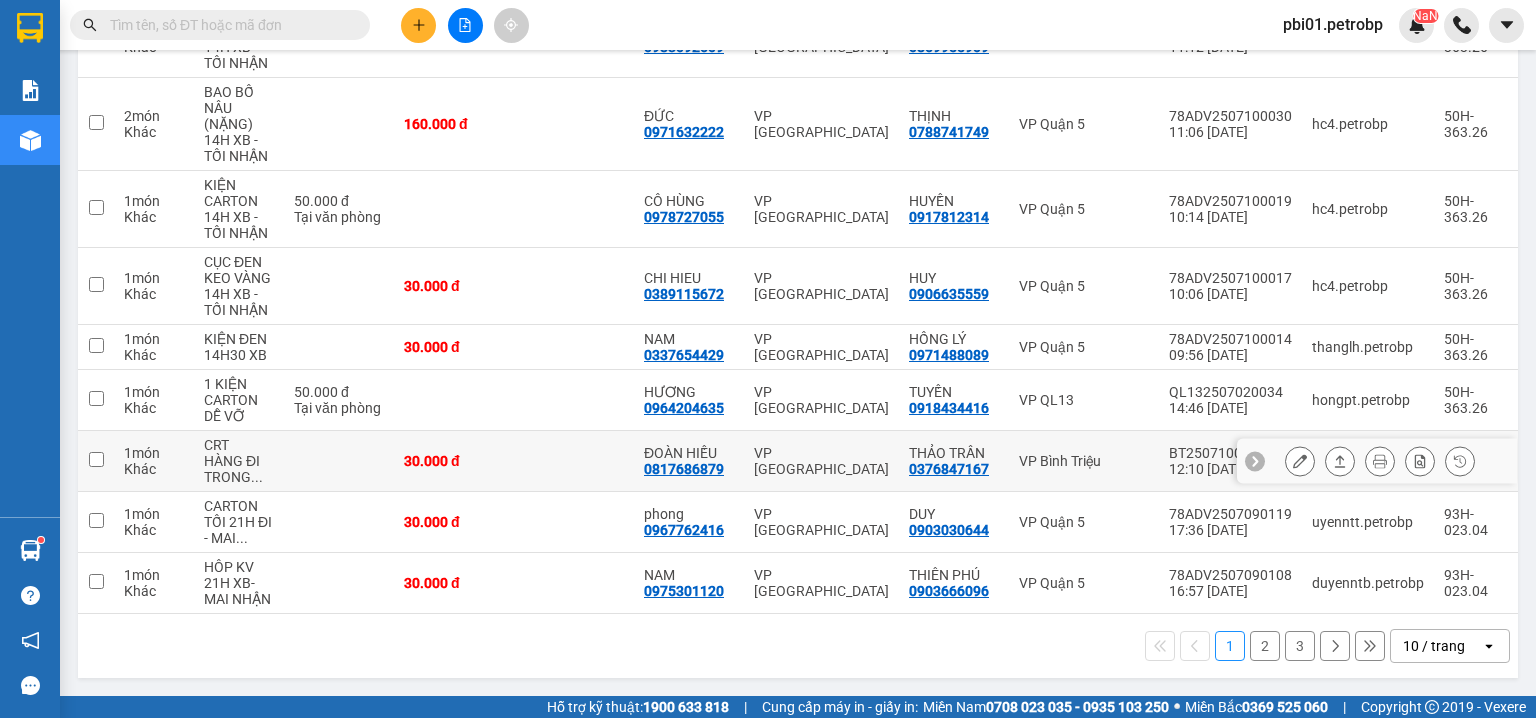 click on "0817686879" at bounding box center (684, 469) 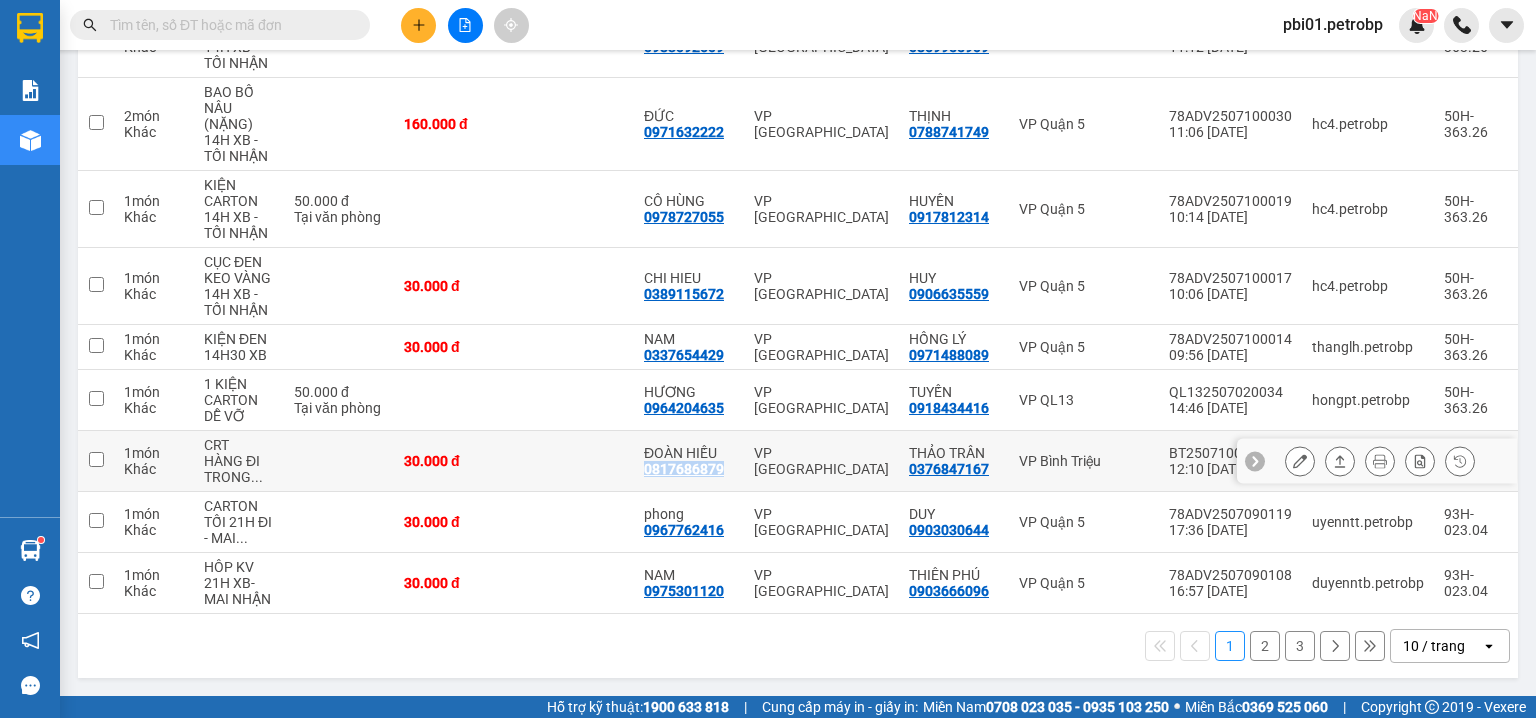 click on "0817686879" at bounding box center [684, 469] 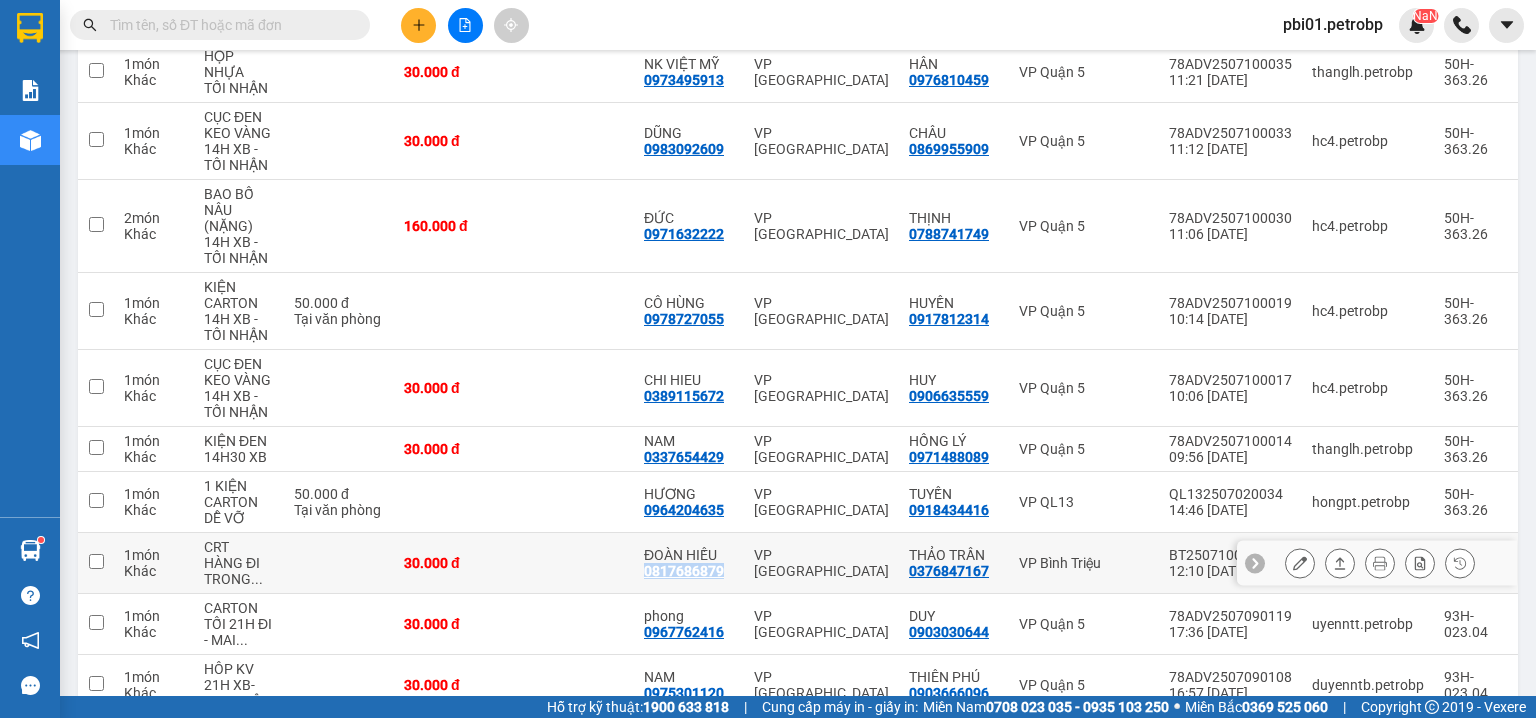 scroll, scrollTop: 400, scrollLeft: 0, axis: vertical 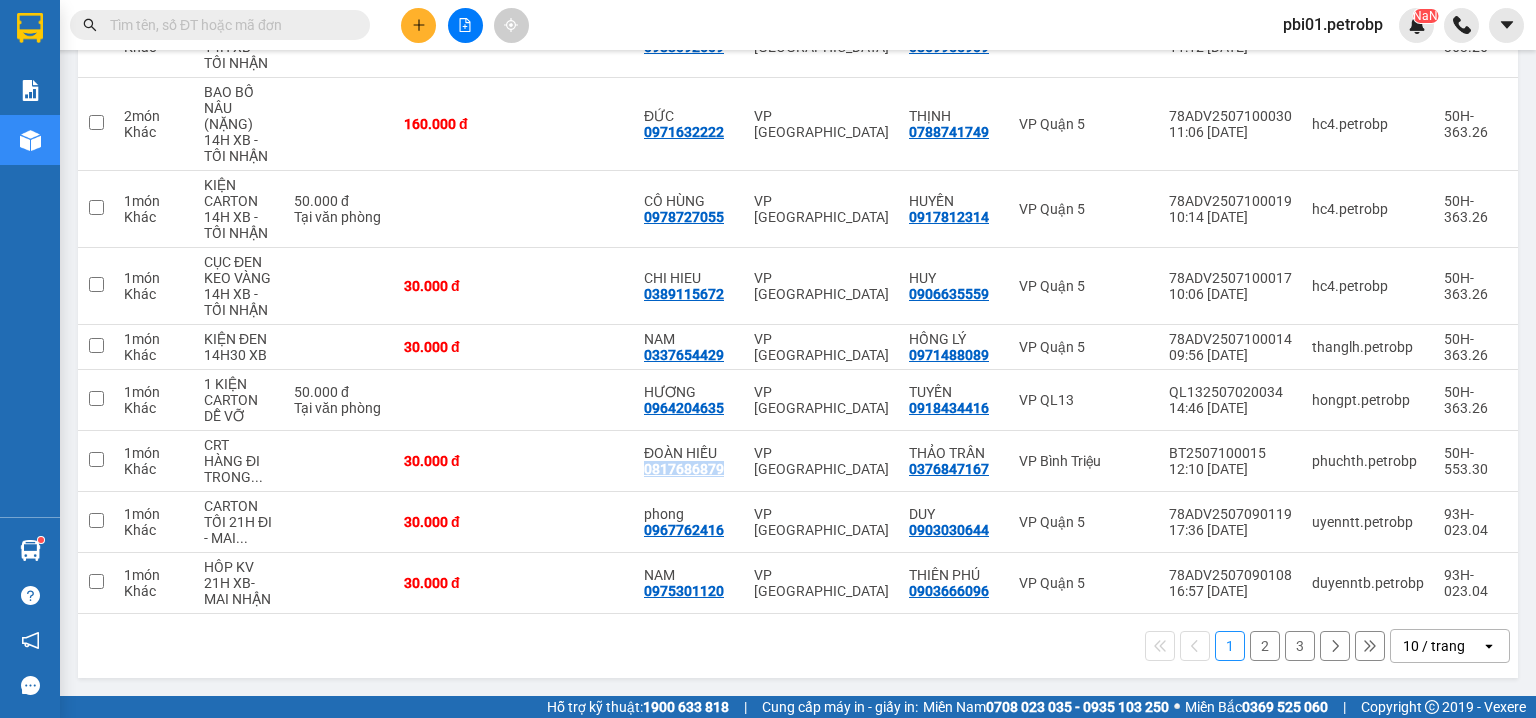 click on "2" at bounding box center [1265, 646] 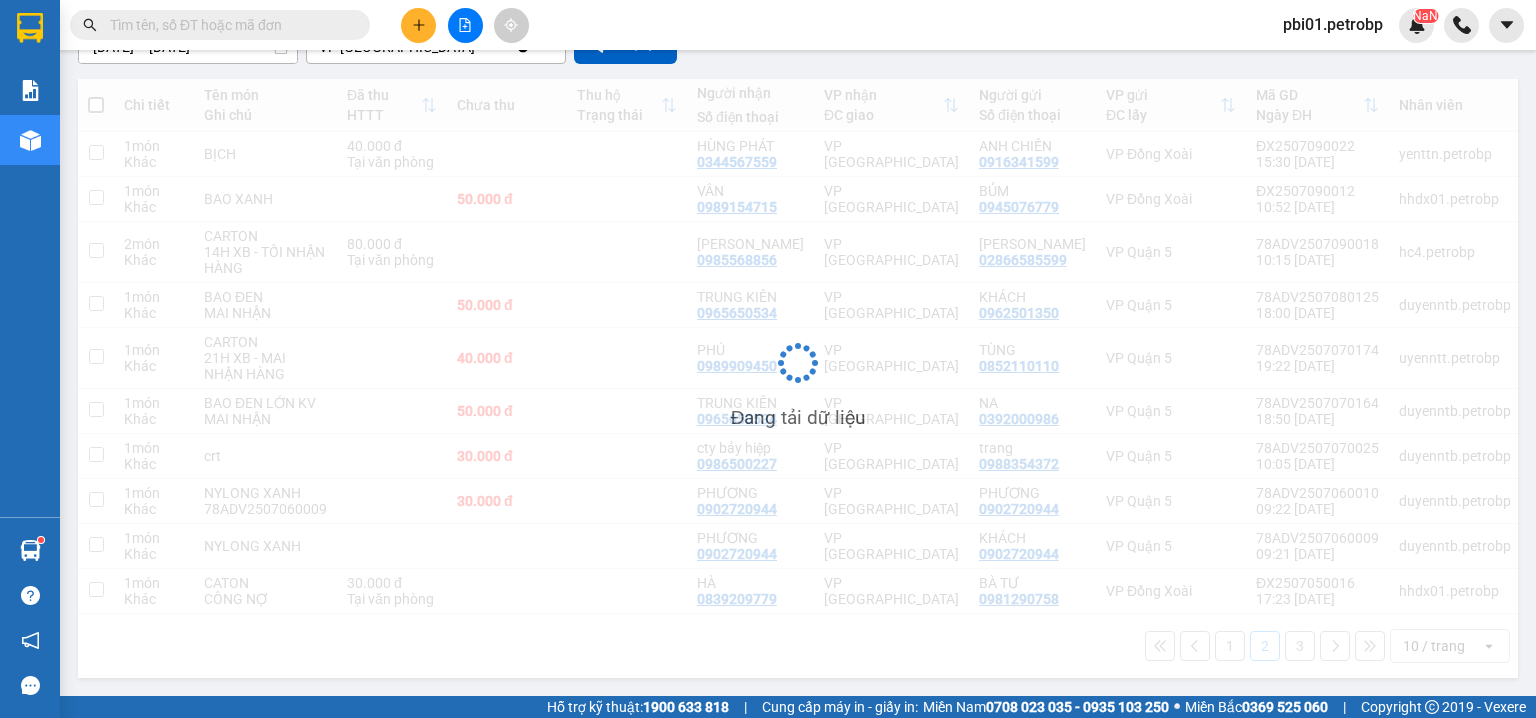 scroll, scrollTop: 208, scrollLeft: 0, axis: vertical 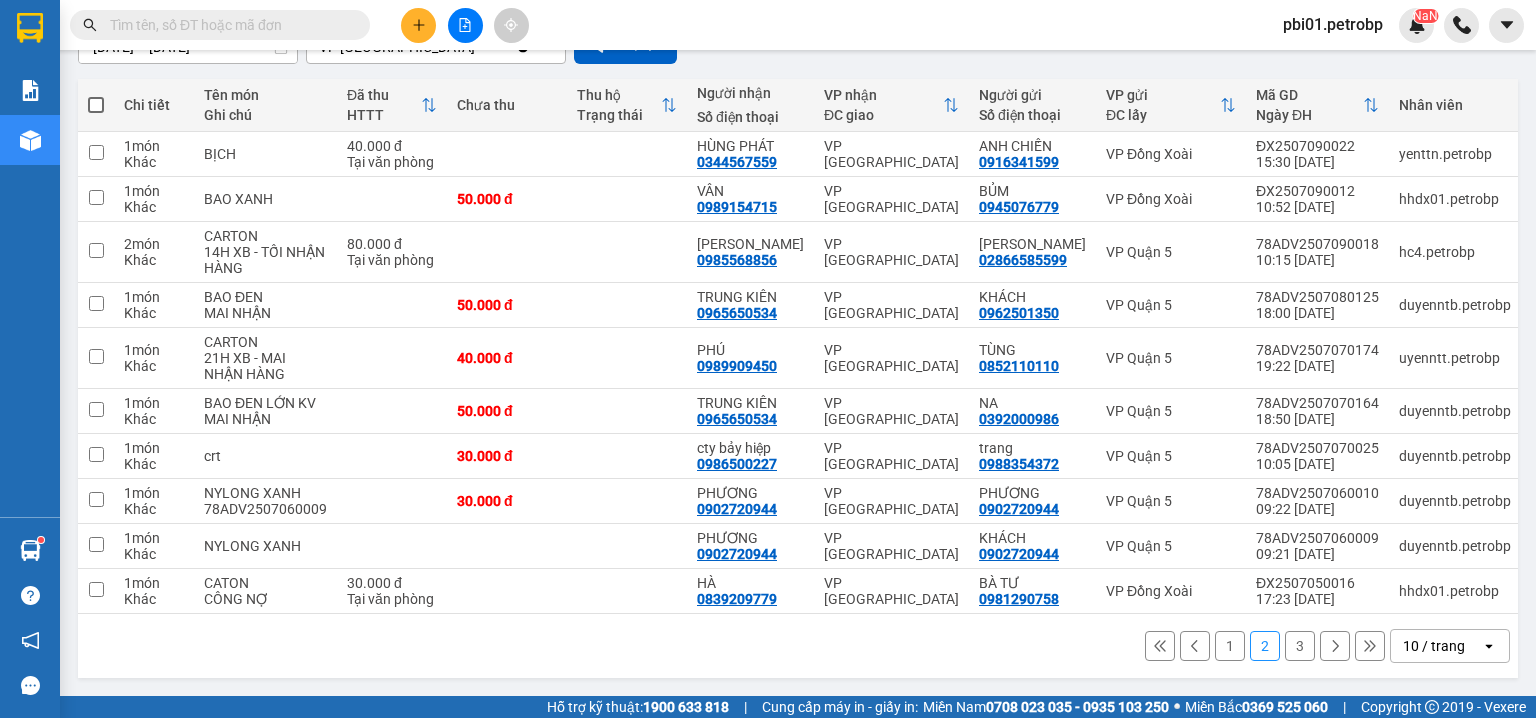 click on "3" at bounding box center (1300, 646) 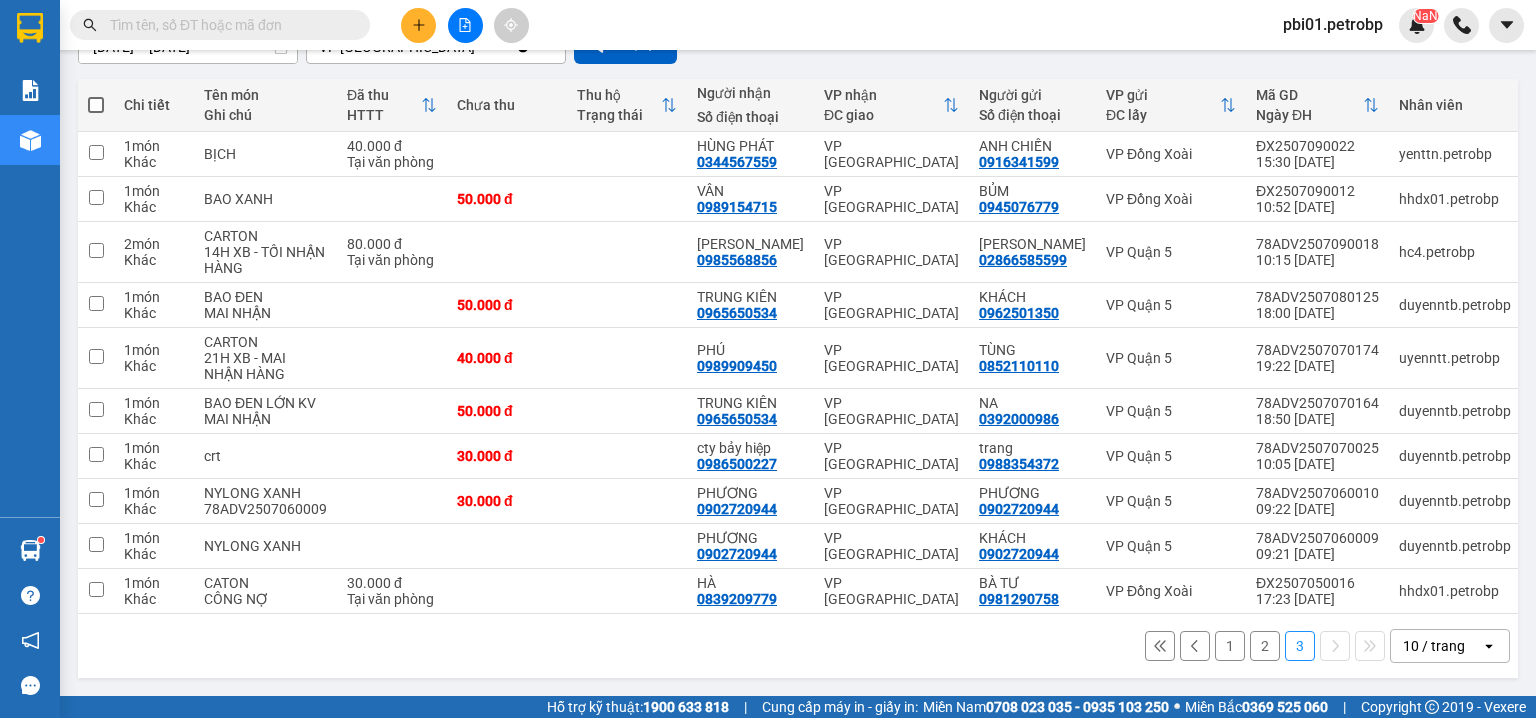 click on "3" at bounding box center [1300, 646] 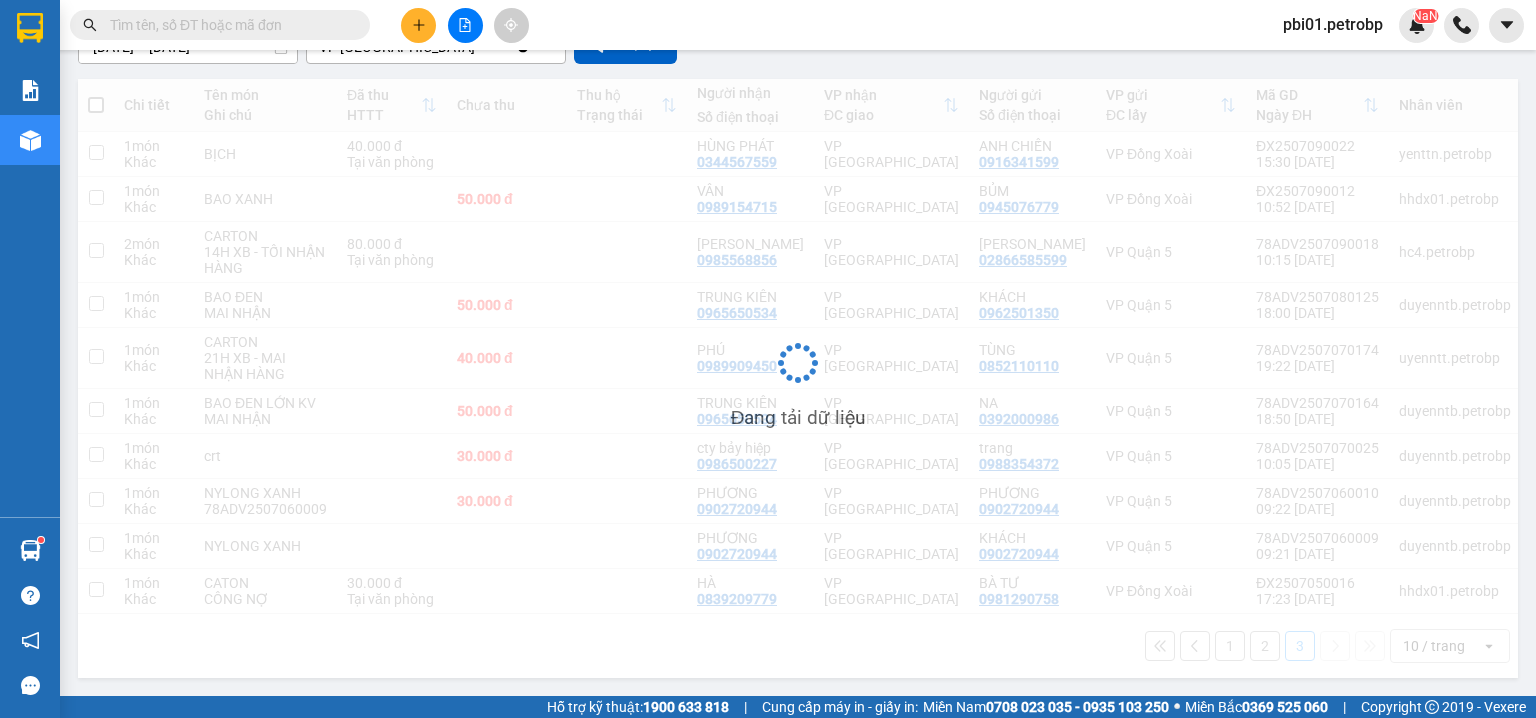 scroll, scrollTop: 208, scrollLeft: 0, axis: vertical 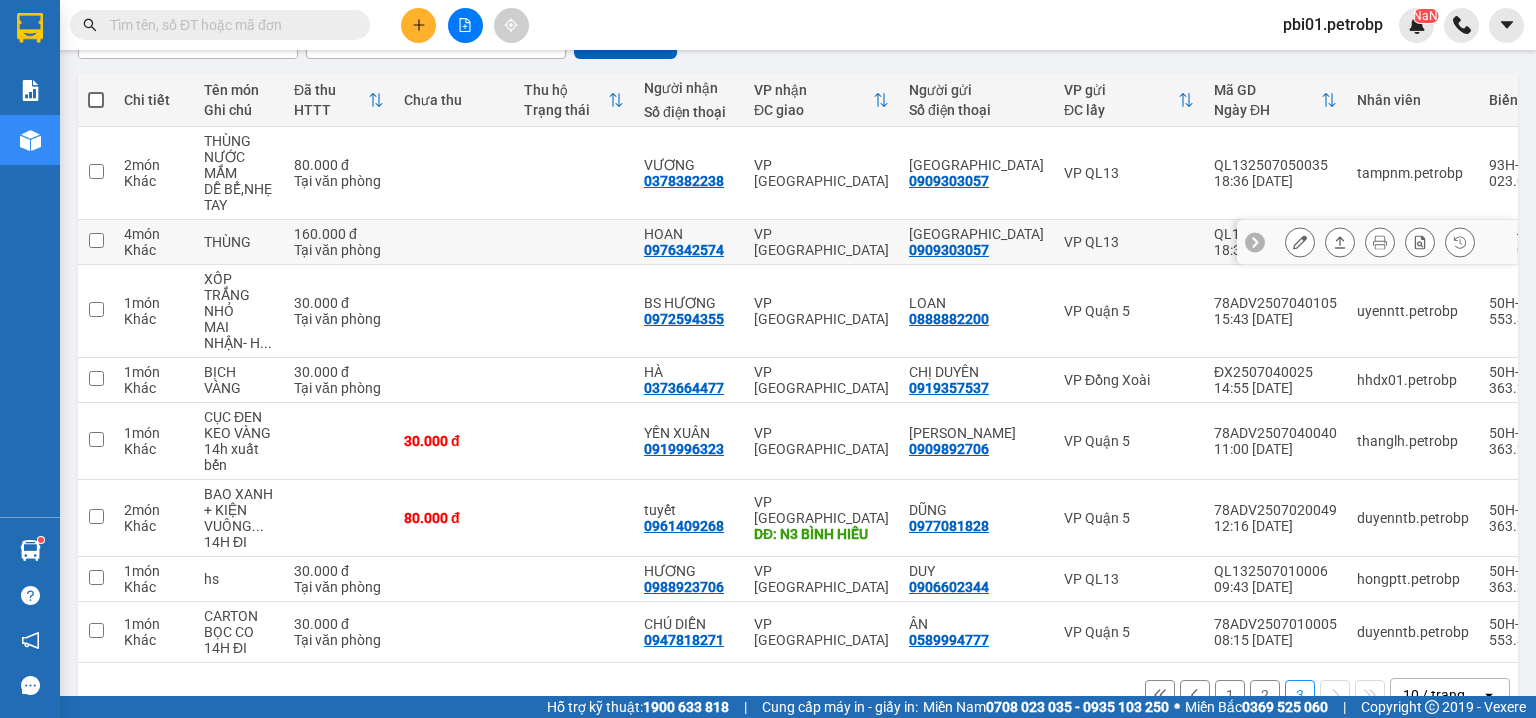 click on "0976342574" at bounding box center [684, 250] 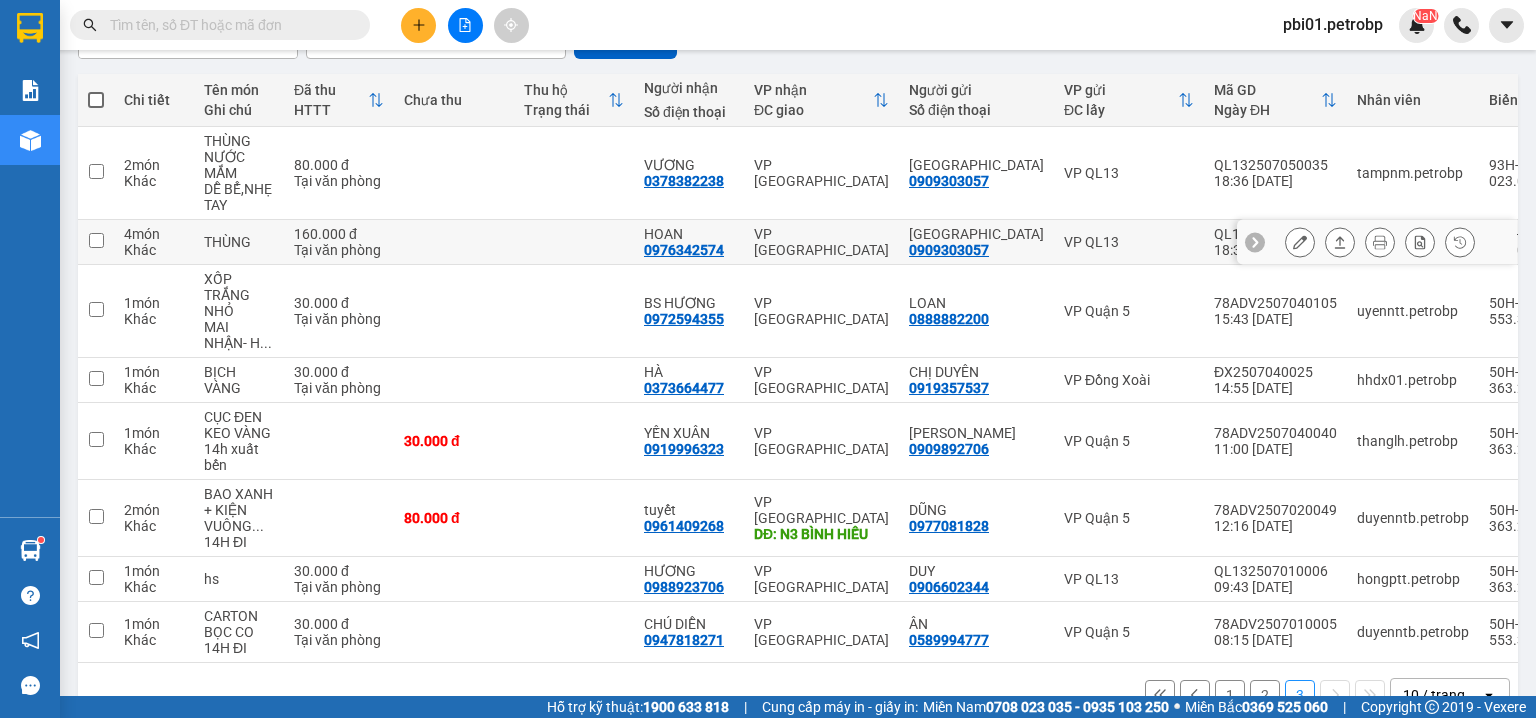 click on "0976342574" at bounding box center [684, 250] 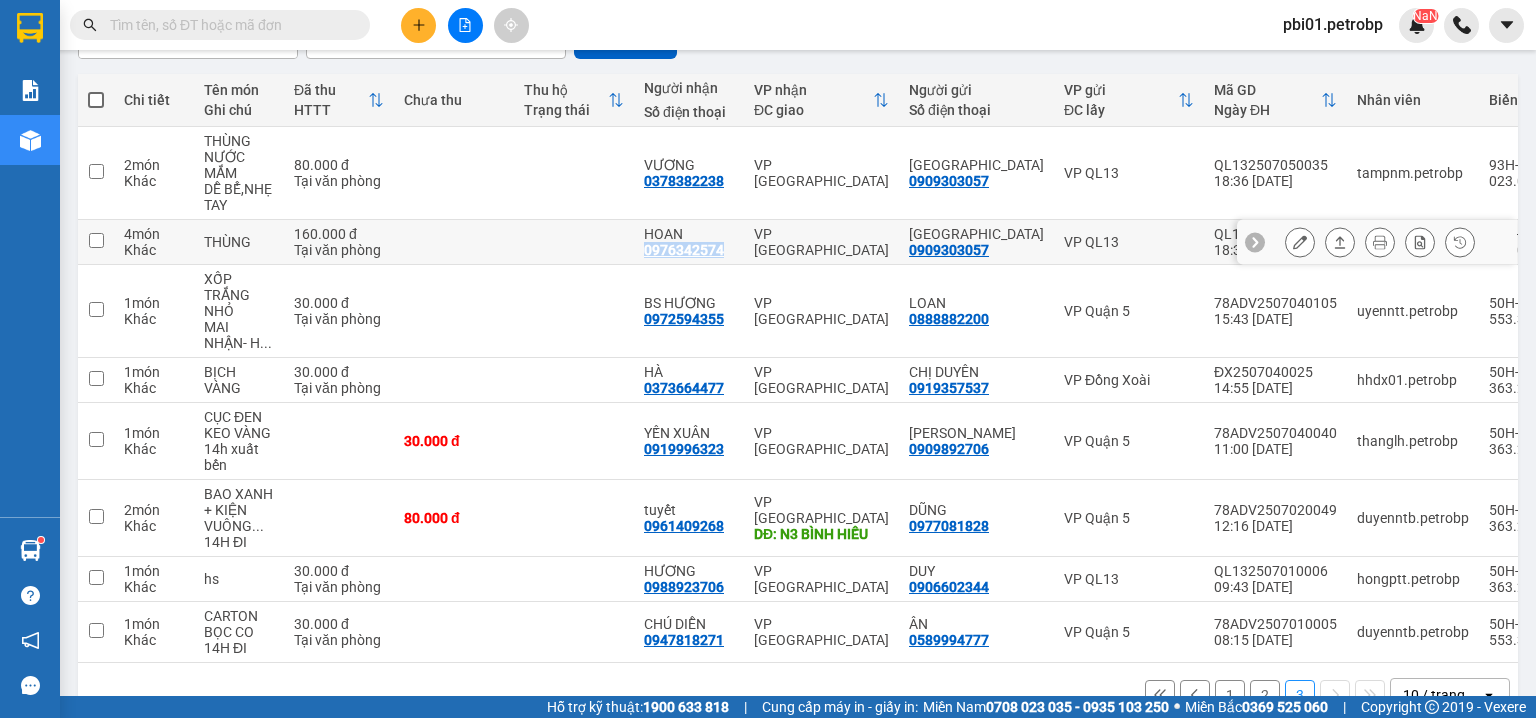 copy on "0976342574" 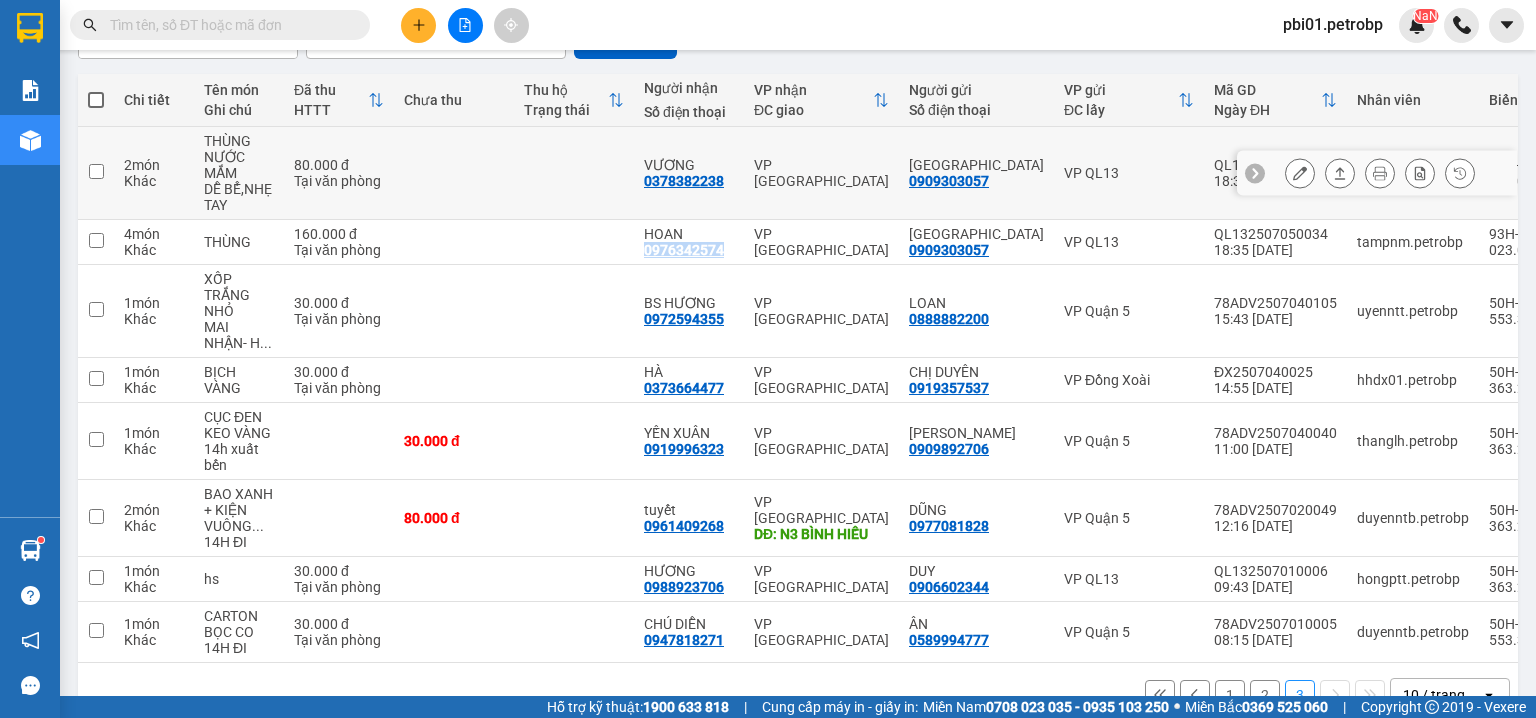 scroll, scrollTop: 0, scrollLeft: 0, axis: both 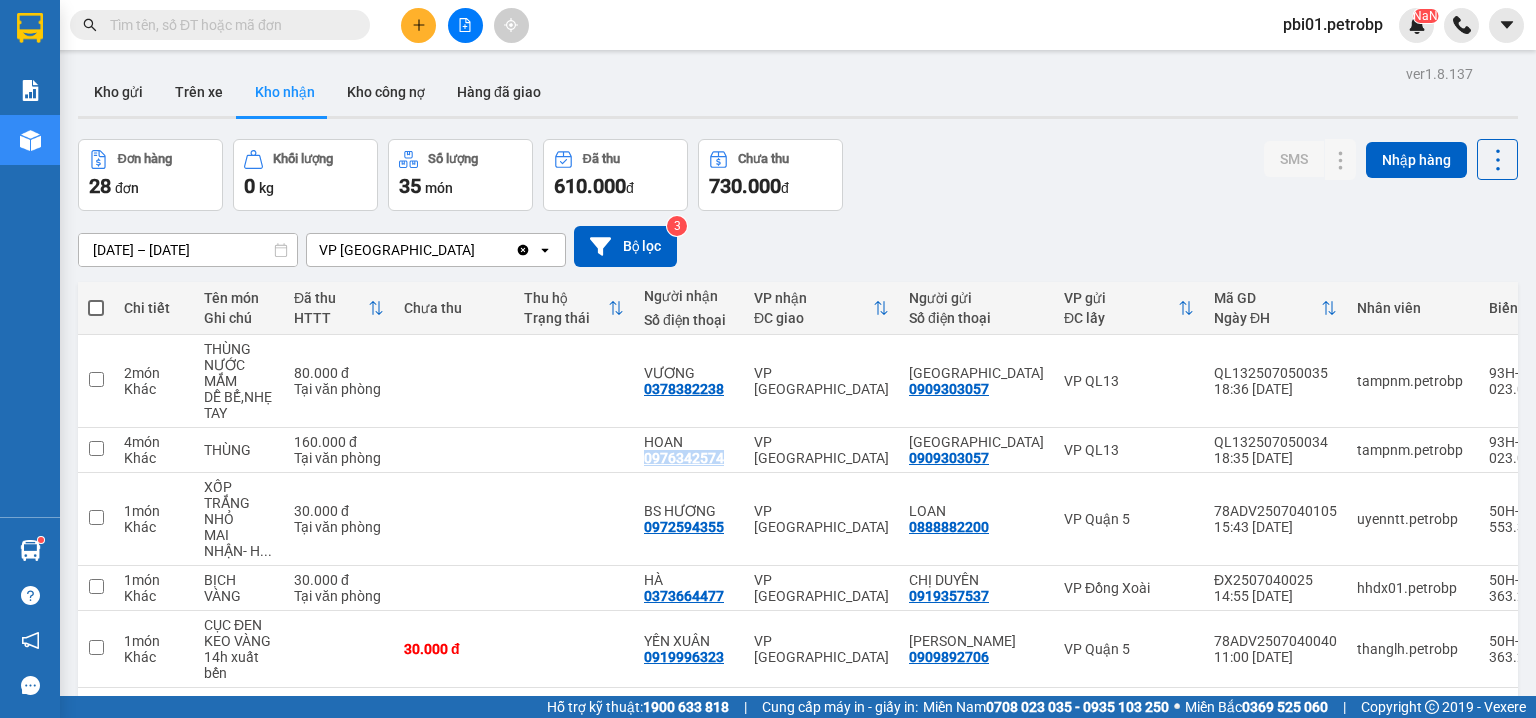 click at bounding box center [418, 25] 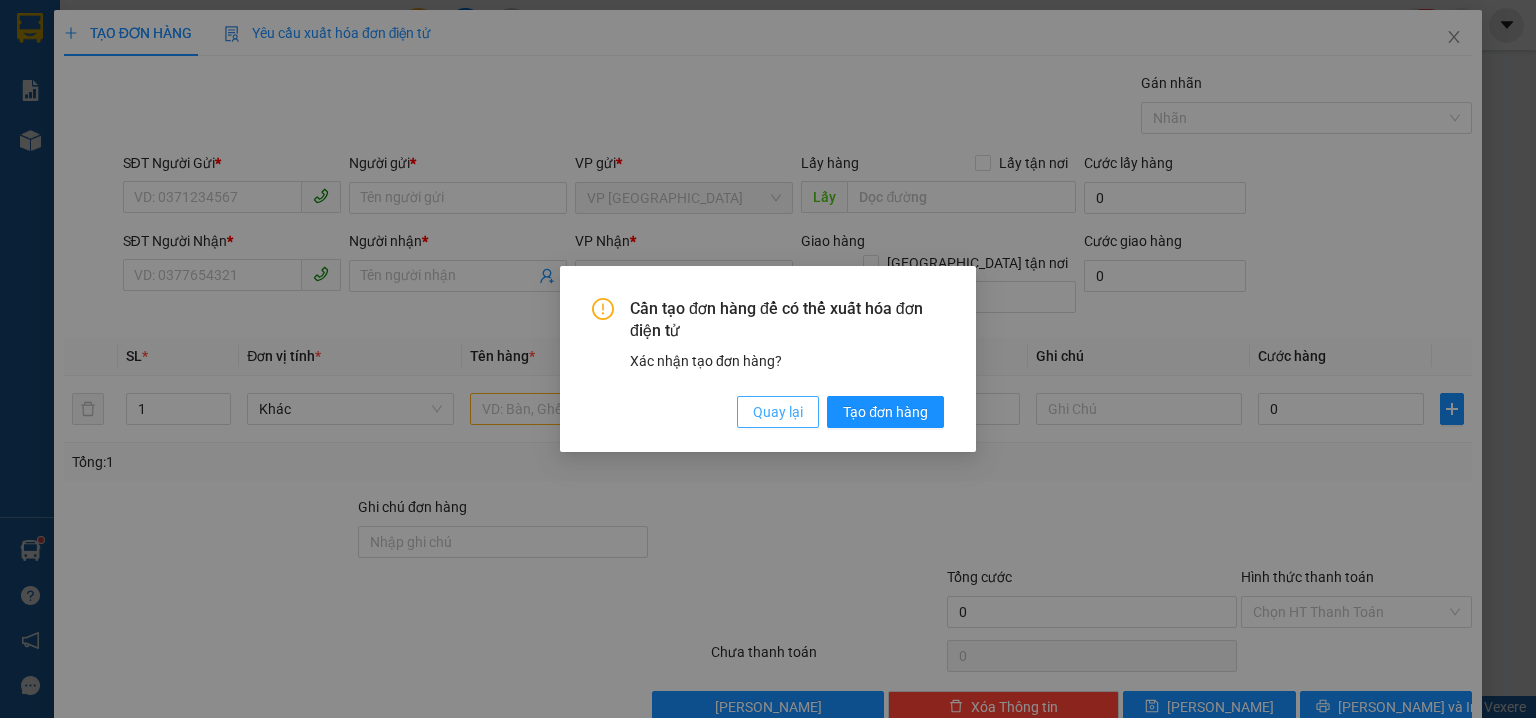click on "Quay lại" at bounding box center [778, 412] 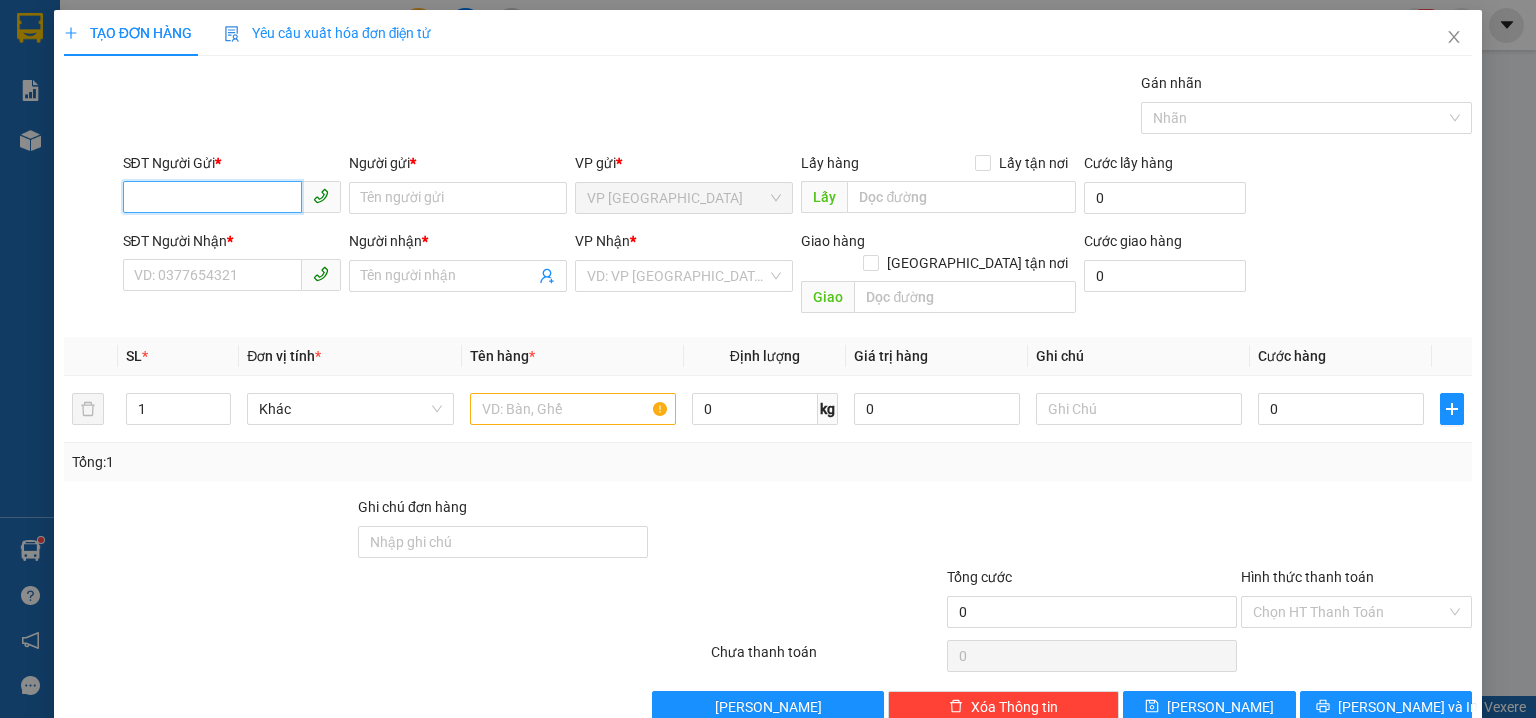 click on "SĐT Người Gửi  *" at bounding box center [212, 197] 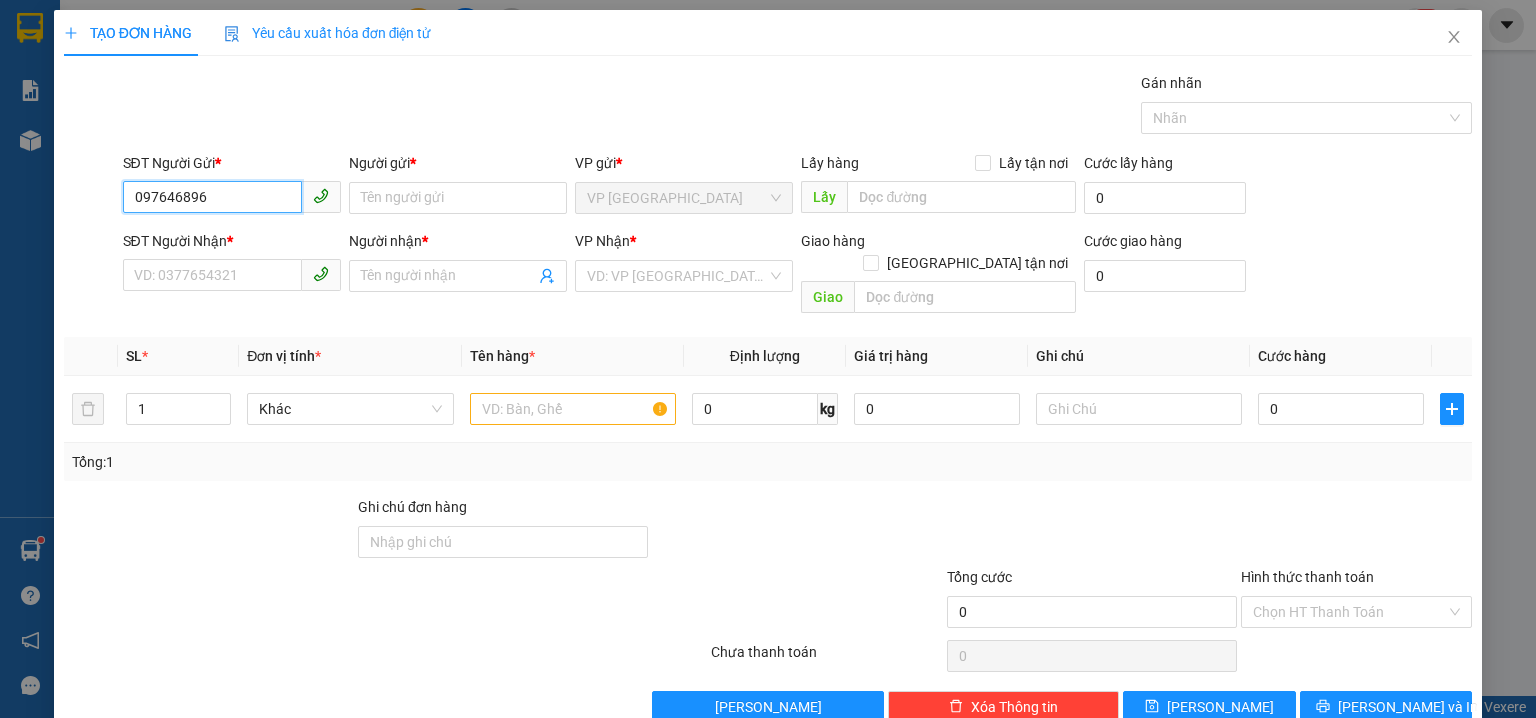type on "0976468964" 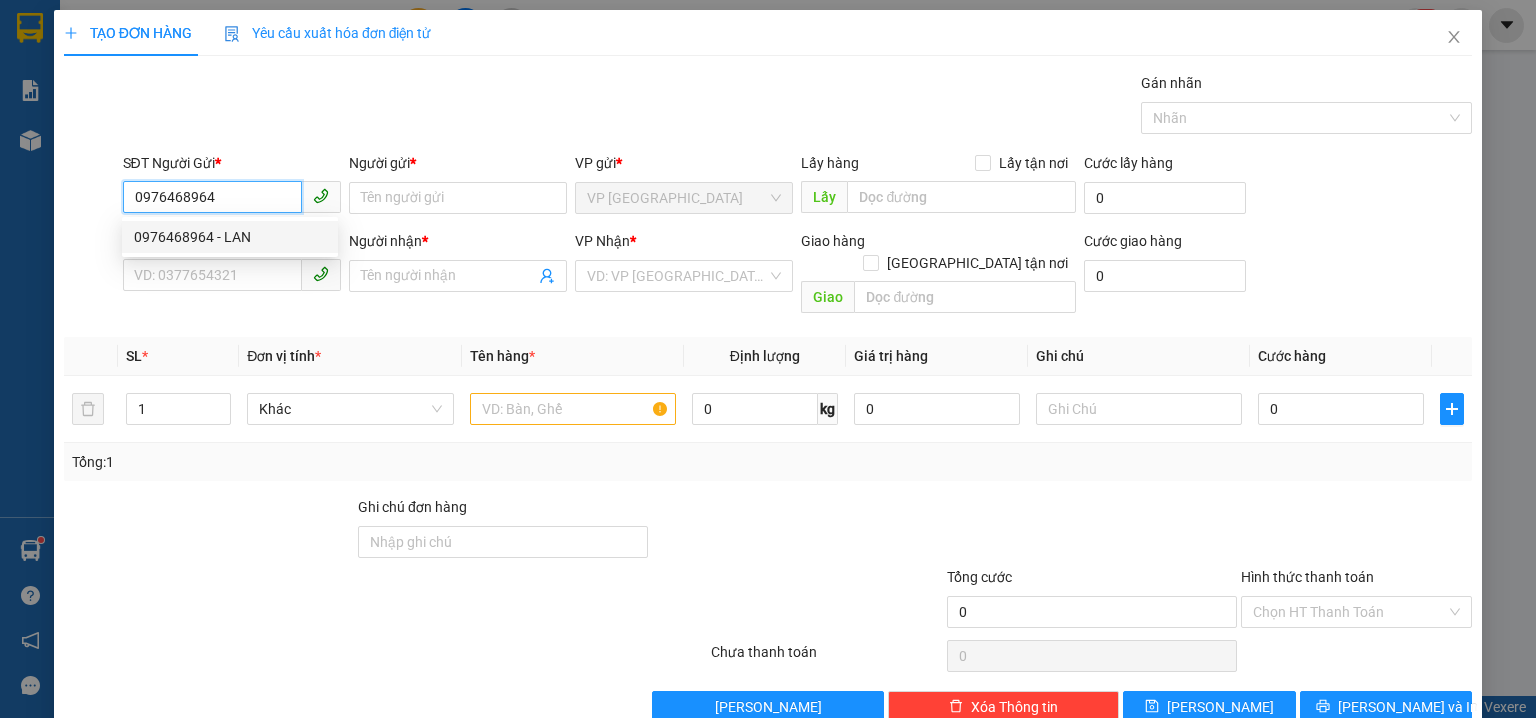click on "0976468964 - LAN" at bounding box center [230, 237] 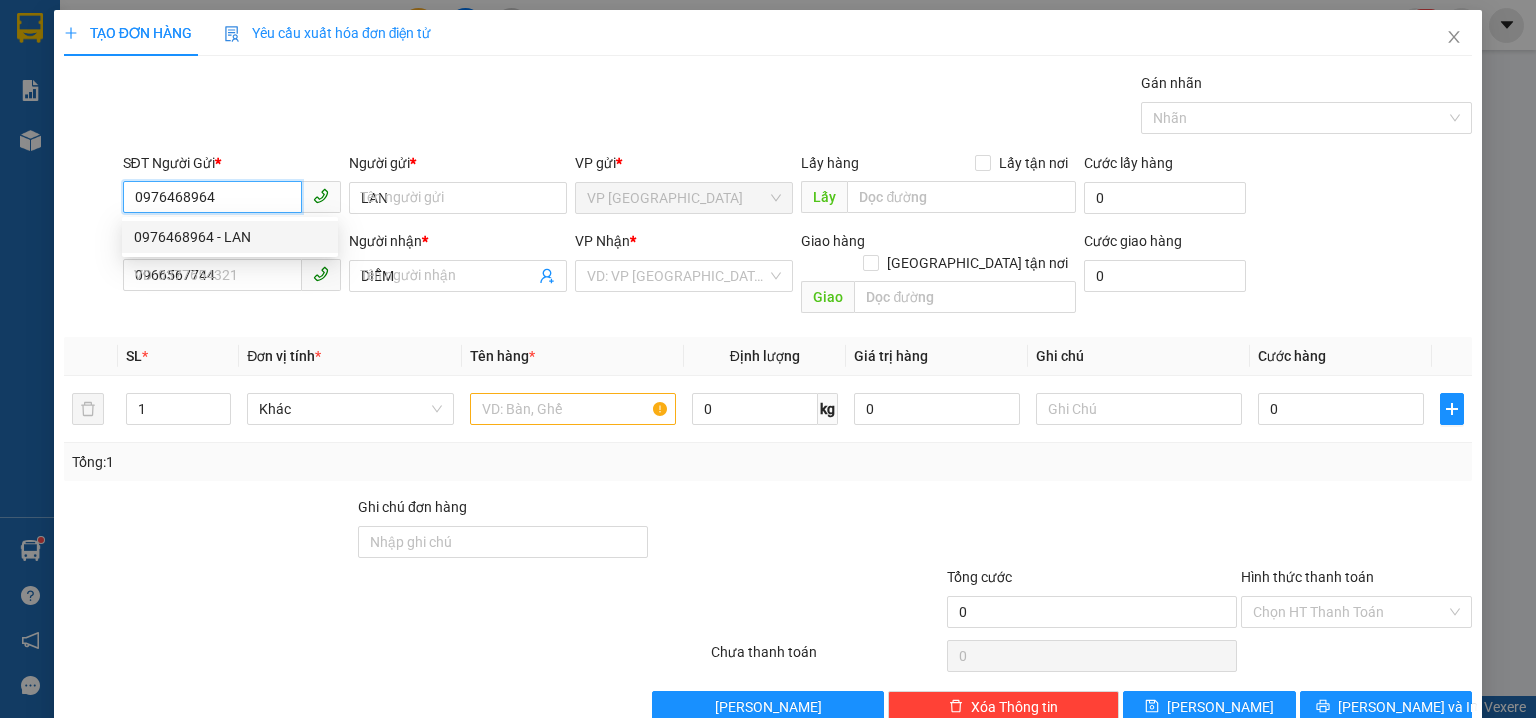 type on "30.000" 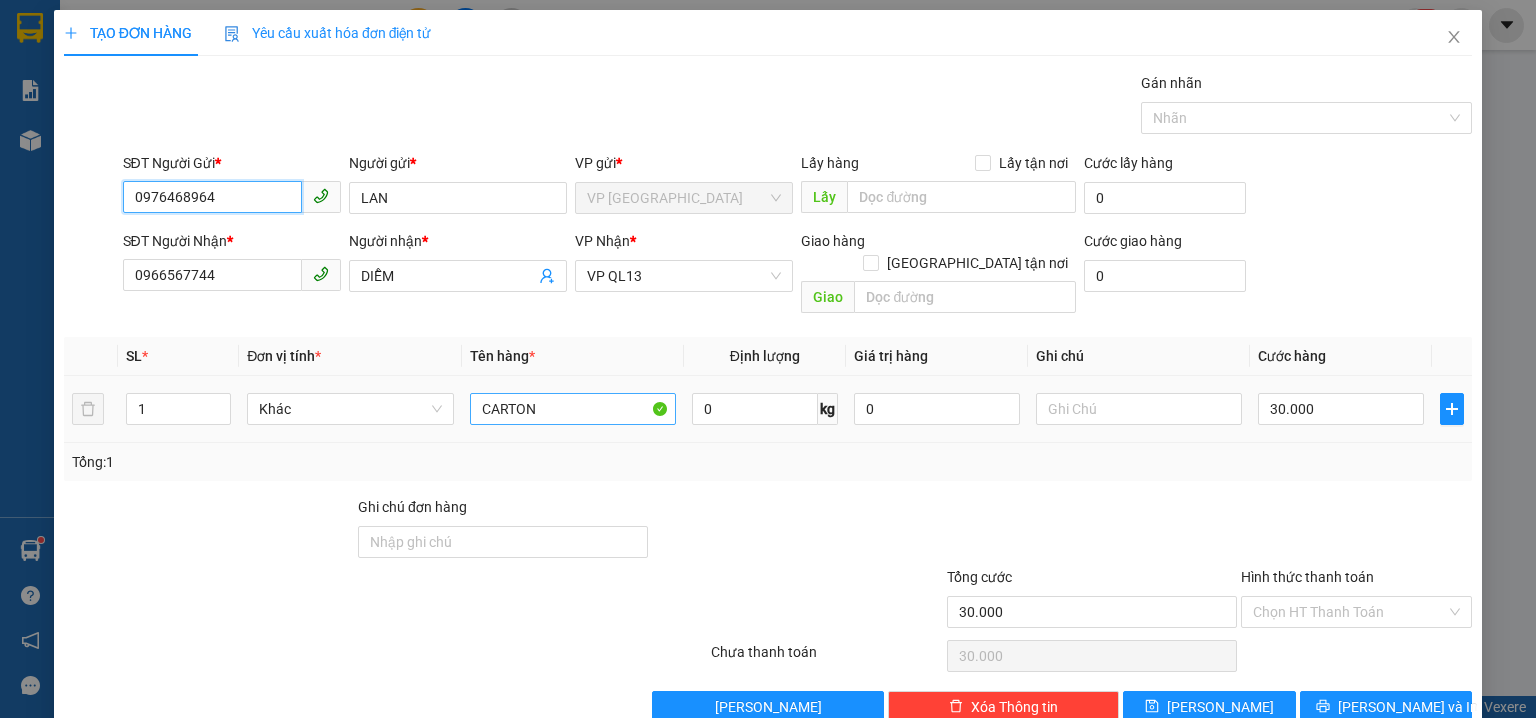 type on "0976468964" 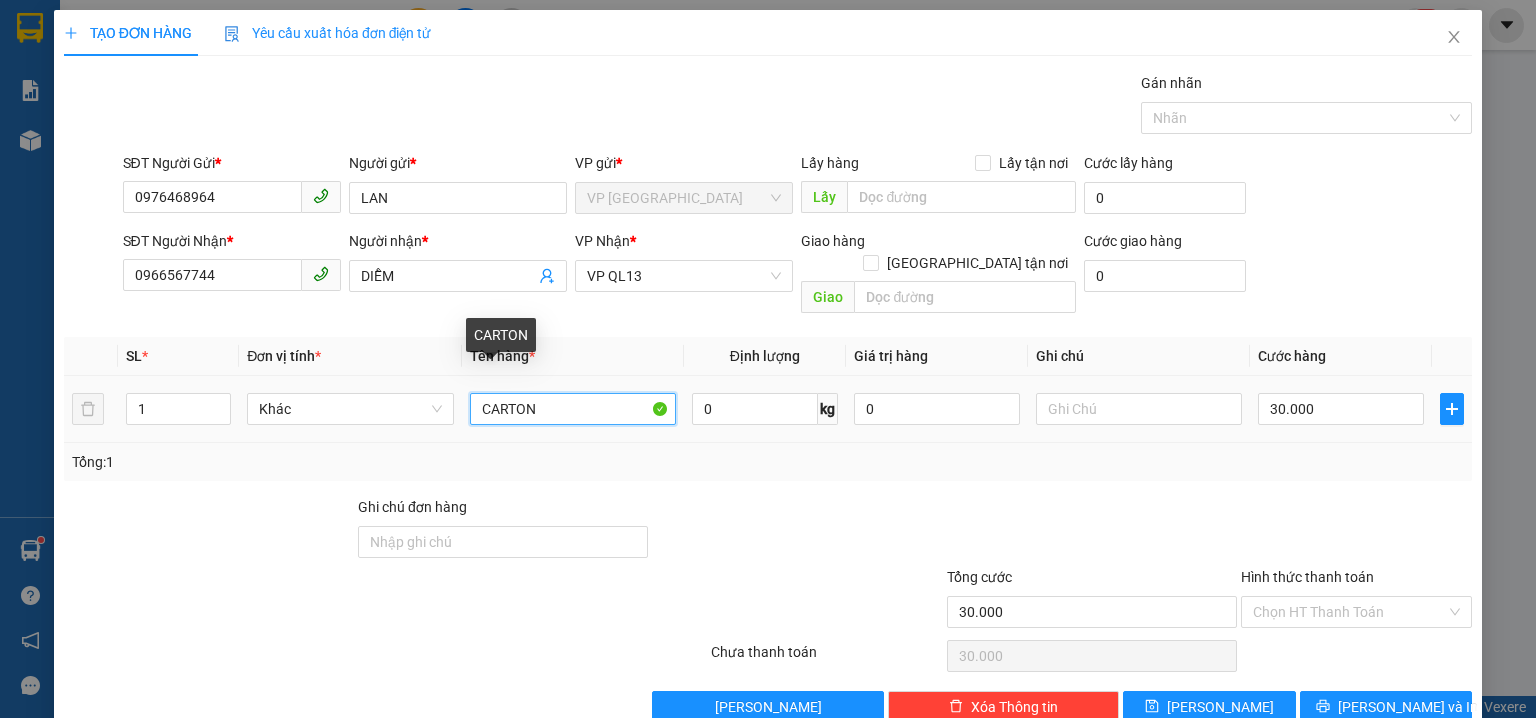 click on "CARTON" at bounding box center [573, 409] 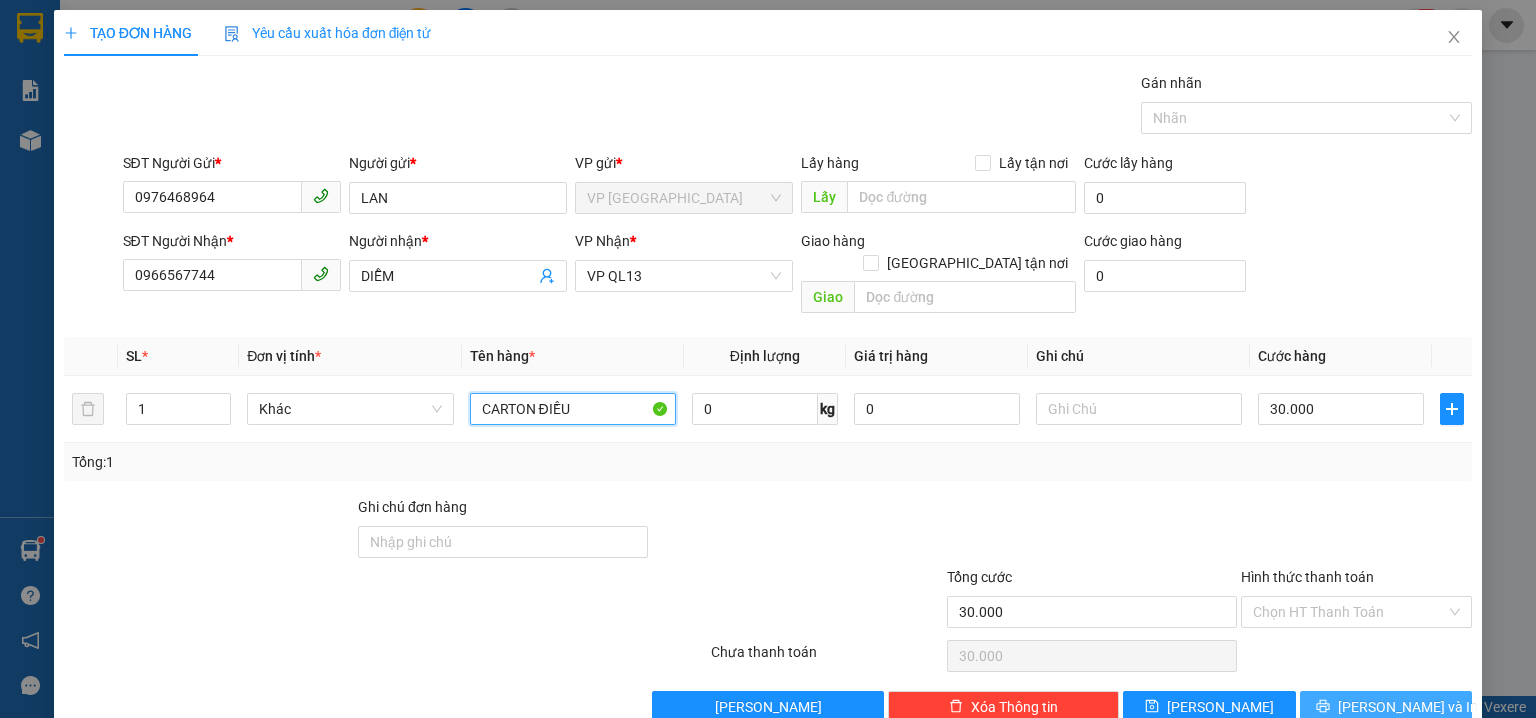 type on "CARTON ĐIỀU" 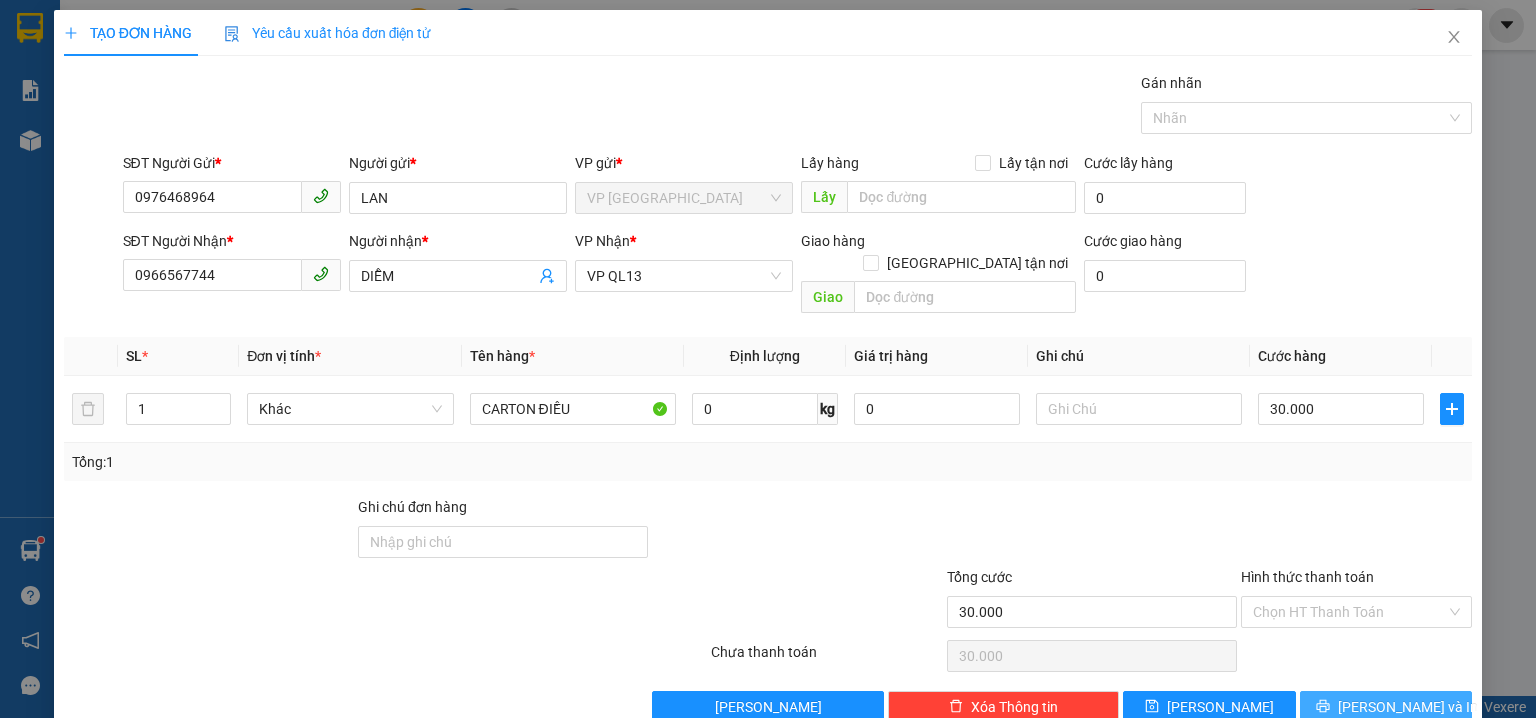 click on "Lưu và In" at bounding box center [1386, 707] 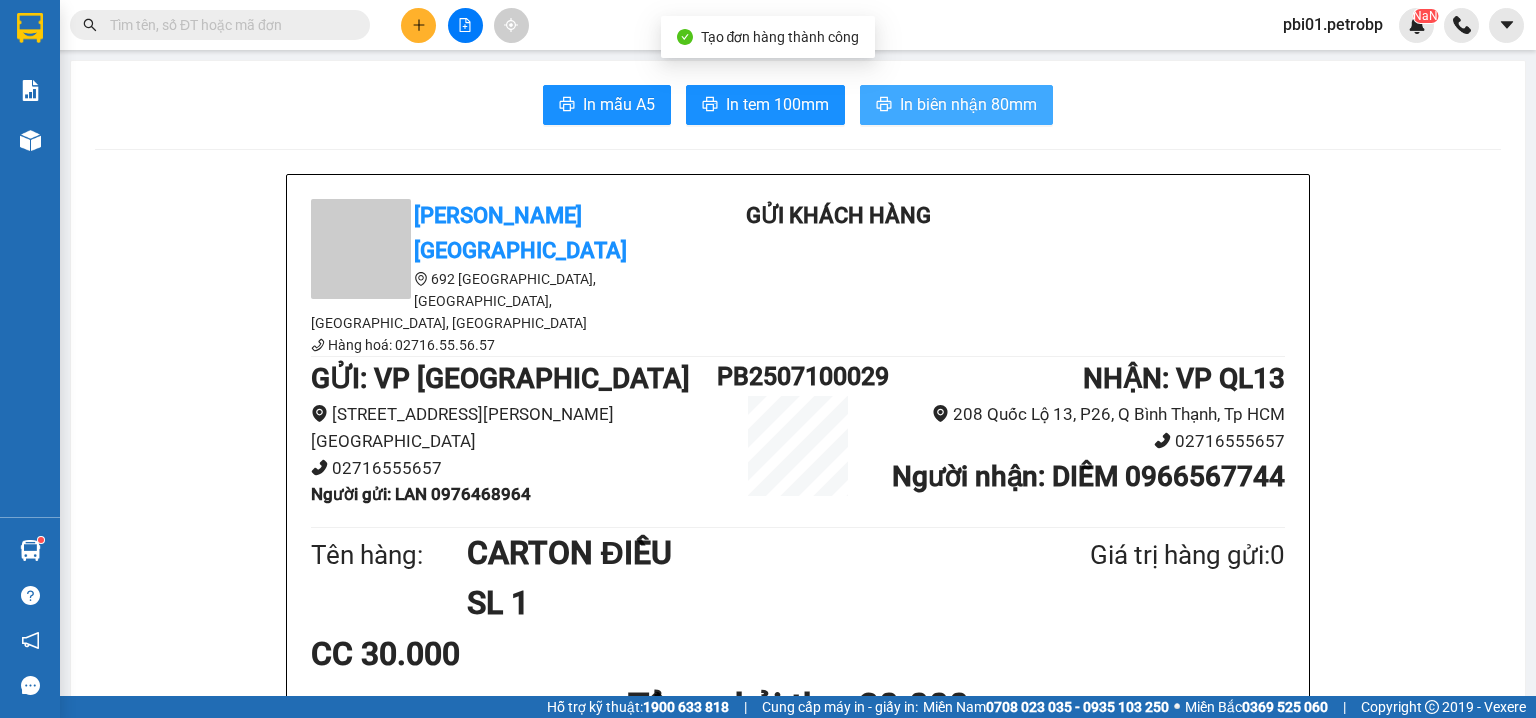 click on "In biên nhận 80mm" at bounding box center [968, 104] 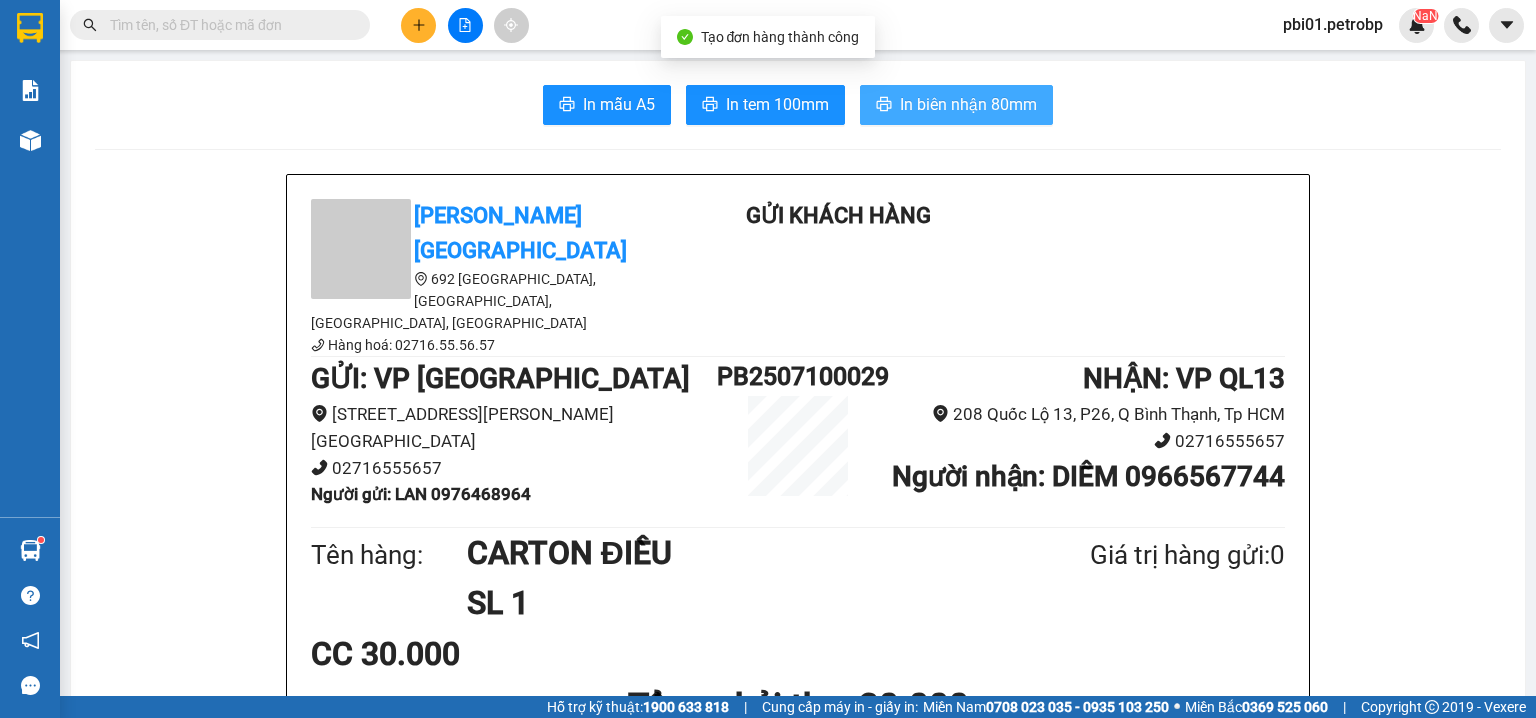 scroll, scrollTop: 0, scrollLeft: 0, axis: both 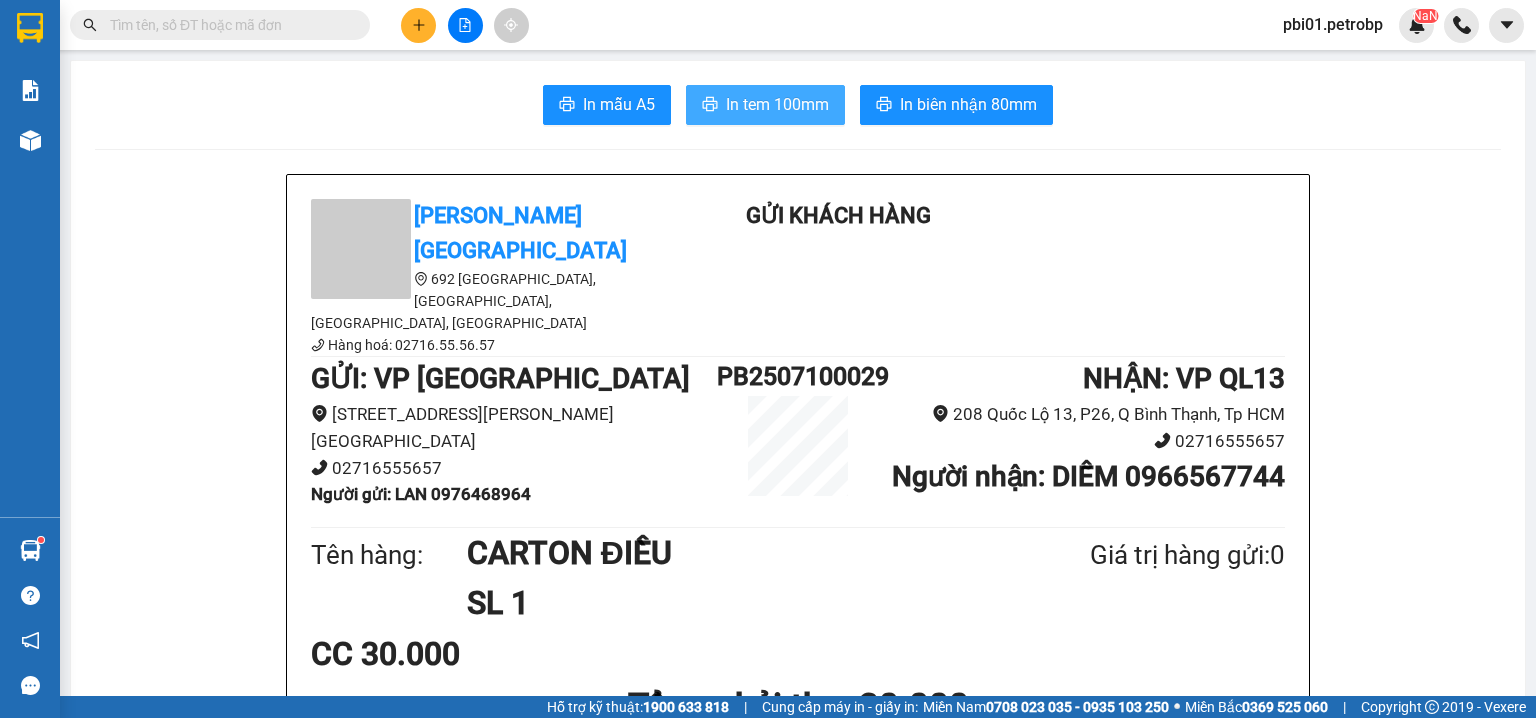 click on "In tem 100mm" at bounding box center [765, 105] 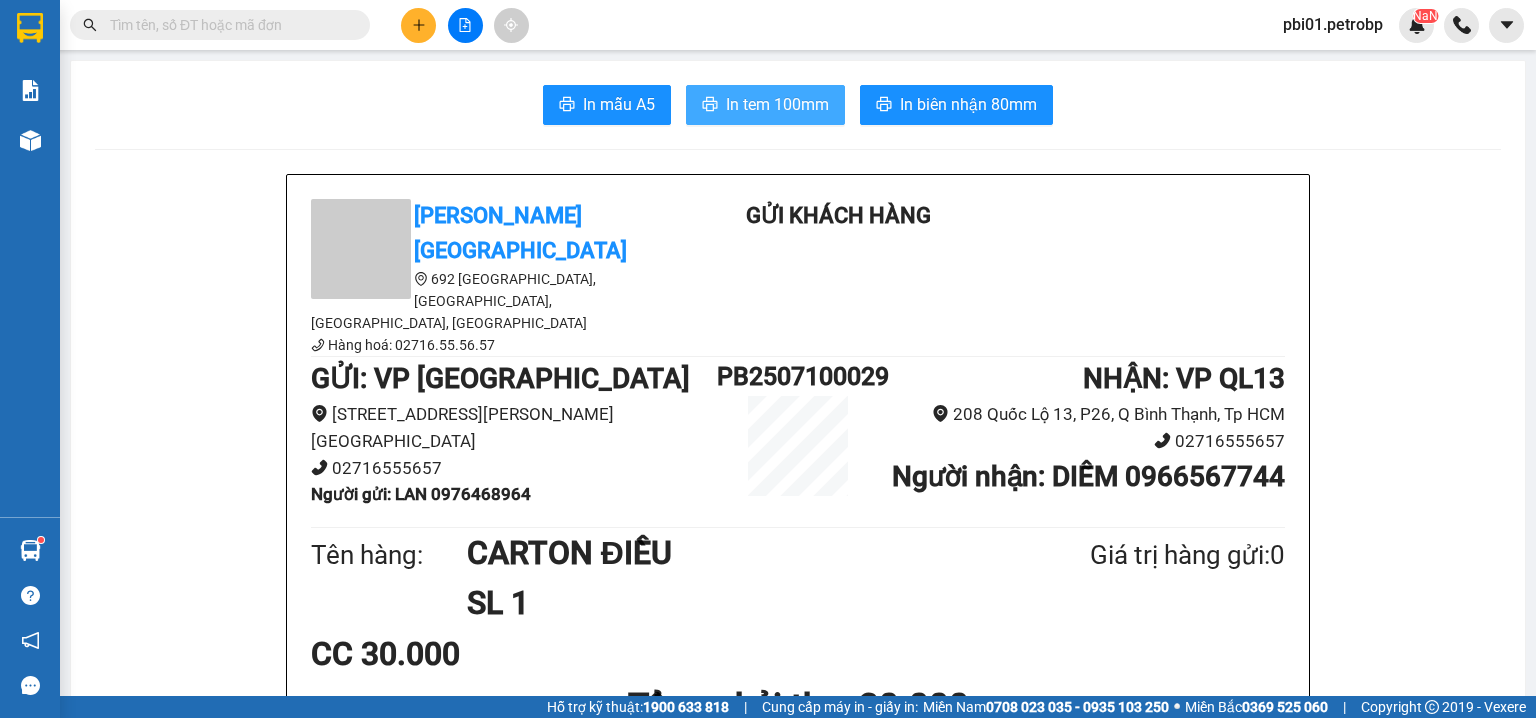 scroll, scrollTop: 0, scrollLeft: 0, axis: both 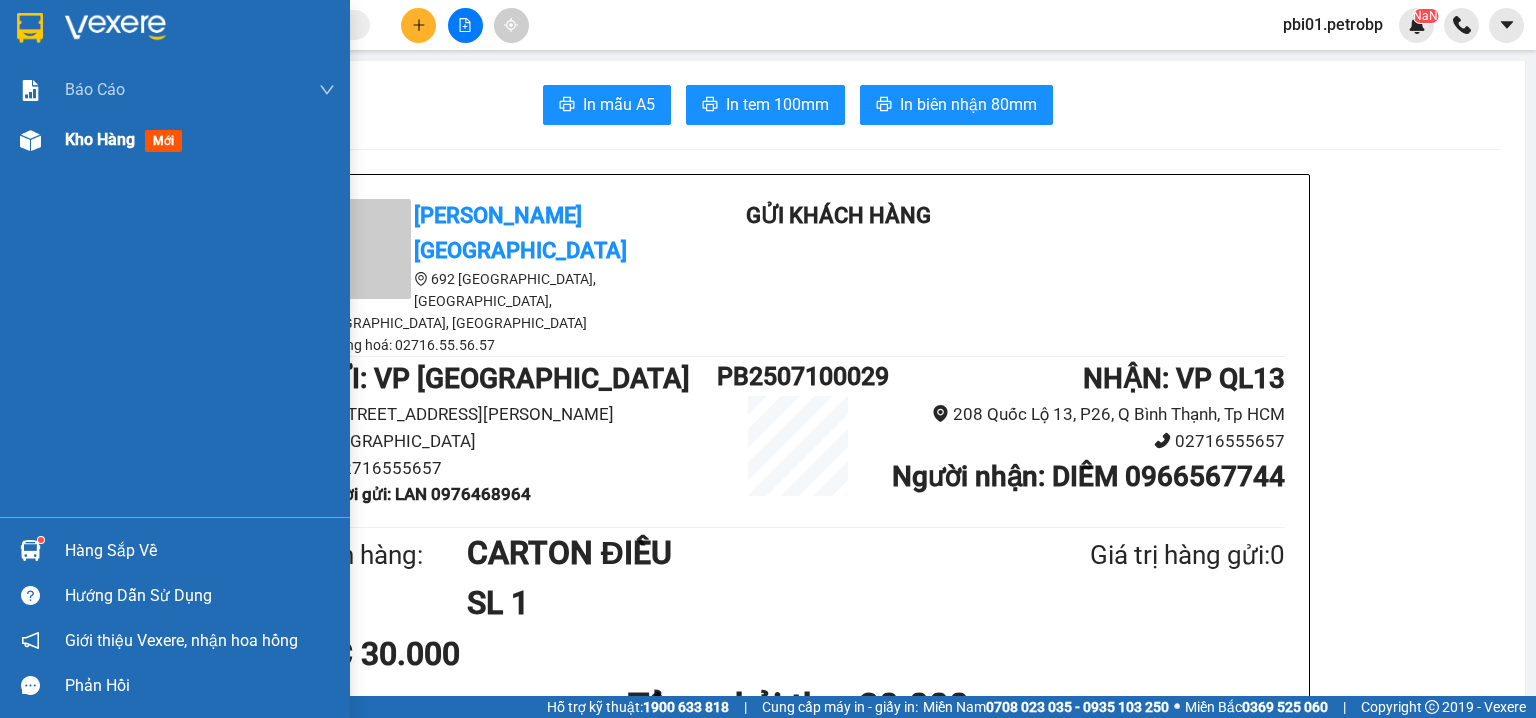 click at bounding box center (30, 140) 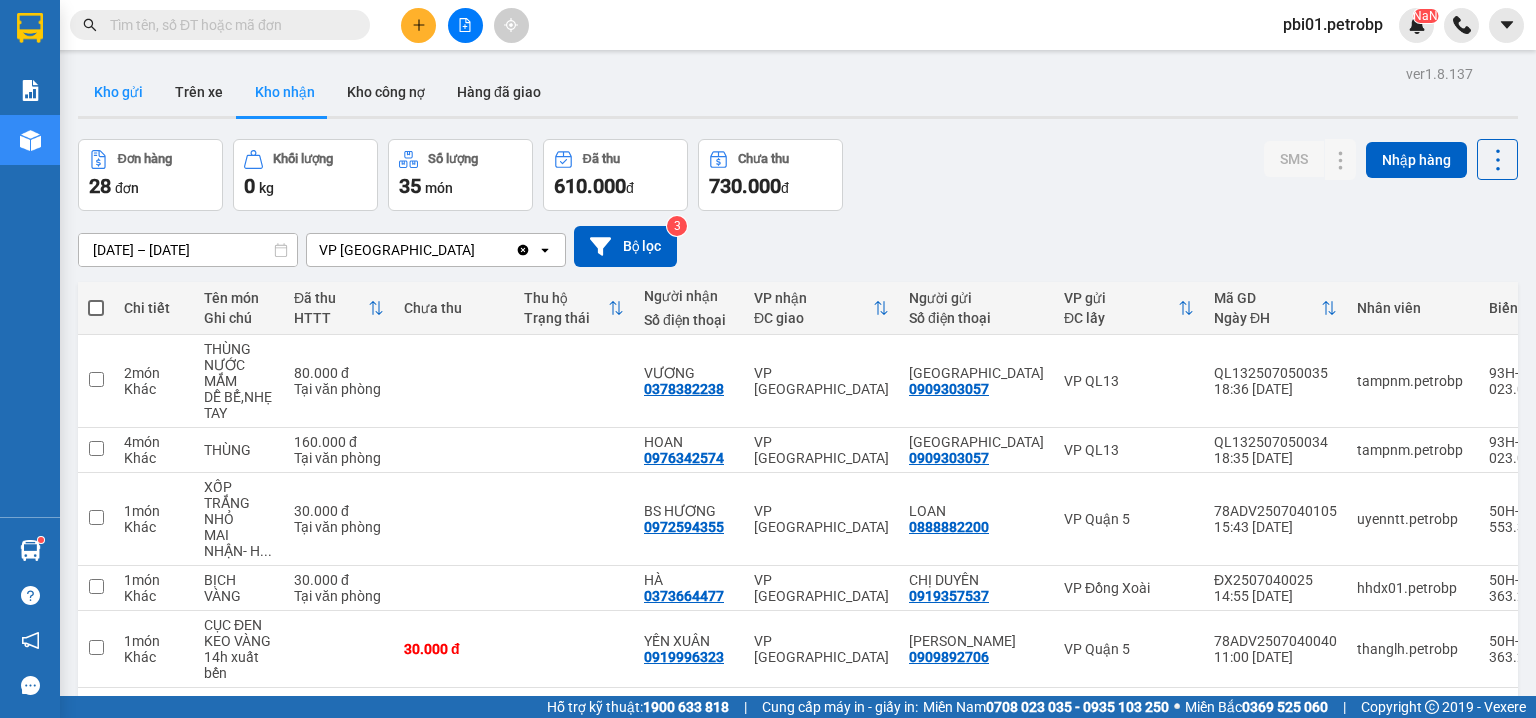 click on "Kho gửi" at bounding box center (118, 92) 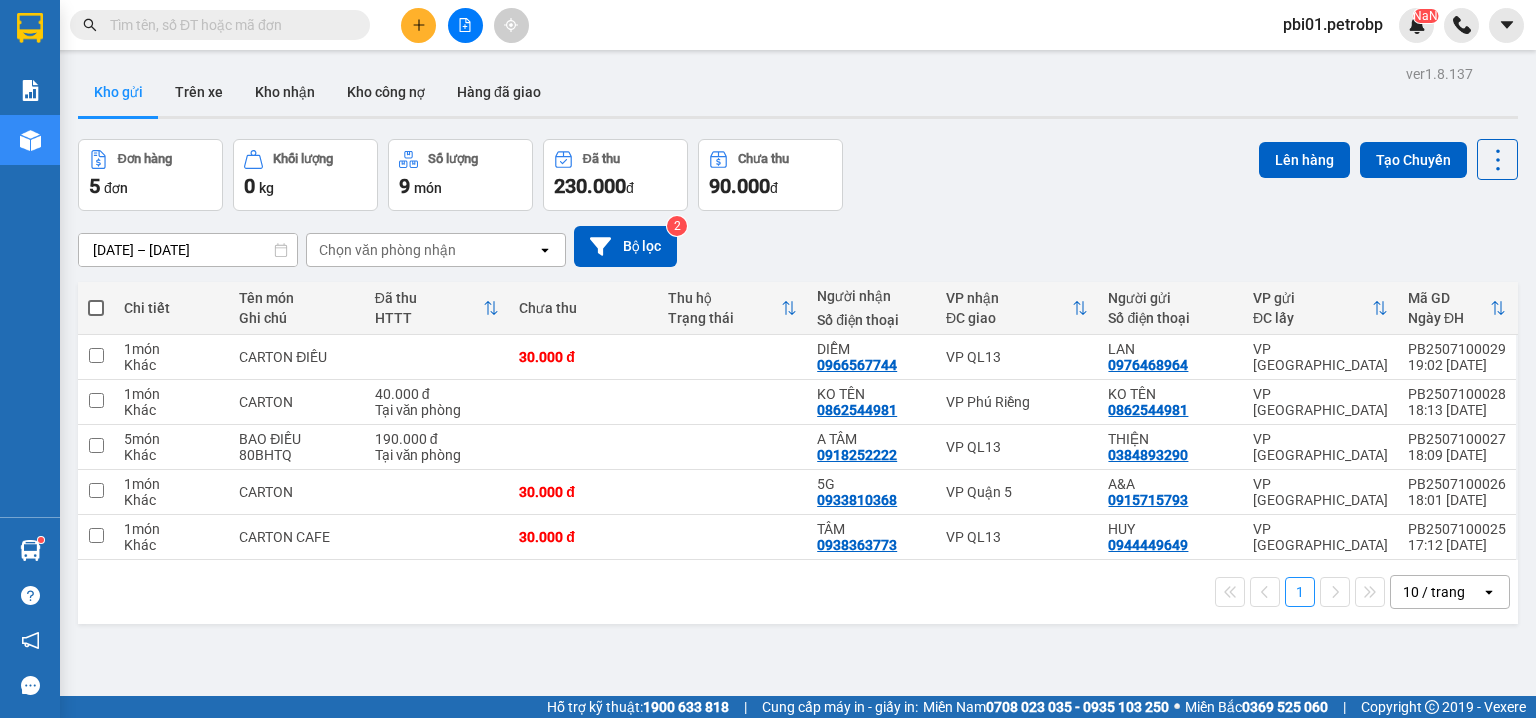 type 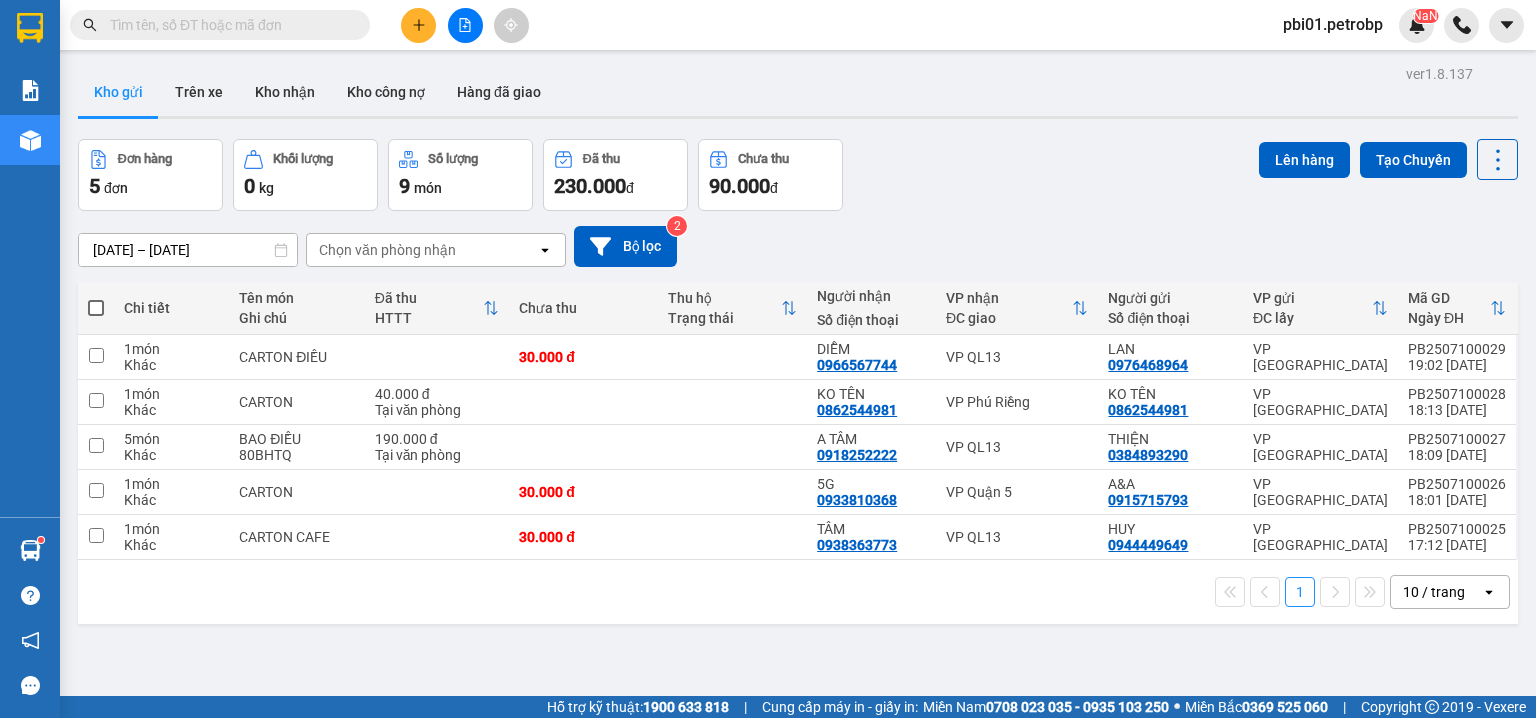 click at bounding box center [228, 25] 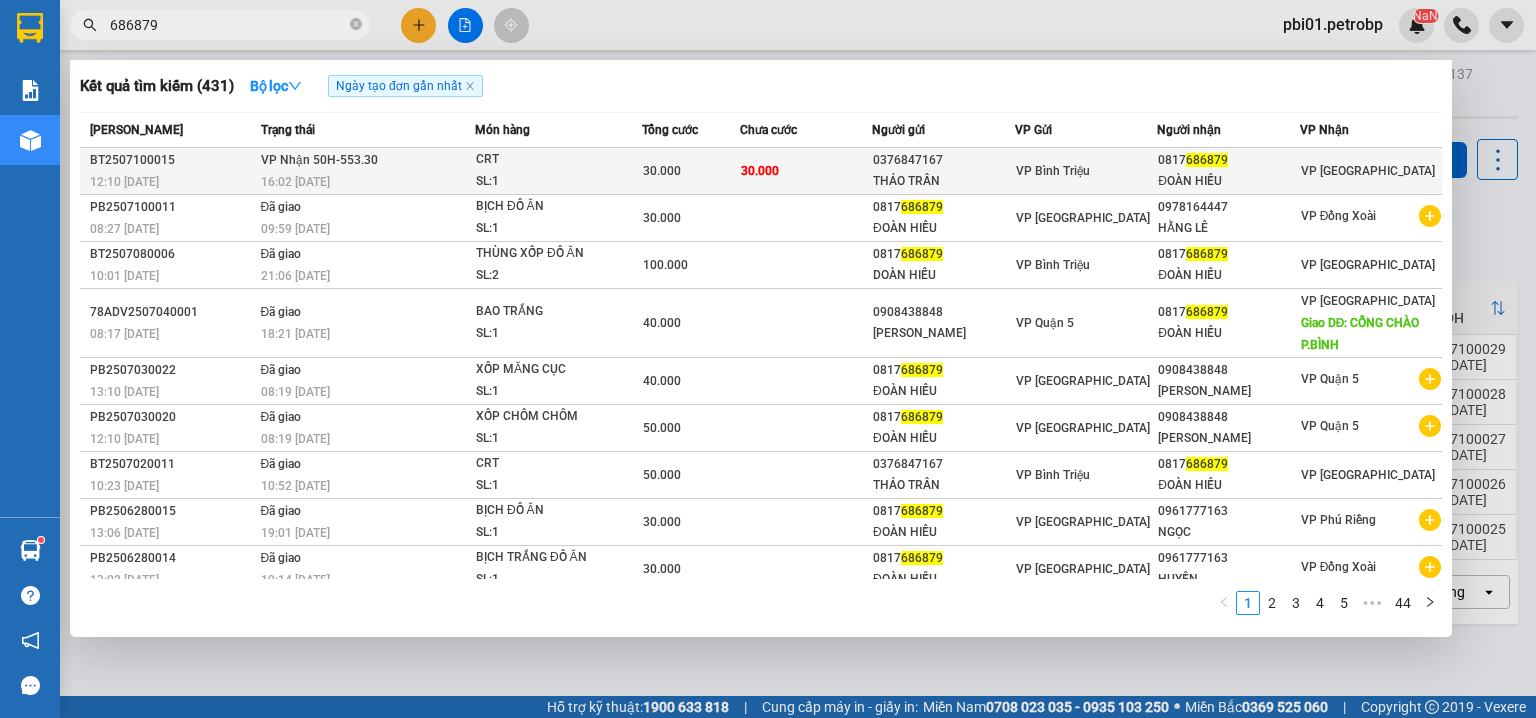 type on "686879" 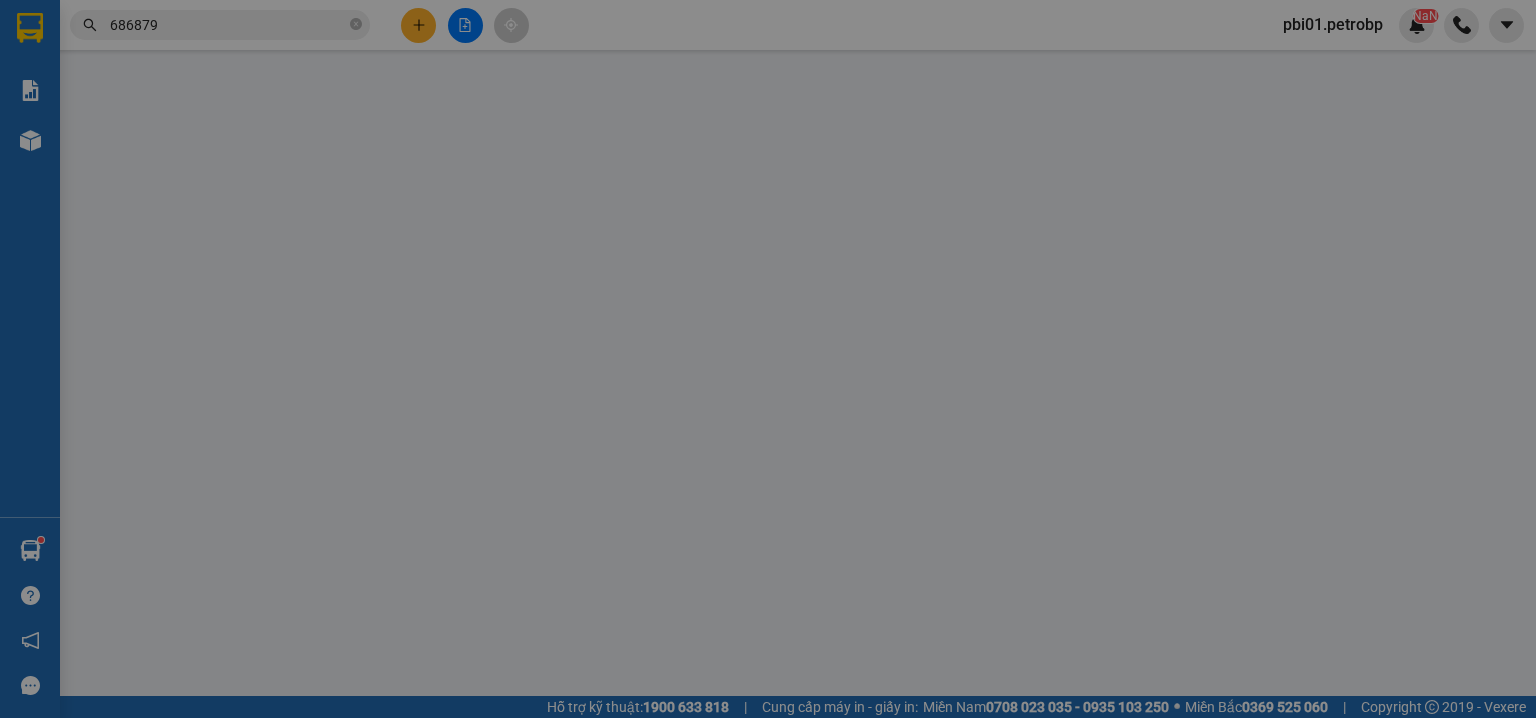 type on "0376847167" 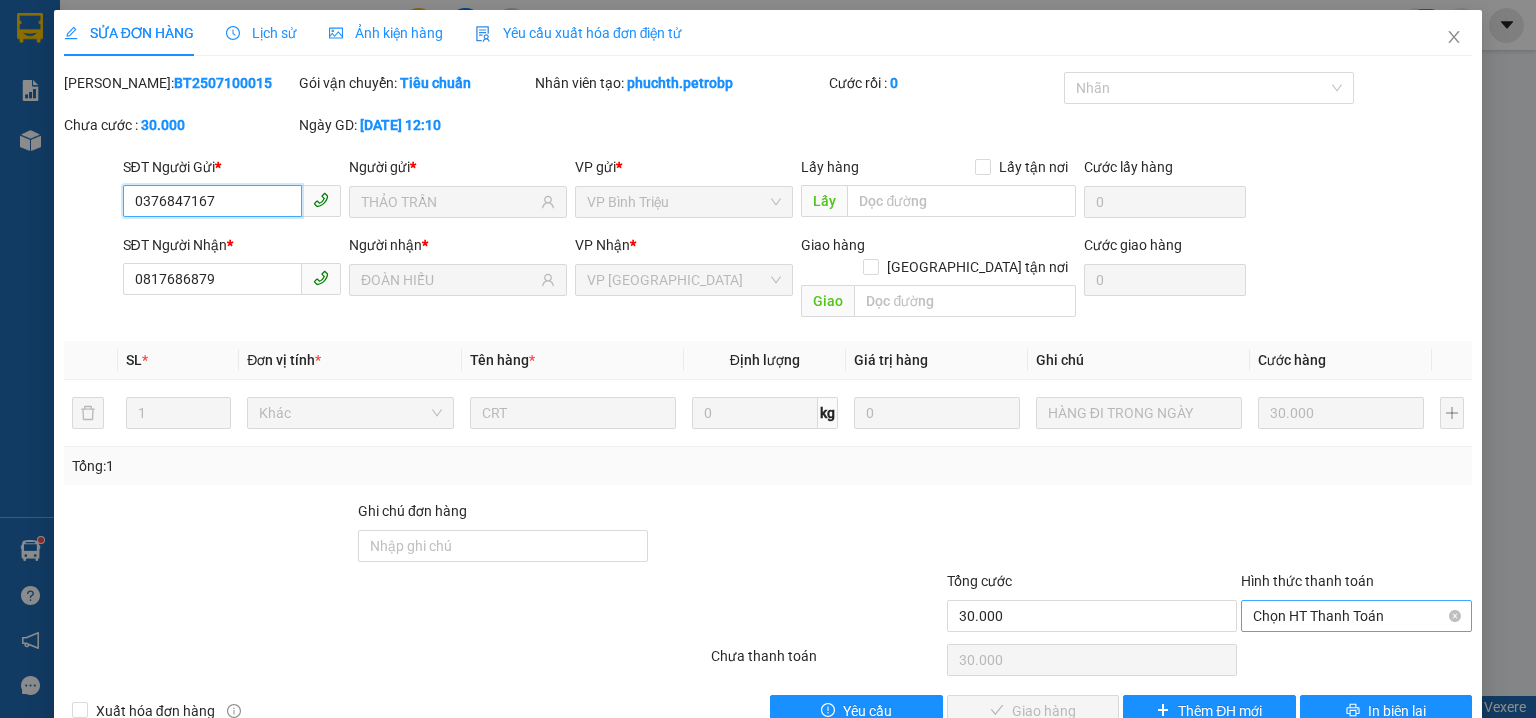 click on "Chọn HT Thanh Toán" at bounding box center (1356, 616) 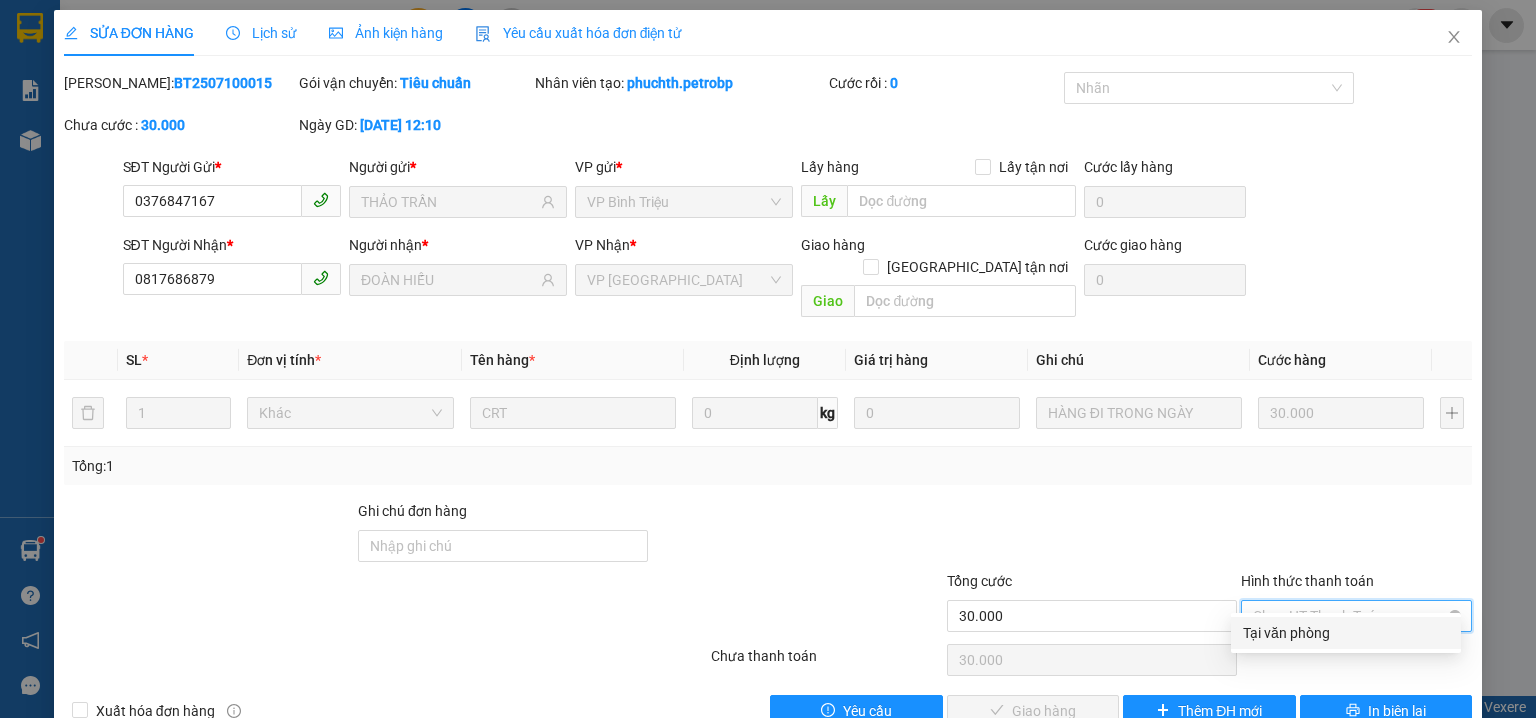click on "Chọn HT Thanh Toán" at bounding box center [1356, 616] 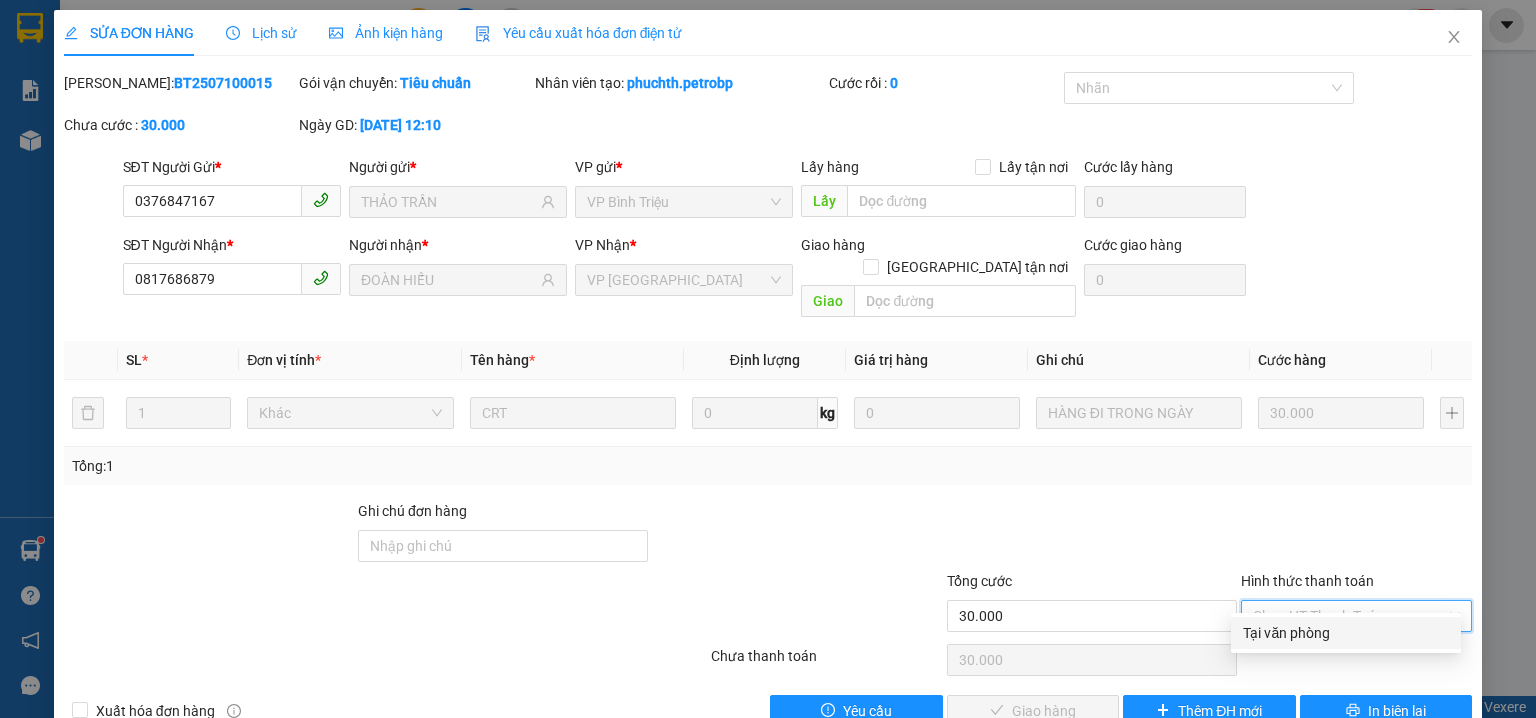 click on "Tại văn phòng" at bounding box center (1346, 633) 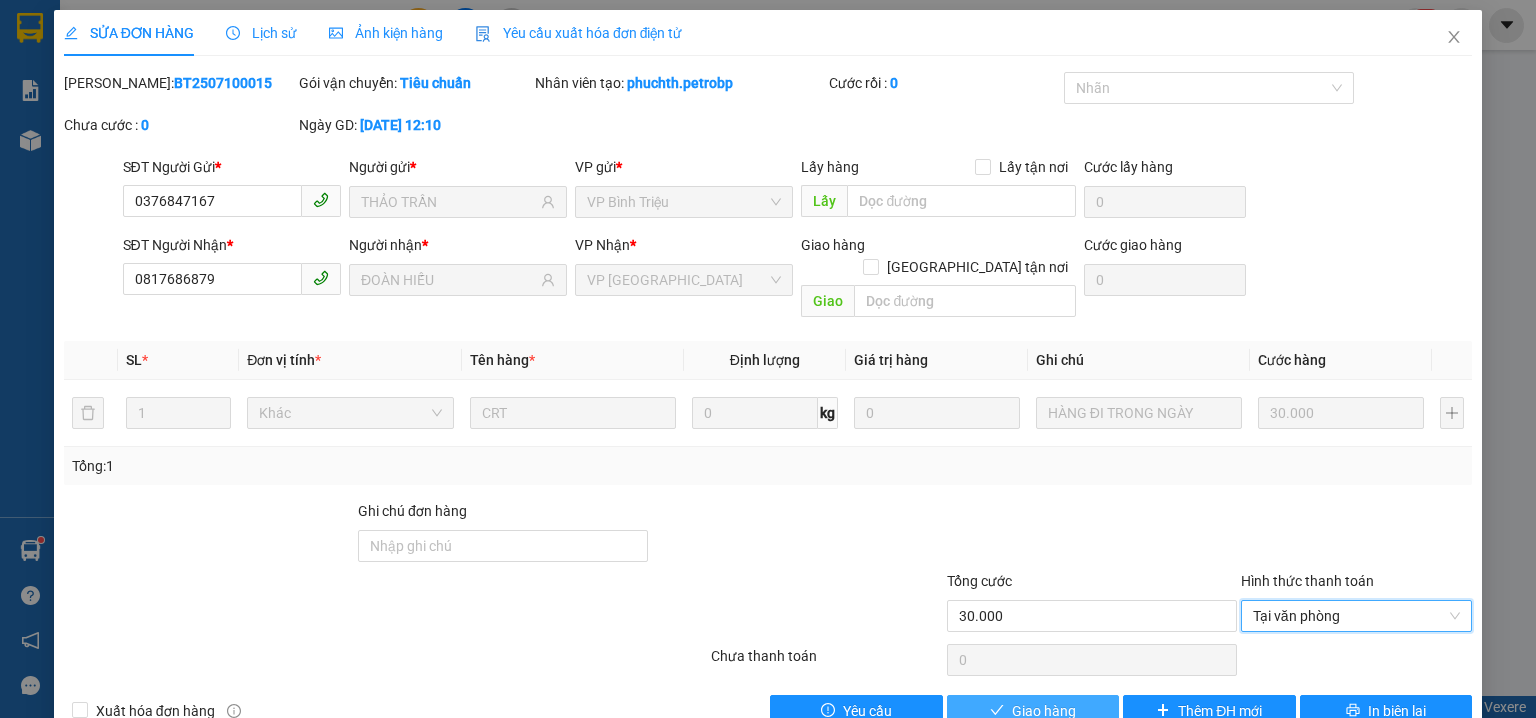click on "Giao hàng" at bounding box center [1044, 711] 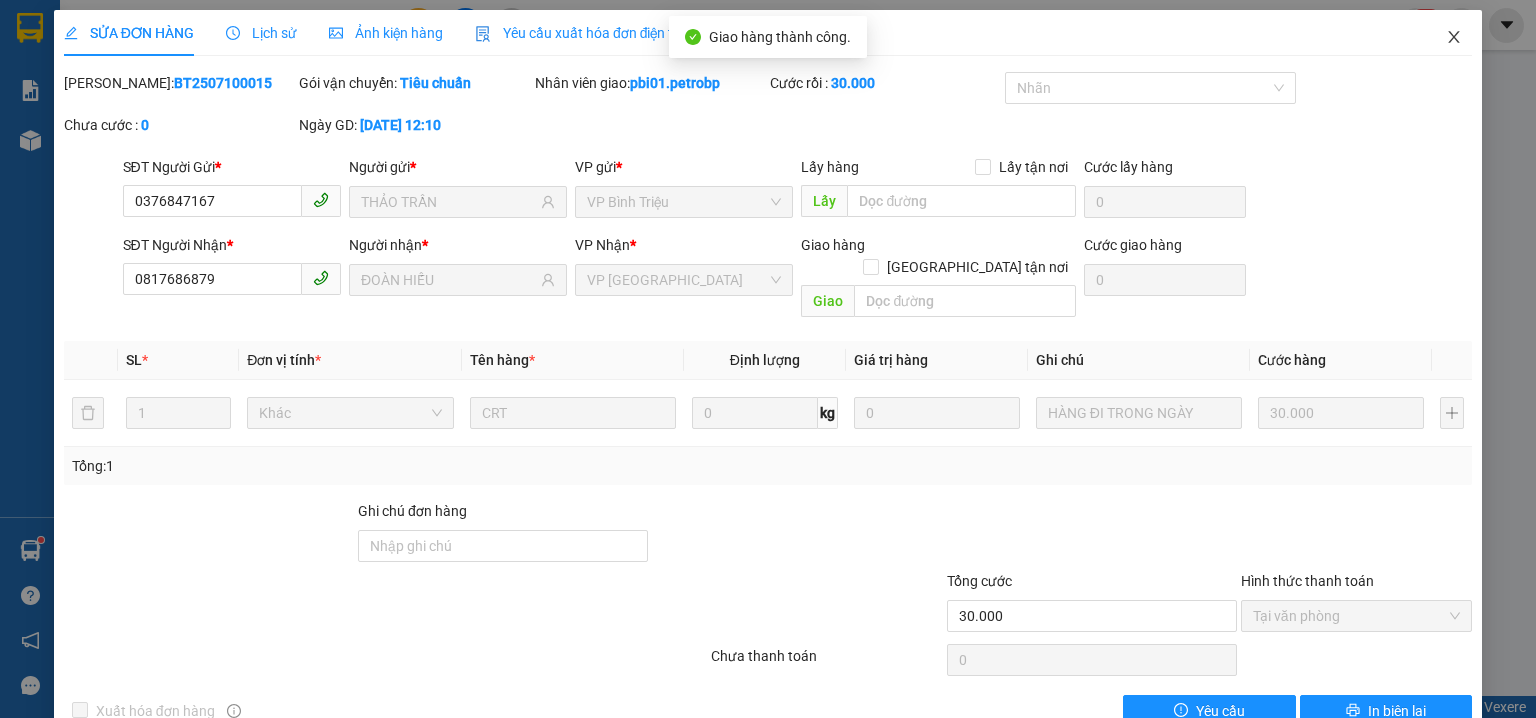 click 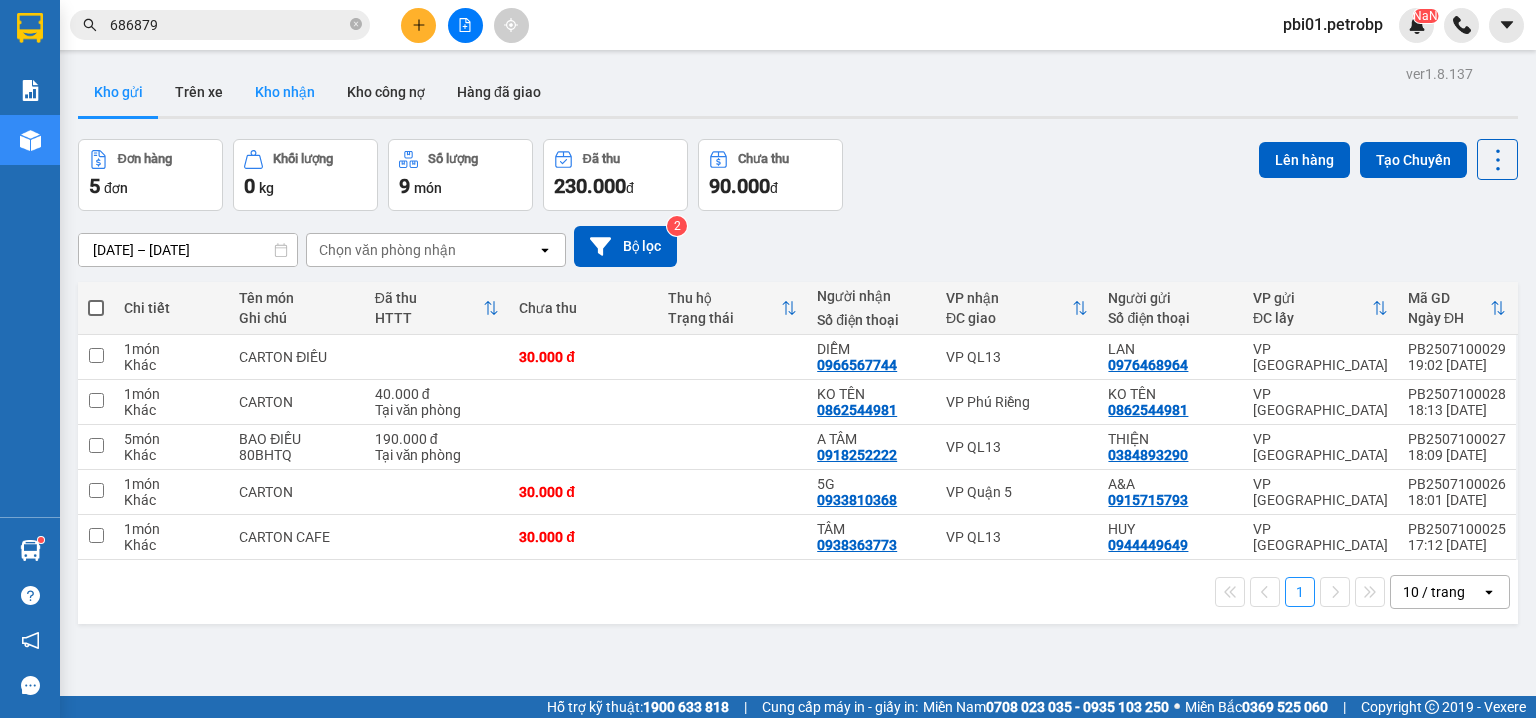 click on "Kho nhận" at bounding box center [285, 92] 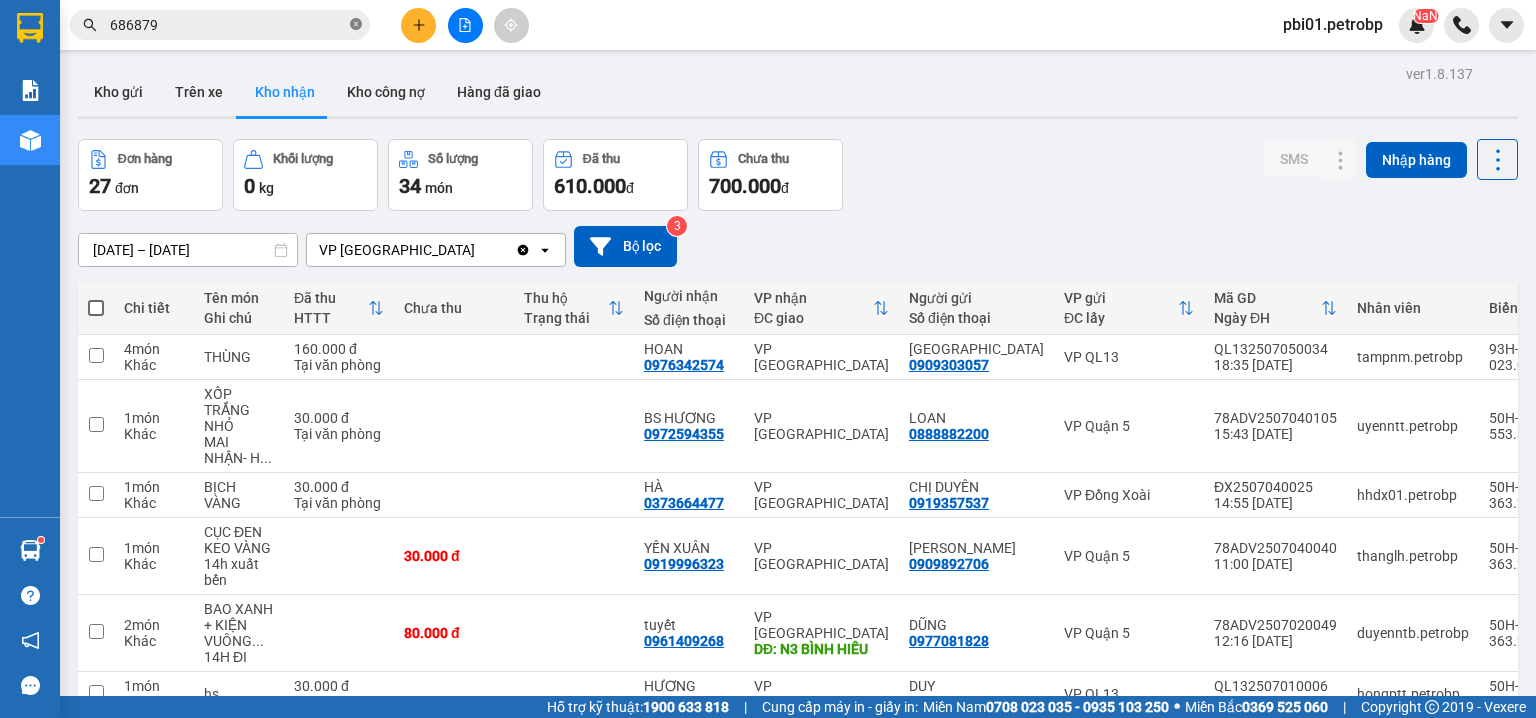 click 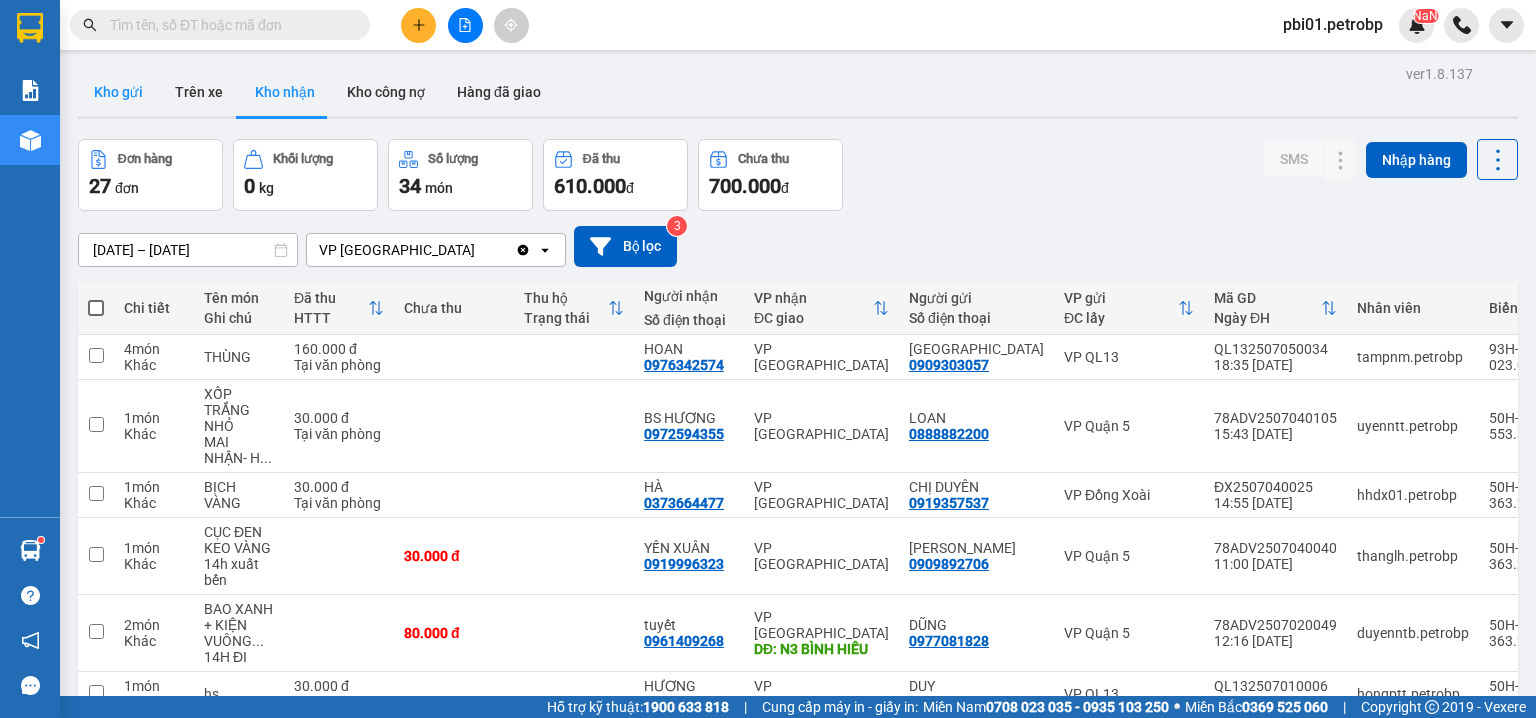 click on "Kho gửi" at bounding box center (118, 92) 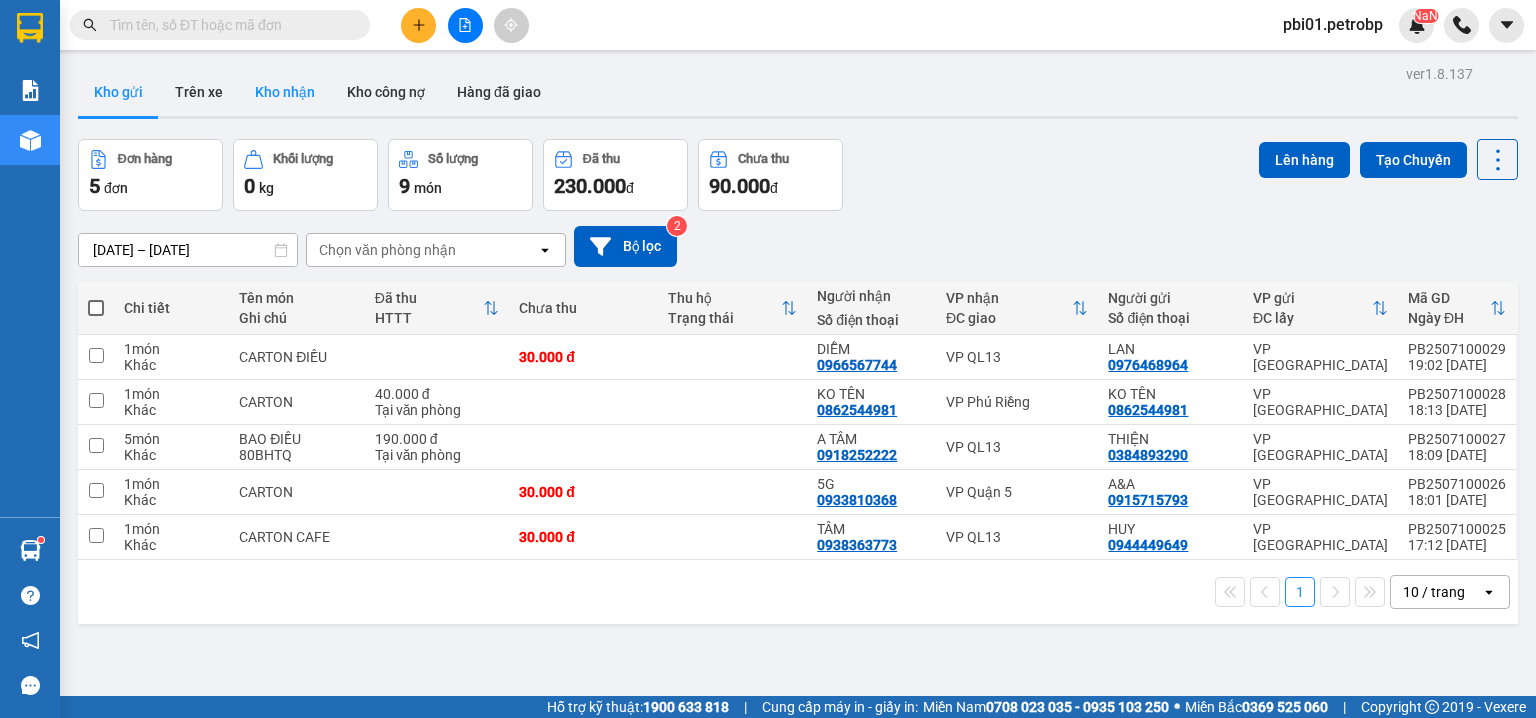 click on "Kho nhận" at bounding box center (285, 92) 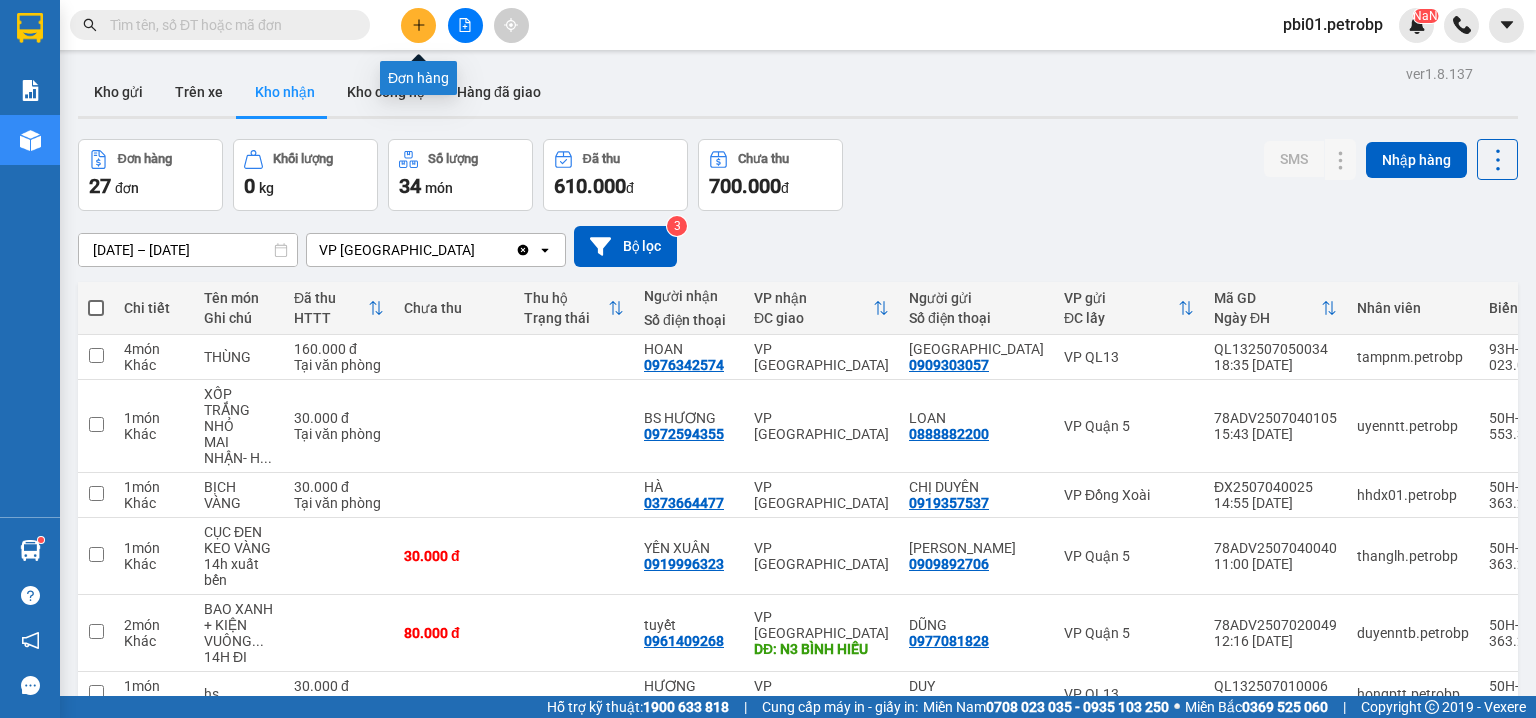 click 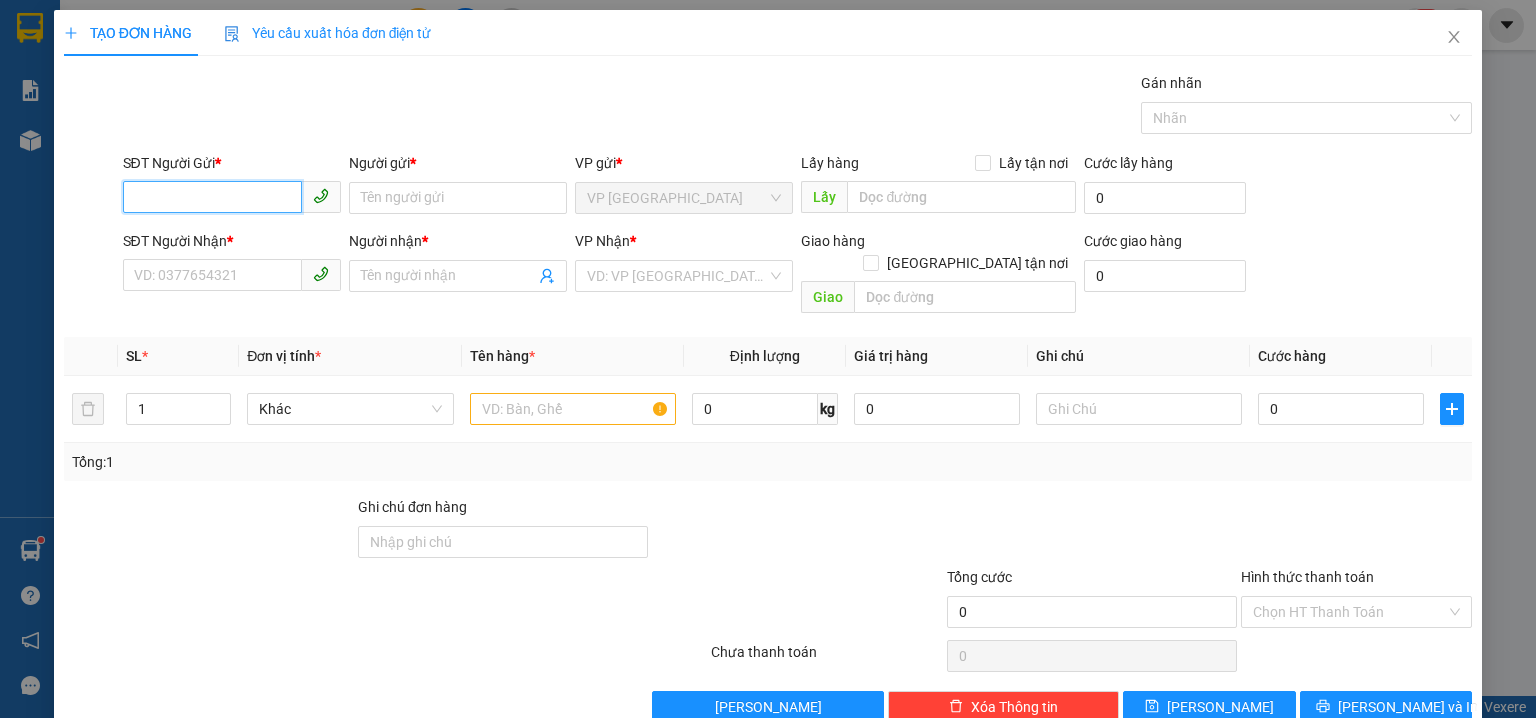 click on "SĐT Người Gửi  *" at bounding box center [212, 197] 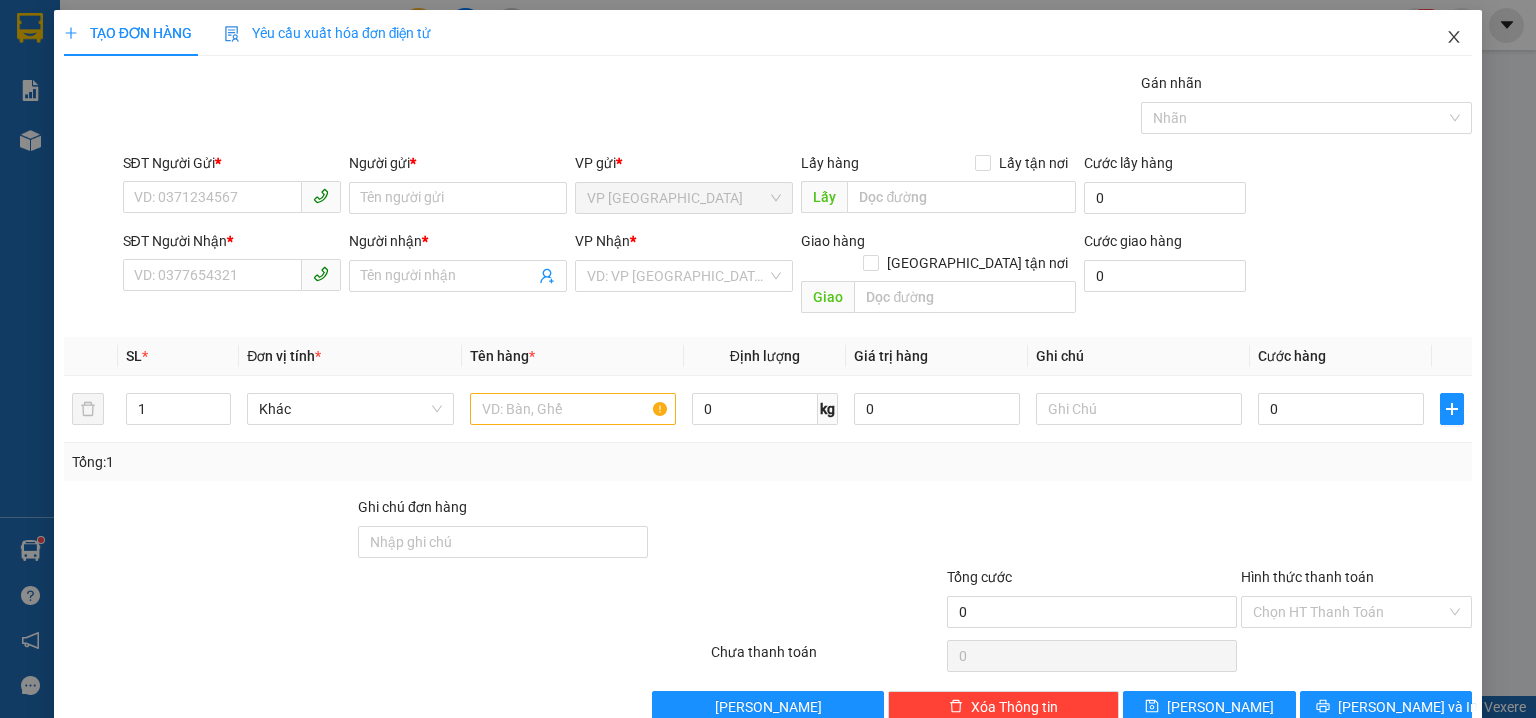 click 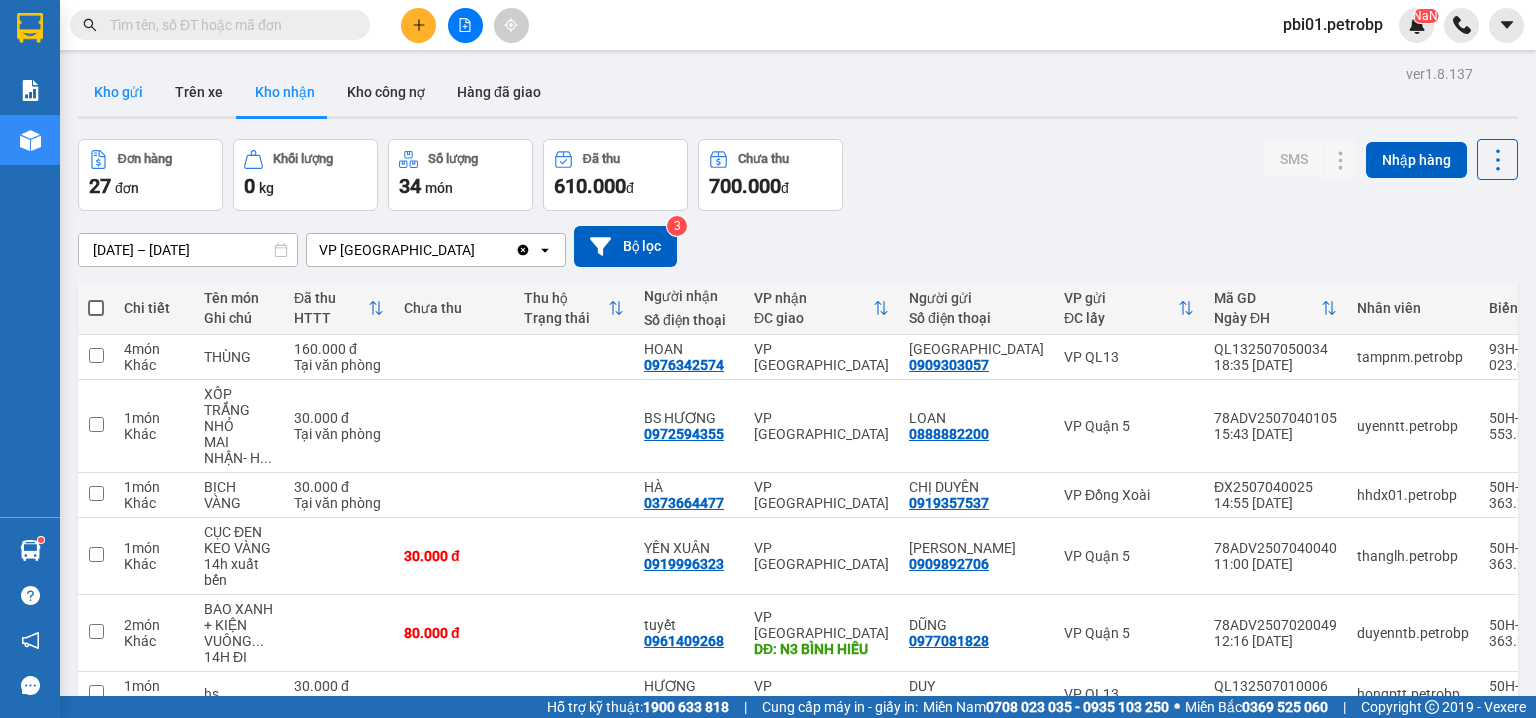 click on "Kho gửi" at bounding box center (118, 92) 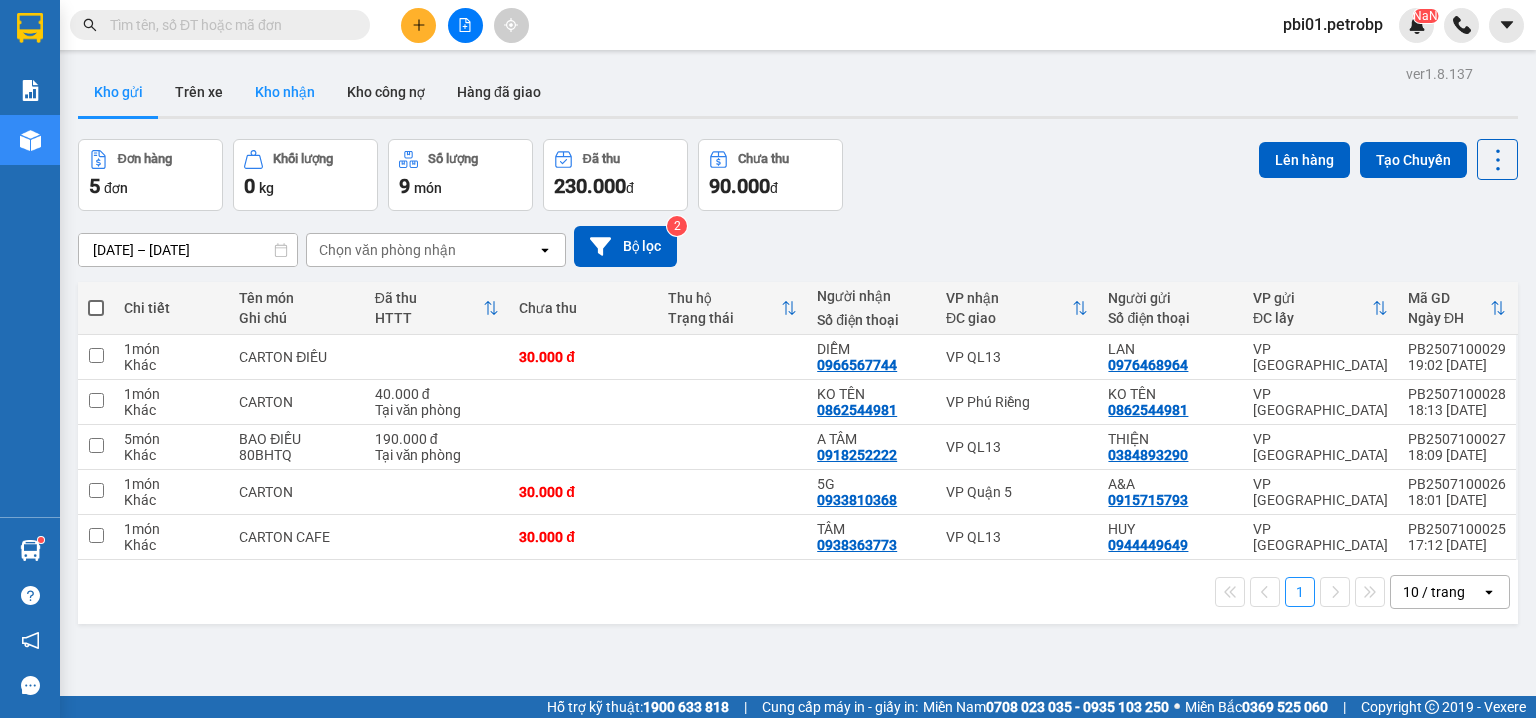 click on "Kho nhận" at bounding box center [285, 92] 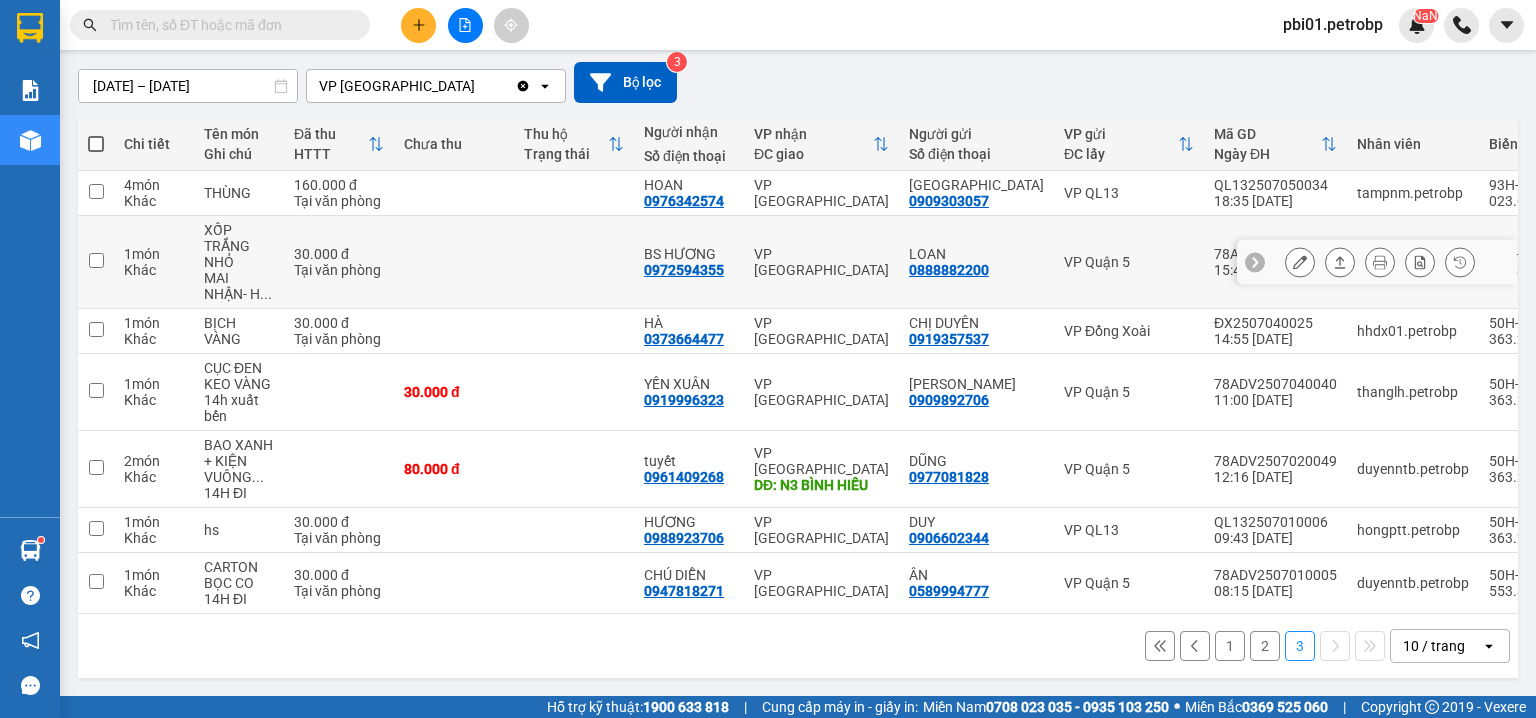scroll, scrollTop: 0, scrollLeft: 0, axis: both 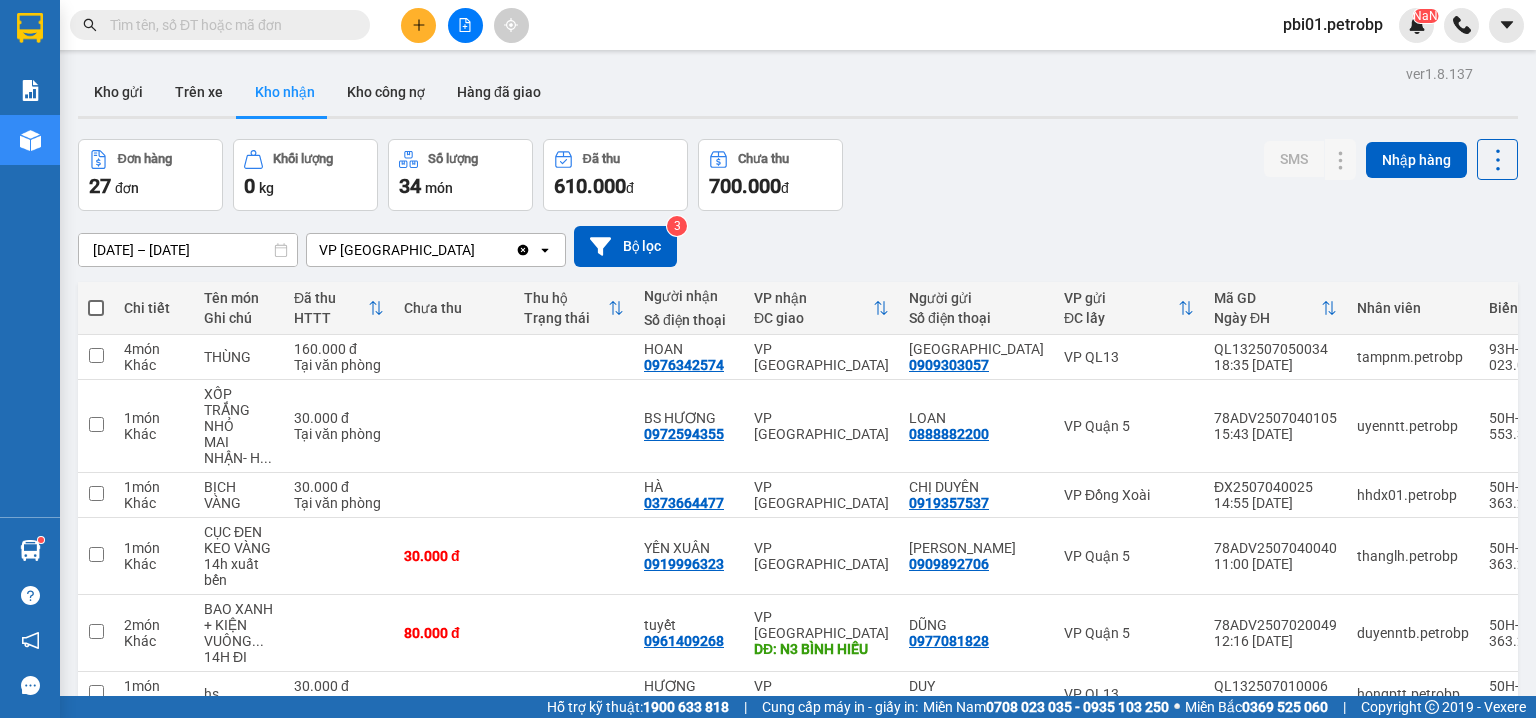click at bounding box center [418, 25] 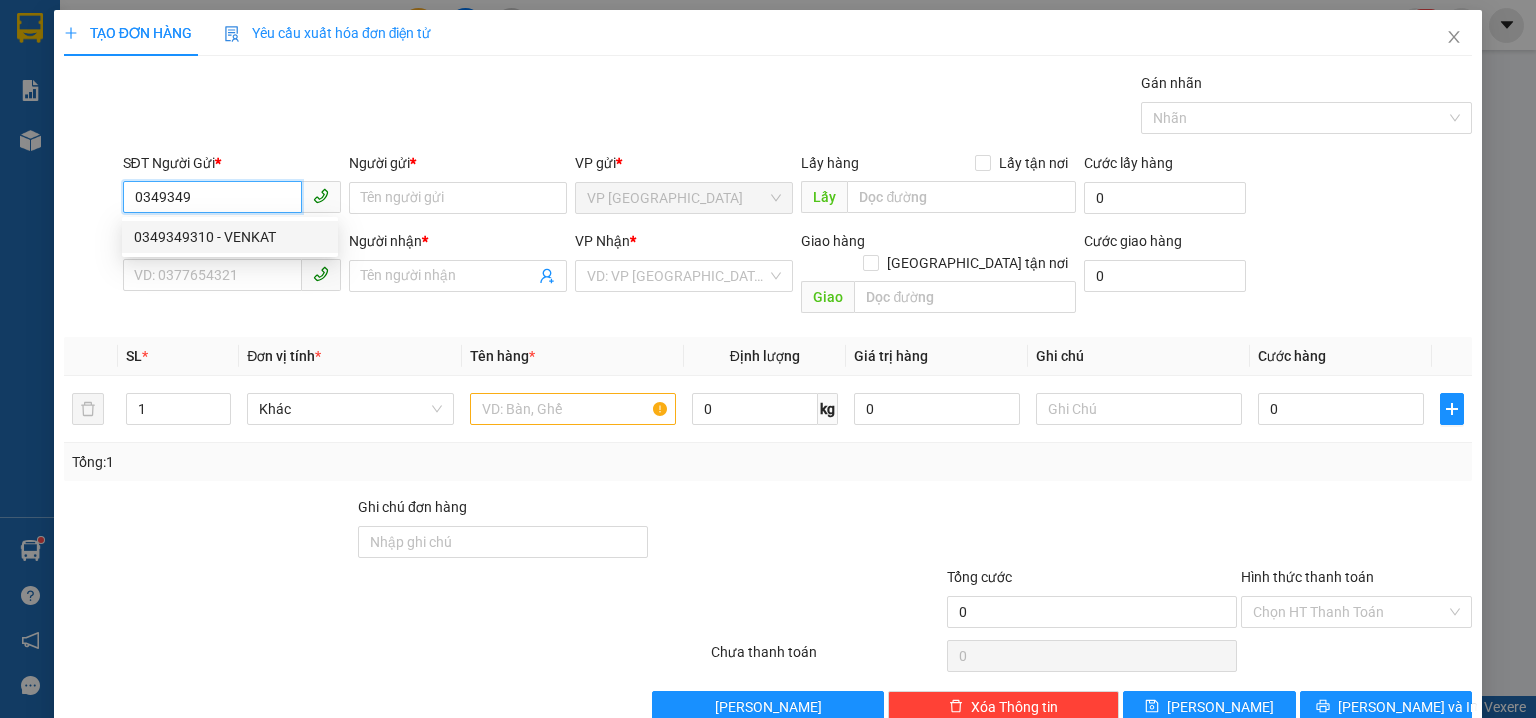 click on "0349349310 - VENKAT" at bounding box center [230, 237] 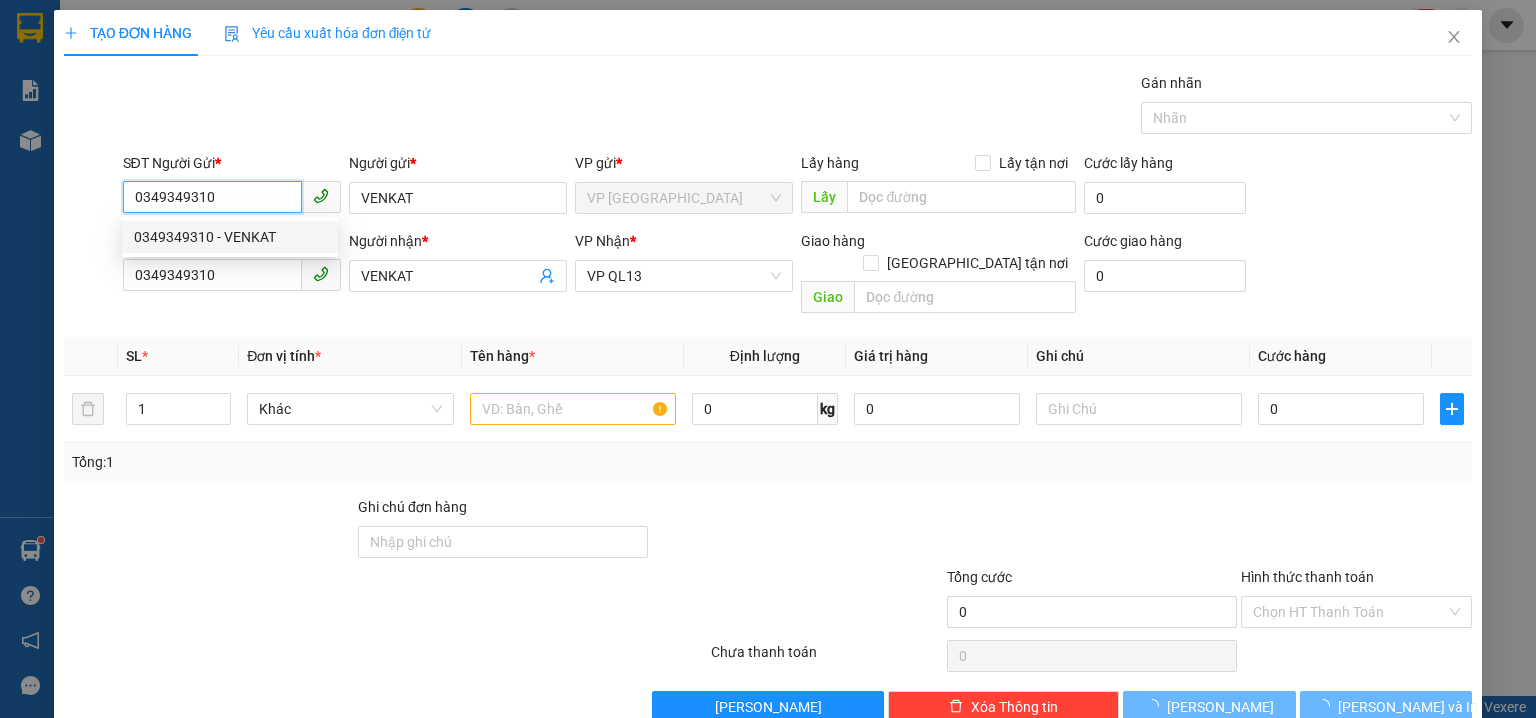 type on "30.000" 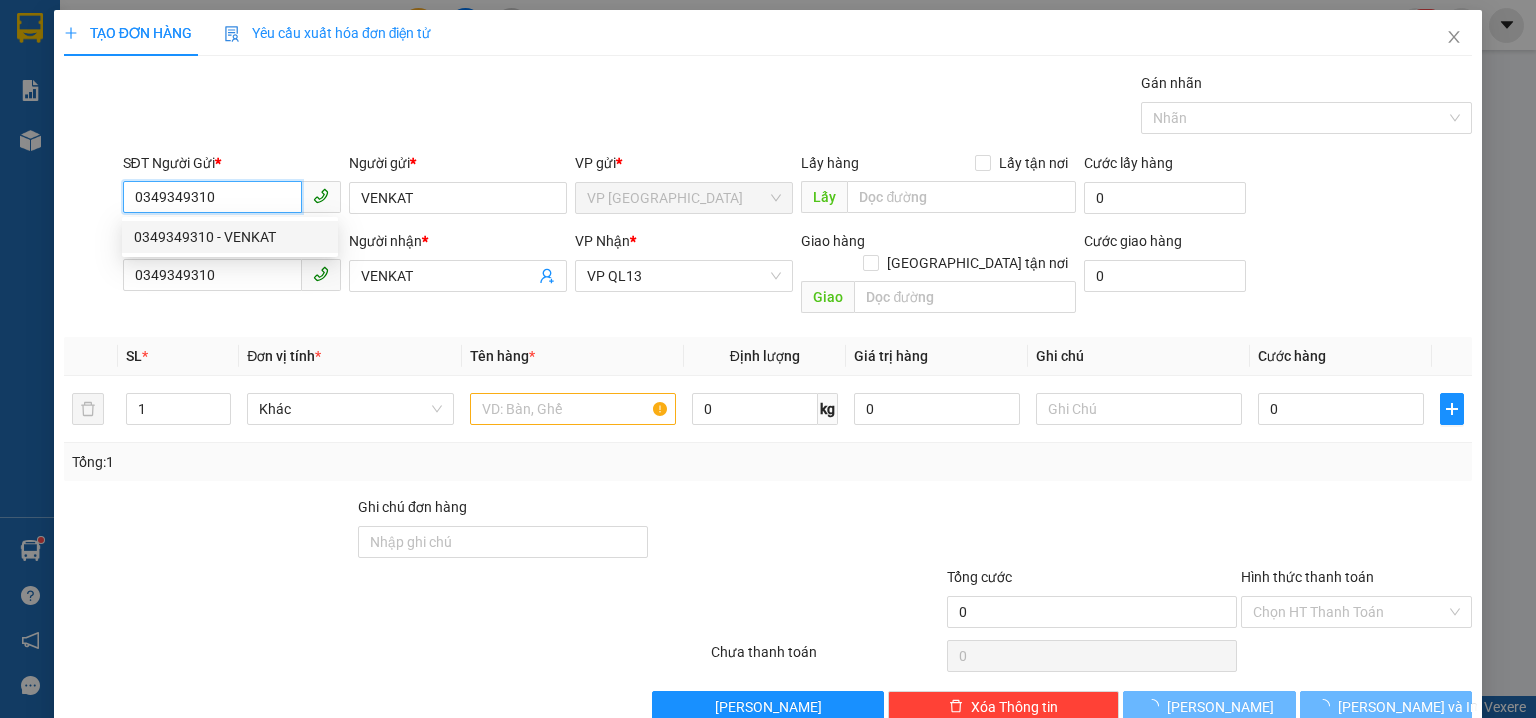 type on "30.000" 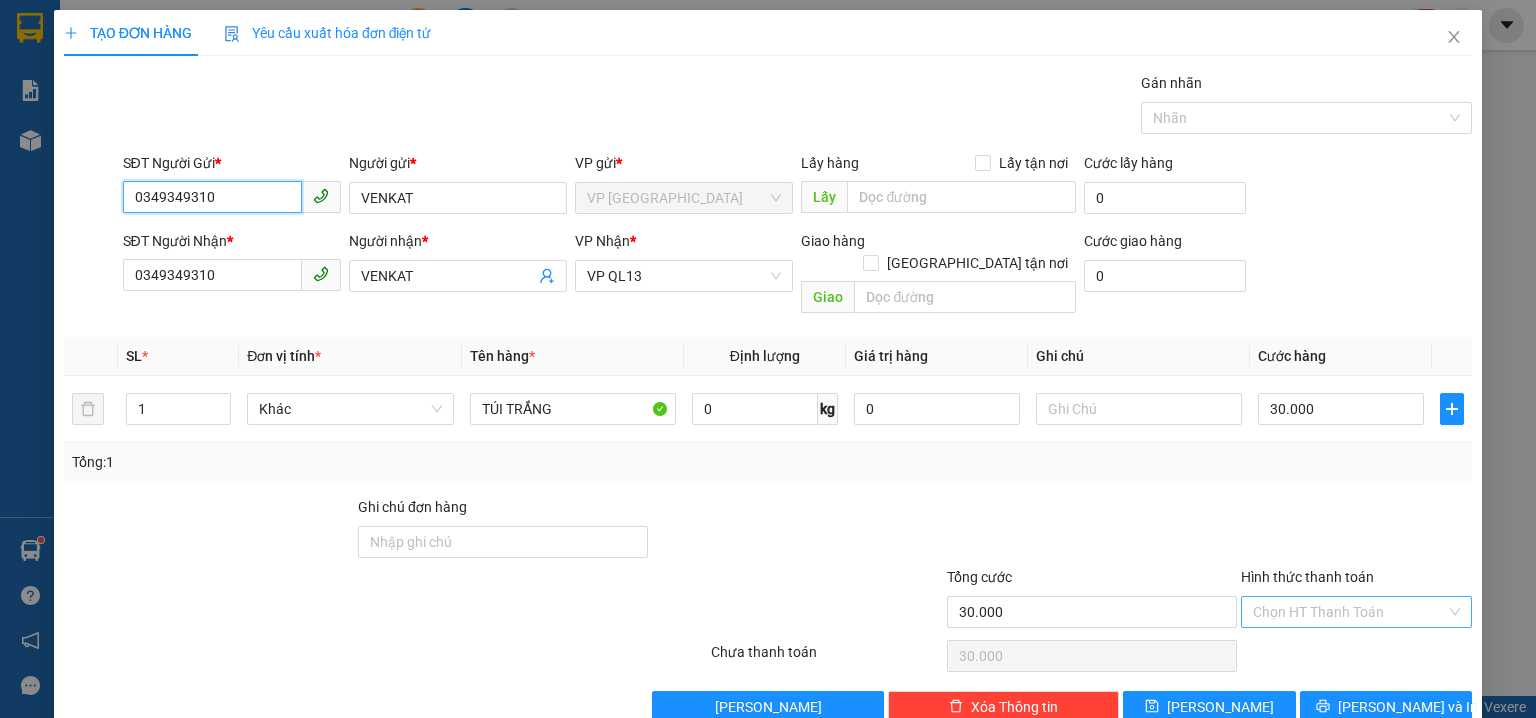 click on "Chọn HT Thanh Toán" at bounding box center (1356, 612) 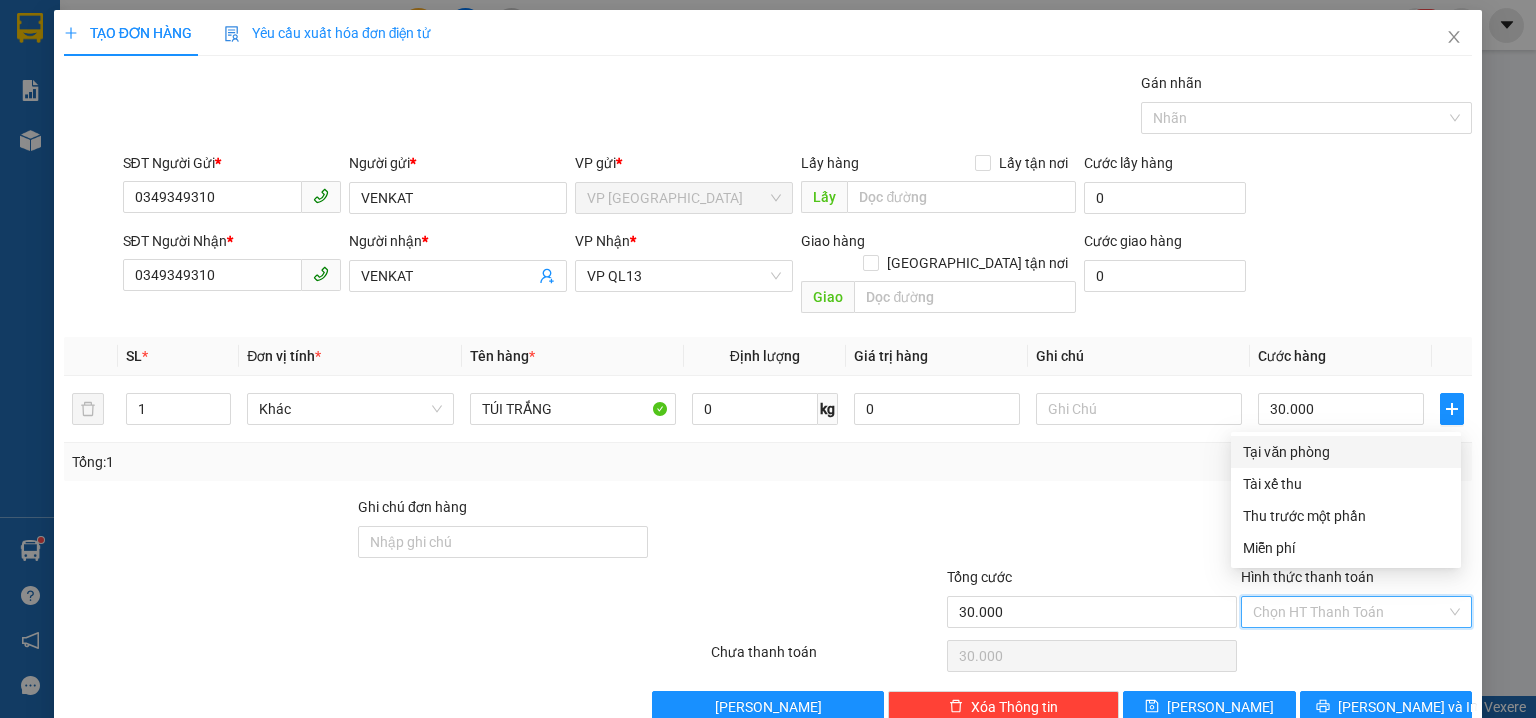 click on "Tại văn phòng" at bounding box center (1346, 452) 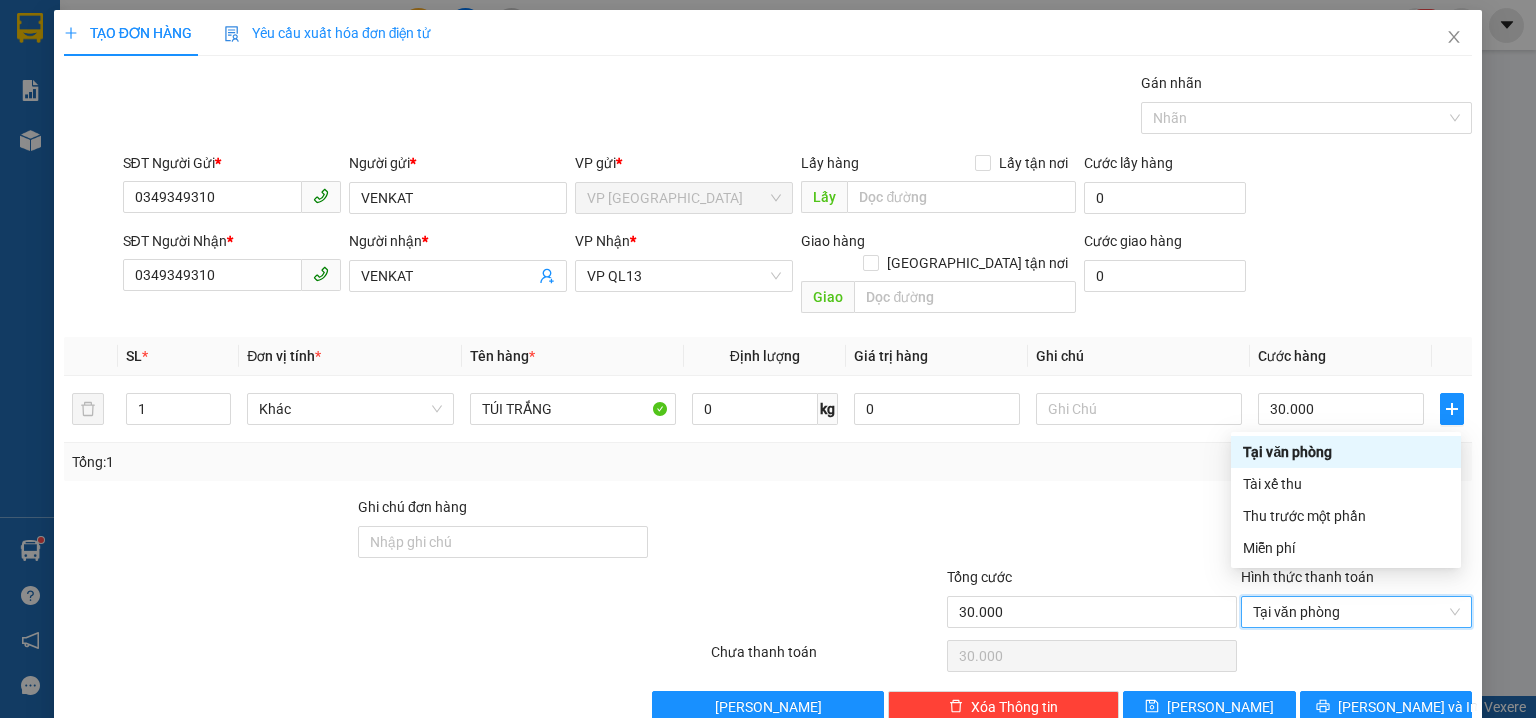 type on "0" 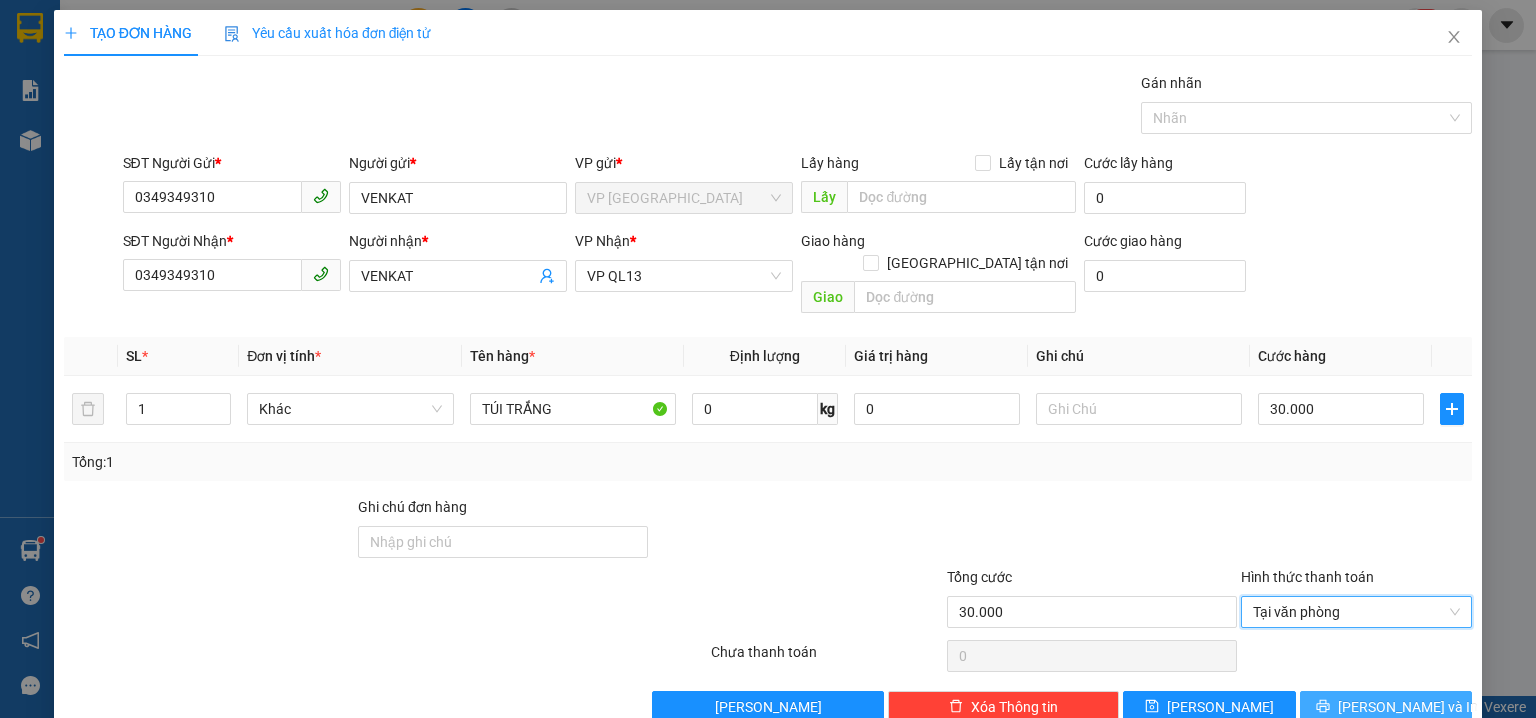 click on "Lưu và In" at bounding box center (1386, 707) 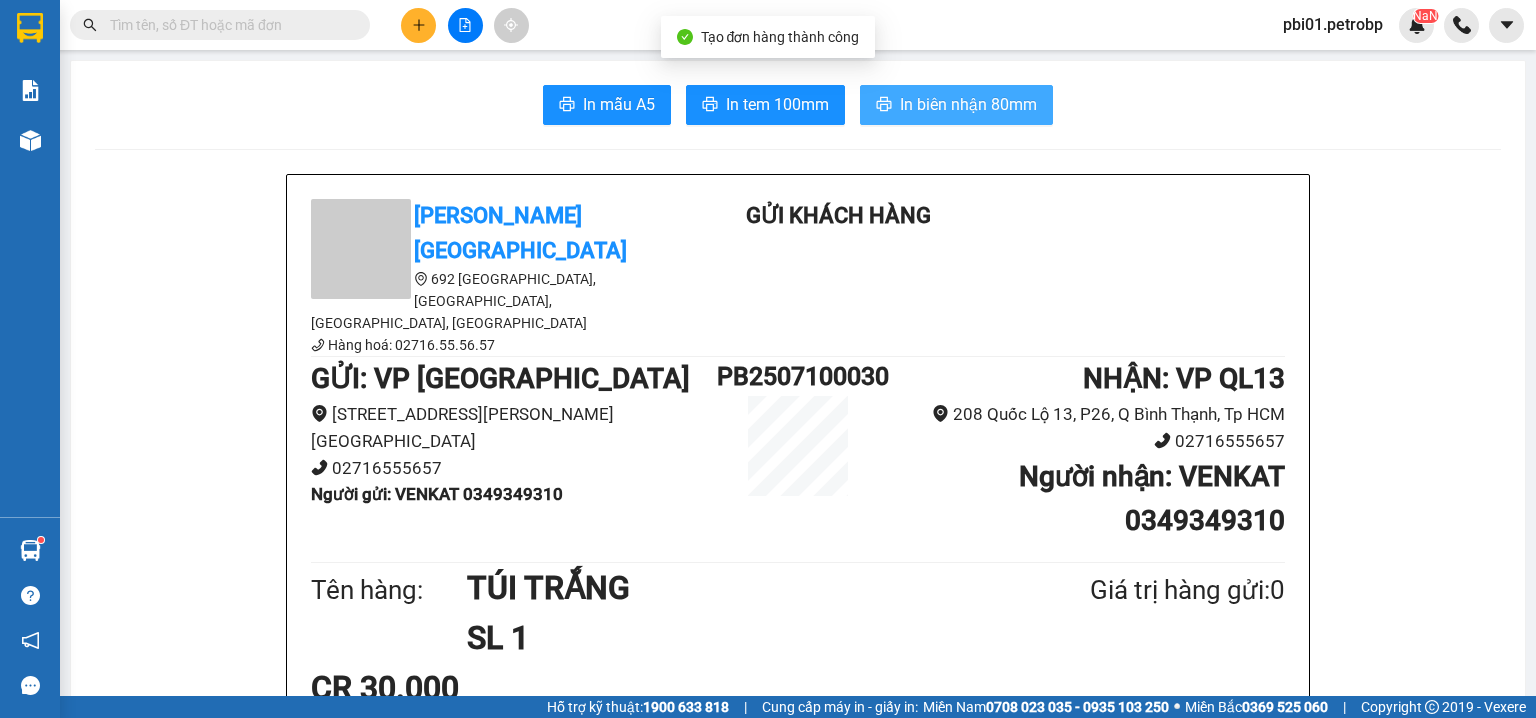 click on "In biên nhận 80mm" at bounding box center [968, 104] 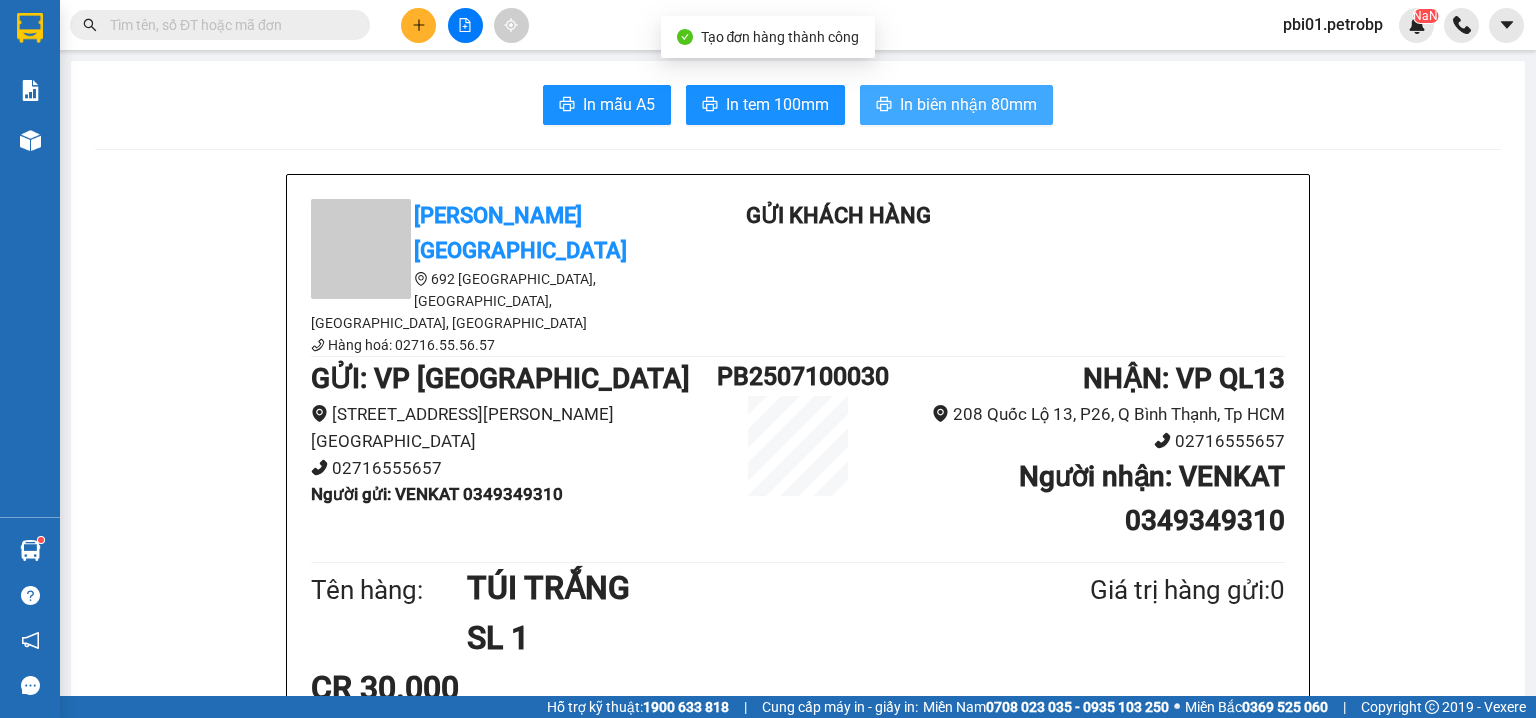 scroll, scrollTop: 0, scrollLeft: 0, axis: both 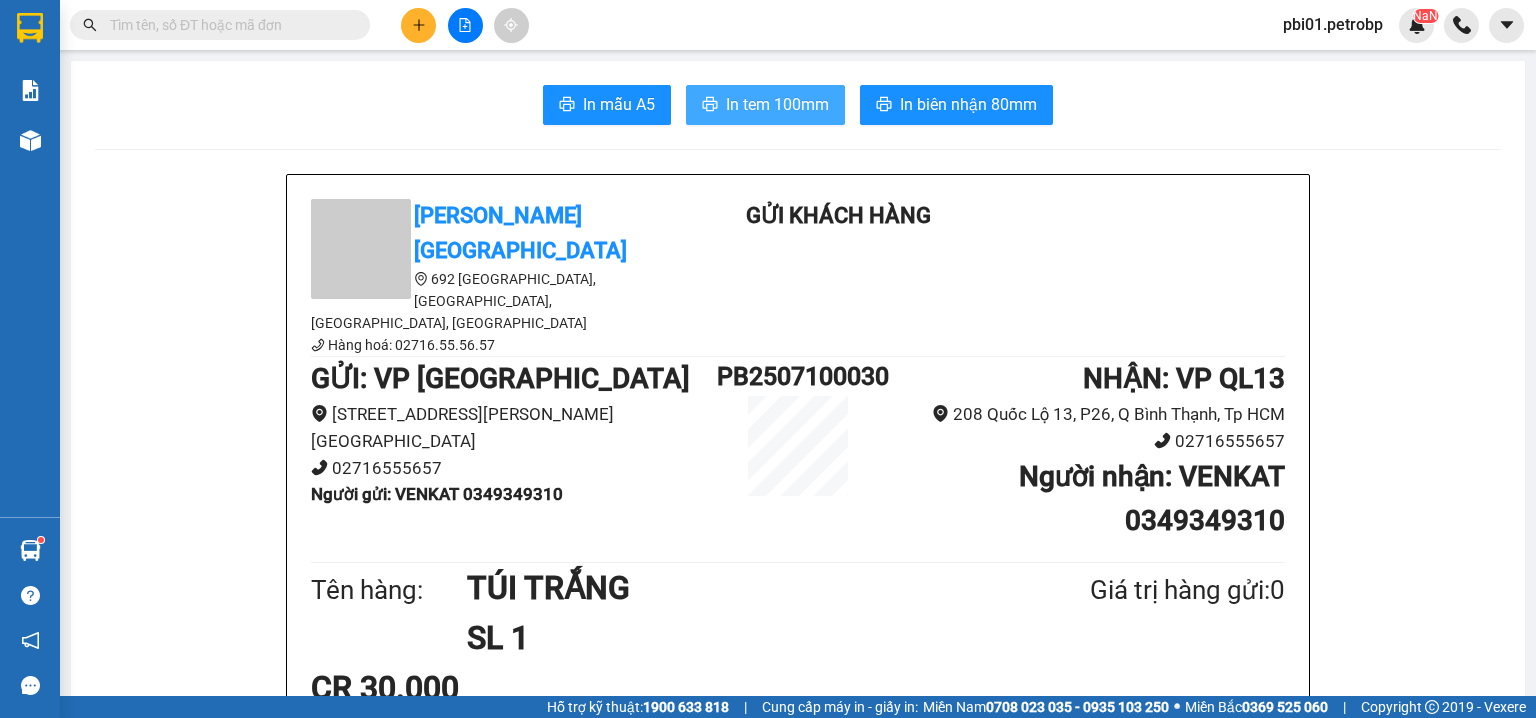 click on "In tem 100mm" at bounding box center (777, 104) 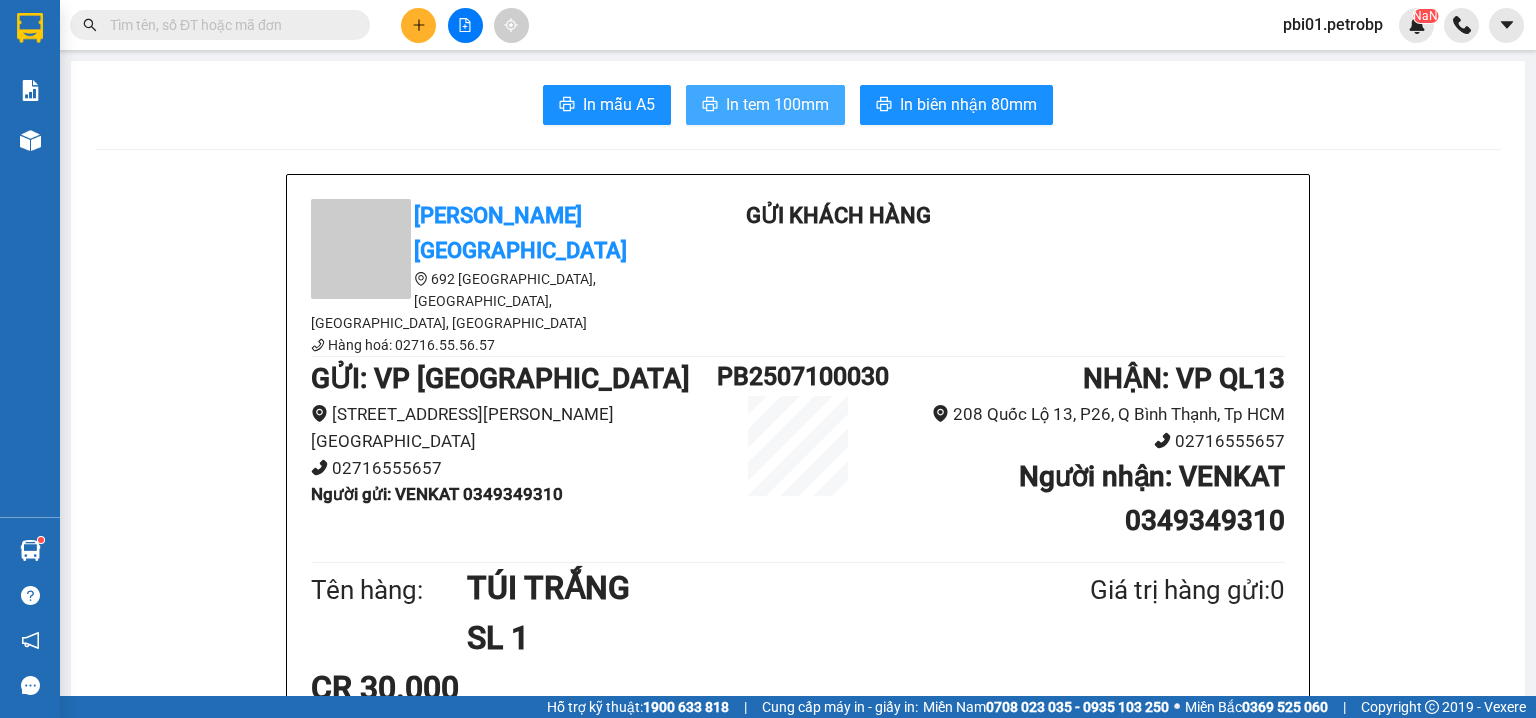 scroll, scrollTop: 0, scrollLeft: 0, axis: both 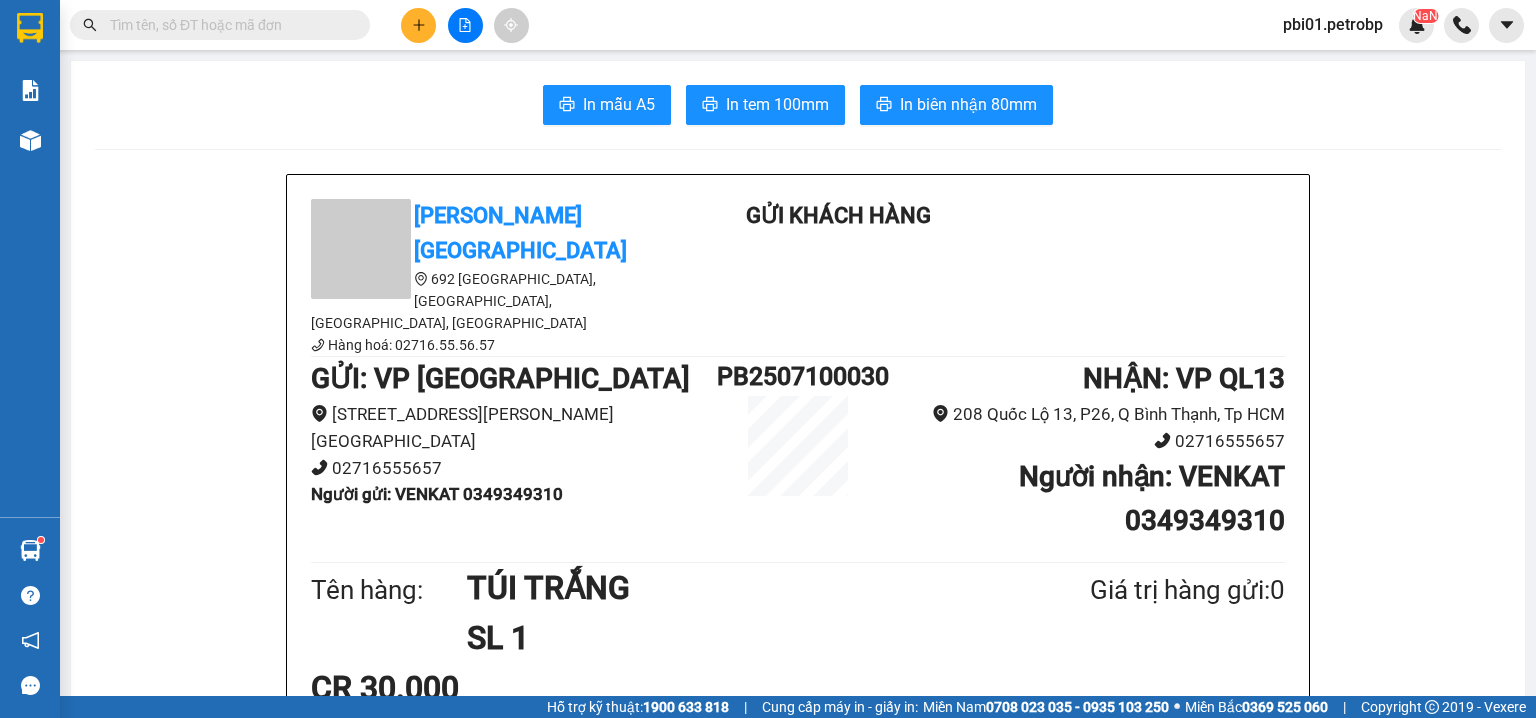 click at bounding box center [418, 25] 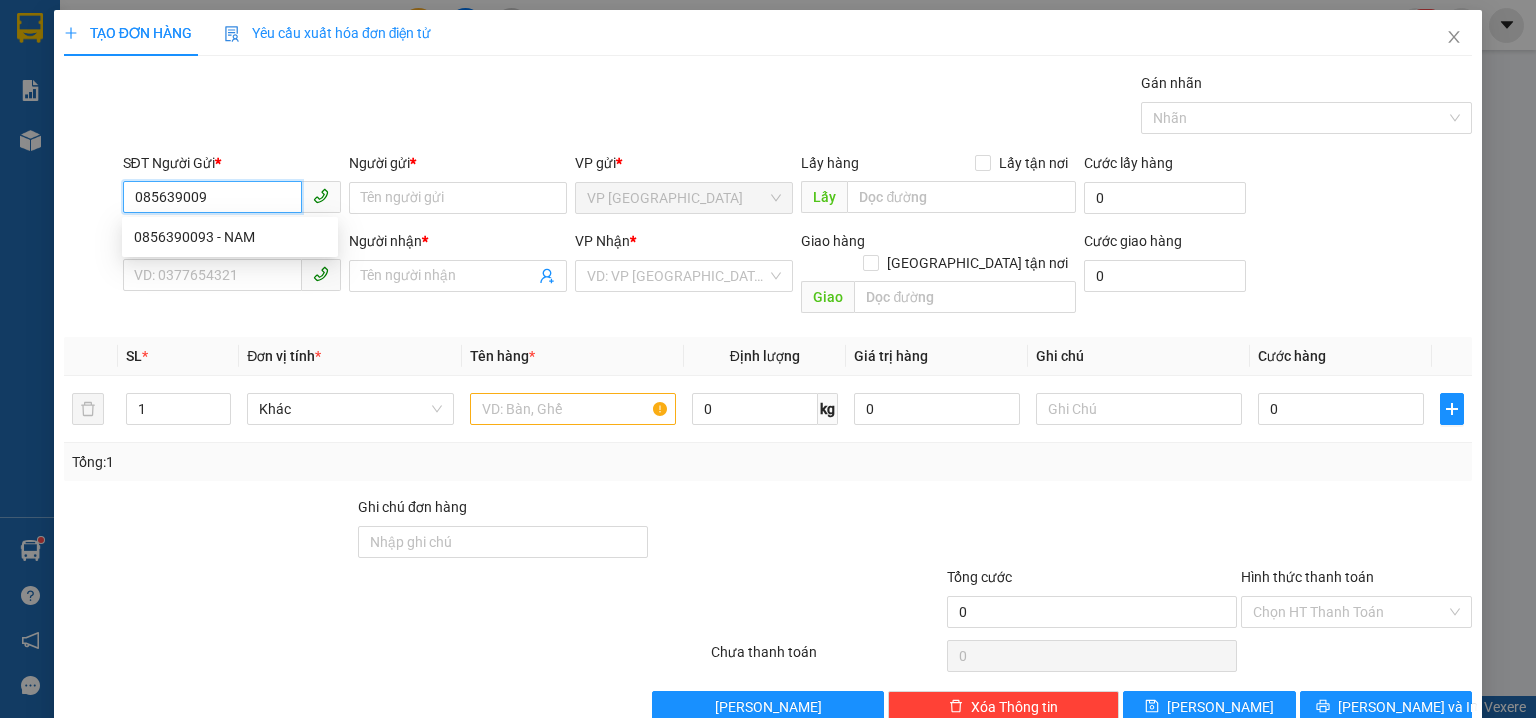 type on "0856390093" 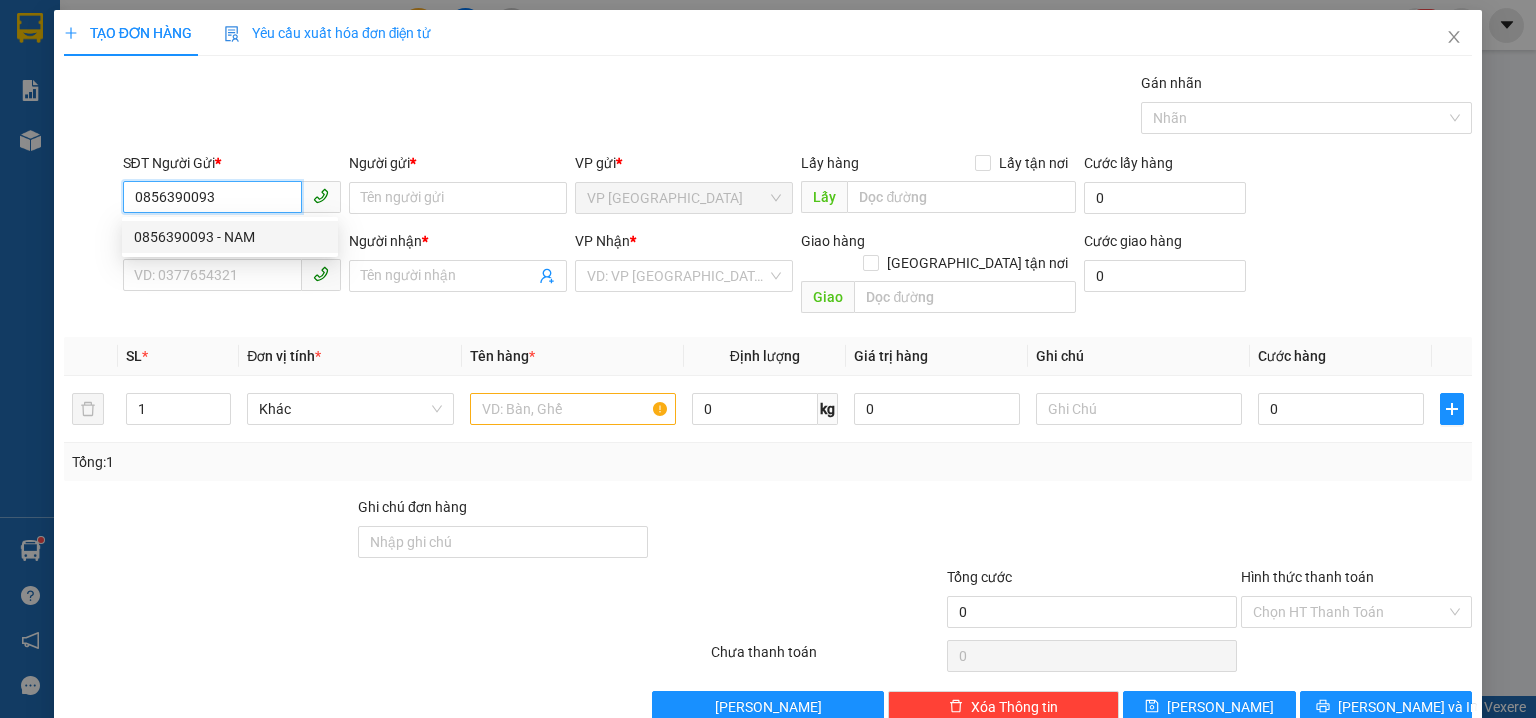 click on "0856390093 - NAM" at bounding box center [230, 237] 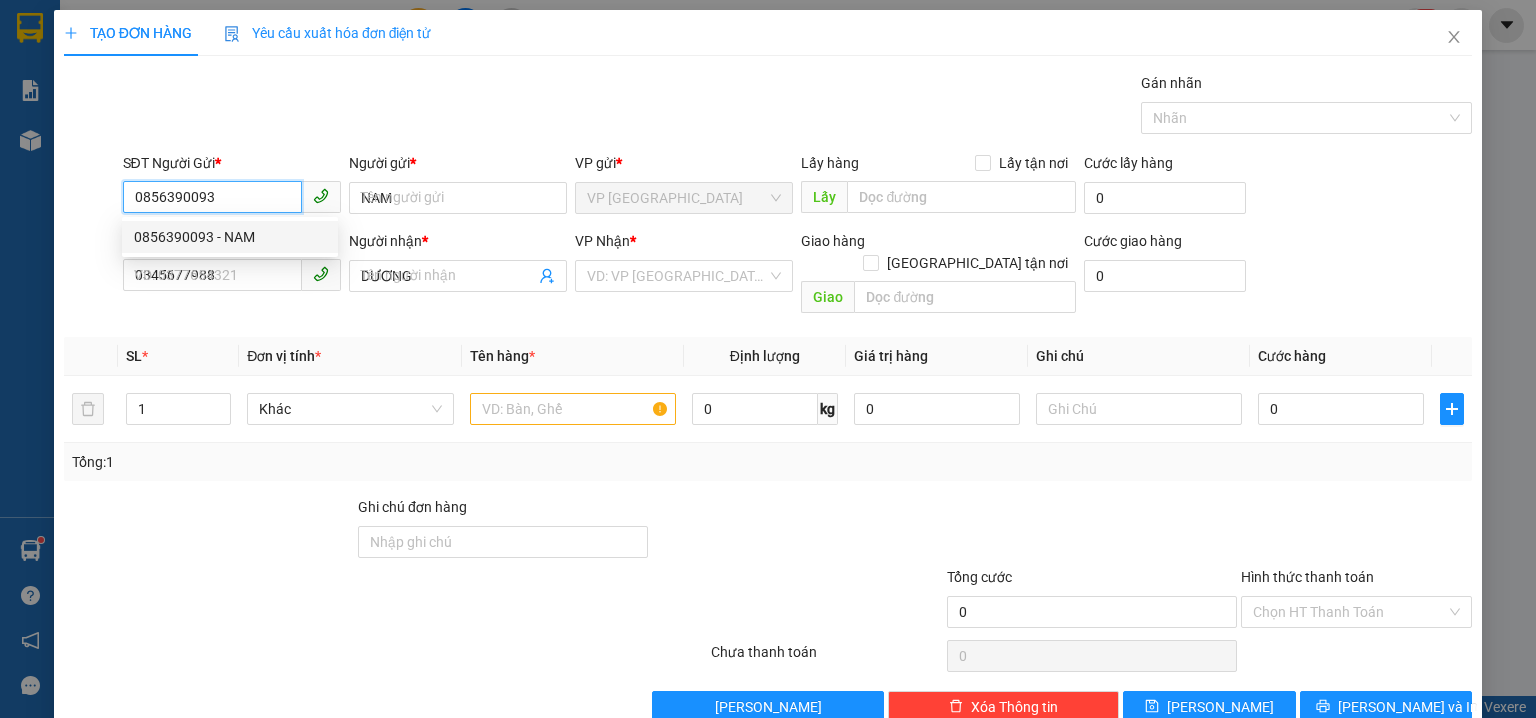 type on "30.000" 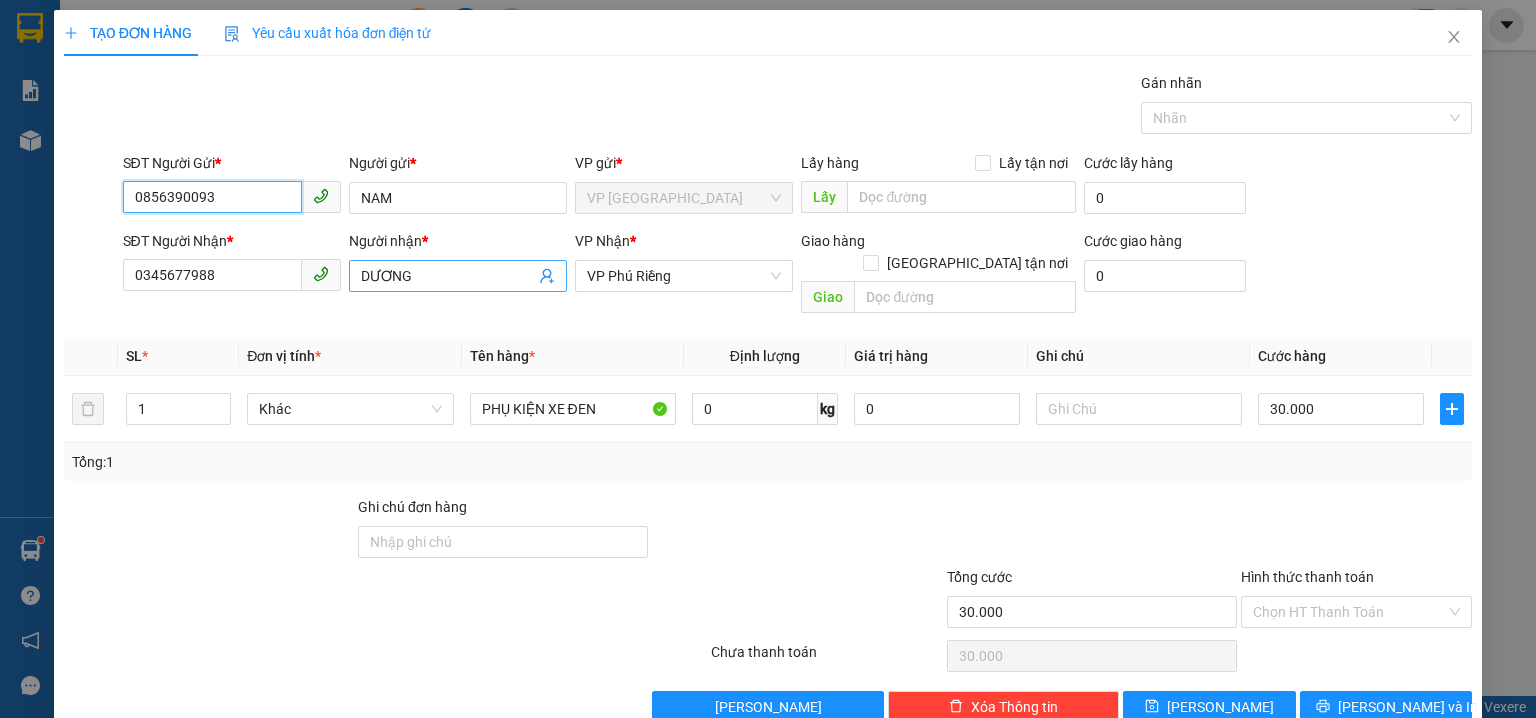 type on "0856390093" 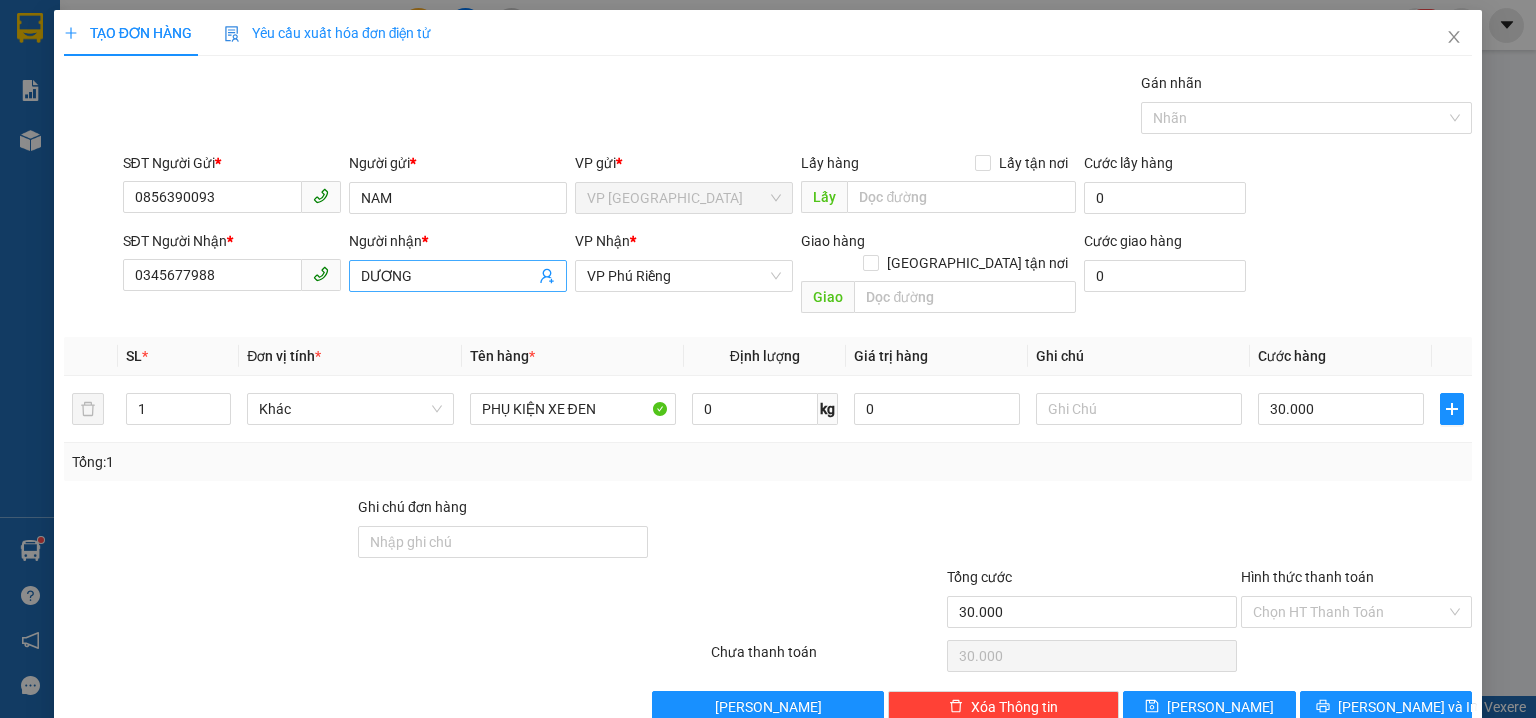 click on "DƯƠNG" at bounding box center (448, 276) 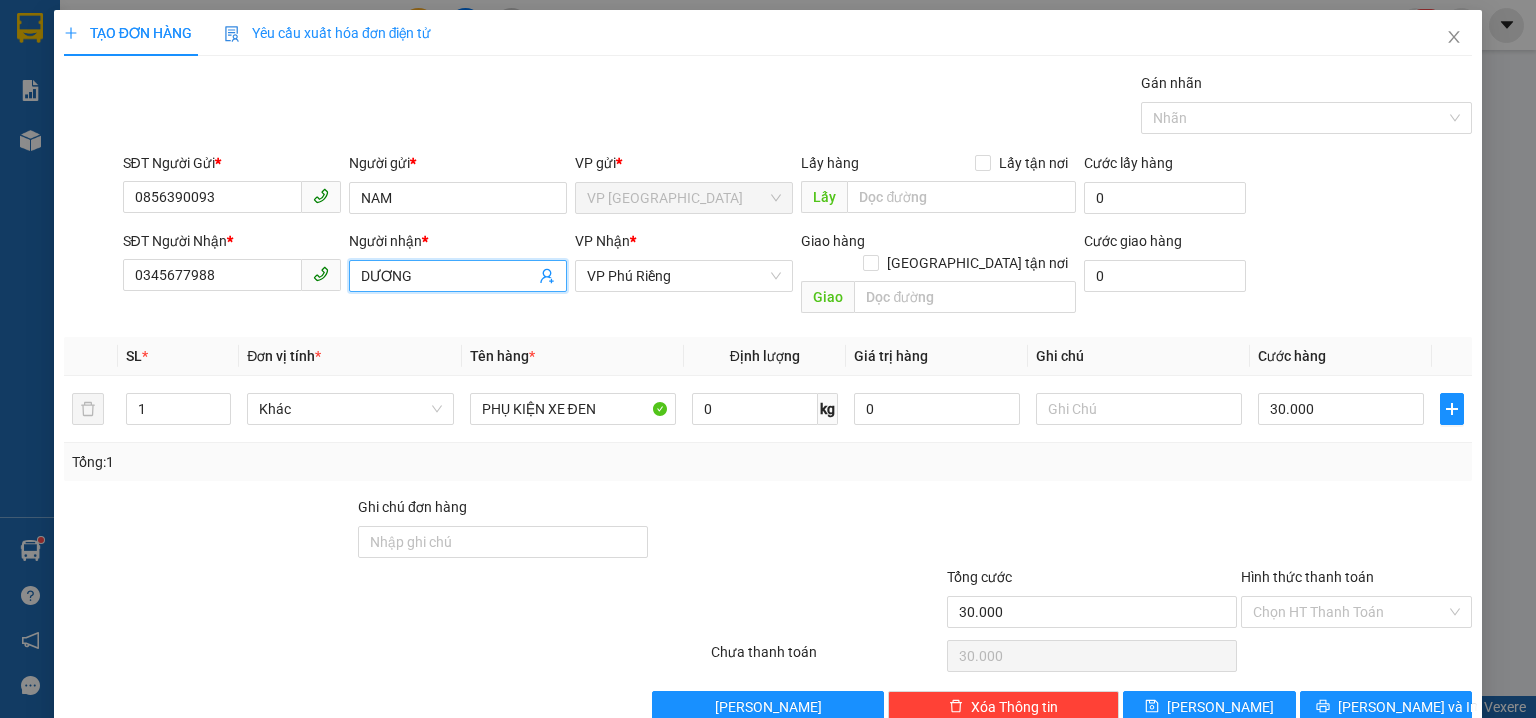 click on "DƯƠNG" at bounding box center [448, 276] 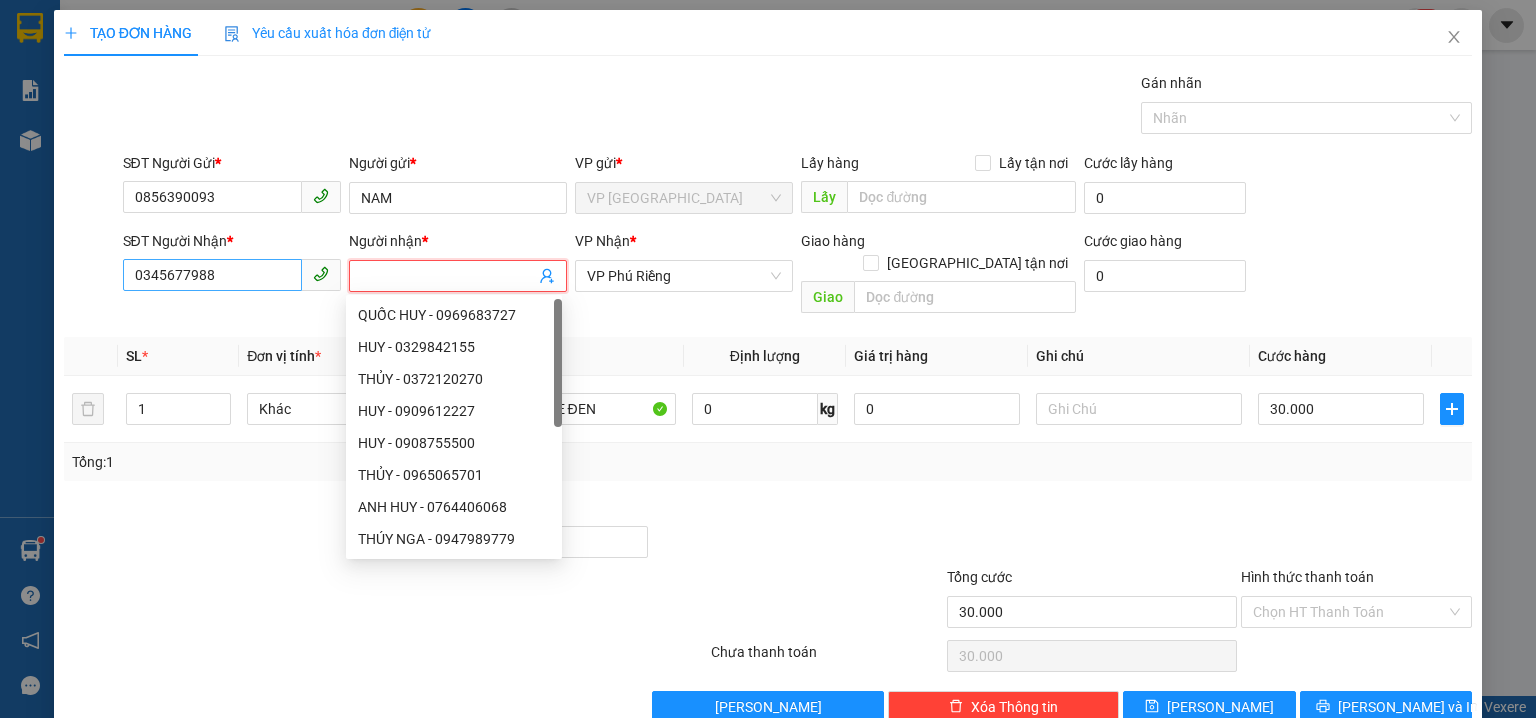 type 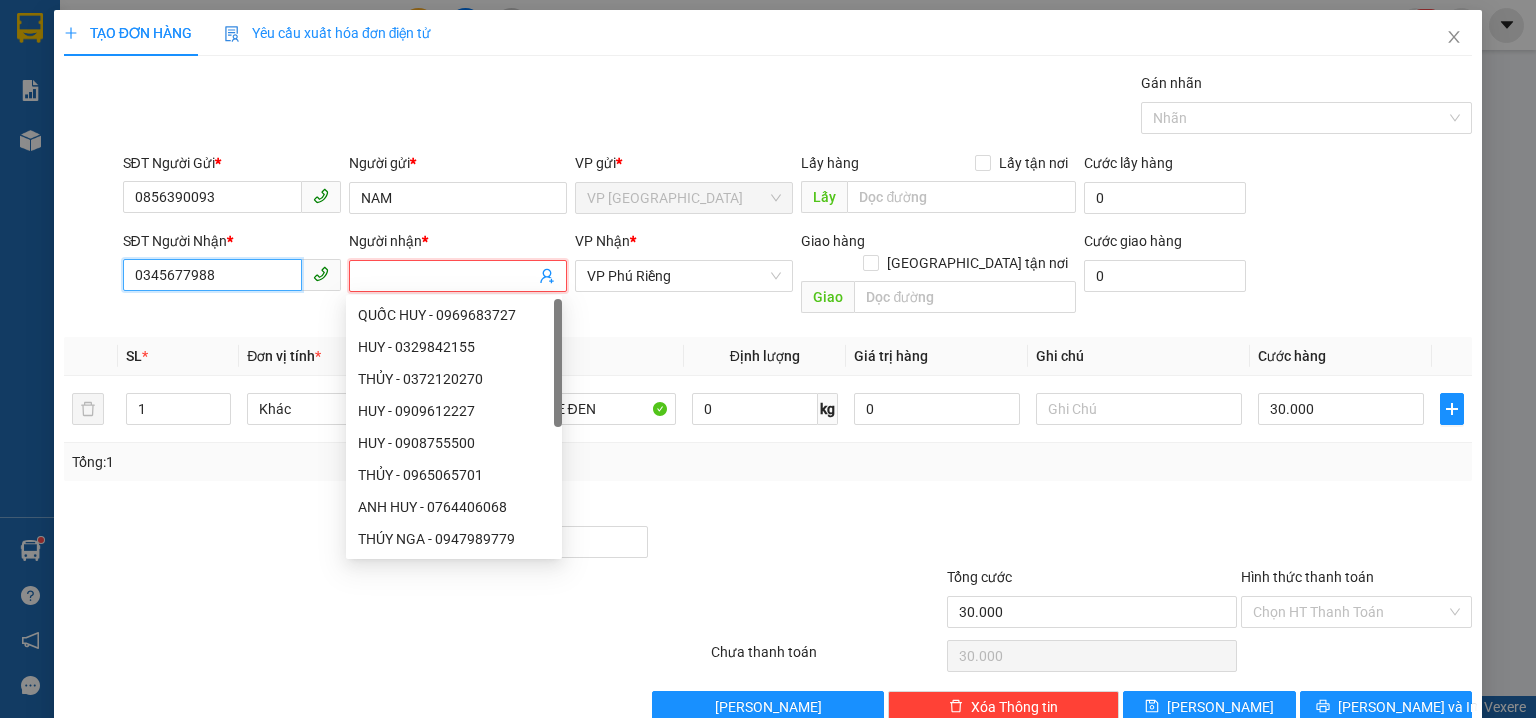 click on "0345677988" at bounding box center (212, 275) 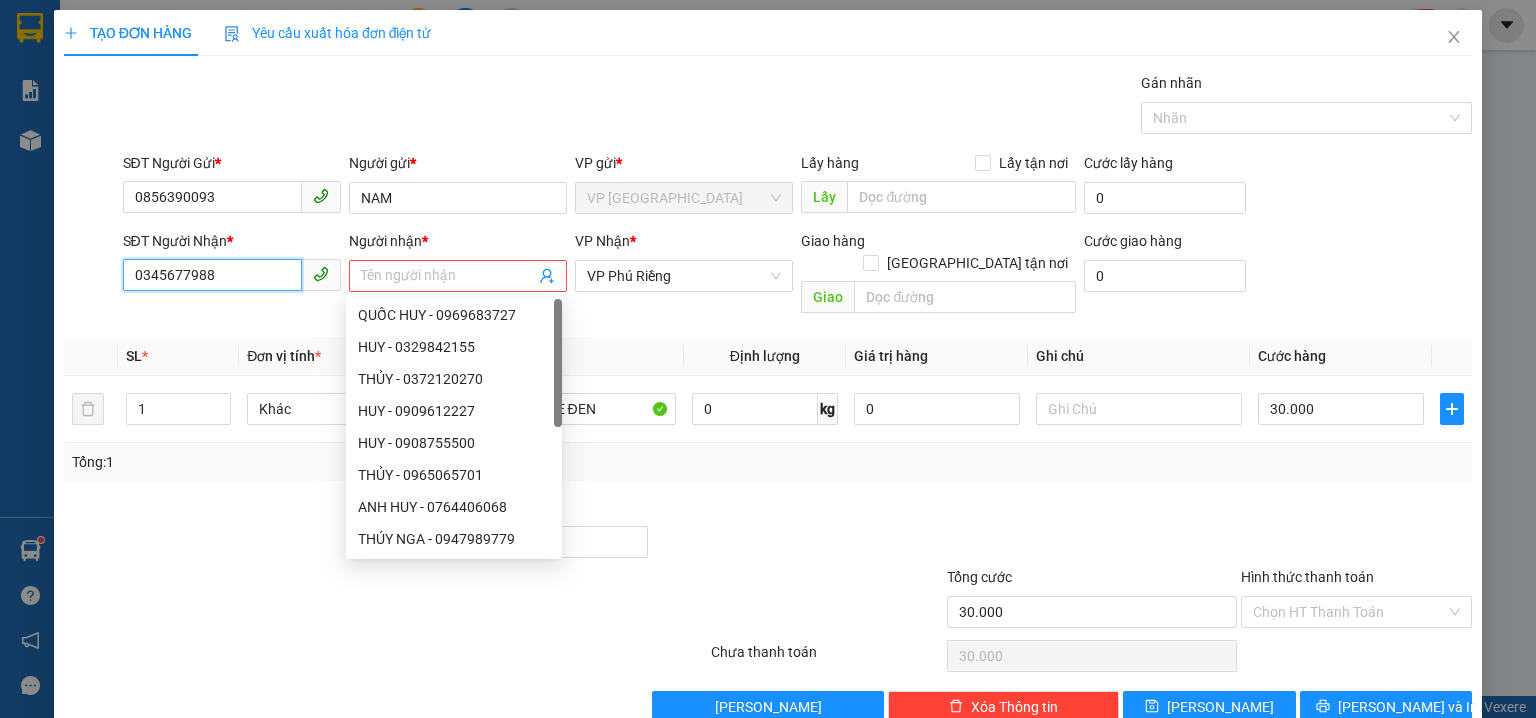 click on "0345677988" at bounding box center [212, 275] 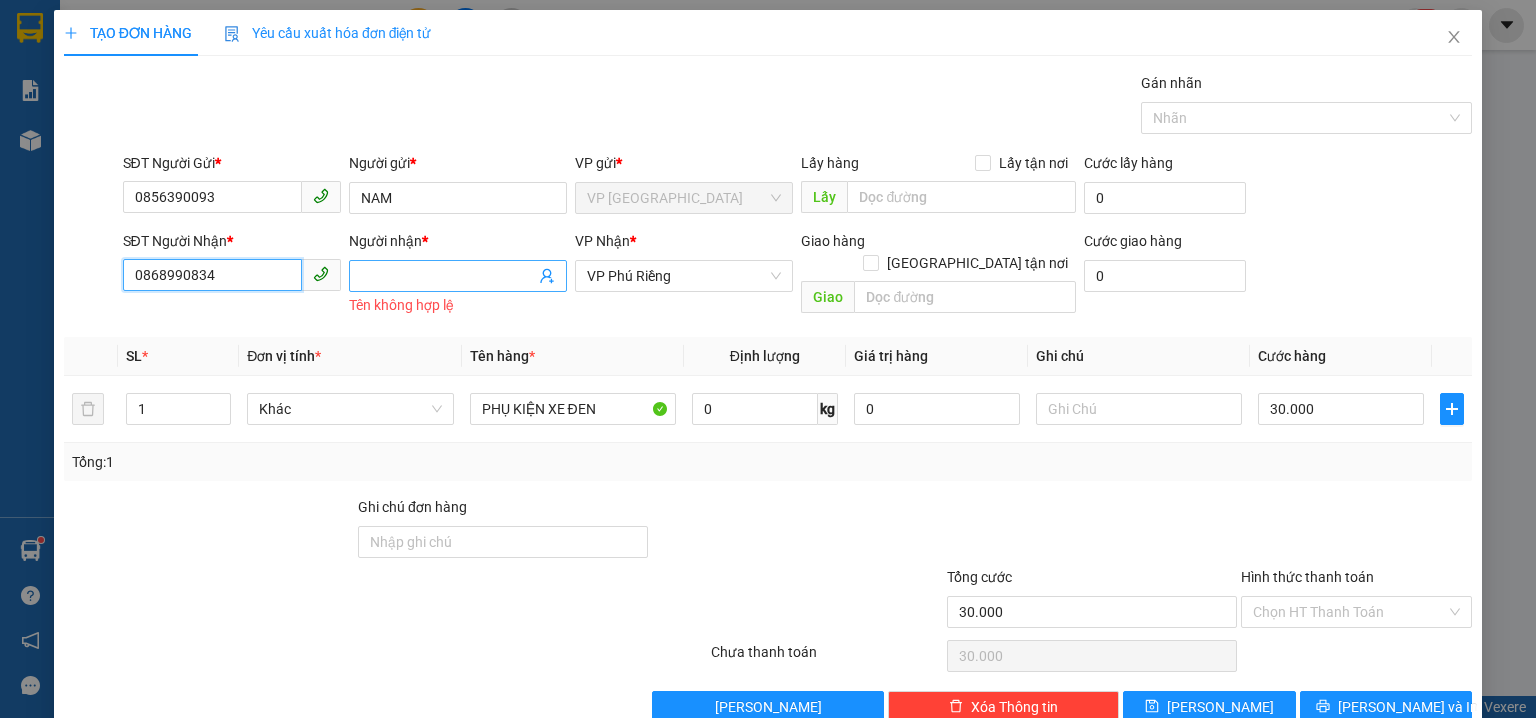 type on "0868990834" 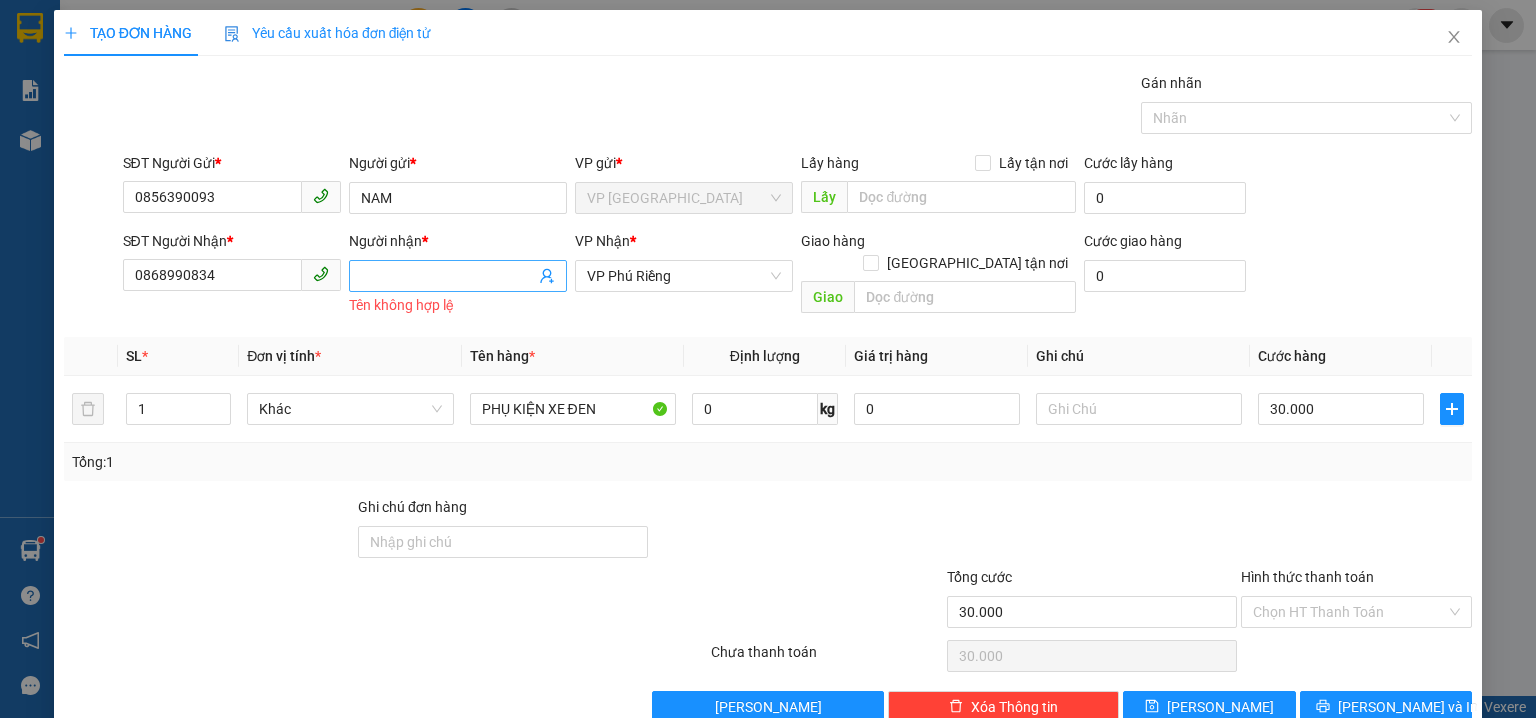 click on "Người nhận  *" at bounding box center (448, 276) 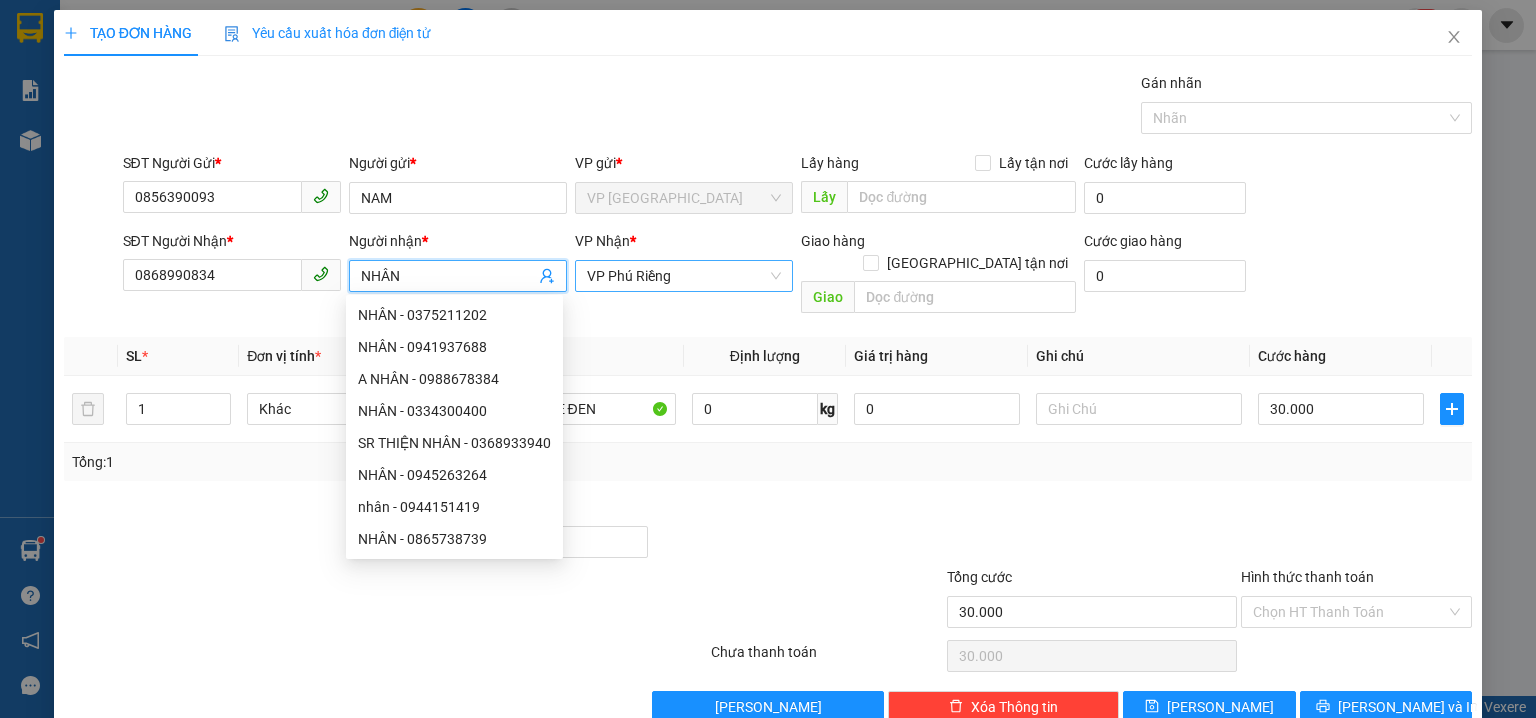 click on "VP Phú Riềng" at bounding box center (684, 276) 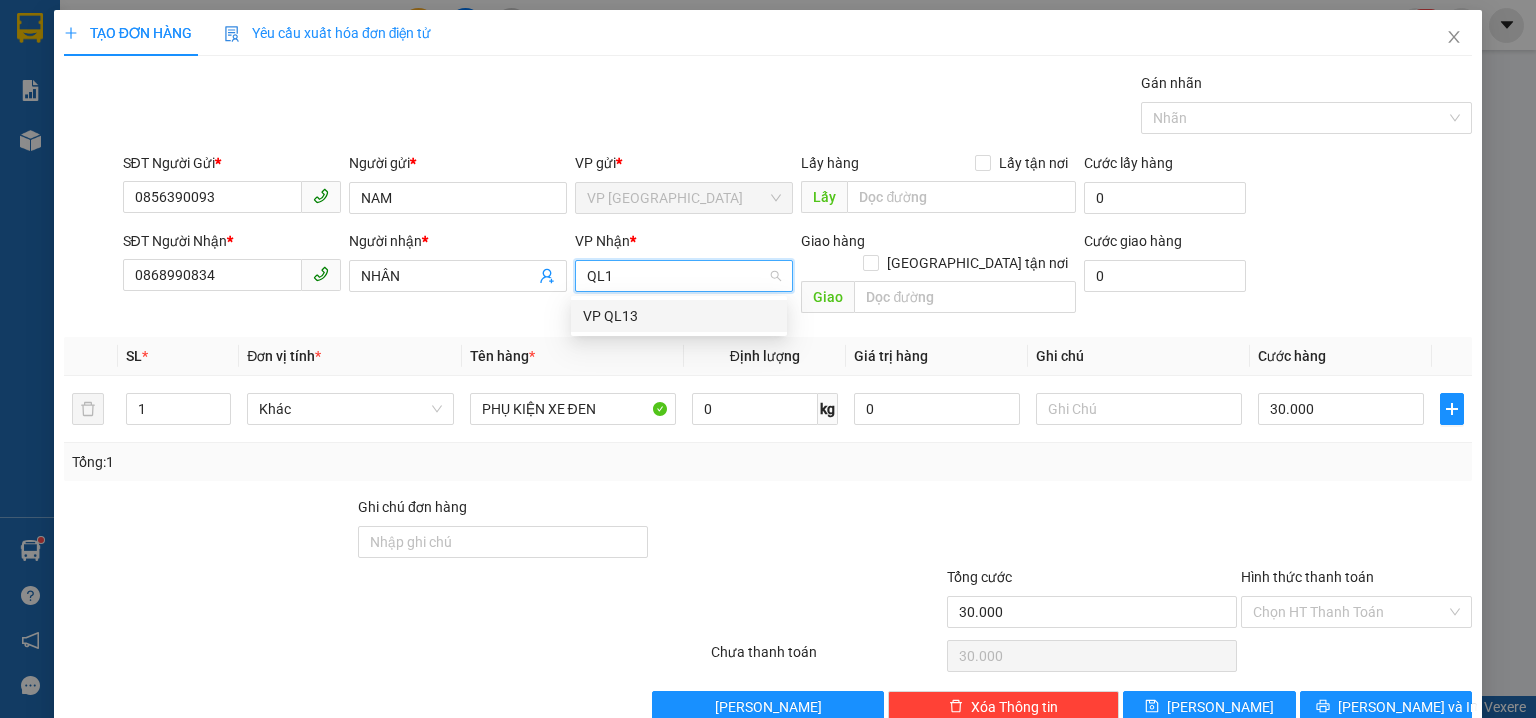 type on "QL13" 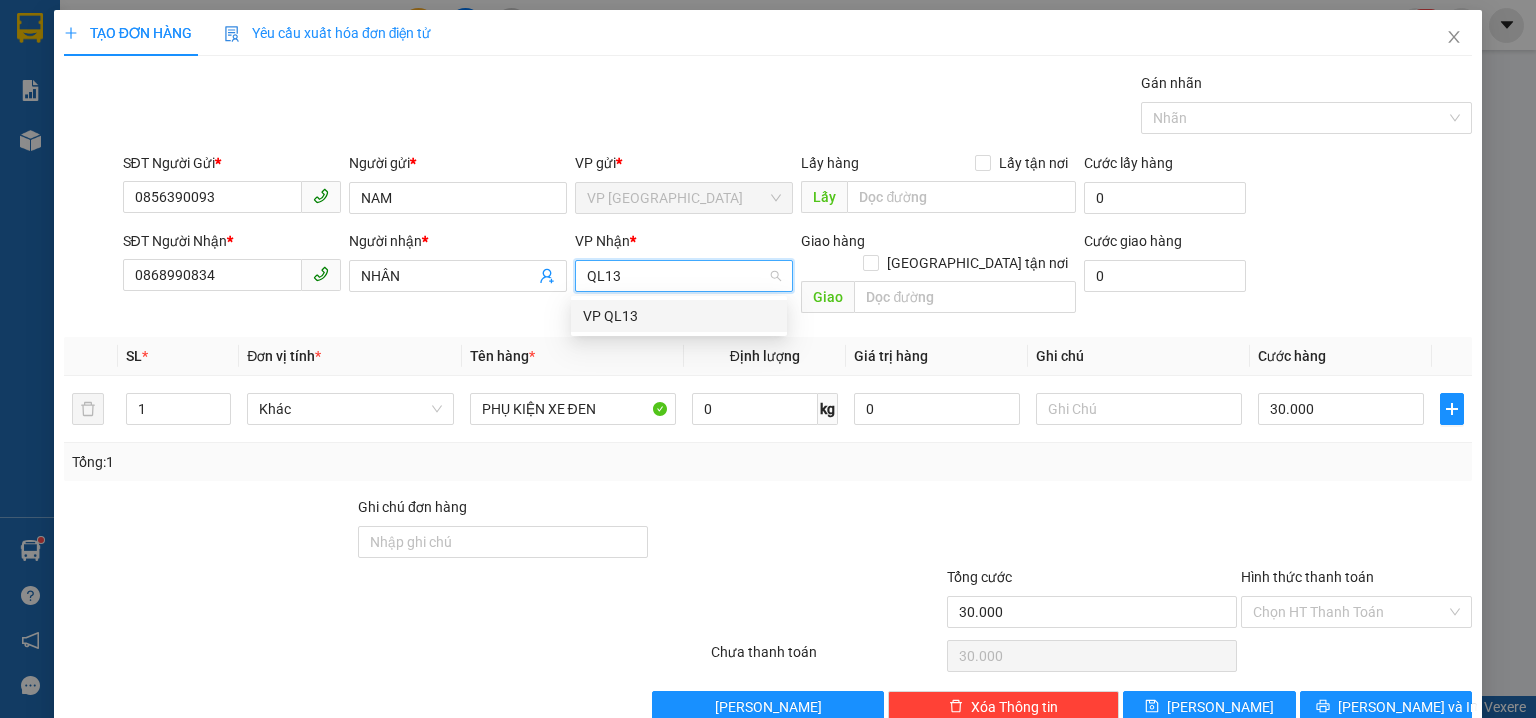 click on "VP QL13" at bounding box center (679, 316) 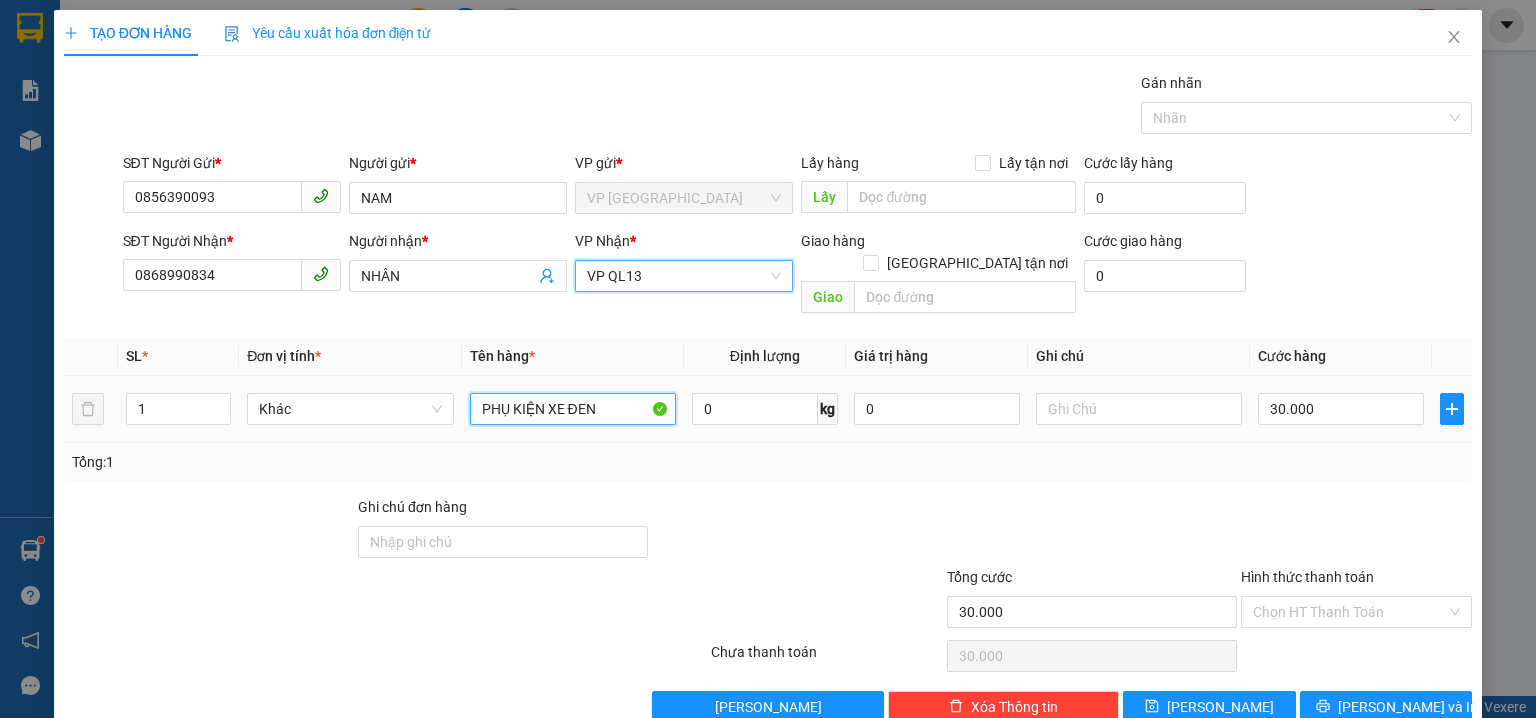 click on "PHỤ KIỆN XE ĐEN" at bounding box center (573, 409) 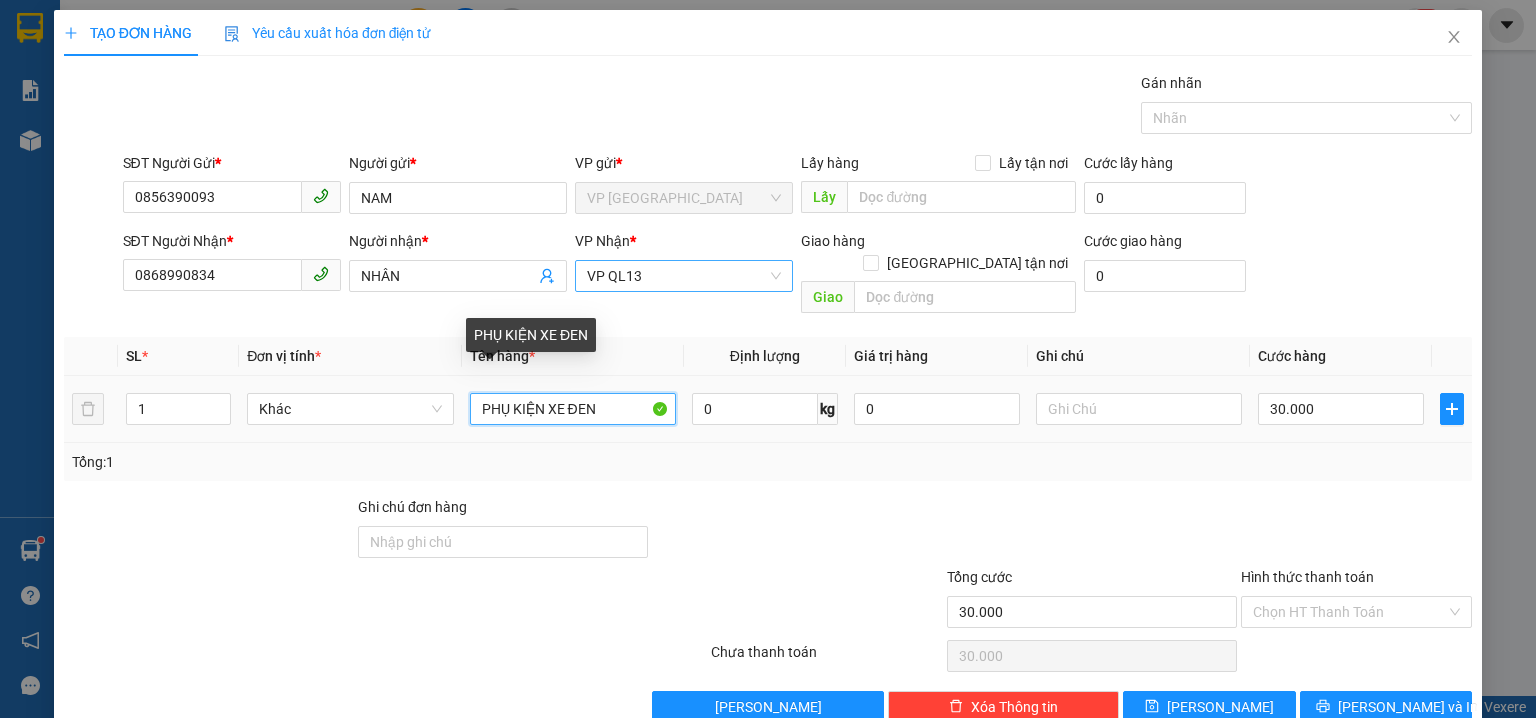 click on "PHỤ KIỆN XE ĐEN" at bounding box center (573, 409) 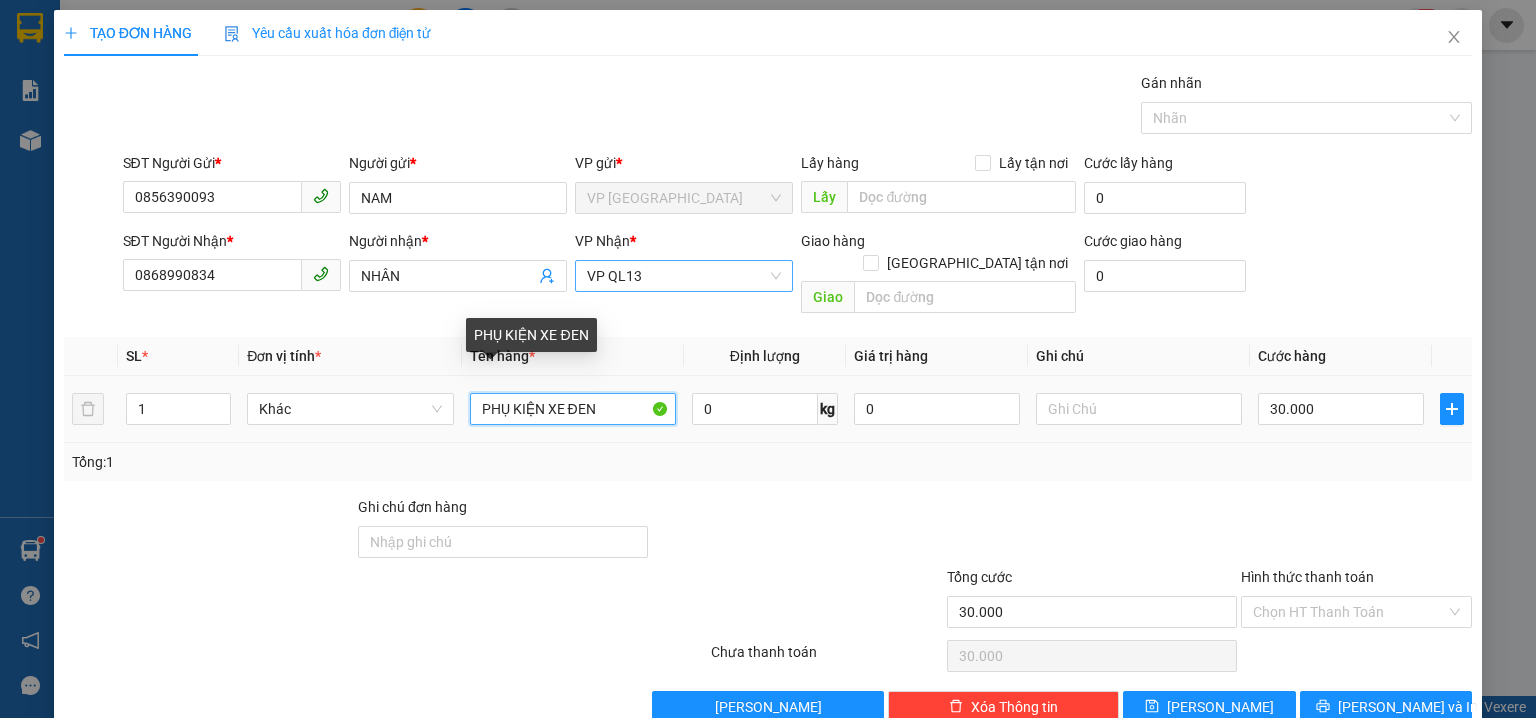 click on "PHỤ KIỆN XE ĐEN" at bounding box center (573, 409) 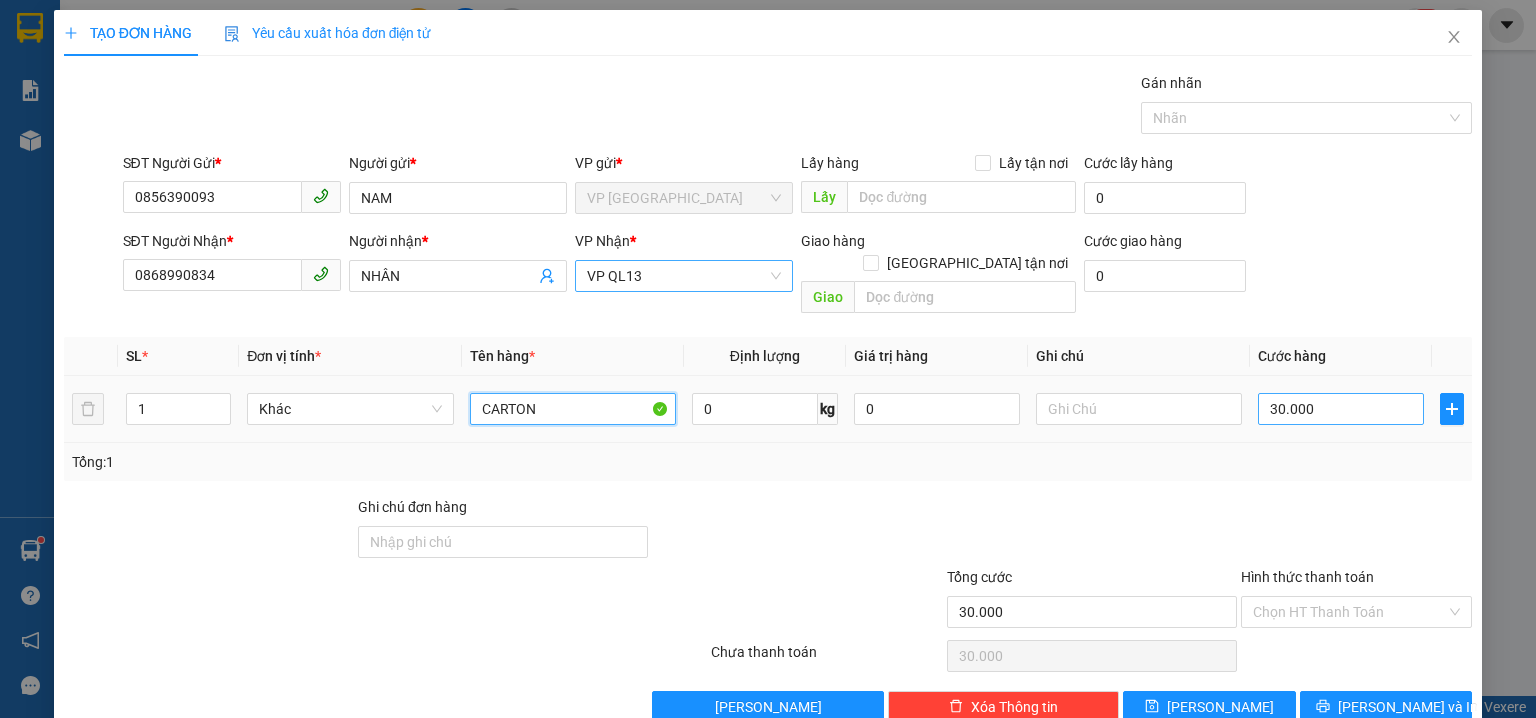 type on "CARTON" 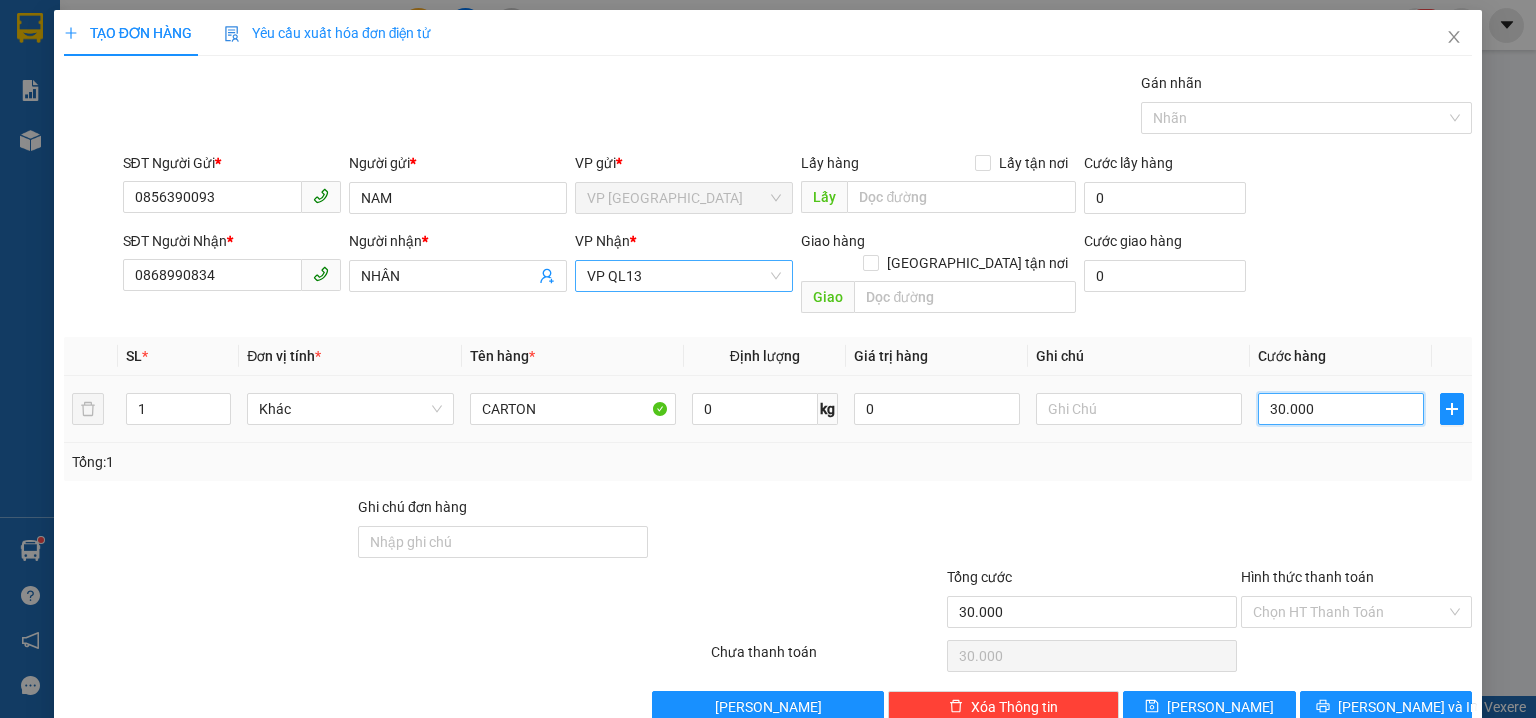 click on "30.000" at bounding box center [1341, 409] 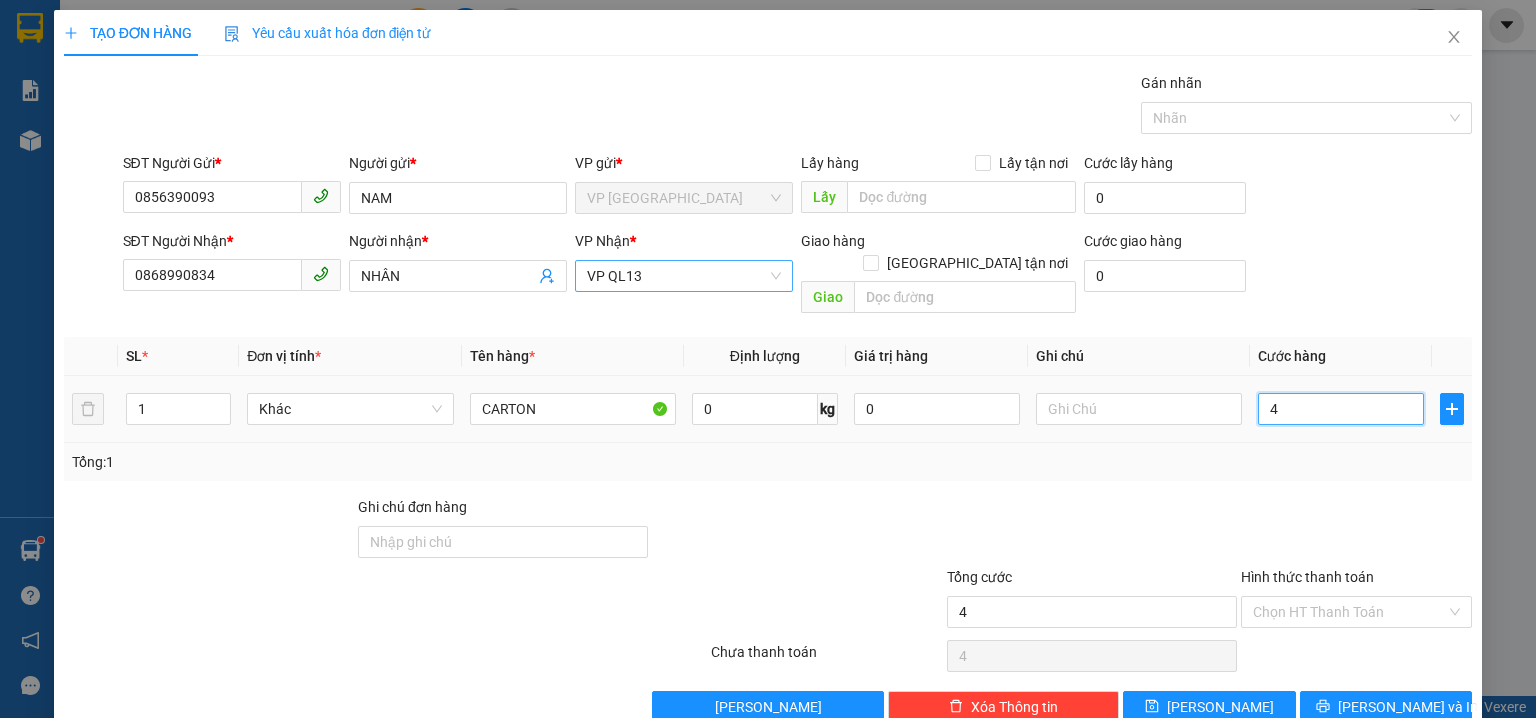 type on "40" 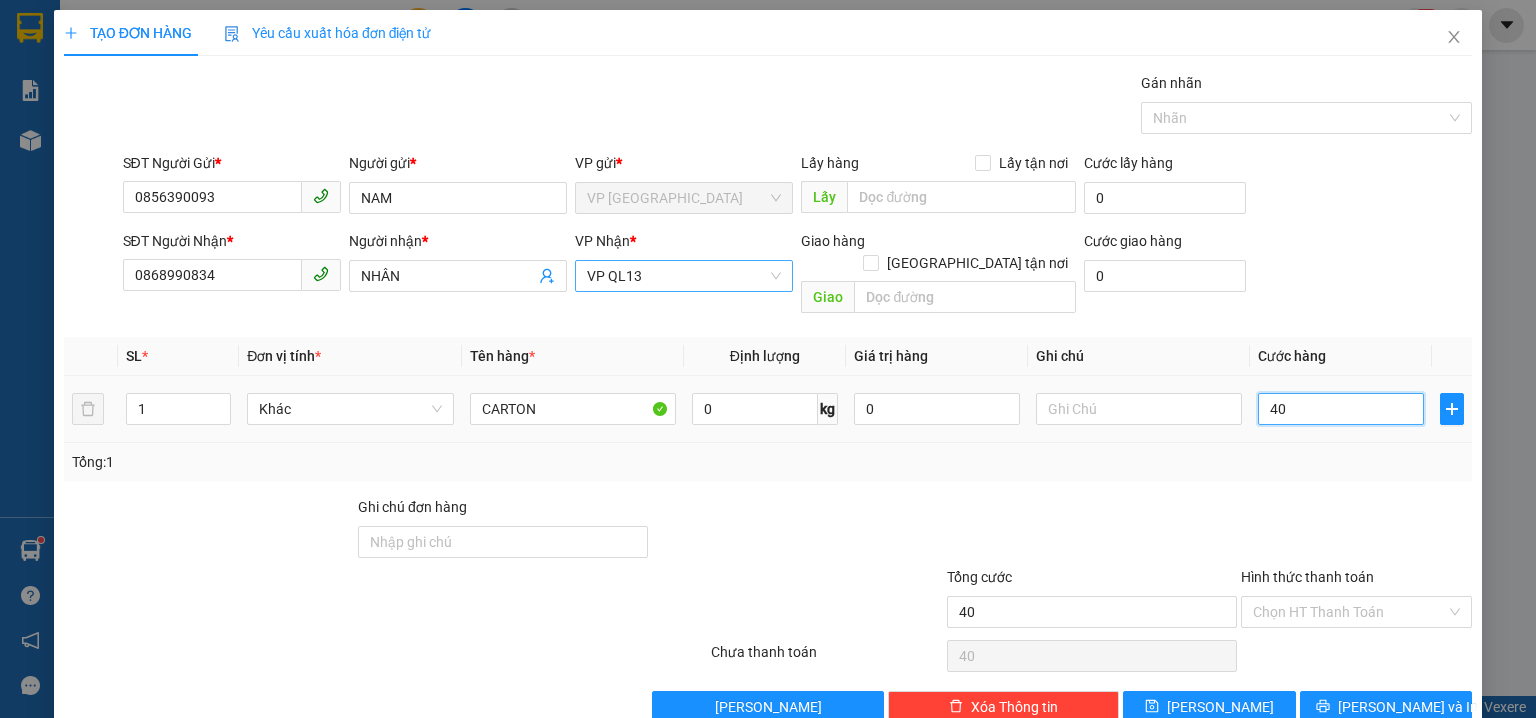 type on "400" 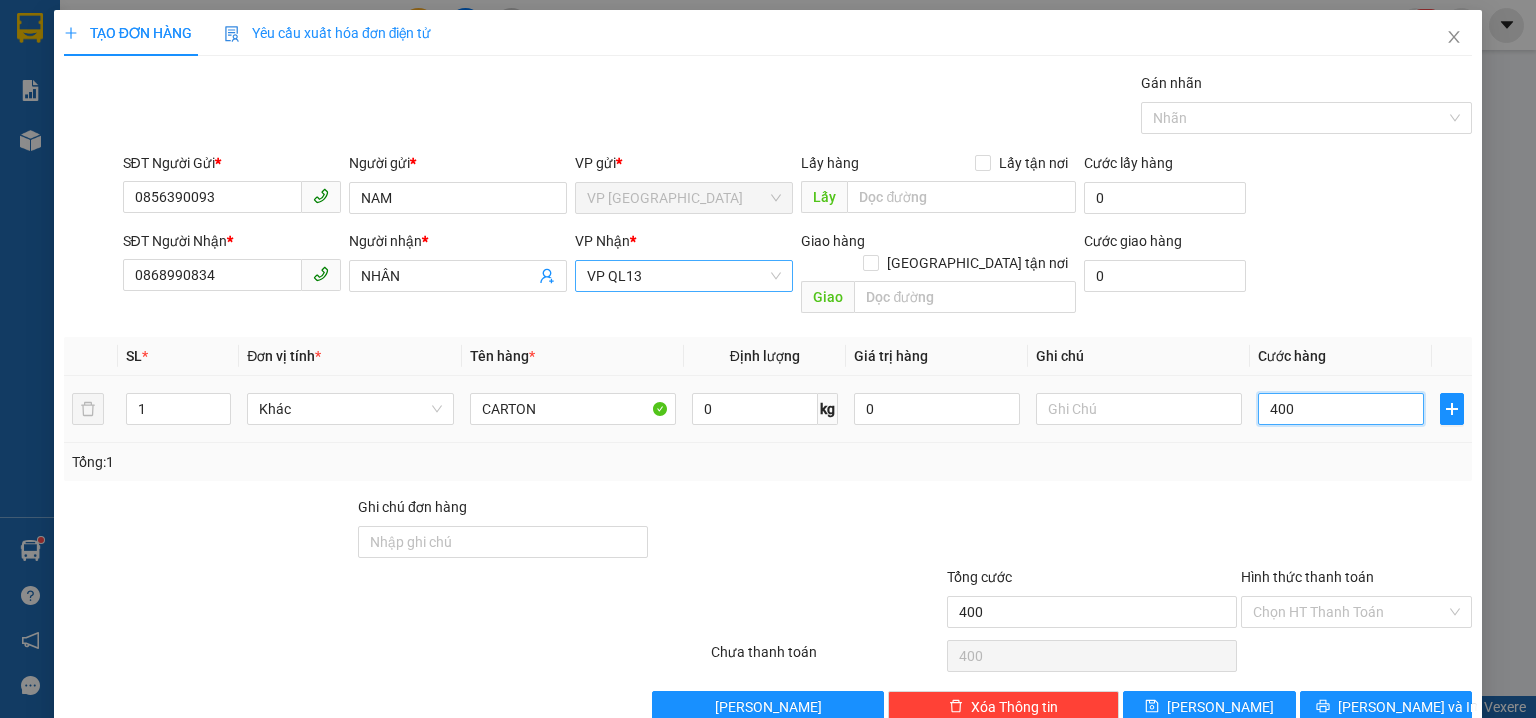 type on "4.000" 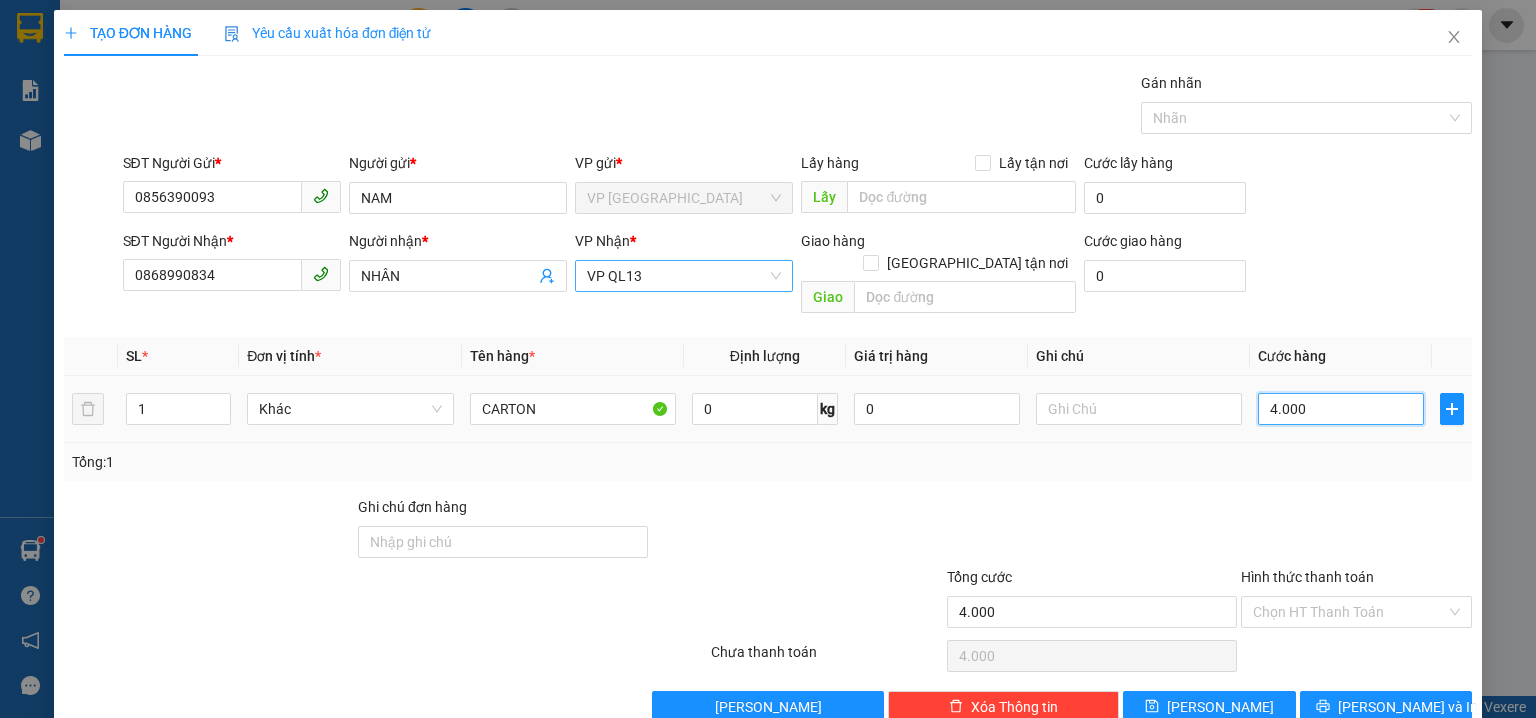 type on "40.000" 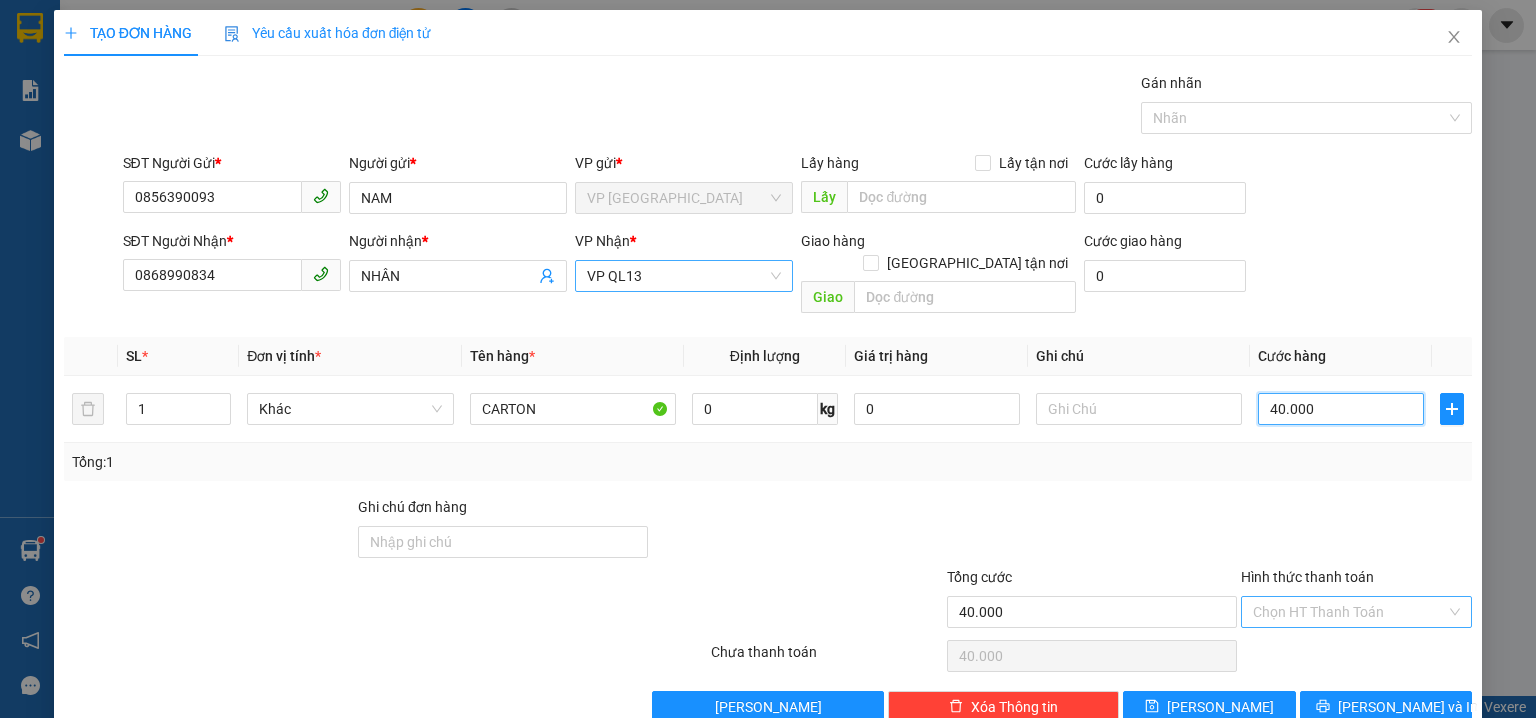 type on "40.000" 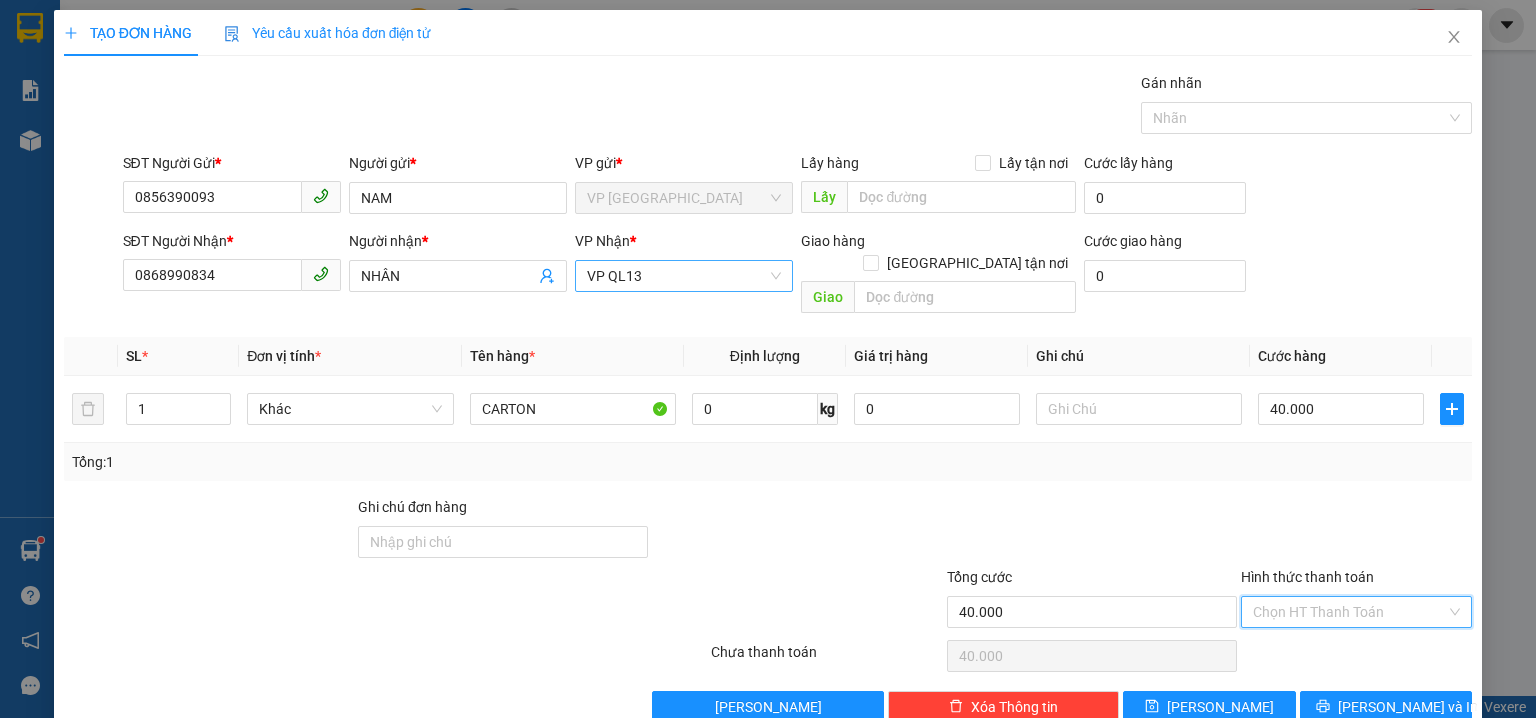 click on "Hình thức thanh toán" at bounding box center [1349, 612] 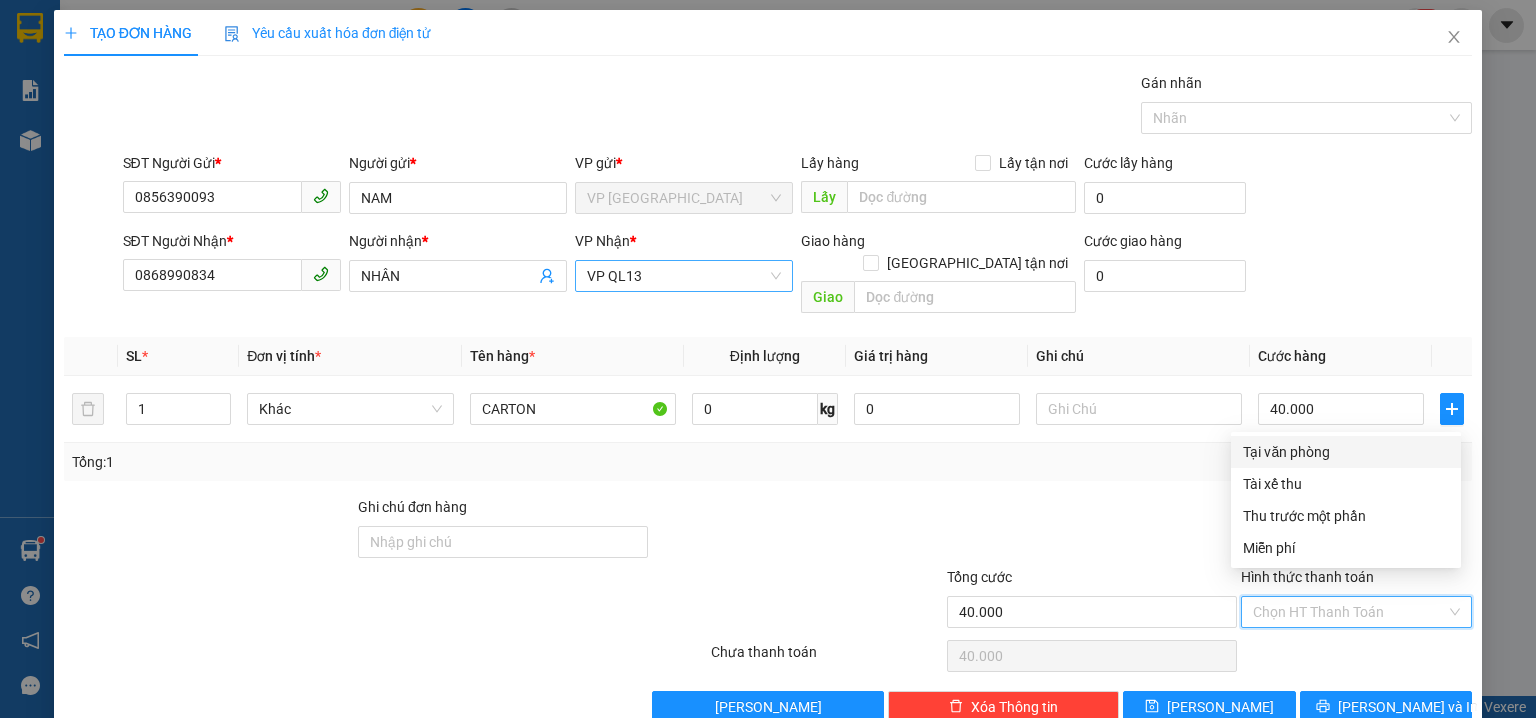 click on "Tại văn phòng" at bounding box center (1346, 452) 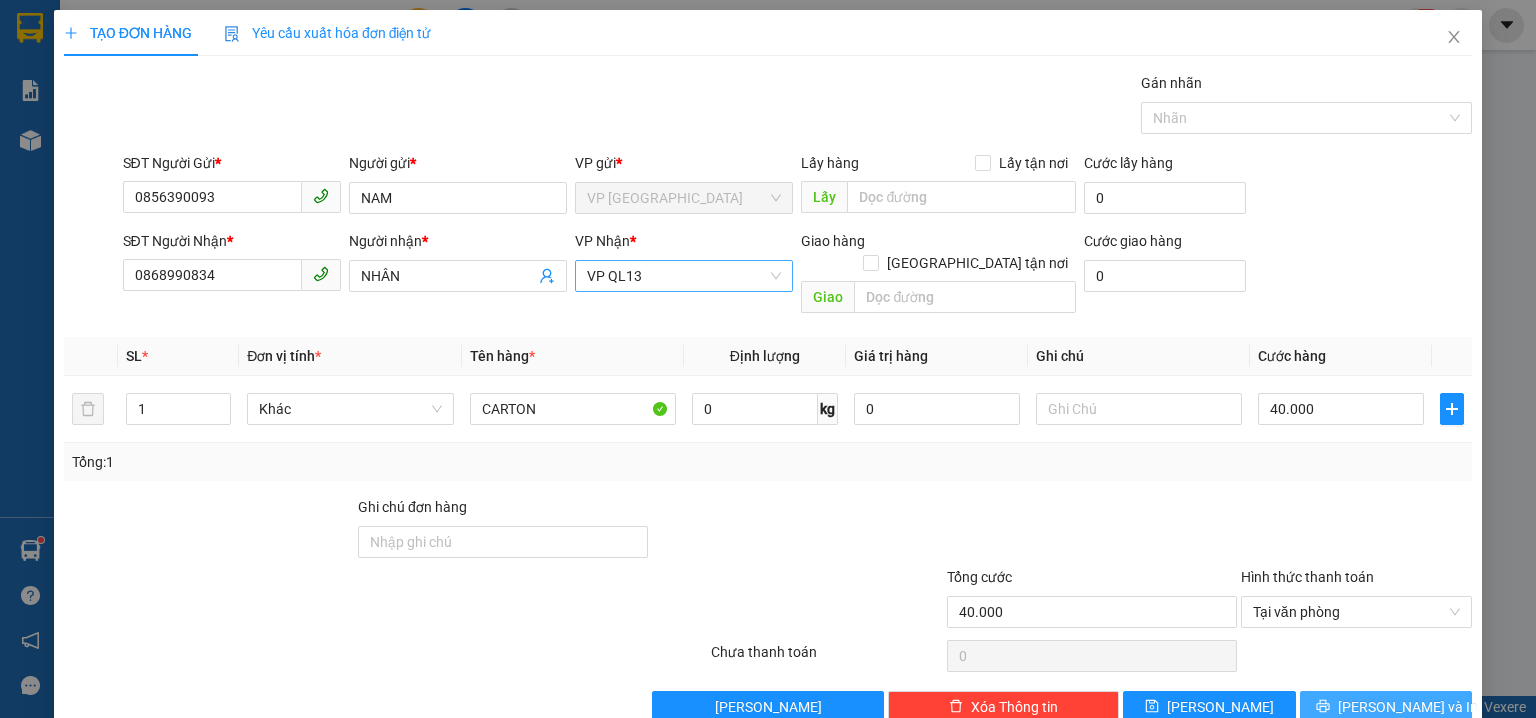 click on "Lưu và In" at bounding box center [1408, 707] 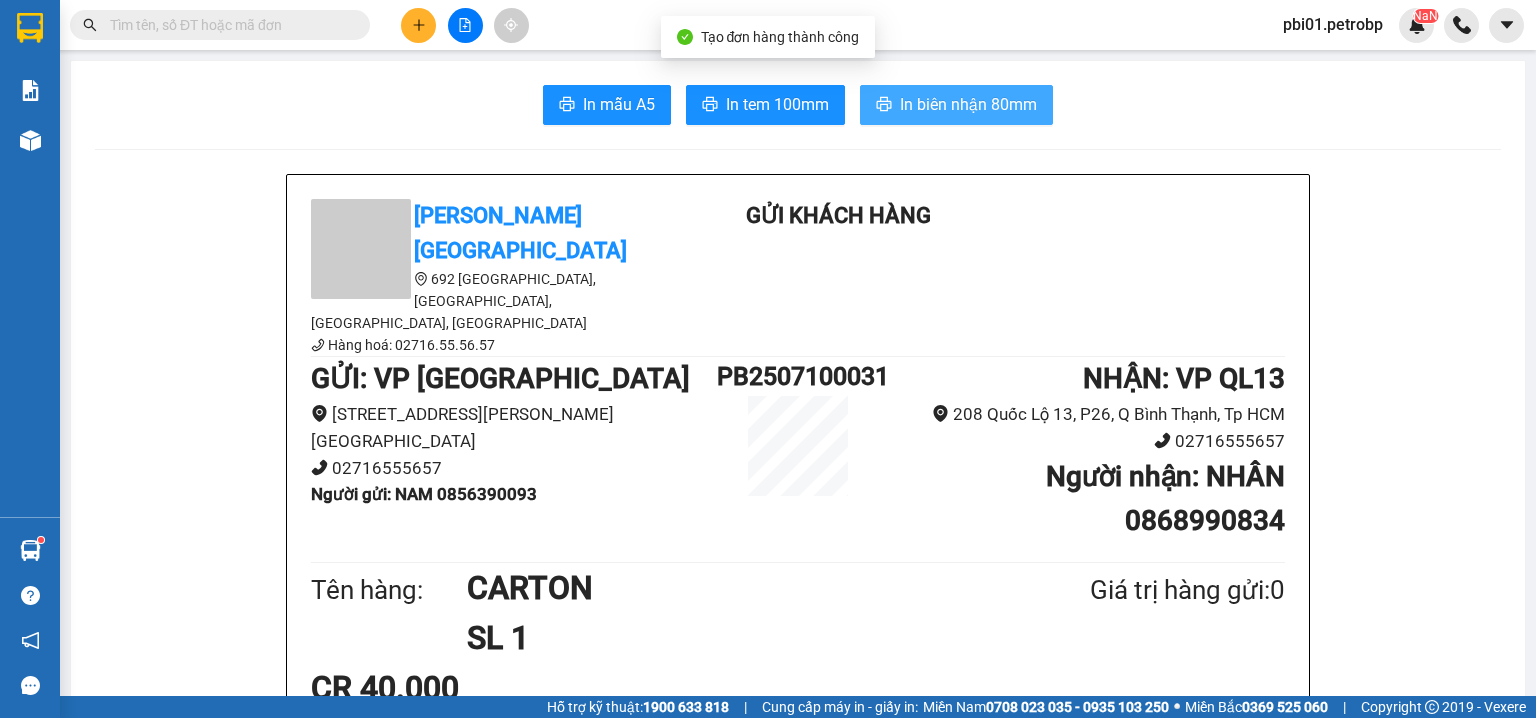 click on "In biên nhận 80mm" at bounding box center [968, 104] 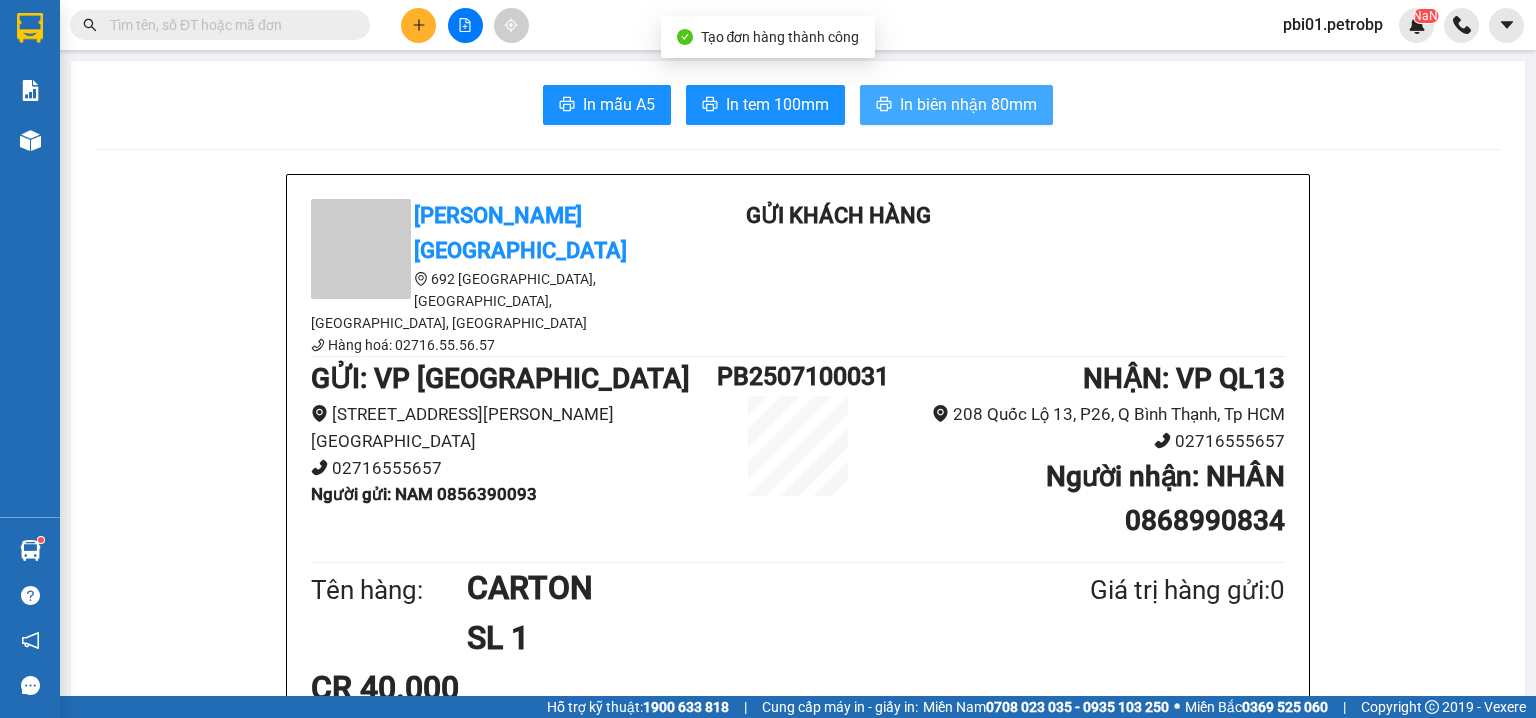 scroll, scrollTop: 0, scrollLeft: 0, axis: both 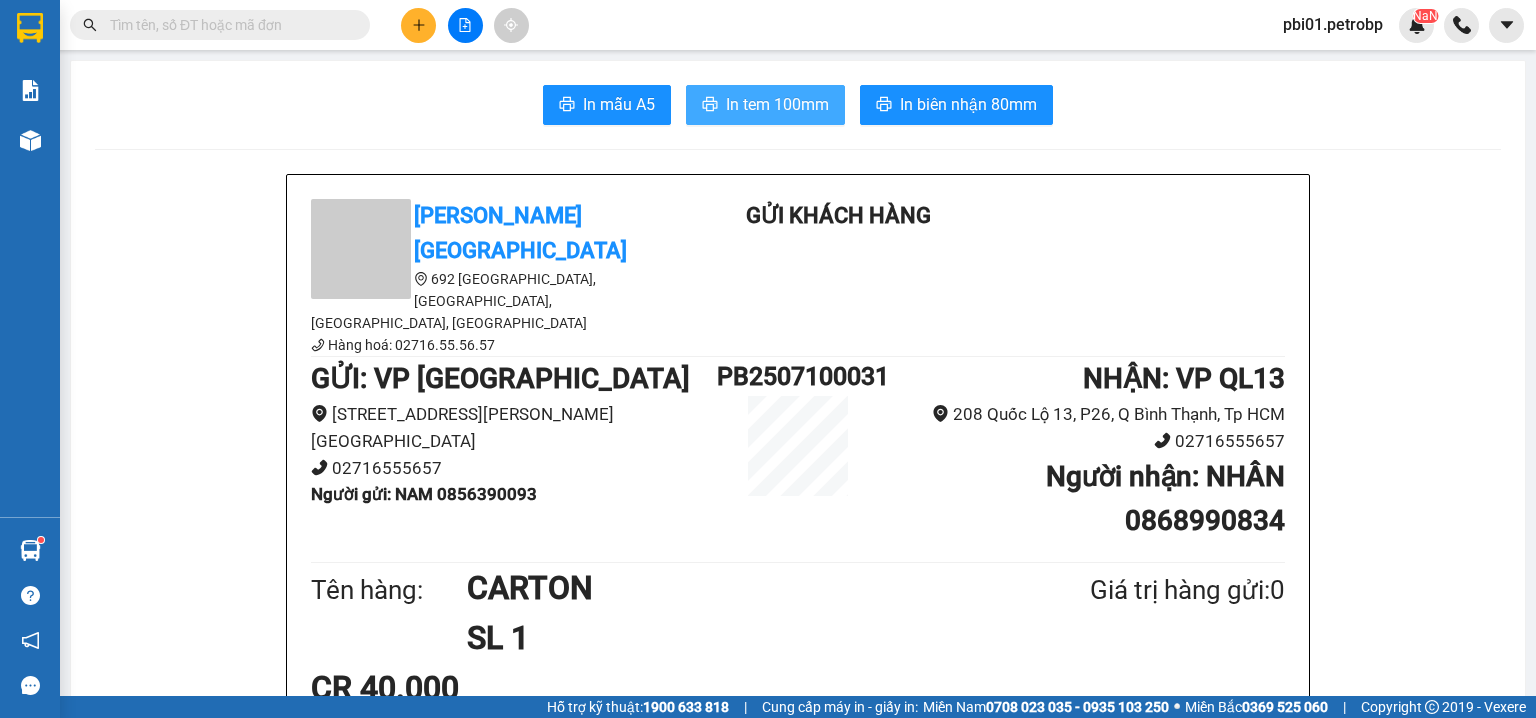click on "In tem 100mm" at bounding box center [765, 105] 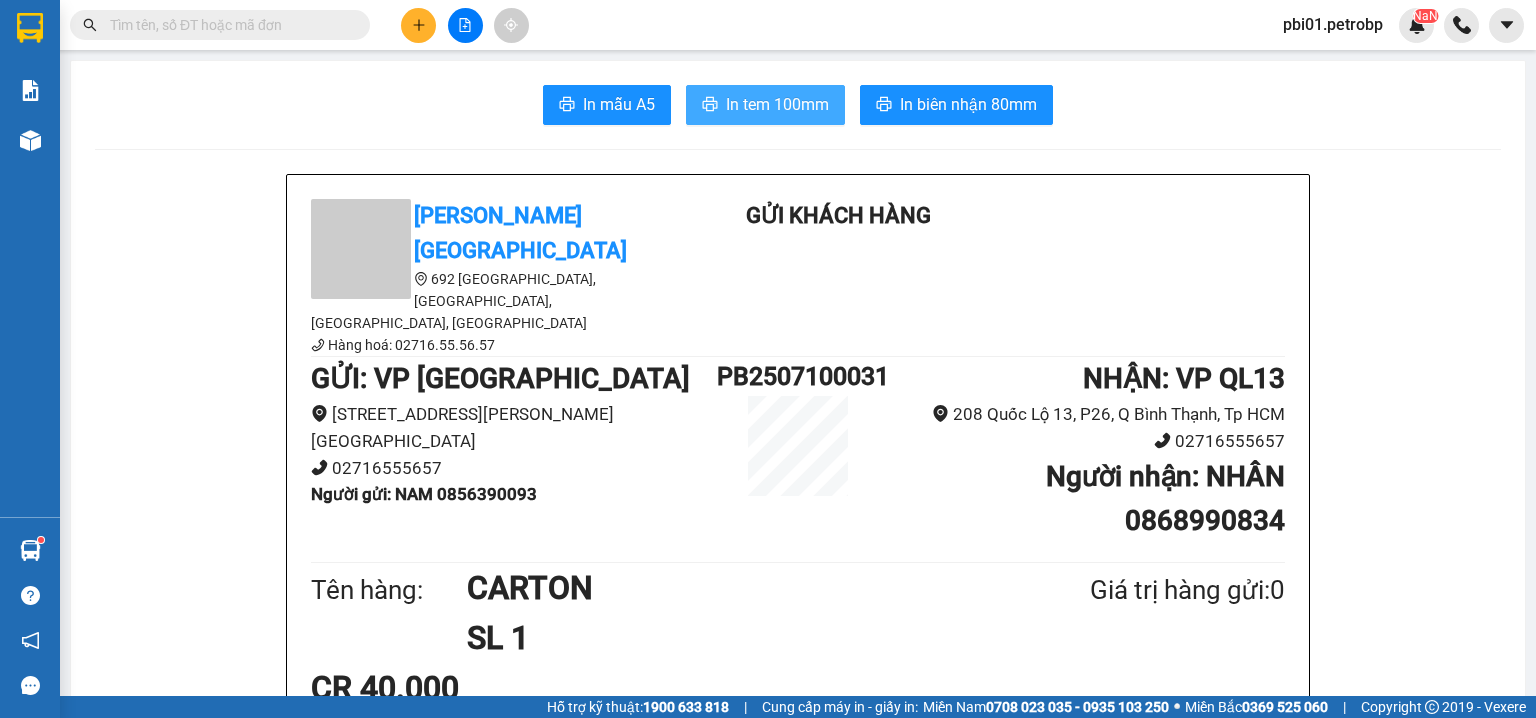 scroll, scrollTop: 0, scrollLeft: 0, axis: both 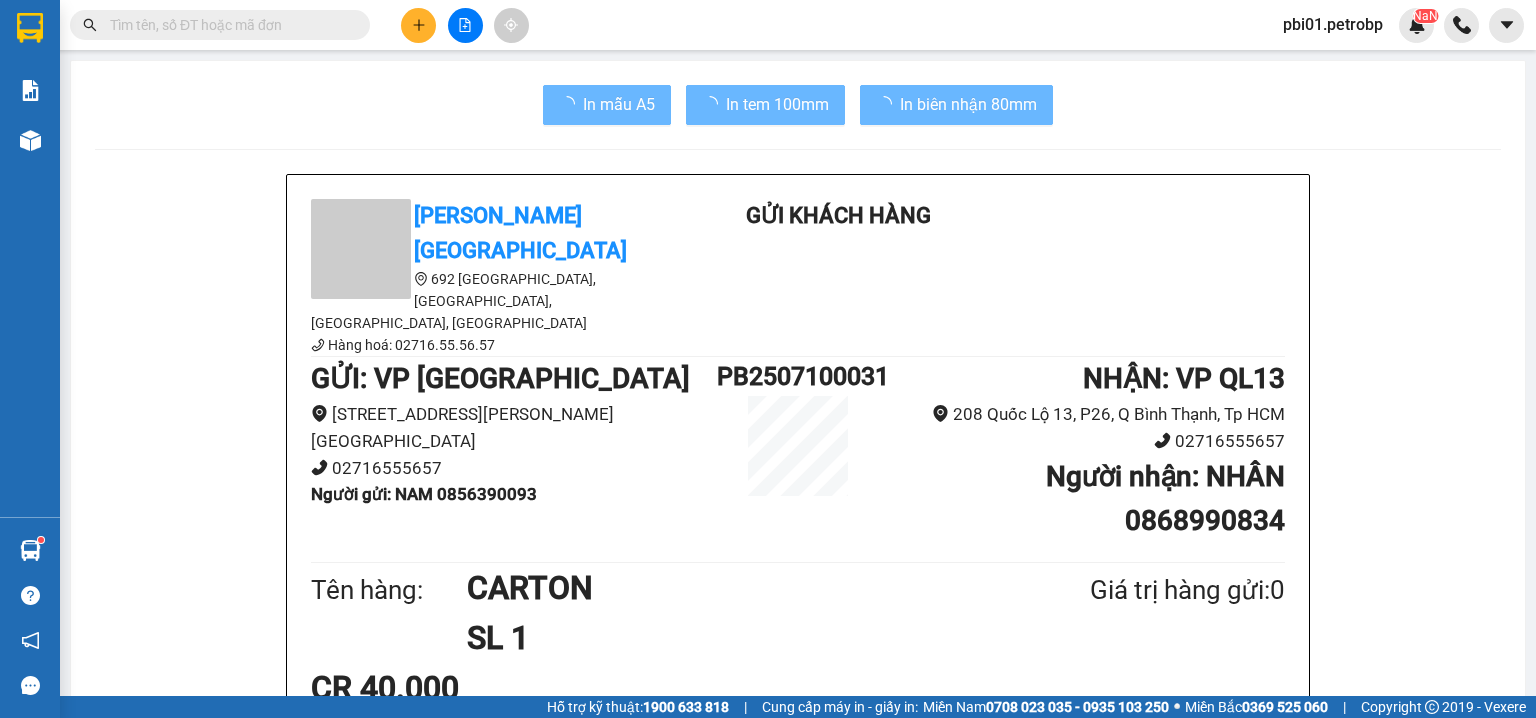 click on "CR   40.000" at bounding box center [798, 688] 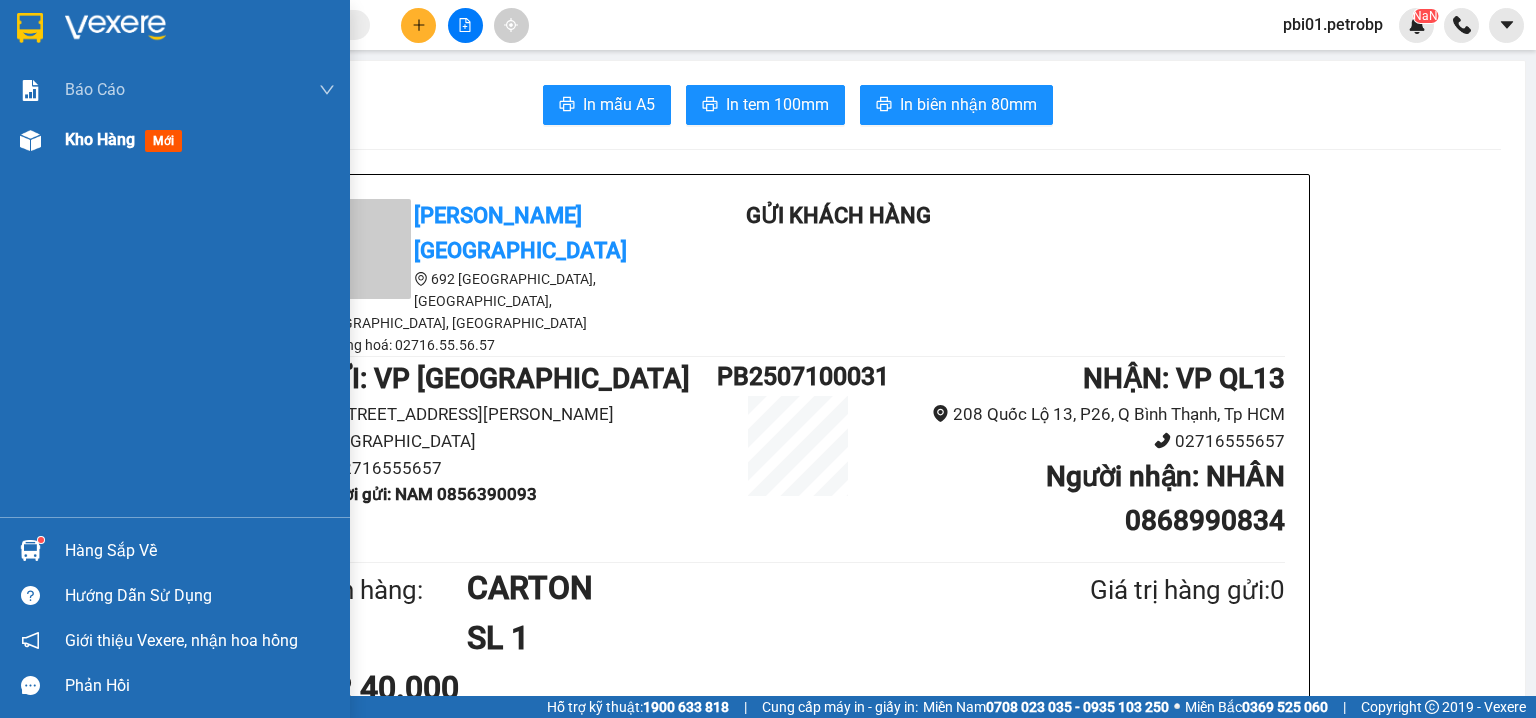 click on "Kho hàng mới" at bounding box center [175, 140] 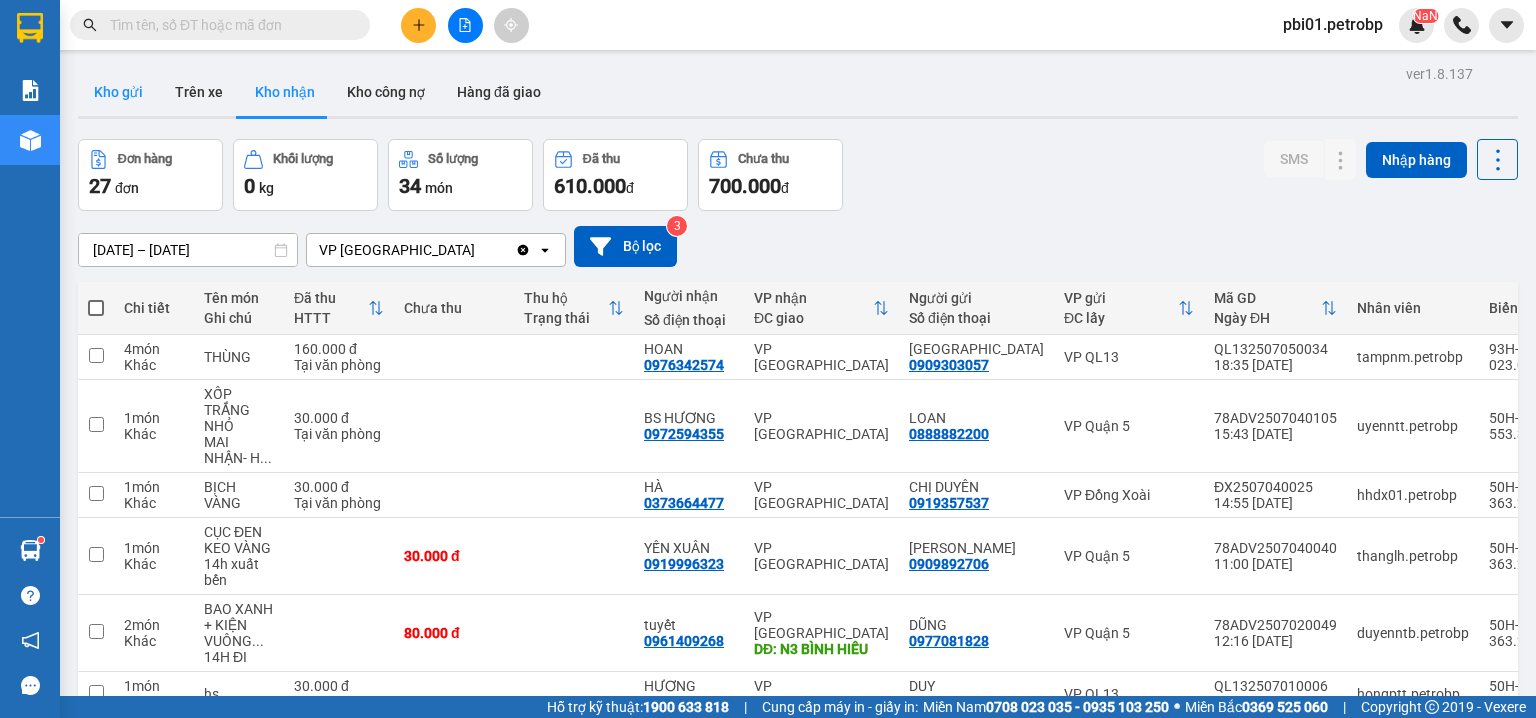 click on "Kho gửi" at bounding box center [118, 92] 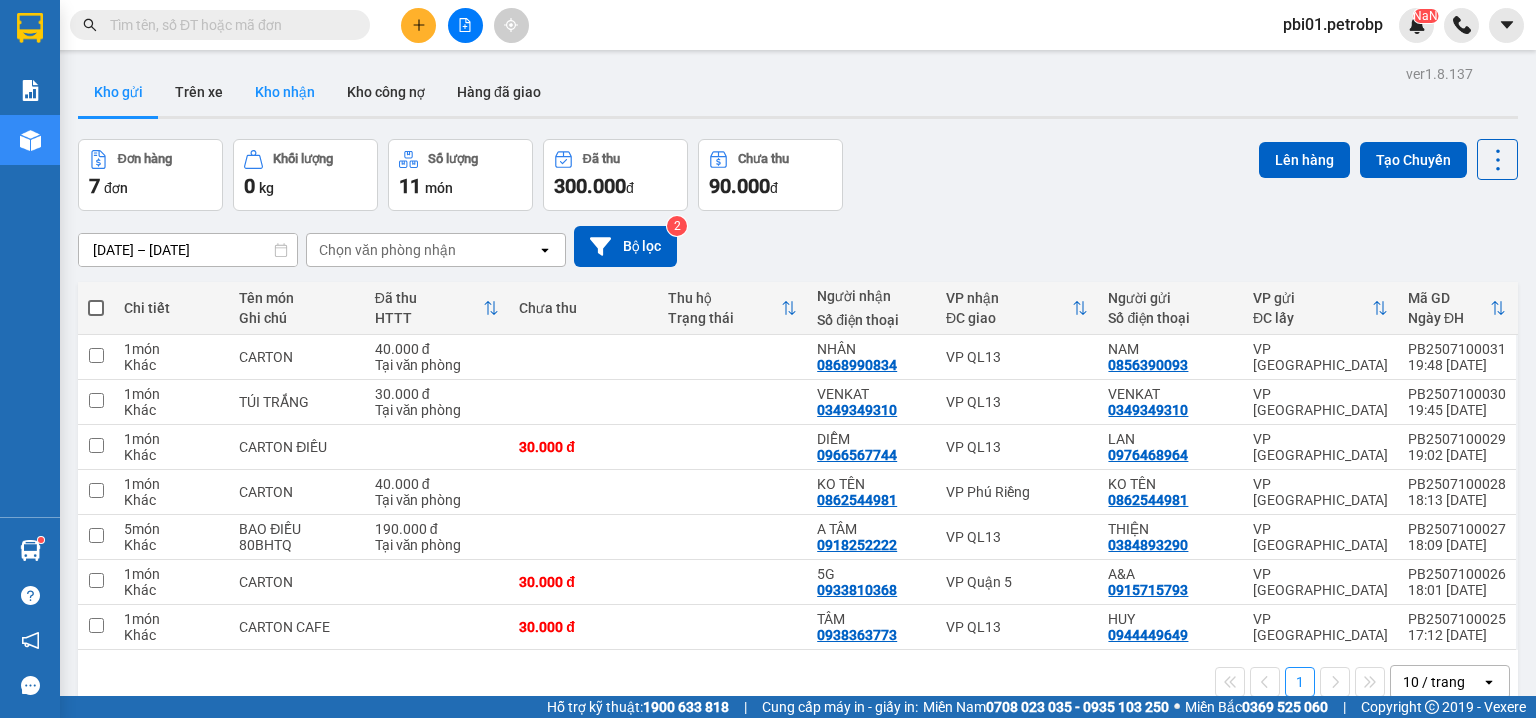click on "Kho nhận" at bounding box center (285, 92) 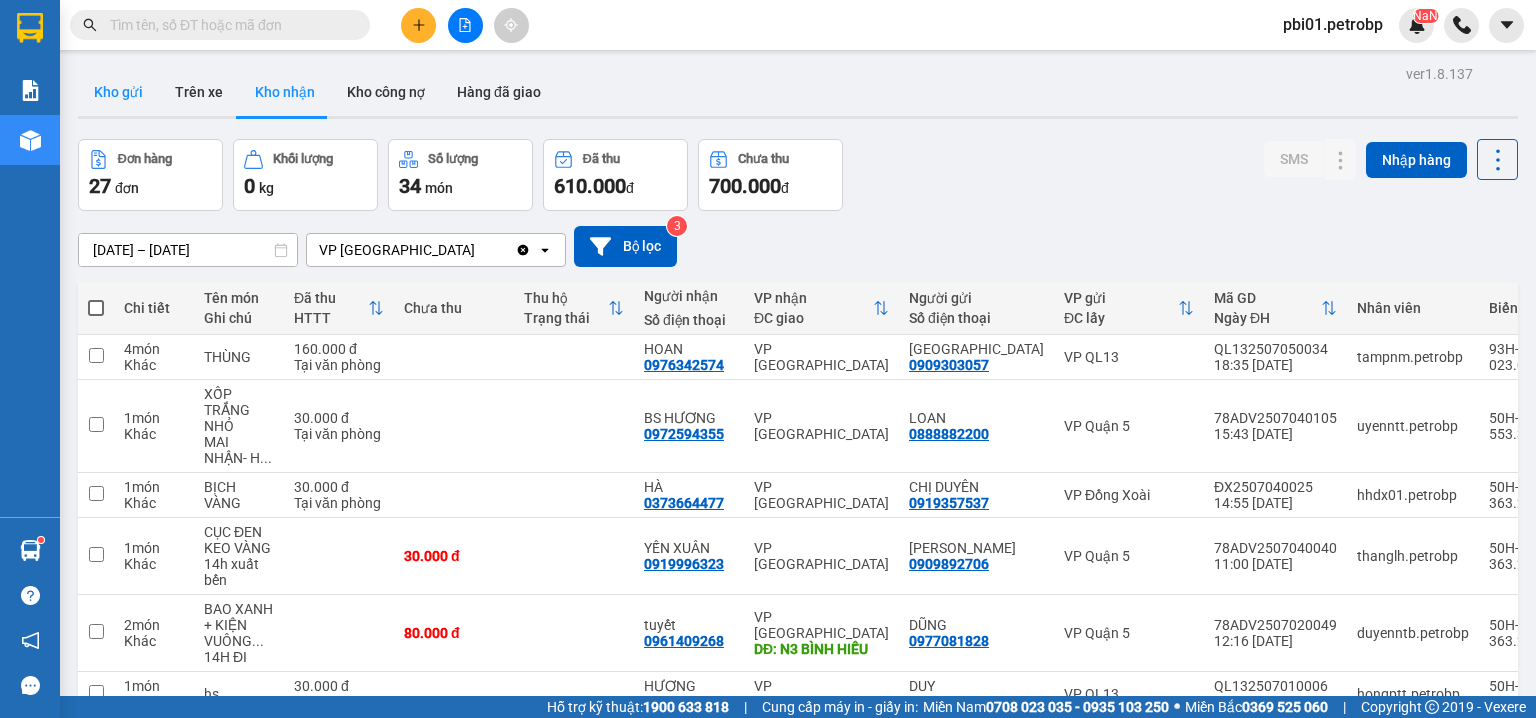 click on "Kho gửi" at bounding box center [118, 92] 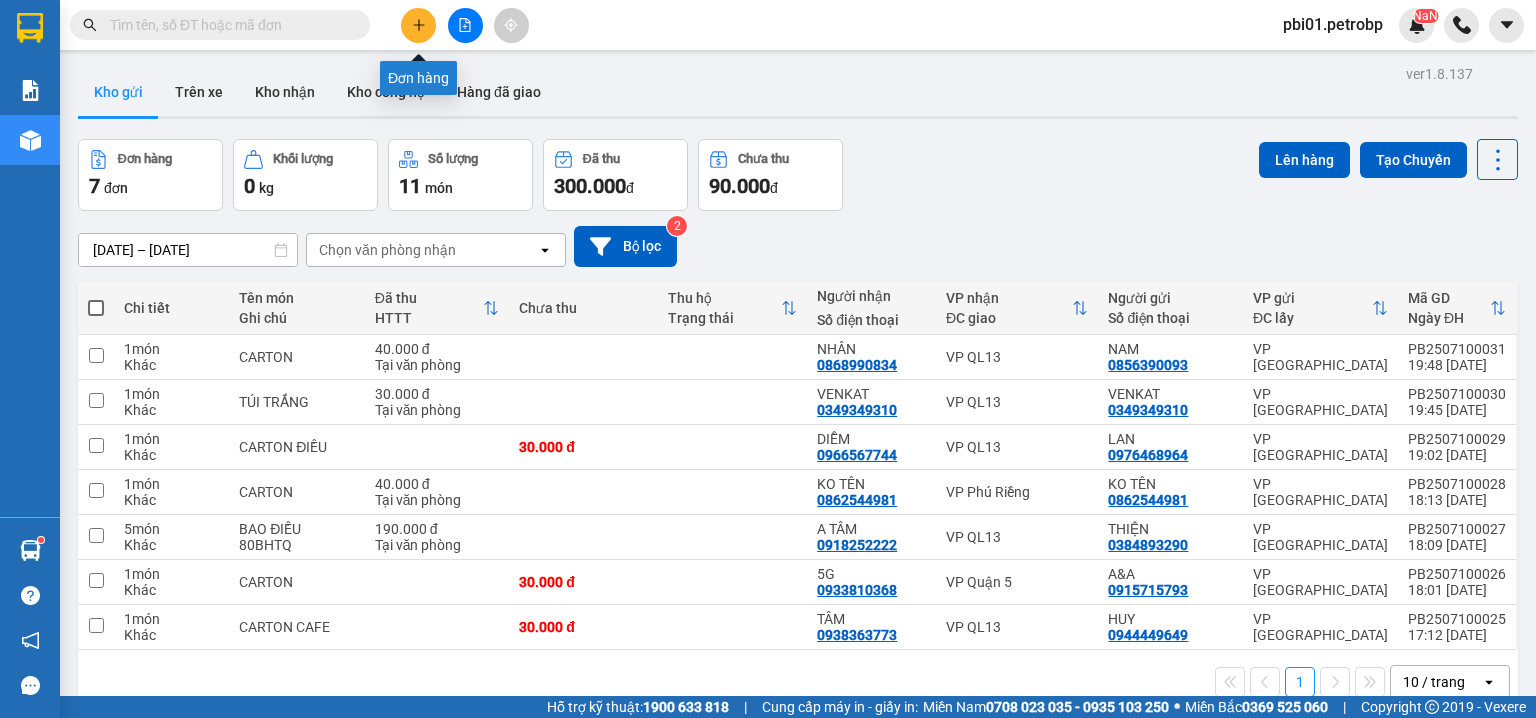 click at bounding box center [418, 25] 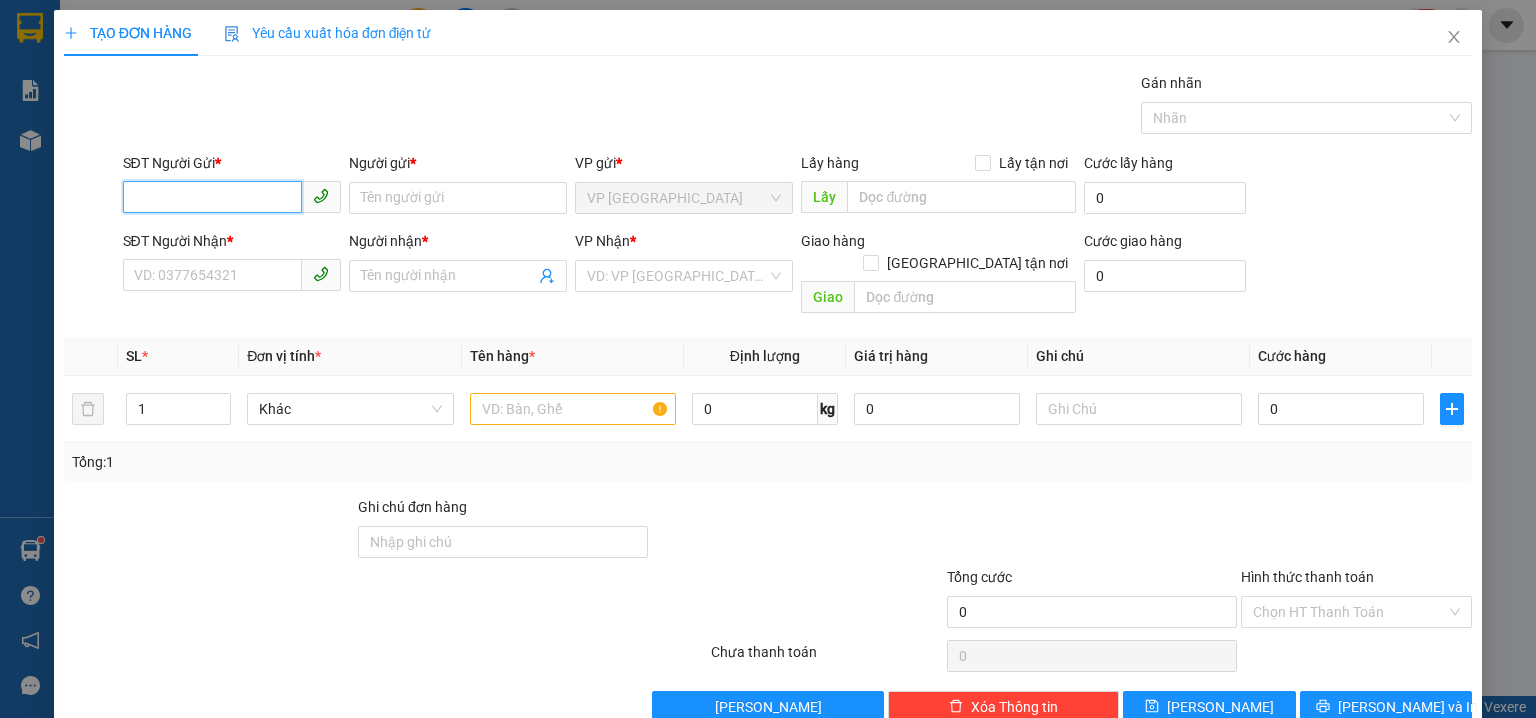click on "SĐT Người Gửi  *" at bounding box center (212, 197) 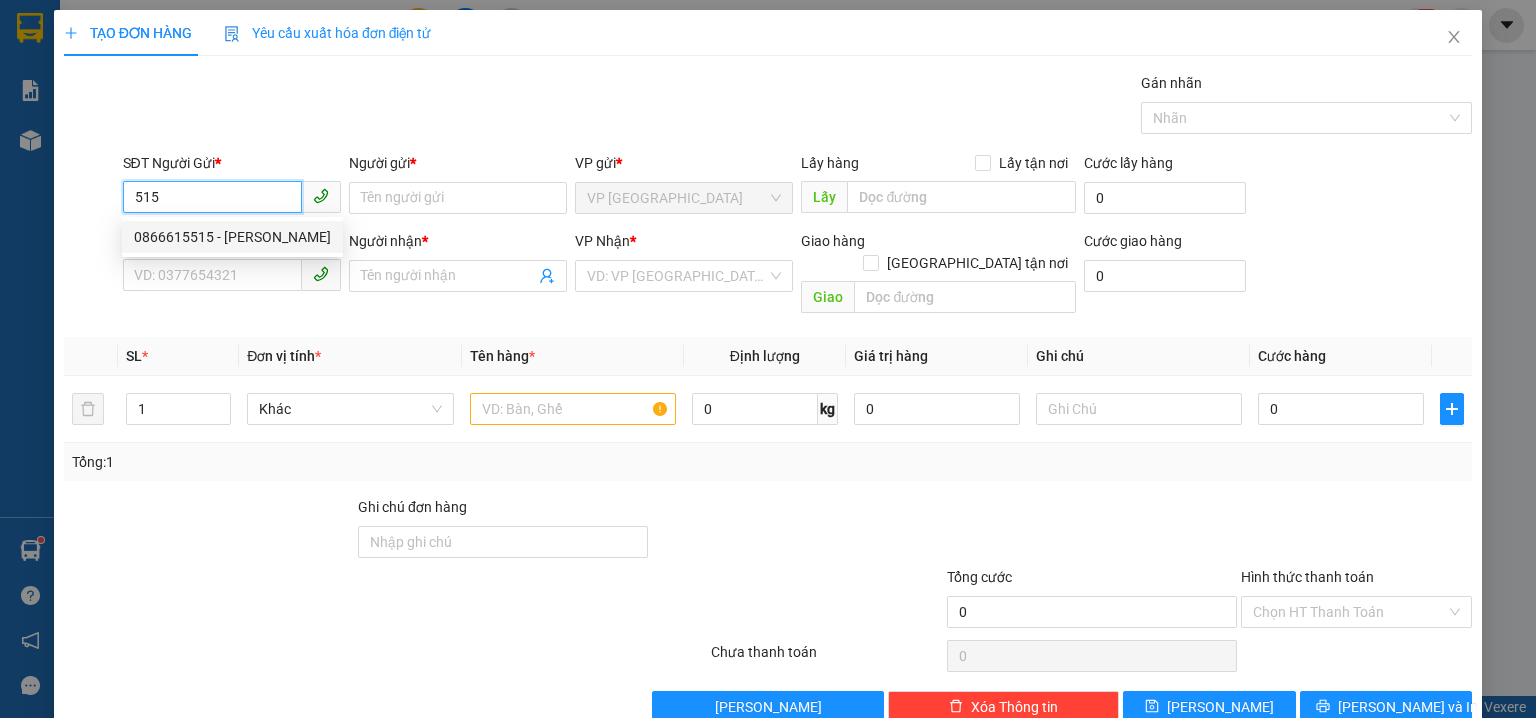 click on "0866615515 - C TRINH" at bounding box center (232, 237) 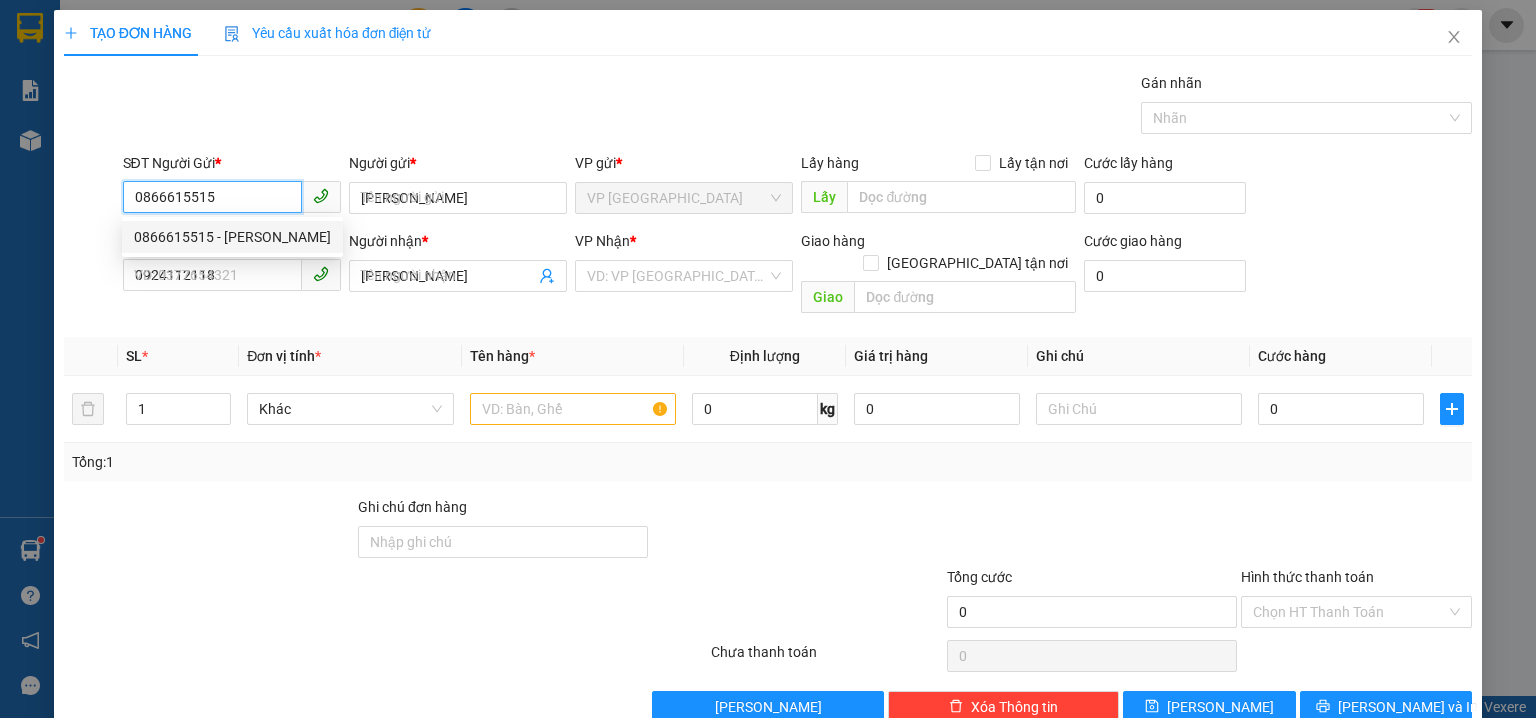 type on "30.000" 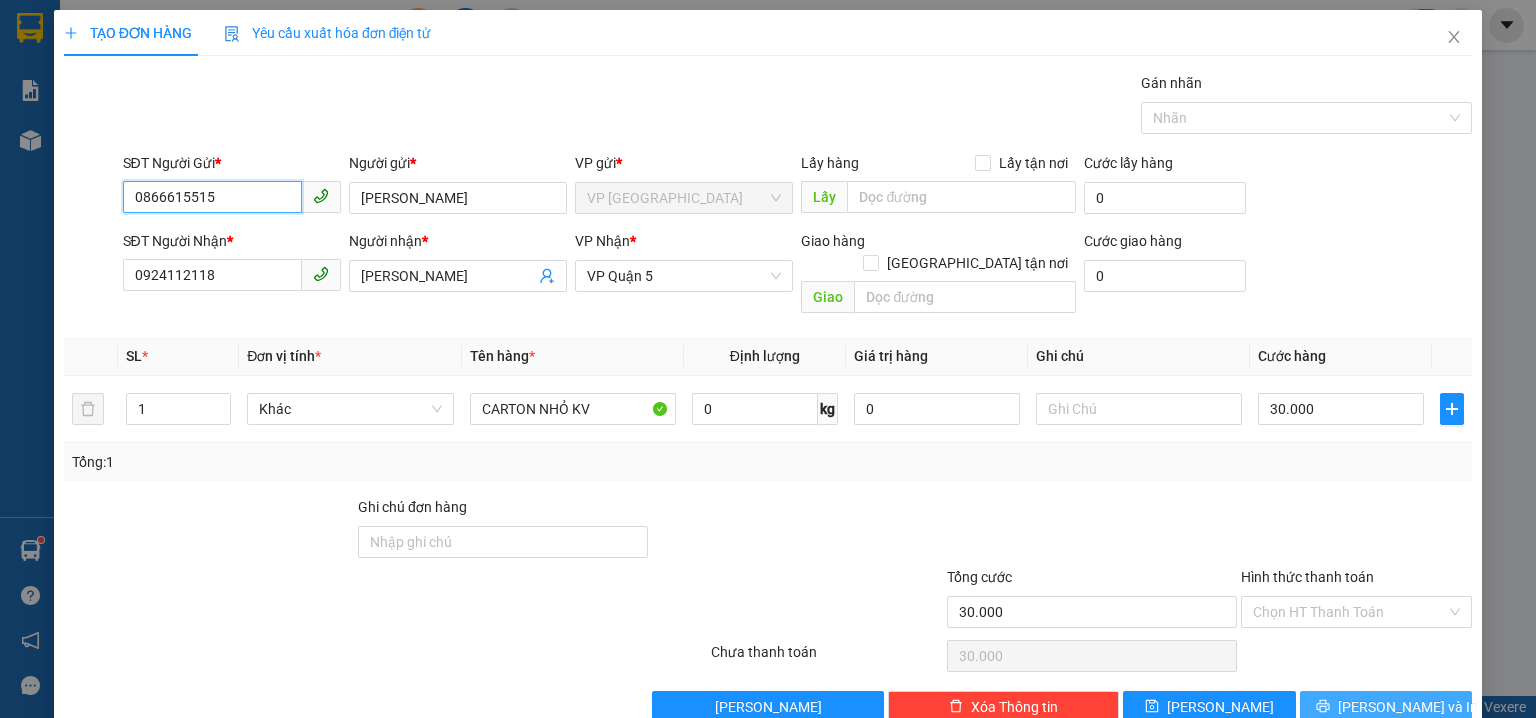 type on "0866615515" 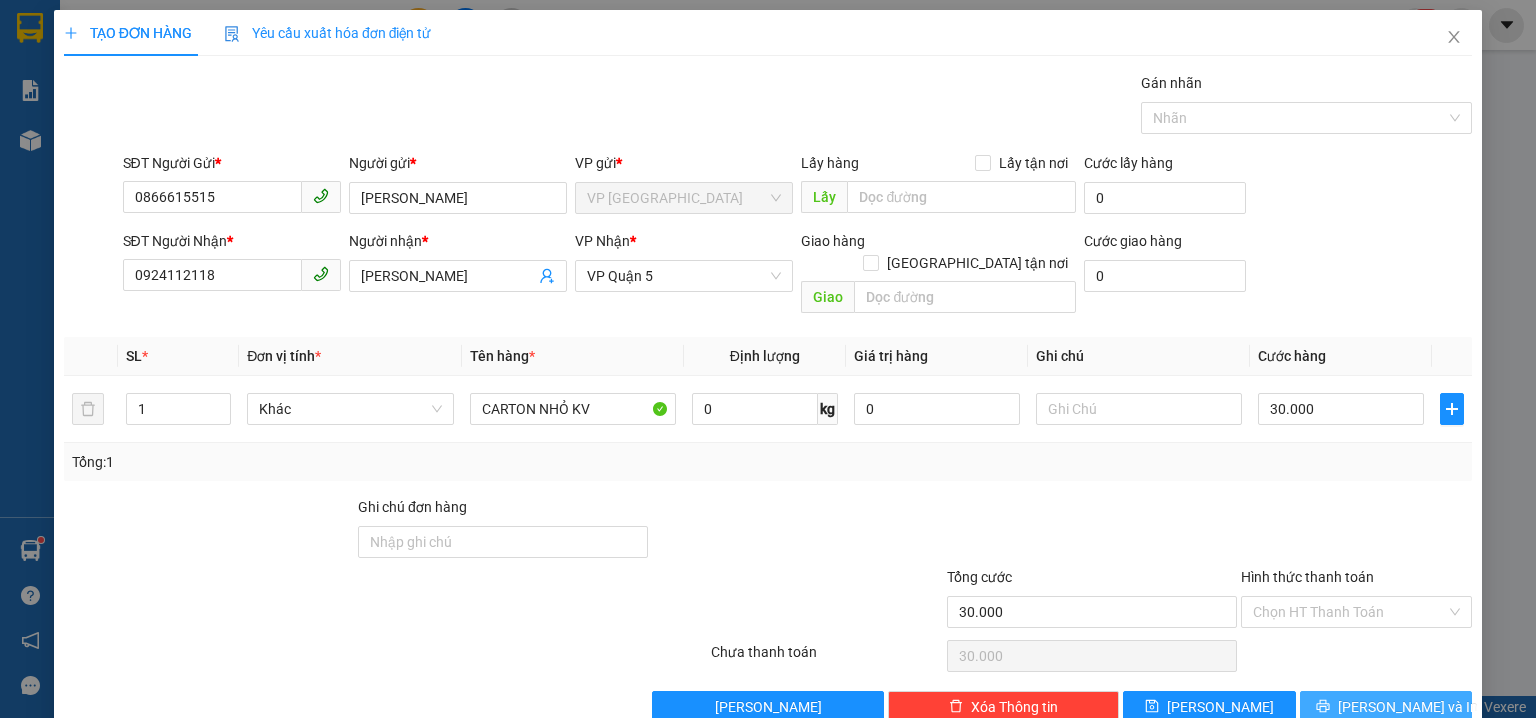 click on "Lưu và In" at bounding box center [1408, 707] 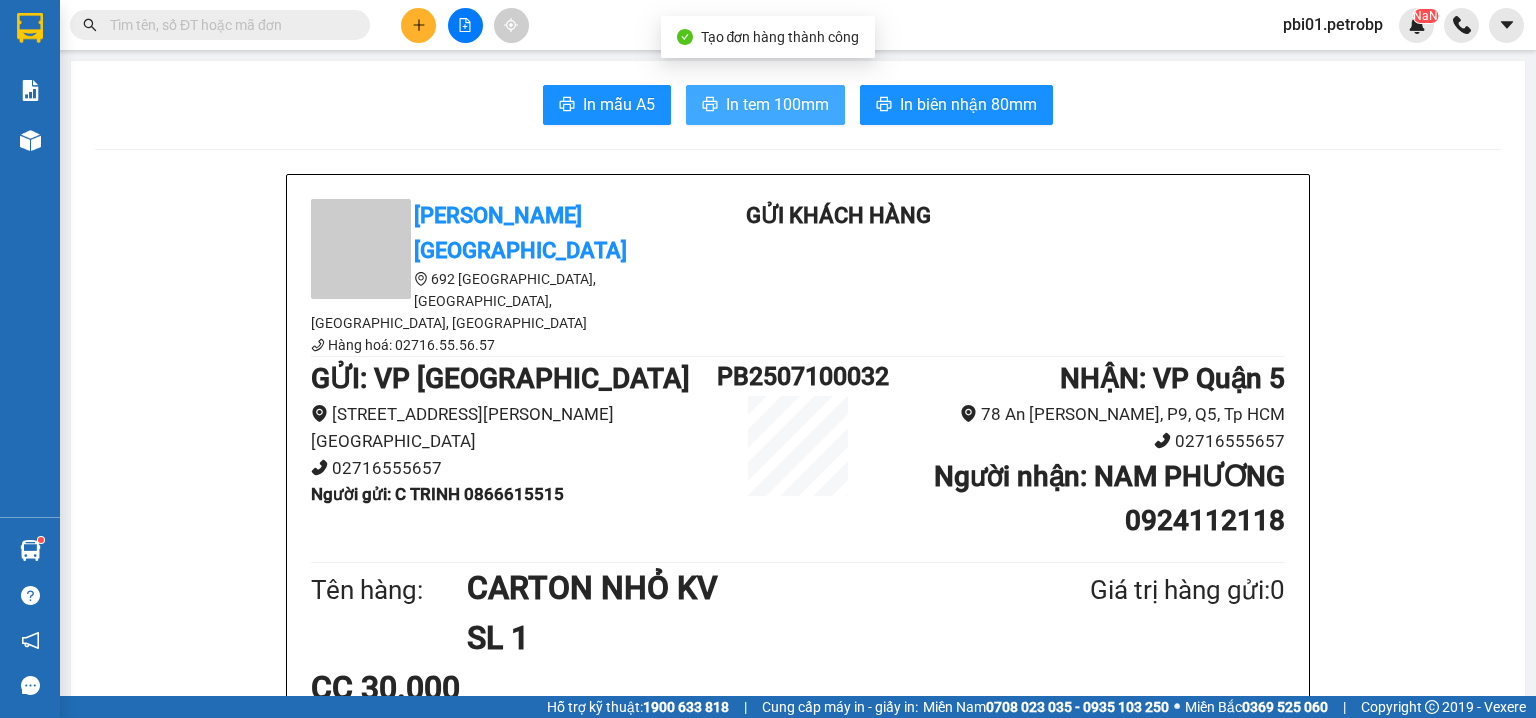 click on "In tem 100mm" at bounding box center (777, 104) 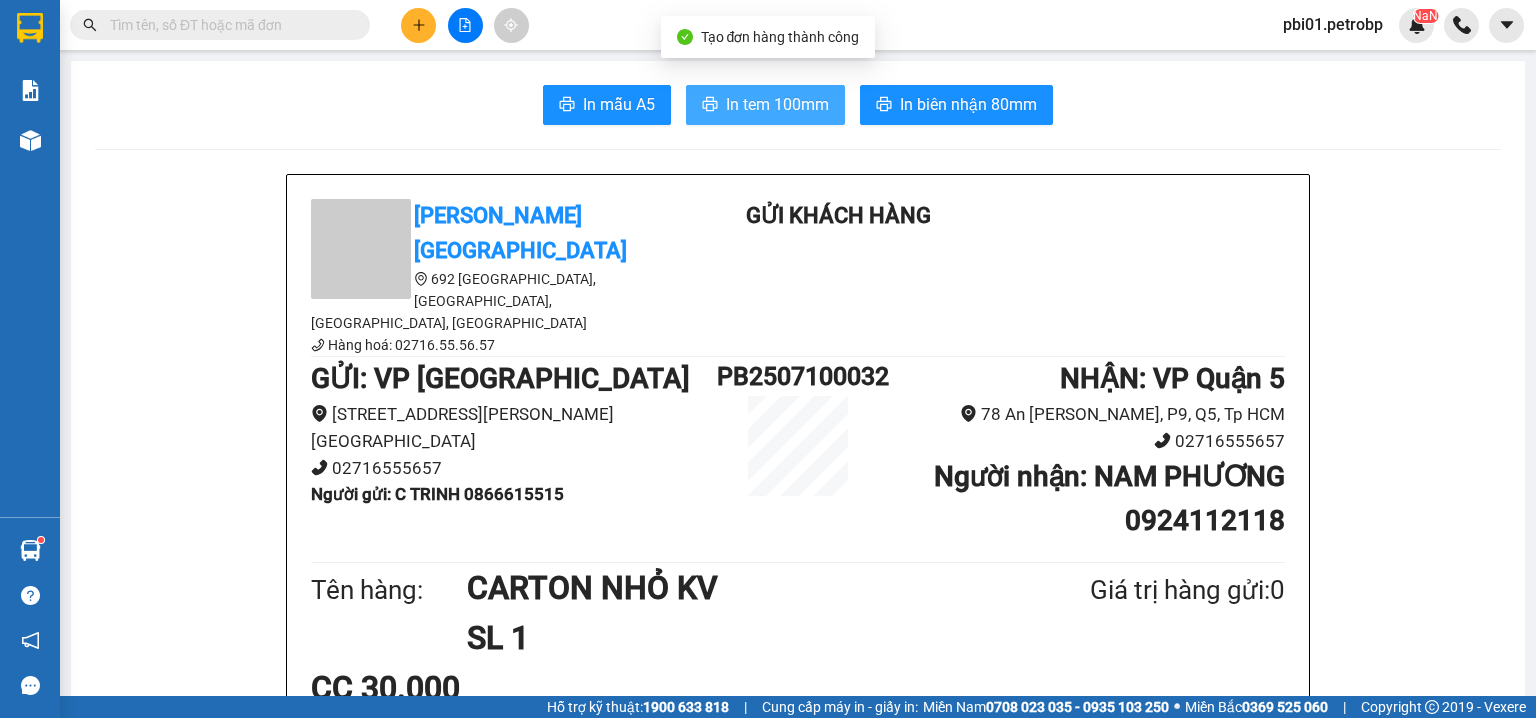scroll, scrollTop: 0, scrollLeft: 0, axis: both 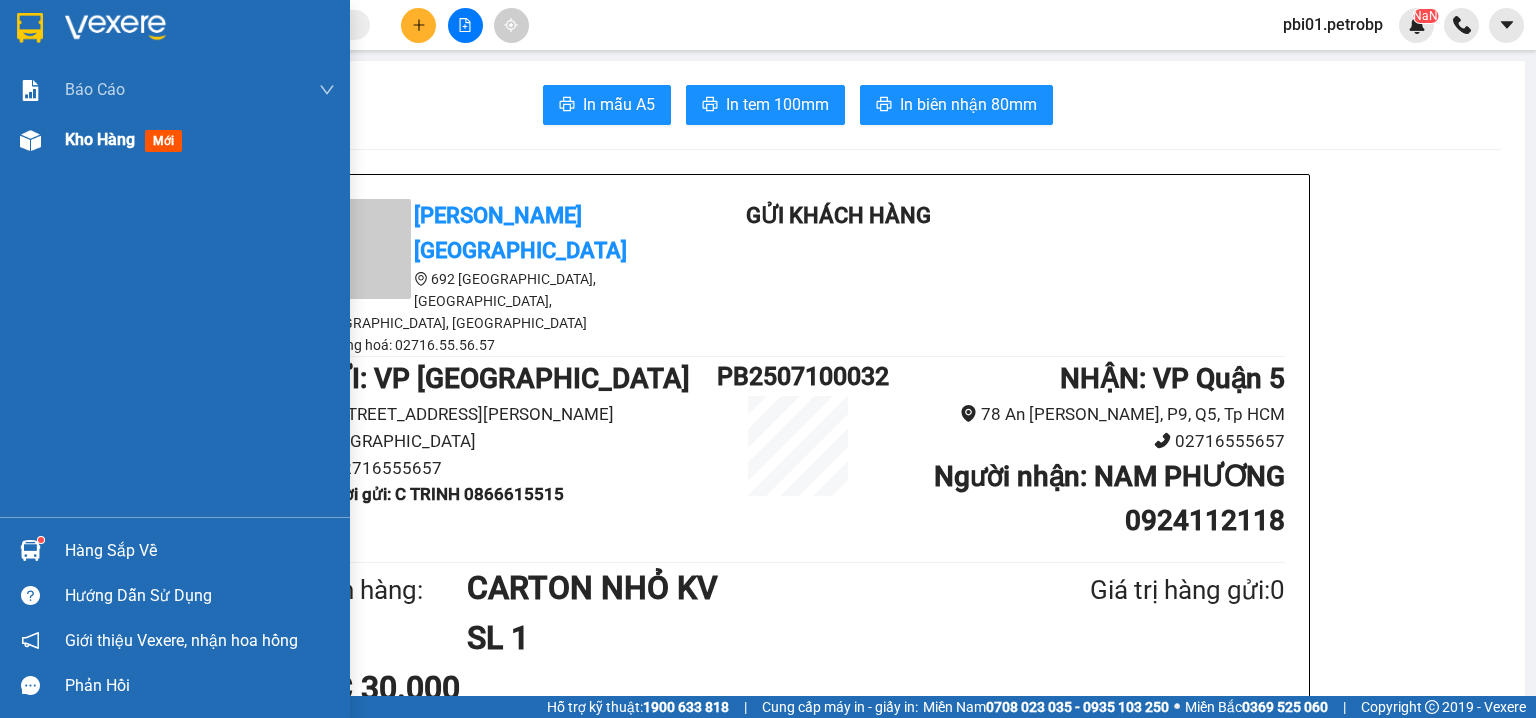click at bounding box center [30, 140] 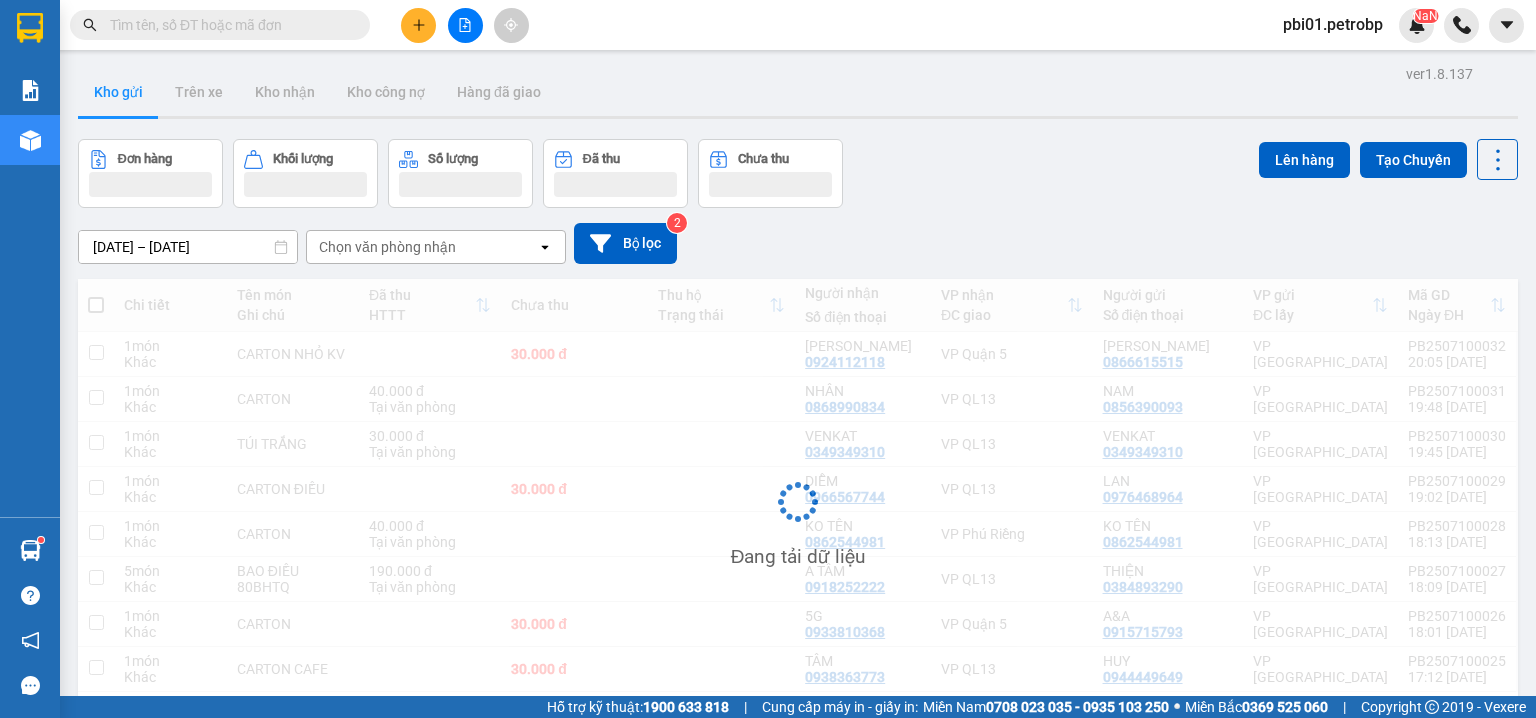 scroll, scrollTop: 92, scrollLeft: 0, axis: vertical 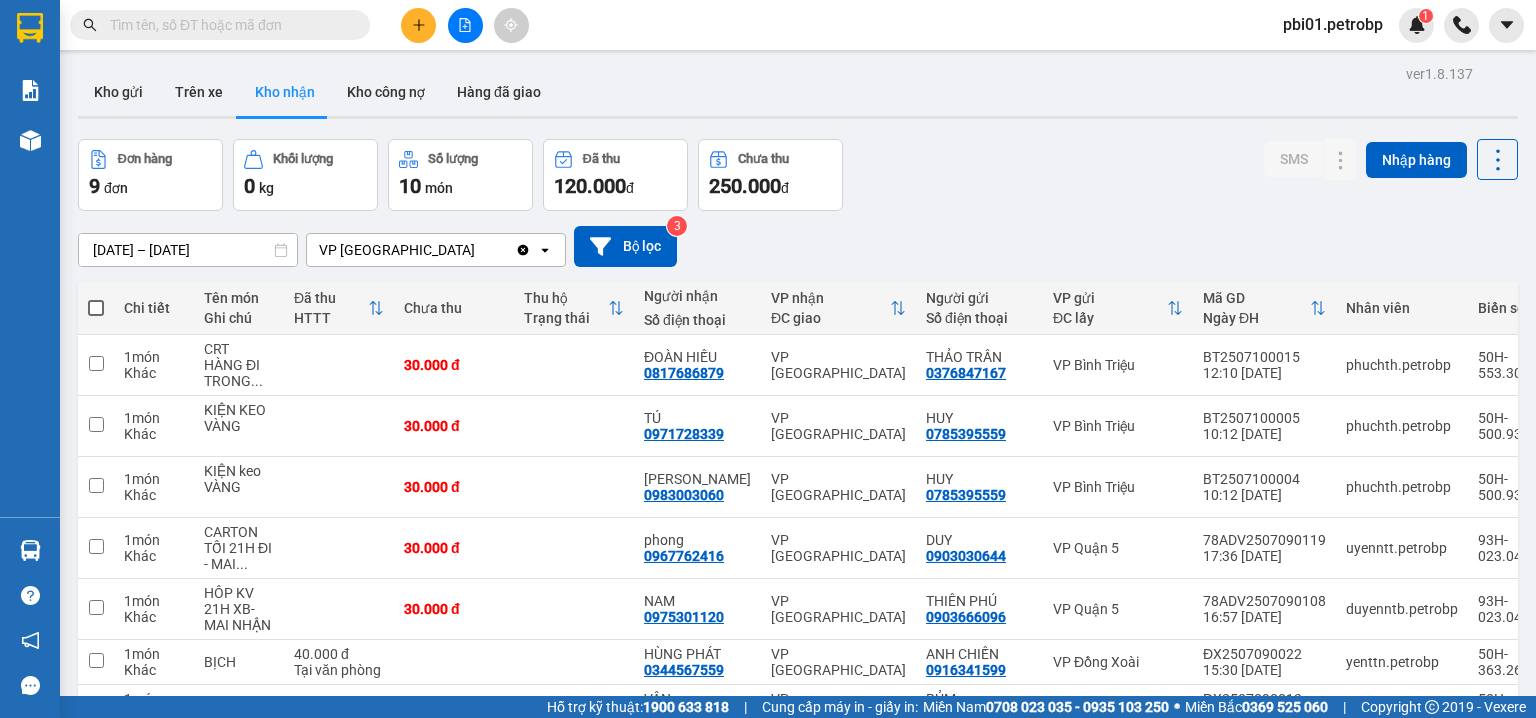 click on "[DATE] – [DATE]" at bounding box center [188, 250] 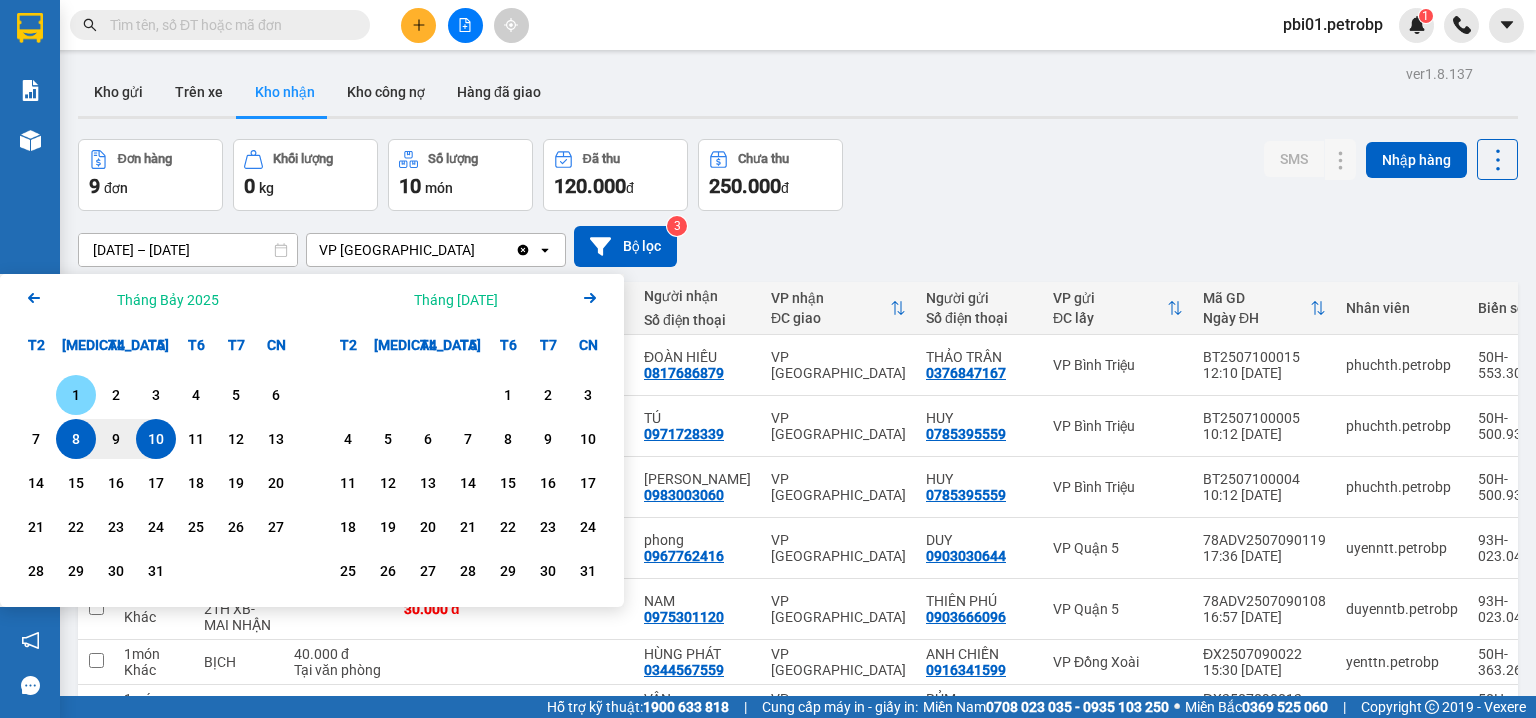click on "1" at bounding box center (76, 395) 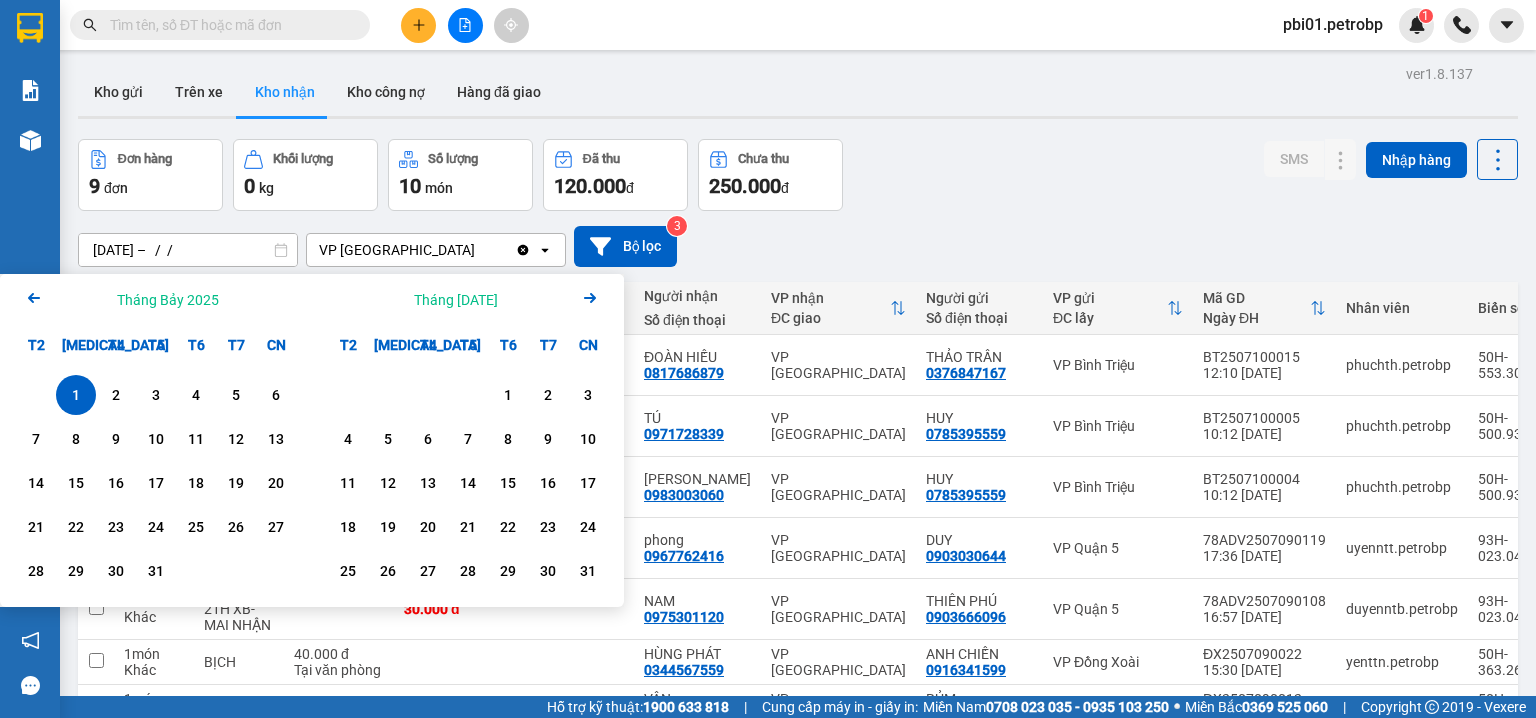 click on "1" at bounding box center (76, 395) 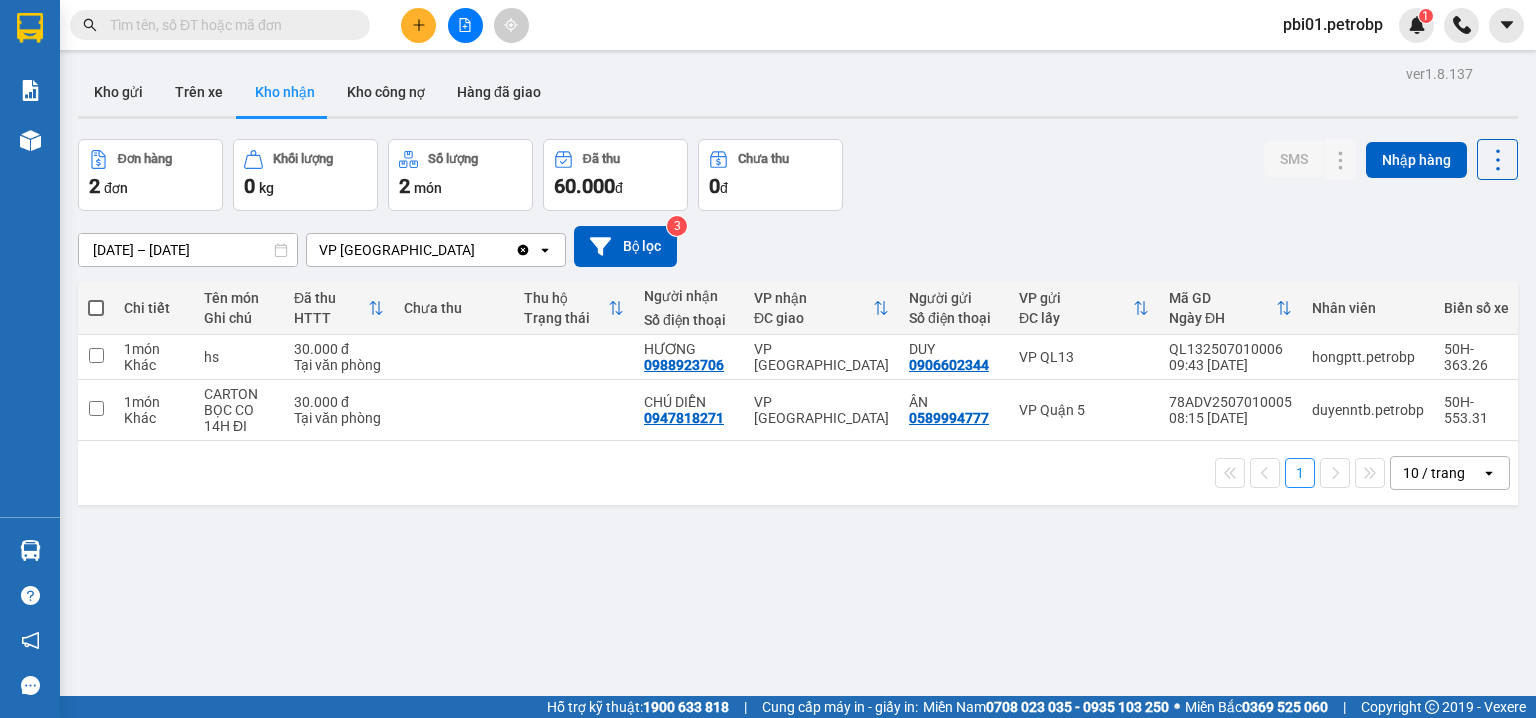 click on "01/07/2025 – 01/07/2025" at bounding box center (188, 250) 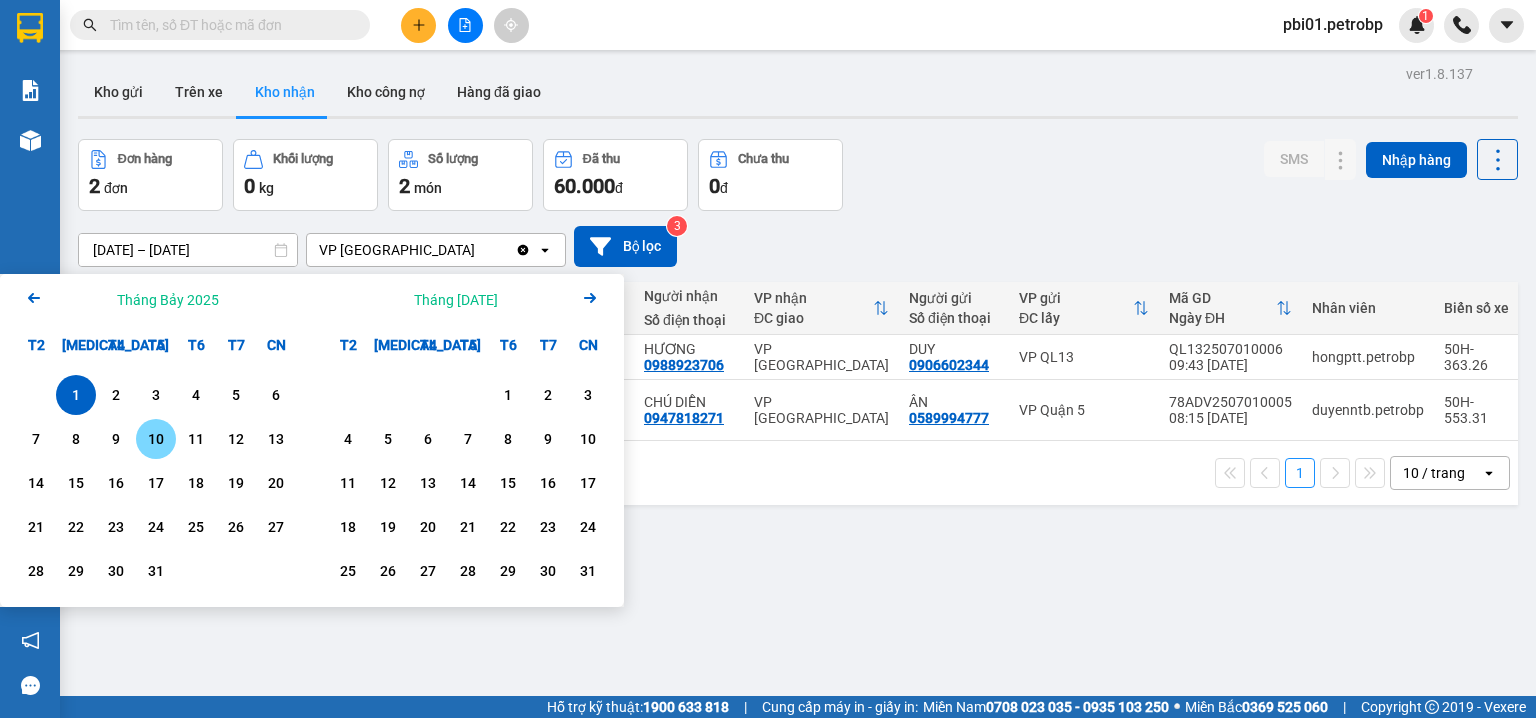 drag, startPoint x: 165, startPoint y: 443, endPoint x: 161, endPoint y: 430, distance: 13.601471 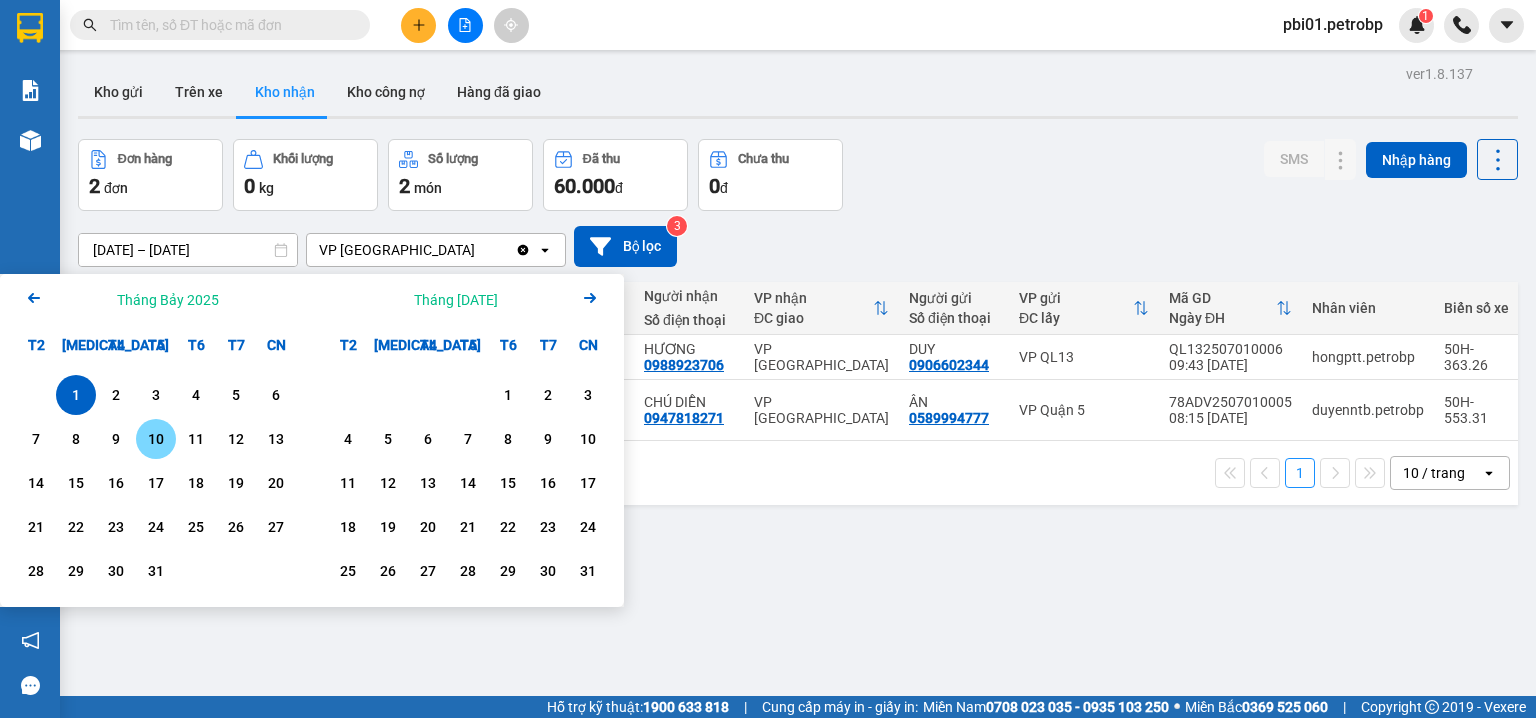 click on "10" at bounding box center [156, 439] 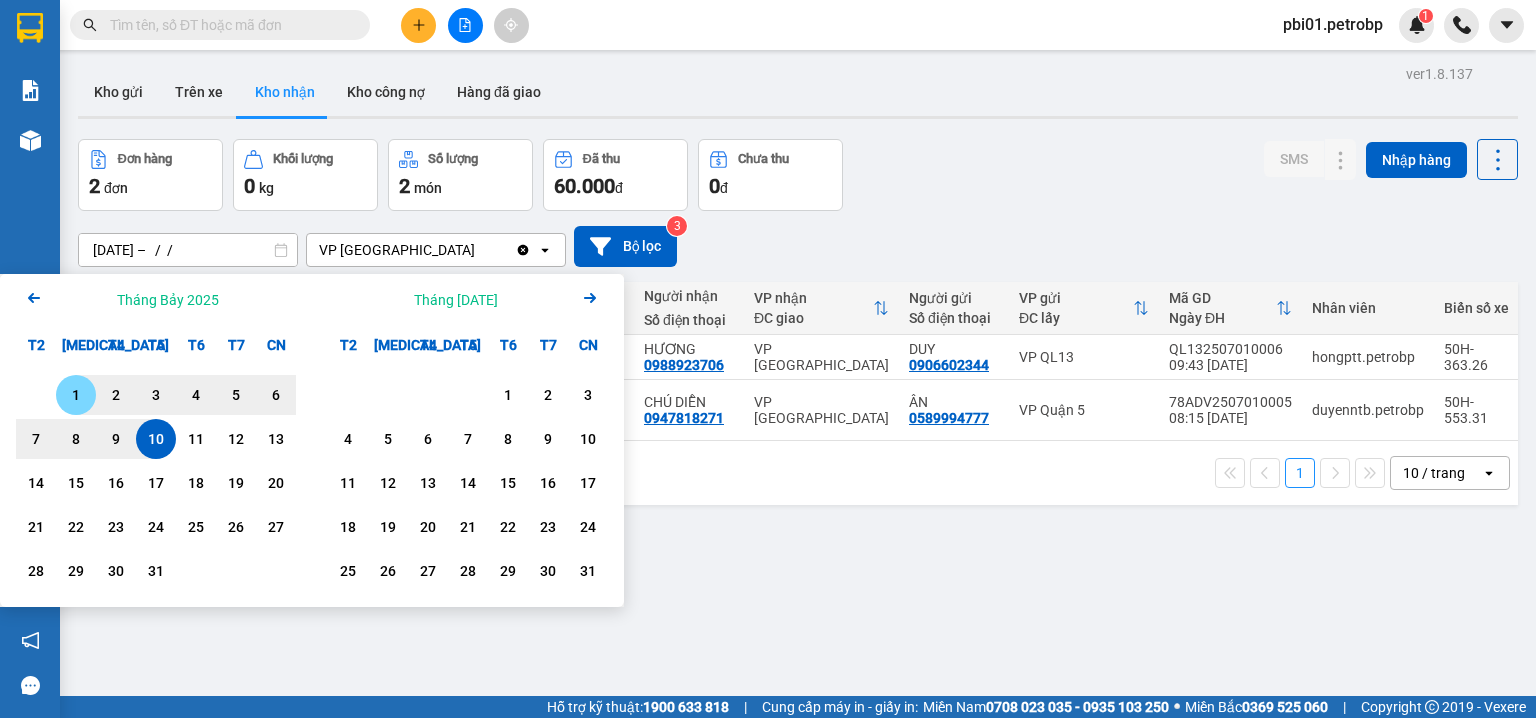 click on "1" at bounding box center [76, 395] 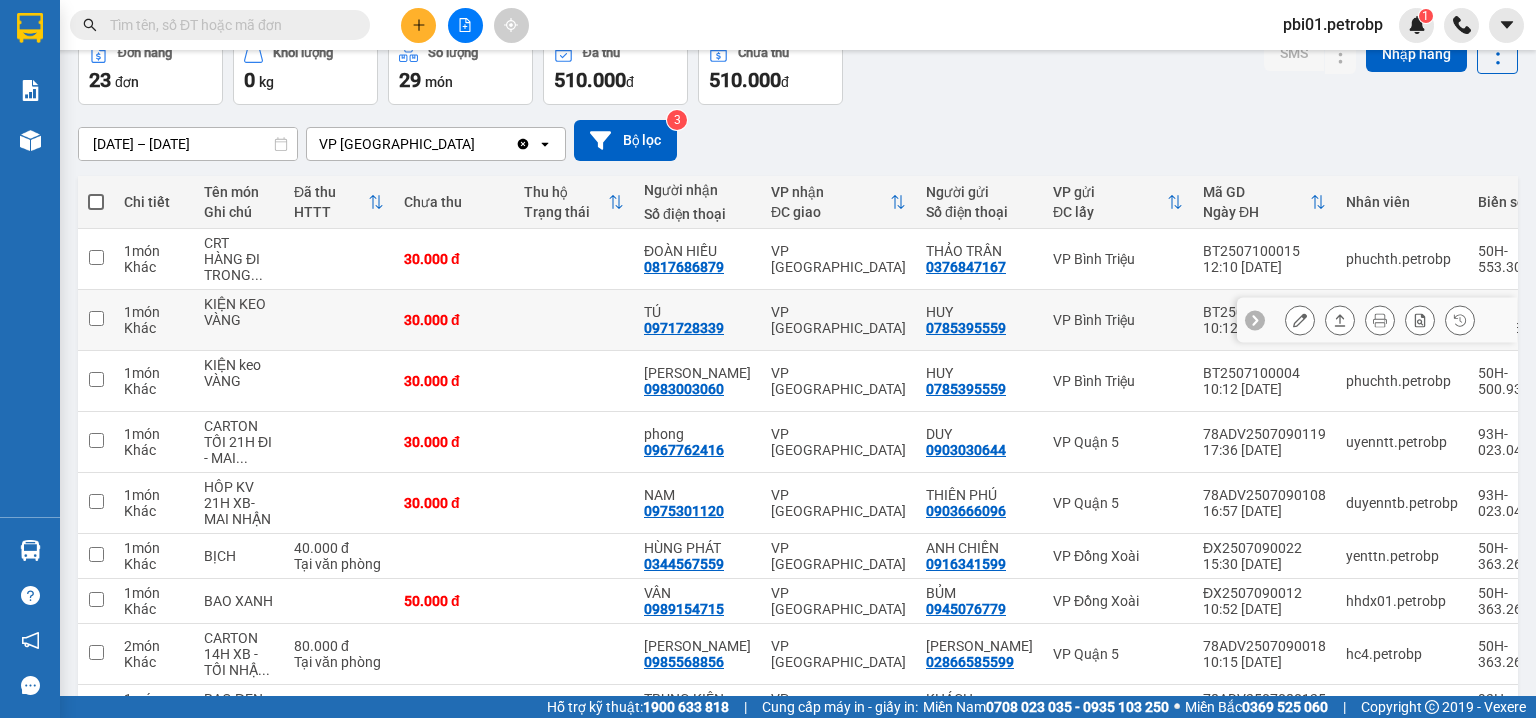 scroll, scrollTop: 0, scrollLeft: 0, axis: both 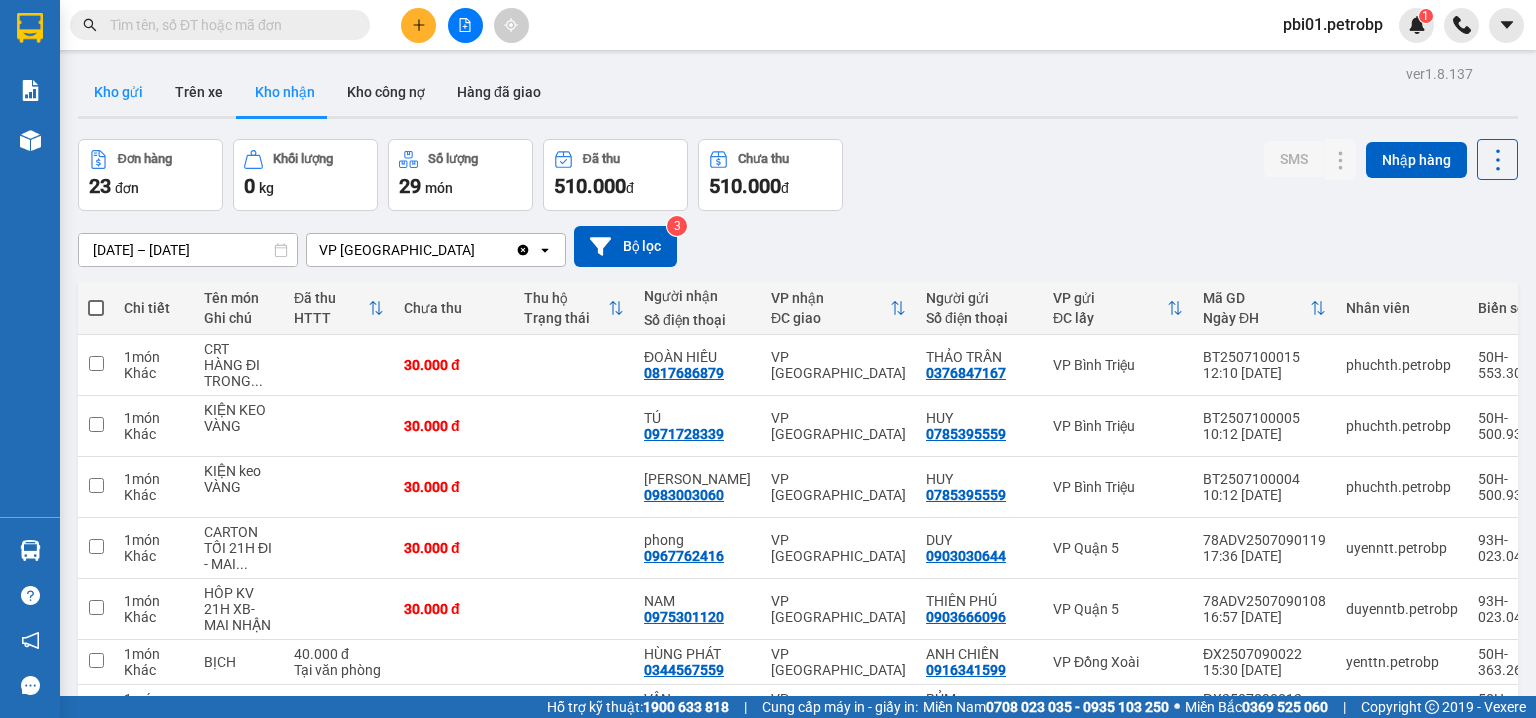 click on "Kho gửi" at bounding box center (118, 92) 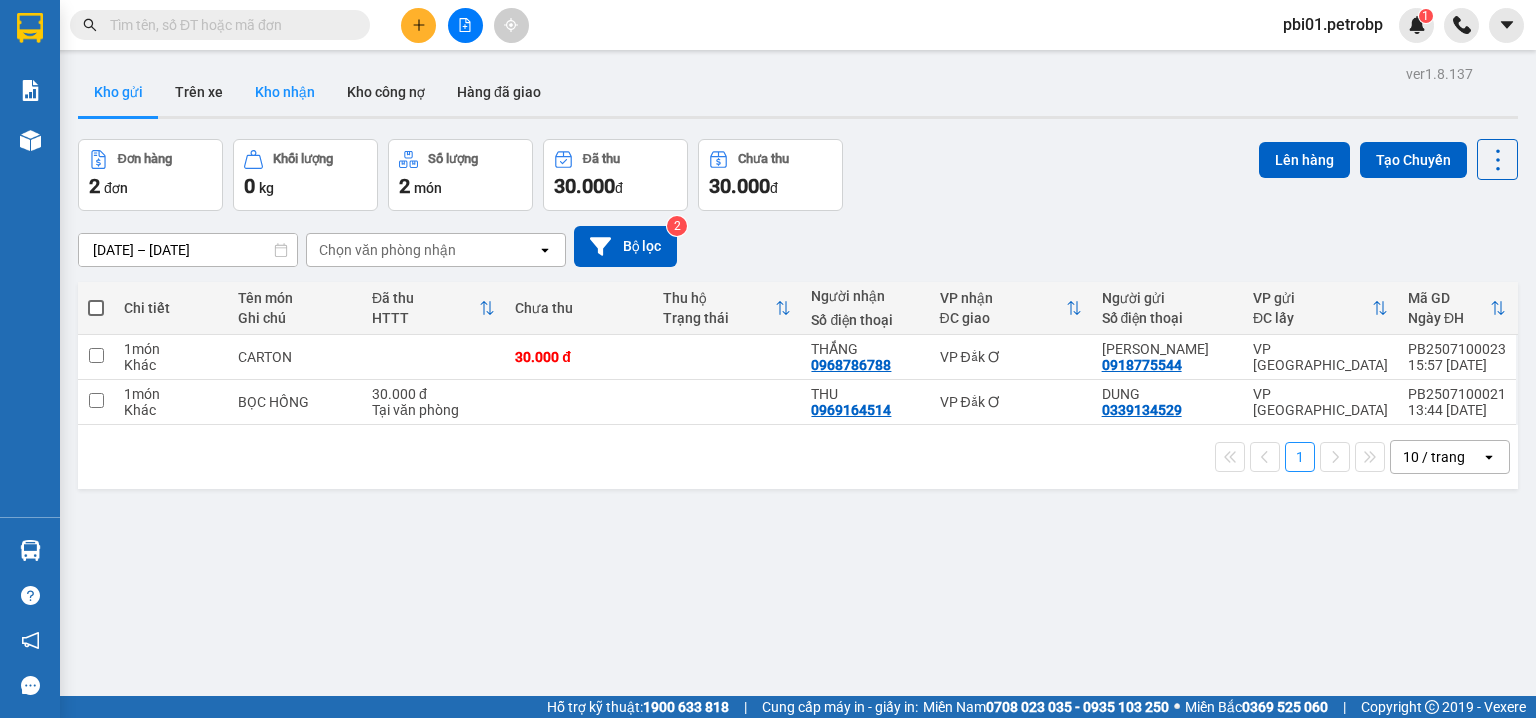 click on "Kho nhận" at bounding box center [285, 92] 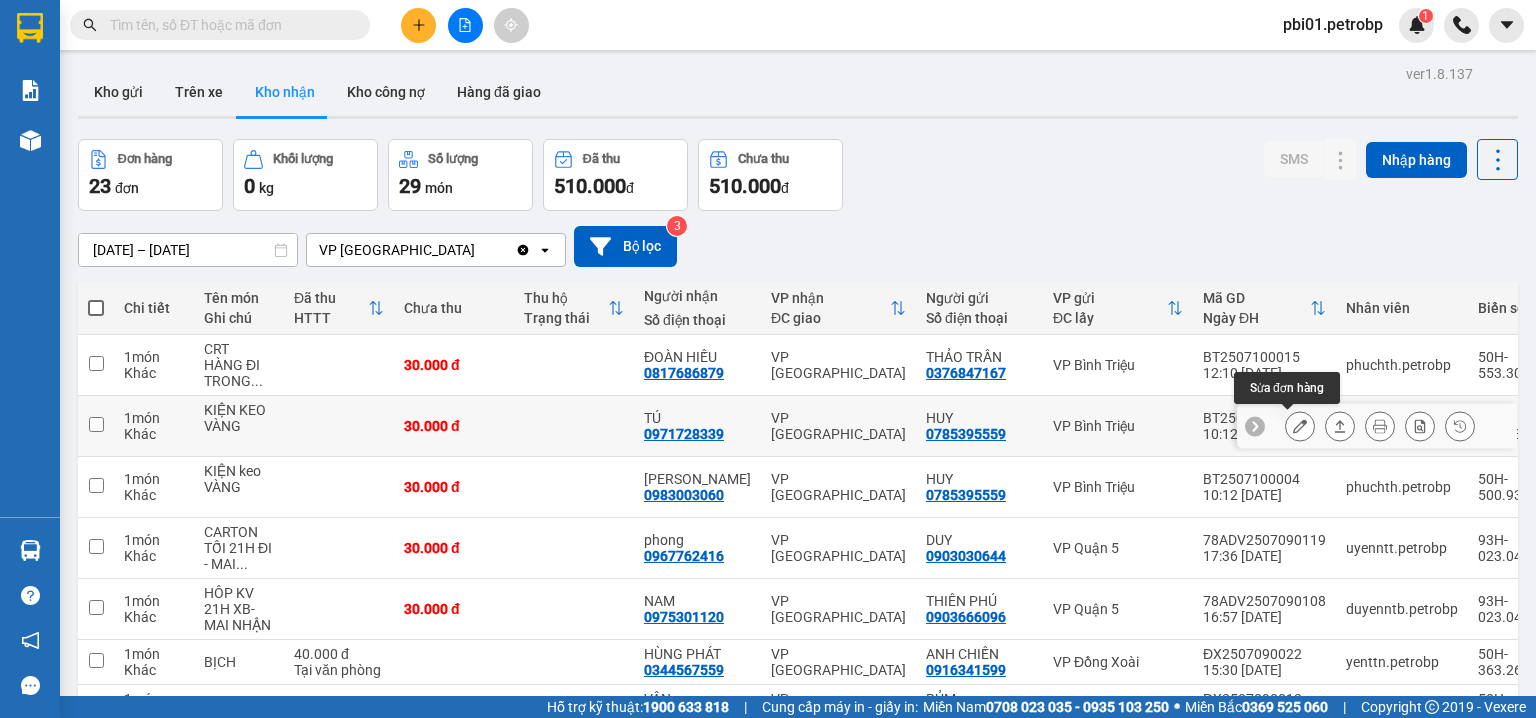click at bounding box center [1300, 426] 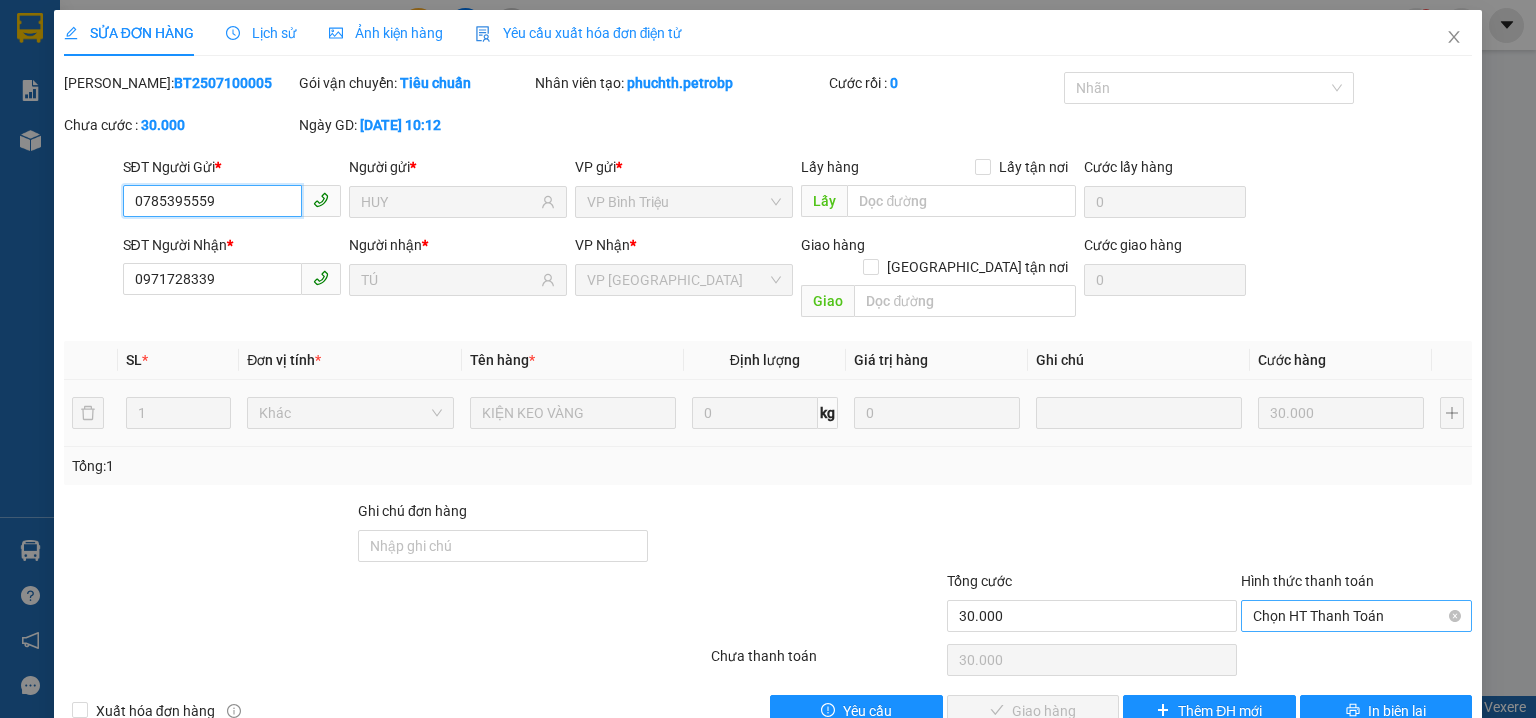 click on "Chọn HT Thanh Toán" at bounding box center [1356, 616] 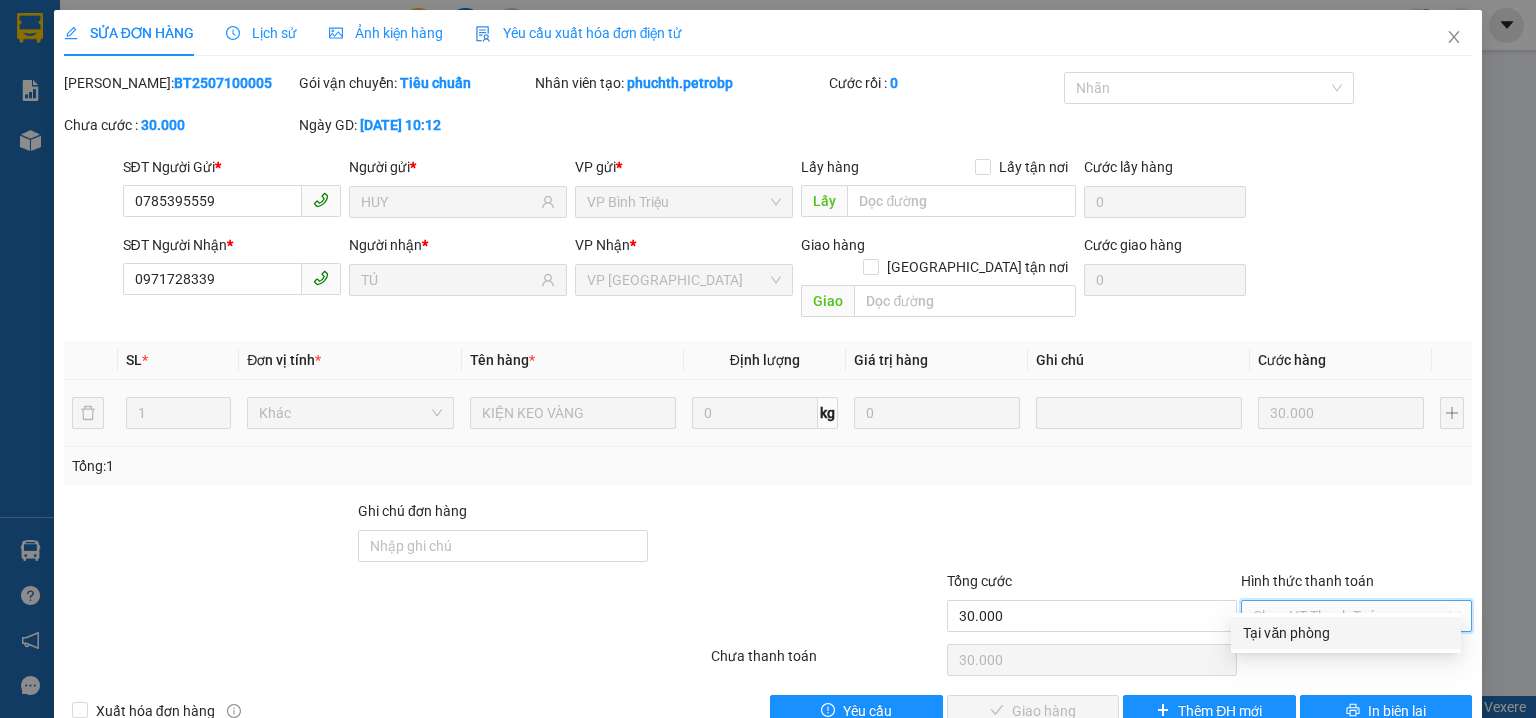 click on "Tại văn phòng" at bounding box center (1346, 633) 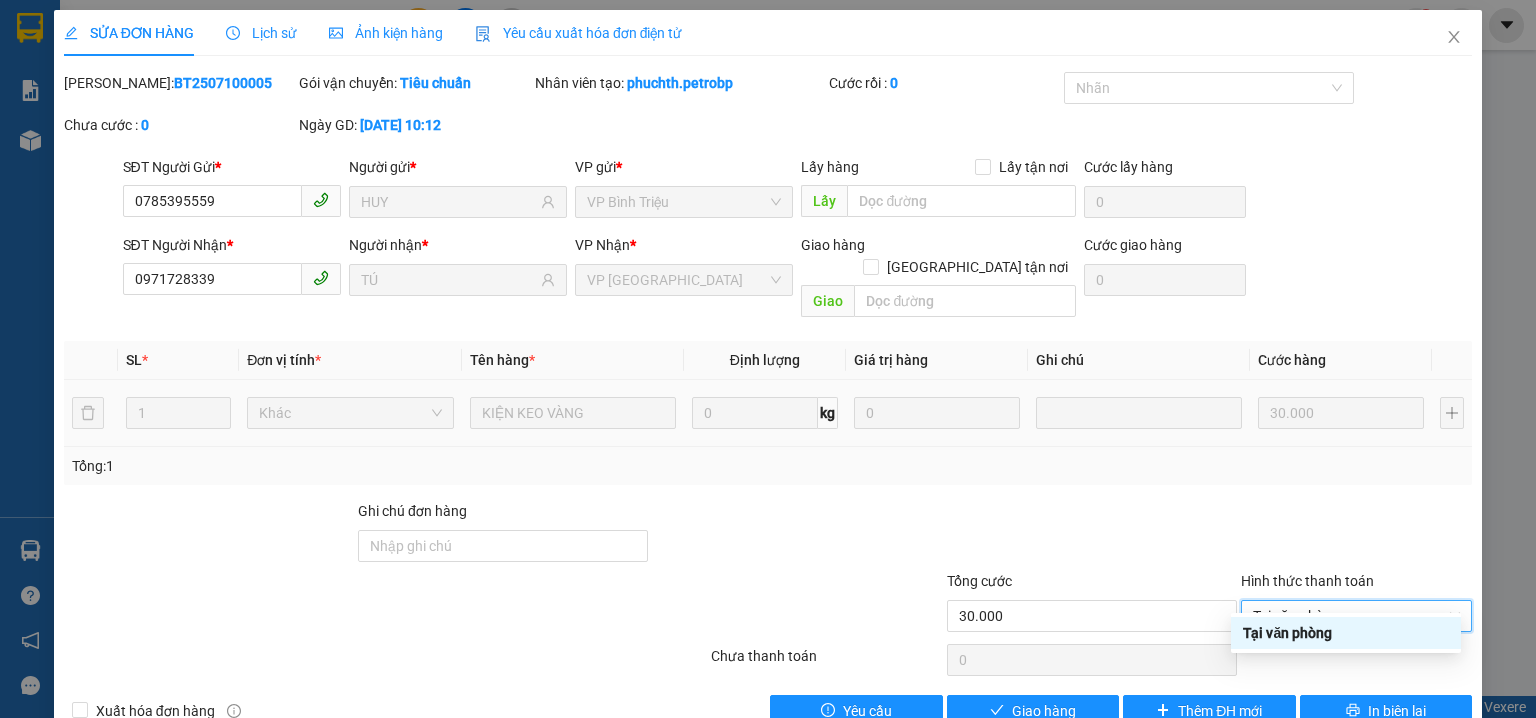 type on "0" 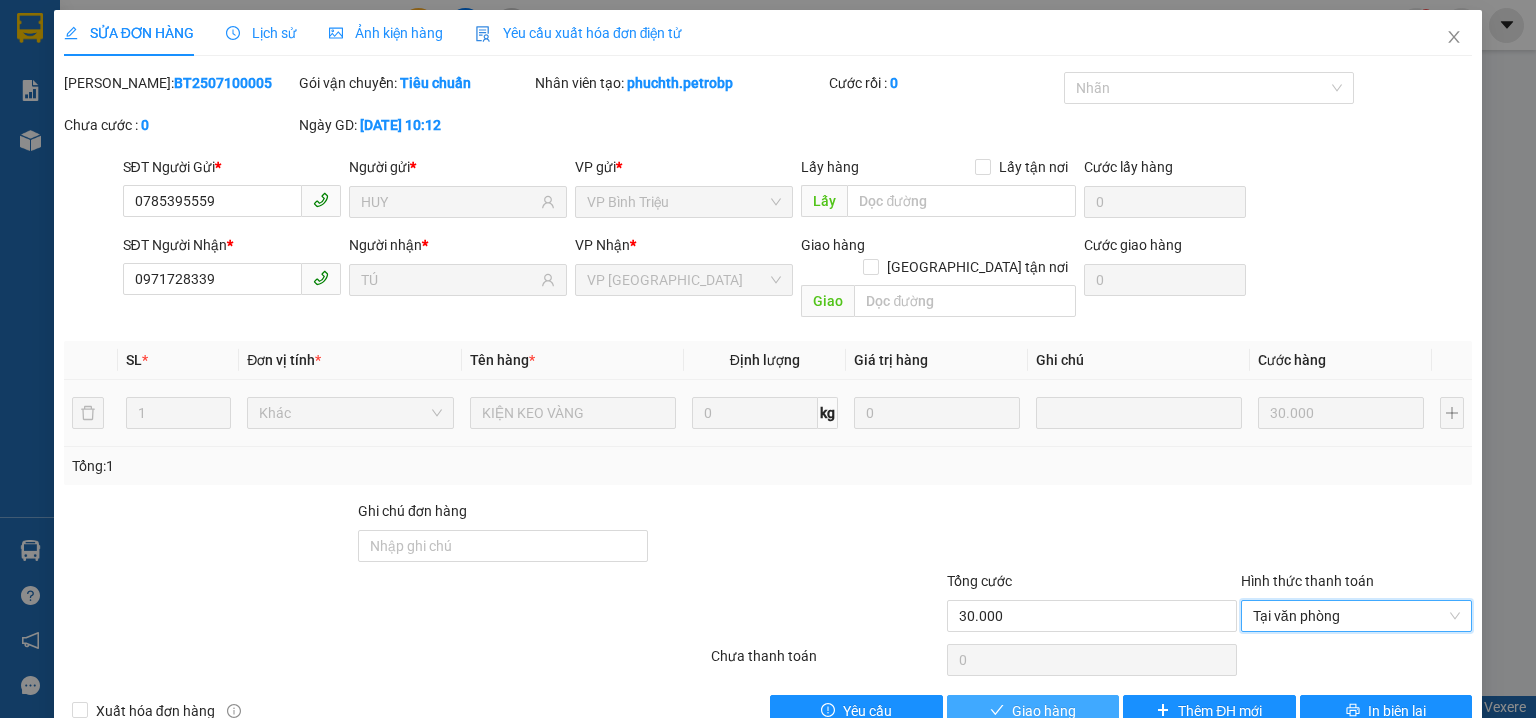 click on "Giao hàng" at bounding box center (1044, 711) 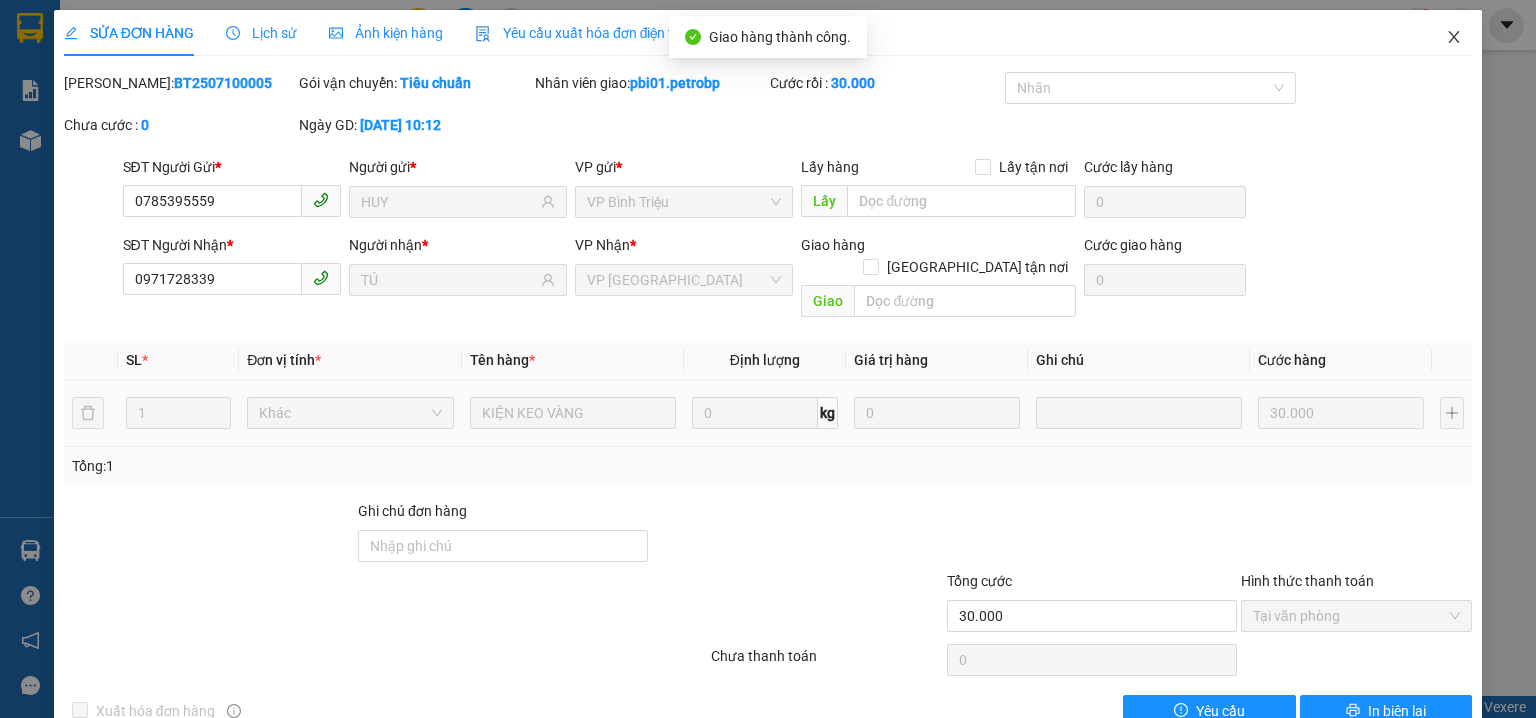 click 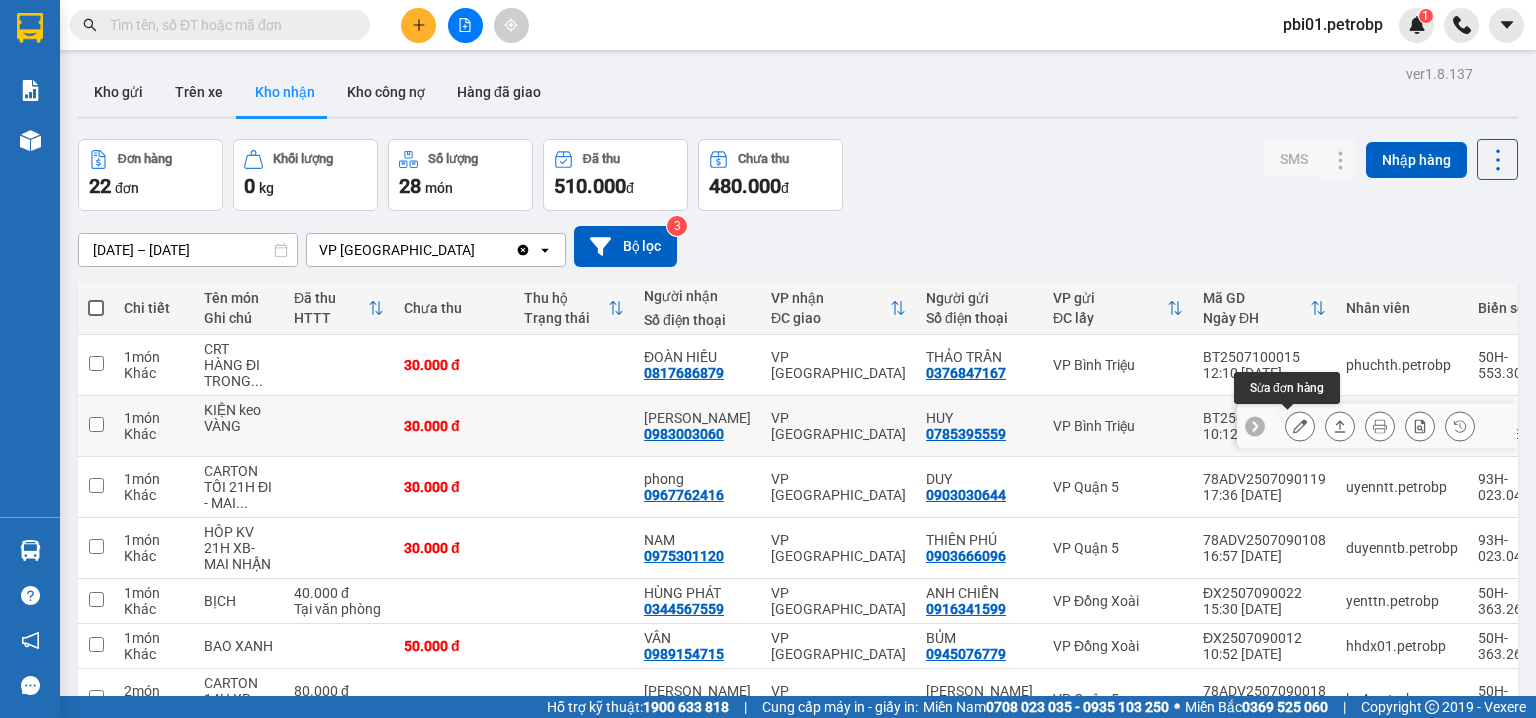 click at bounding box center (1300, 426) 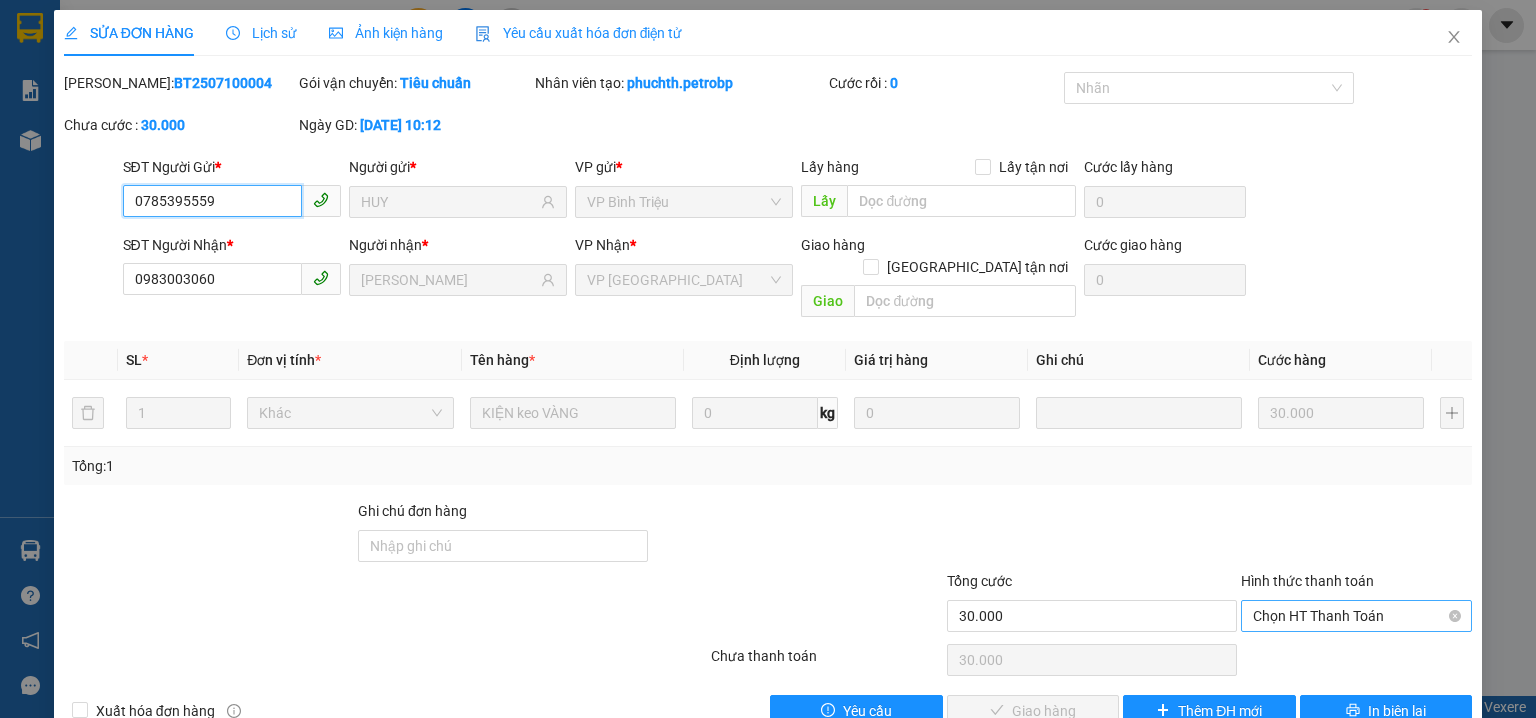 click on "Chọn HT Thanh Toán" at bounding box center [1356, 616] 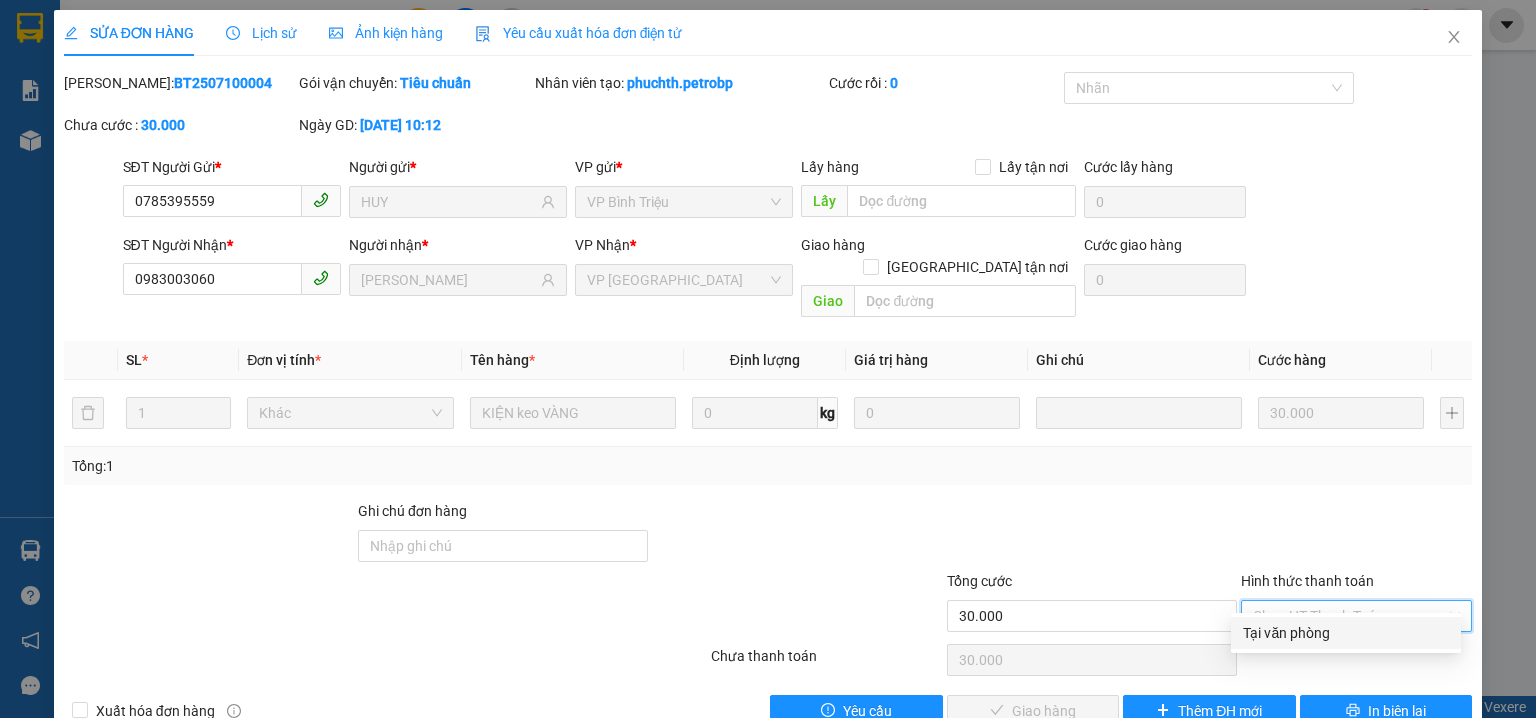 click on "Tại văn phòng" at bounding box center (1346, 633) 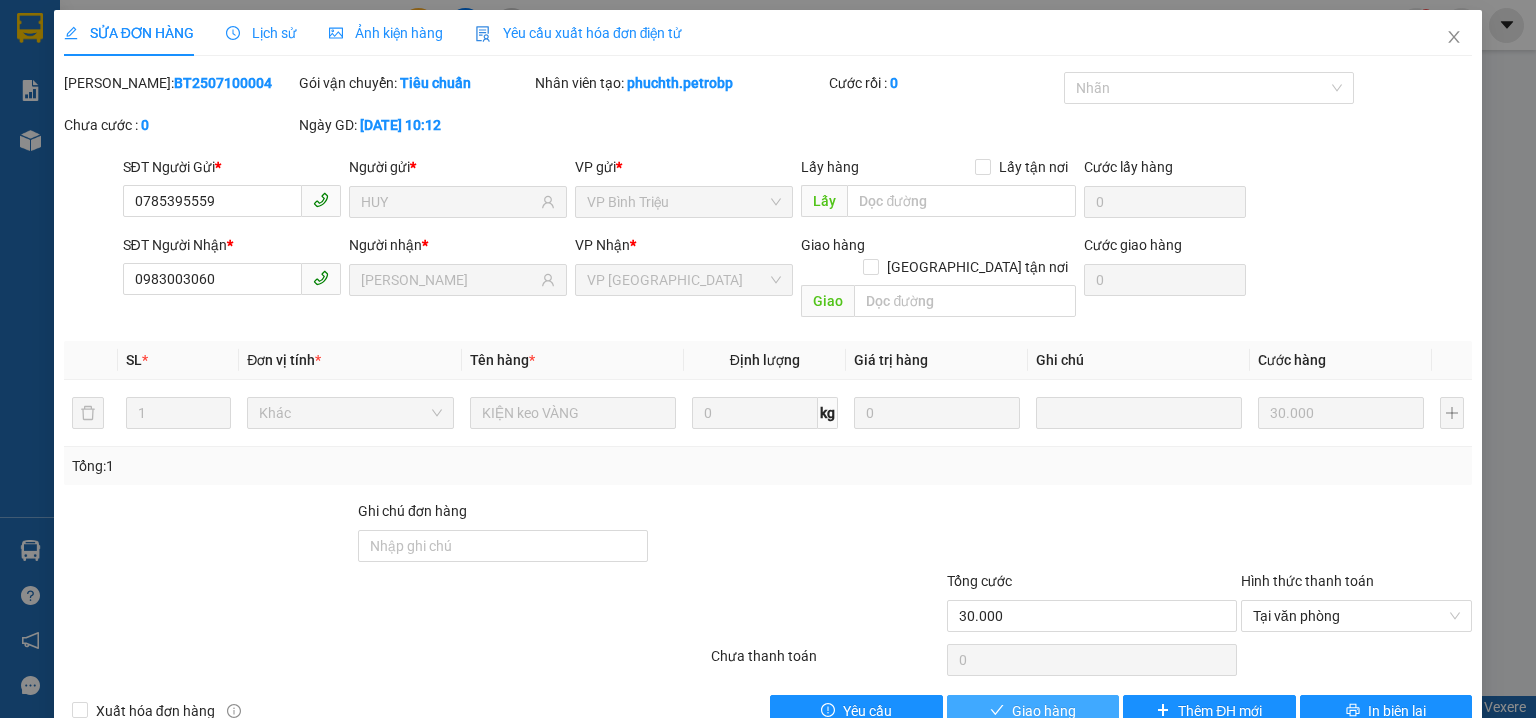 click on "Giao hàng" at bounding box center (1044, 711) 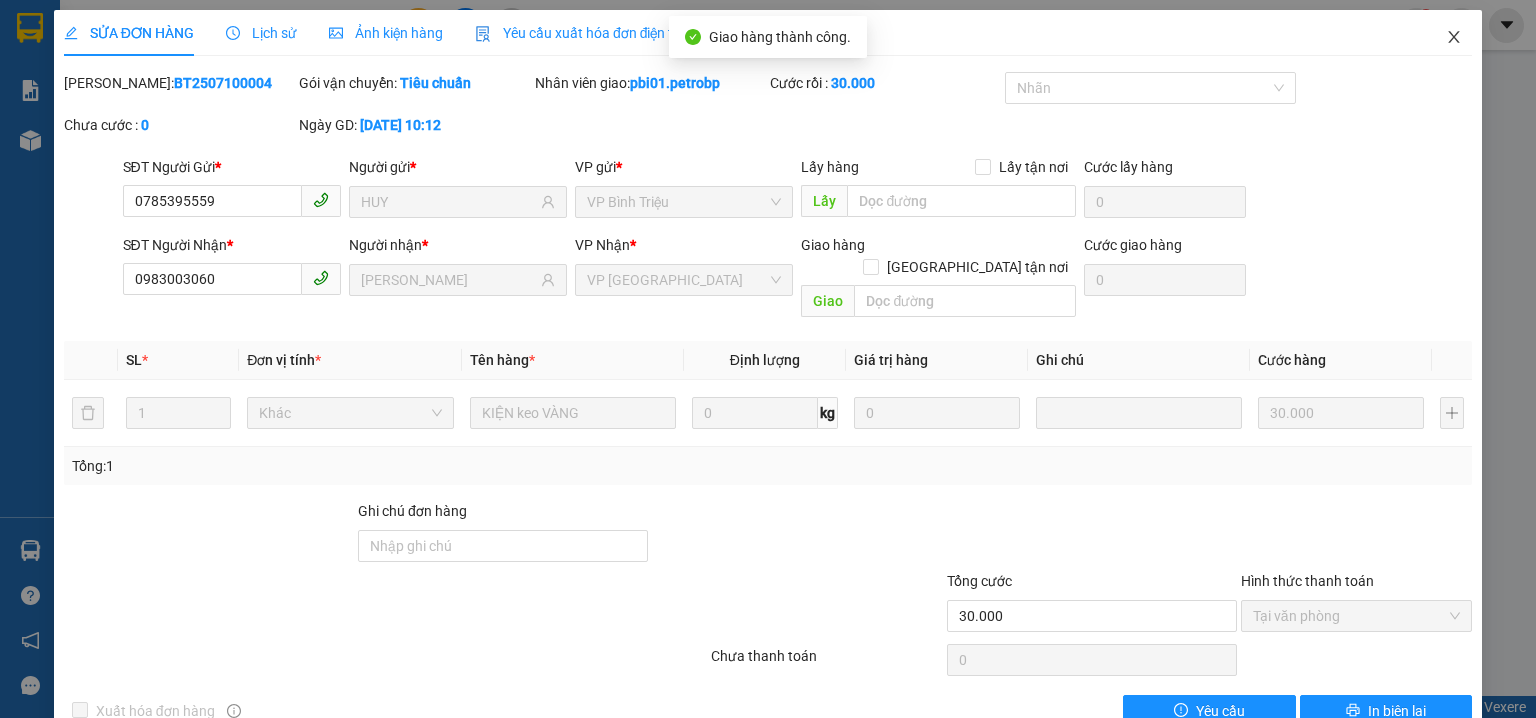 click 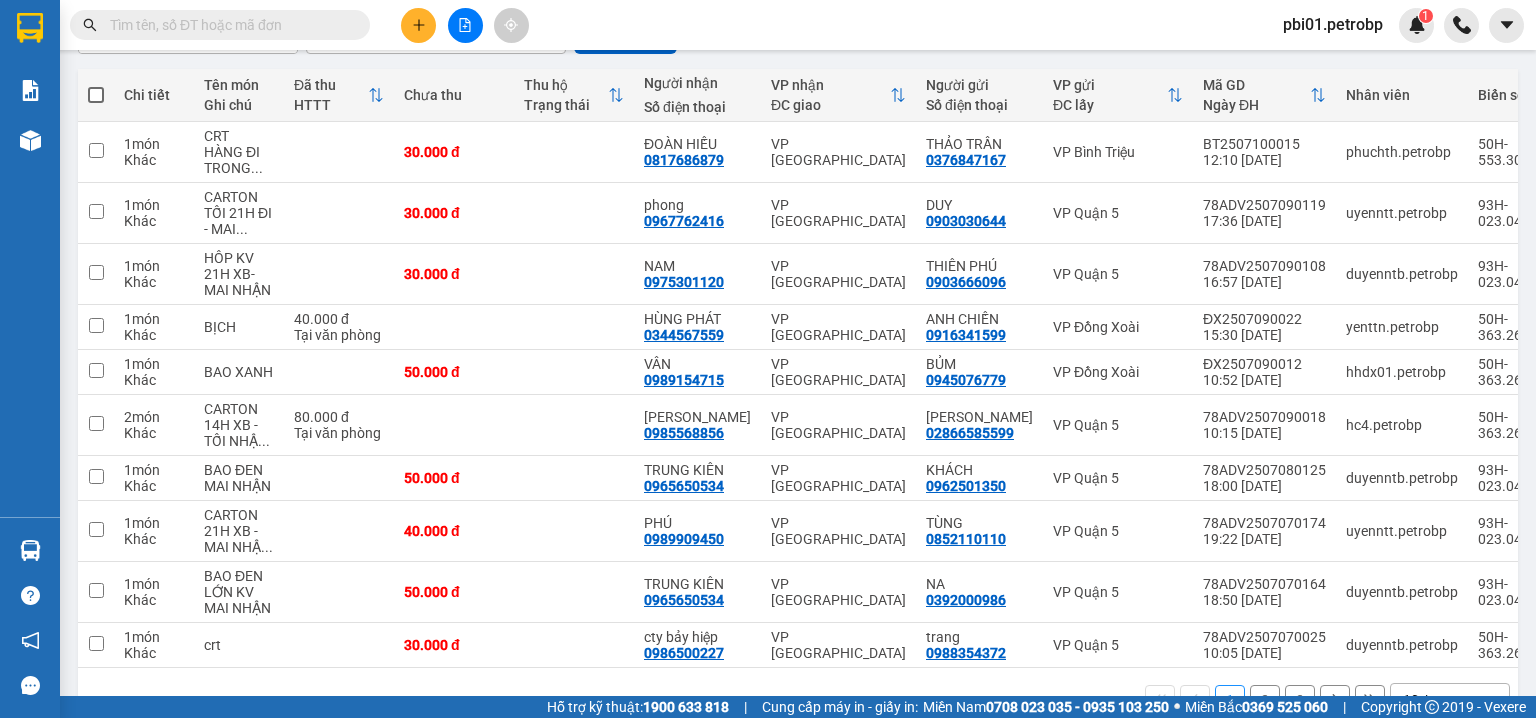 scroll, scrollTop: 272, scrollLeft: 0, axis: vertical 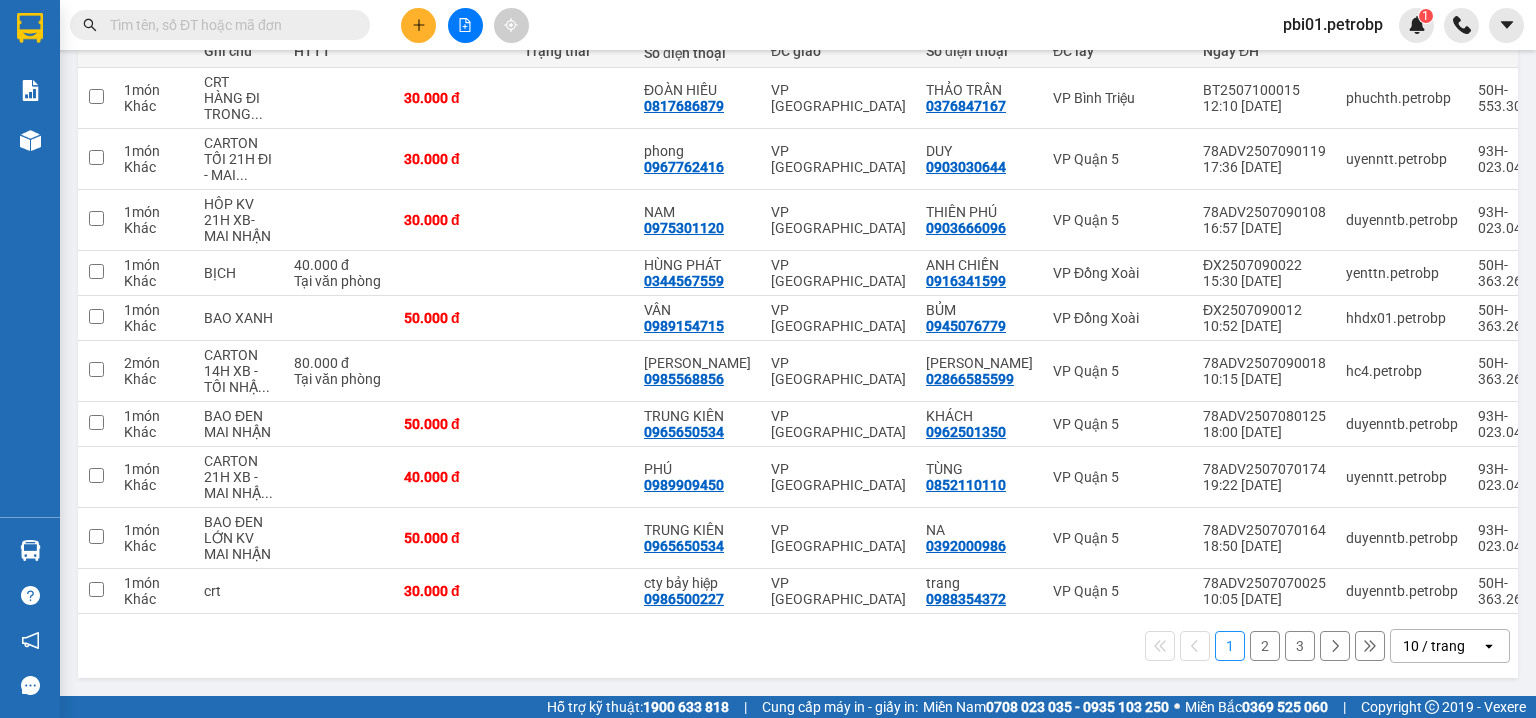 click on "2" at bounding box center [1265, 646] 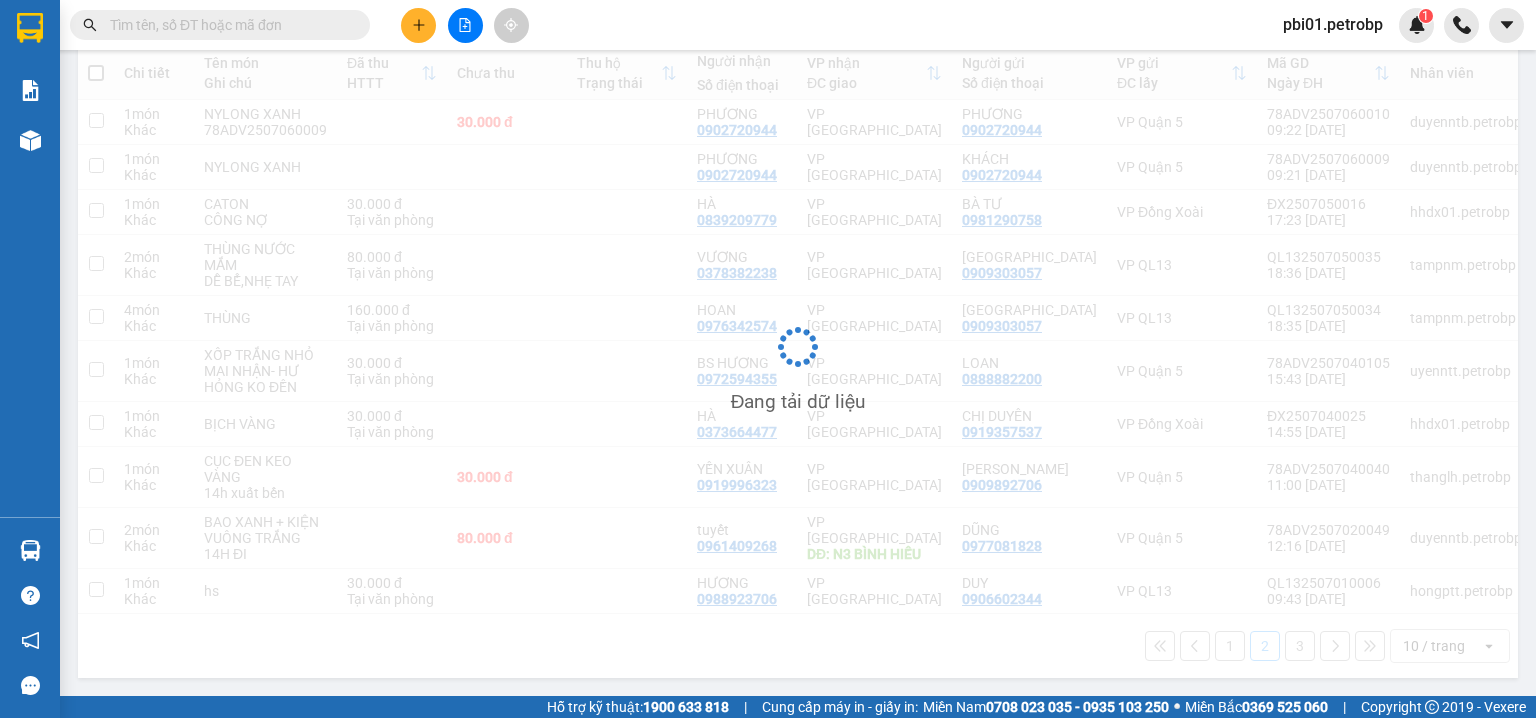 scroll, scrollTop: 240, scrollLeft: 0, axis: vertical 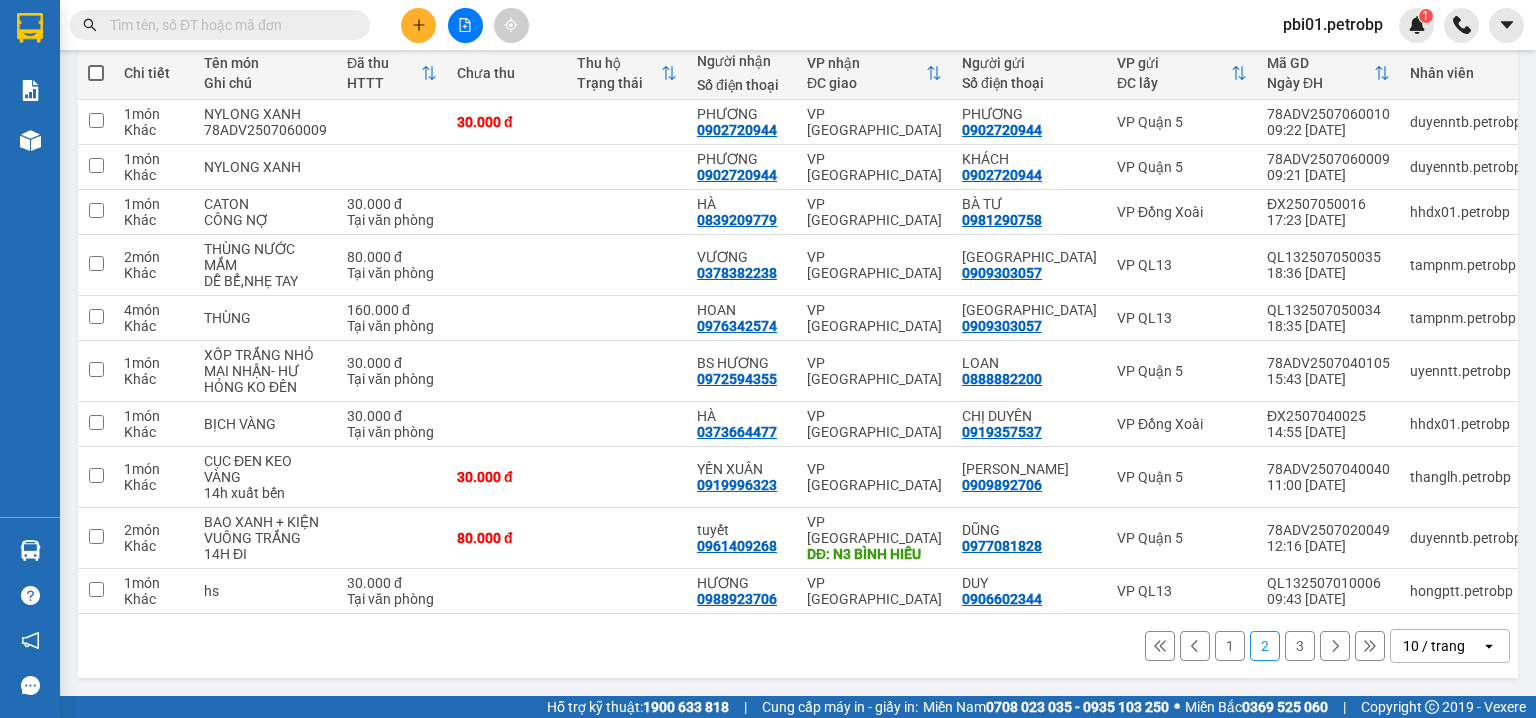 click on "3" at bounding box center (1300, 646) 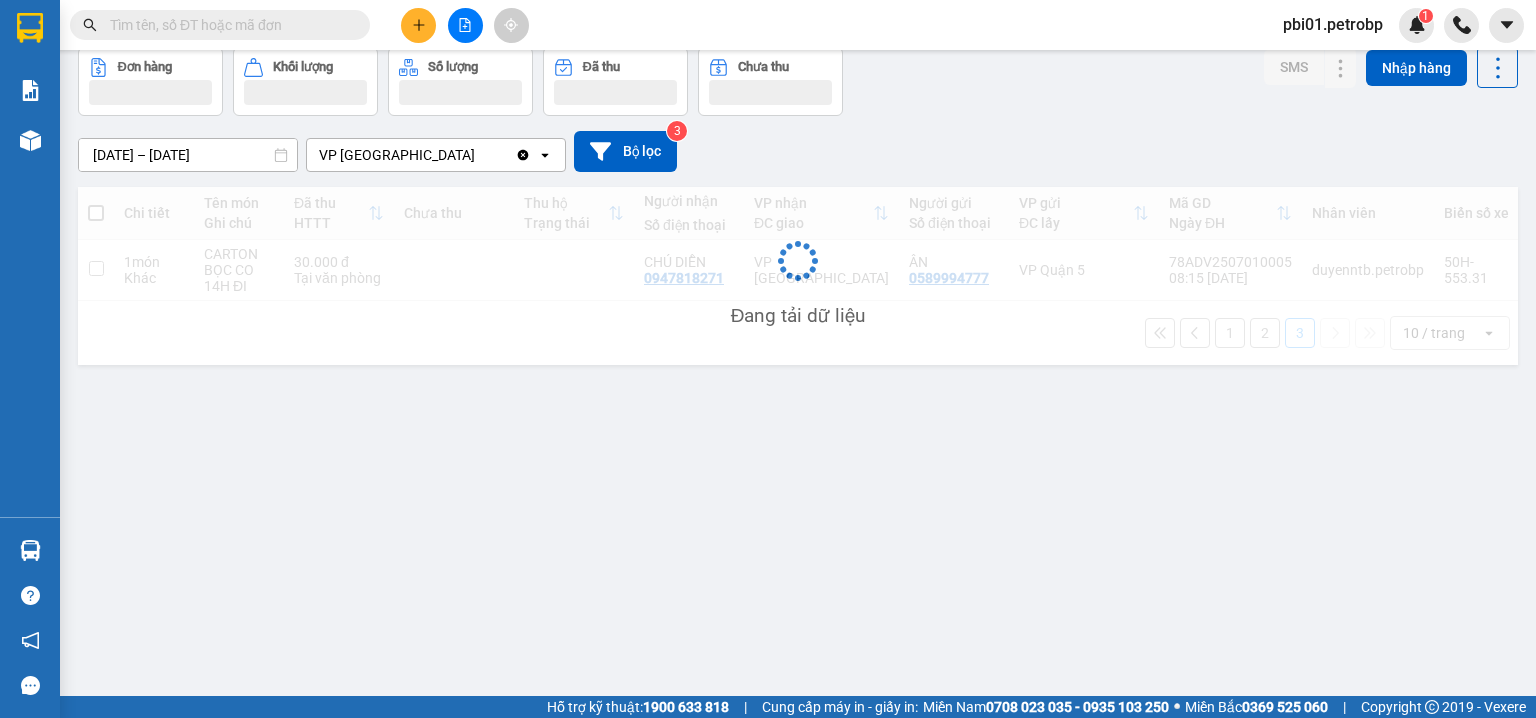 scroll, scrollTop: 92, scrollLeft: 0, axis: vertical 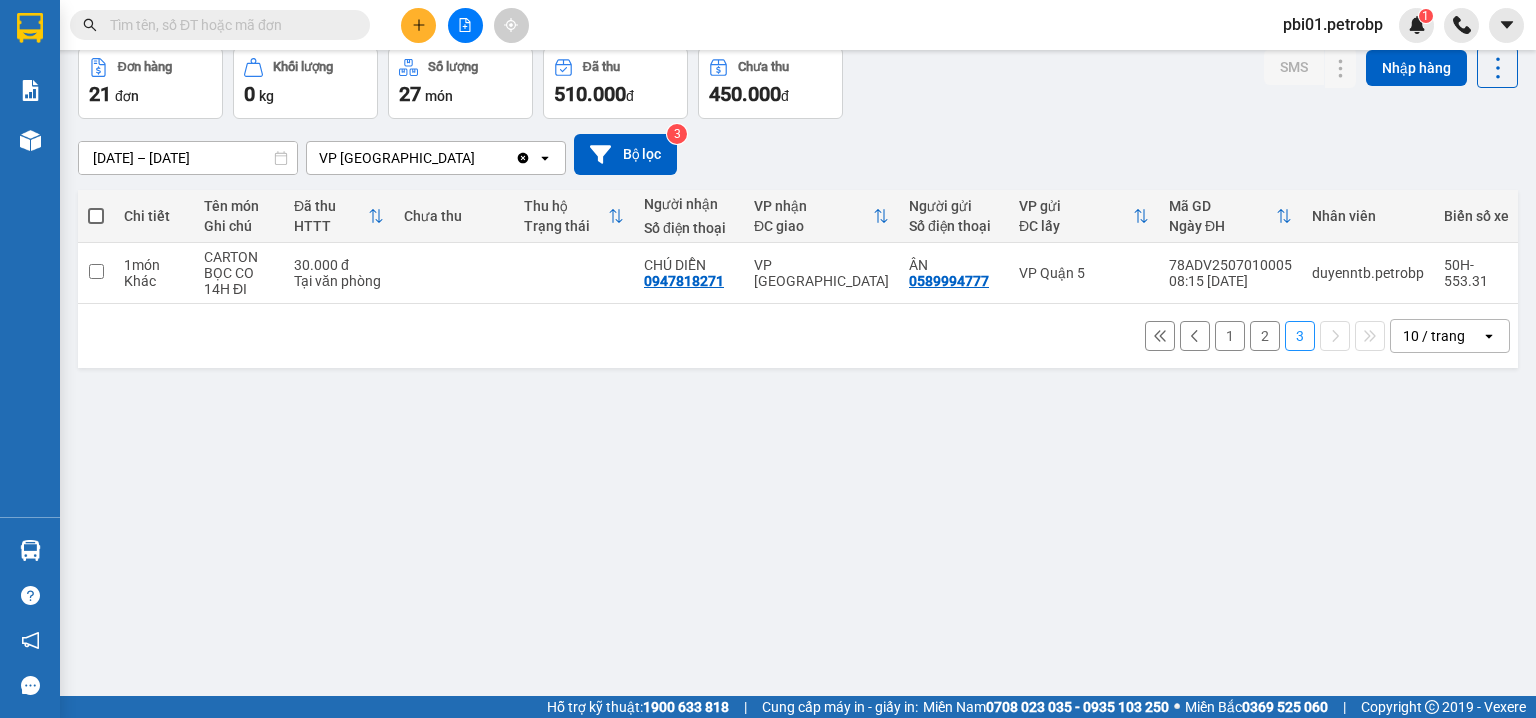 click on "1" at bounding box center (1230, 336) 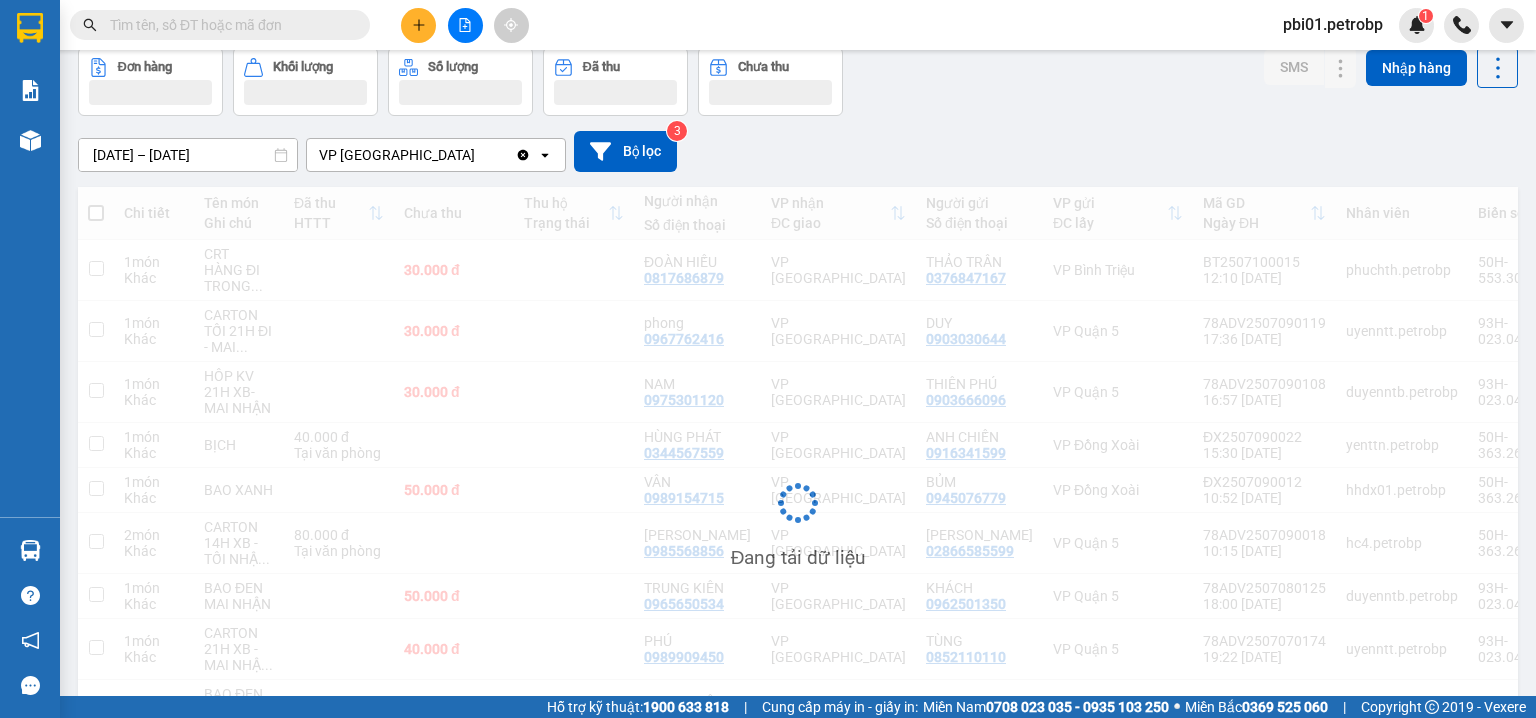 click on "Đang tải dữ liệu" at bounding box center [798, 518] 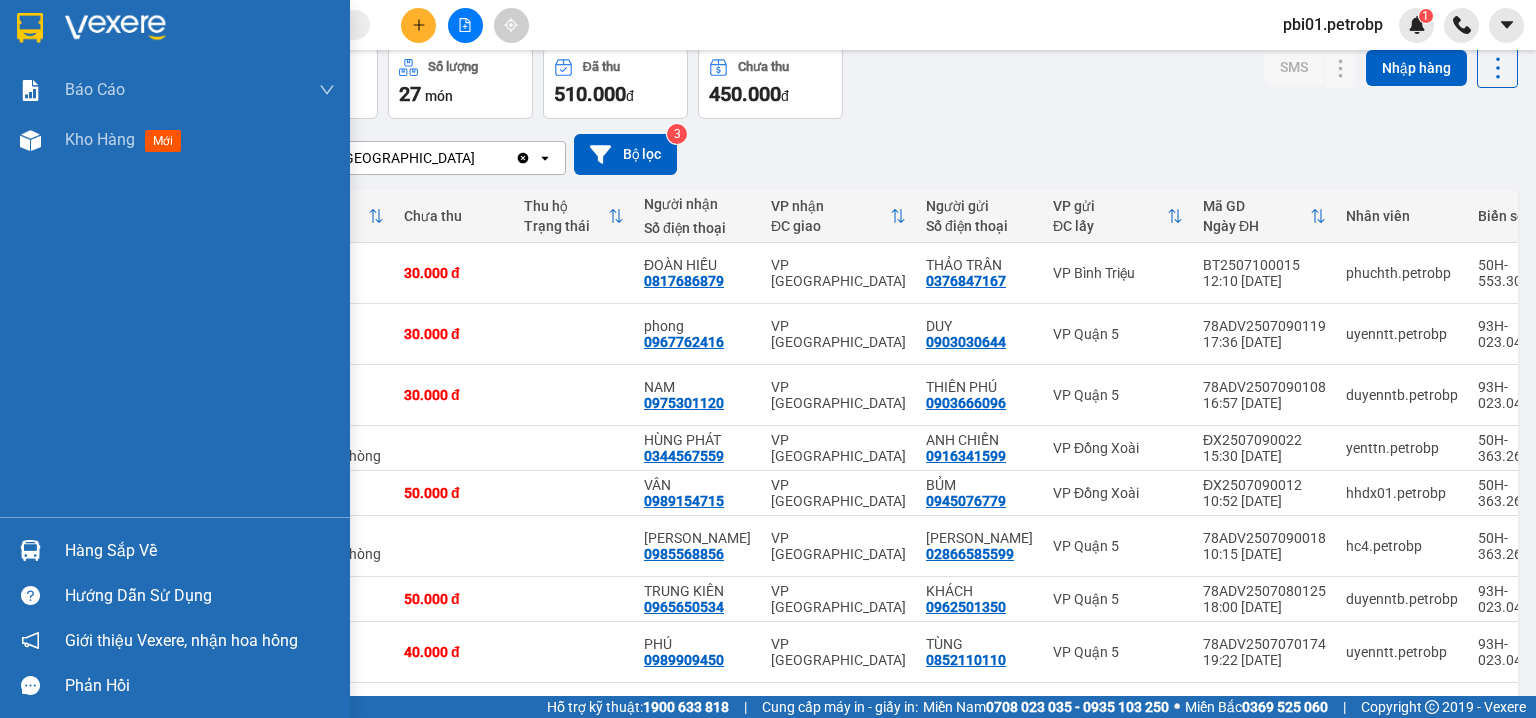 click at bounding box center (30, 550) 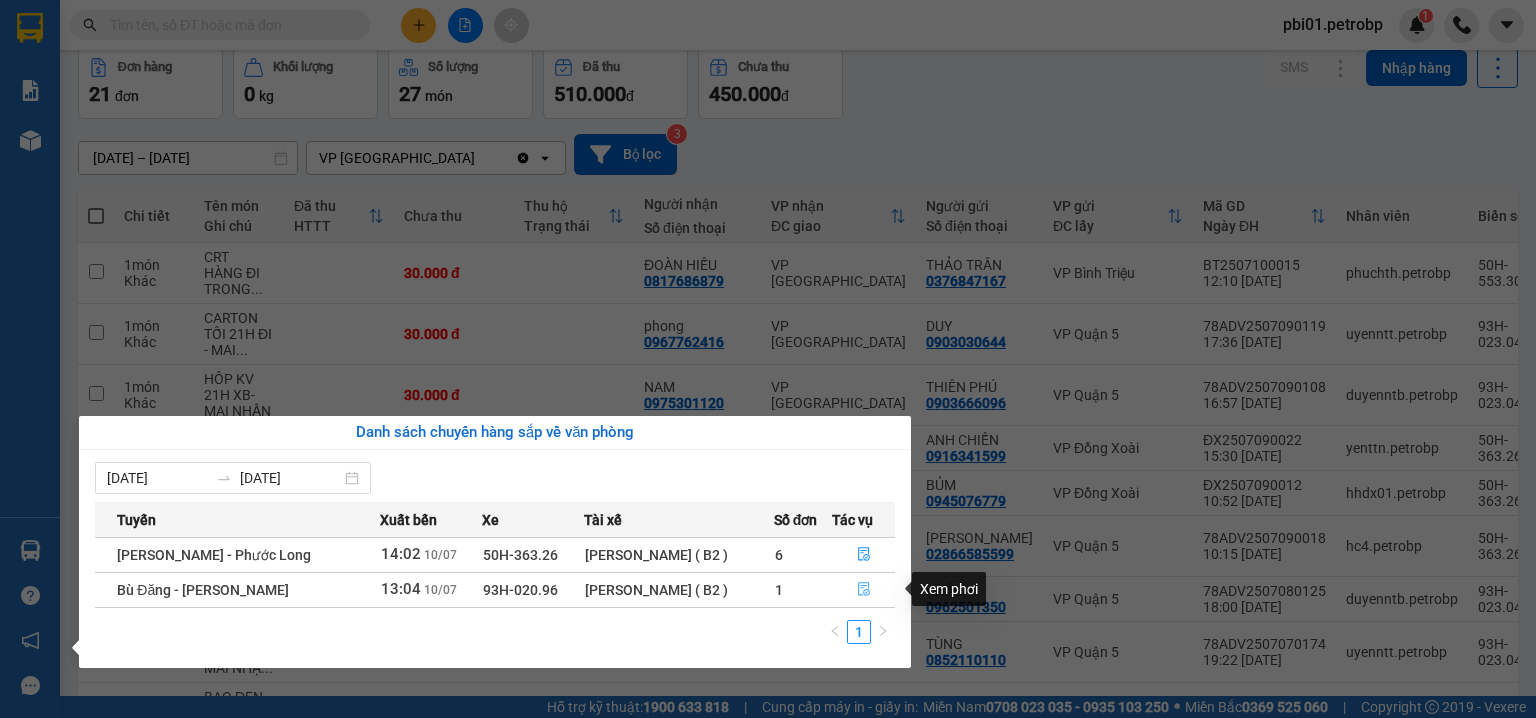 click 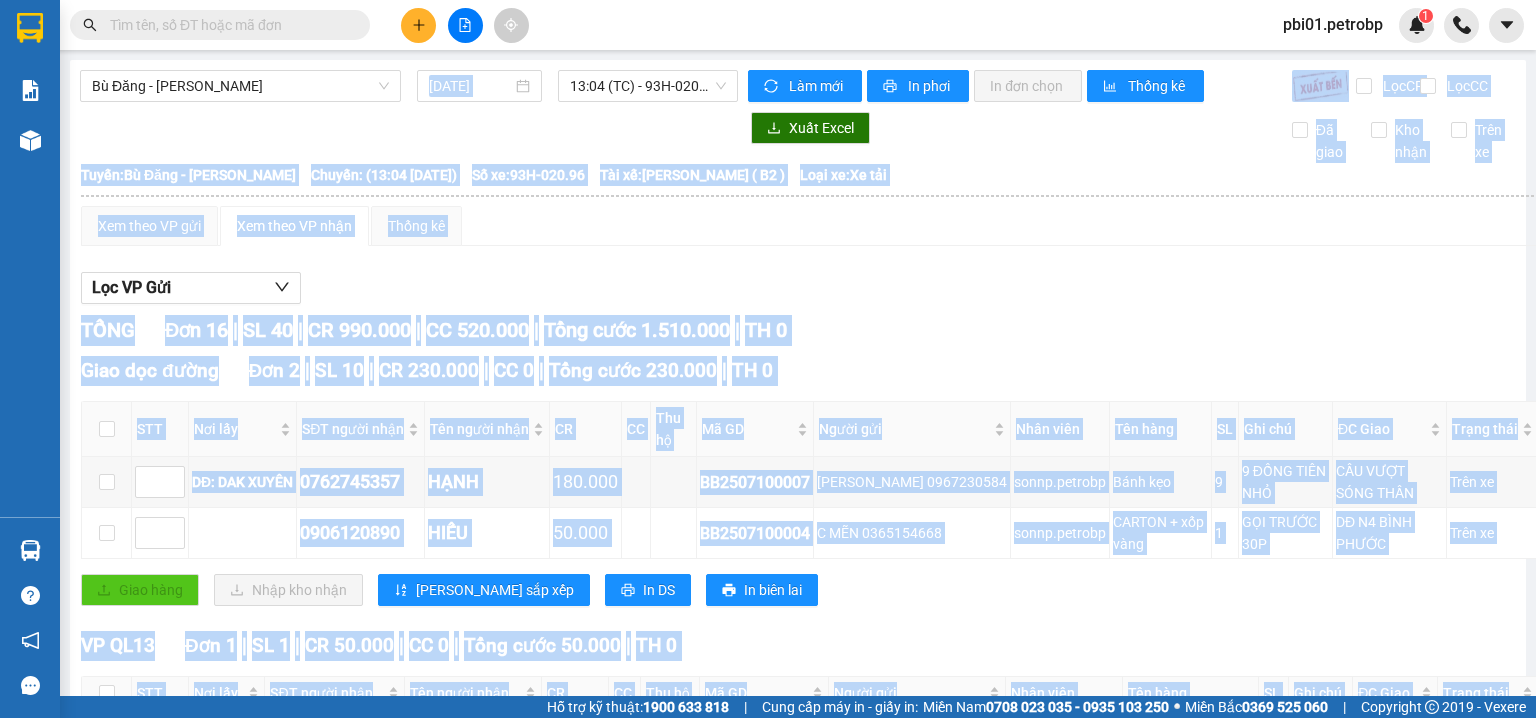 click on "Xem theo VP gửi Xem theo VP nhận Thống kê Lọc VP Gửi TỔNG Đơn   16 | SL   40 | CR   990.000 | CC   520.000 | Tổng cước   1.510.000 | TH   0 Giao dọc đường Đơn   2 | SL   10 | CR   230.000 | CC   0 | Tổng cước   230.000 | TH   0 STT Nơi lấy SĐT người nhận Tên người nhận CR CC Thu hộ Mã GD Người gửi Nhân viên Tên hàng SL Ghi chú ĐC Giao Trạng thái Ký nhận                                   DĐ: DAK XUYÊN 0762745357 HẠNH 180.000 BB2507100007 PHẠM LAN  0967230584 sonnp.petrobp Bánh kẹo 9 9 ĐỒNG TIÊN NHỎ CẦU VƯỢT SÓNG THẦN Trên xe 0906120890 HIẾU 50.000 BB2507100004 C MẼN  0365154668 sonnp.petrobp CARTON  + xốp vàng 1 GỌI TRƯỚC 30P DĐ N4 BÌNH PHƯỚC Trên xe Giao hàng Nhập kho nhận Lưu sắp xếp In DS In biên lai Petro Bình Phước   02716.55.56.57 & CSKH: 0983.776.777   692 Phú Riềng Đỏ, P Tân Xuân, TP Đồng Xoài, Tỉnh Bình Phước VP Phước Bình  -  Tuyến:" at bounding box center (810, 1235) 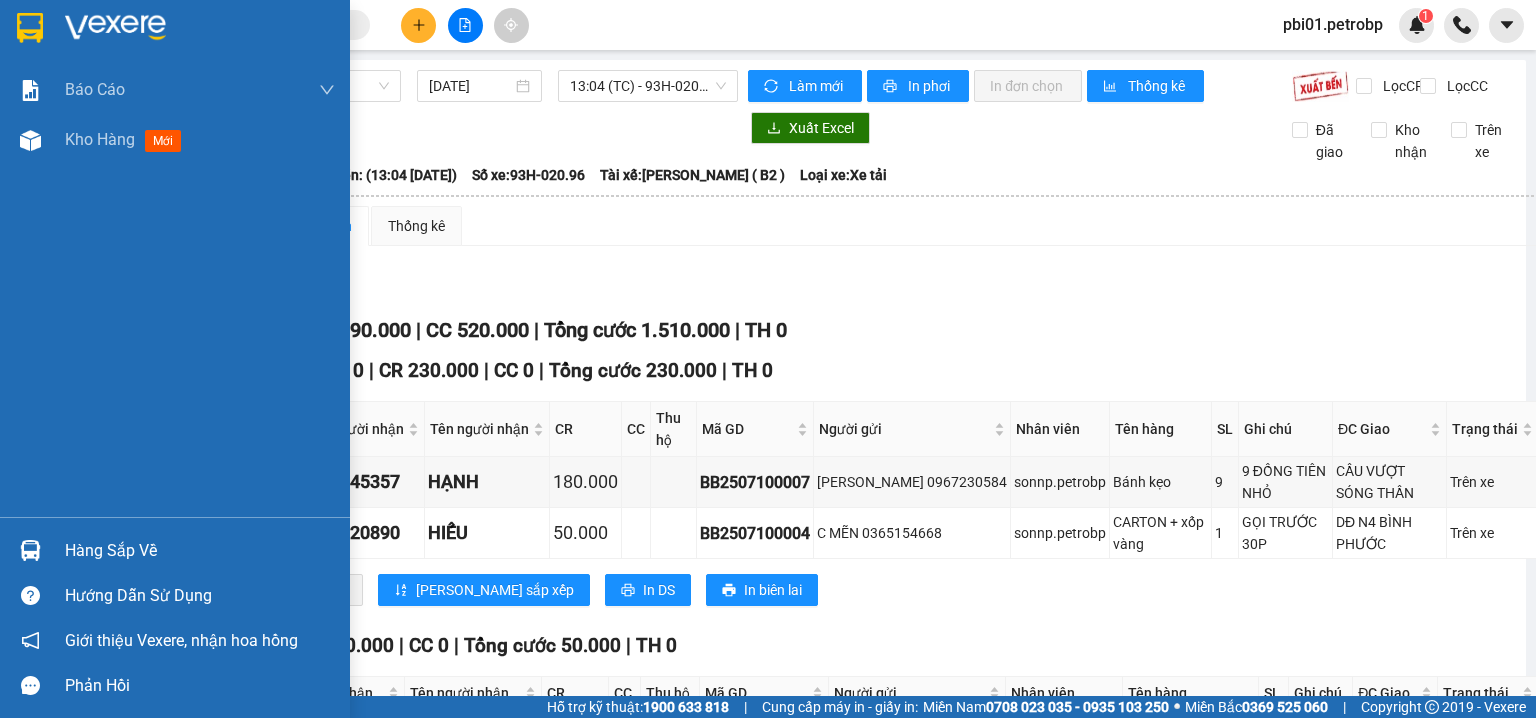 click on "Hàng sắp về Hướng dẫn sử dụng Giới thiệu Vexere, nhận hoa hồng Phản hồi" at bounding box center (175, 612) 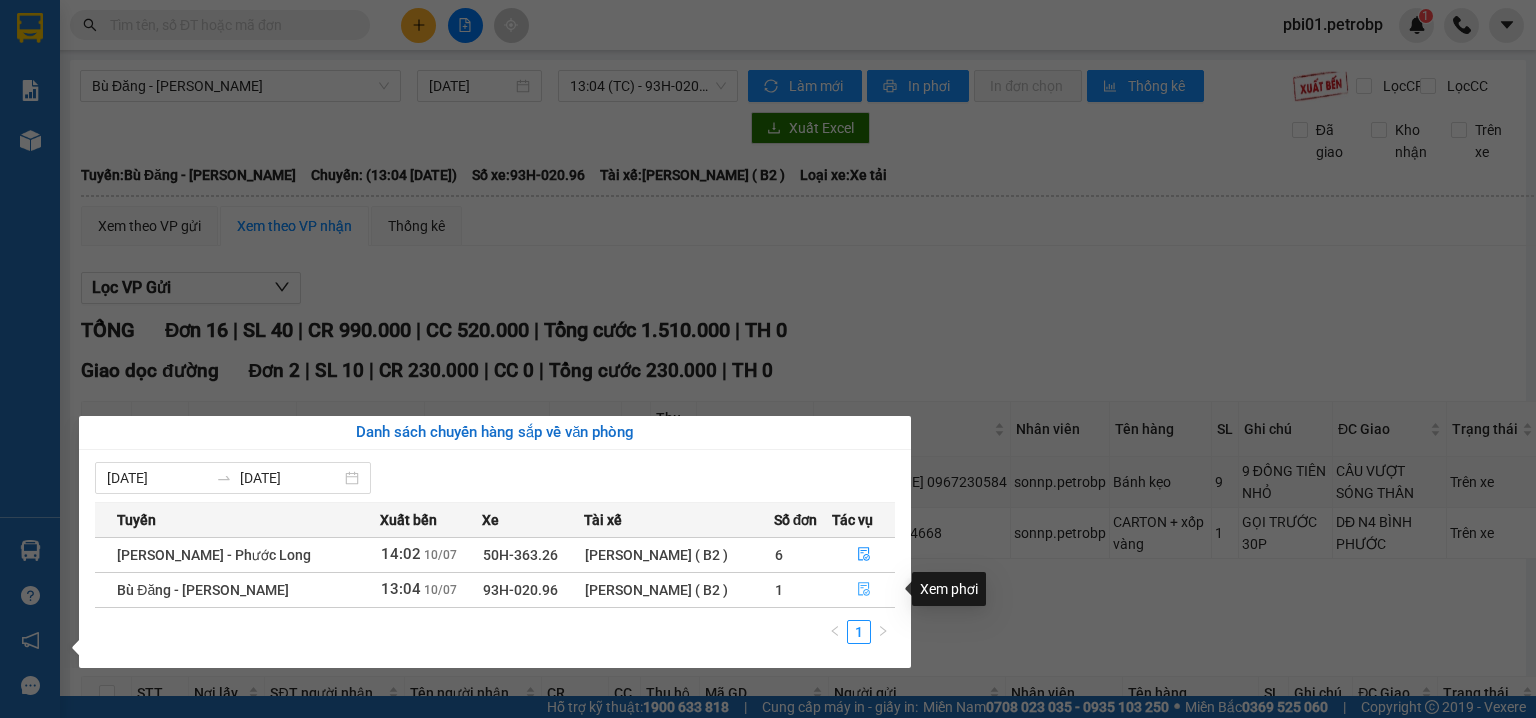click 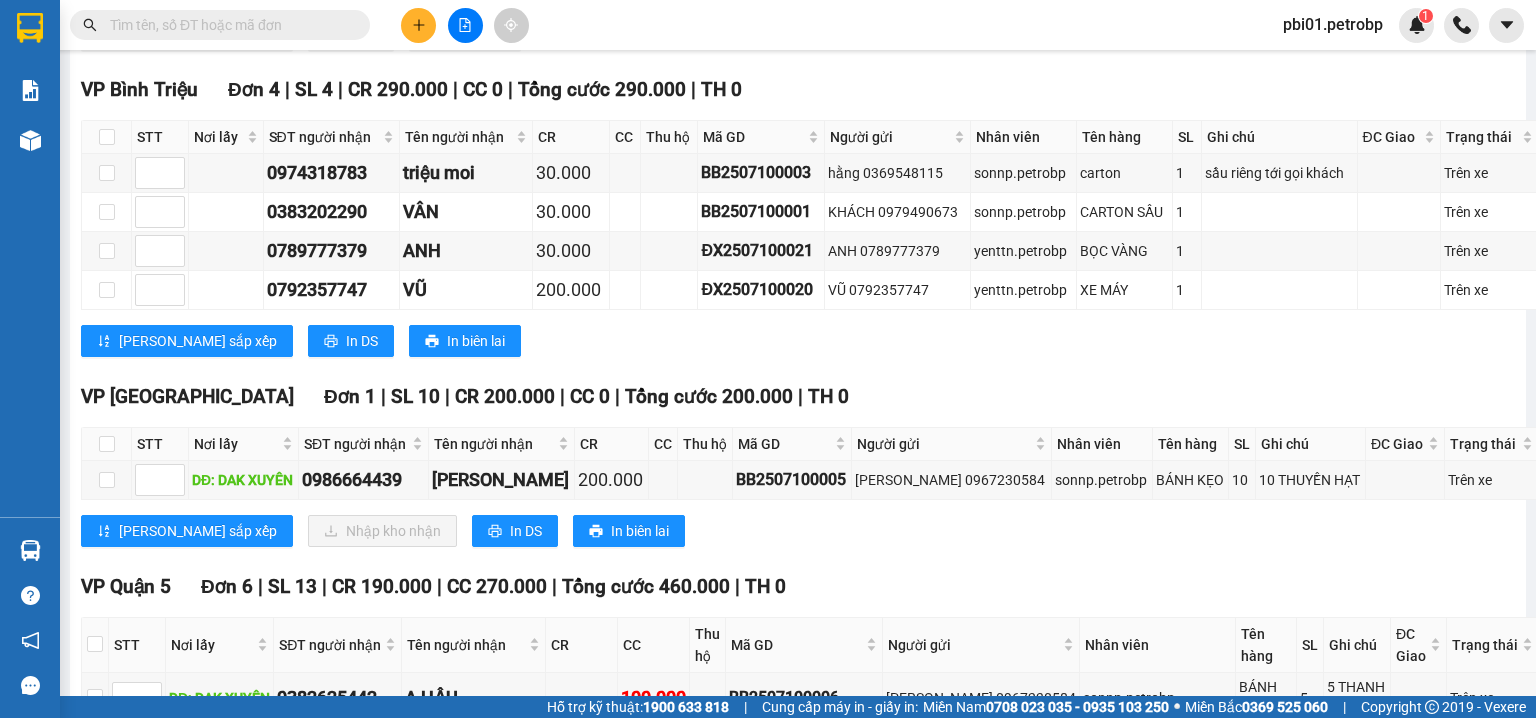 scroll, scrollTop: 960, scrollLeft: 0, axis: vertical 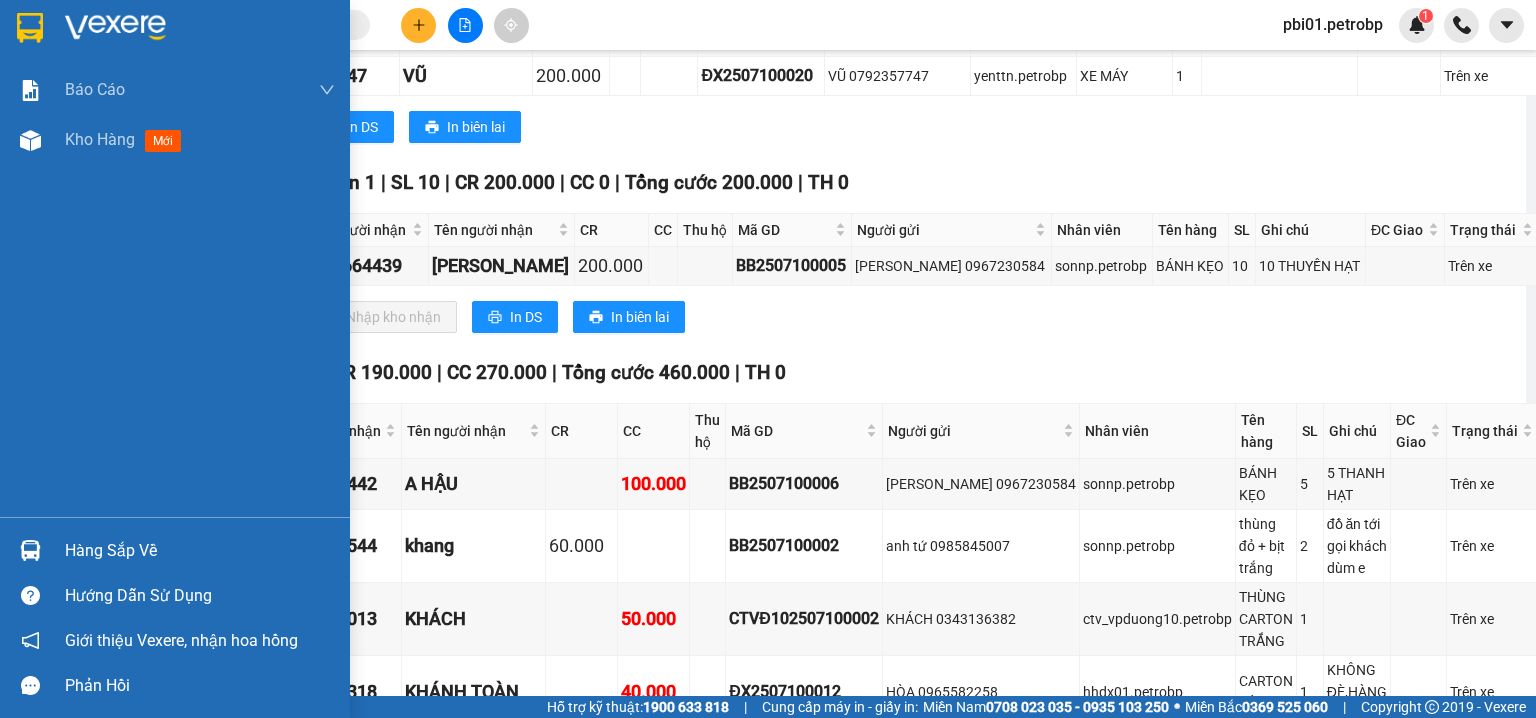 click at bounding box center [30, 550] 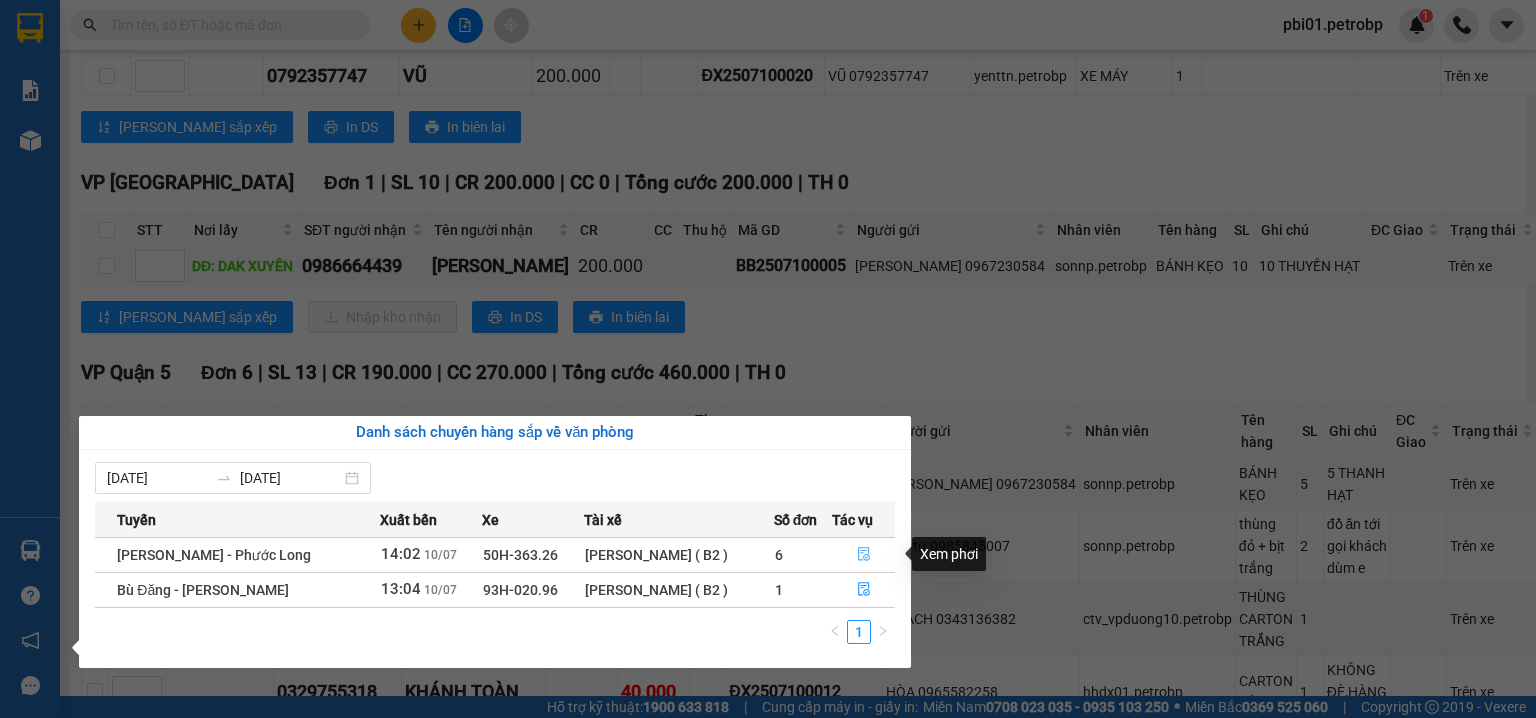 click 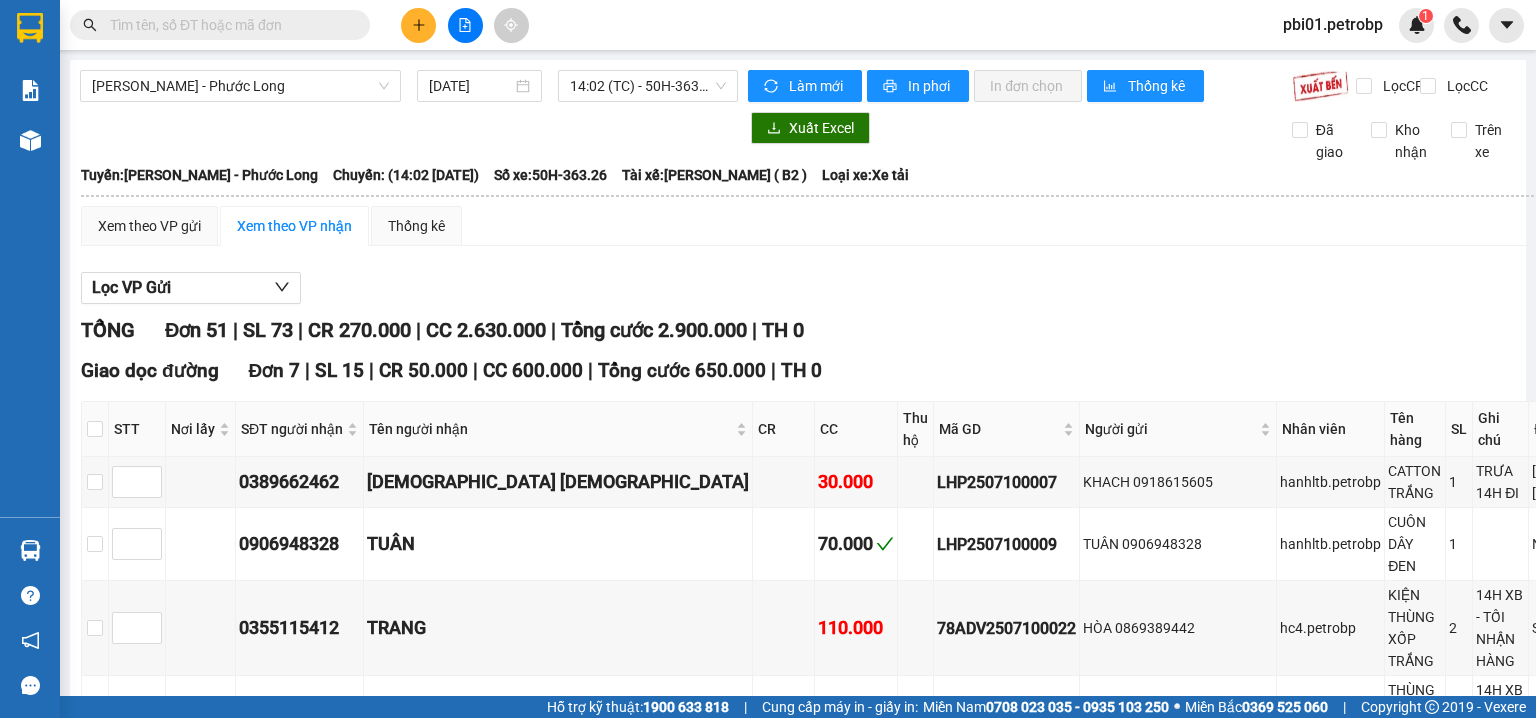 scroll, scrollTop: 106, scrollLeft: 0, axis: vertical 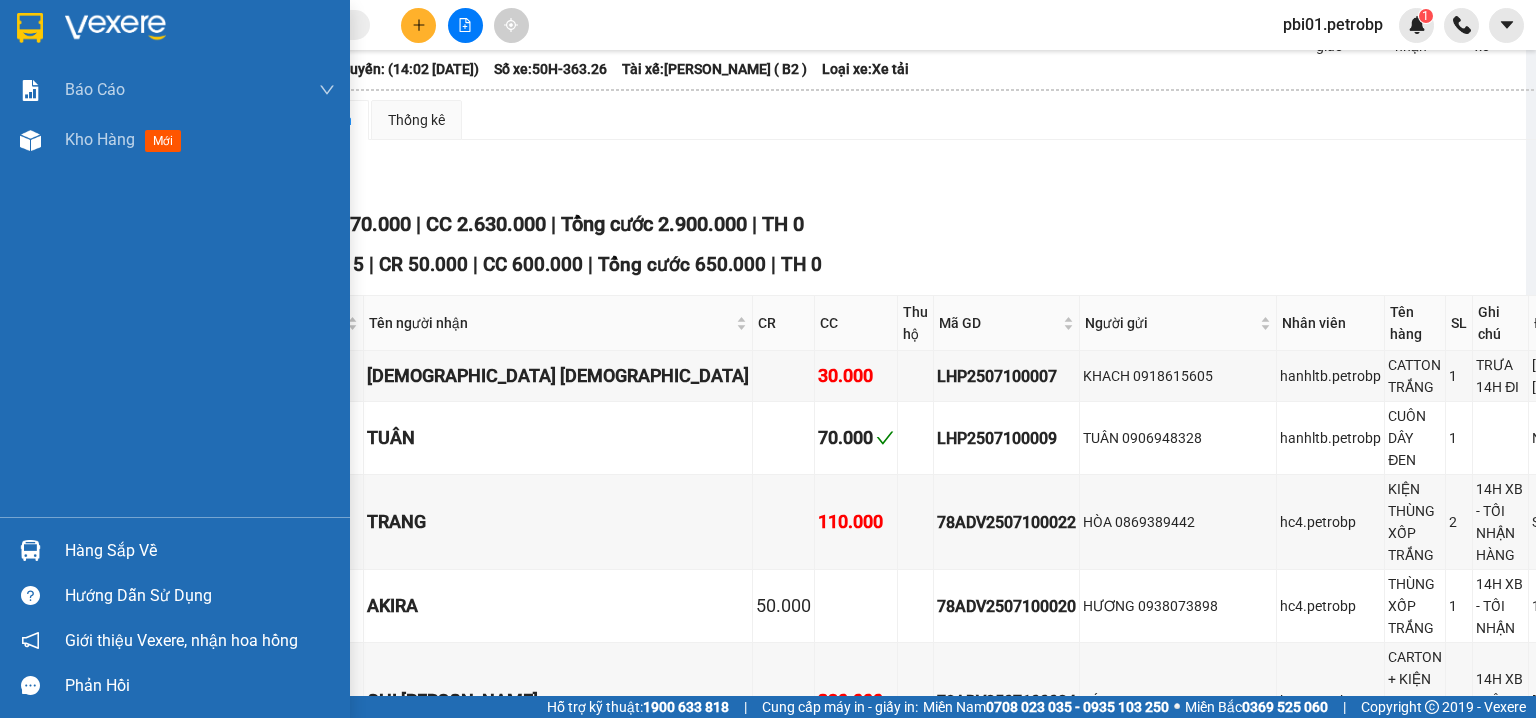 click at bounding box center [30, 550] 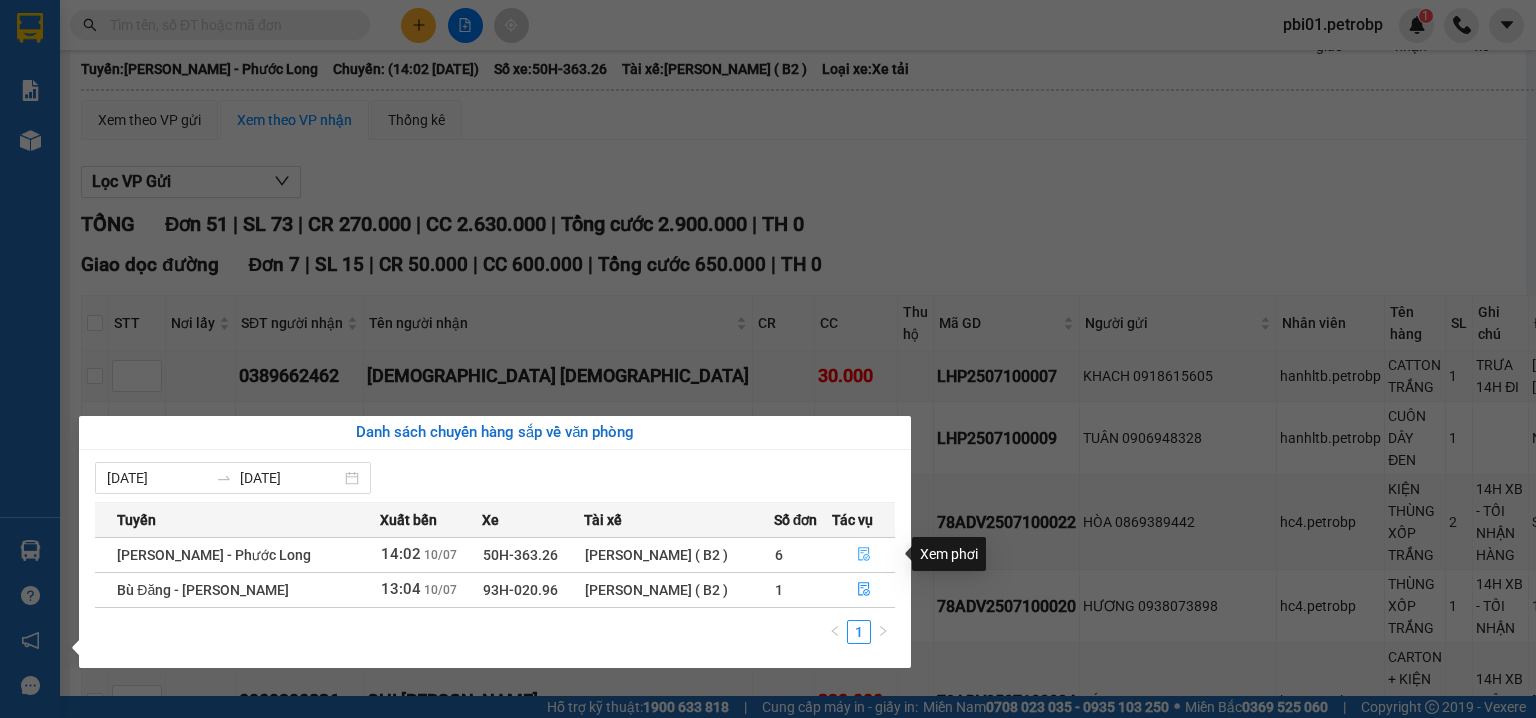 click 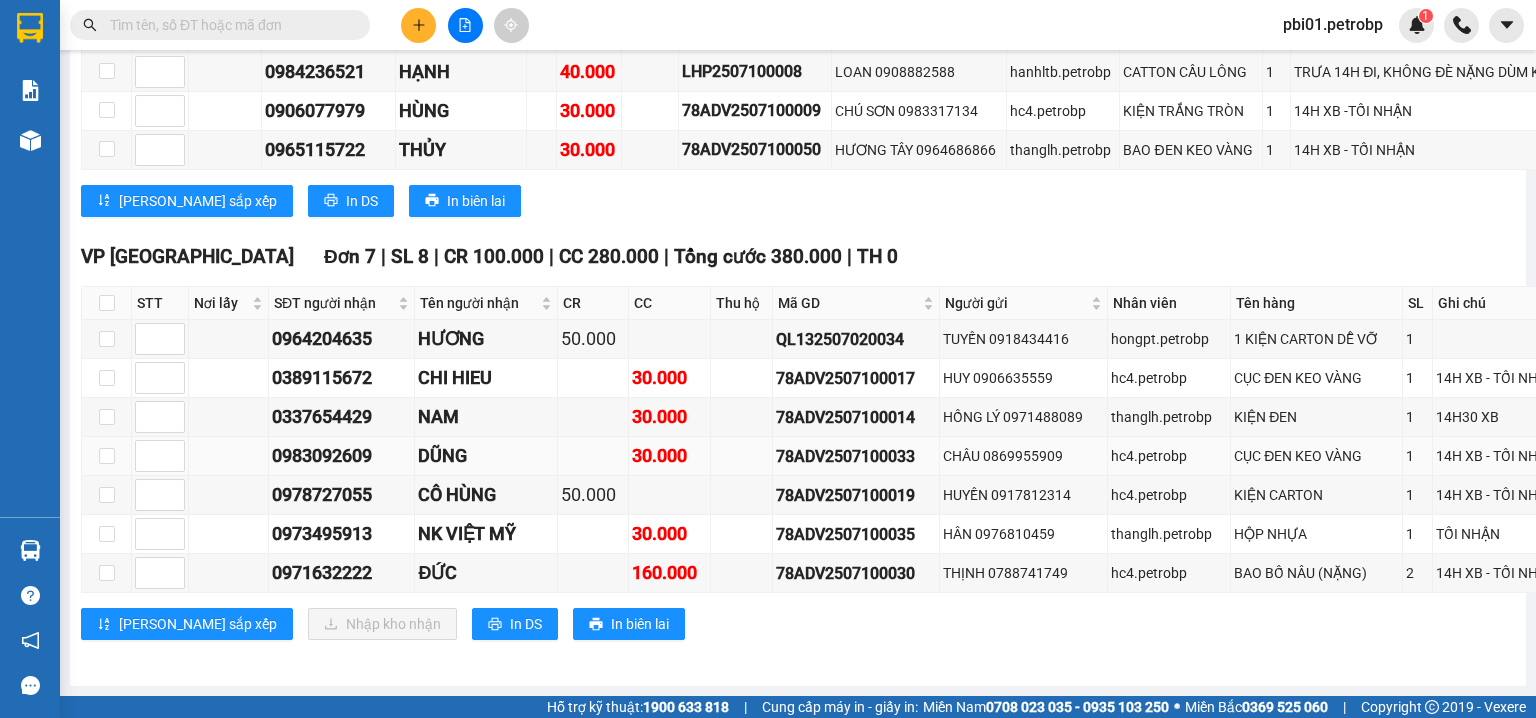 scroll, scrollTop: 4277, scrollLeft: 0, axis: vertical 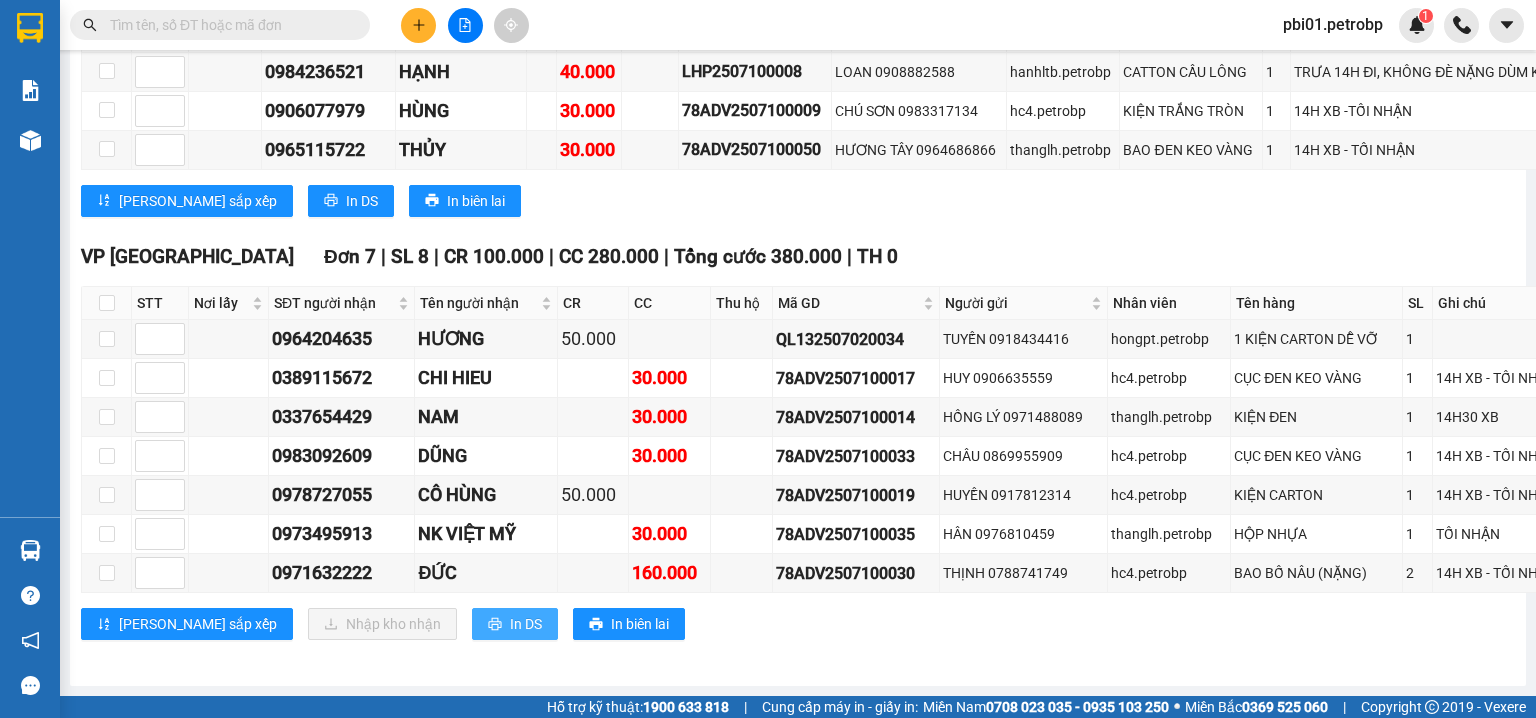 click on "In DS" at bounding box center [526, 624] 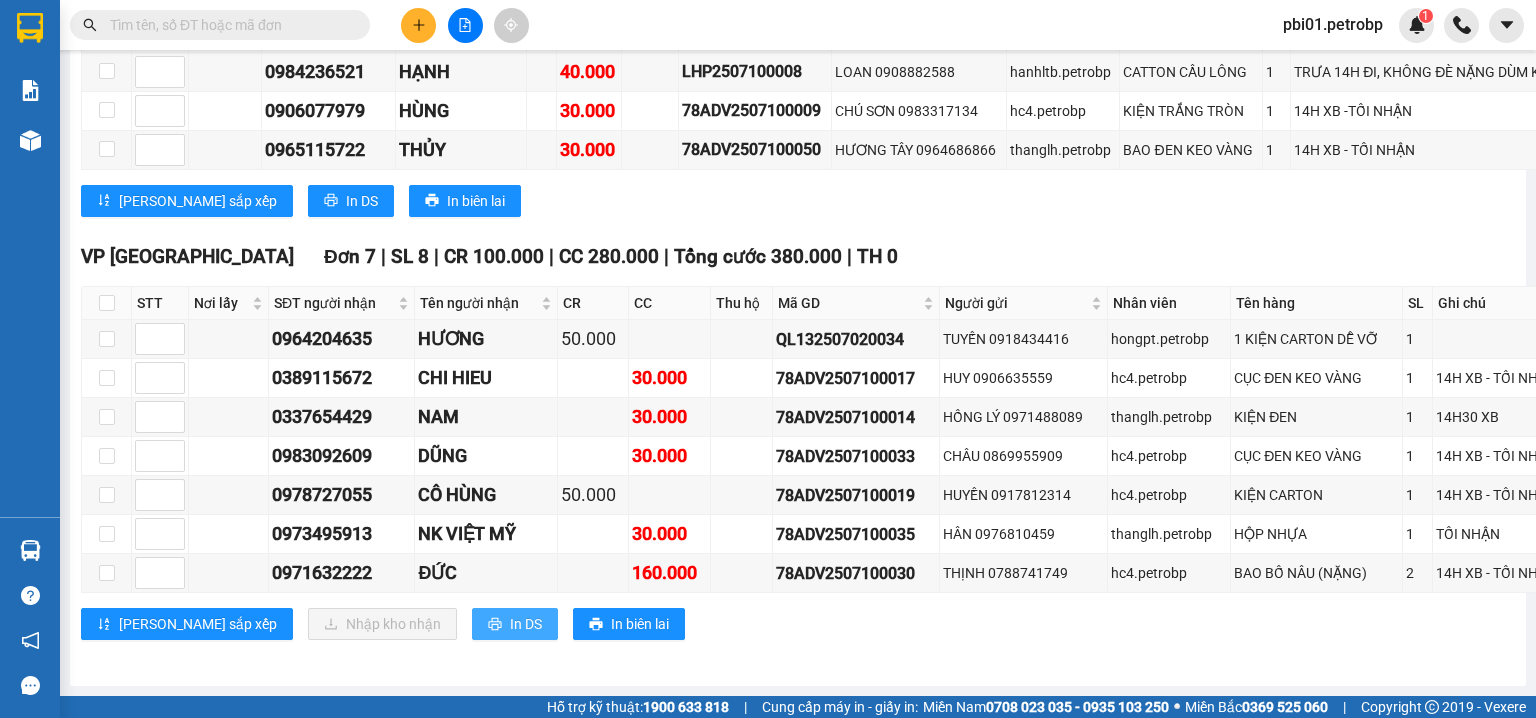 scroll, scrollTop: 0, scrollLeft: 0, axis: both 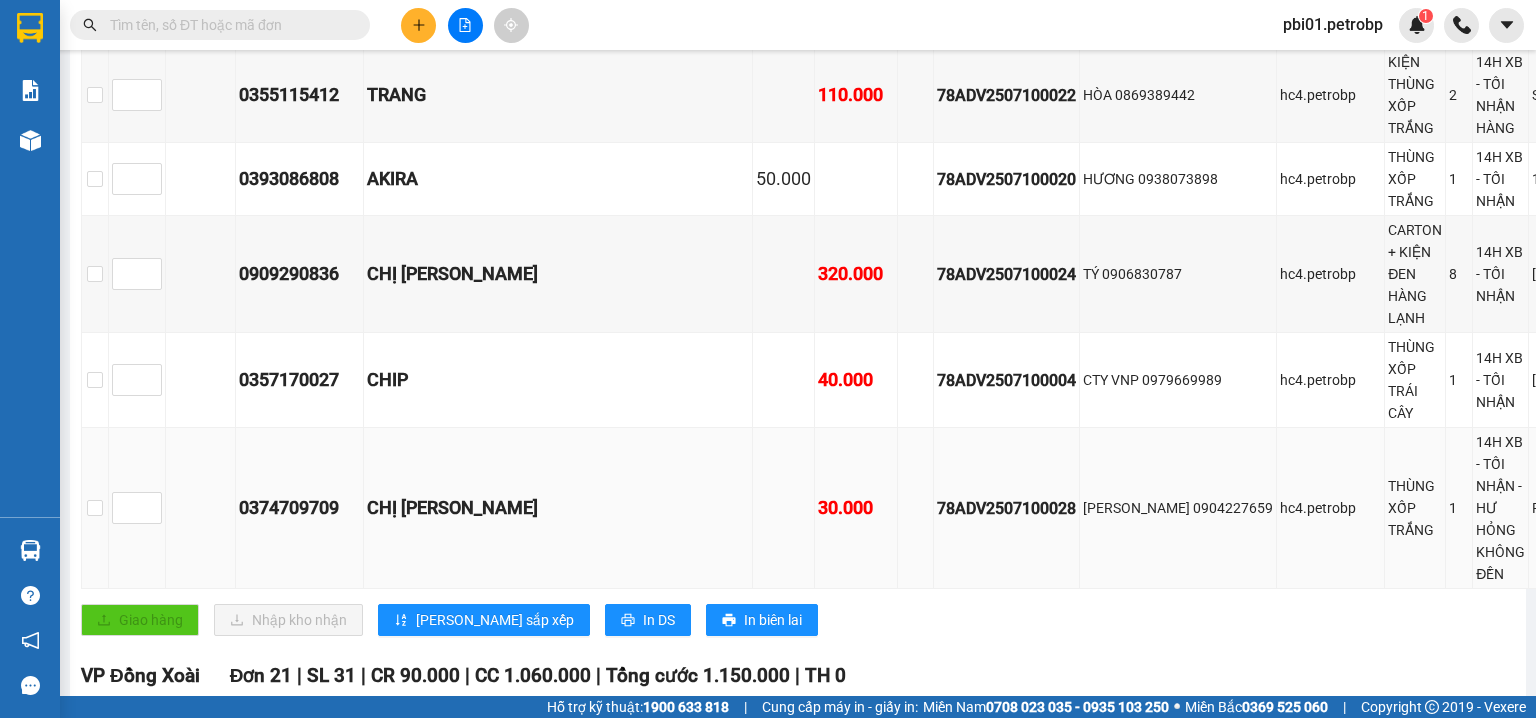 click on "78ADV2507100028" at bounding box center (1006, 508) 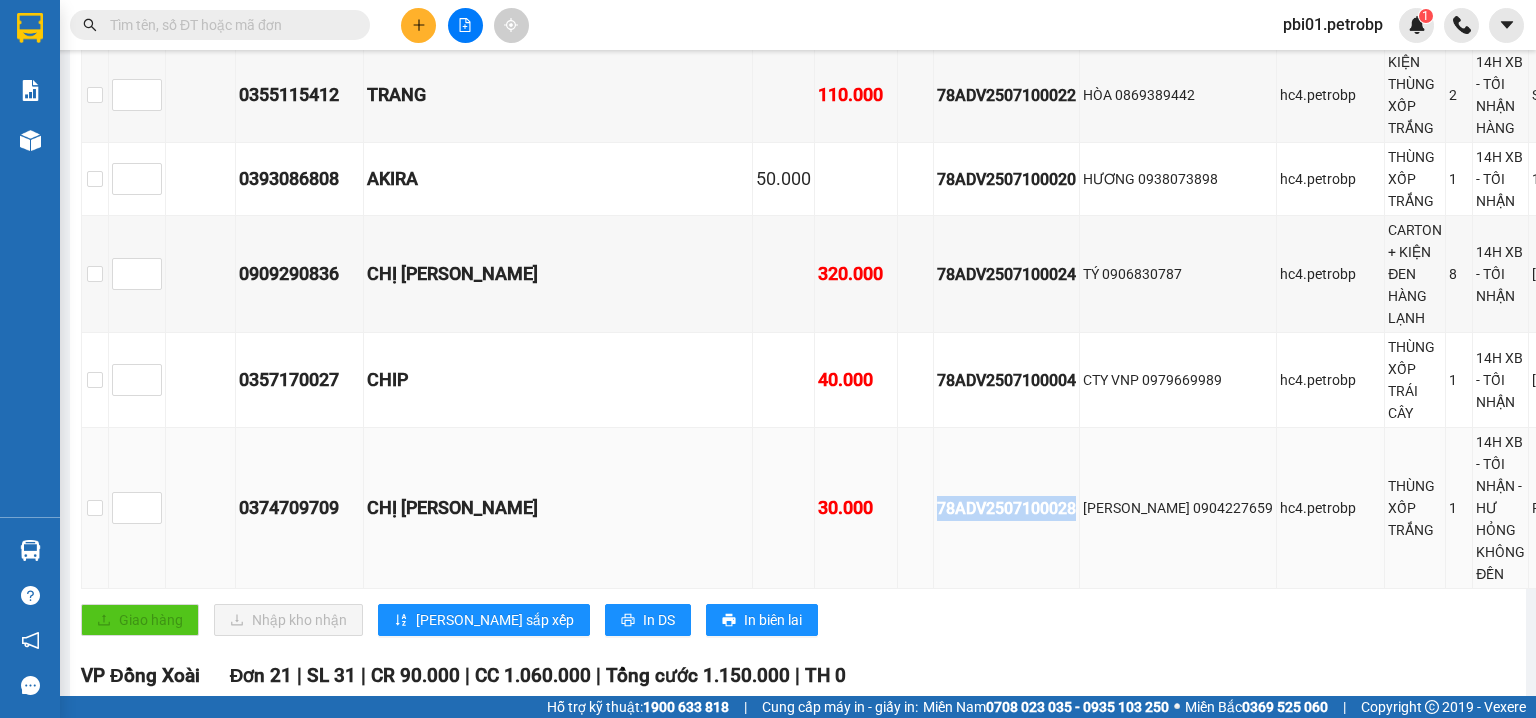 click on "78ADV2507100028" at bounding box center (1006, 508) 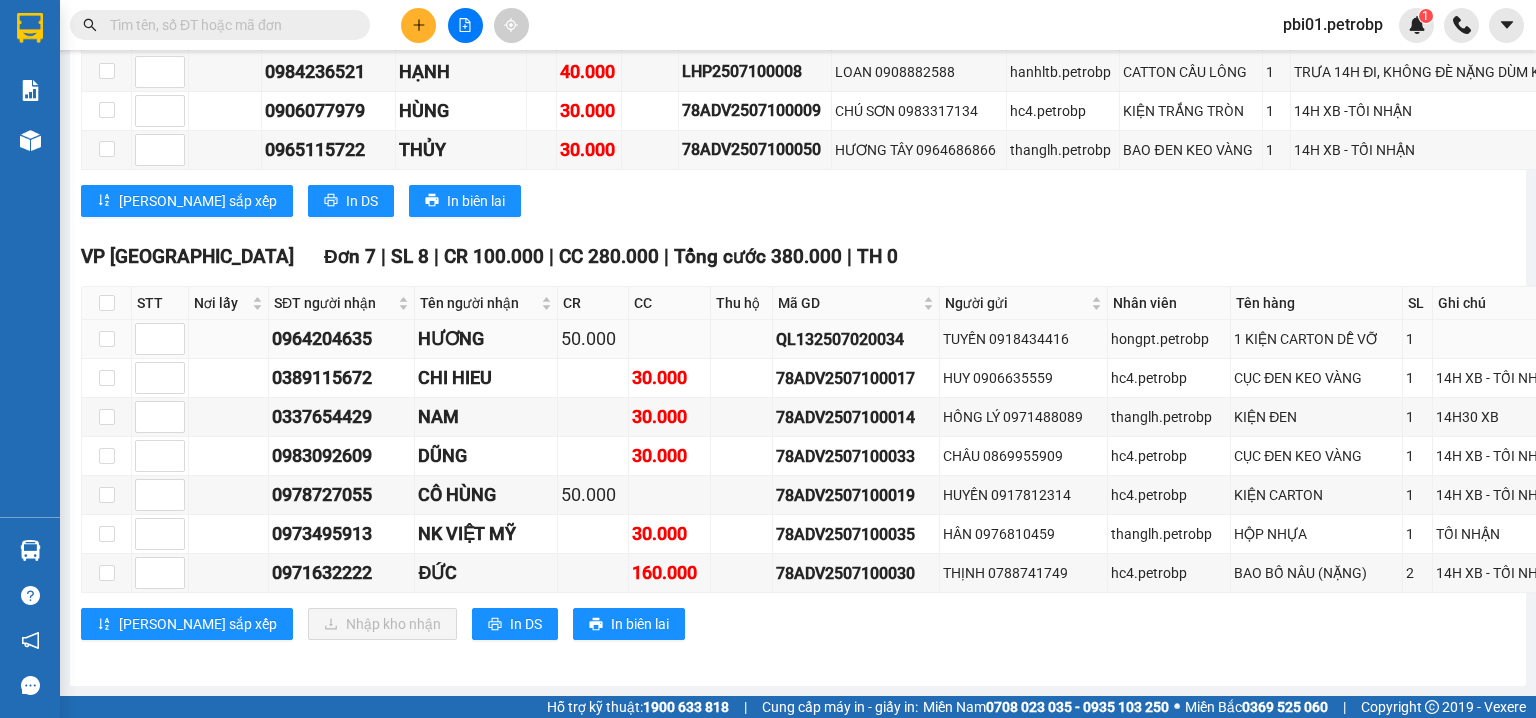 scroll, scrollTop: 4277, scrollLeft: 0, axis: vertical 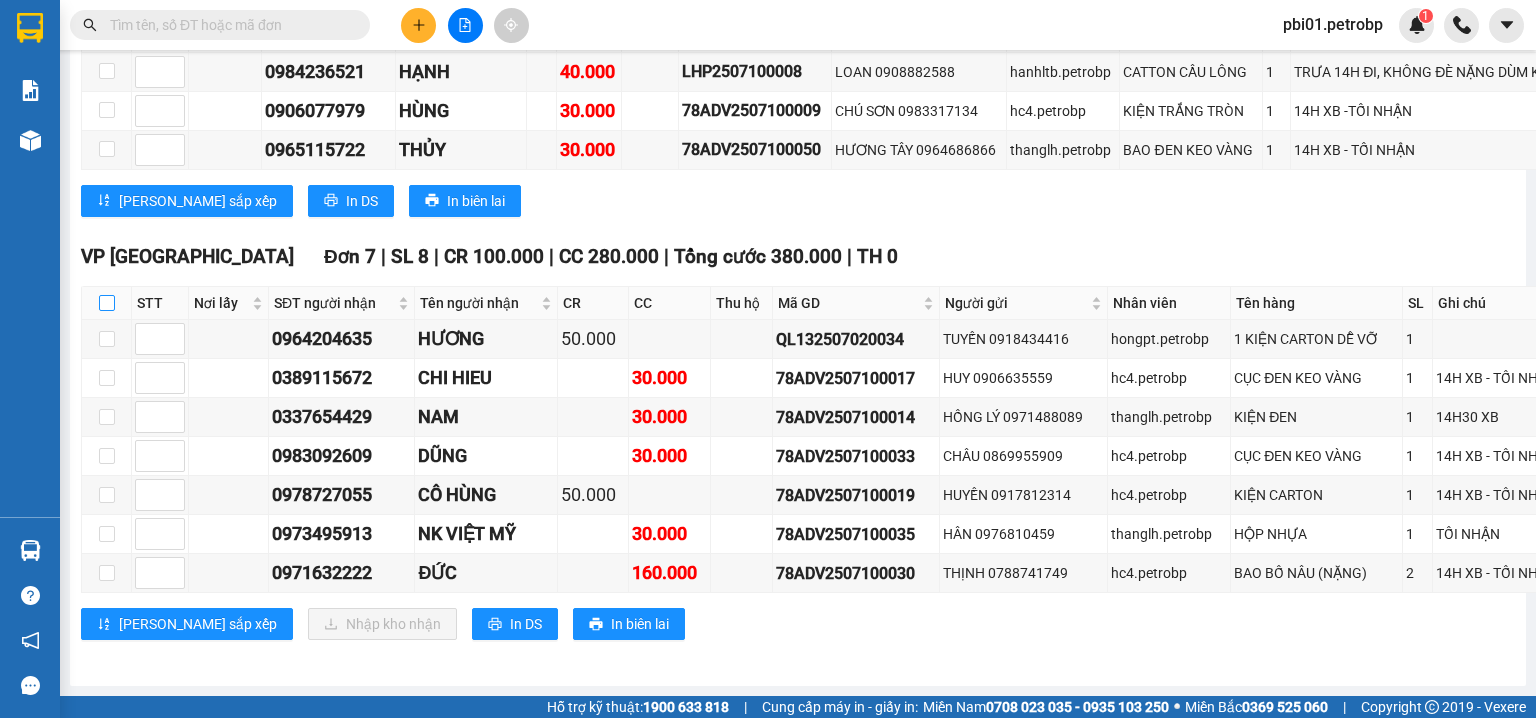 click at bounding box center [107, 303] 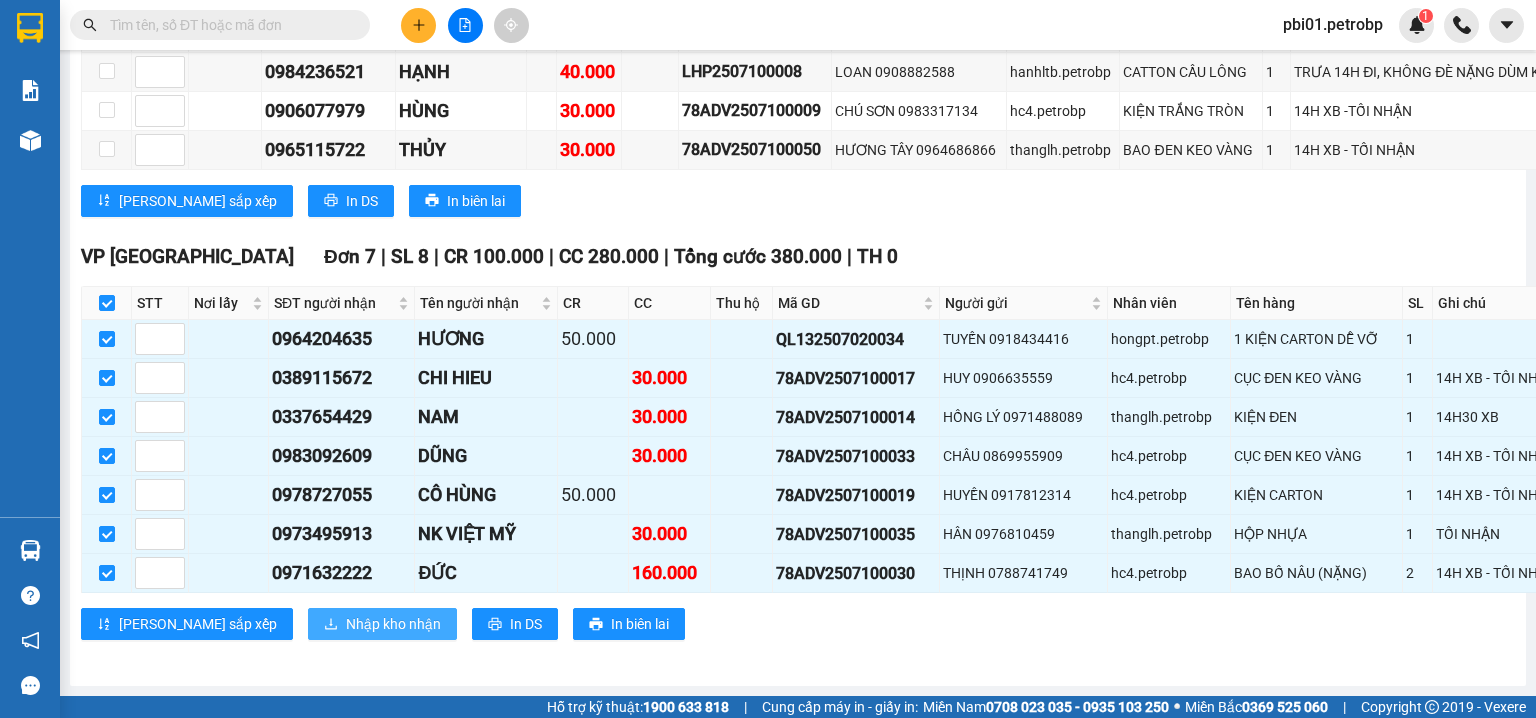 click on "Nhập kho nhận" at bounding box center (393, 624) 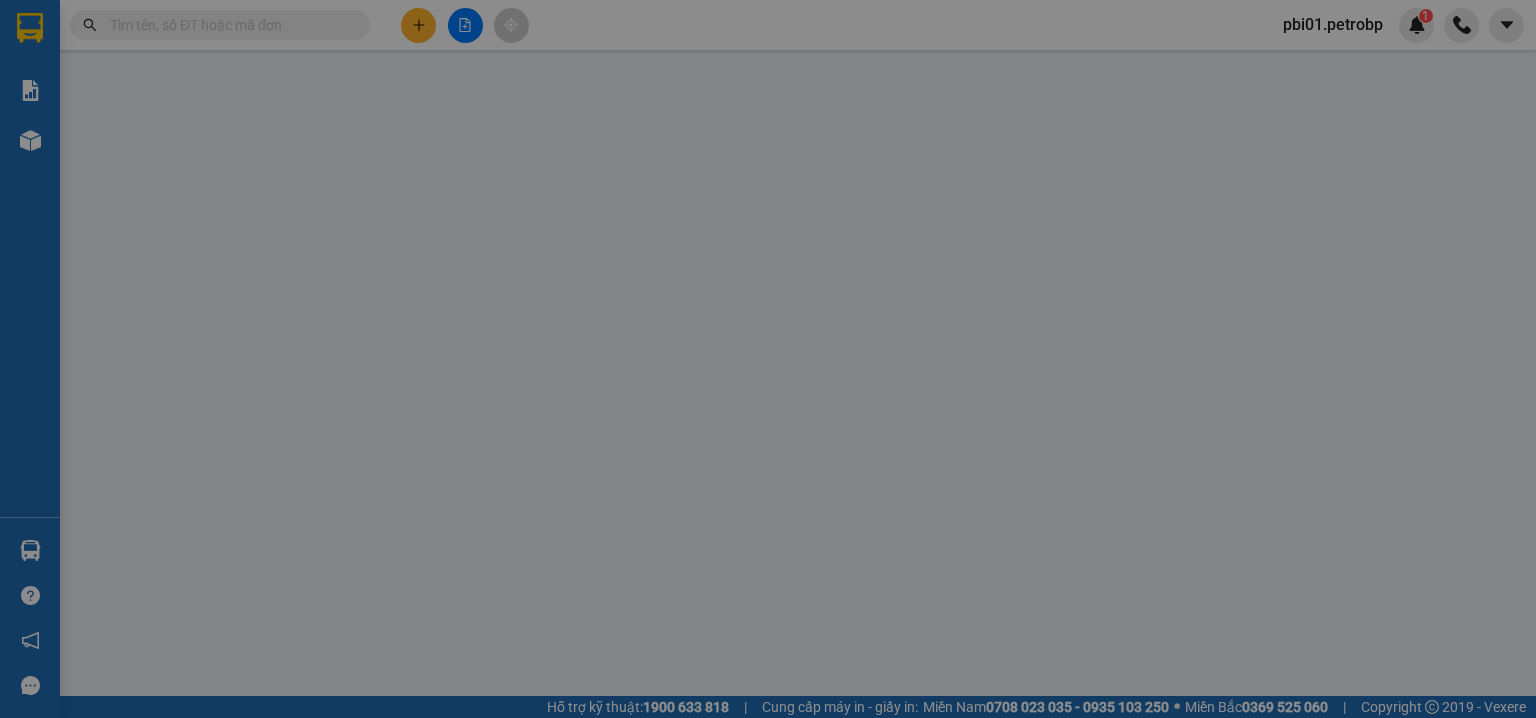 scroll, scrollTop: 0, scrollLeft: 0, axis: both 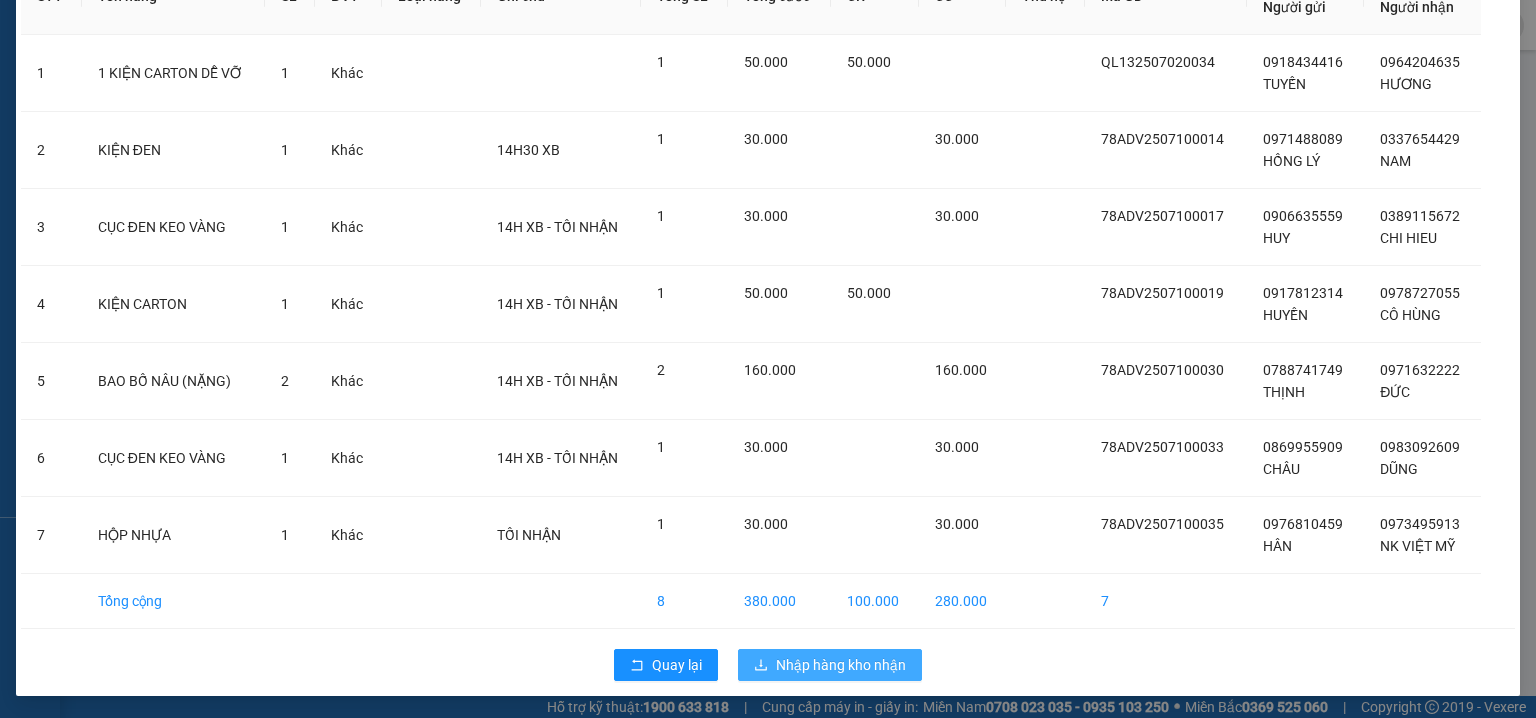 click on "Nhập hàng kho nhận" at bounding box center [841, 665] 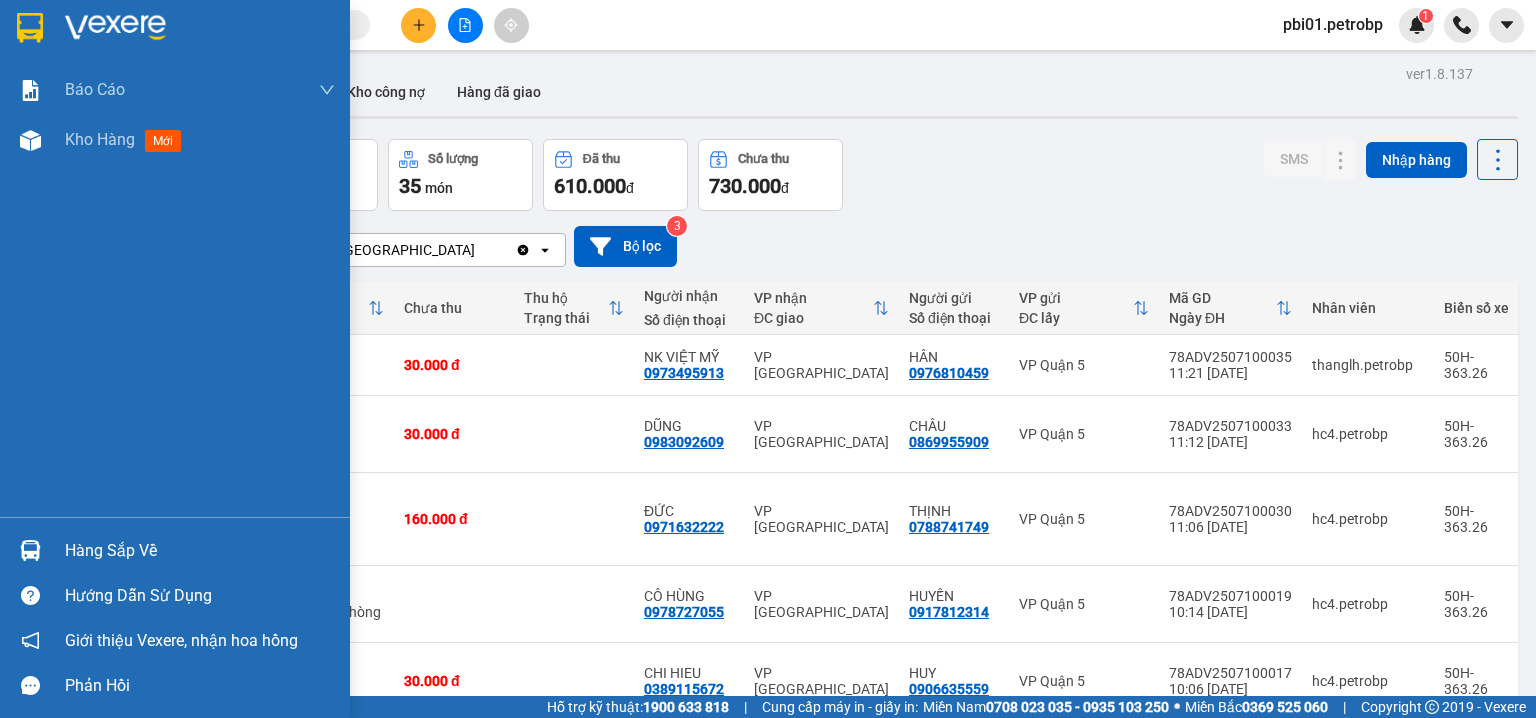 click on "Hàng sắp về" at bounding box center [175, 550] 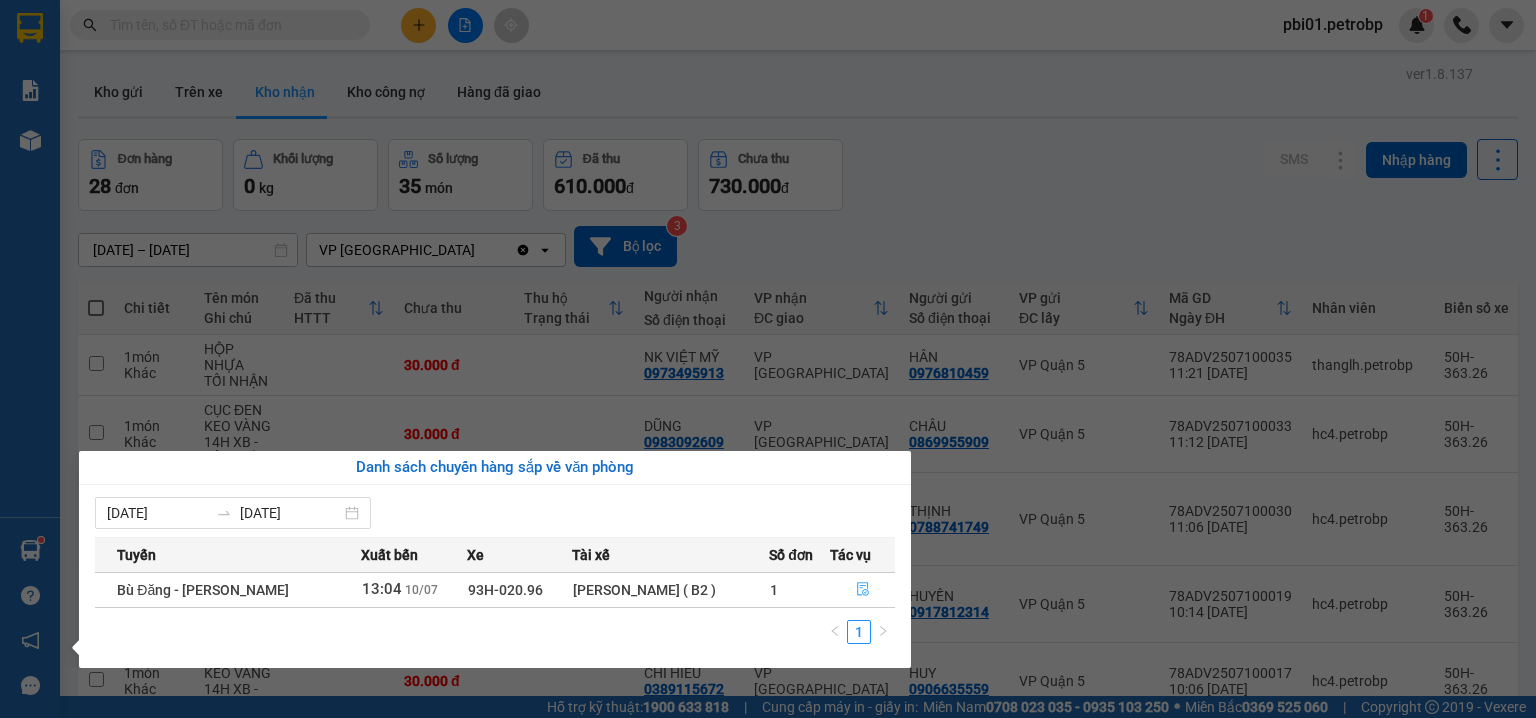 click 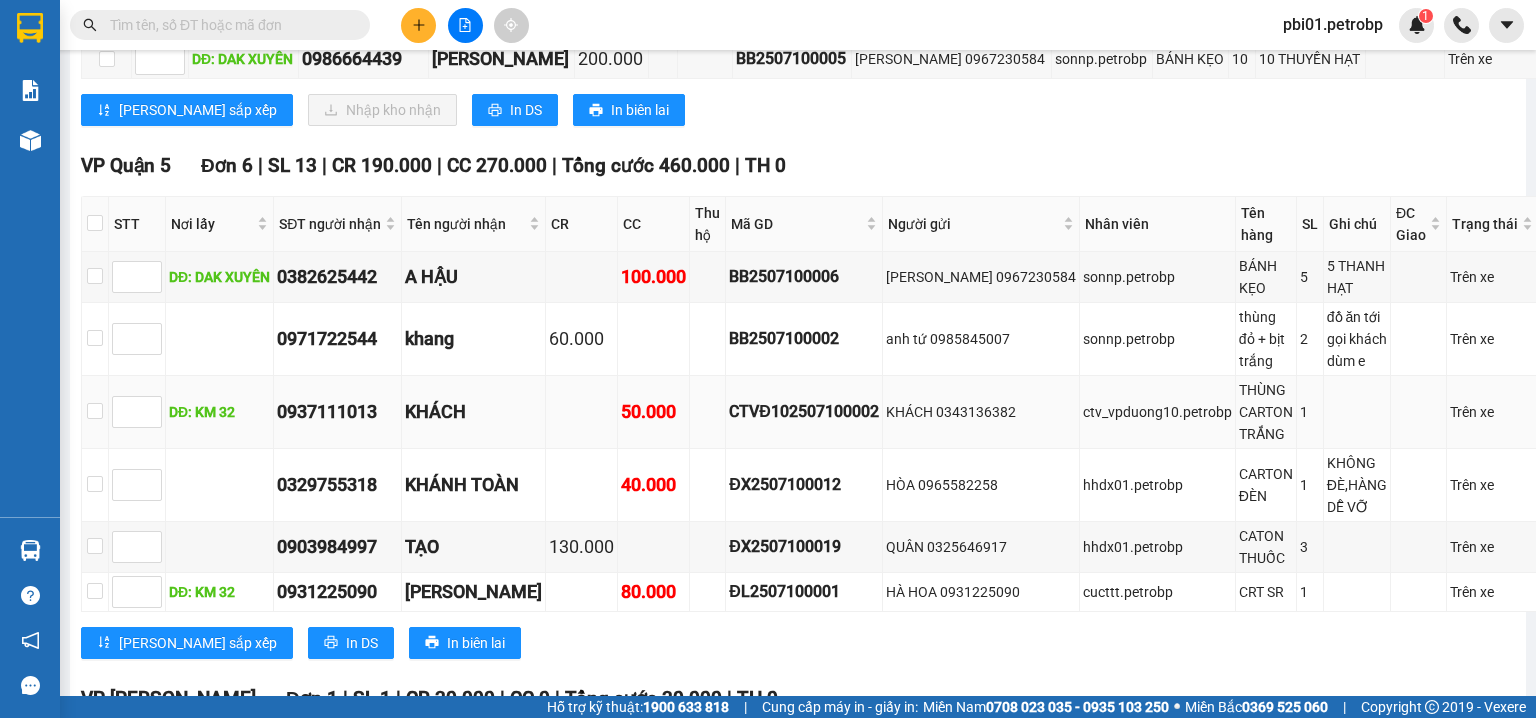 scroll, scrollTop: 740, scrollLeft: 0, axis: vertical 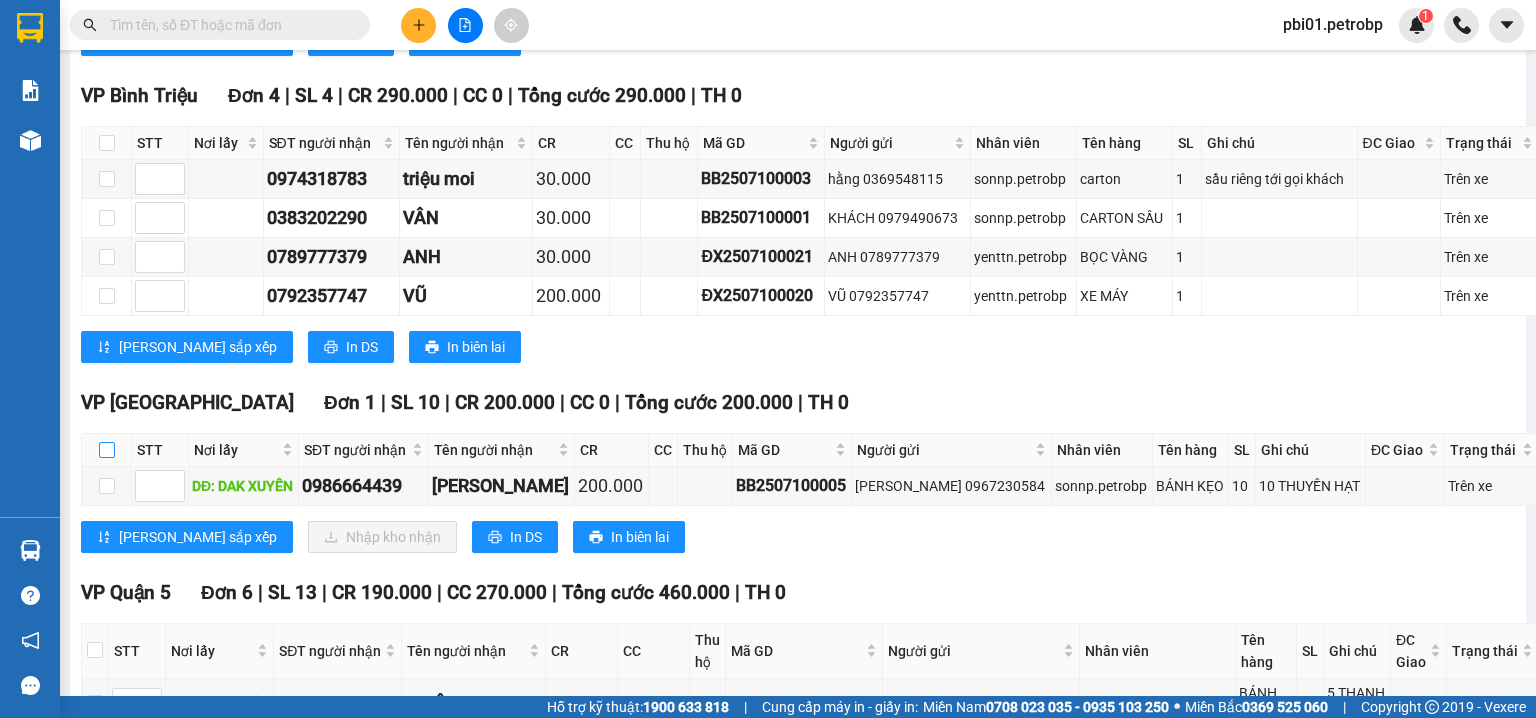 click at bounding box center (107, 450) 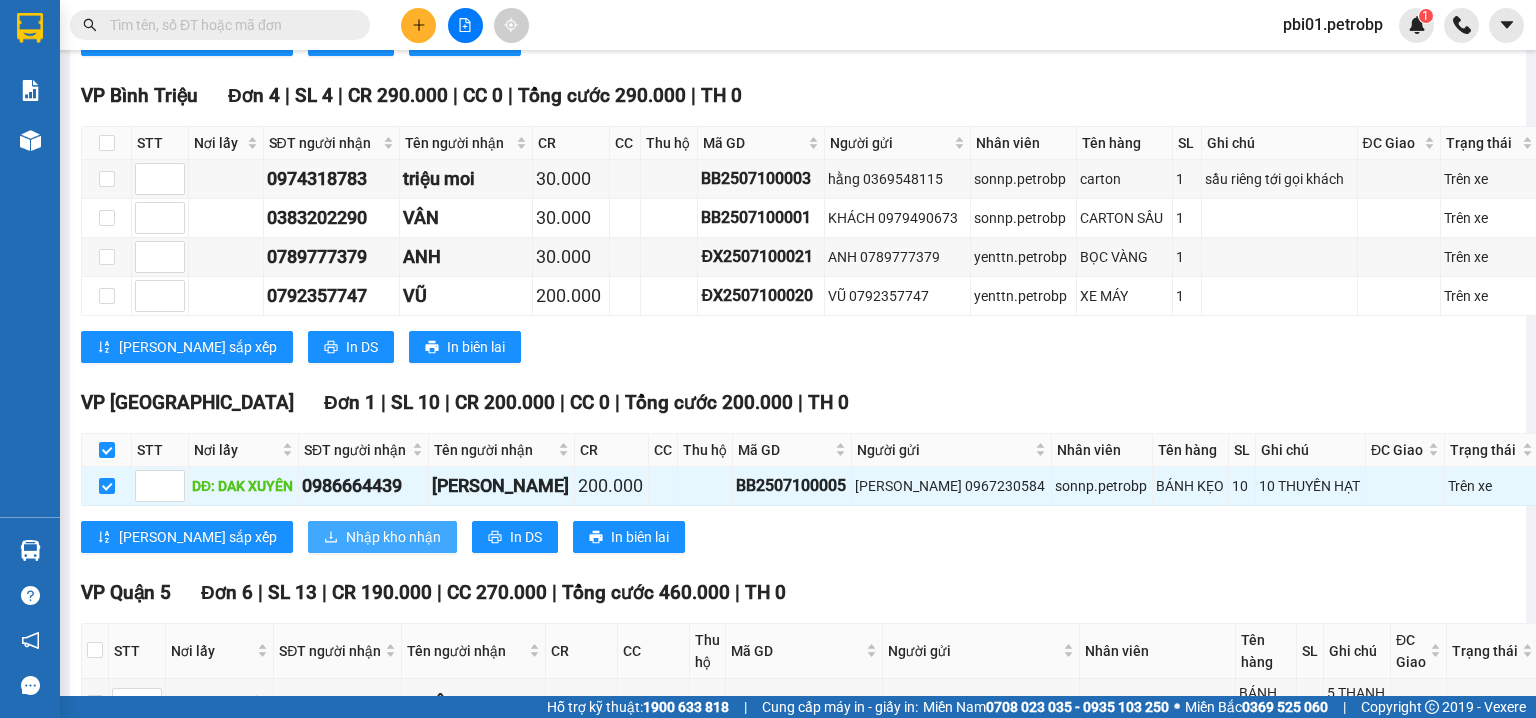 click on "Nhập kho nhận" at bounding box center (393, 537) 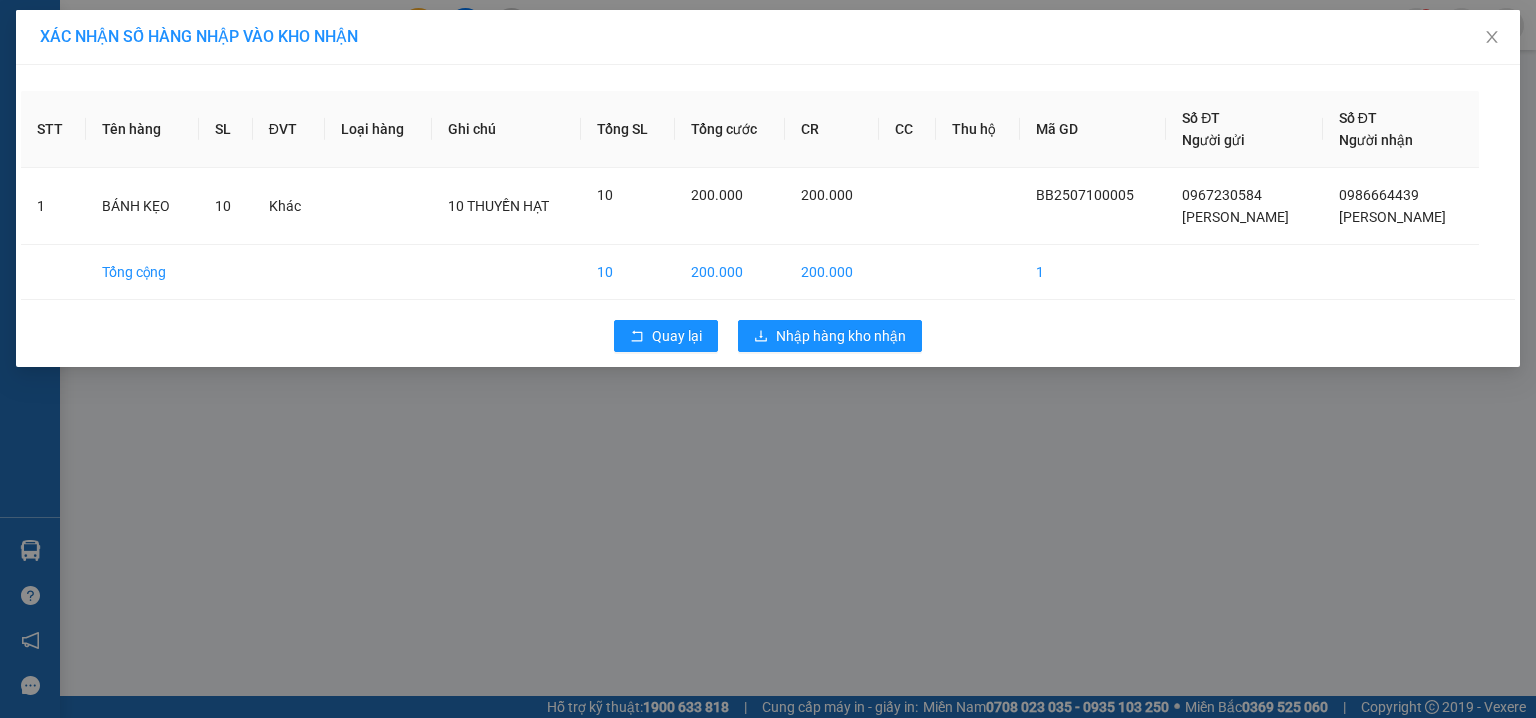 scroll, scrollTop: 0, scrollLeft: 0, axis: both 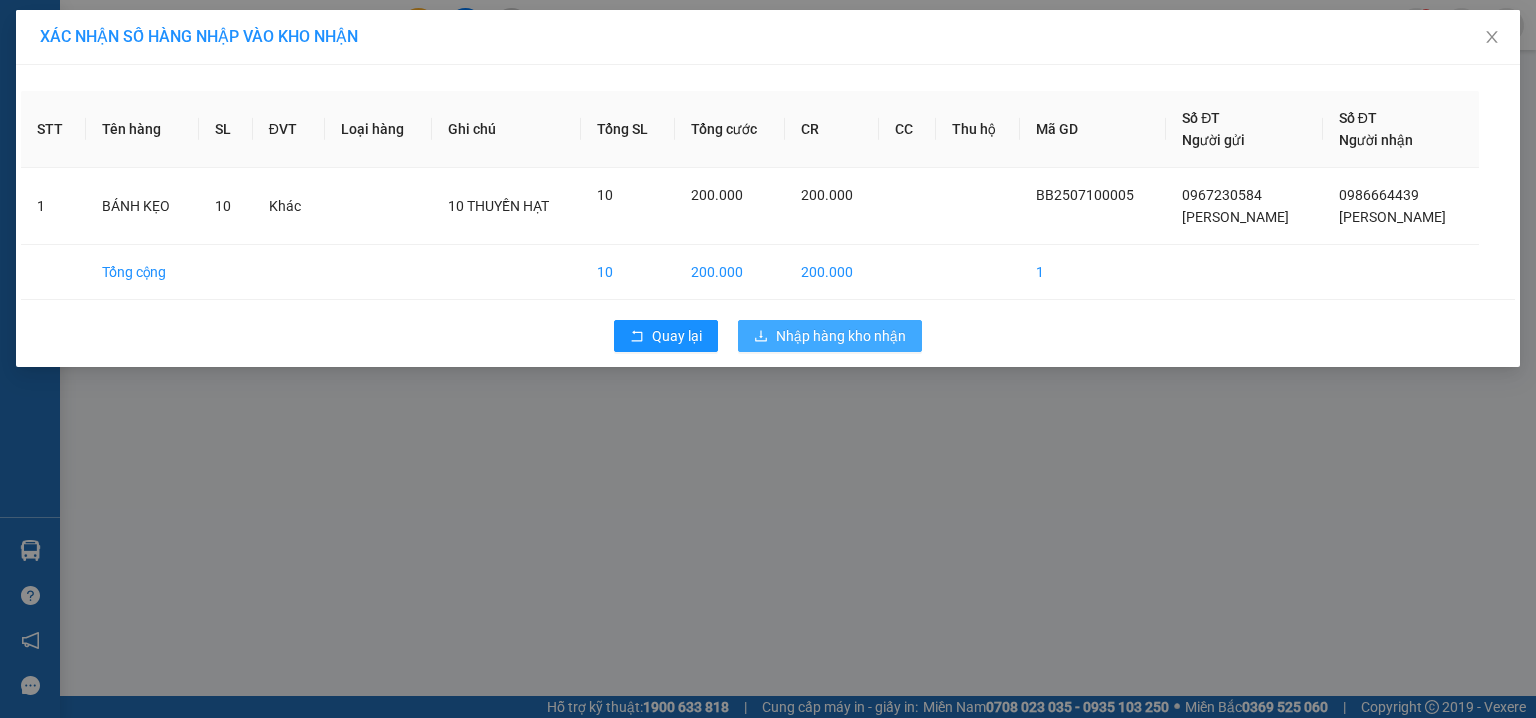 click on "Nhập hàng kho nhận" at bounding box center (841, 336) 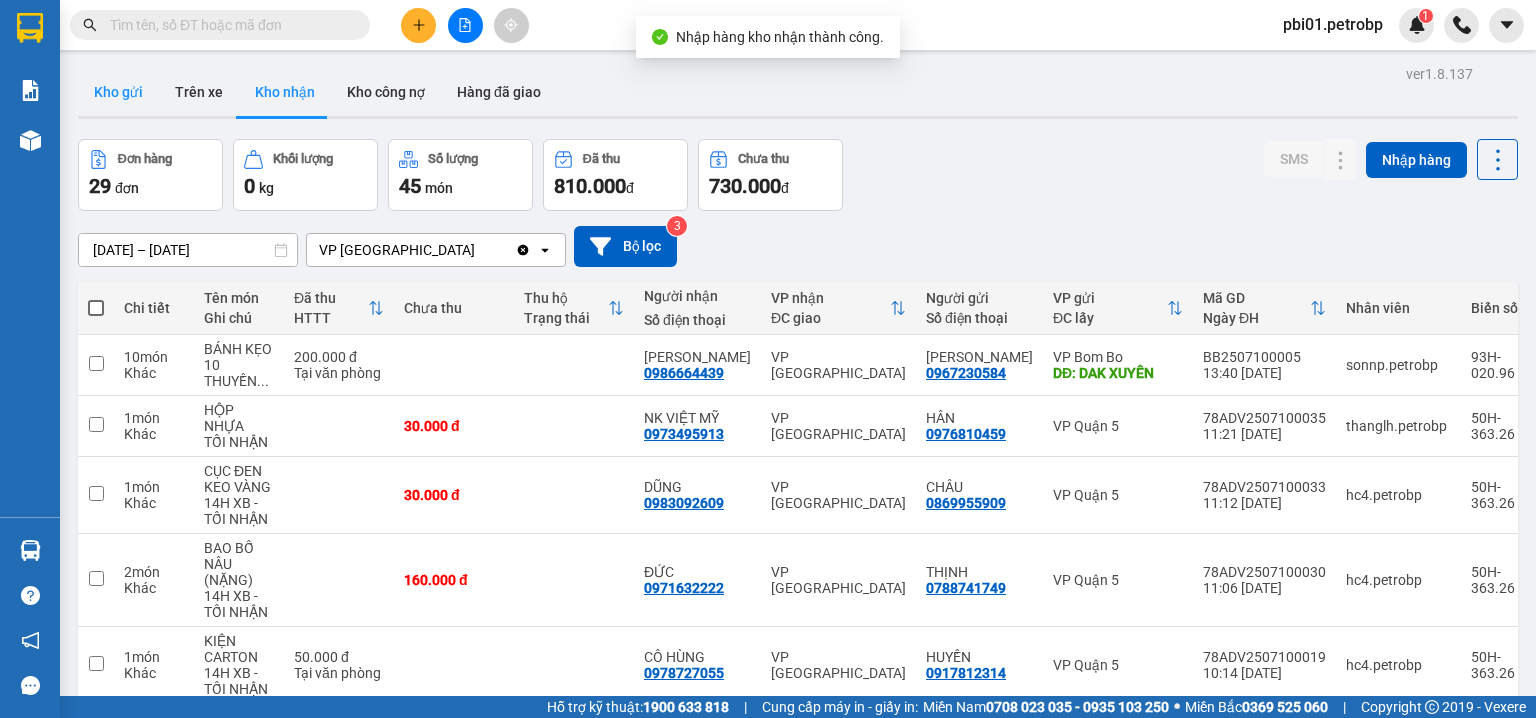 click on "Kho gửi" at bounding box center [118, 92] 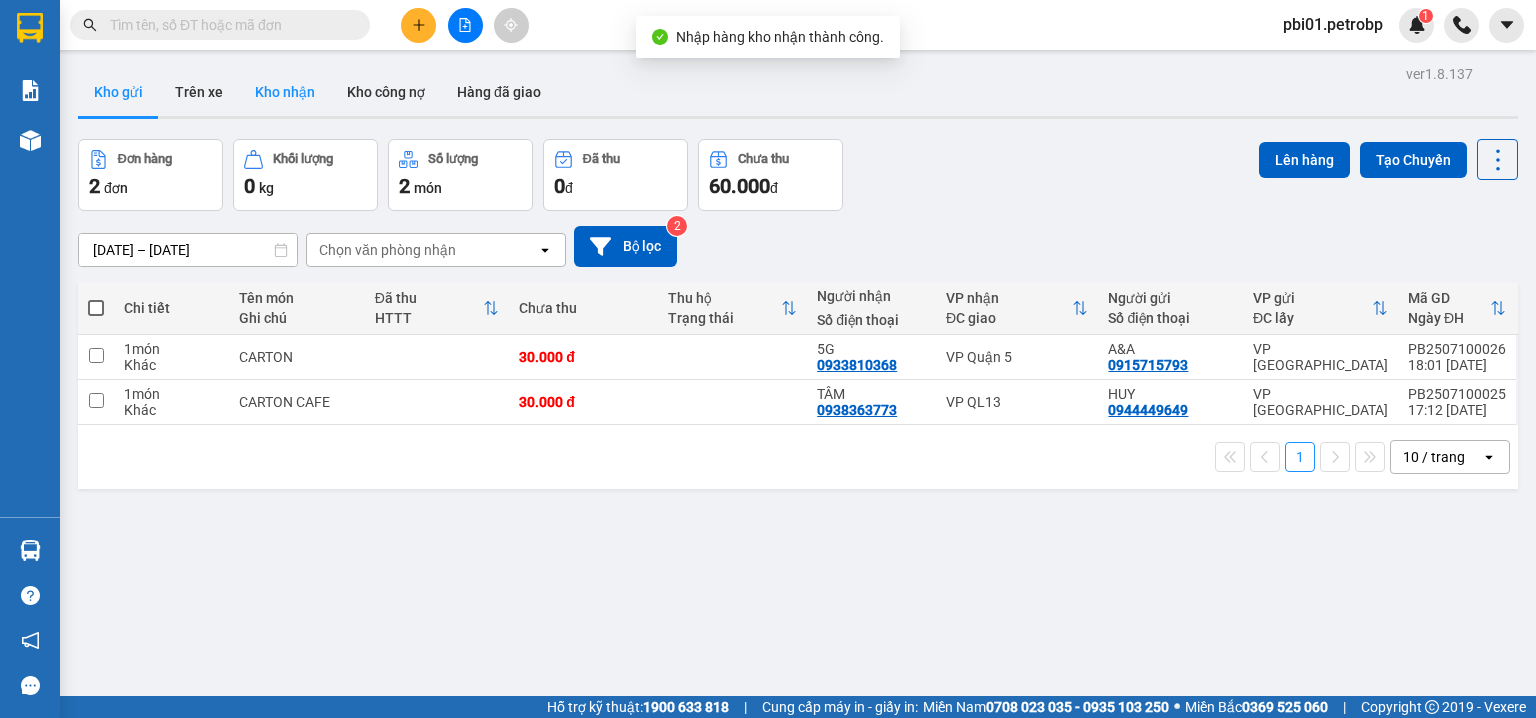click on "Kho nhận" at bounding box center (285, 92) 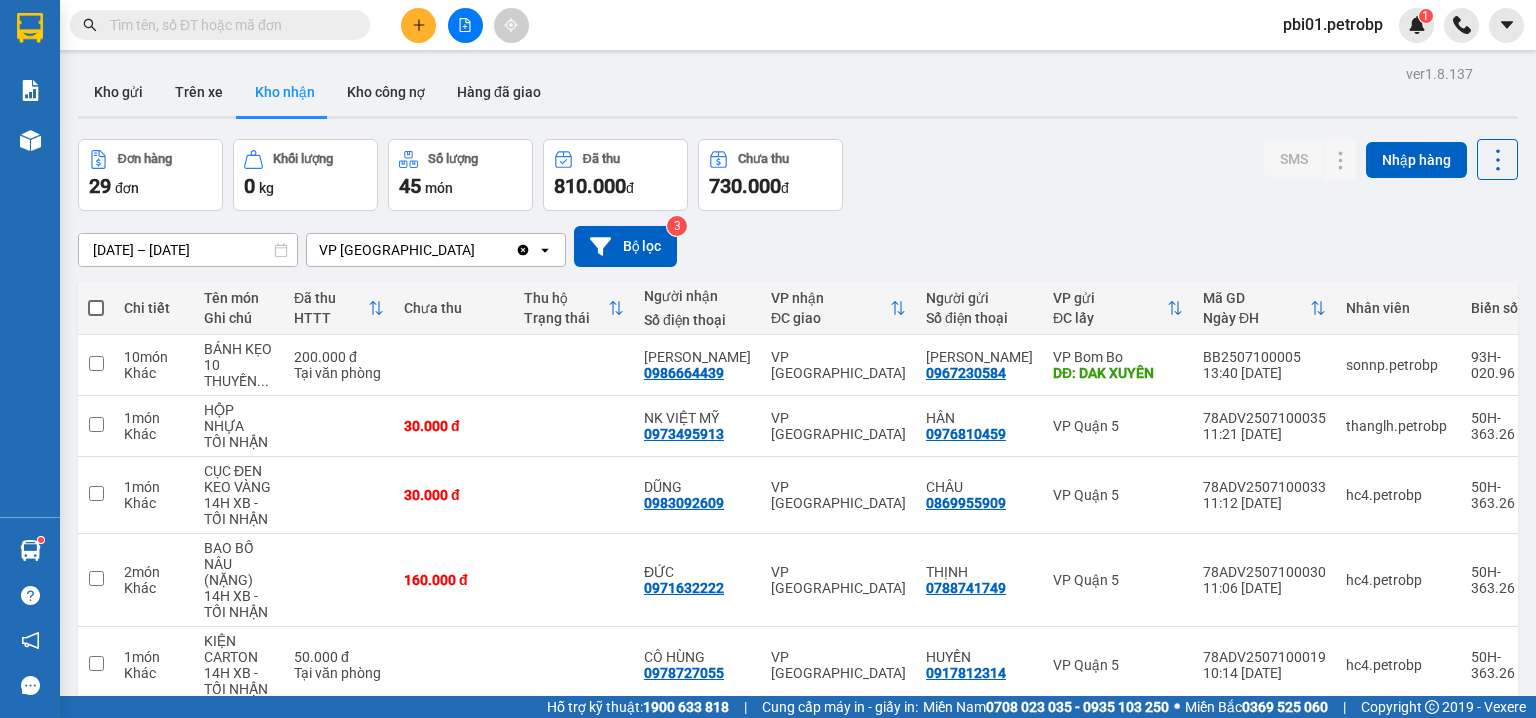 click at bounding box center [228, 25] 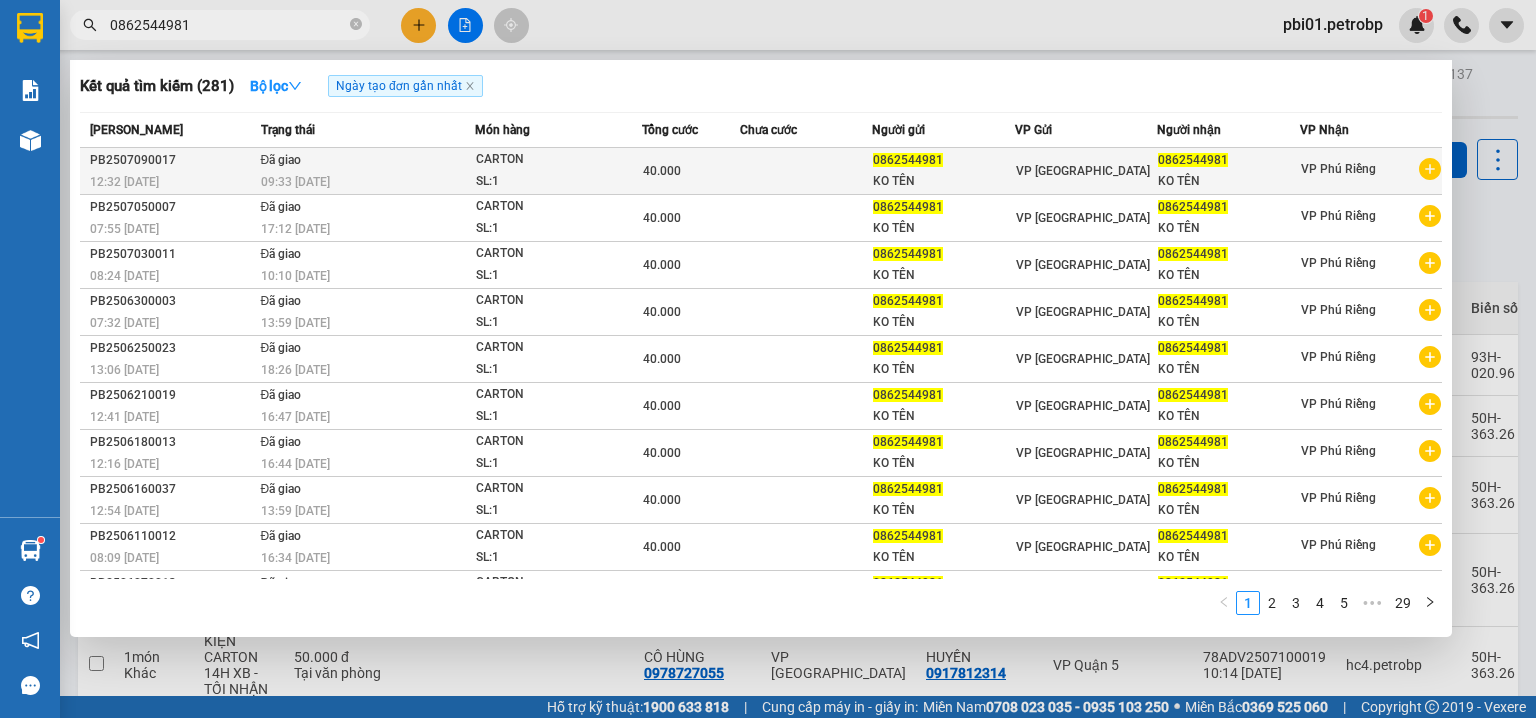 type on "0862544981" 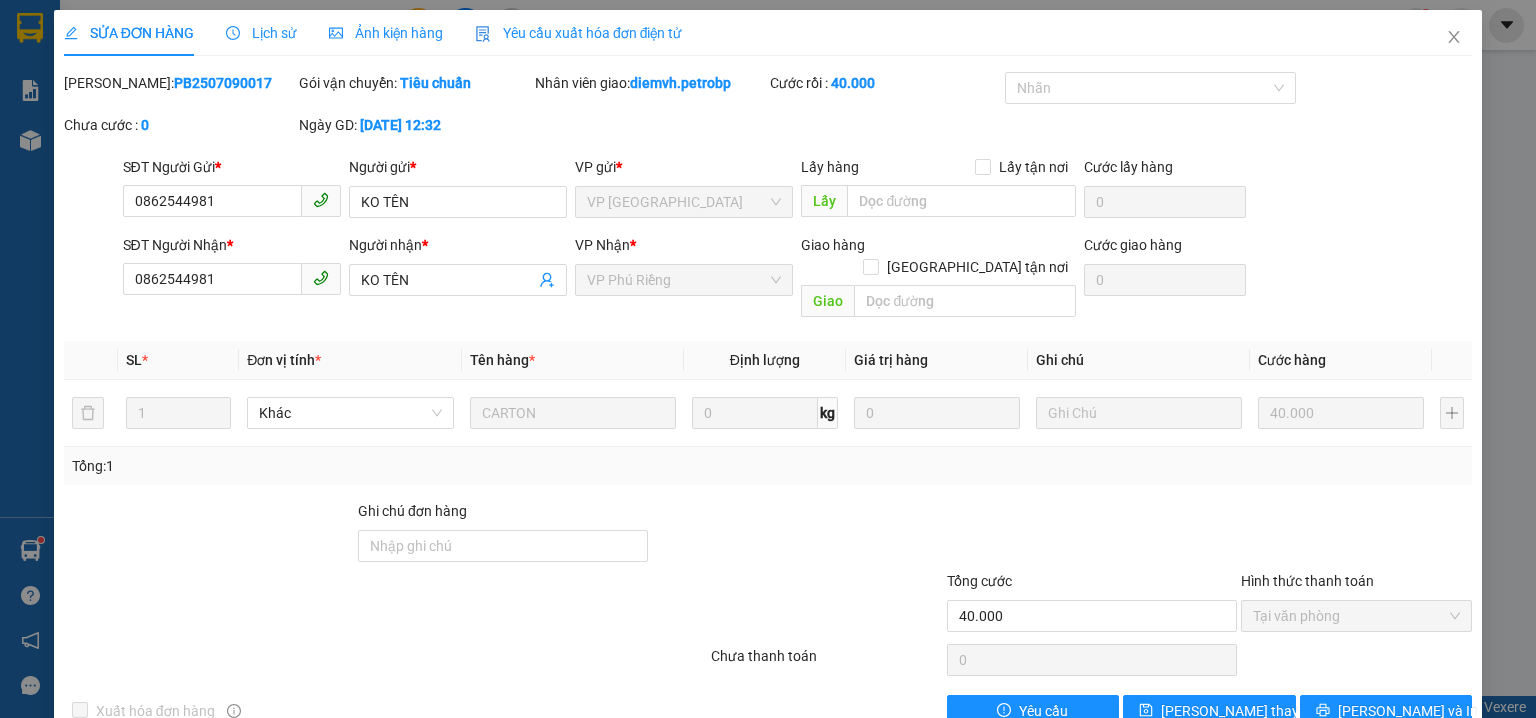 click on "SĐT Người Gửi  *" at bounding box center [232, 167] 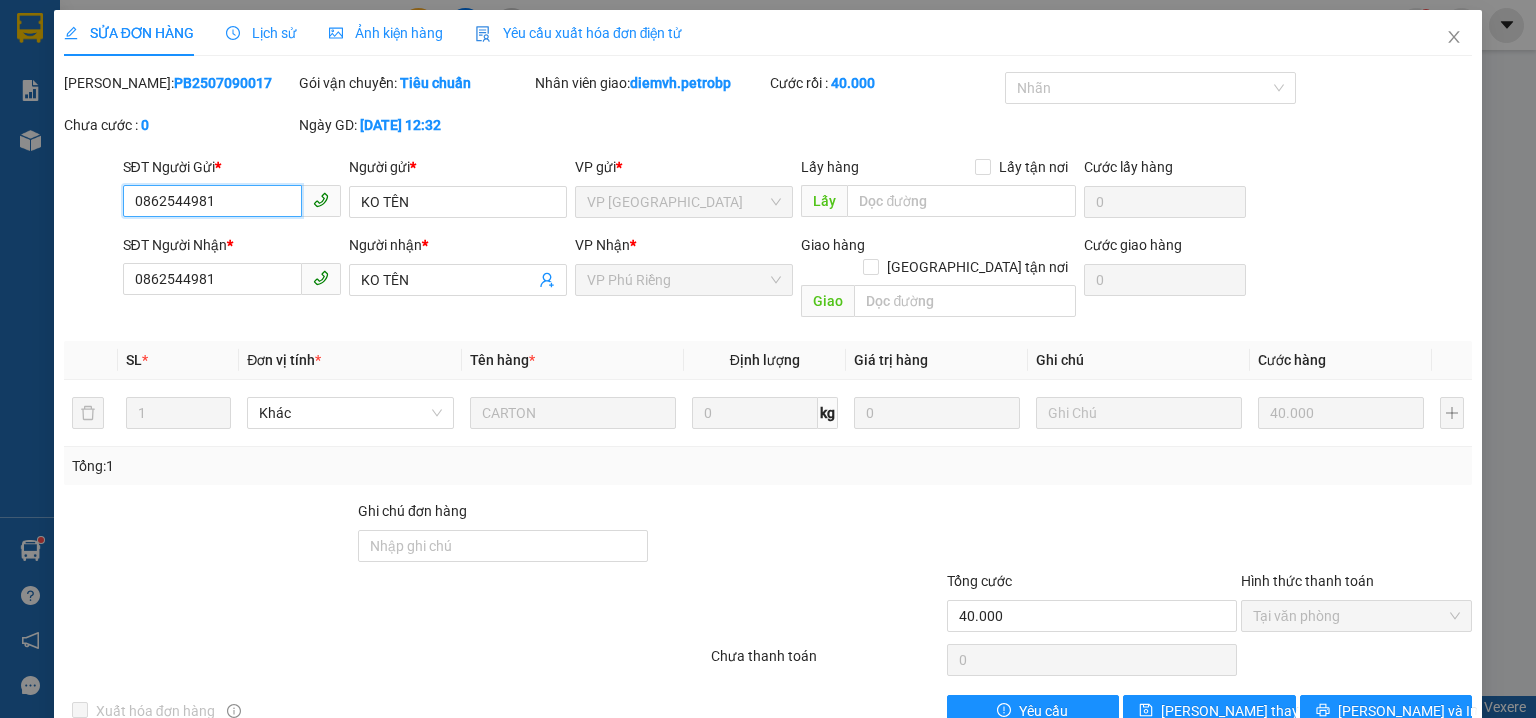 click on "0862544981" at bounding box center [212, 201] 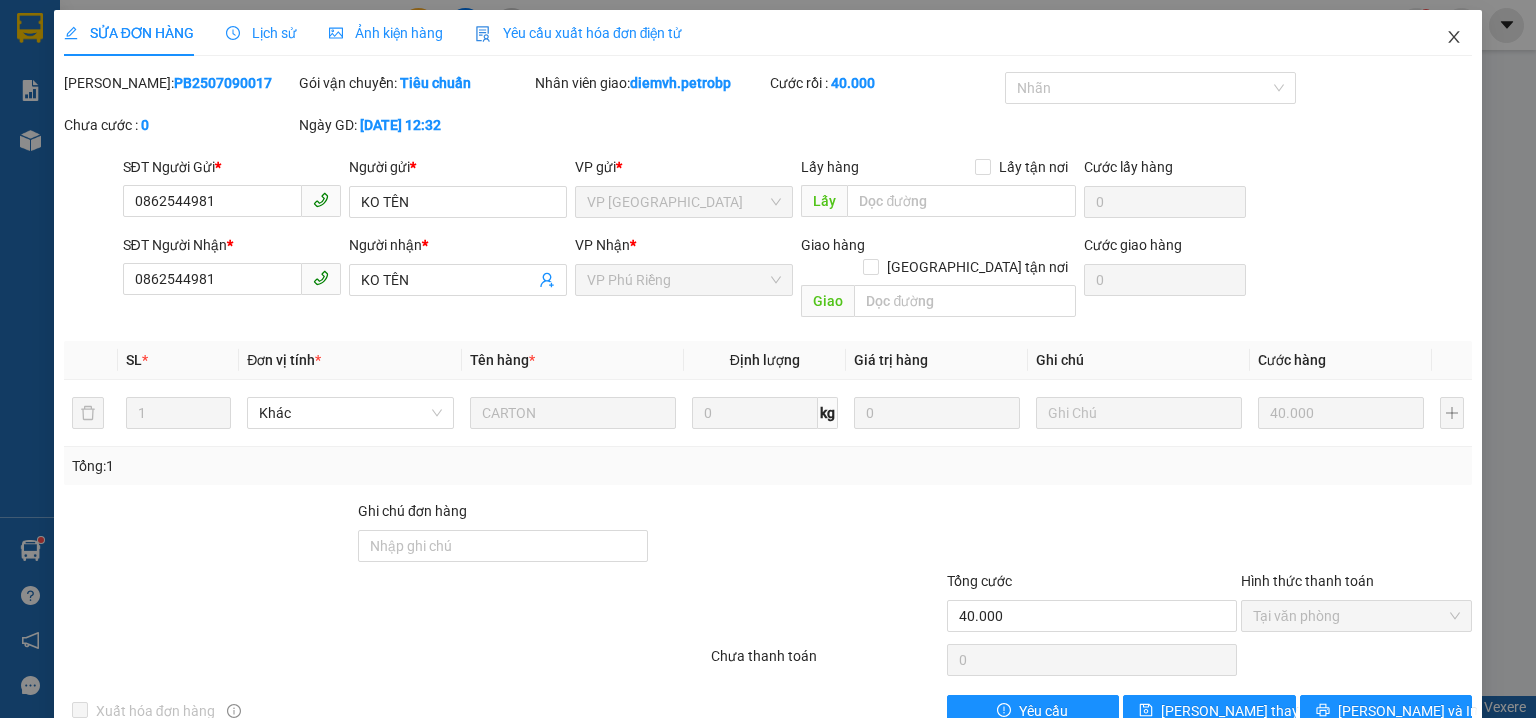 click 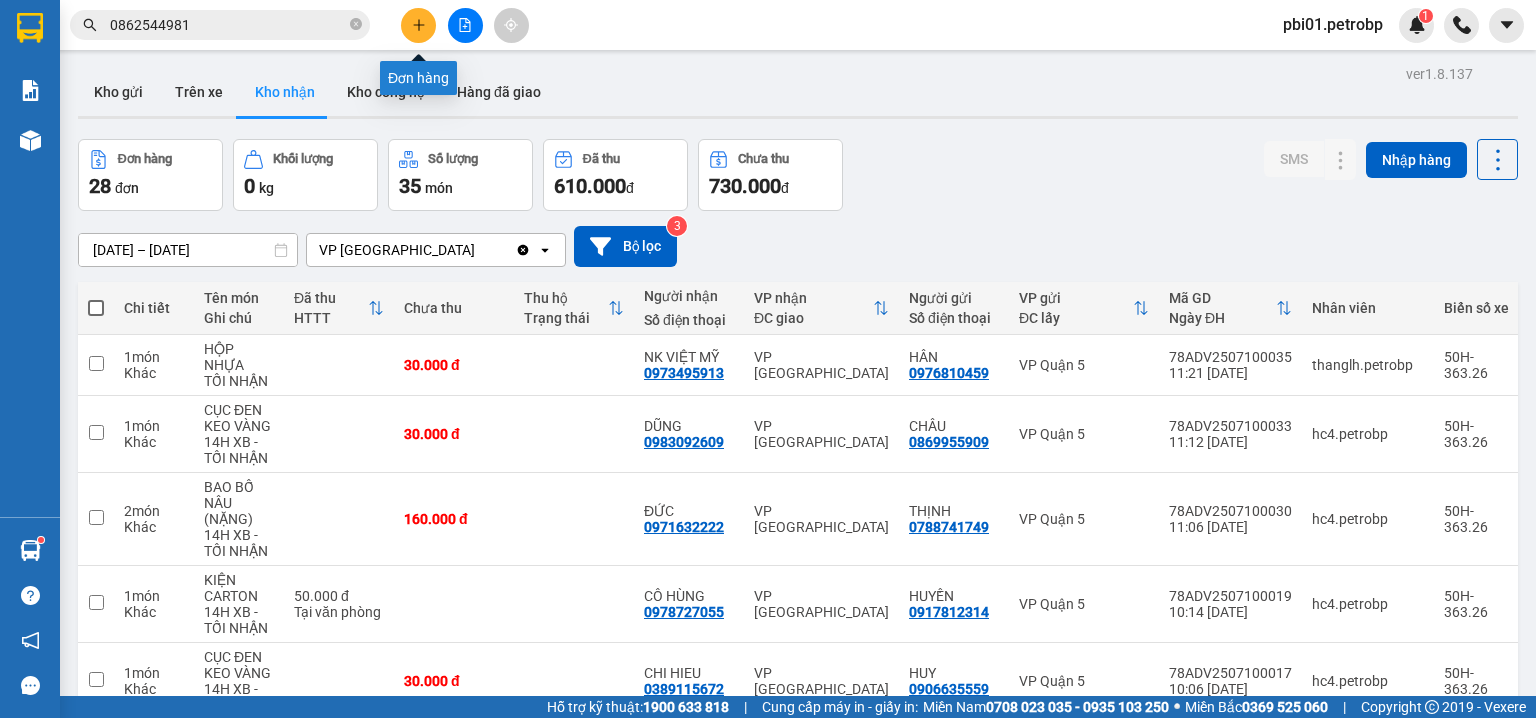 click at bounding box center (418, 25) 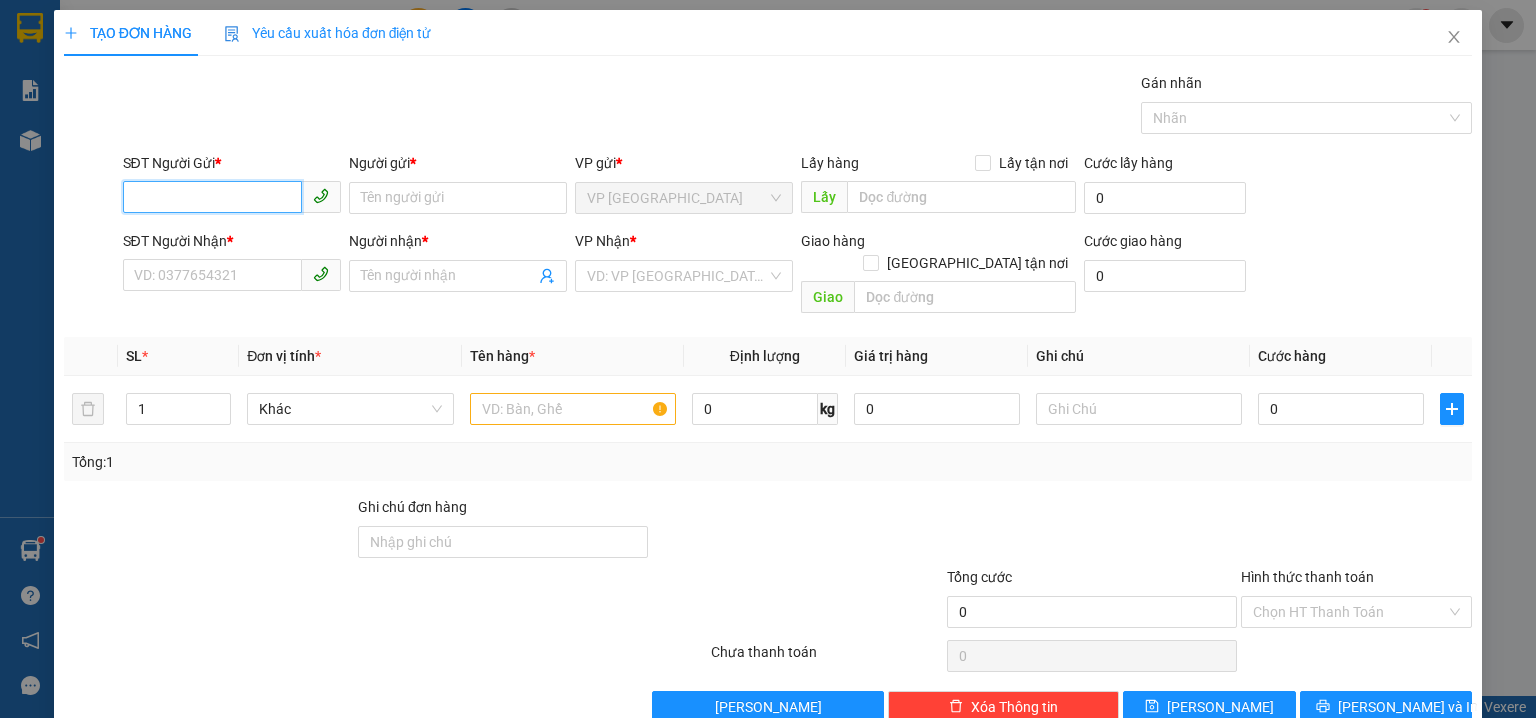 click on "SĐT Người Gửi  *" at bounding box center (212, 197) 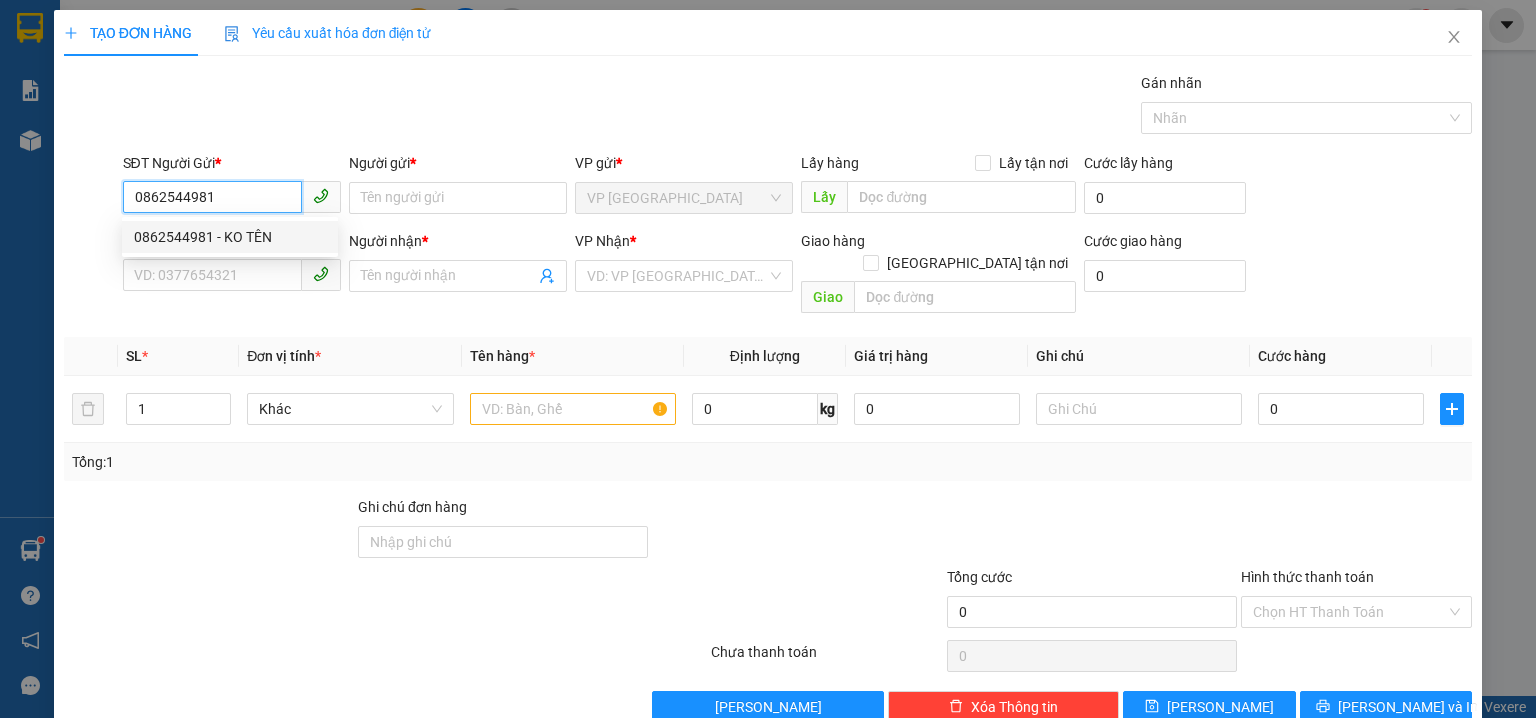 click on "0862544981 - KO TÊN" at bounding box center (230, 237) 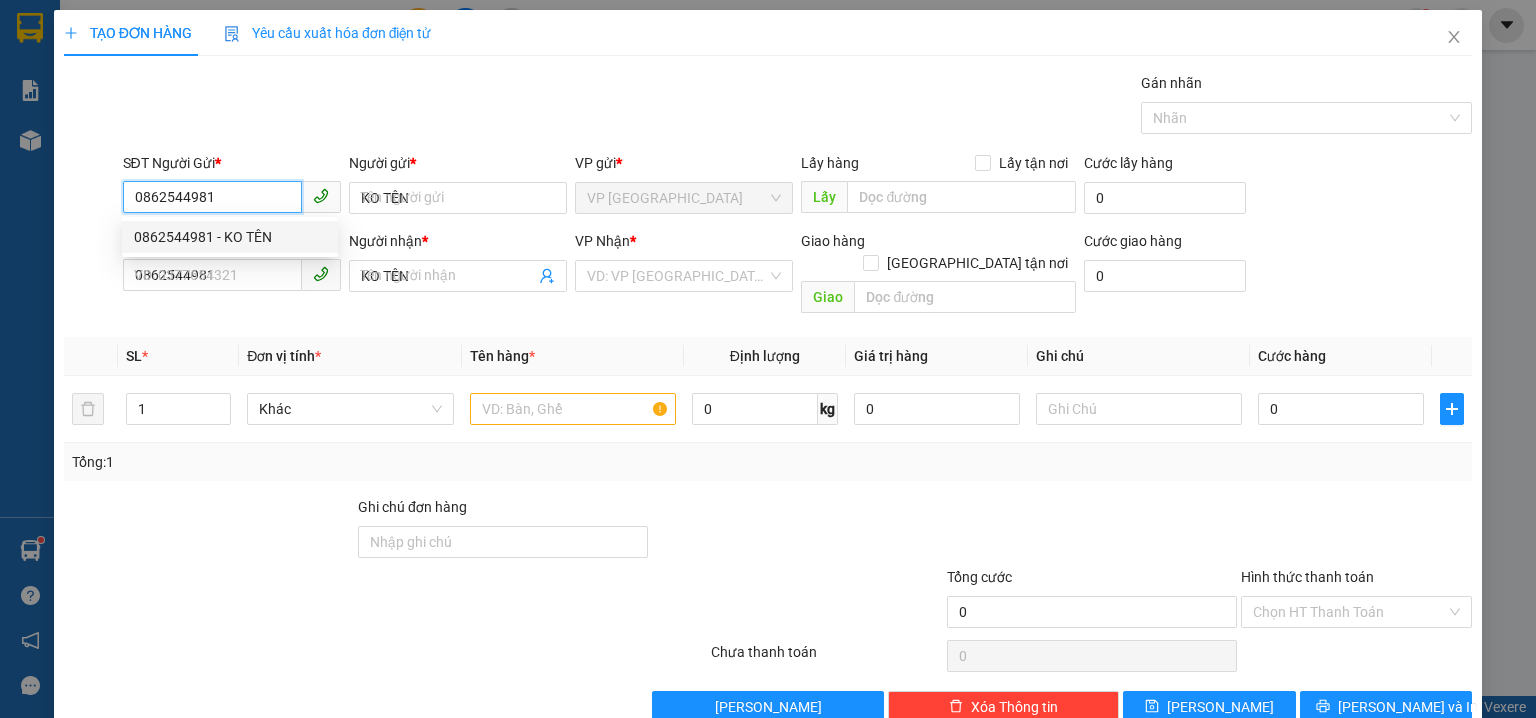 type on "40.000" 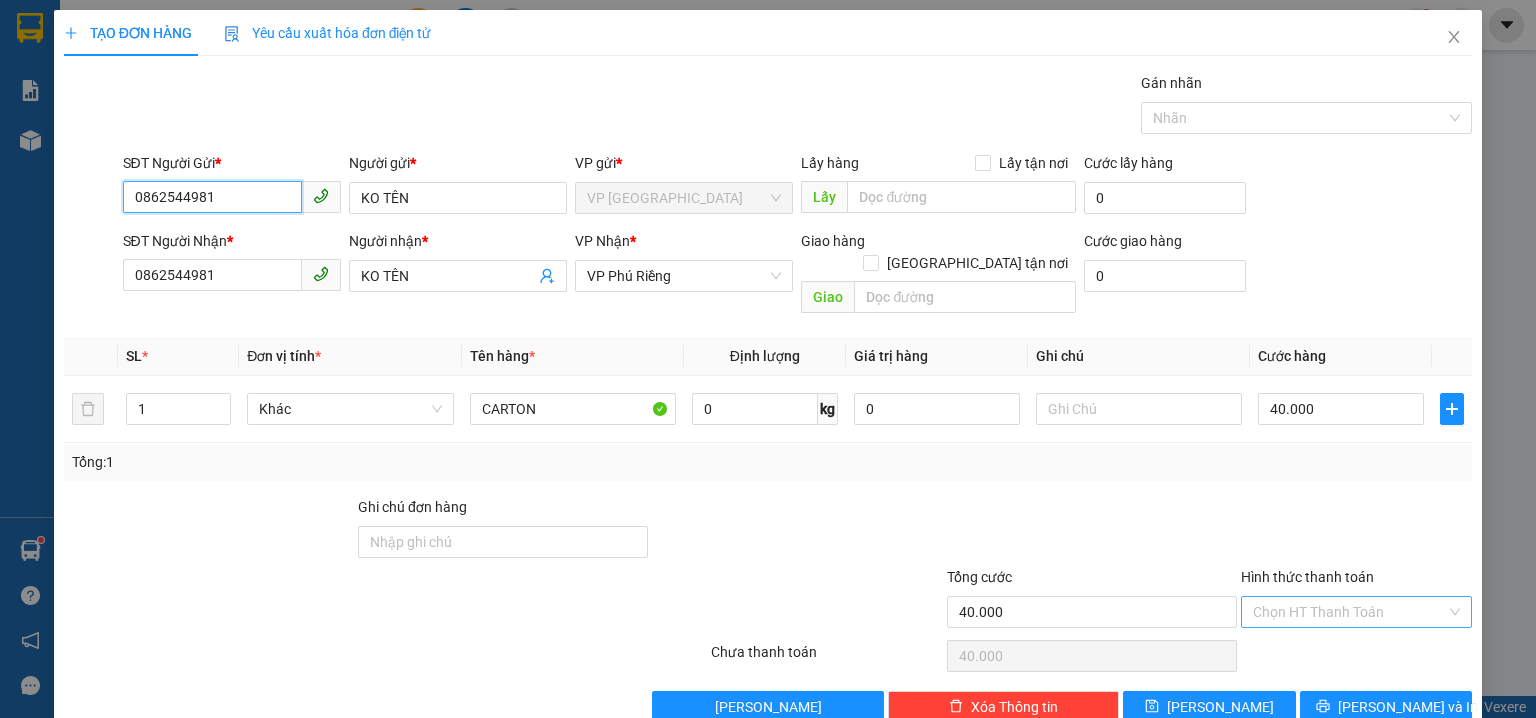 type on "0862544981" 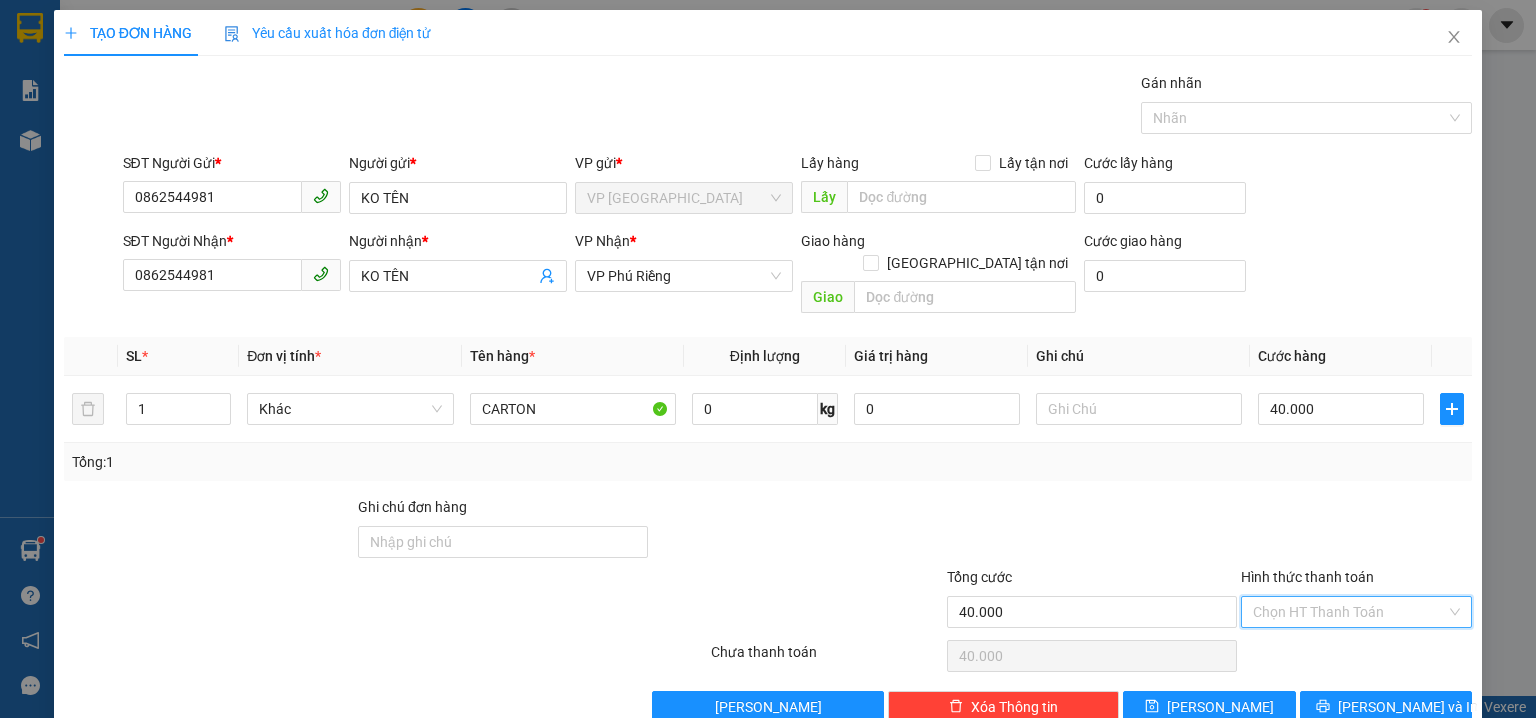 click on "Hình thức thanh toán" at bounding box center (1349, 612) 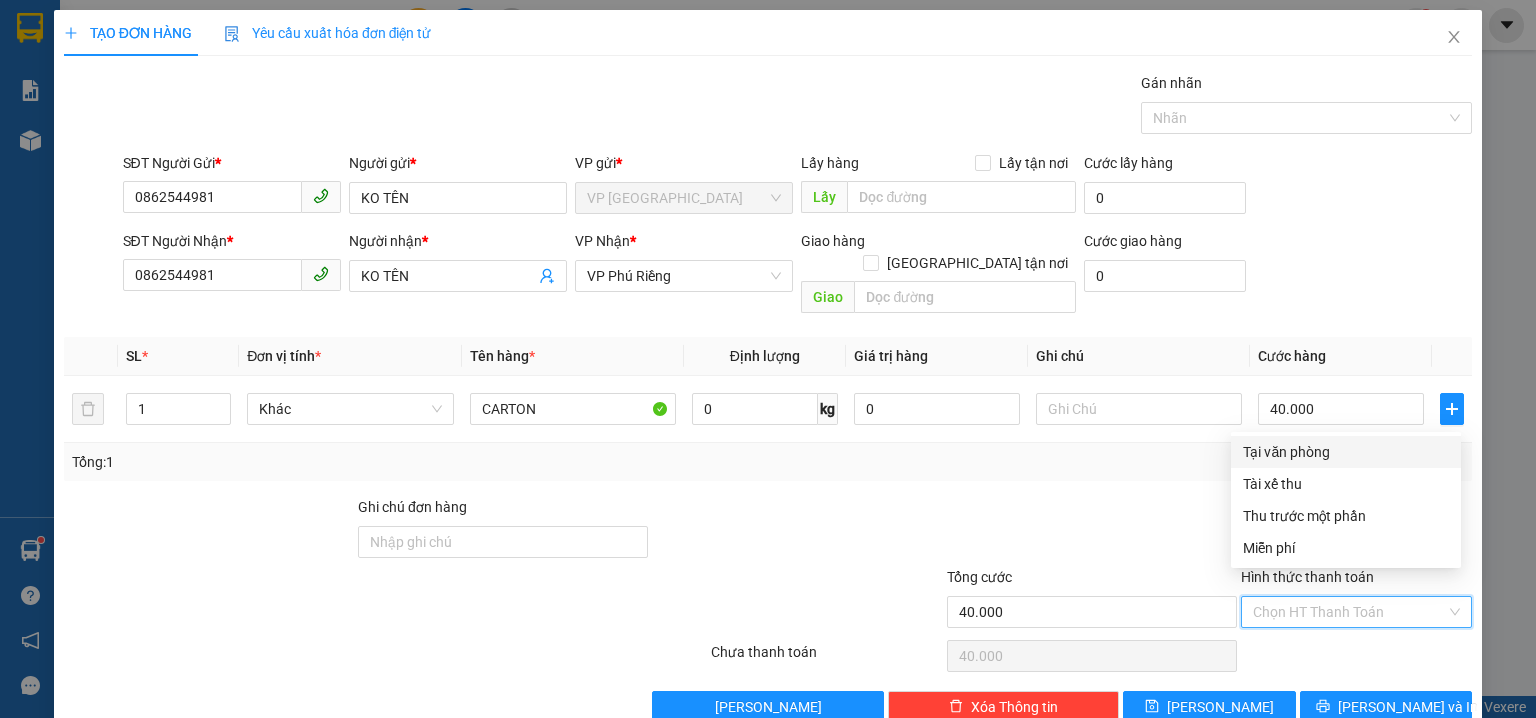 click on "Tại văn phòng" at bounding box center (1346, 452) 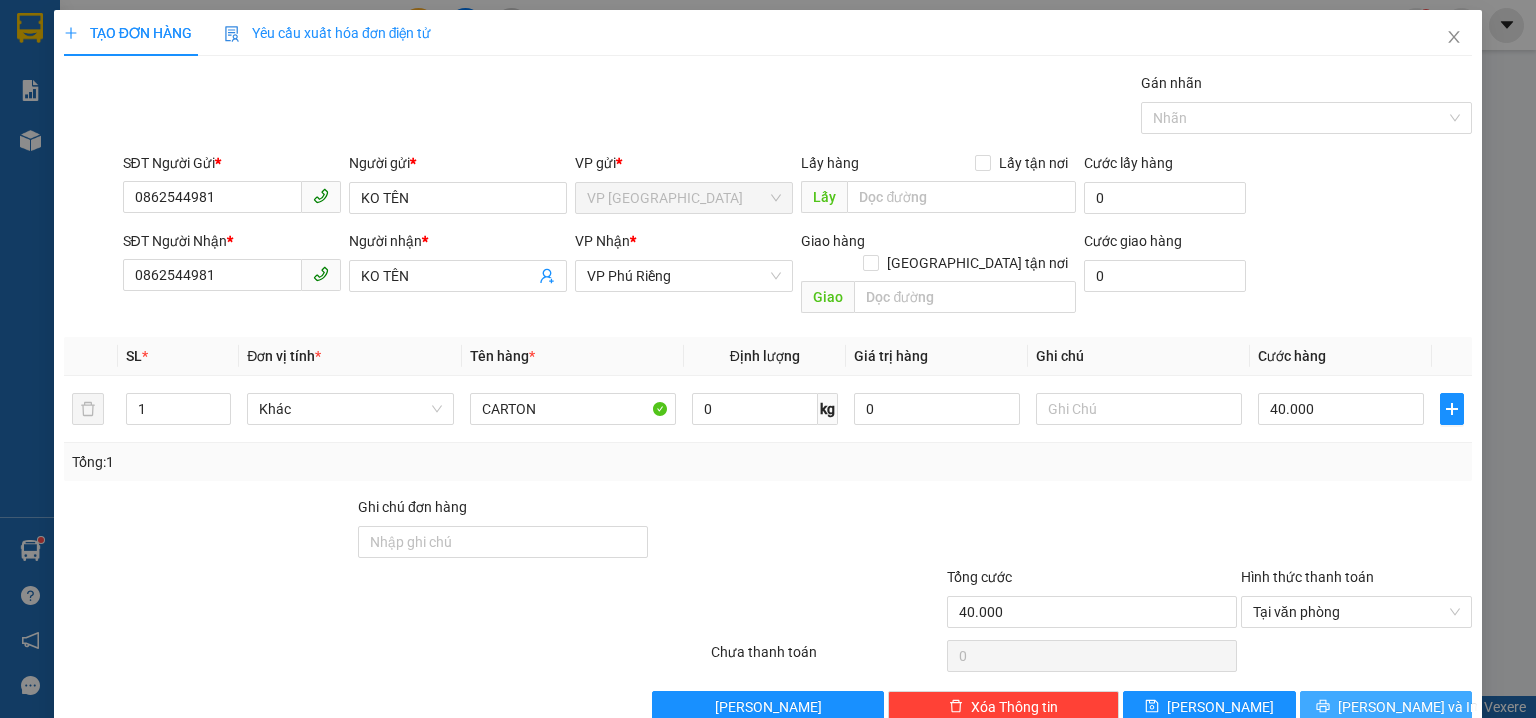 click on "Lưu và In" at bounding box center [1408, 707] 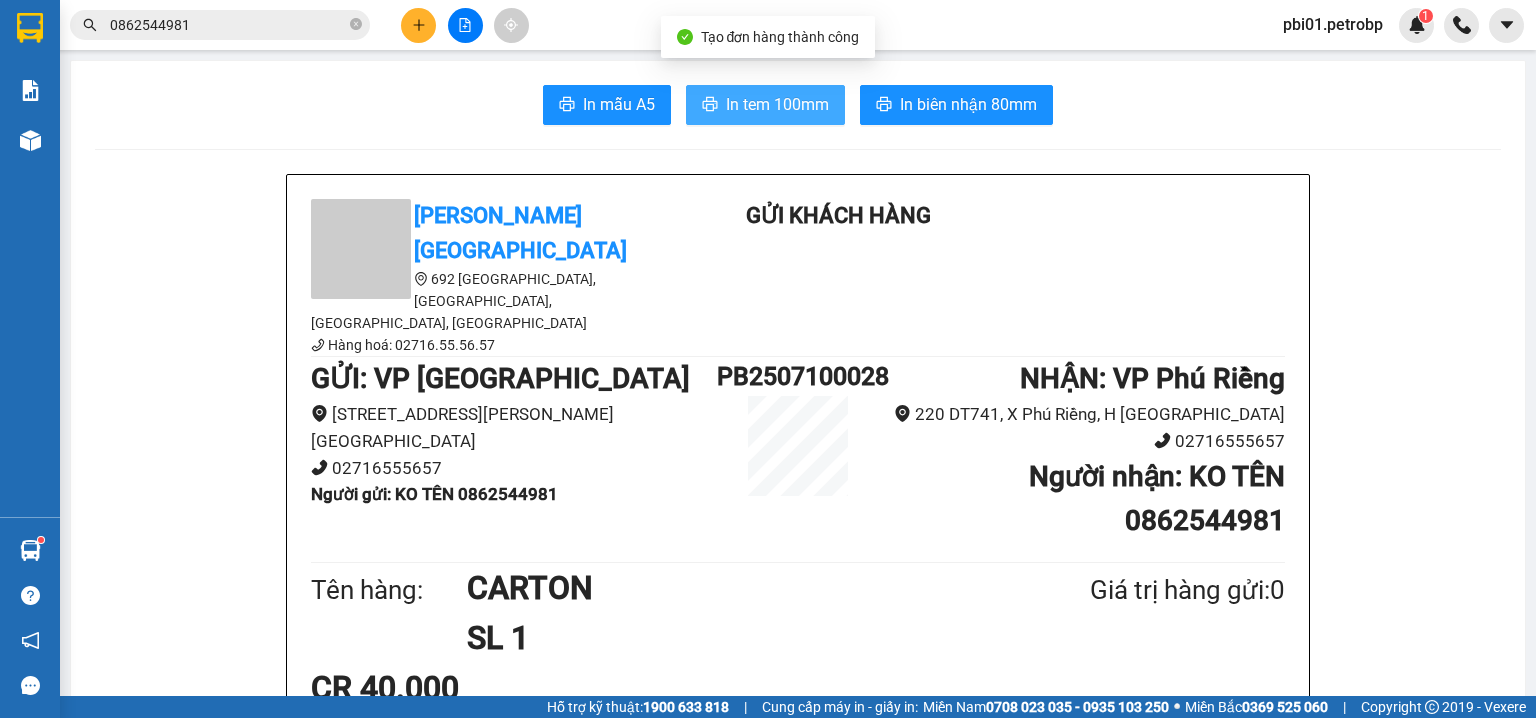 click on "In tem 100mm" at bounding box center [765, 105] 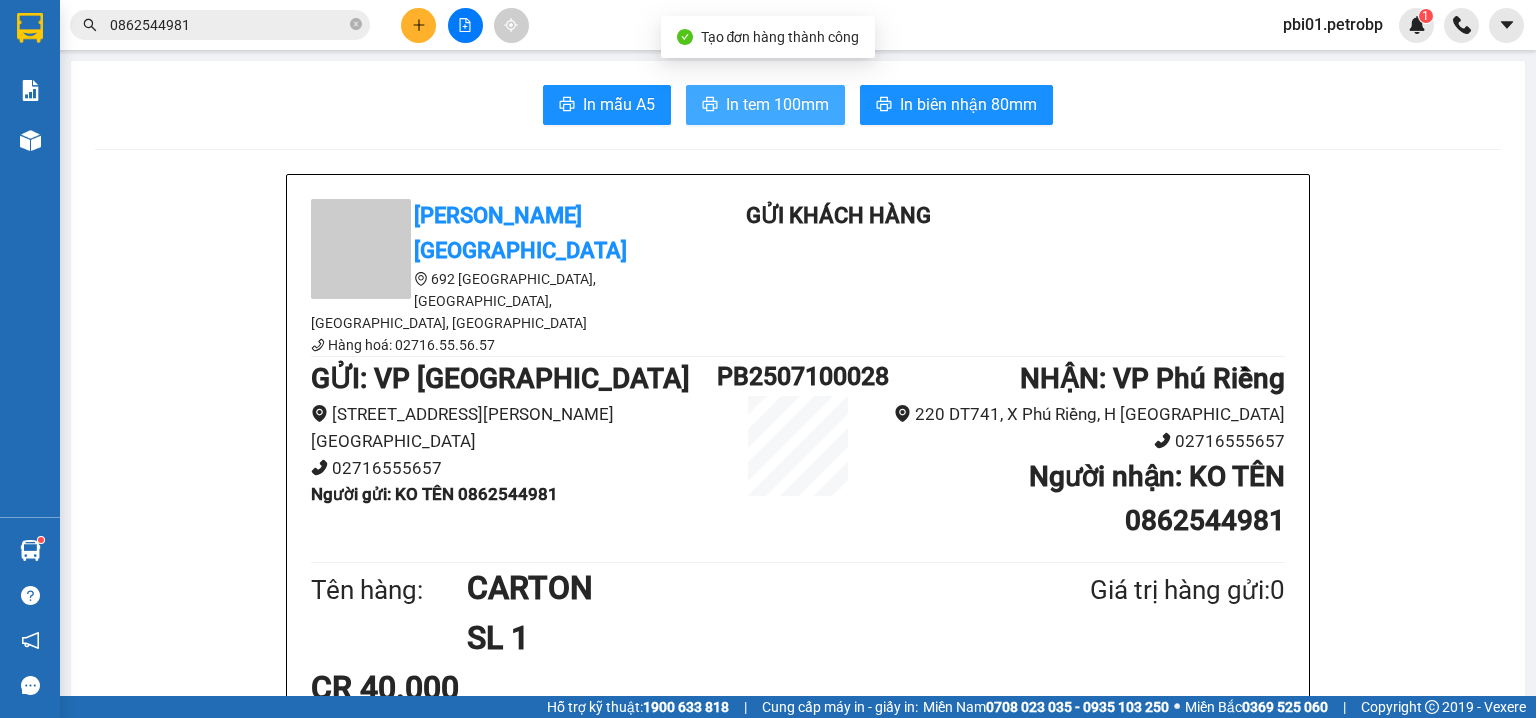 scroll, scrollTop: 0, scrollLeft: 0, axis: both 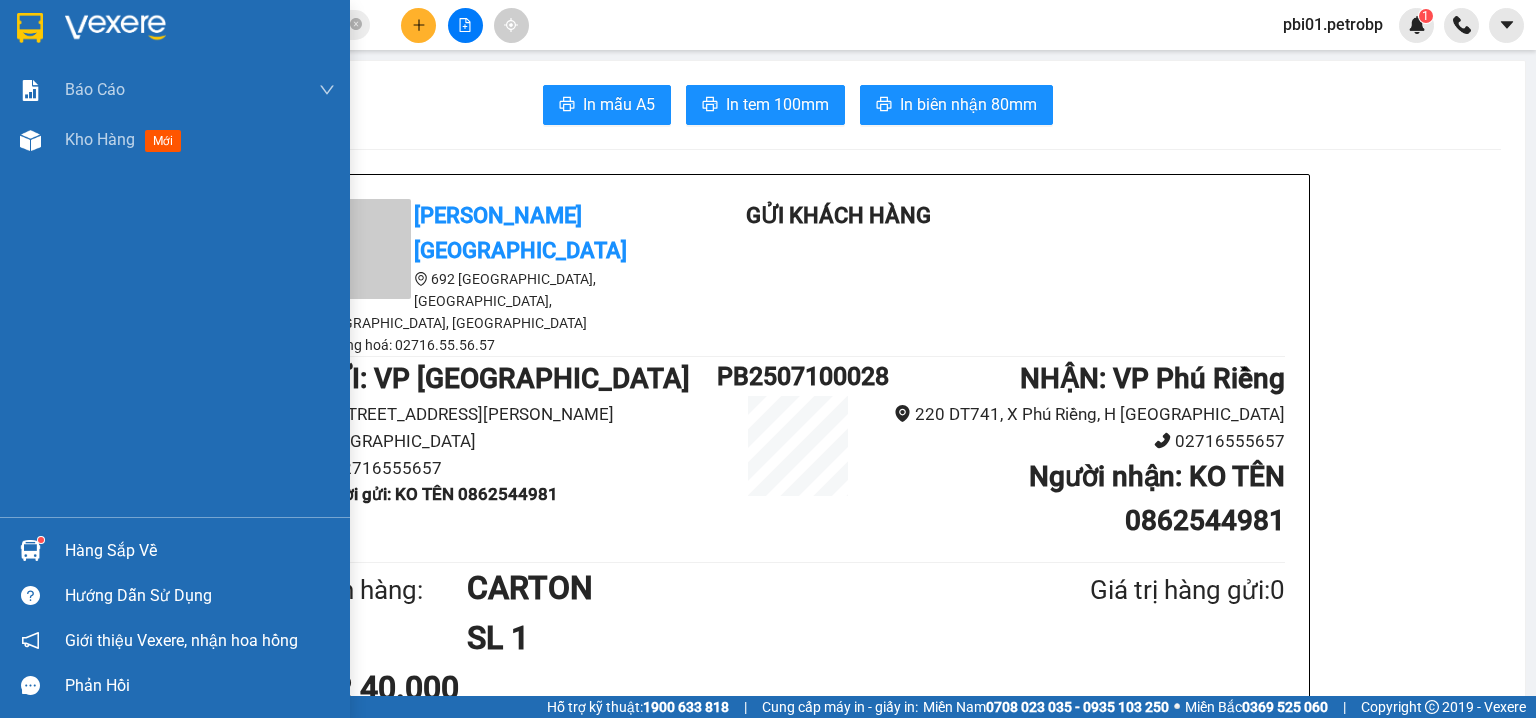 click at bounding box center [30, 550] 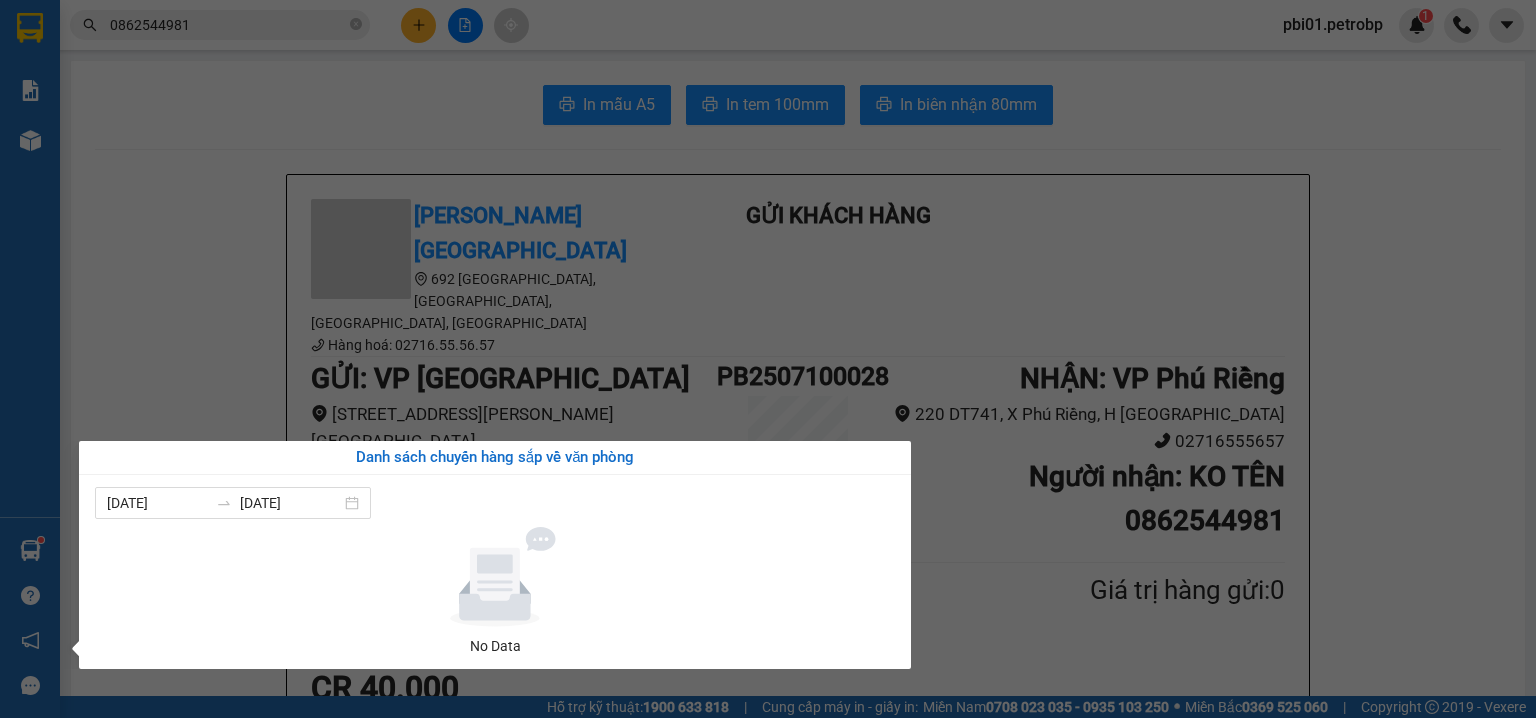 click on "Báo cáo BC tiền tận nơi (trưởng trạm) Báo cáo 1 (nv): Số tiền đã thu của văn phòng  Báo cáo 1: Số tiền đã thu của văn phòng  Báo cáo doanh thu hàng hóa theo tài xế Báo cáo dòng tiền (trưởng trạm) Doanh số tạo đơn theo VP gửi (trưởng trạm) Mẫu 2: Thống kê đơn hàng theo nhân viên Mẫu 3.1: Thống kê đơn hàng văn phòng gửi Mẫu 3.1: Thống kê đơn hàng văn phòng gửi ( các trạm xem ) Mẫu 3.1: Thống kê đơn hàng văn phòng gửi (Xuất ExceL) Mẫu 3: Báo cáo dòng tiền theo văn phòng Vị trí của các món hàng     Kho hàng mới Hàng sắp về Hướng dẫn sử dụng Giới thiệu Vexere, nhận hoa hồng Phản hồi Phần mềm hỗ trợ bạn tốt chứ?" at bounding box center (30, 359) 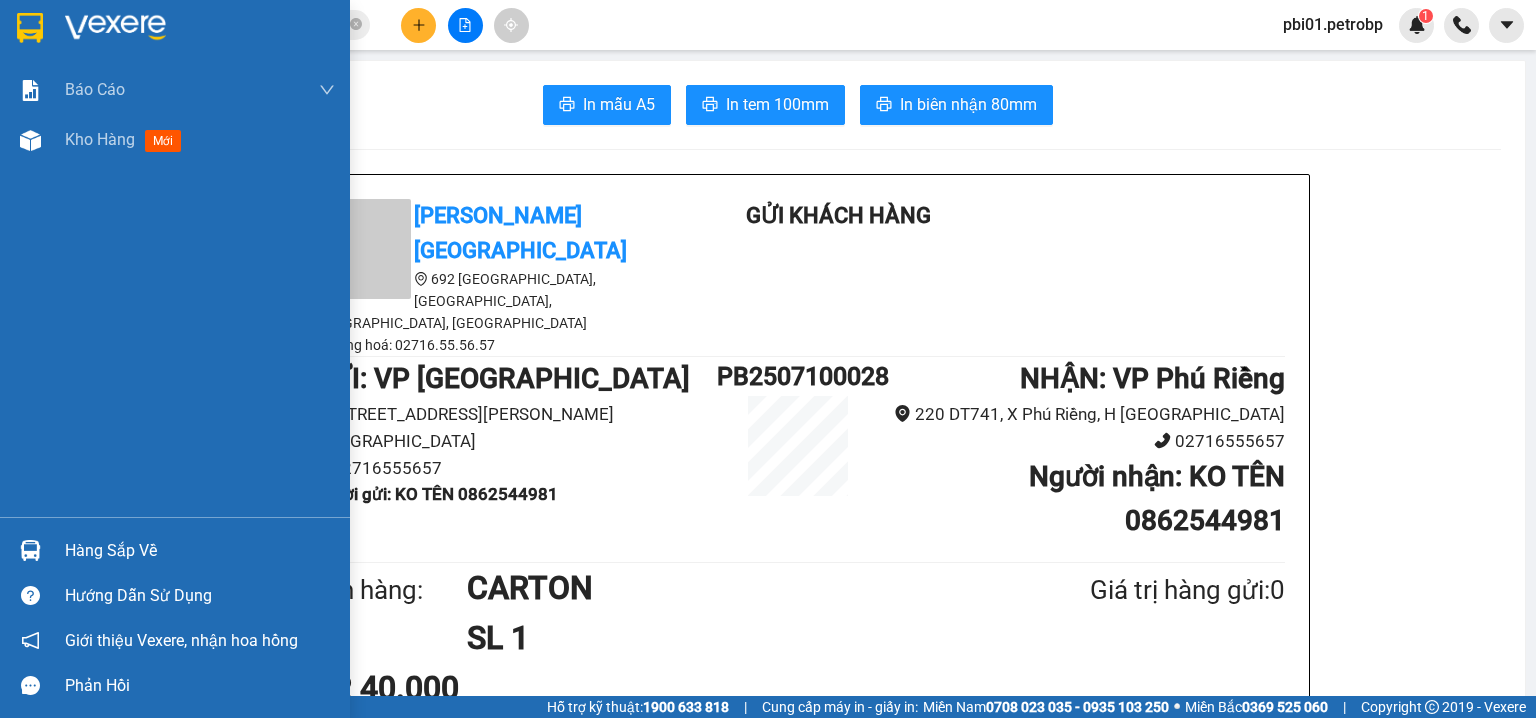 click at bounding box center (30, 550) 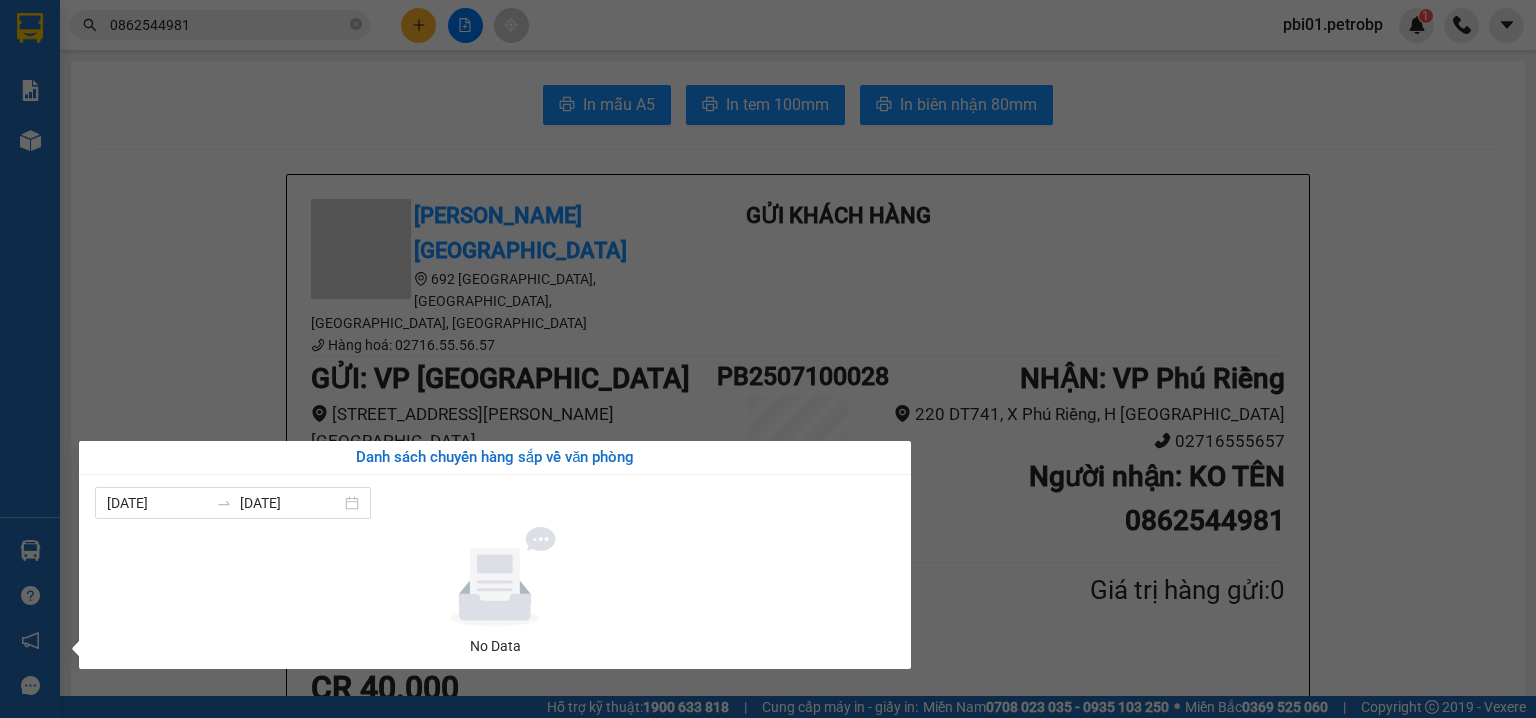 click on "Báo cáo BC tiền tận nơi (trưởng trạm) Báo cáo 1 (nv): Số tiền đã thu của văn phòng  Báo cáo 1: Số tiền đã thu của văn phòng  Báo cáo doanh thu hàng hóa theo tài xế Báo cáo dòng tiền (trưởng trạm) Doanh số tạo đơn theo VP gửi (trưởng trạm) Mẫu 2: Thống kê đơn hàng theo nhân viên Mẫu 3.1: Thống kê đơn hàng văn phòng gửi Mẫu 3.1: Thống kê đơn hàng văn phòng gửi ( các trạm xem ) Mẫu 3.1: Thống kê đơn hàng văn phòng gửi (Xuất ExceL) Mẫu 3: Báo cáo dòng tiền theo văn phòng Vị trí của các món hàng     Kho hàng mới Hàng sắp về Hướng dẫn sử dụng Giới thiệu Vexere, nhận hoa hồng Phản hồi Phần mềm hỗ trợ bạn tốt chứ?" at bounding box center [30, 359] 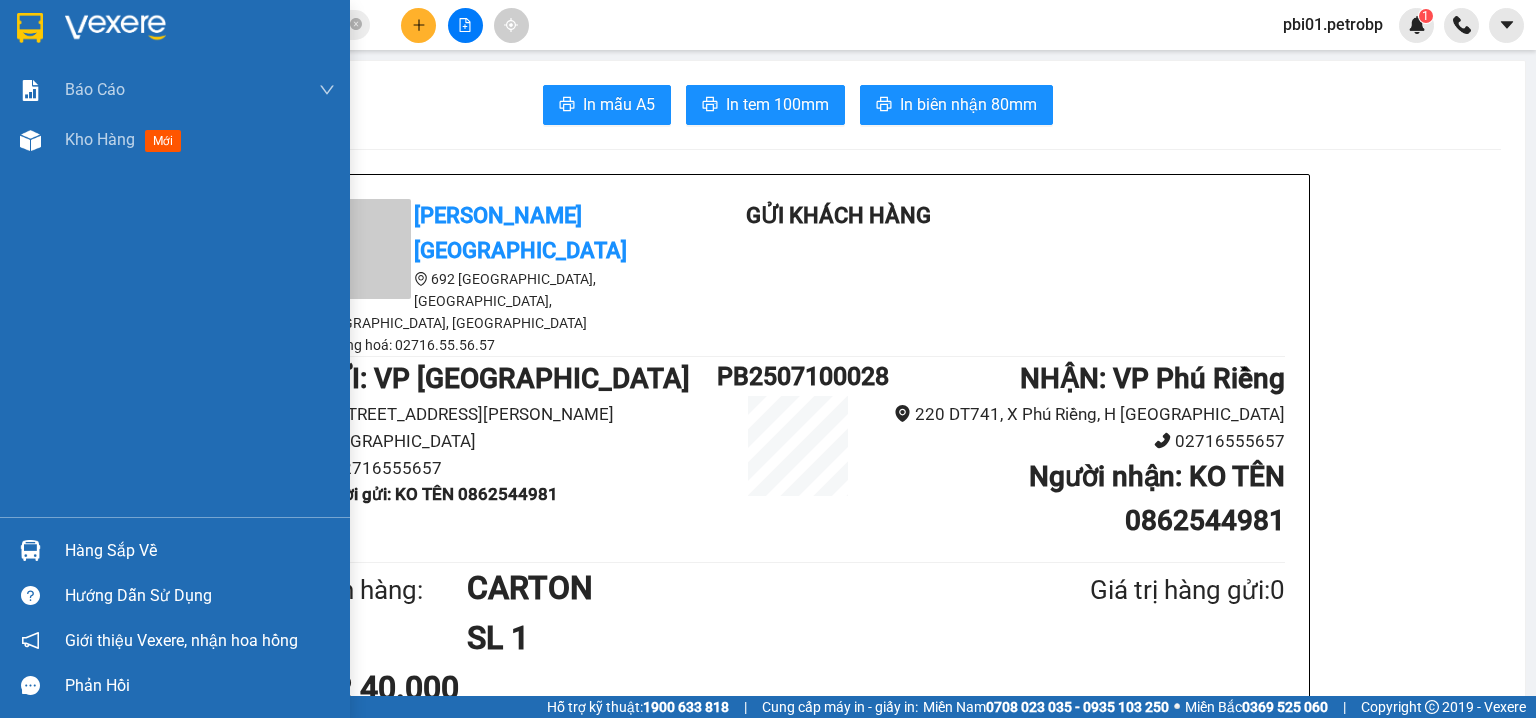 click at bounding box center [30, 550] 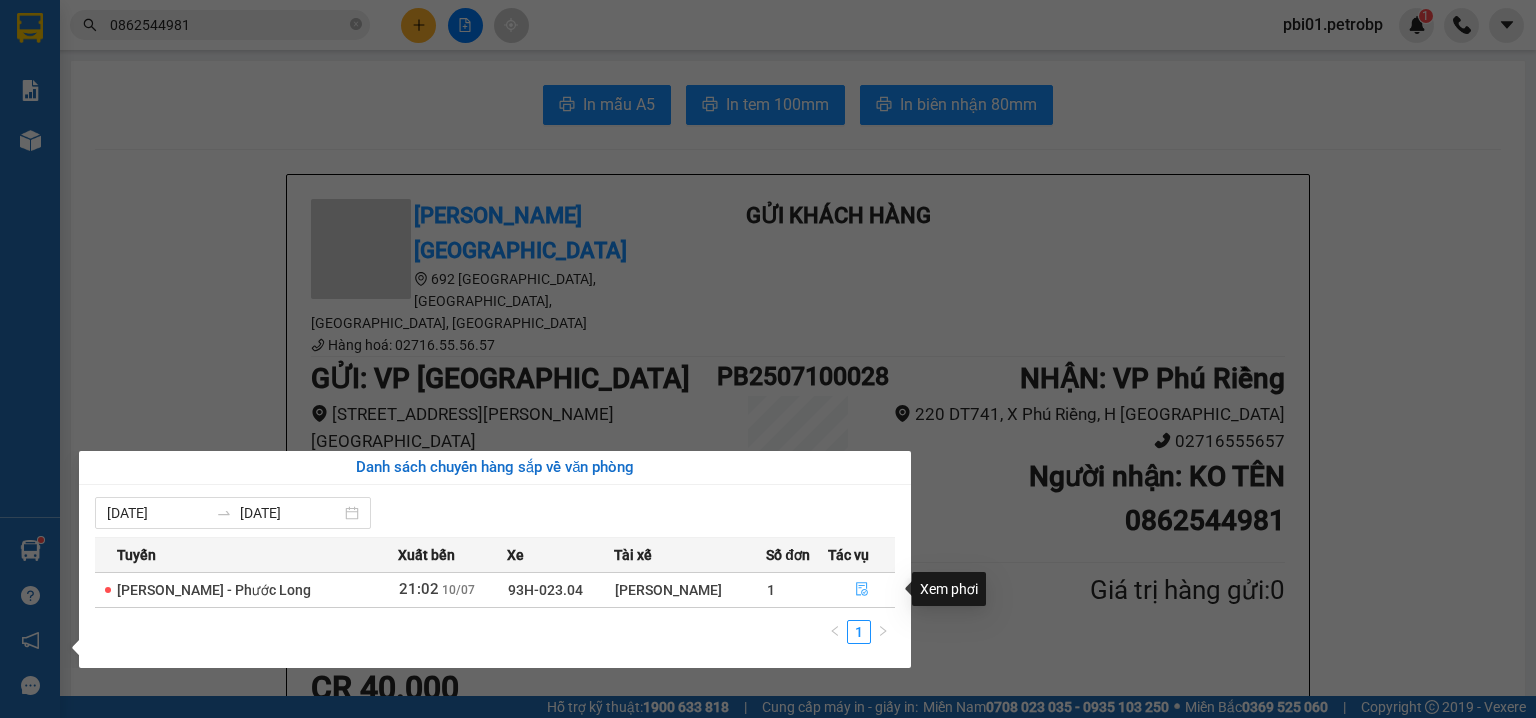 click 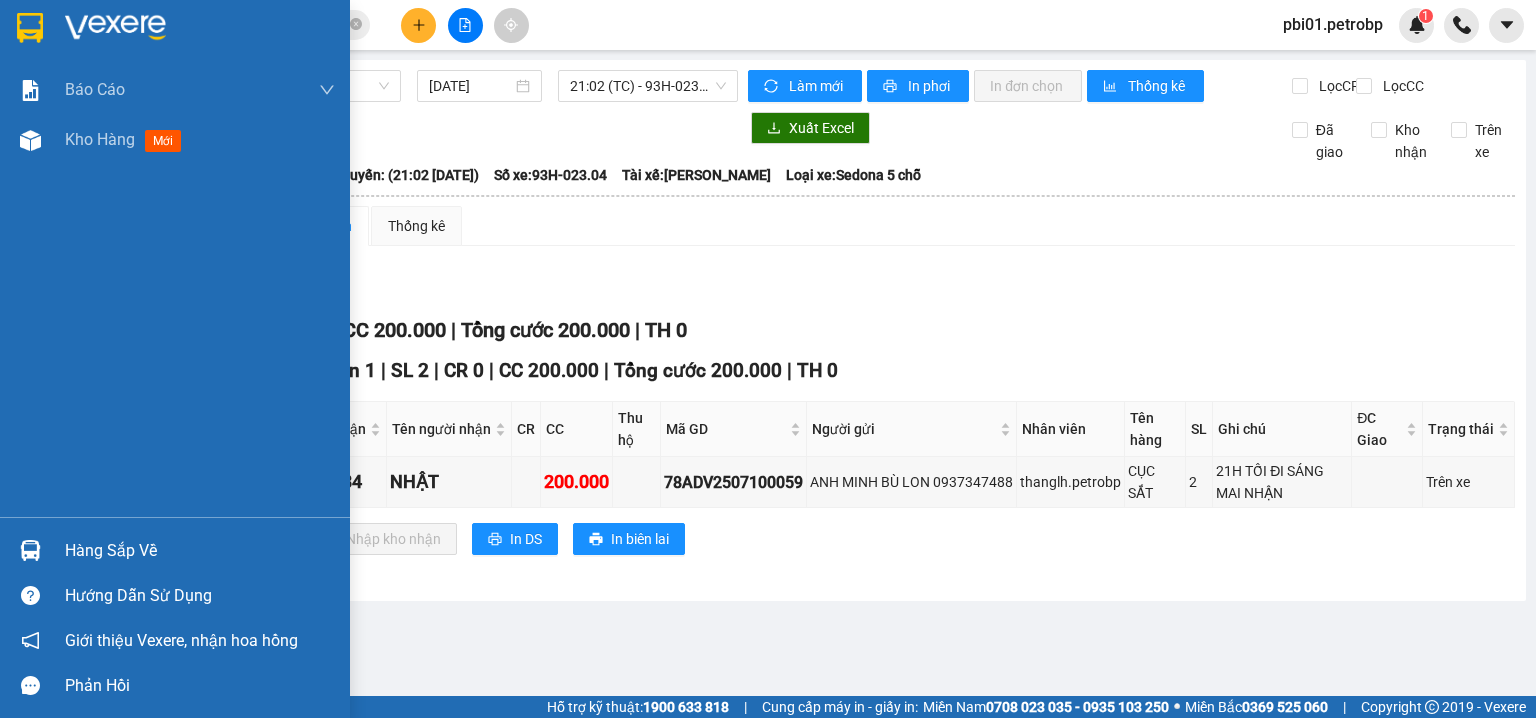 click at bounding box center [30, 550] 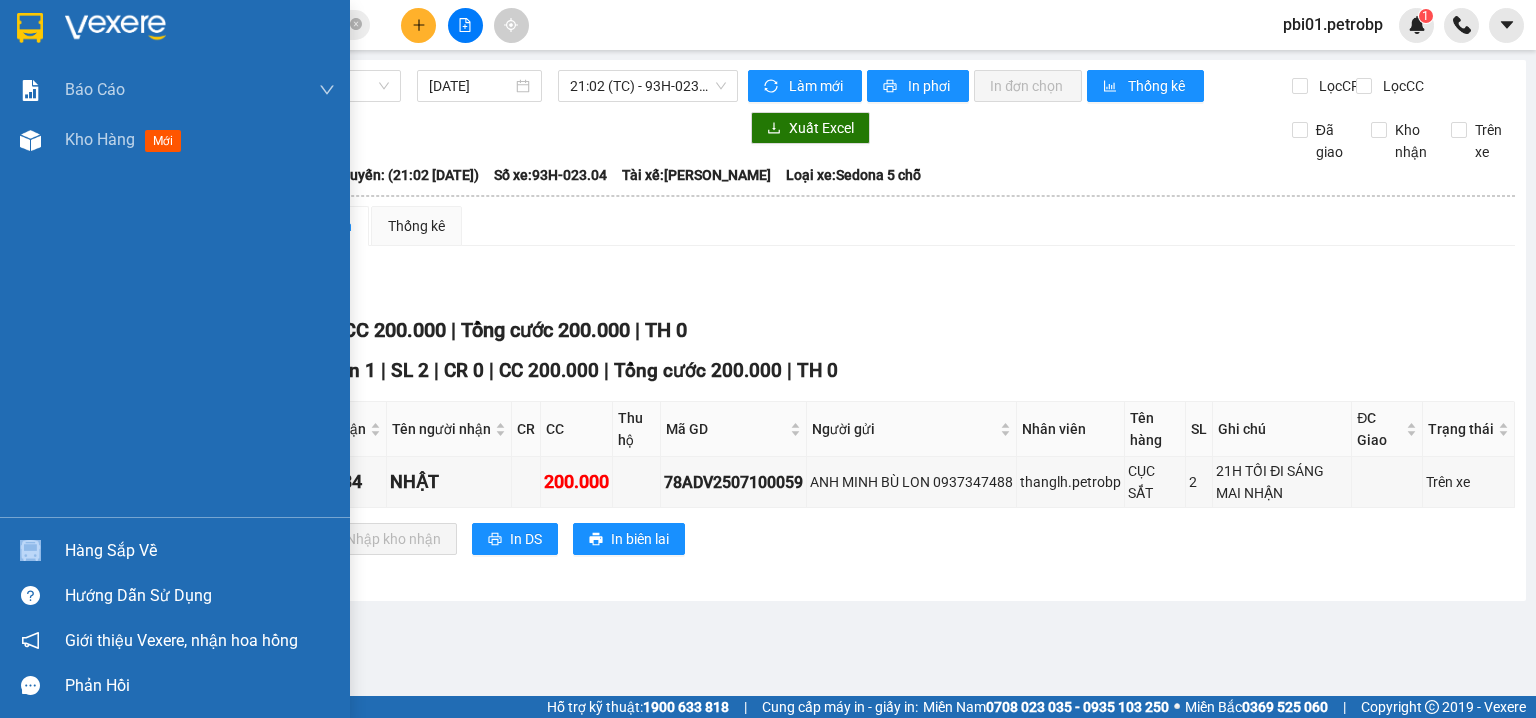 click at bounding box center (30, 550) 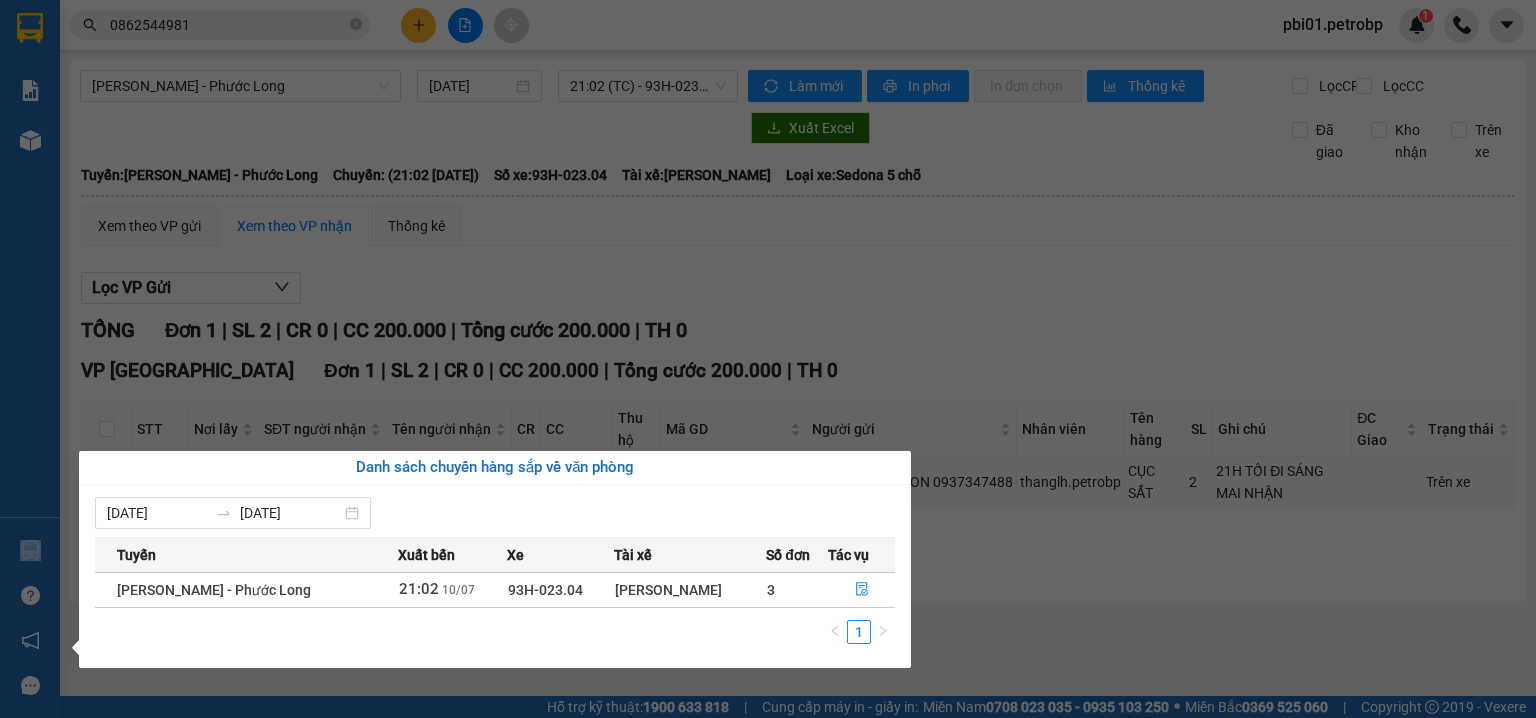 click on "Báo cáo BC tiền tận nơi (trưởng trạm) Báo cáo 1 (nv): Số tiền đã thu của văn phòng  Báo cáo 1: Số tiền đã thu của văn phòng  Báo cáo doanh thu hàng hóa theo tài xế Báo cáo dòng tiền (trưởng trạm) Doanh số tạo đơn theo VP gửi (trưởng trạm) Mẫu 2: Thống kê đơn hàng theo nhân viên Mẫu 3.1: Thống kê đơn hàng văn phòng gửi Mẫu 3.1: Thống kê đơn hàng văn phòng gửi ( các trạm xem ) Mẫu 3.1: Thống kê đơn hàng văn phòng gửi (Xuất ExceL) Mẫu 3: Báo cáo dòng tiền theo văn phòng Vị trí của các món hàng     Kho hàng mới Hàng sắp về Hướng dẫn sử dụng Giới thiệu Vexere, nhận hoa hồng Phản hồi Phần mềm hỗ trợ bạn tốt chứ?" at bounding box center (30, 359) 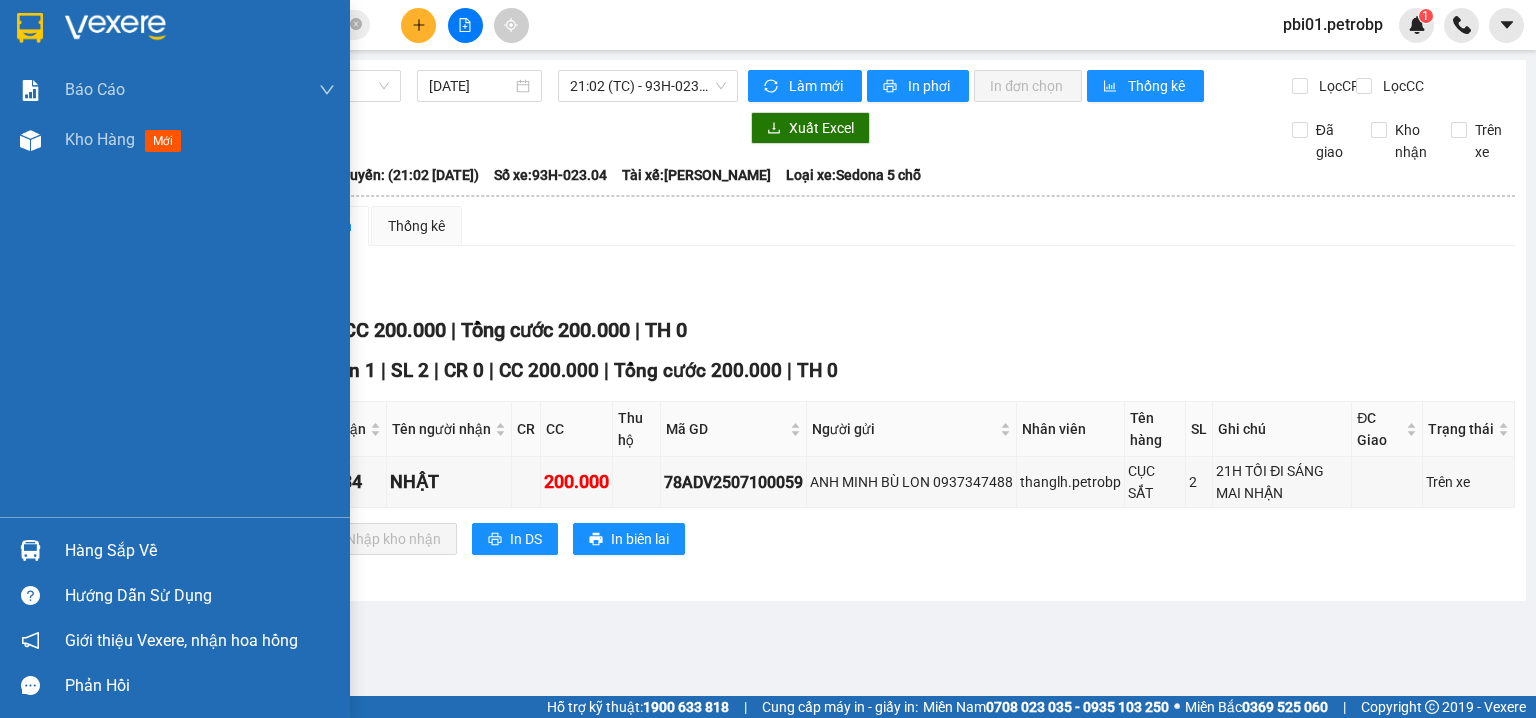 click at bounding box center [30, 550] 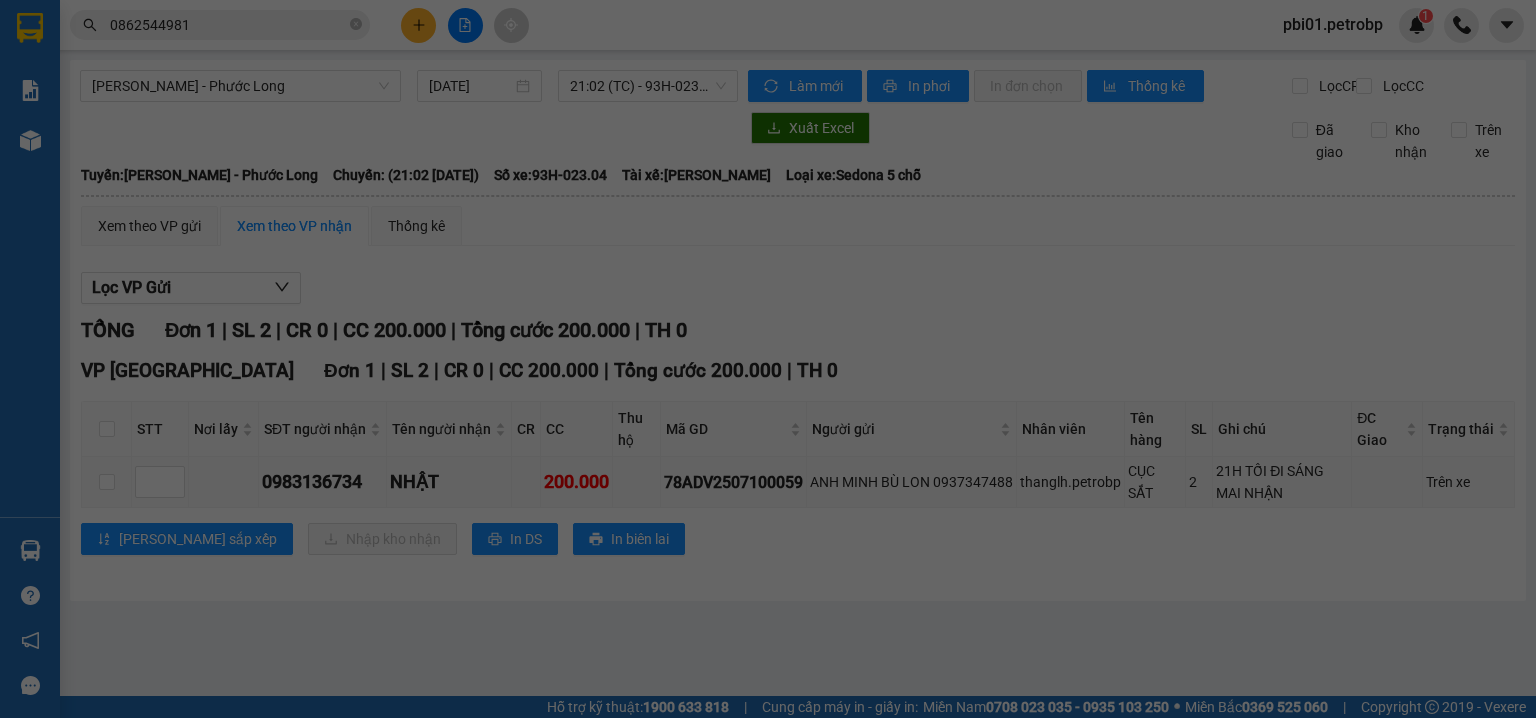 click on "Báo cáo BC tiền tận nơi (trưởng trạm) Báo cáo 1 (nv): Số tiền đã thu của văn phòng  Báo cáo 1: Số tiền đã thu của văn phòng  Báo cáo doanh thu hàng hóa theo tài xế Báo cáo dòng tiền (trưởng trạm) Doanh số tạo đơn theo VP gửi (trưởng trạm) Mẫu 2: Thống kê đơn hàng theo nhân viên Mẫu 3.1: Thống kê đơn hàng văn phòng gửi Mẫu 3.1: Thống kê đơn hàng văn phòng gửi ( các trạm xem ) Mẫu 3.1: Thống kê đơn hàng văn phòng gửi (Xuất ExceL) Mẫu 3: Báo cáo dòng tiền theo văn phòng Vị trí của các món hàng     Kho hàng mới Hàng sắp về Hướng dẫn sử dụng Giới thiệu Vexere, nhận hoa hồng Phản hồi Phần mềm hỗ trợ bạn tốt chứ?" at bounding box center [30, 359] 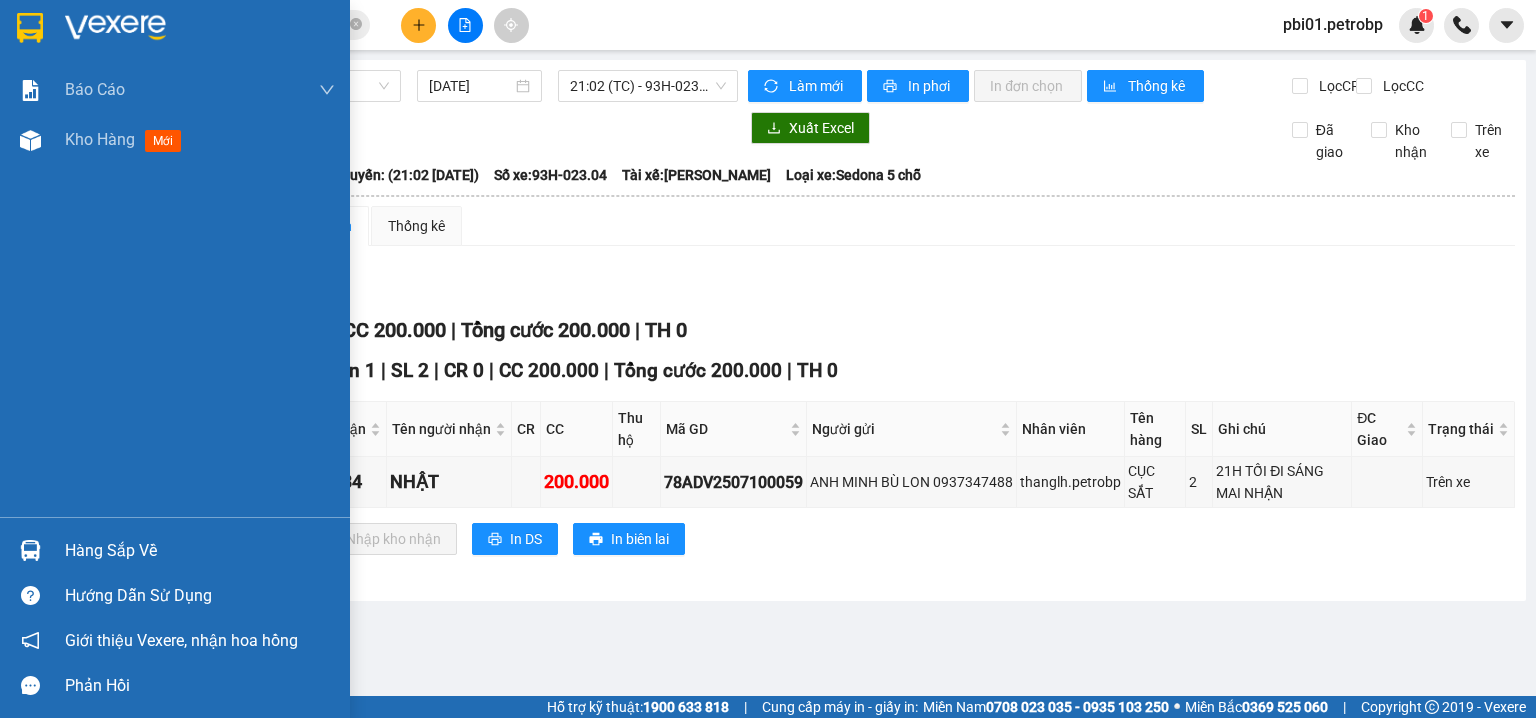 click at bounding box center (30, 550) 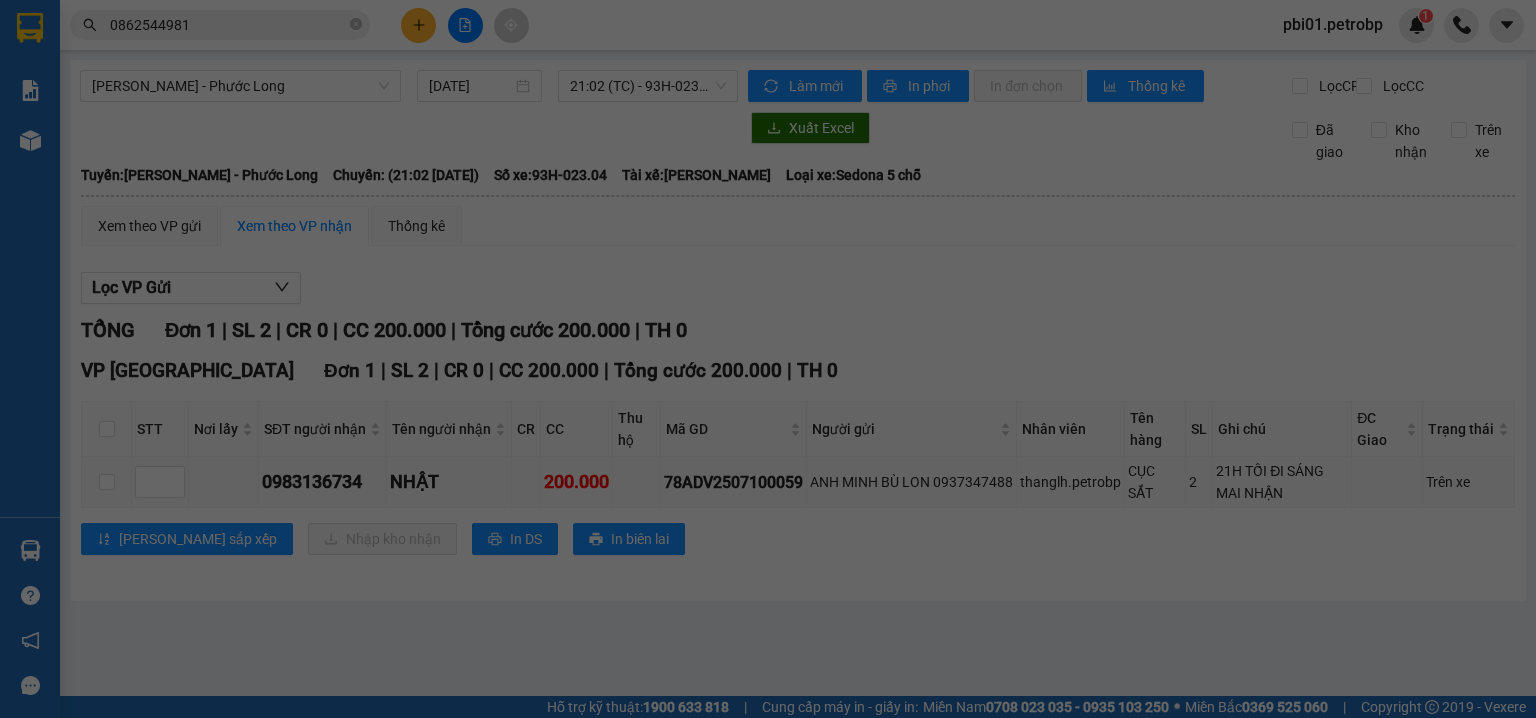 click on "Báo cáo BC tiền tận nơi (trưởng trạm) Báo cáo 1 (nv): Số tiền đã thu của văn phòng  Báo cáo 1: Số tiền đã thu của văn phòng  Báo cáo doanh thu hàng hóa theo tài xế Báo cáo dòng tiền (trưởng trạm) Doanh số tạo đơn theo VP gửi (trưởng trạm) Mẫu 2: Thống kê đơn hàng theo nhân viên Mẫu 3.1: Thống kê đơn hàng văn phòng gửi Mẫu 3.1: Thống kê đơn hàng văn phòng gửi ( các trạm xem ) Mẫu 3.1: Thống kê đơn hàng văn phòng gửi (Xuất ExceL) Mẫu 3: Báo cáo dòng tiền theo văn phòng Vị trí của các món hàng     Kho hàng mới Hàng sắp về Hướng dẫn sử dụng Giới thiệu Vexere, nhận hoa hồng Phản hồi Phần mềm hỗ trợ bạn tốt chứ?" at bounding box center (30, 359) 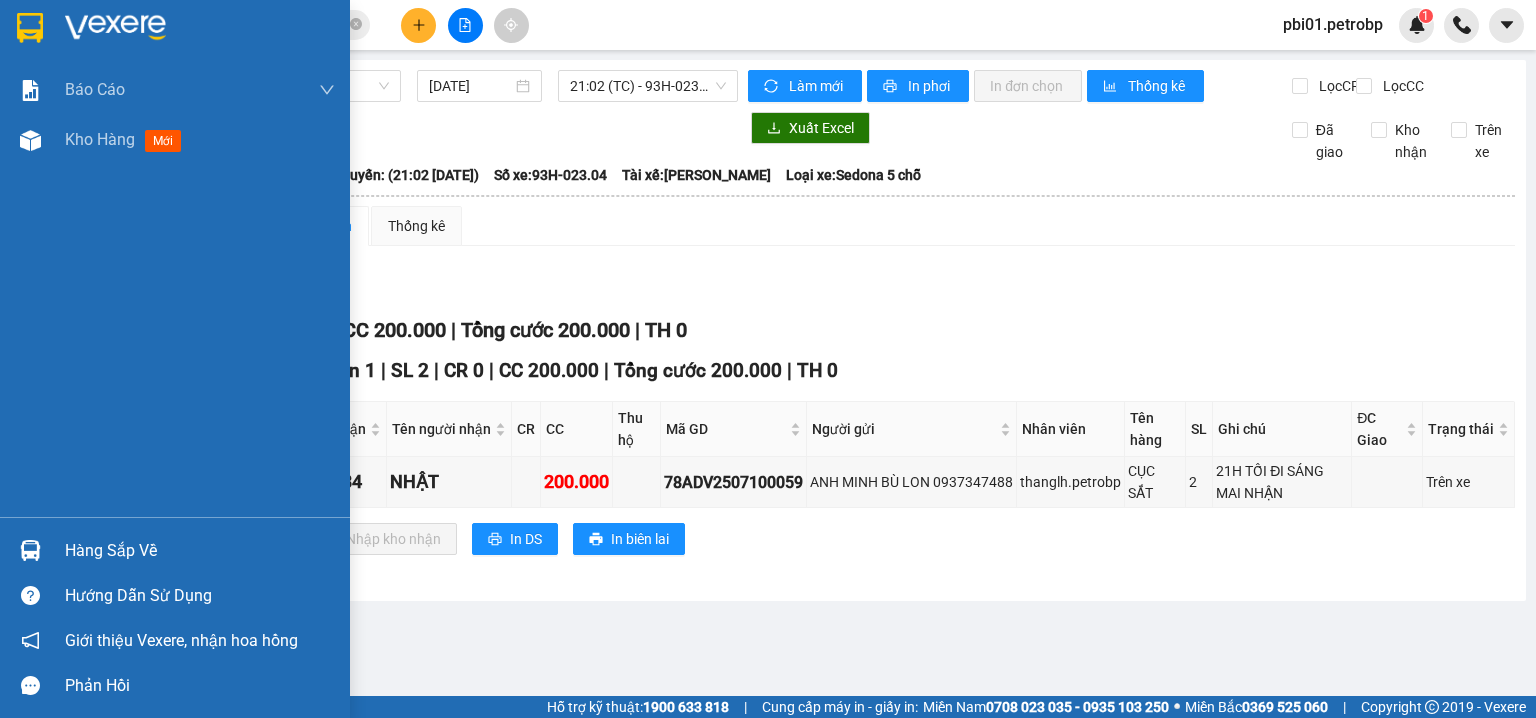 click at bounding box center [30, 550] 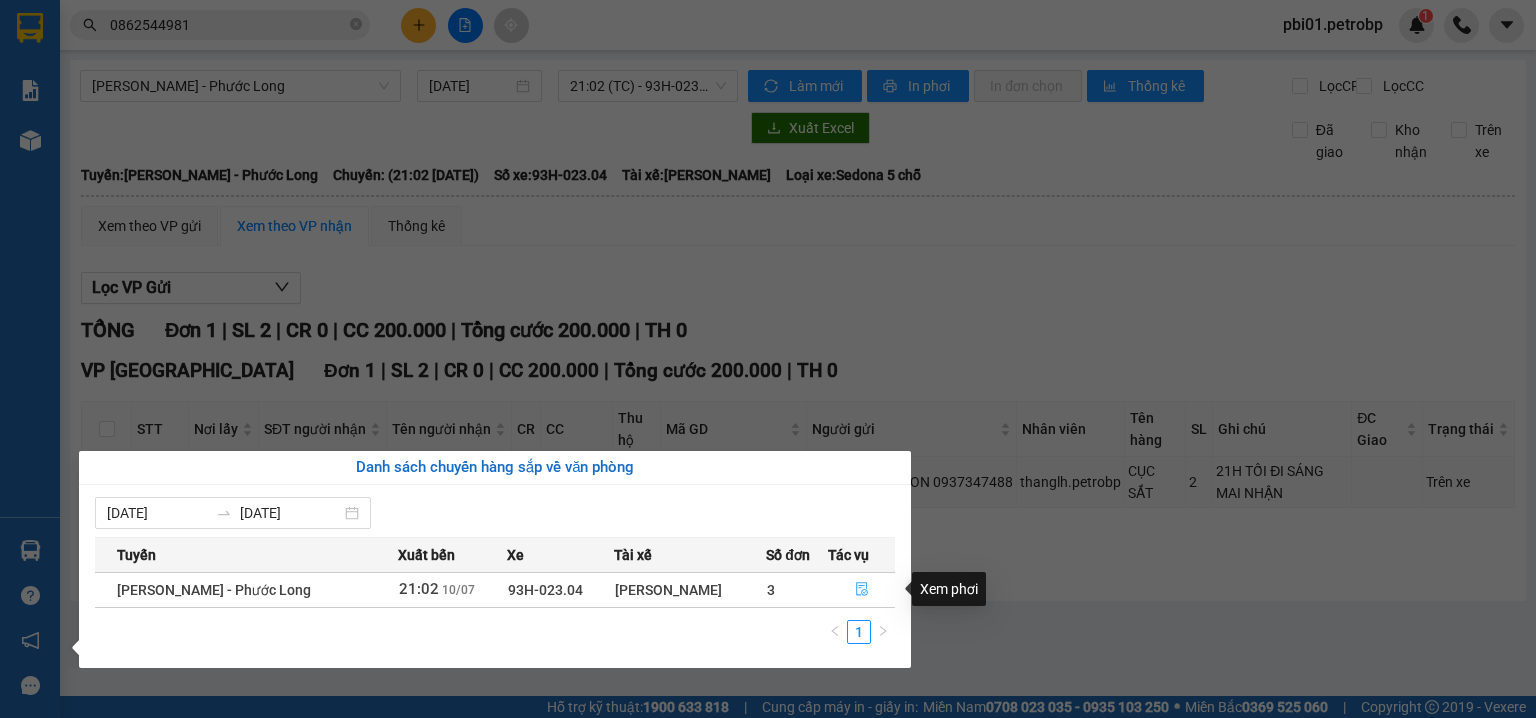 click at bounding box center [861, 590] 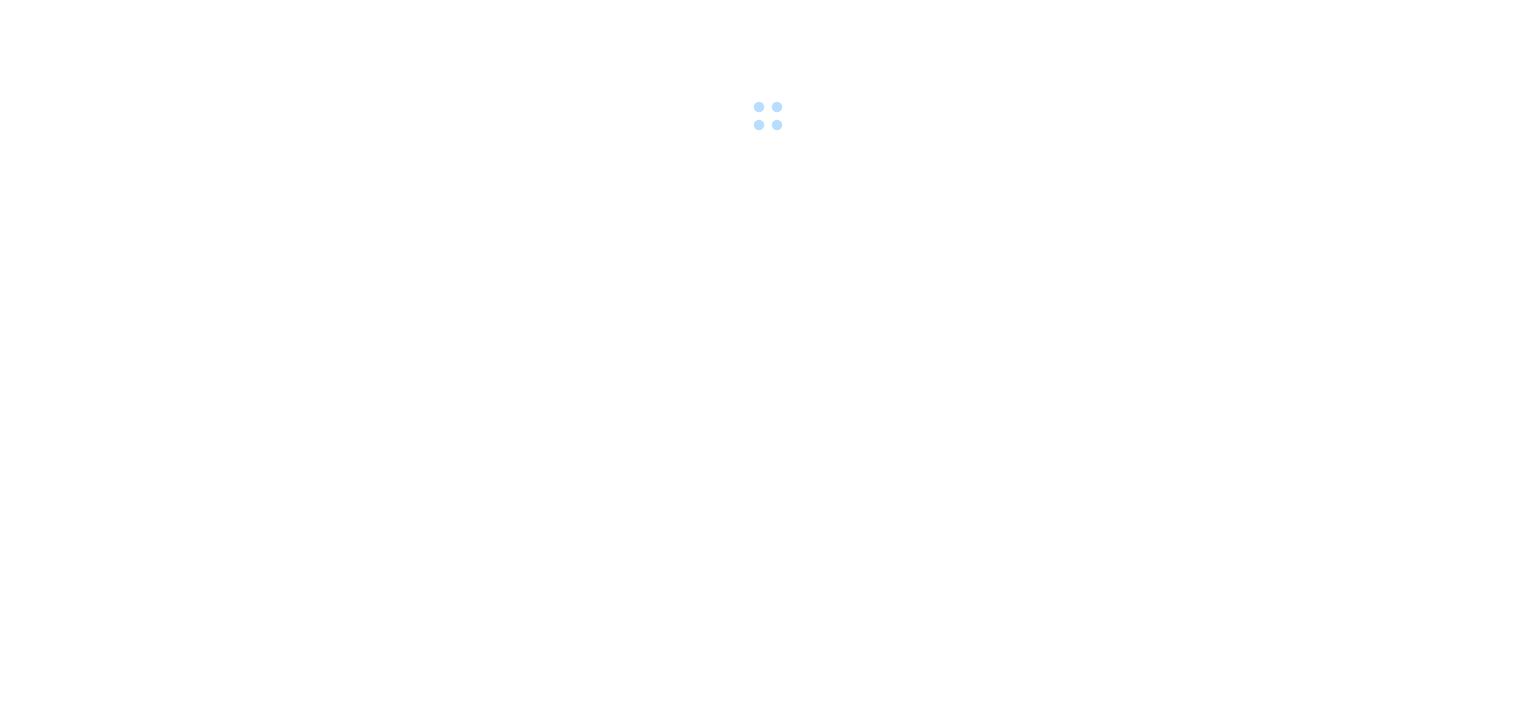 scroll, scrollTop: 0, scrollLeft: 0, axis: both 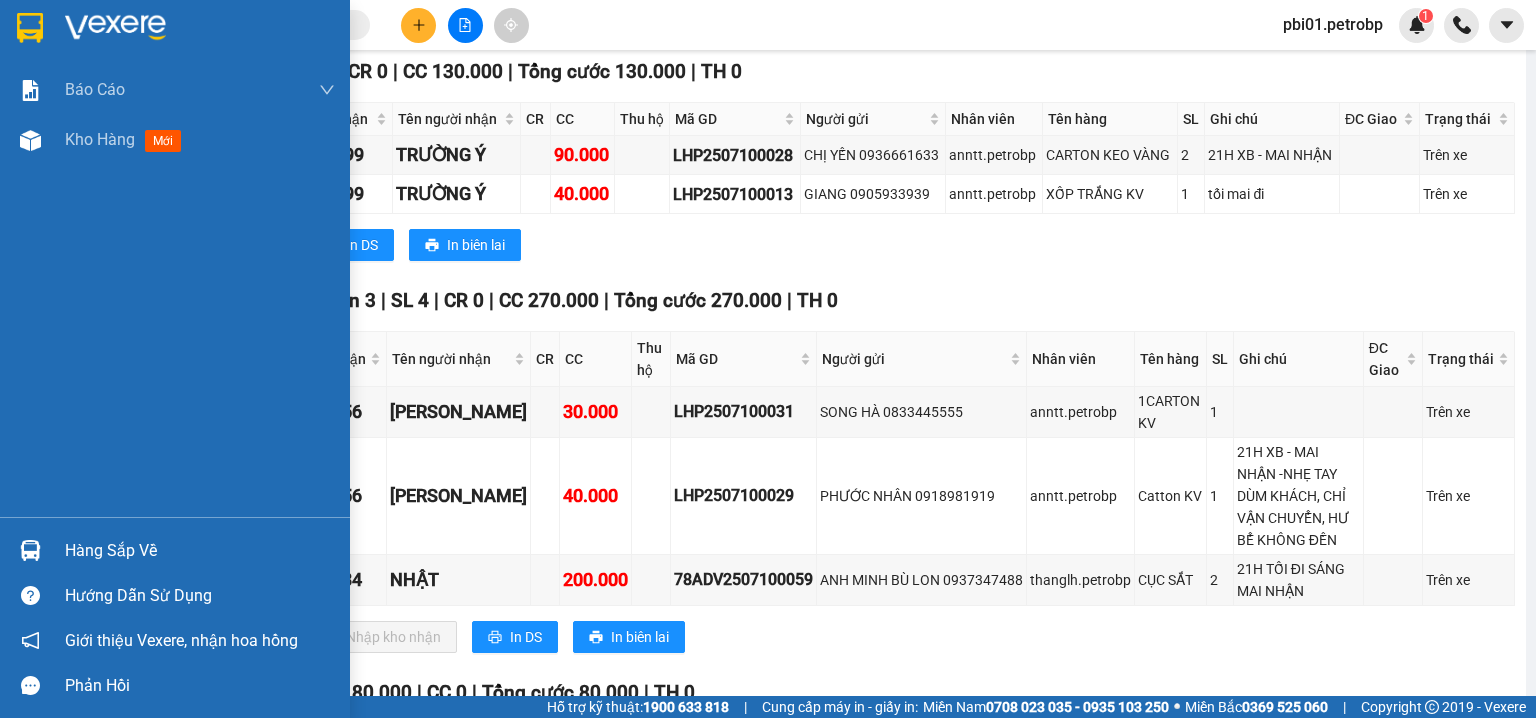 click at bounding box center [30, 550] 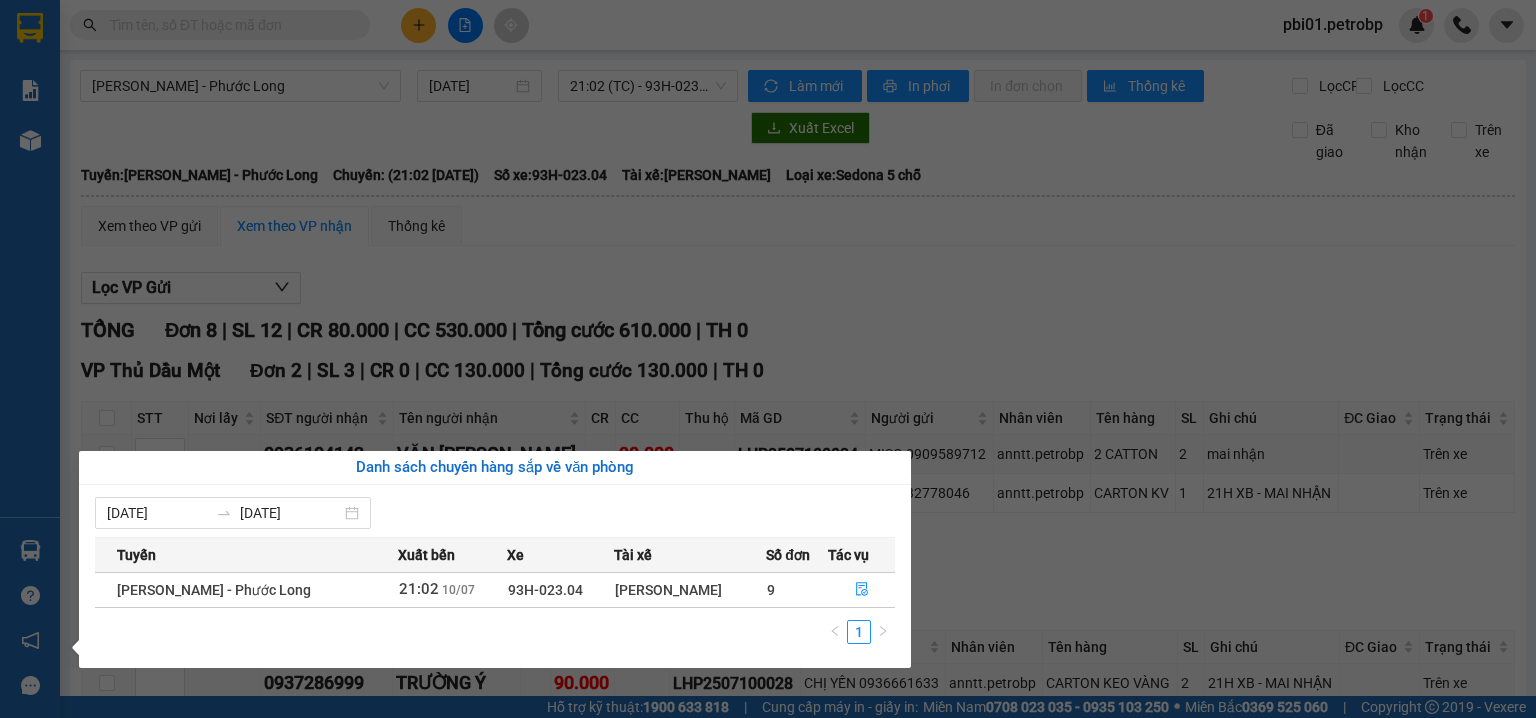 click on "Báo cáo BC tiền tận nơi (trưởng trạm) Báo cáo 1 (nv): Số tiền đã thu của văn phòng  Báo cáo 1: Số tiền đã thu của văn phòng  Báo cáo doanh thu hàng hóa theo tài xế Báo cáo dòng tiền (trưởng trạm) Doanh số tạo đơn theo VP gửi (trưởng trạm) Mẫu 2: Thống kê đơn hàng theo nhân viên Mẫu 3.1: Thống kê đơn hàng văn phòng gửi Mẫu 3.1: Thống kê đơn hàng văn phòng gửi ( các trạm xem ) Mẫu 3.1: Thống kê đơn hàng văn phòng gửi (Xuất ExceL) Mẫu 3: Báo cáo dòng tiền theo văn phòng Vị trí của các món hàng     Kho hàng mới Hàng sắp về Hướng dẫn sử dụng Giới thiệu Vexere, nhận hoa hồng Phản hồi Phần mềm hỗ trợ bạn tốt chứ?" at bounding box center [30, 359] 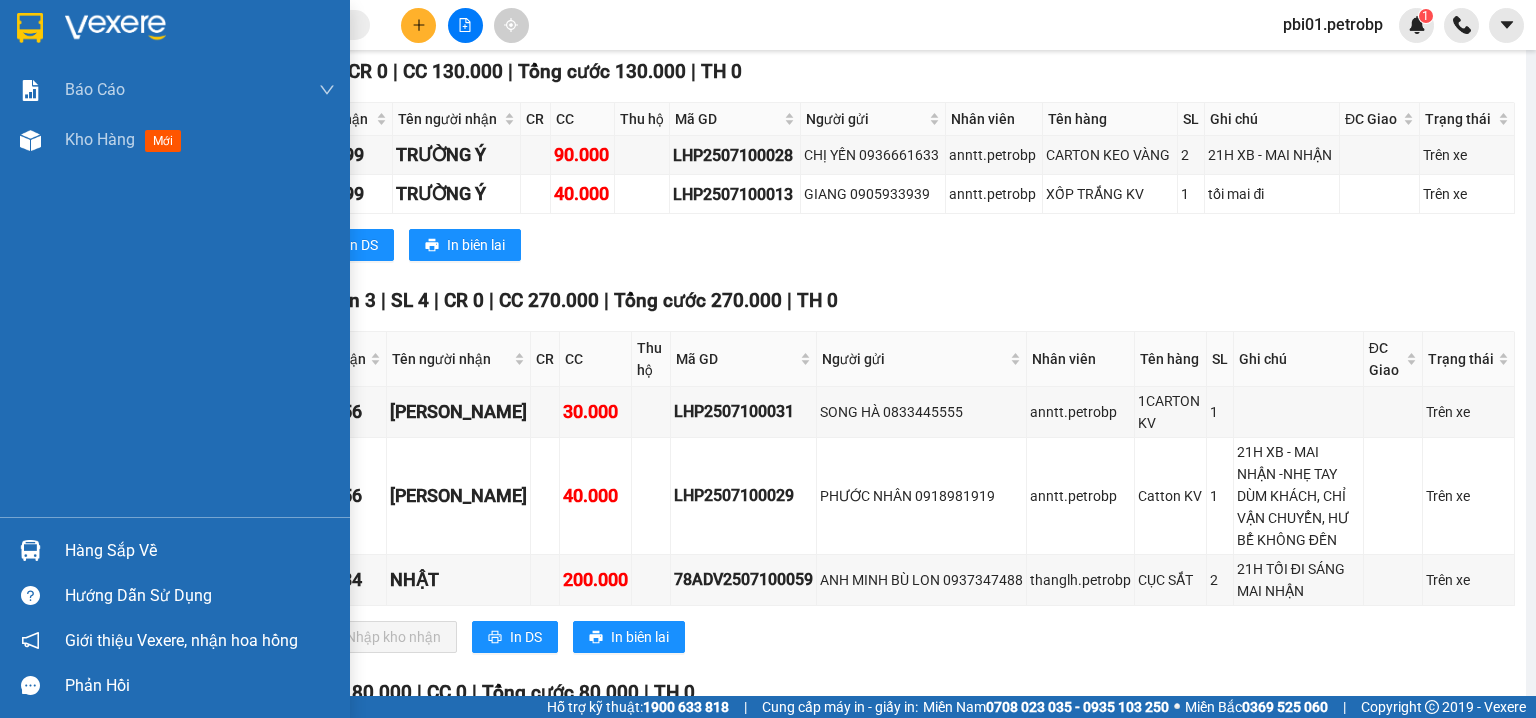 click at bounding box center [30, 550] 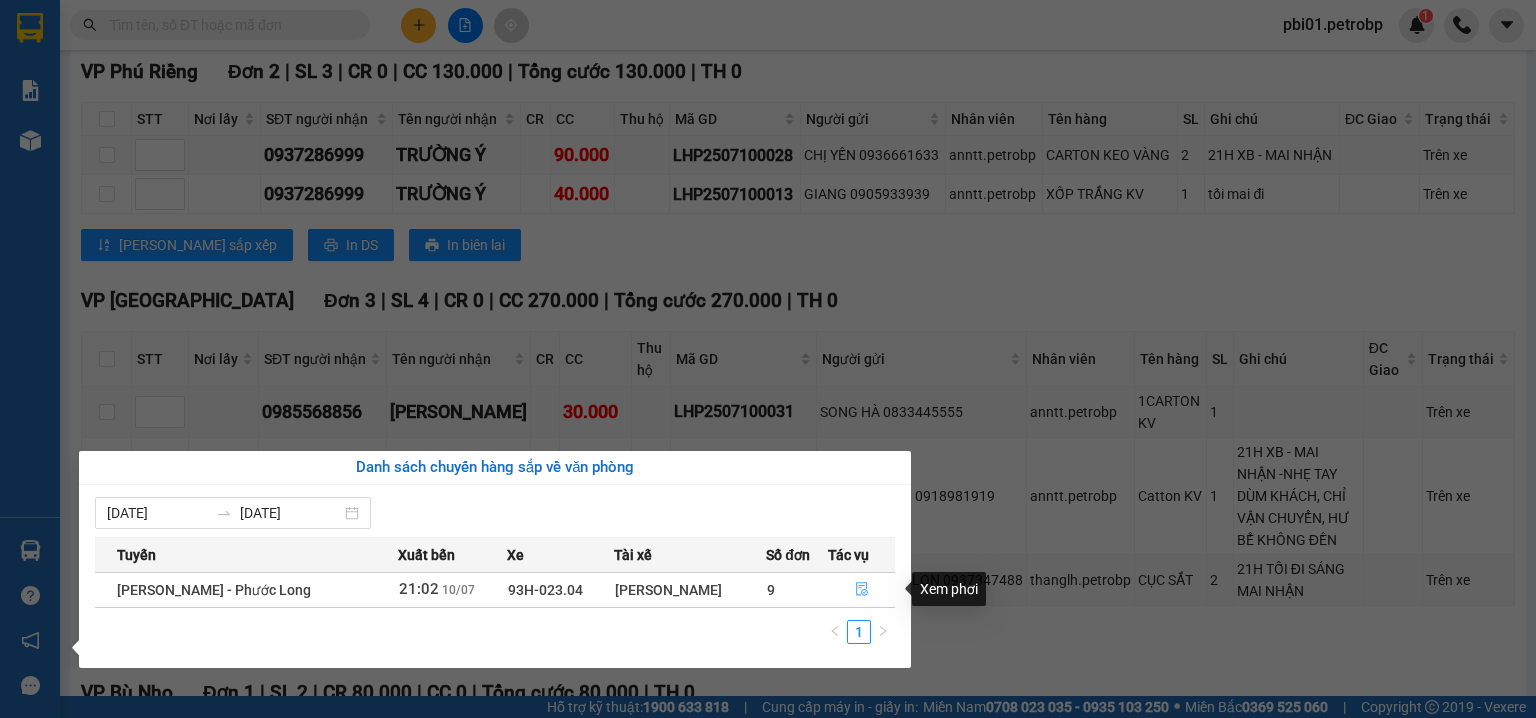 click 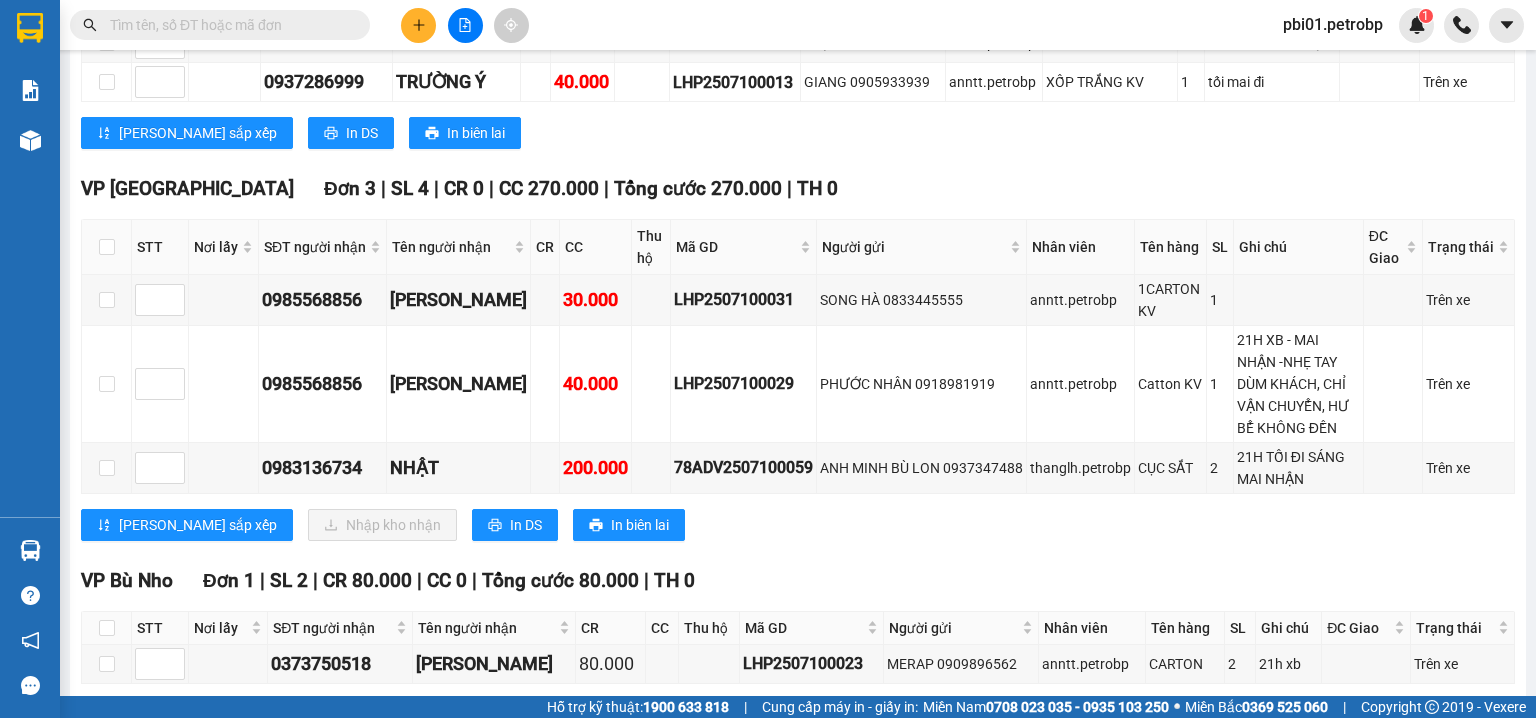 scroll, scrollTop: 741, scrollLeft: 0, axis: vertical 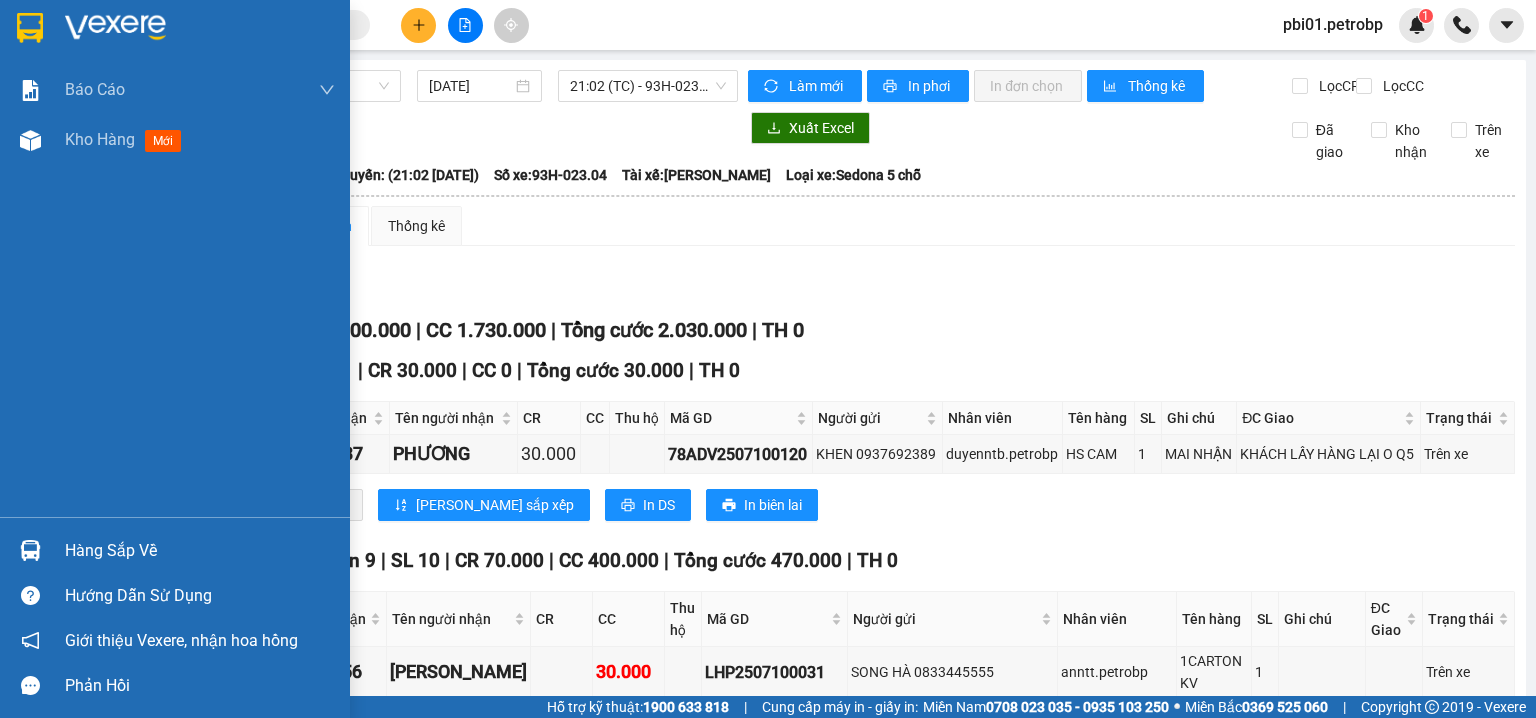 click at bounding box center [30, 550] 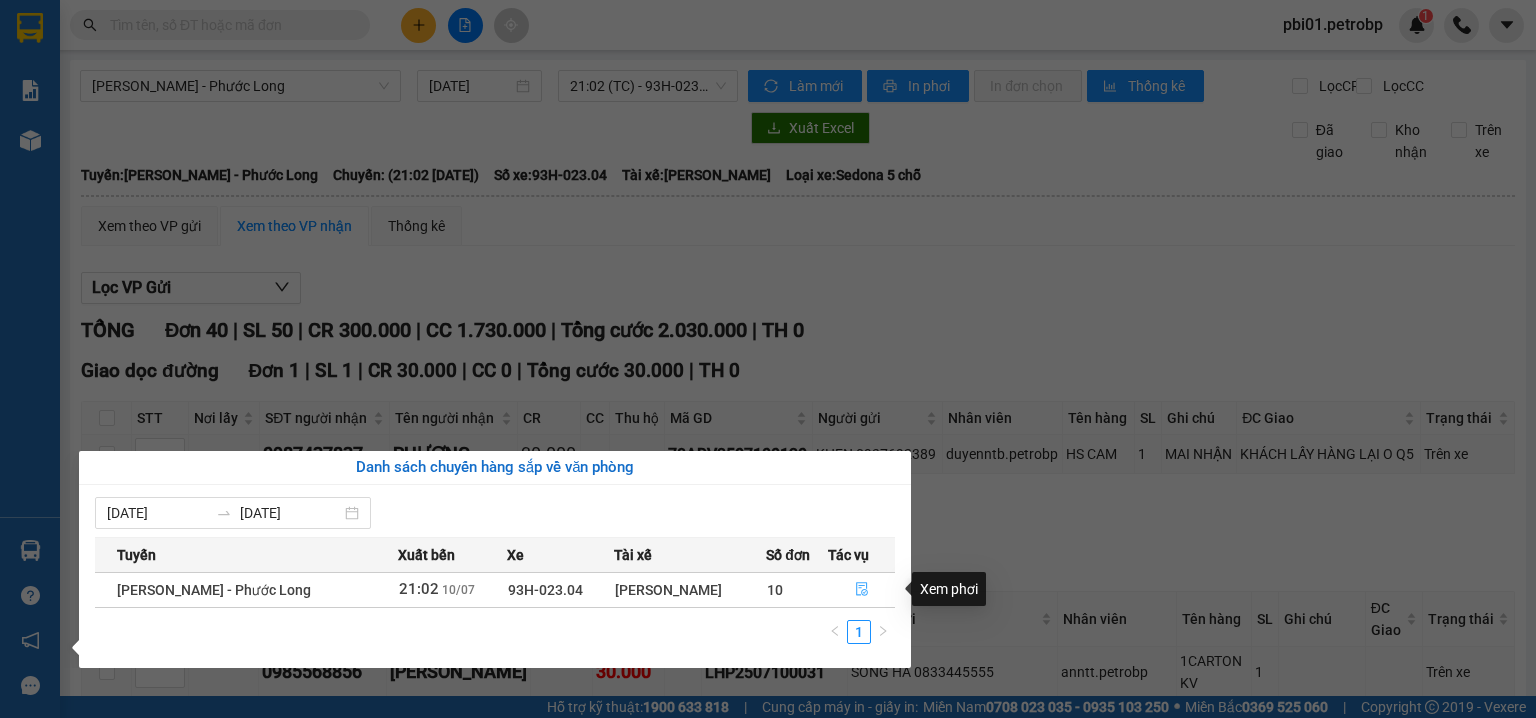 click 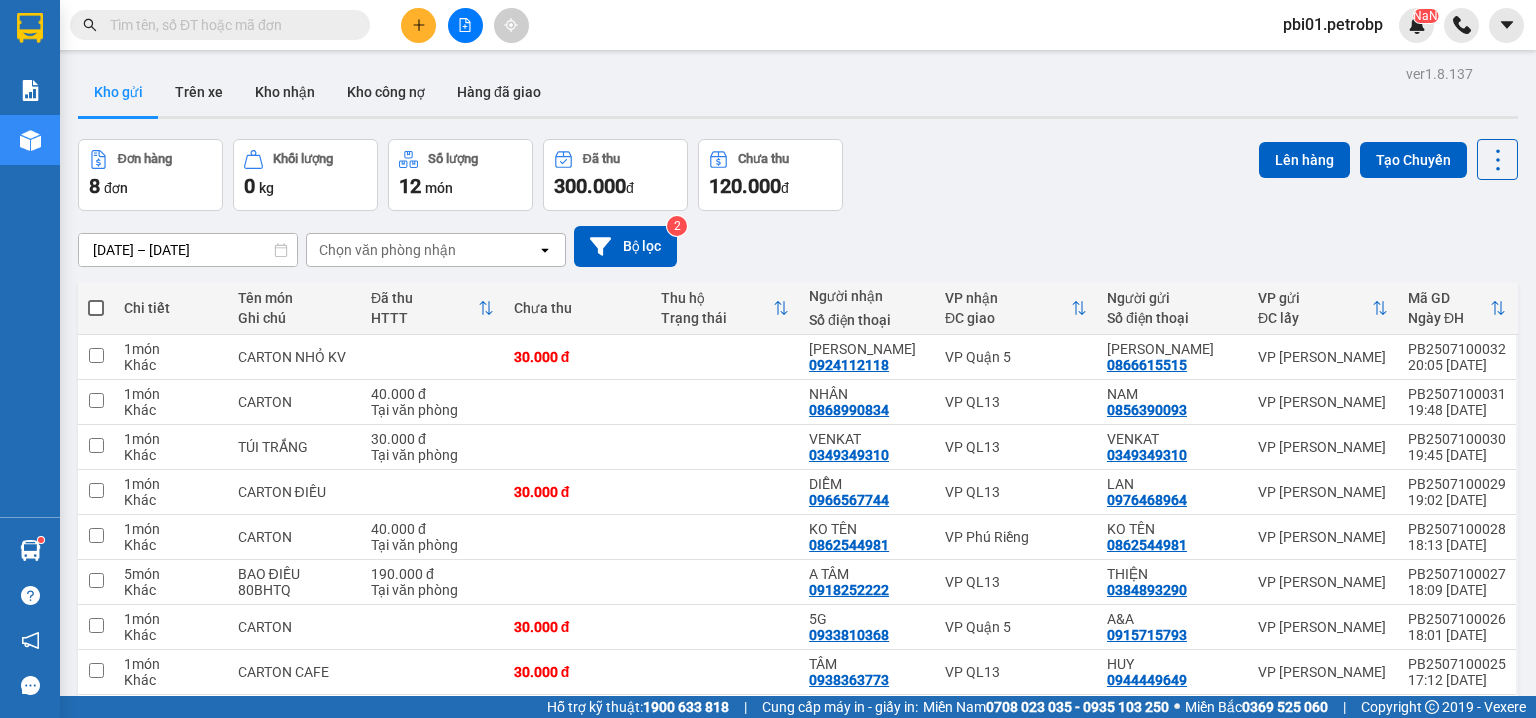 scroll, scrollTop: 0, scrollLeft: 0, axis: both 